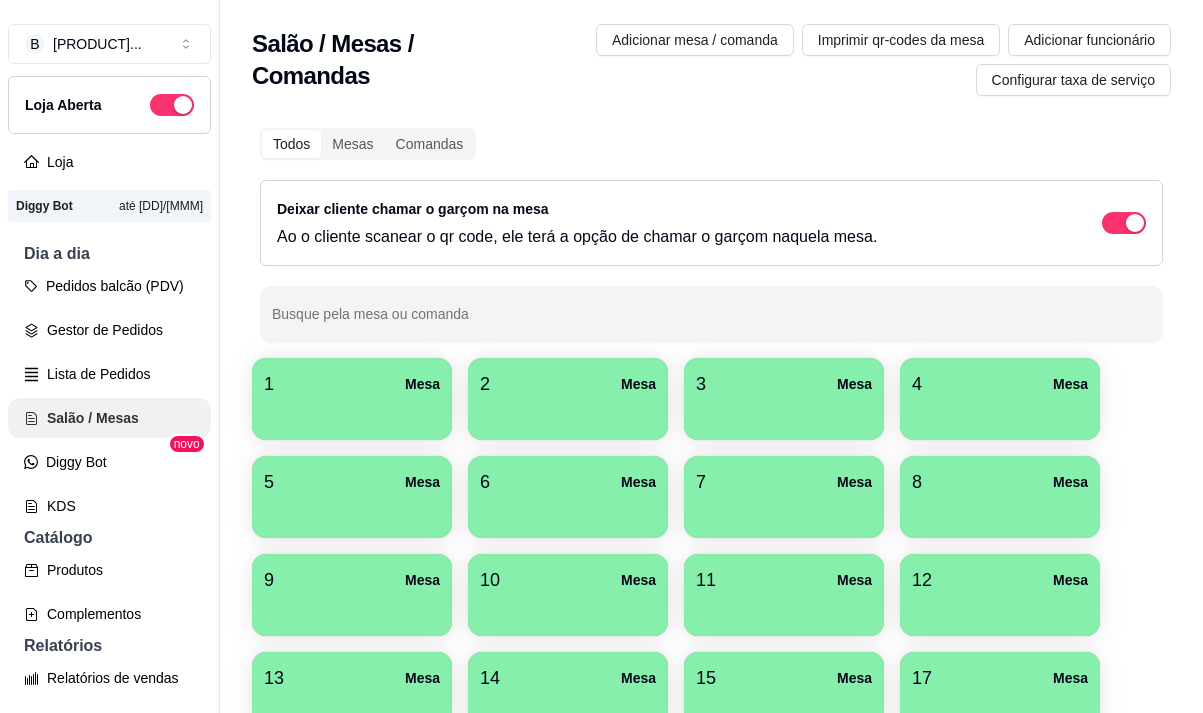 scroll, scrollTop: 0, scrollLeft: 0, axis: both 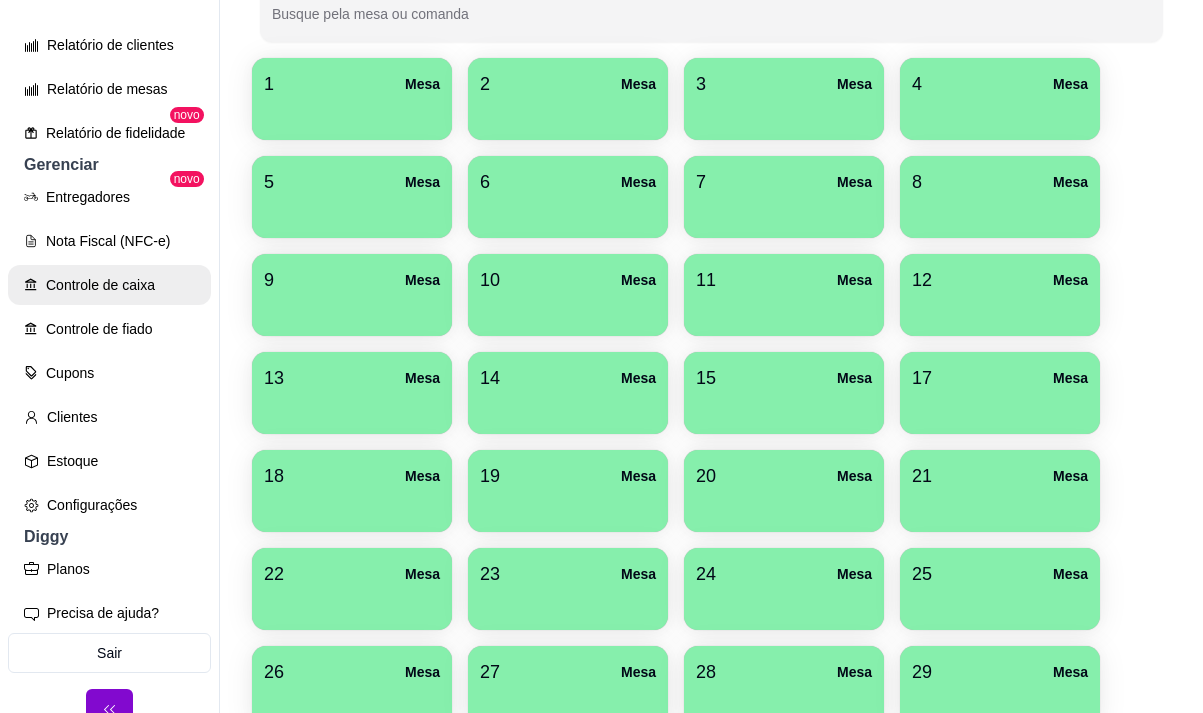 click on "Controle de caixa" at bounding box center [109, 285] 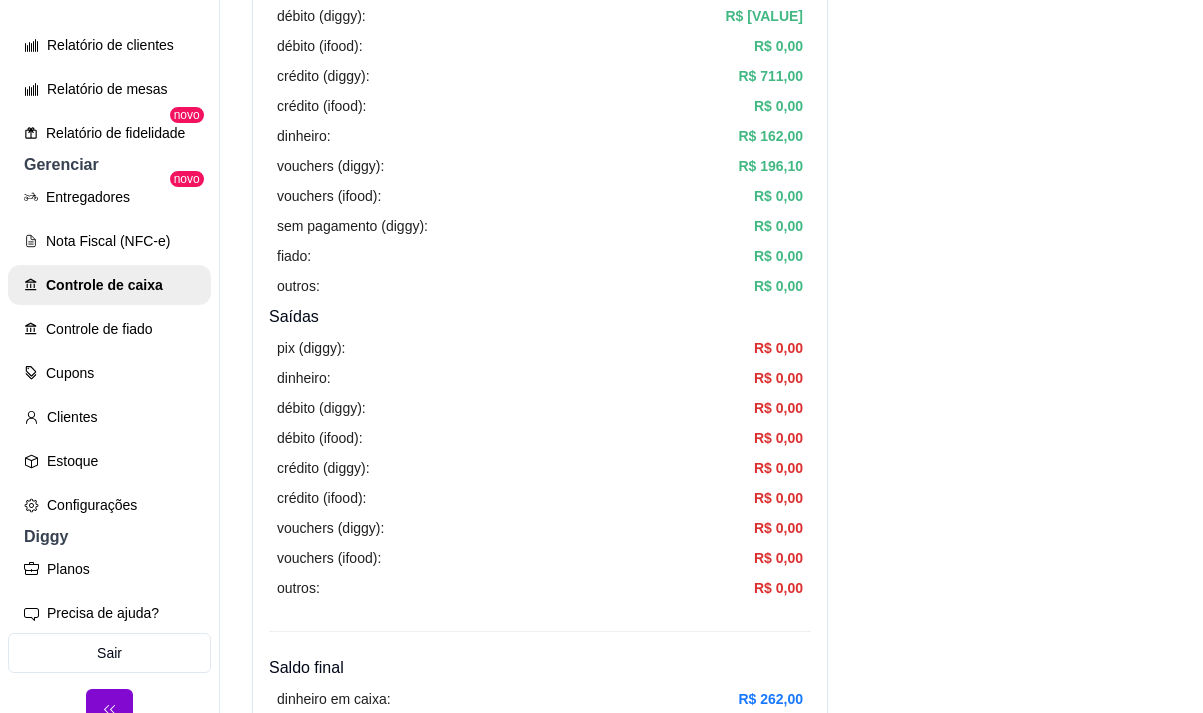scroll, scrollTop: 0, scrollLeft: 0, axis: both 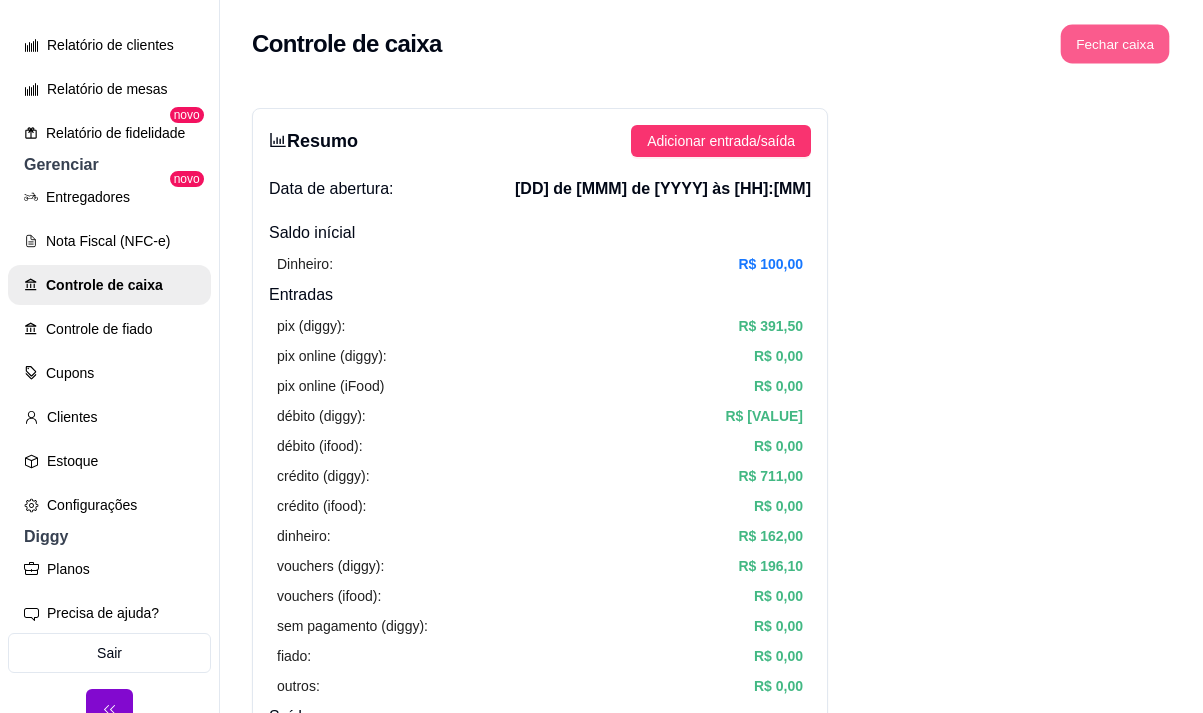 click on "Fechar caixa" at bounding box center (1115, 44) 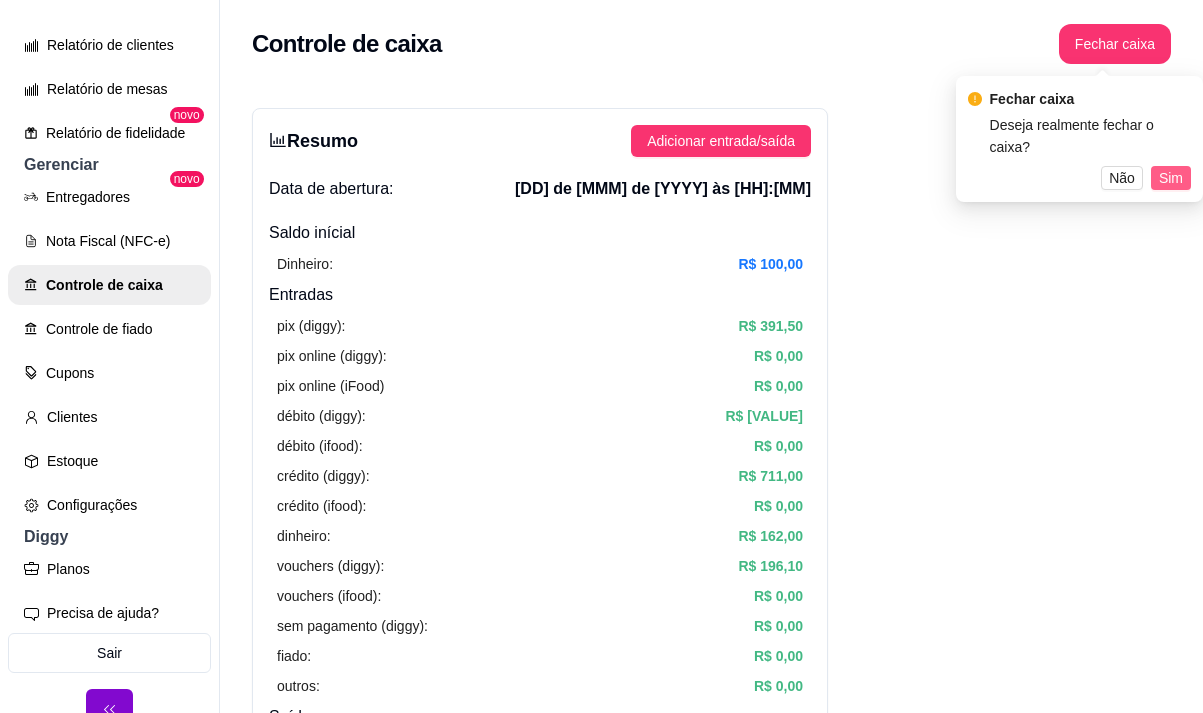 click on "Sim" at bounding box center (1171, 178) 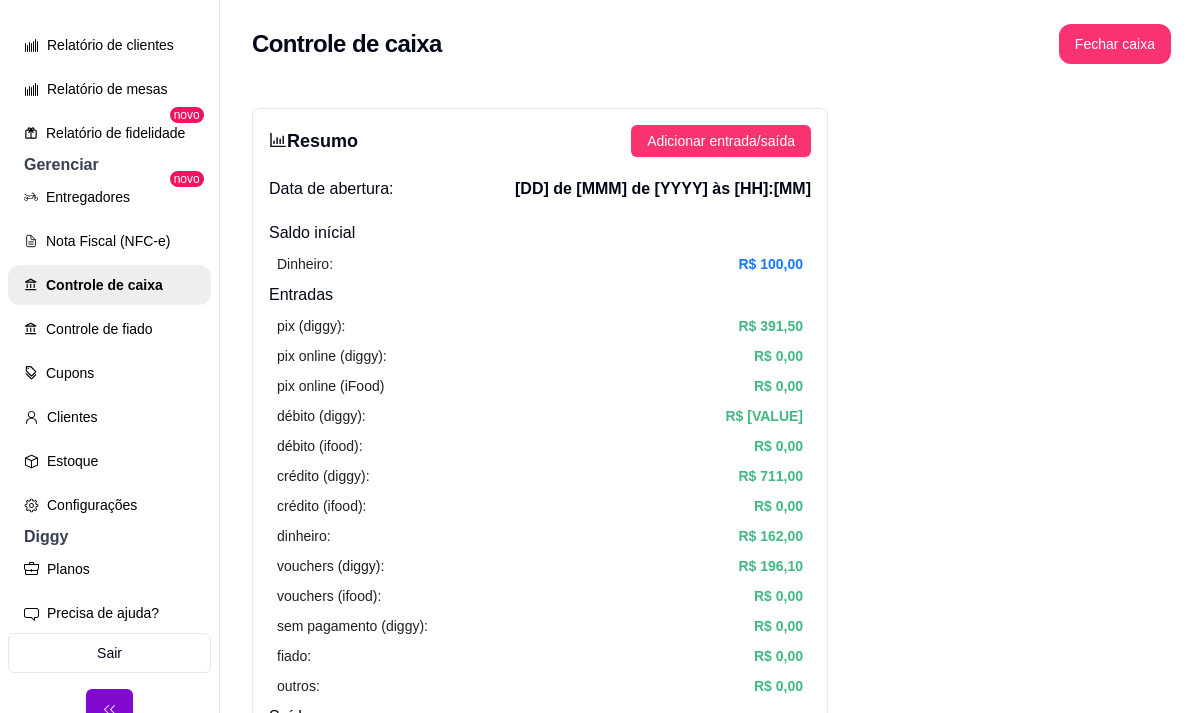 drag, startPoint x: 641, startPoint y: 510, endPoint x: 642, endPoint y: 537, distance: 27.018513 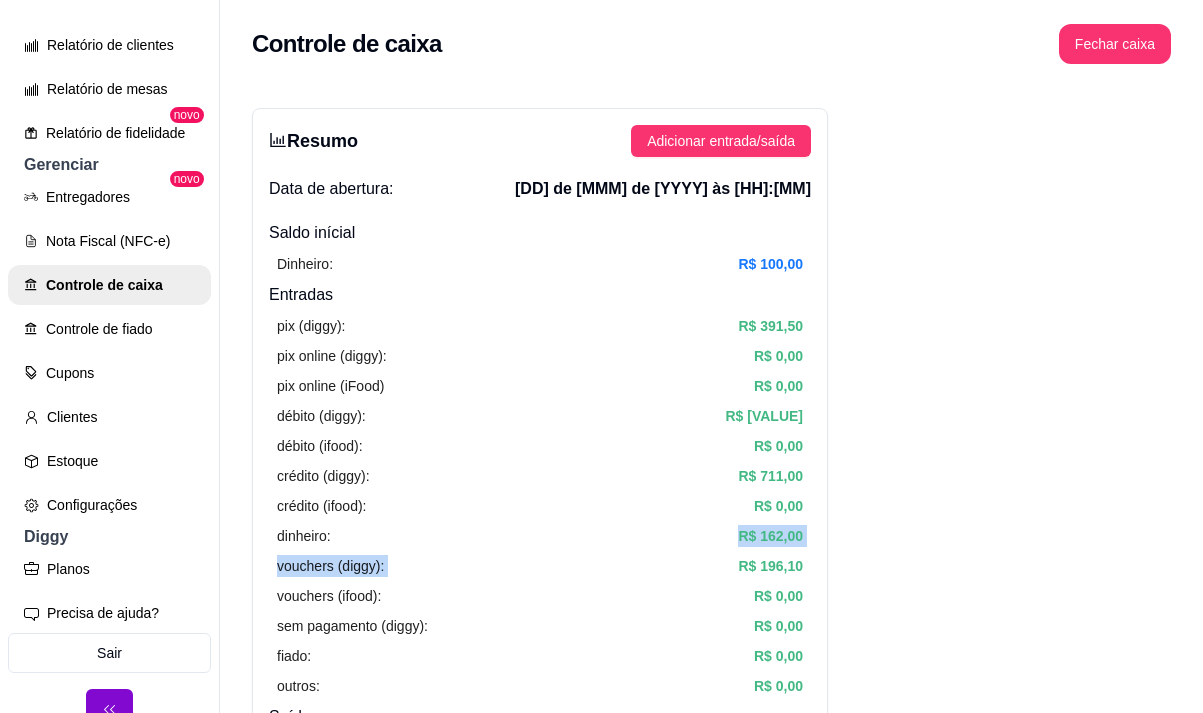 drag, startPoint x: 642, startPoint y: 537, endPoint x: 647, endPoint y: 578, distance: 41.303753 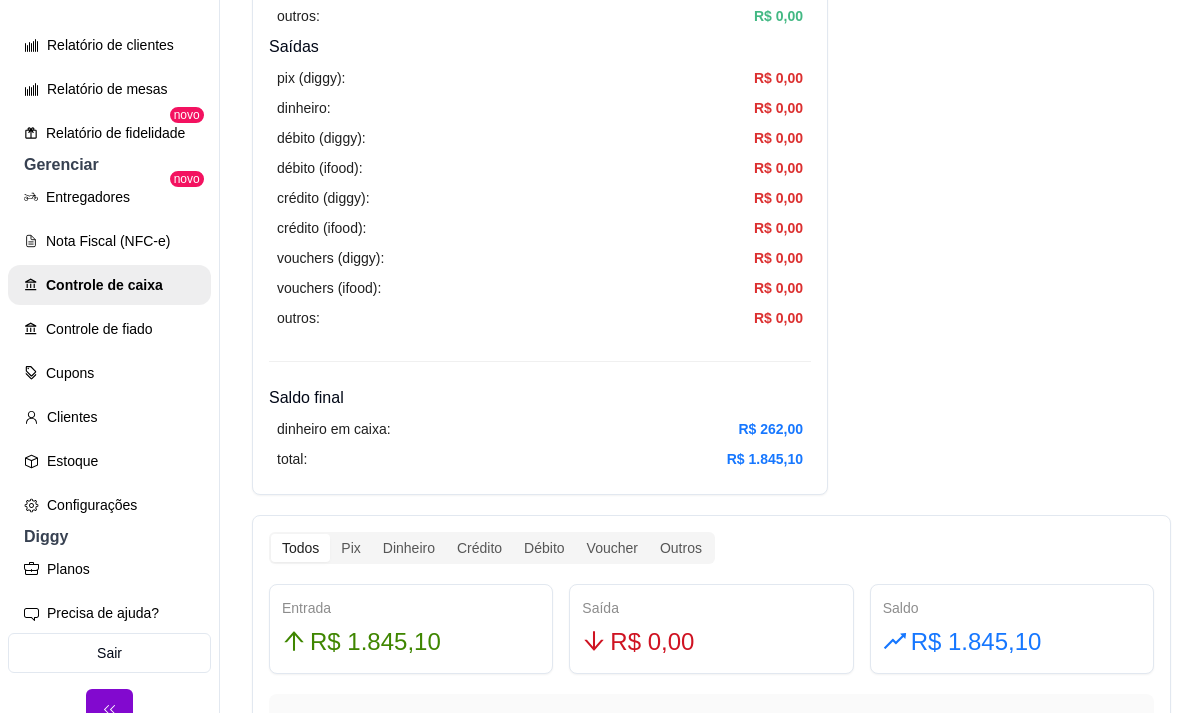 scroll, scrollTop: 0, scrollLeft: 0, axis: both 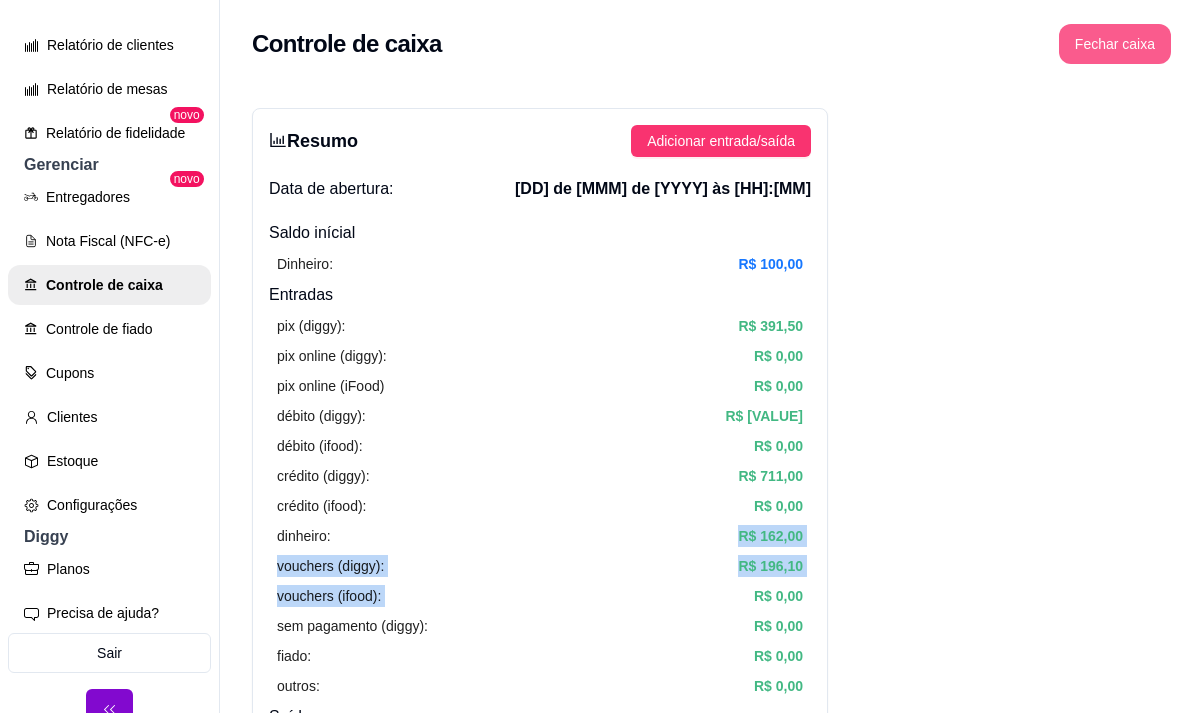 click on "Fechar caixa" at bounding box center [1115, 44] 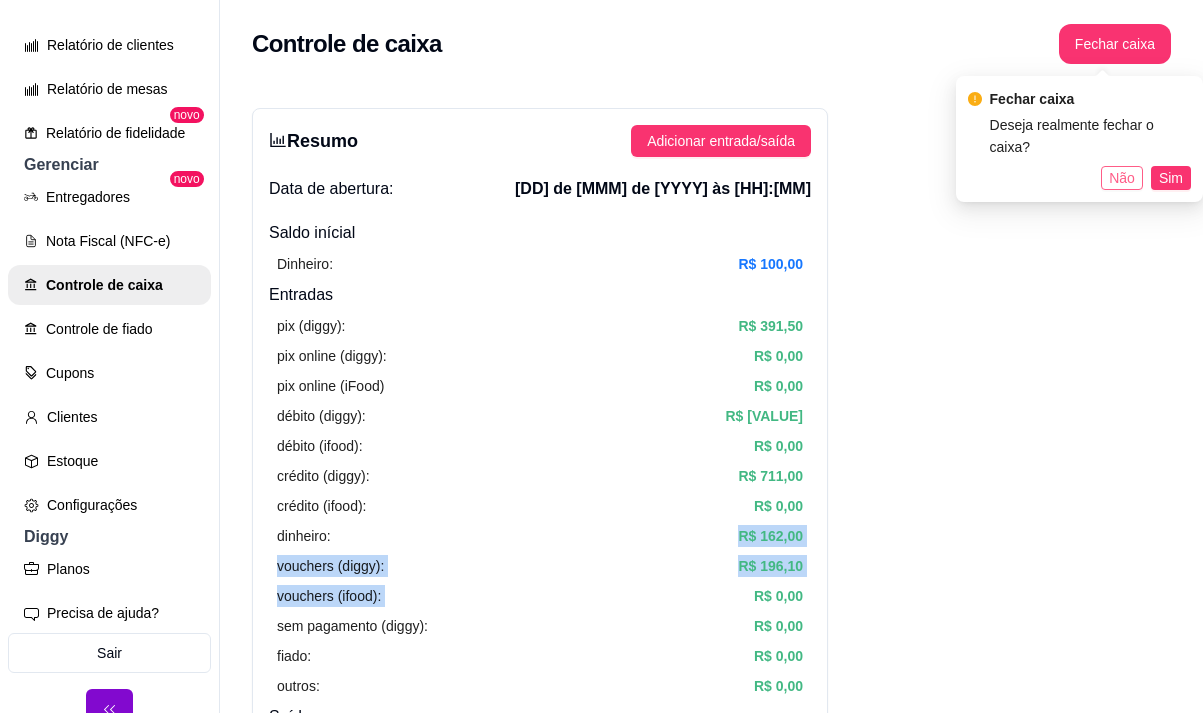 click on "Não" at bounding box center [1122, 178] 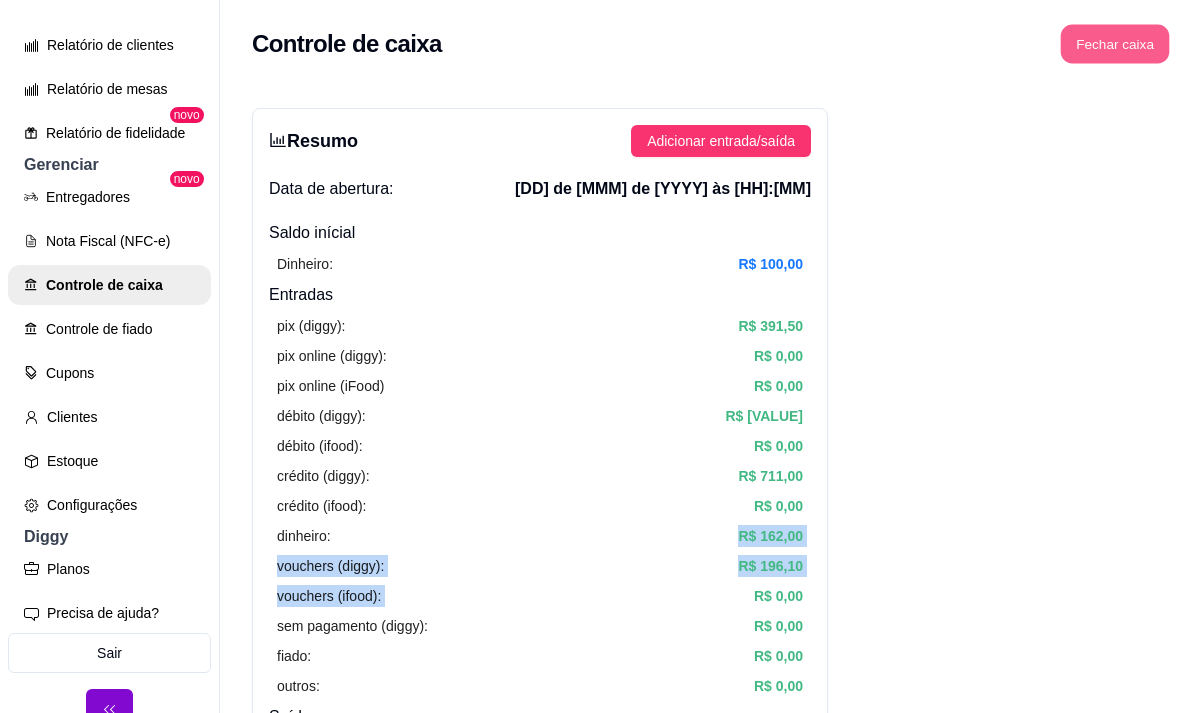click on "Fechar caixa" at bounding box center [1115, 44] 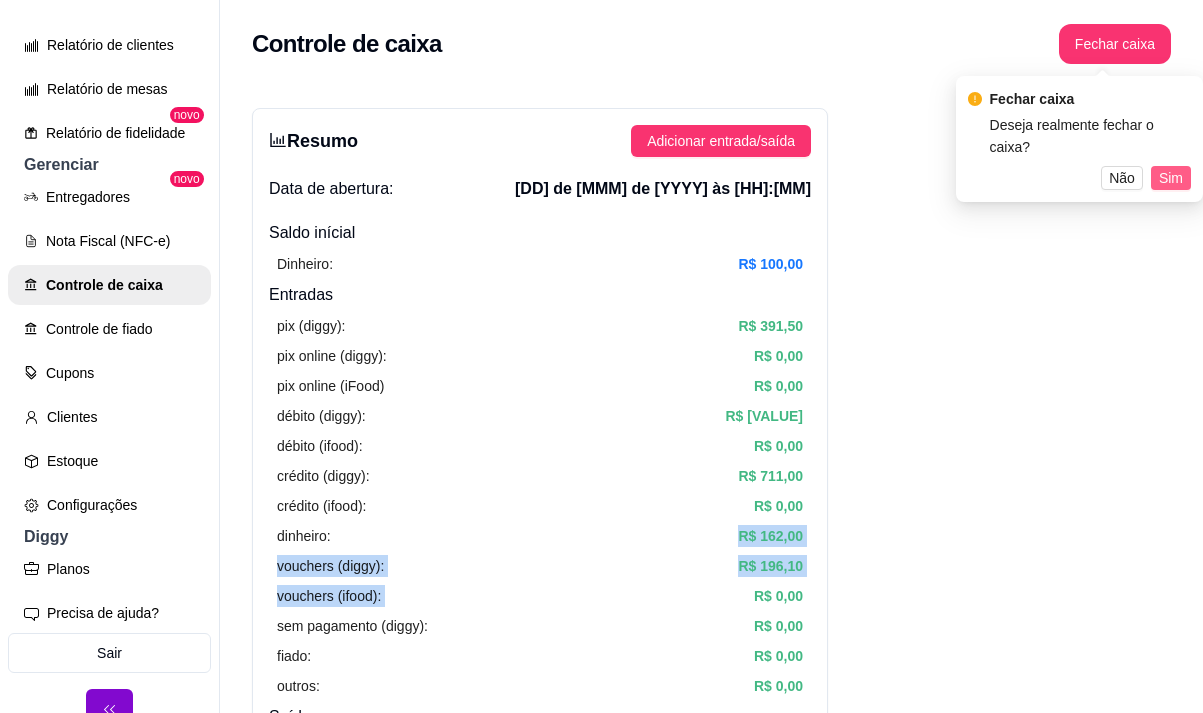 click on "Sim" at bounding box center (1171, 178) 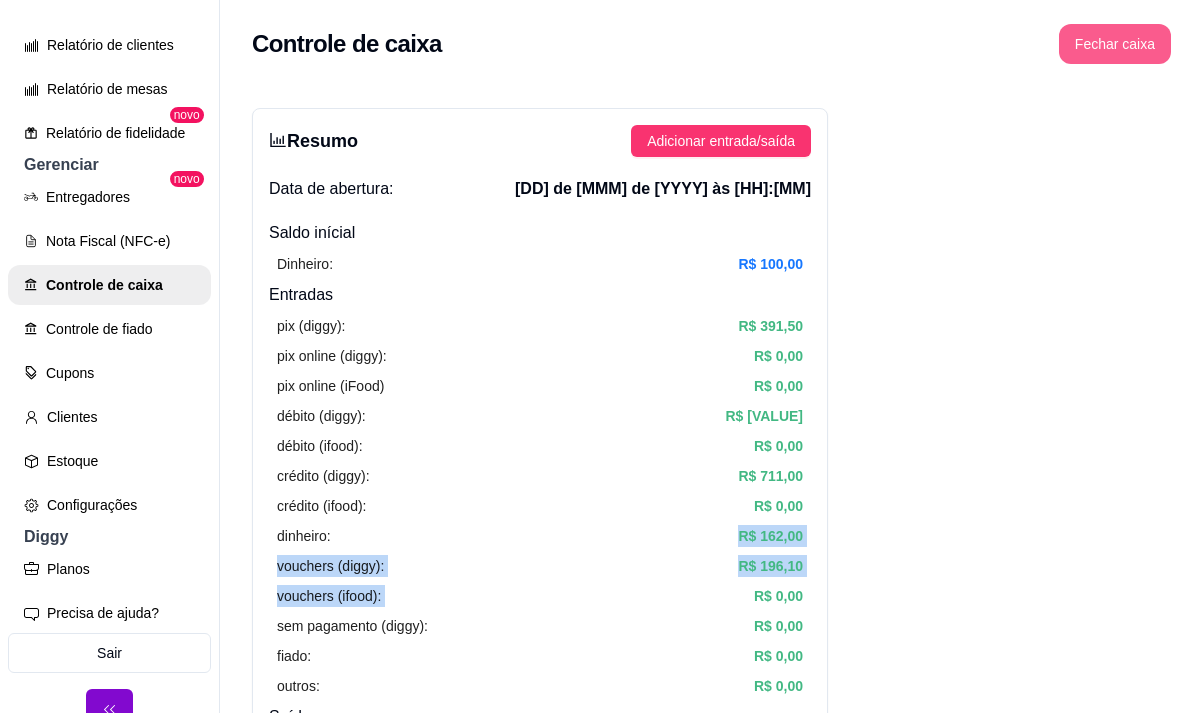 click on "Fechar caixa" at bounding box center [1115, 44] 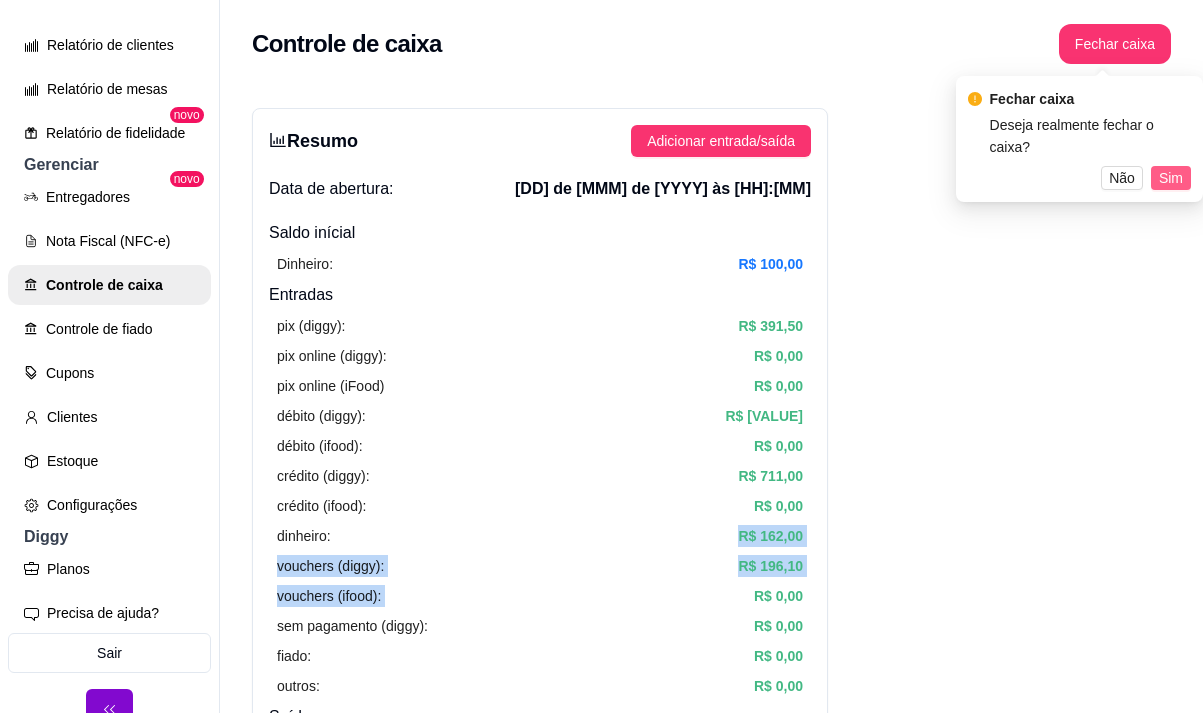 click on "Sim" at bounding box center [1171, 178] 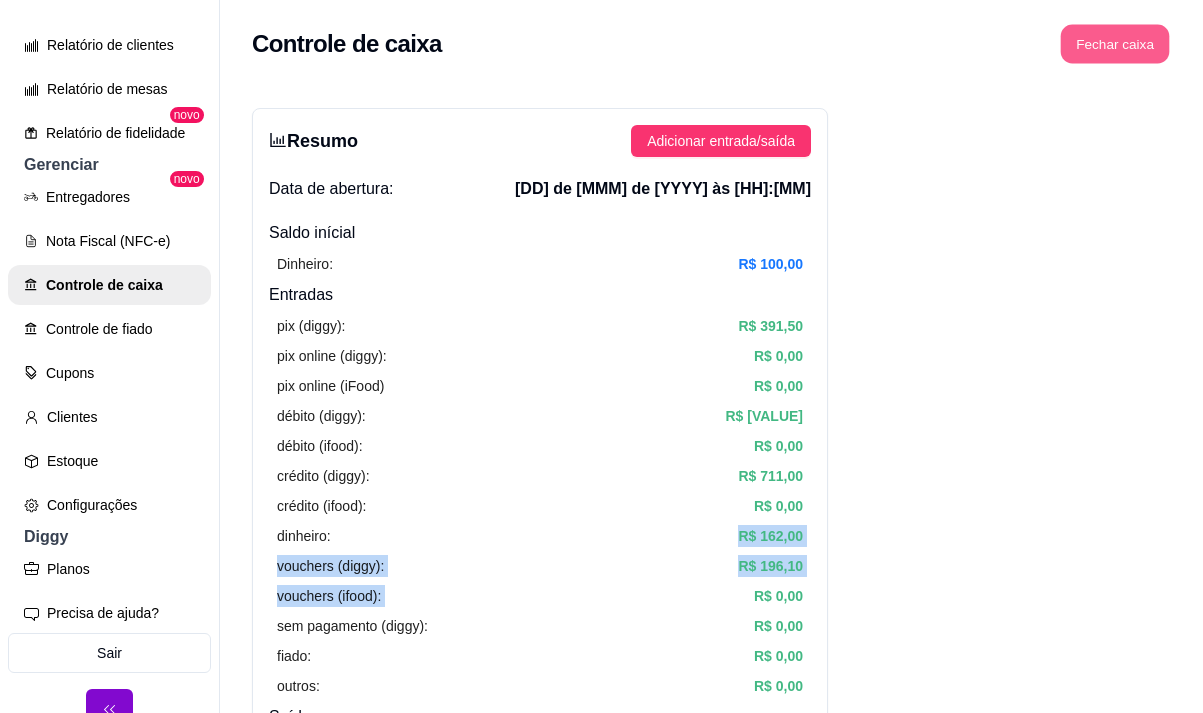click on "Fechar caixa" at bounding box center [1115, 44] 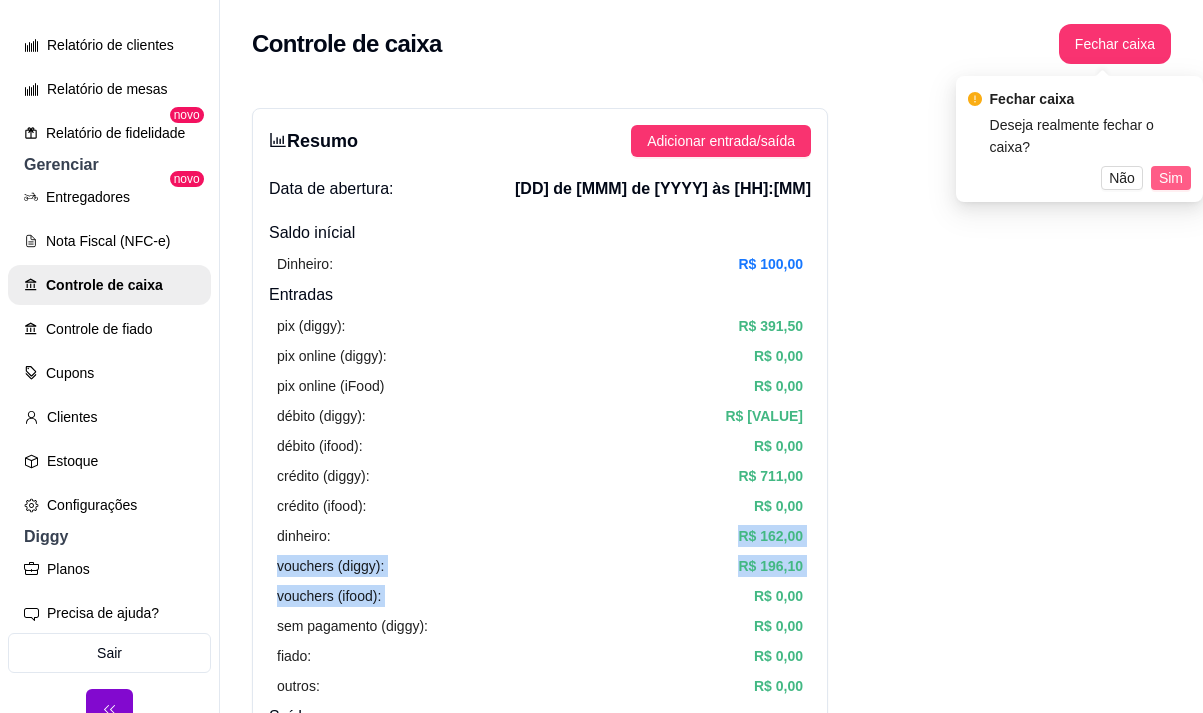 click on "Sim" at bounding box center [1171, 178] 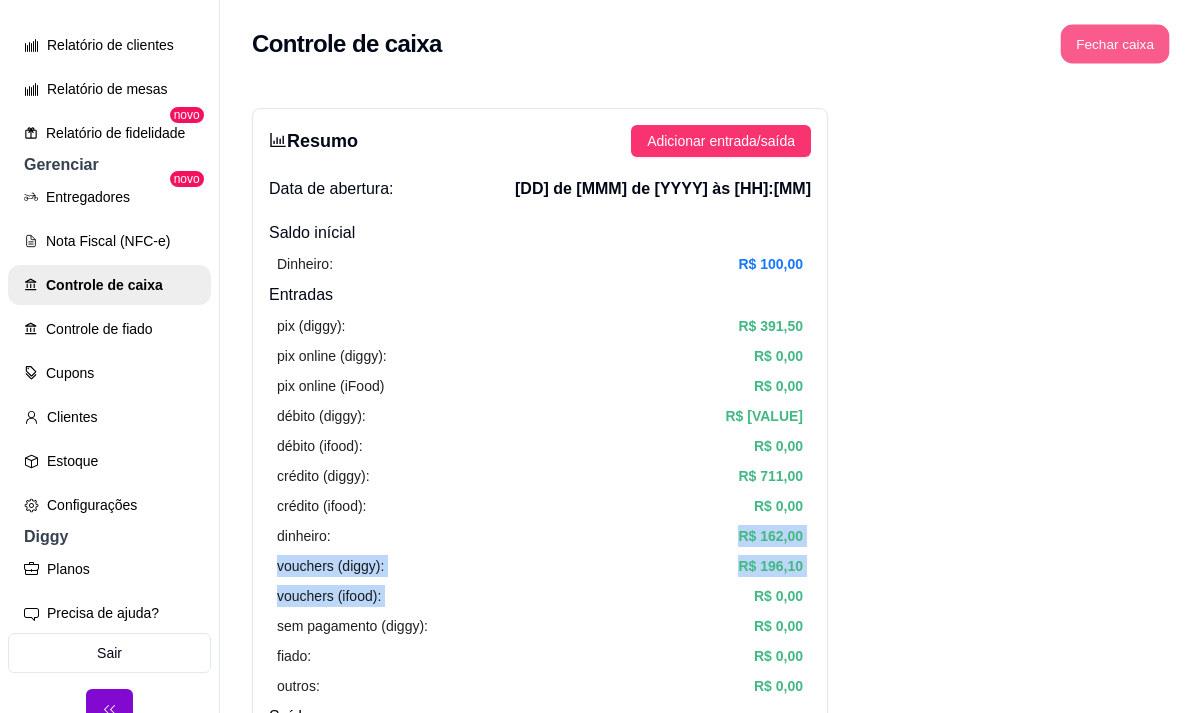click on "Fechar caixa" at bounding box center [1115, 44] 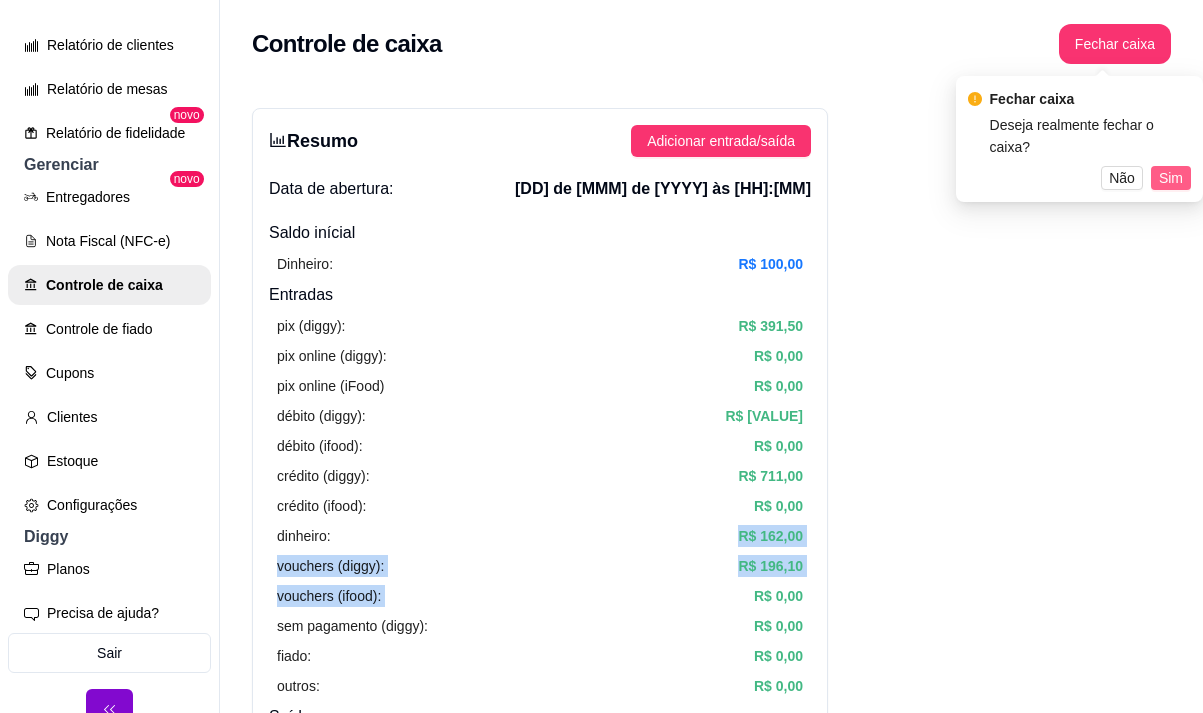 click on "Sim" at bounding box center (1171, 178) 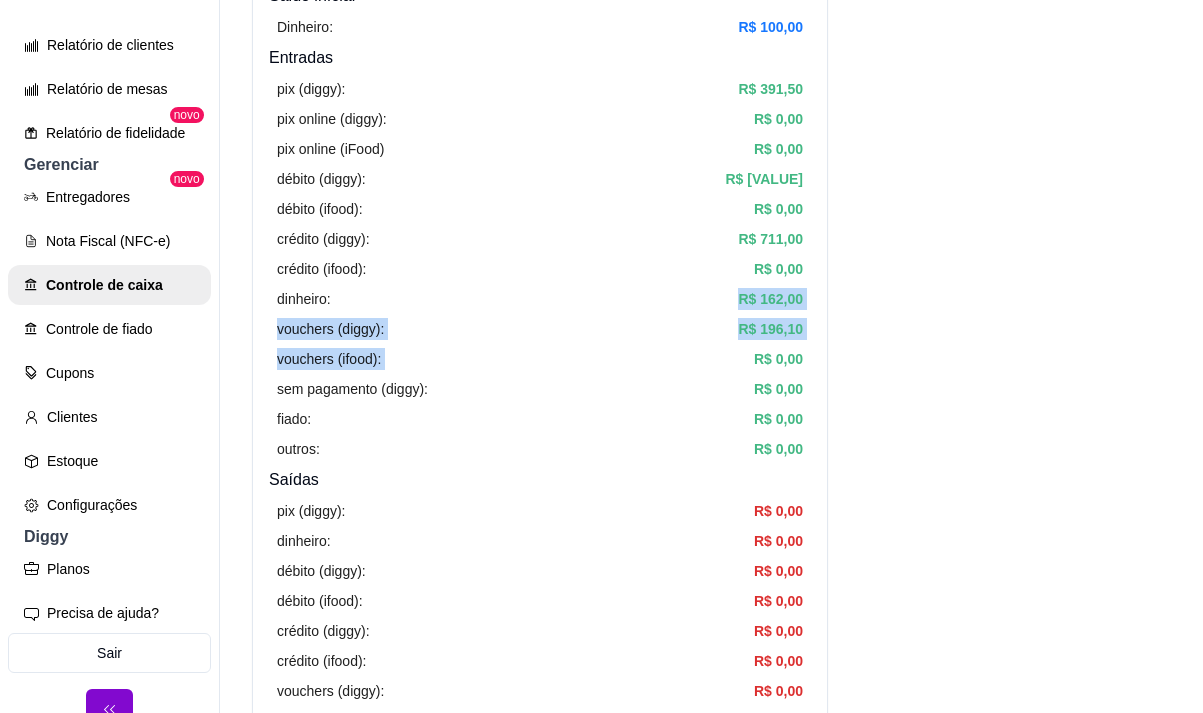 scroll, scrollTop: 0, scrollLeft: 0, axis: both 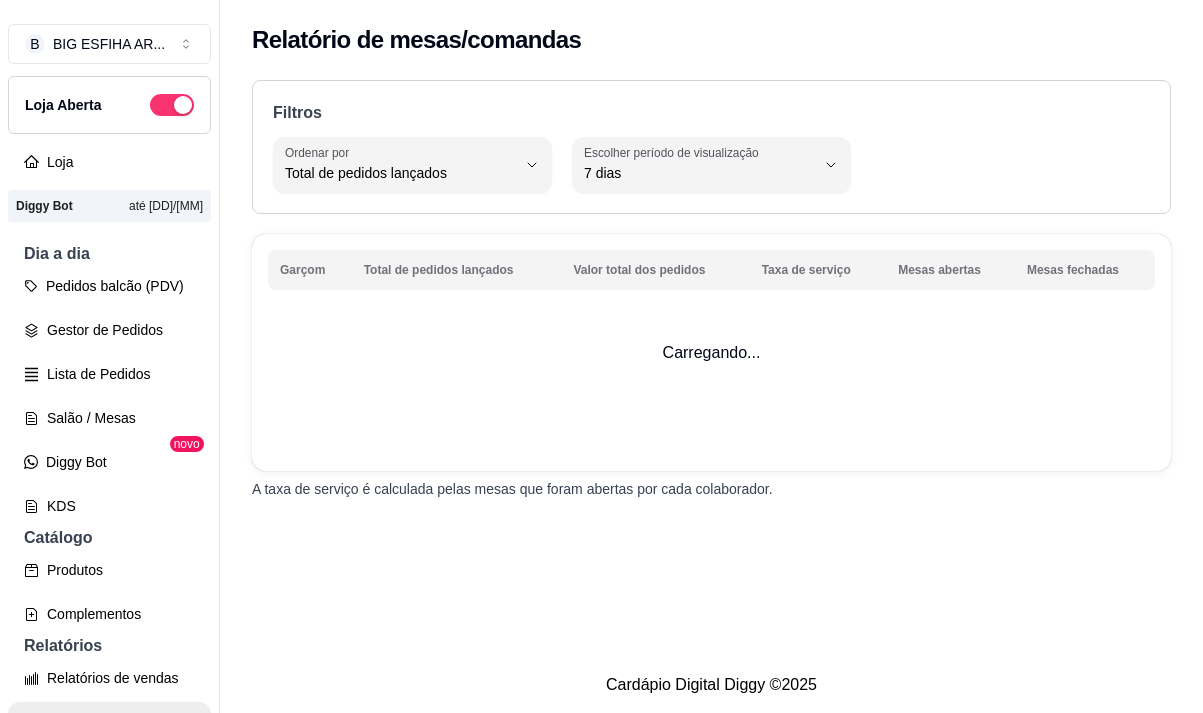 select on "TOTAL_OF_ORDERS" 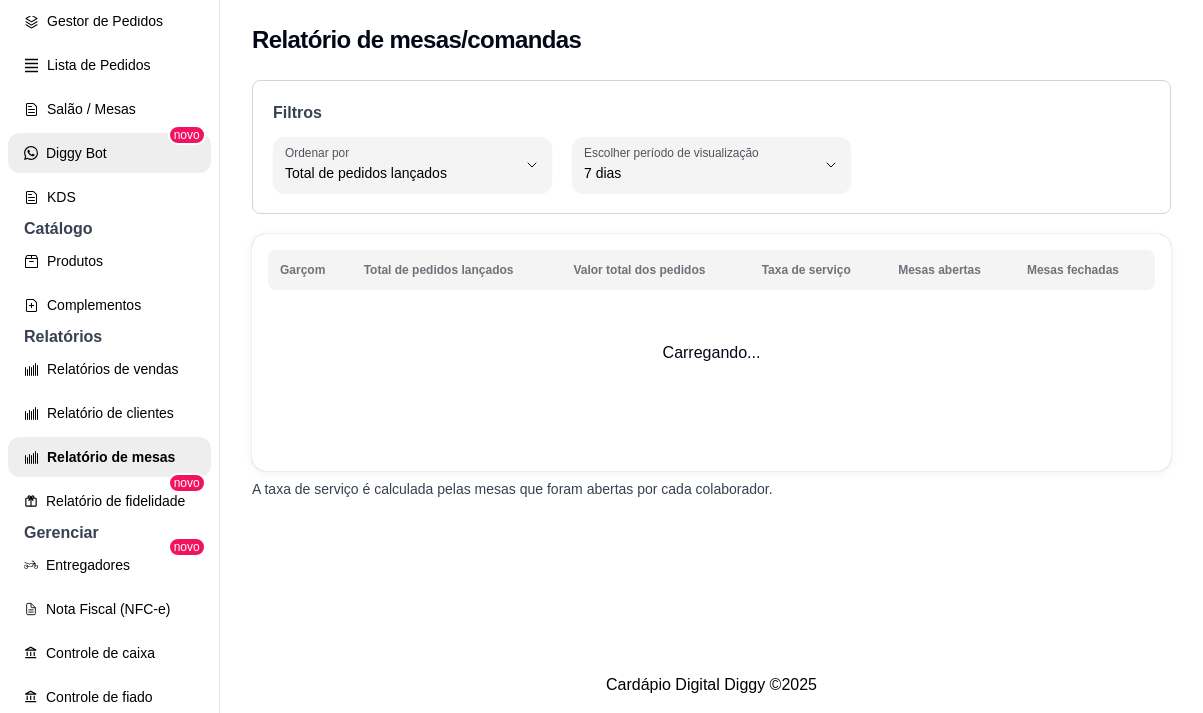 scroll, scrollTop: 200, scrollLeft: 0, axis: vertical 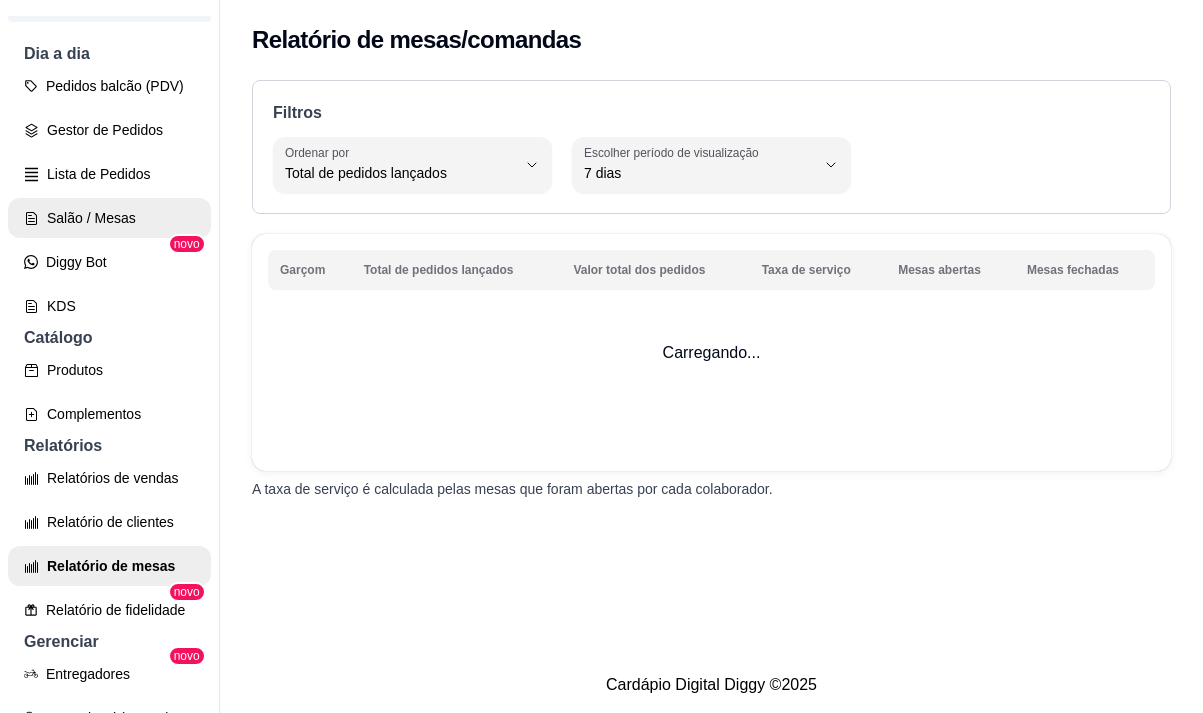 click on "Salão / Mesas" at bounding box center [109, 218] 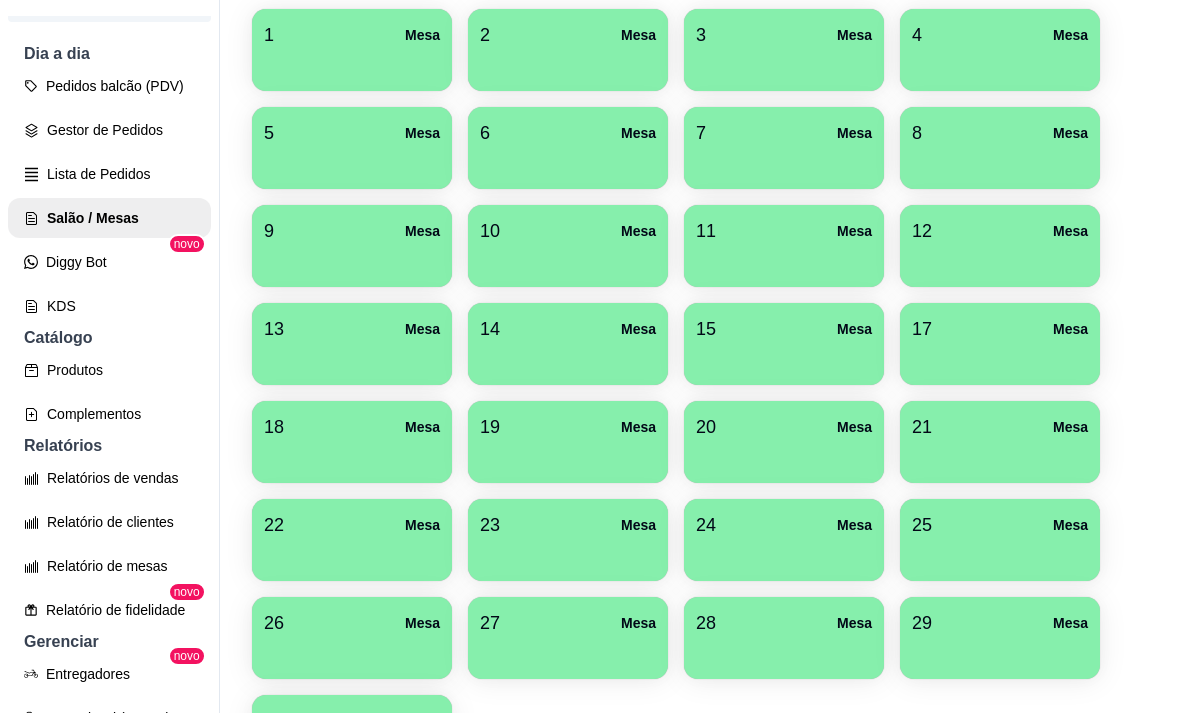 scroll, scrollTop: 200, scrollLeft: 0, axis: vertical 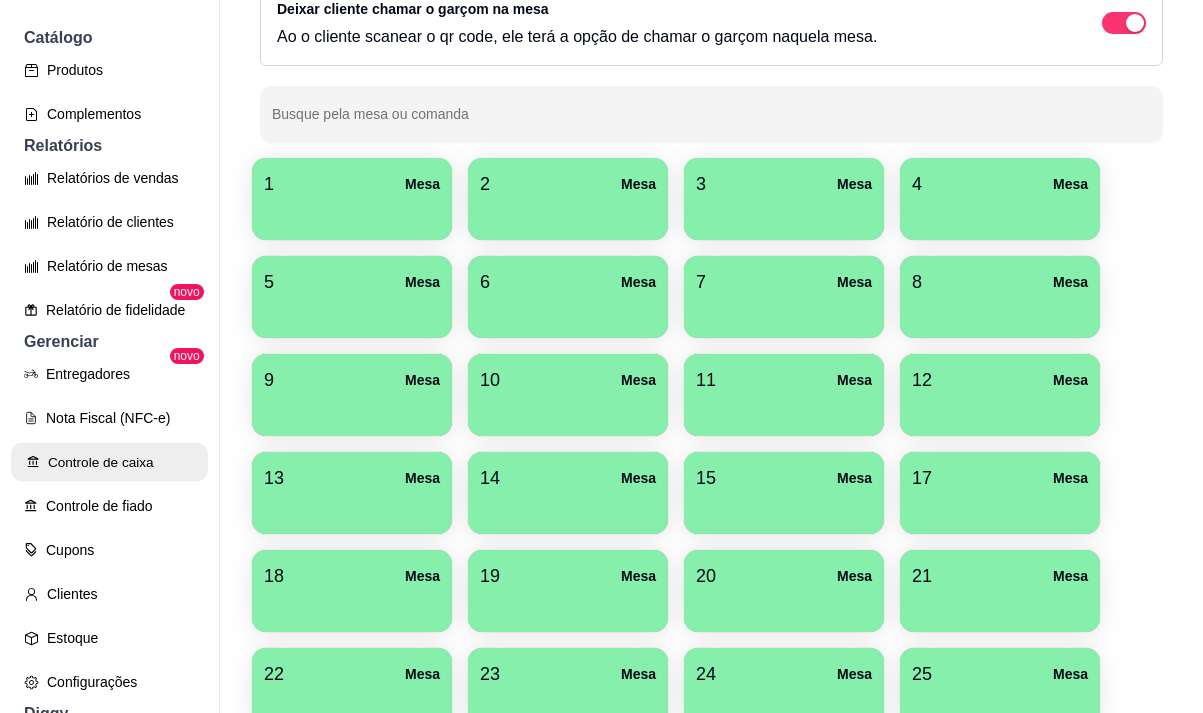 click on "Controle de caixa" at bounding box center [109, 462] 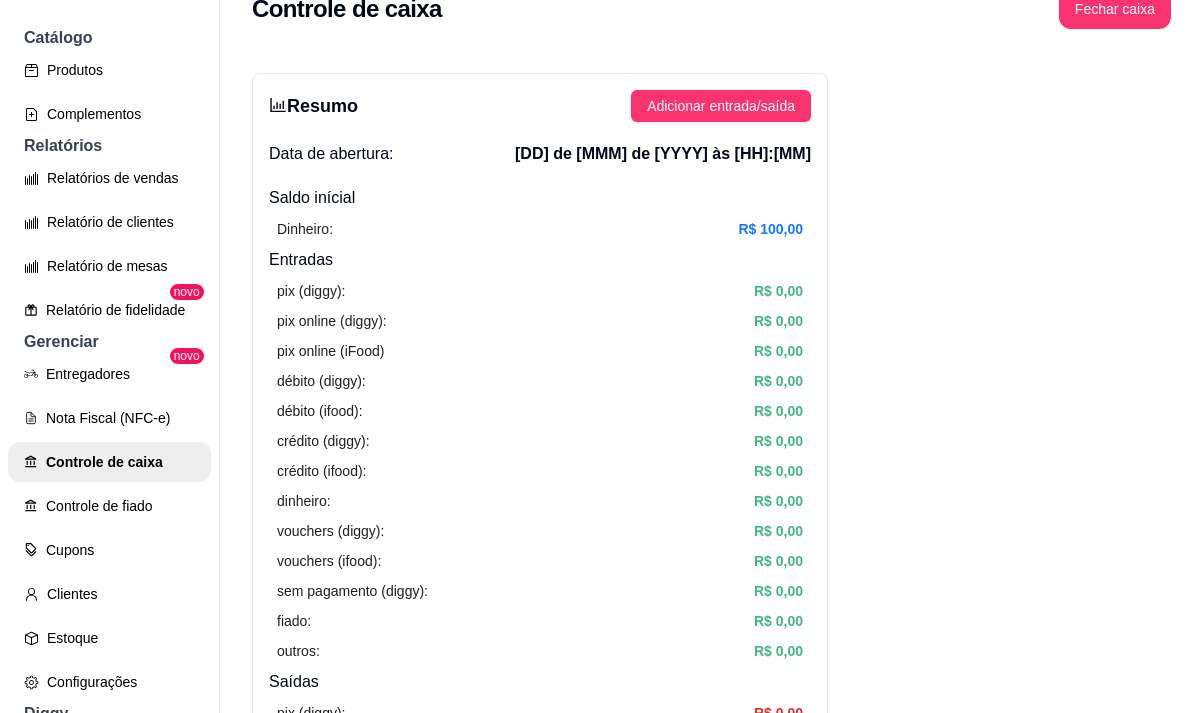 scroll, scrollTop: 0, scrollLeft: 0, axis: both 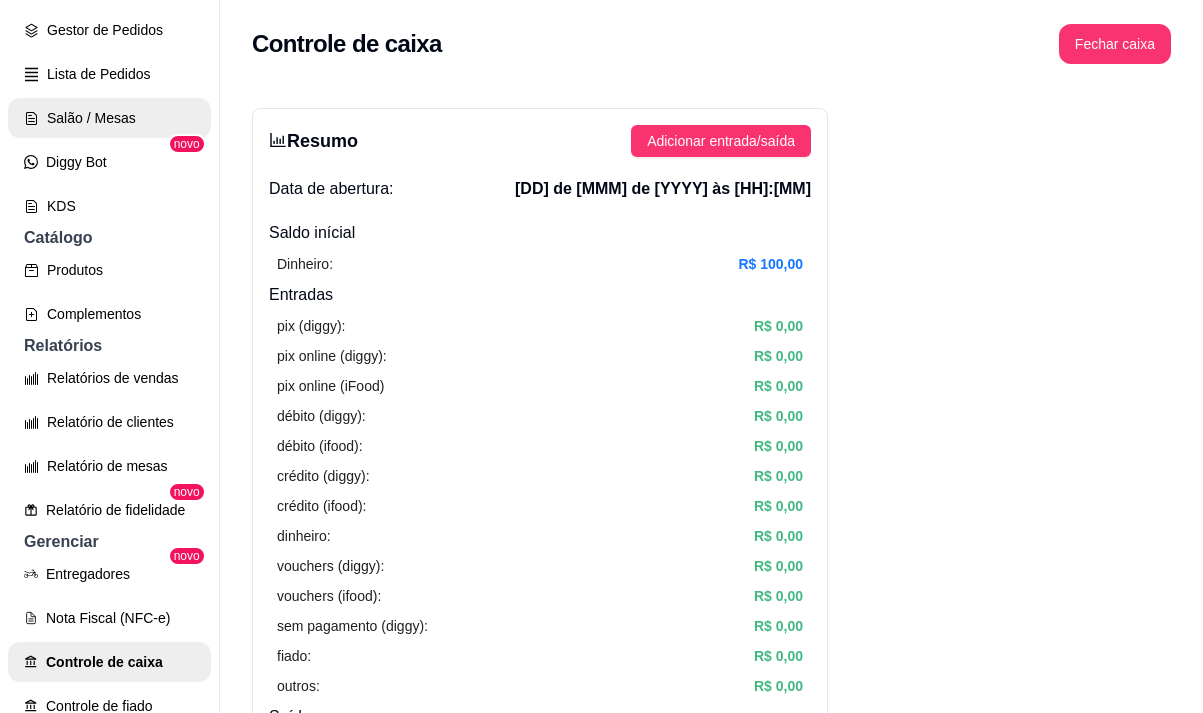 click on "Salão / Mesas" at bounding box center (109, 118) 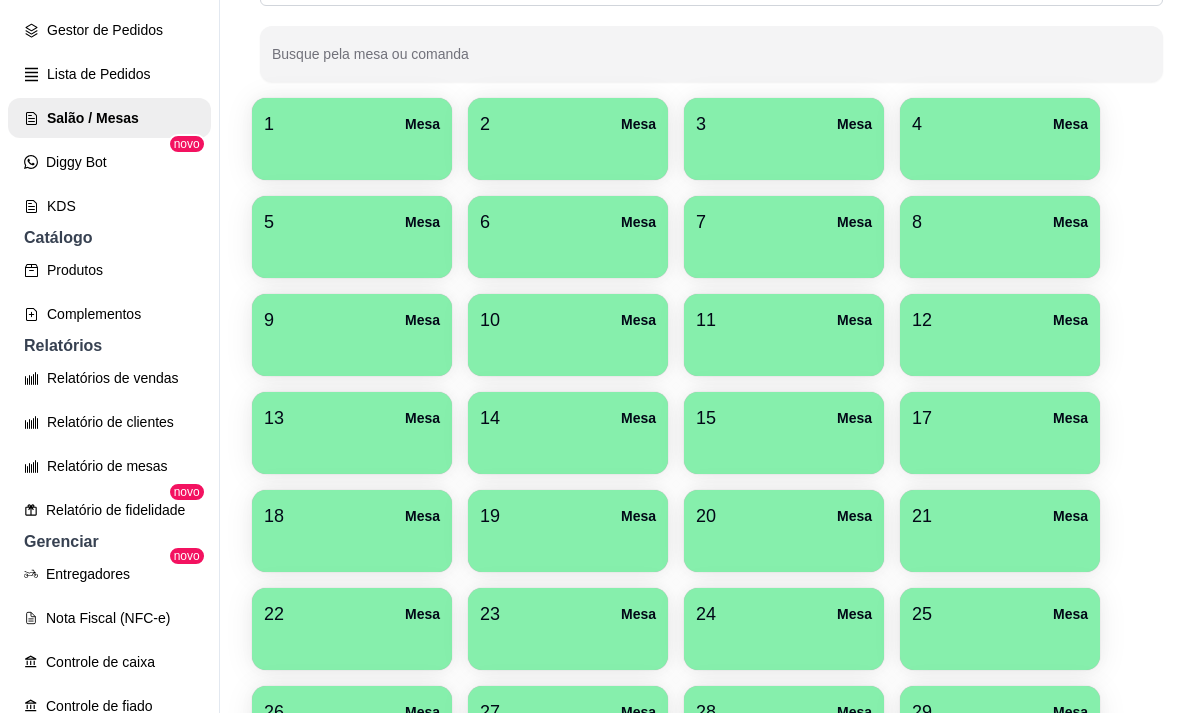scroll, scrollTop: 300, scrollLeft: 0, axis: vertical 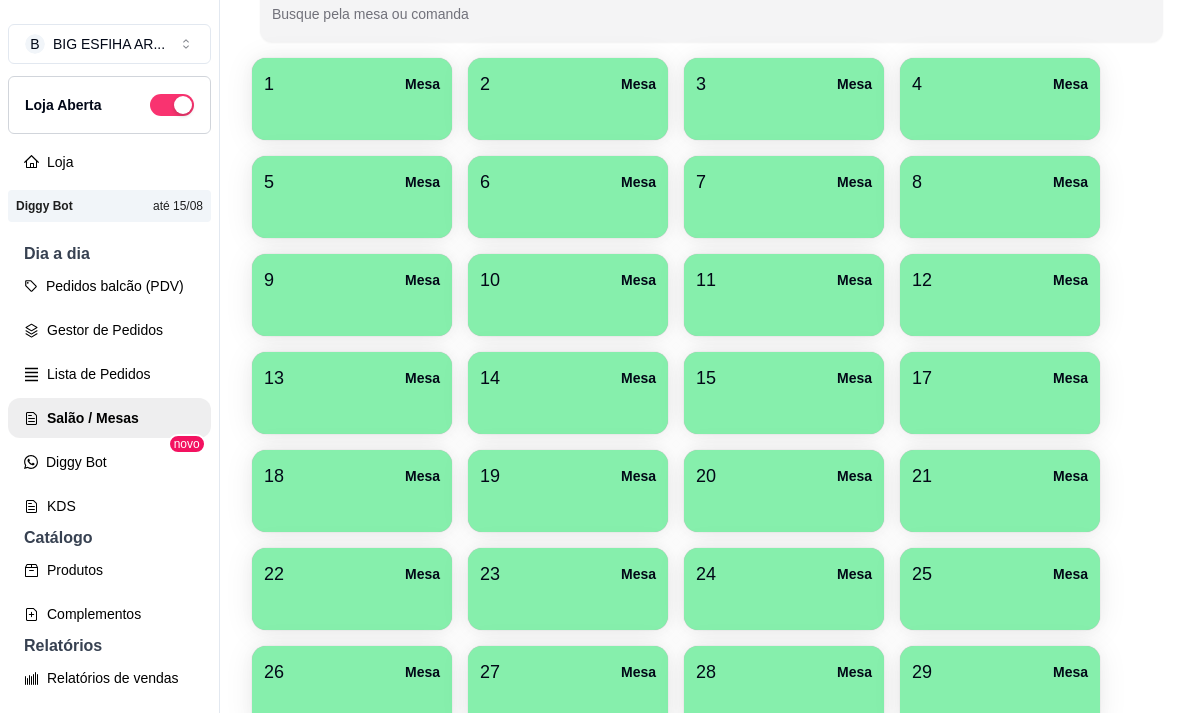 click at bounding box center (784, 211) 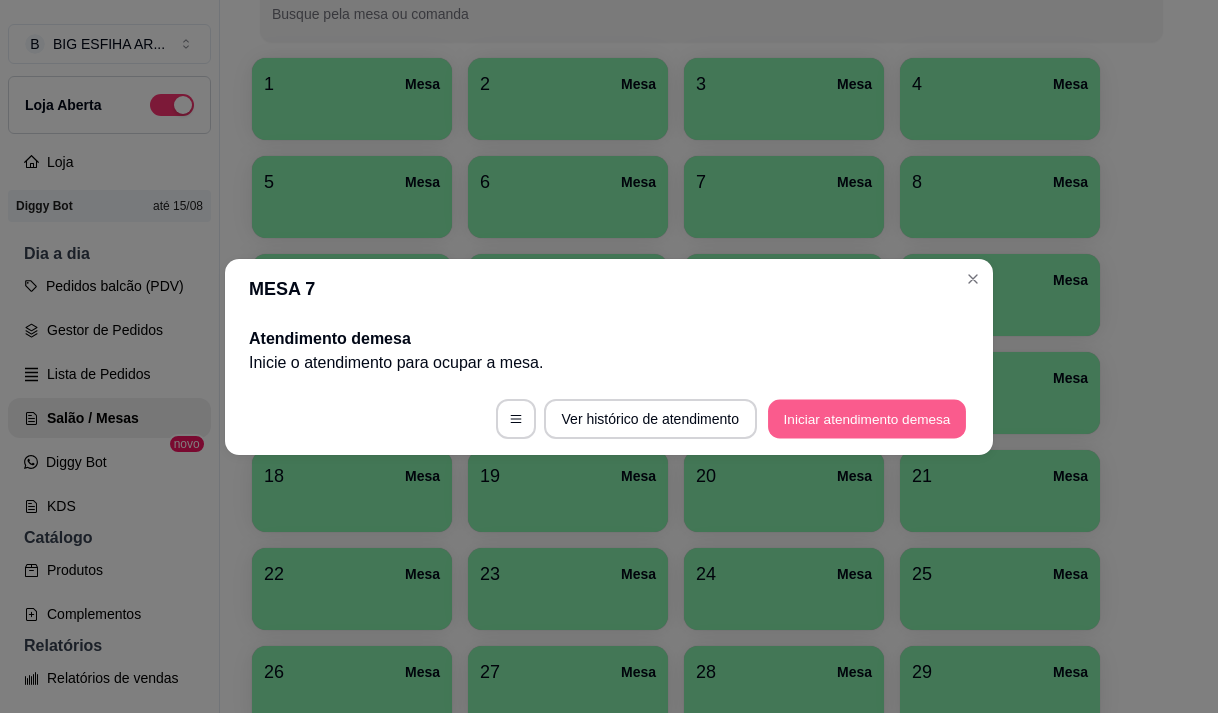 click on "Iniciar atendimento de  mesa" at bounding box center [867, 418] 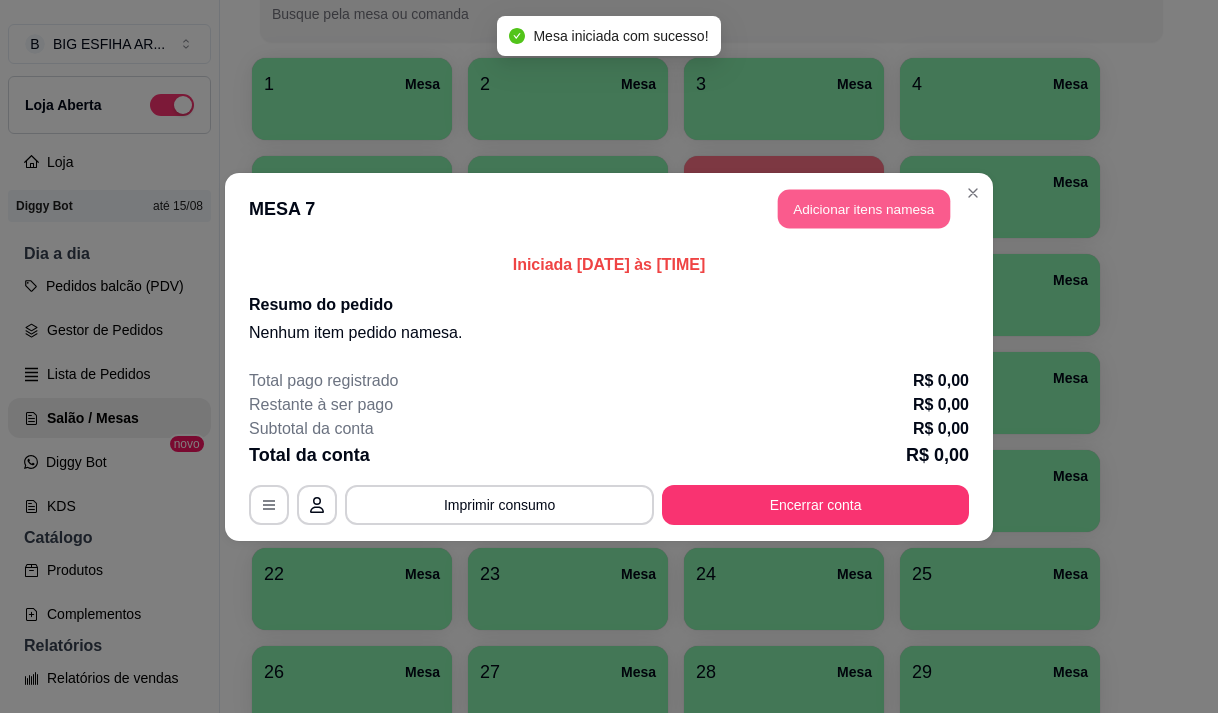 click on "Adicionar itens na  mesa" at bounding box center [864, 208] 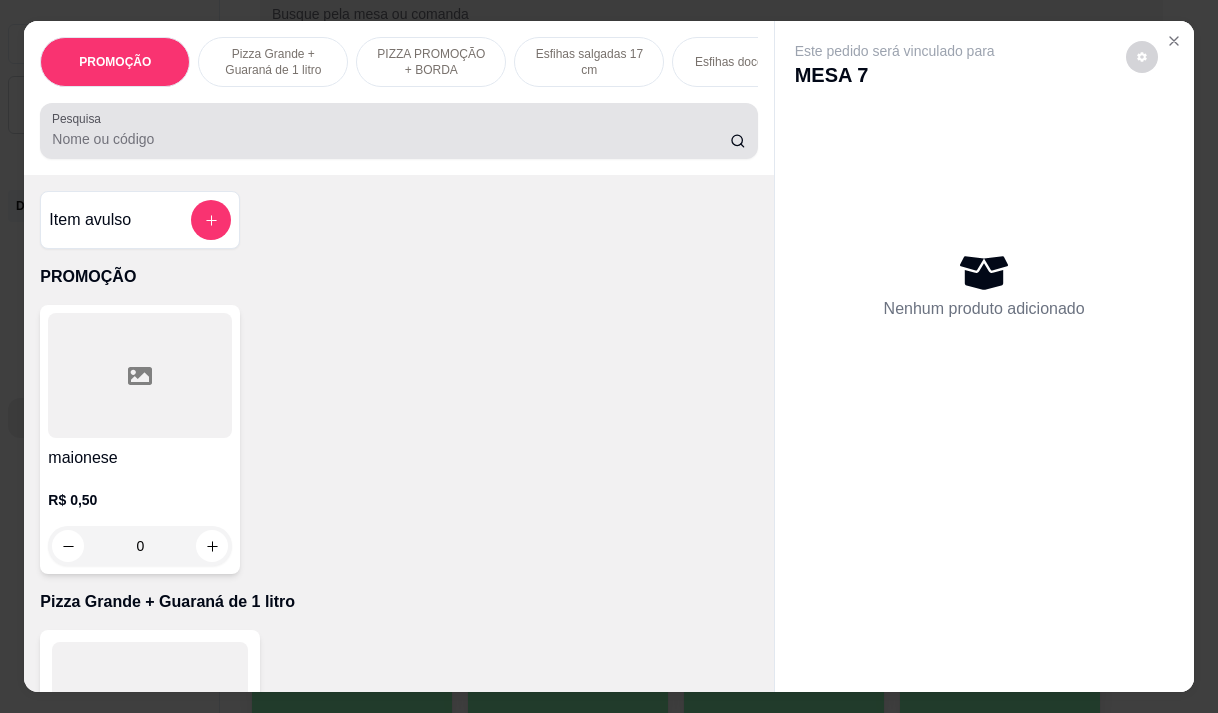 click at bounding box center (398, 131) 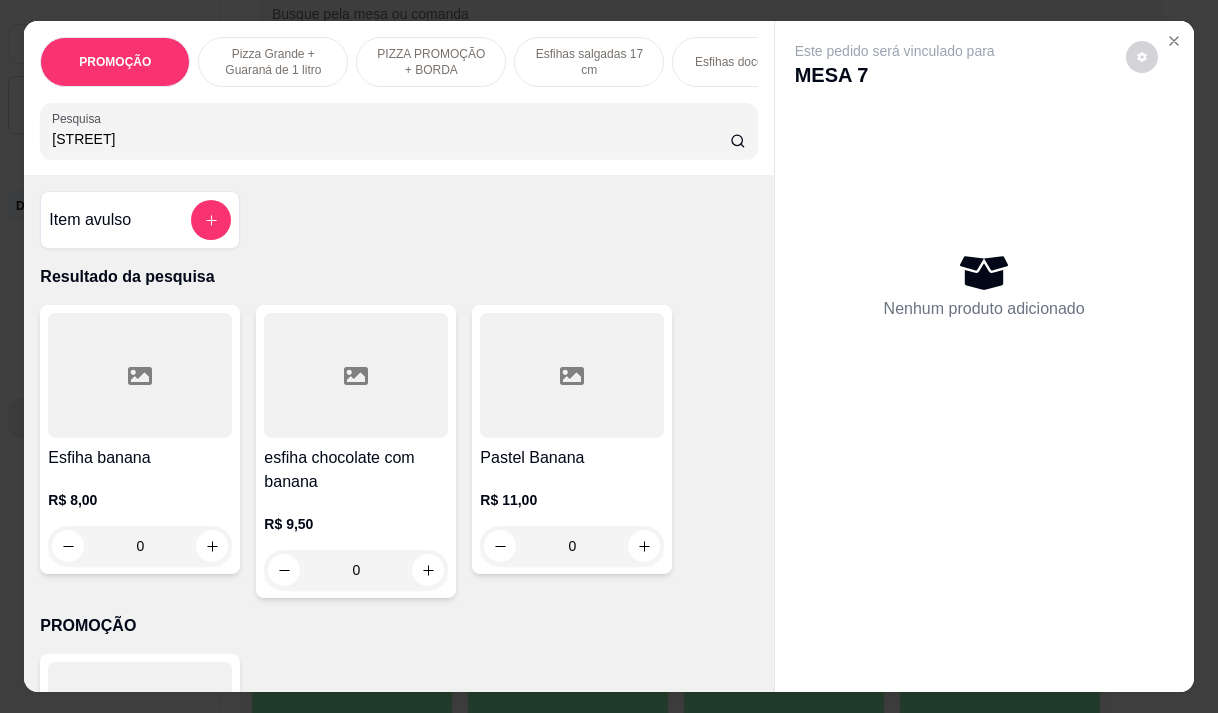 click on "Esfiha banana" at bounding box center [140, 458] 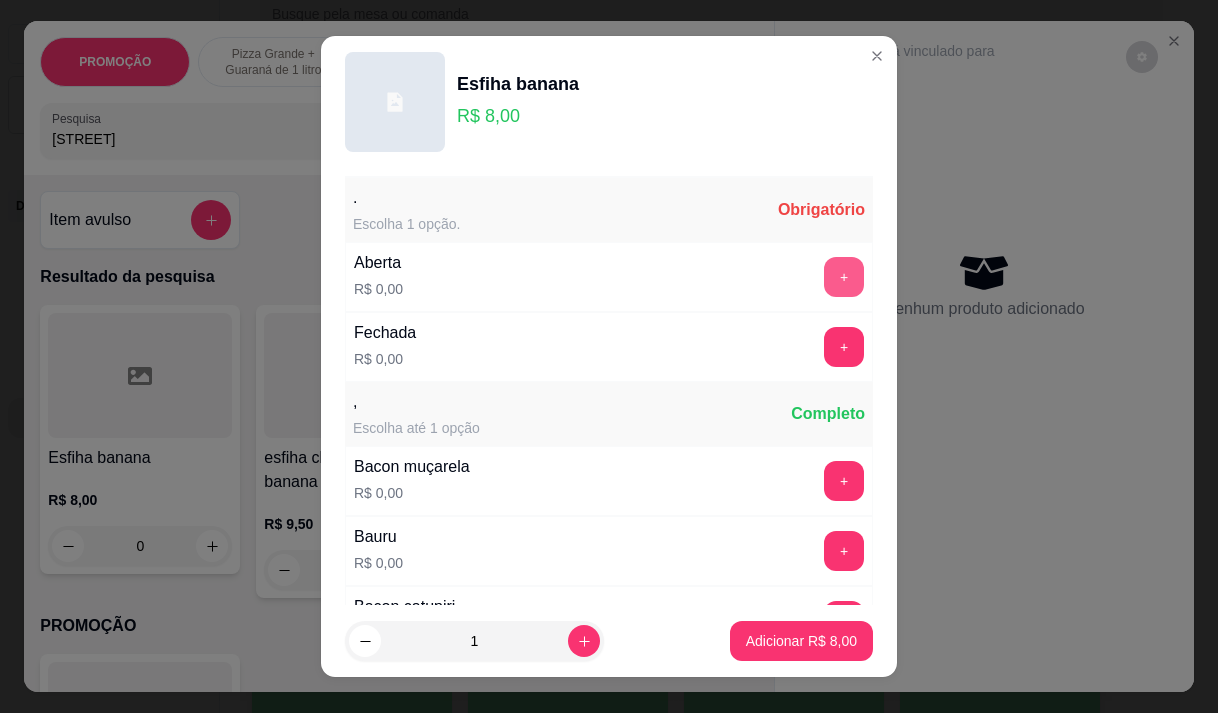 click on "+" at bounding box center [844, 277] 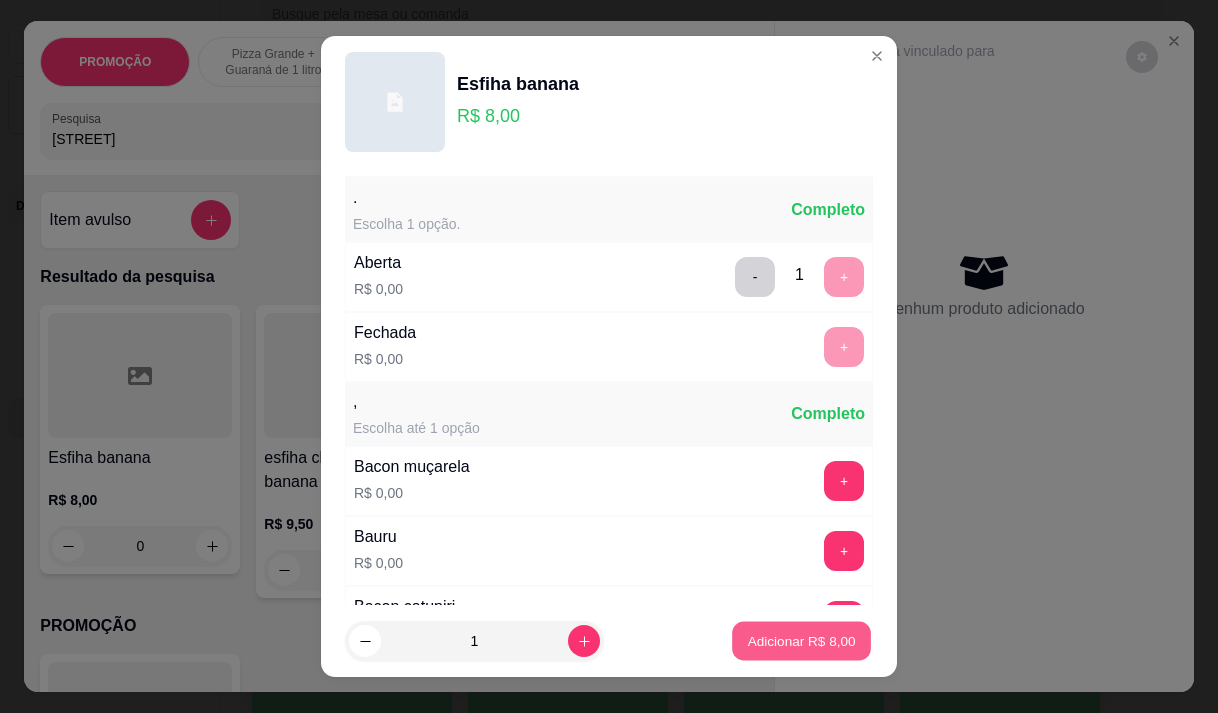 click on "Adicionar   R$ 8,00" at bounding box center (801, 641) 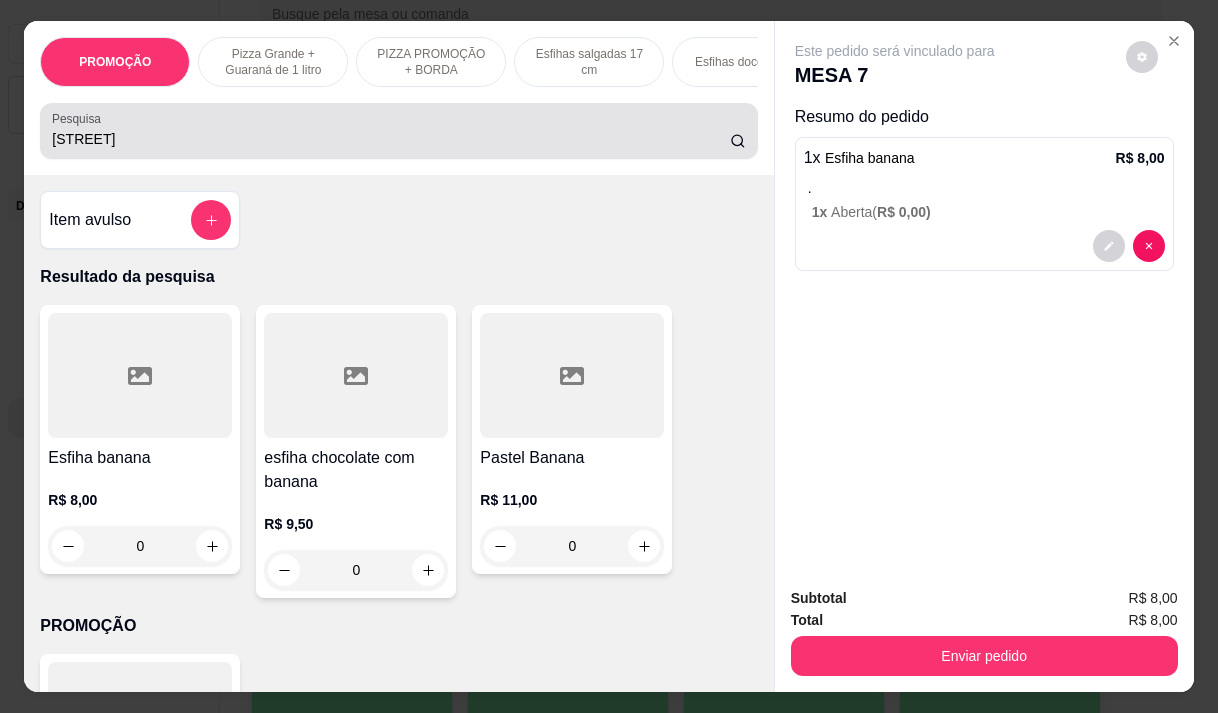click on "[STREET]" at bounding box center (391, 139) 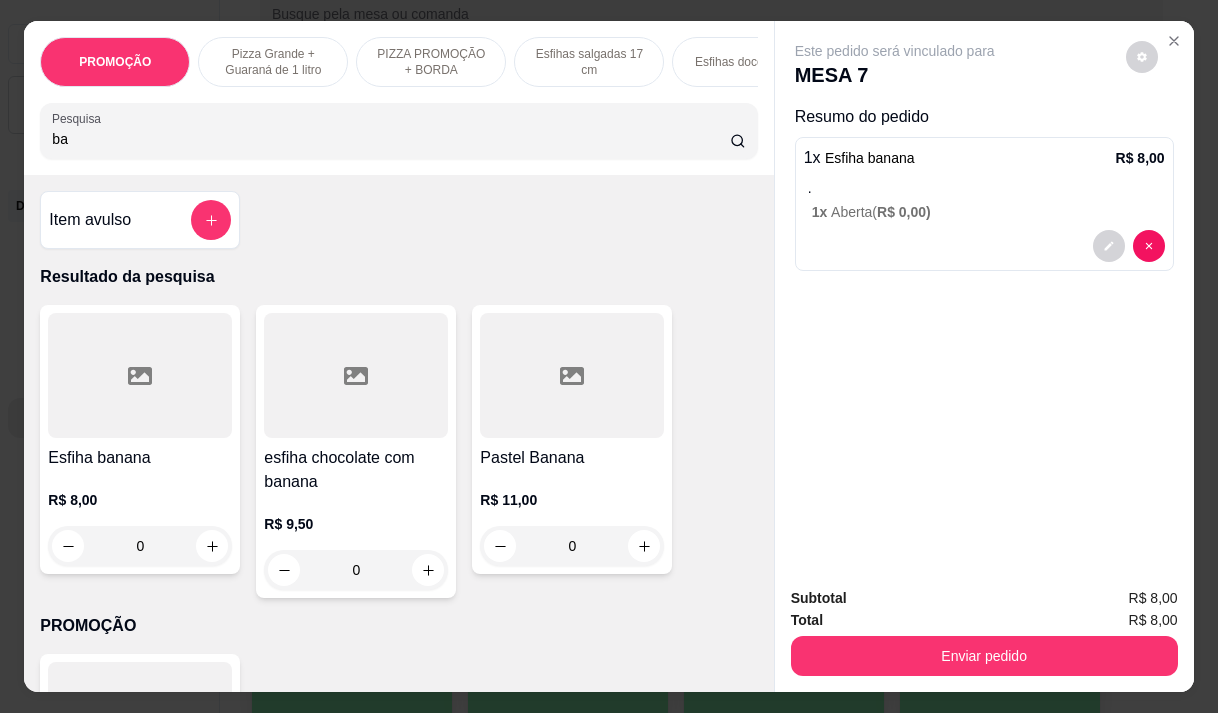 type on "b" 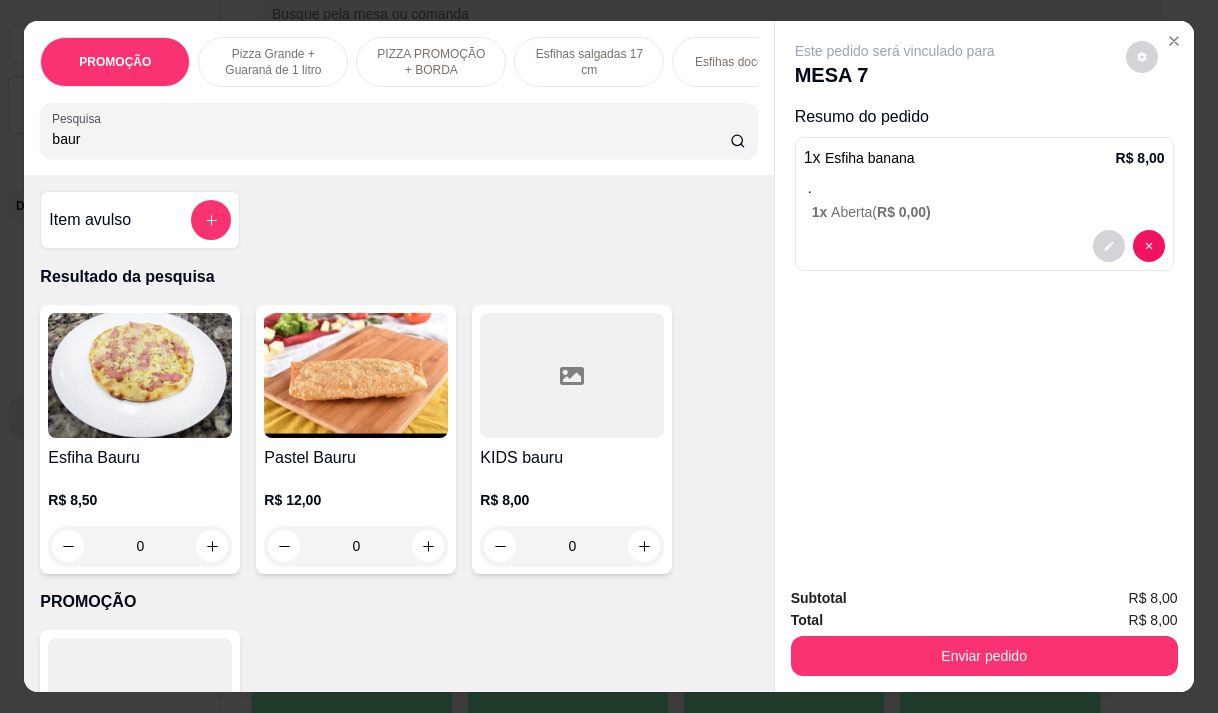 click on "Esfiha Bauru" at bounding box center (140, 458) 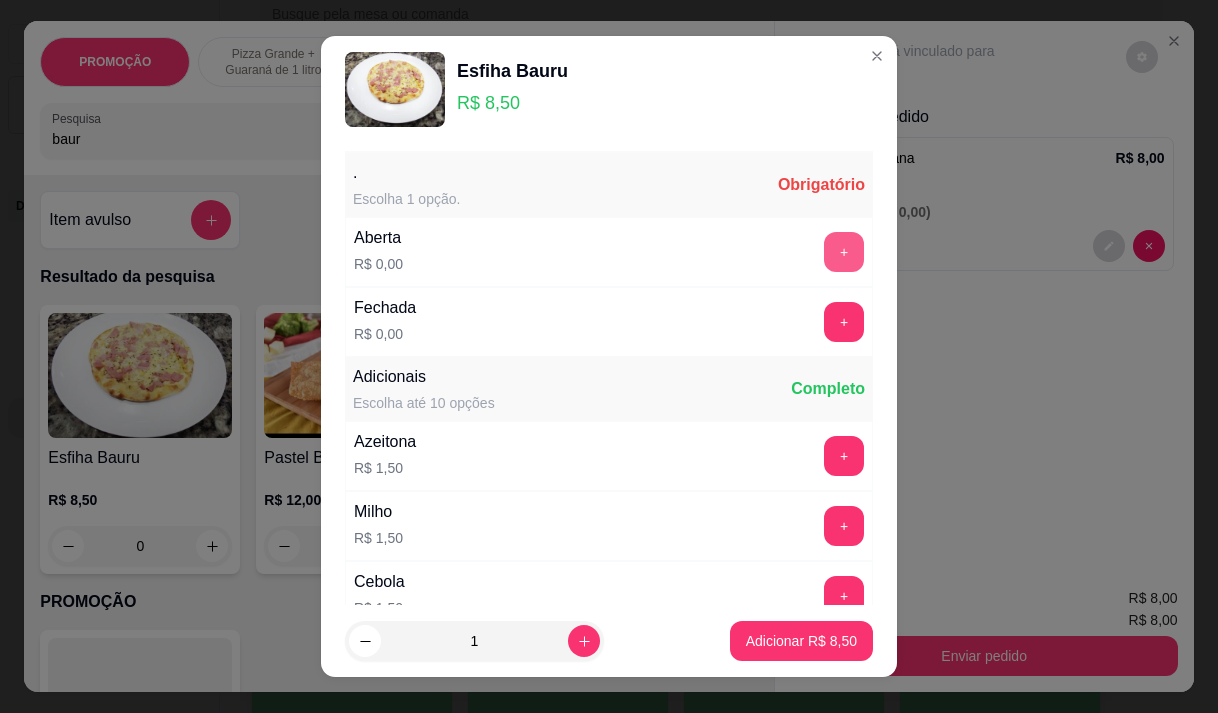 click on "+" at bounding box center (844, 252) 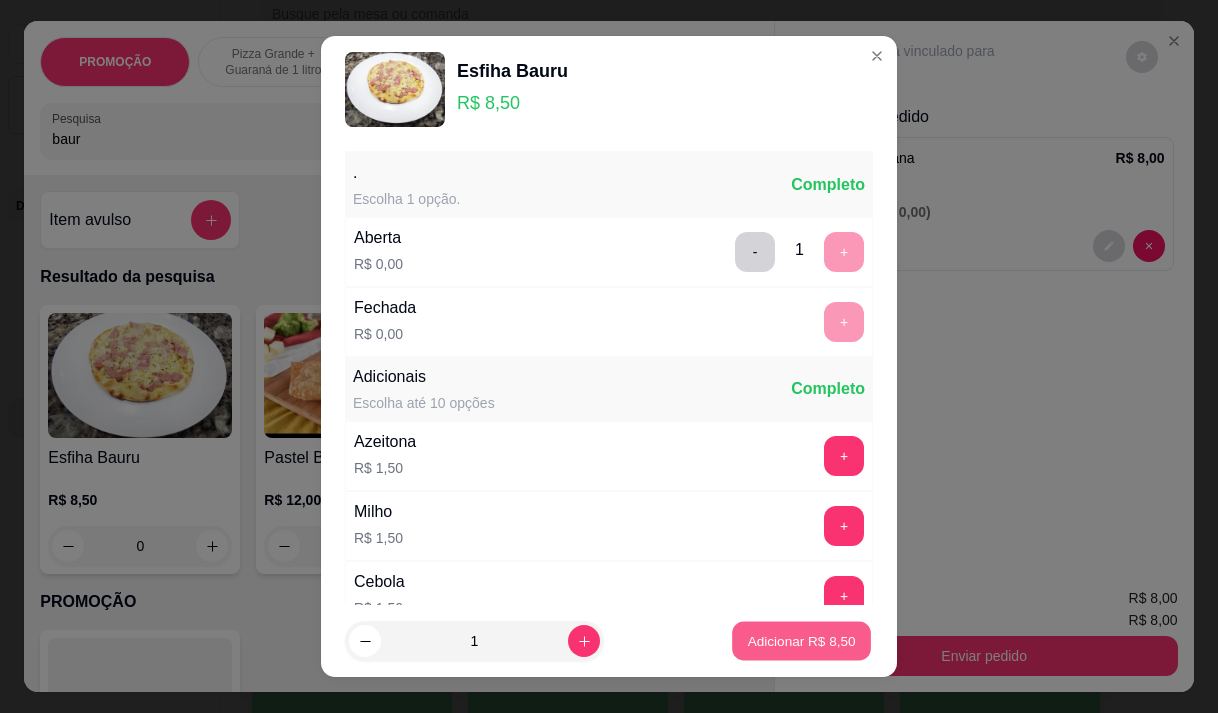 click on "Adicionar R$ 8,50" at bounding box center [801, 641] 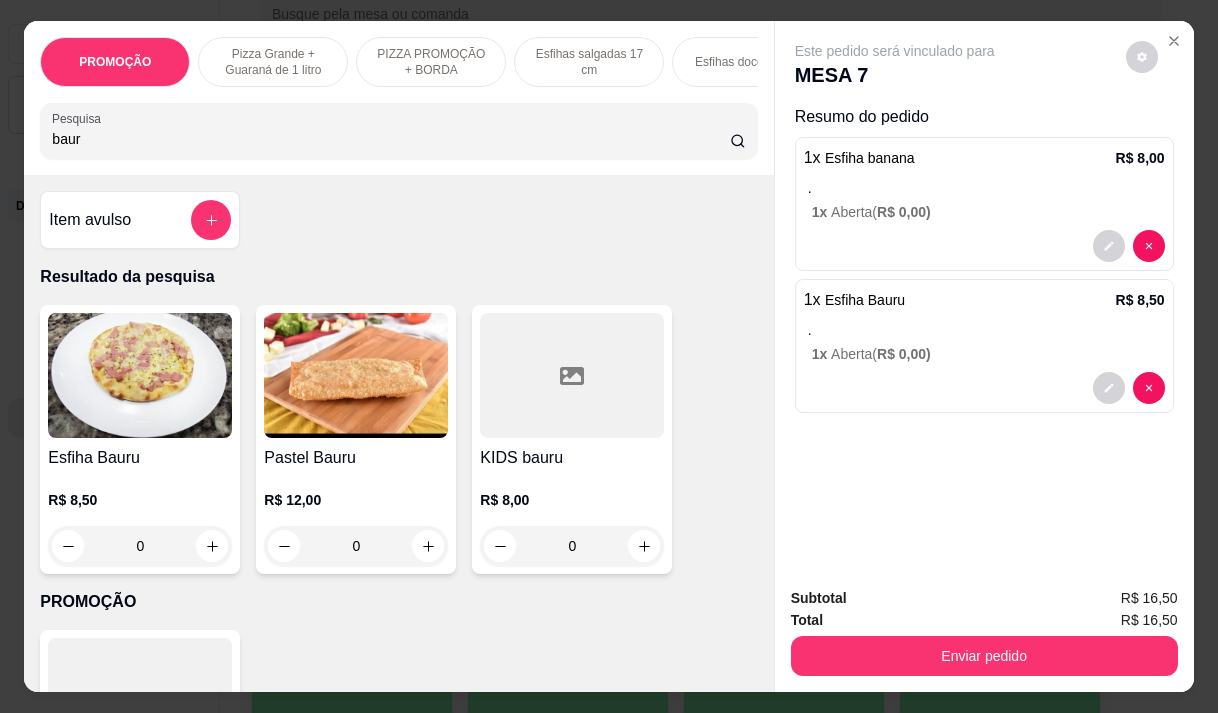 click on "baur" at bounding box center [391, 139] 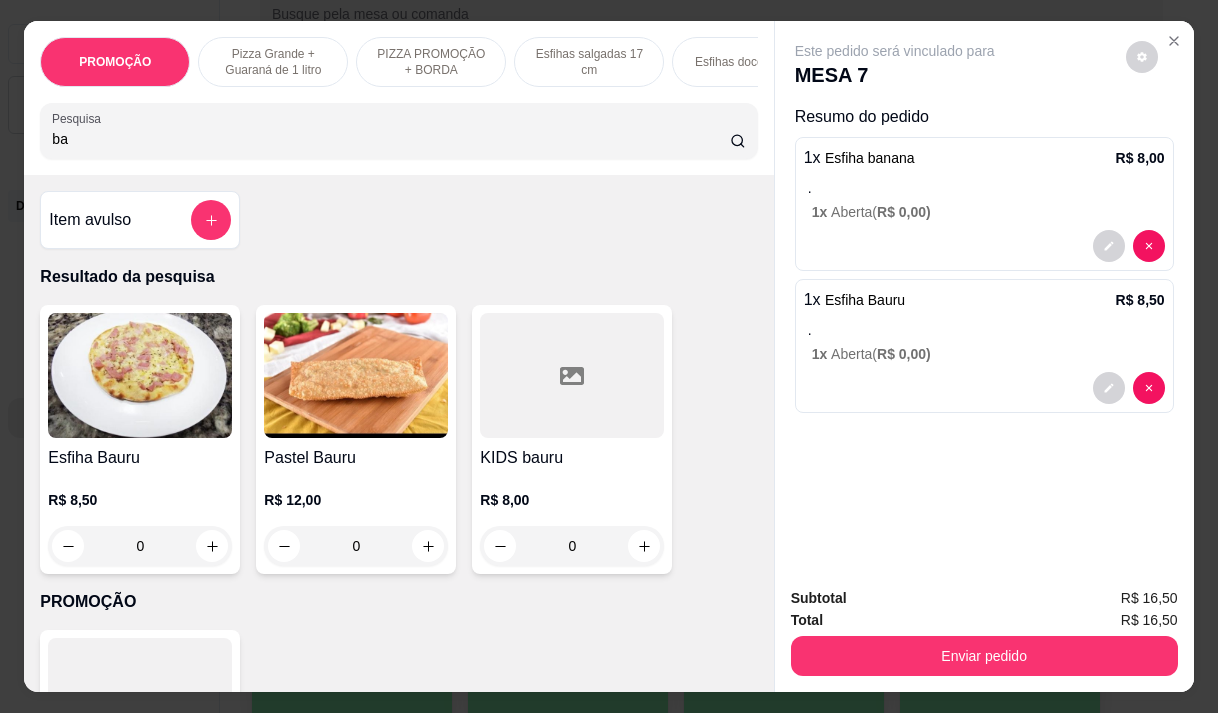 type on "b" 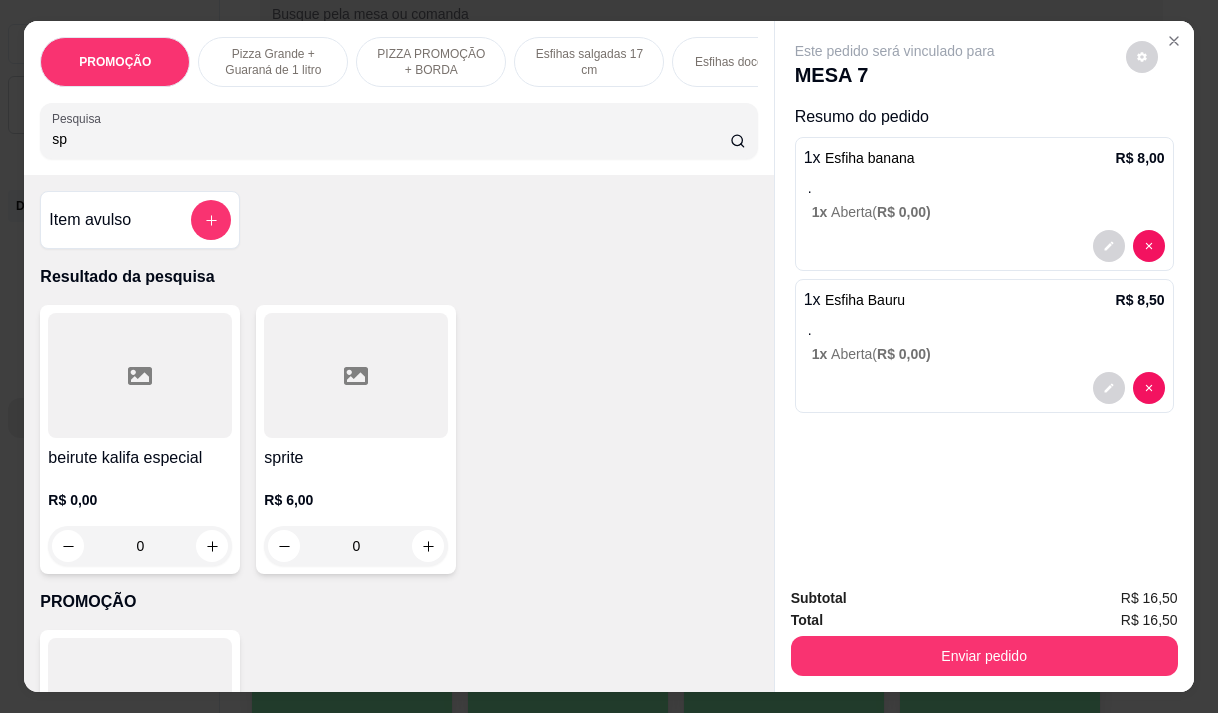 type on "sp" 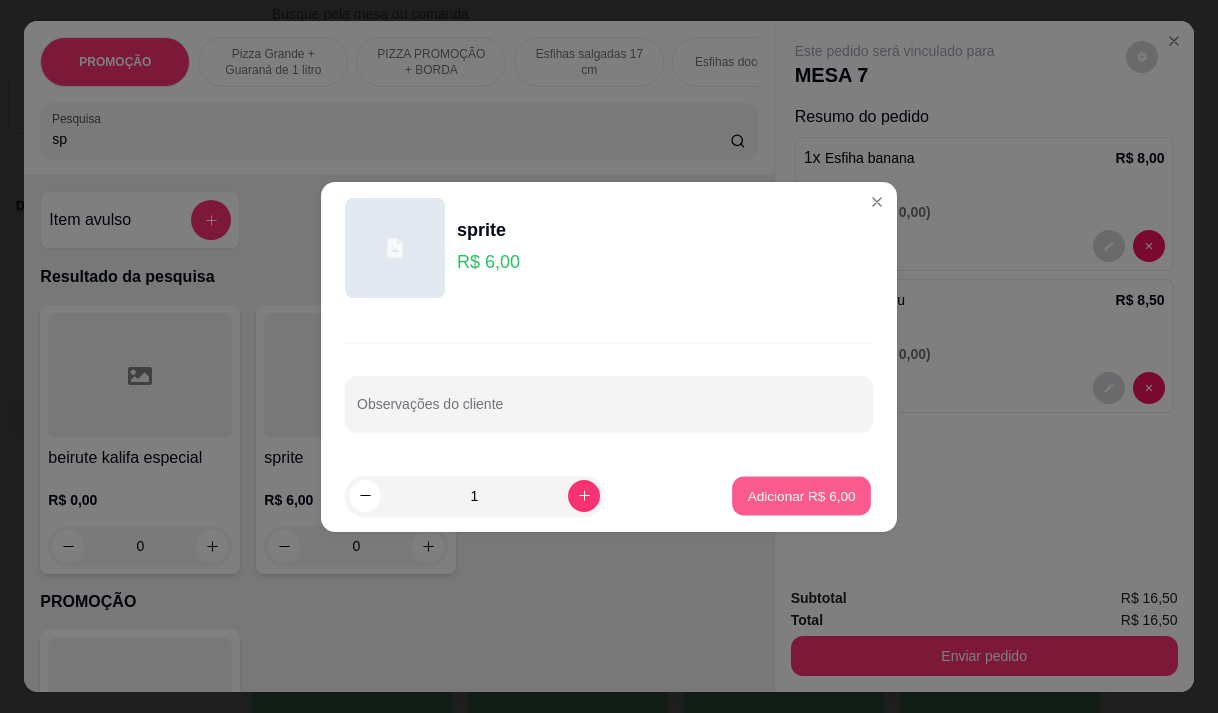 click on "Adicionar   R$ 6,00" at bounding box center (801, 495) 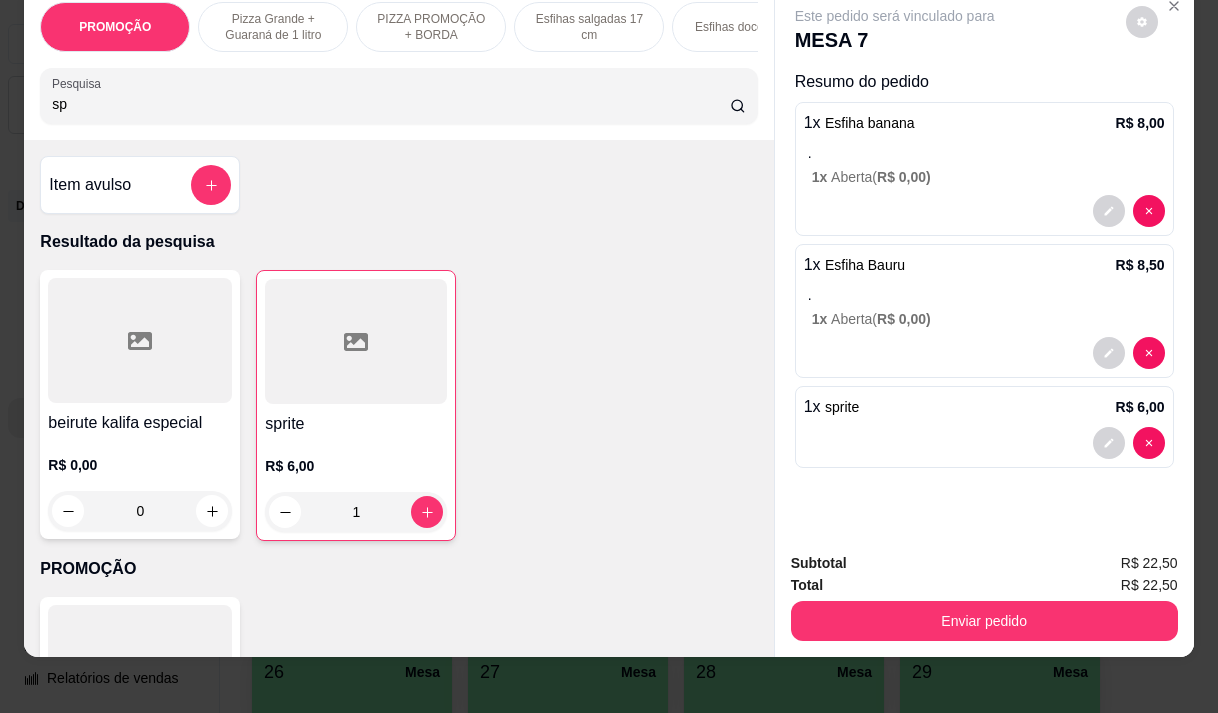 scroll, scrollTop: 50, scrollLeft: 0, axis: vertical 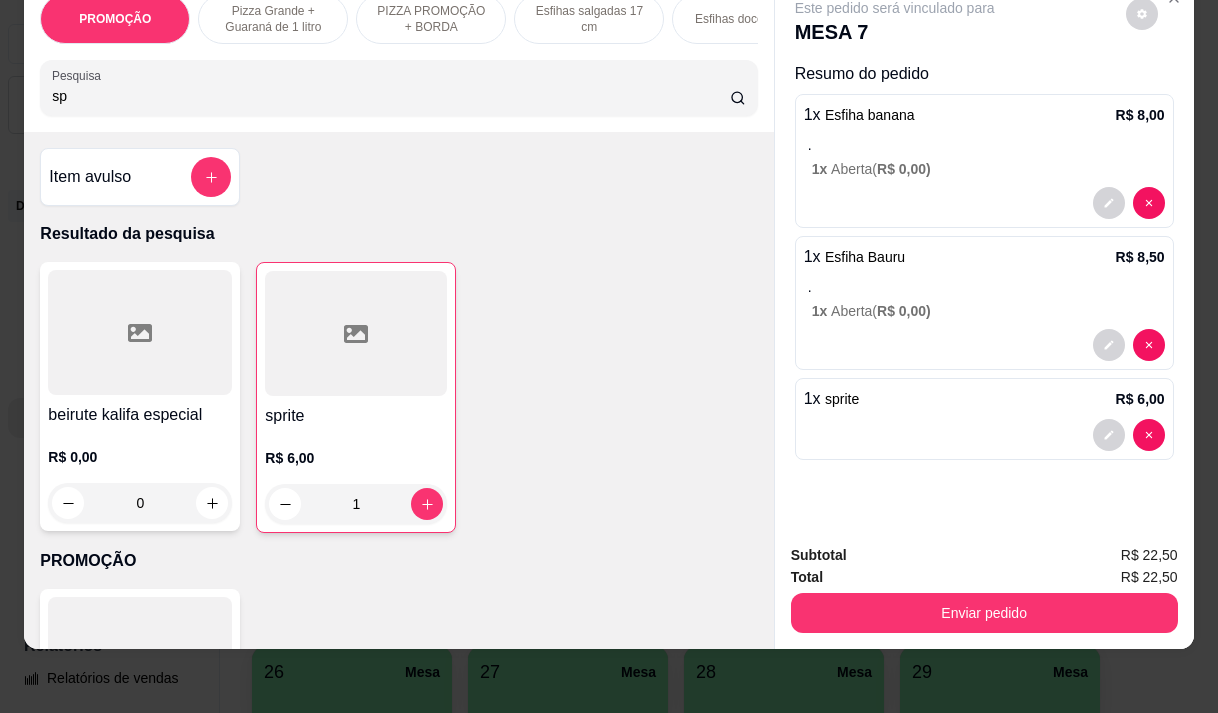 click on "Total R$ 22,50" at bounding box center [984, 577] 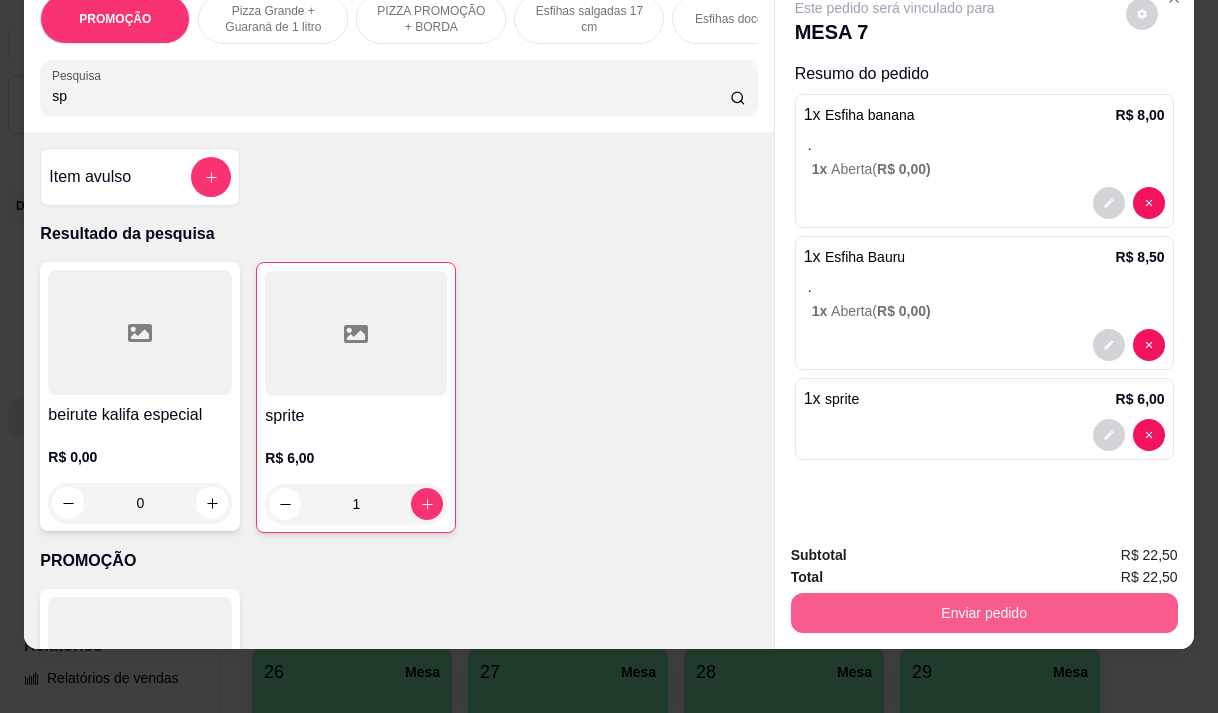 click on "Enviar pedido" at bounding box center [984, 613] 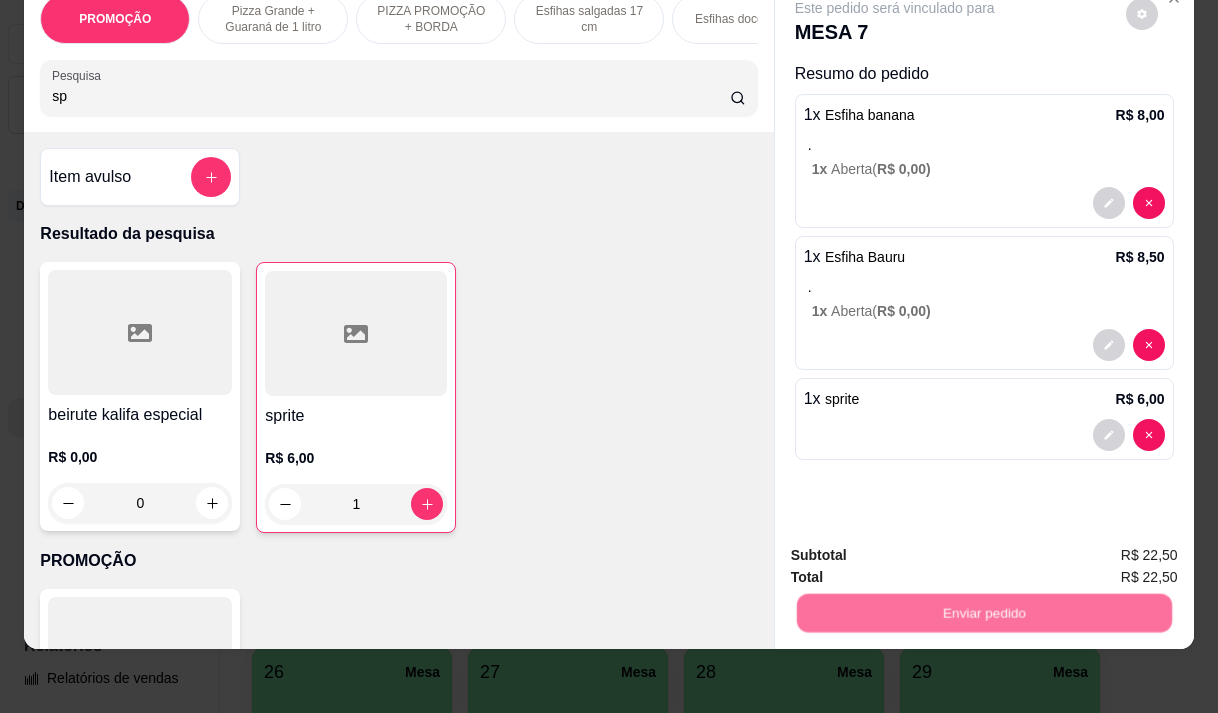 click on "Não registrar e enviar pedido" at bounding box center [918, 549] 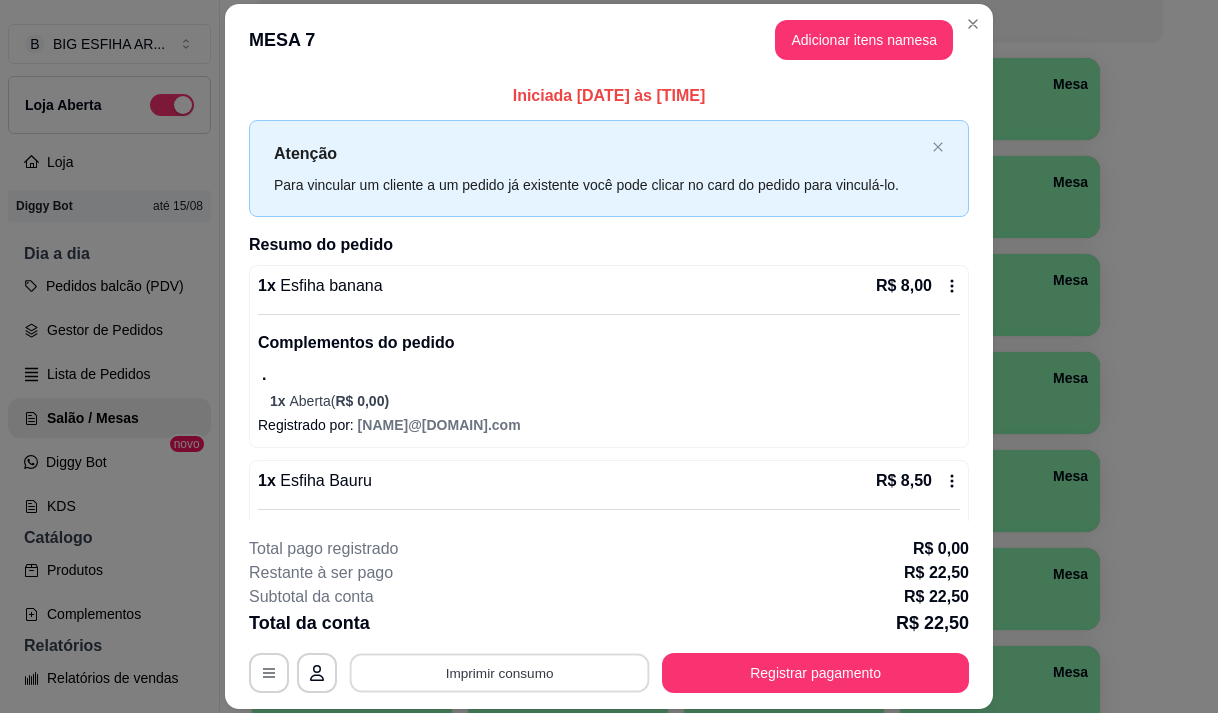 click on "Imprimir consumo" at bounding box center (500, 673) 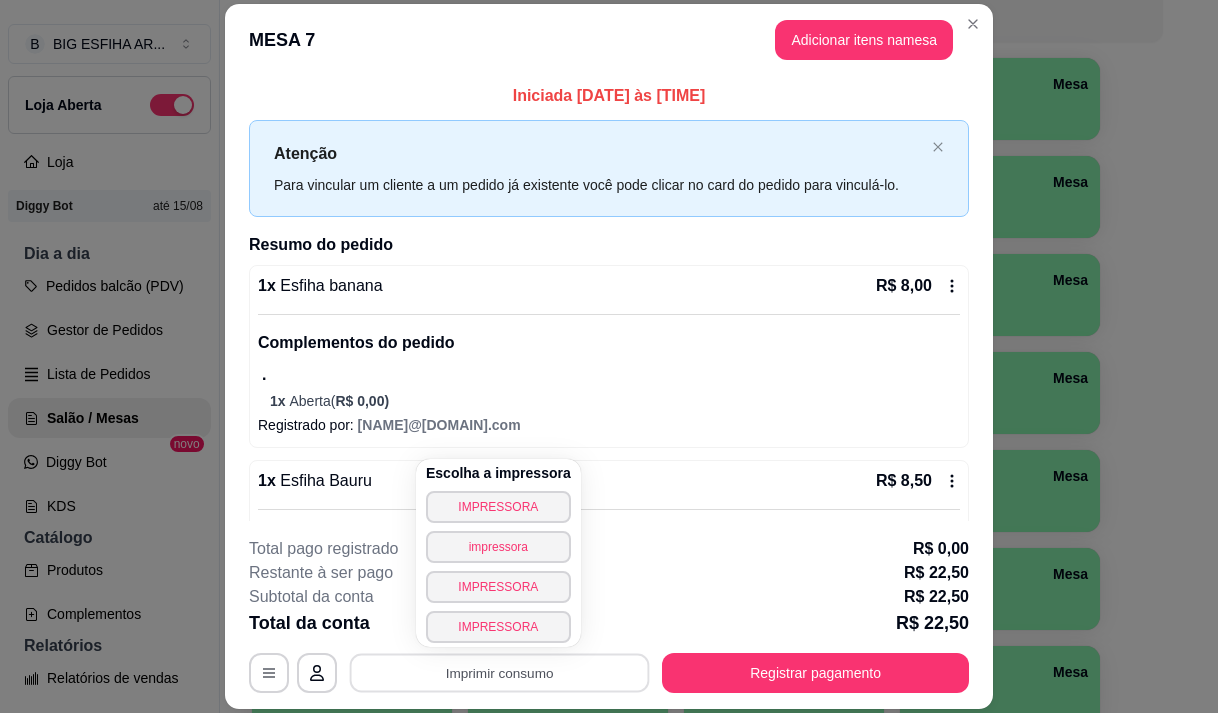 drag, startPoint x: 501, startPoint y: 489, endPoint x: 508, endPoint y: 498, distance: 11.401754 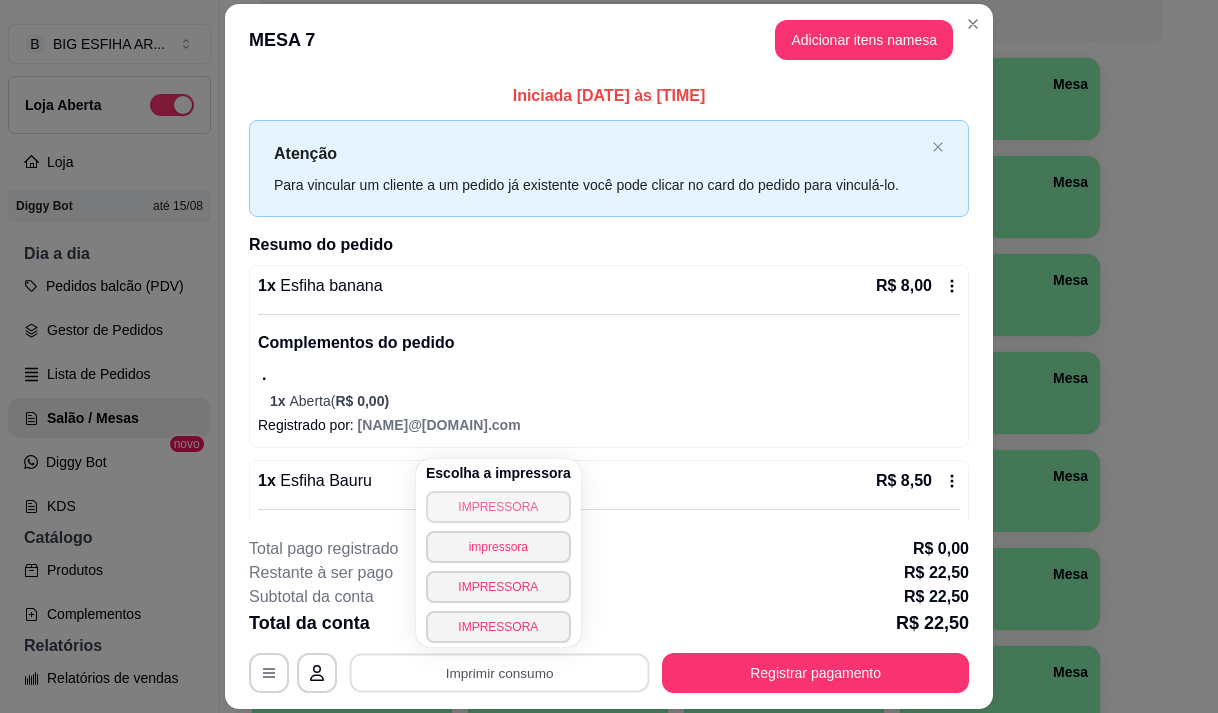 click on "IMPRESSORA" at bounding box center [498, 507] 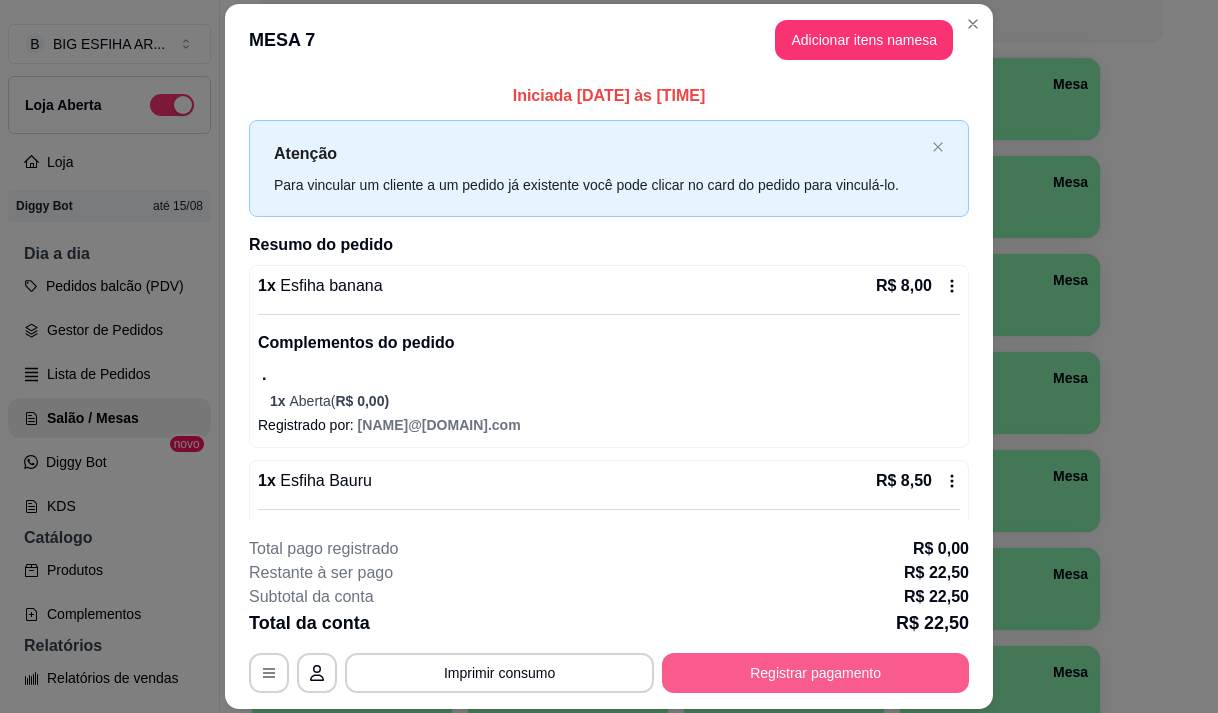 click on "Registrar pagamento" at bounding box center [815, 673] 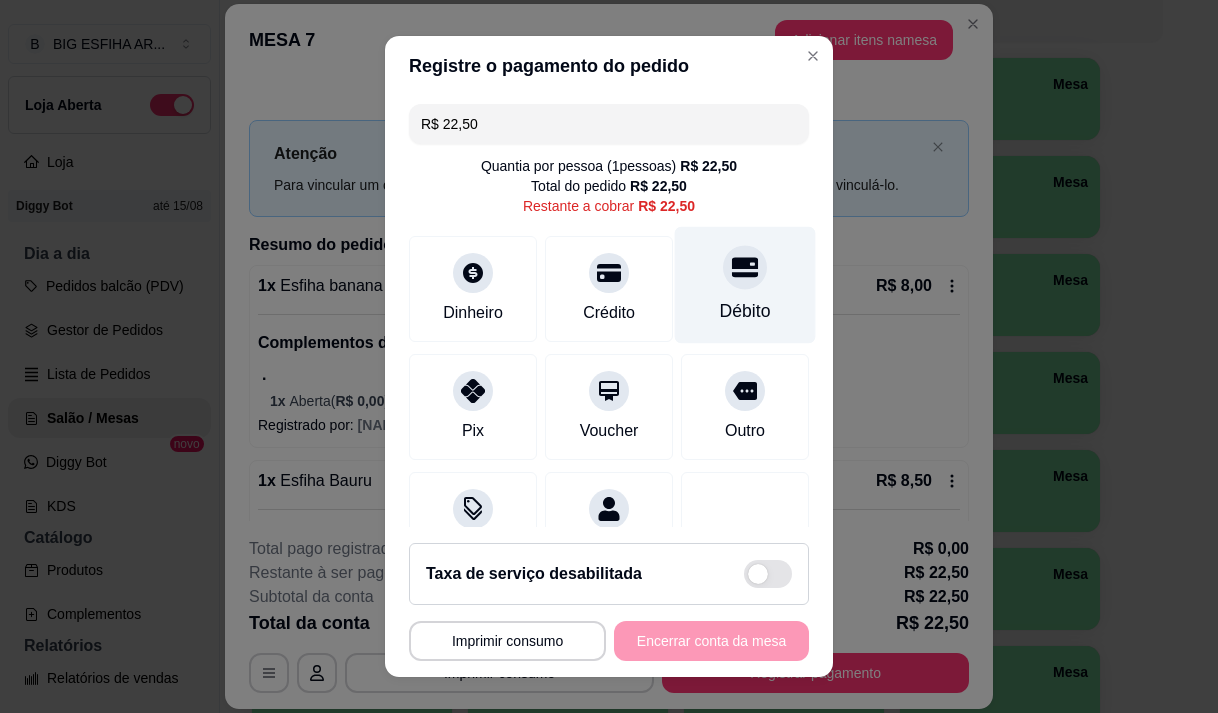 click on "Débito" at bounding box center (745, 311) 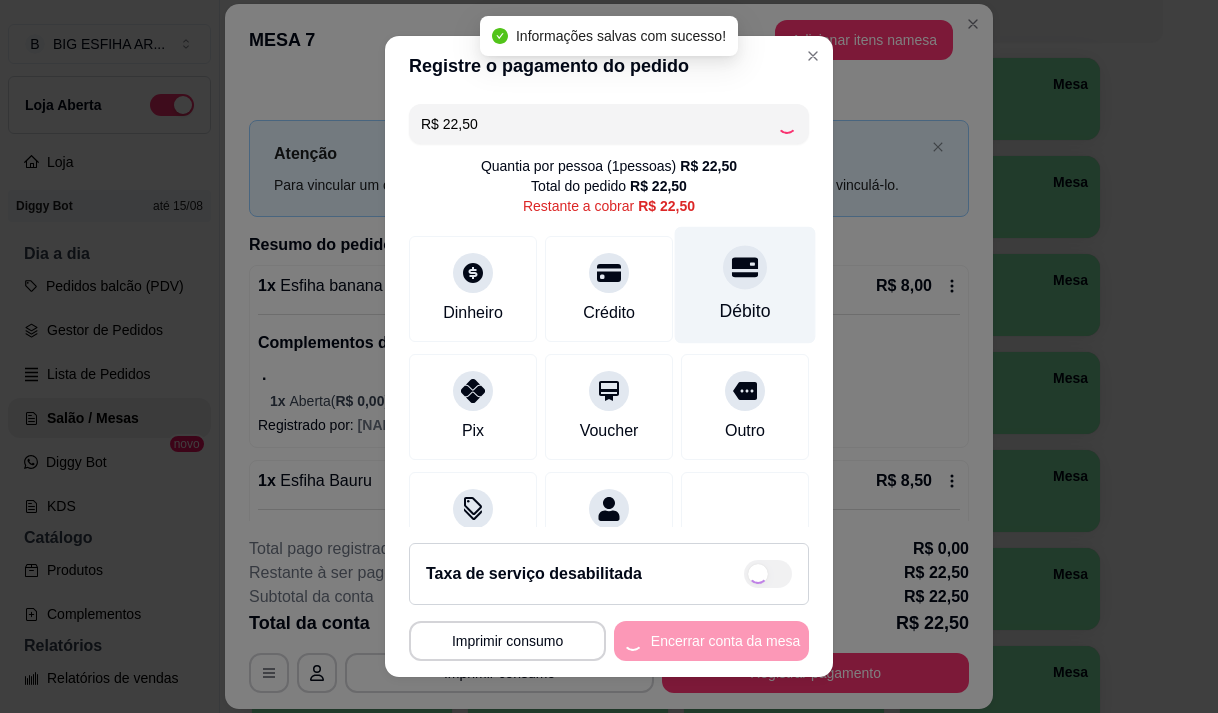 type on "R$ 0,00" 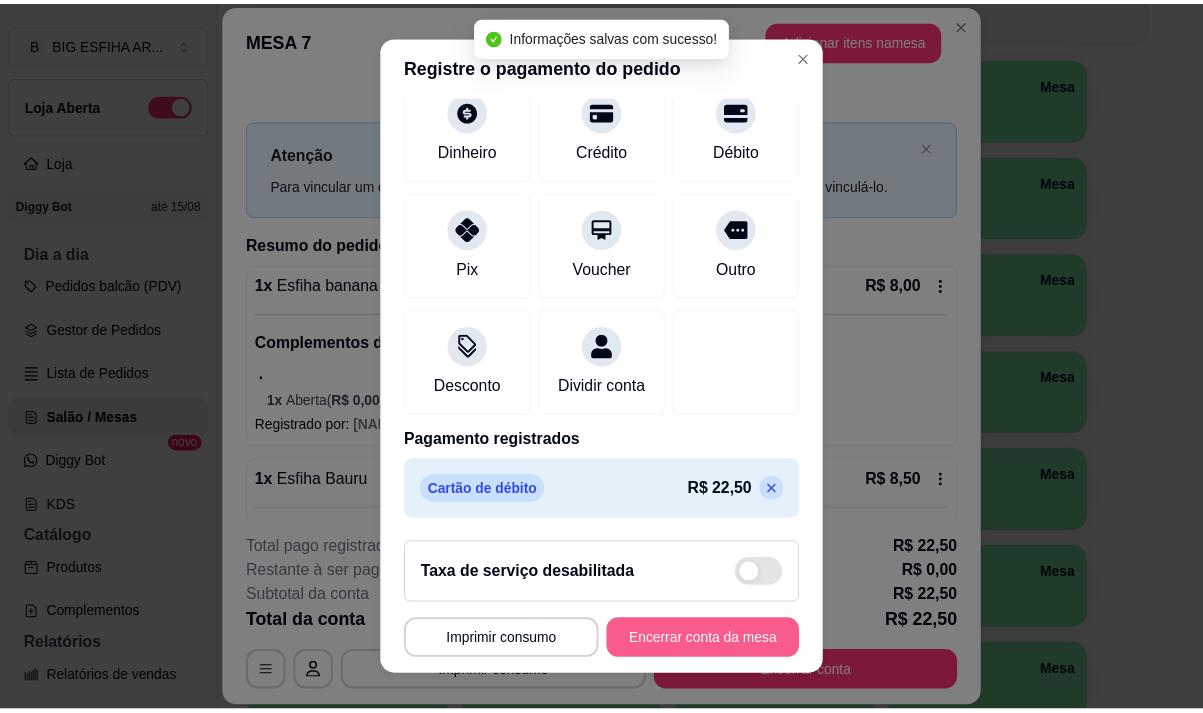 scroll, scrollTop: 166, scrollLeft: 0, axis: vertical 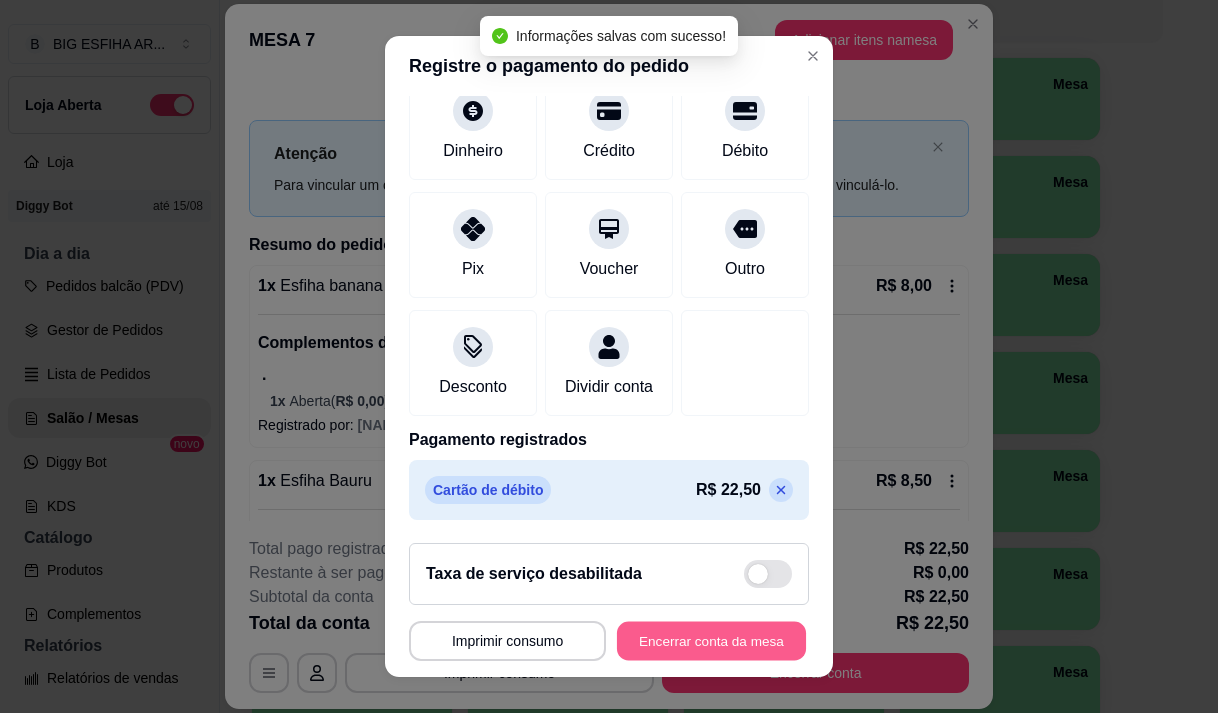 click on "Encerrar conta da mesa" at bounding box center (711, 641) 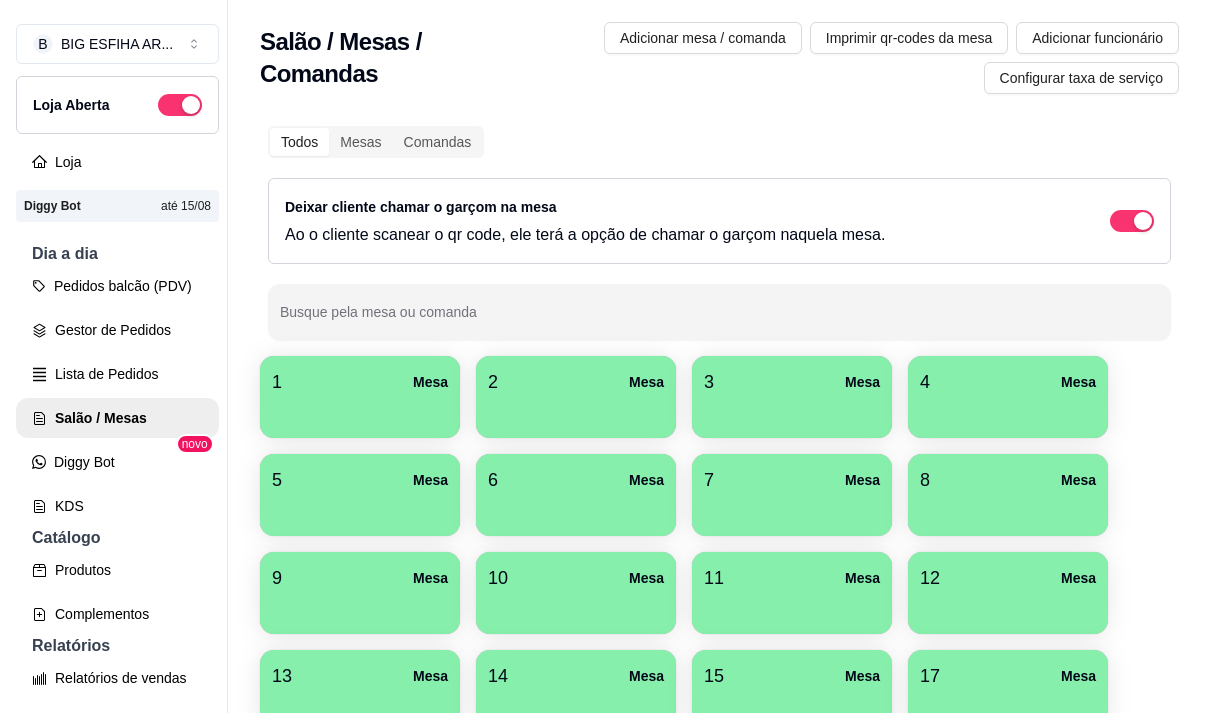 scroll, scrollTop: 0, scrollLeft: 0, axis: both 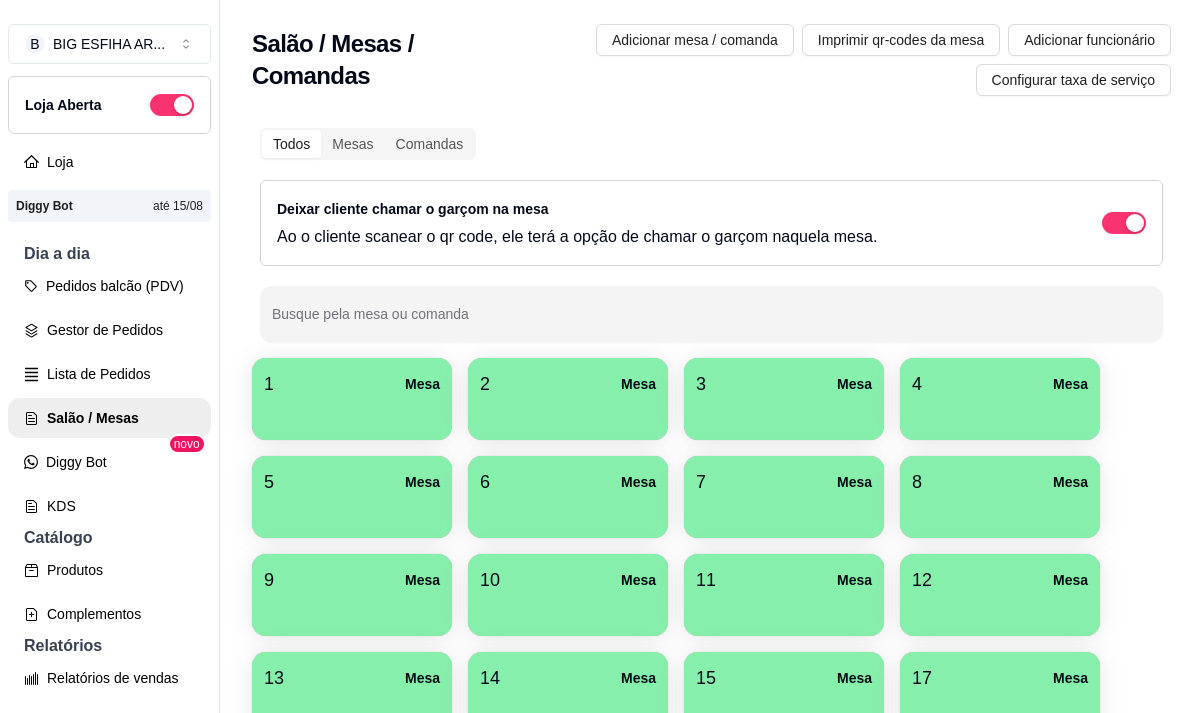 click at bounding box center [568, 413] 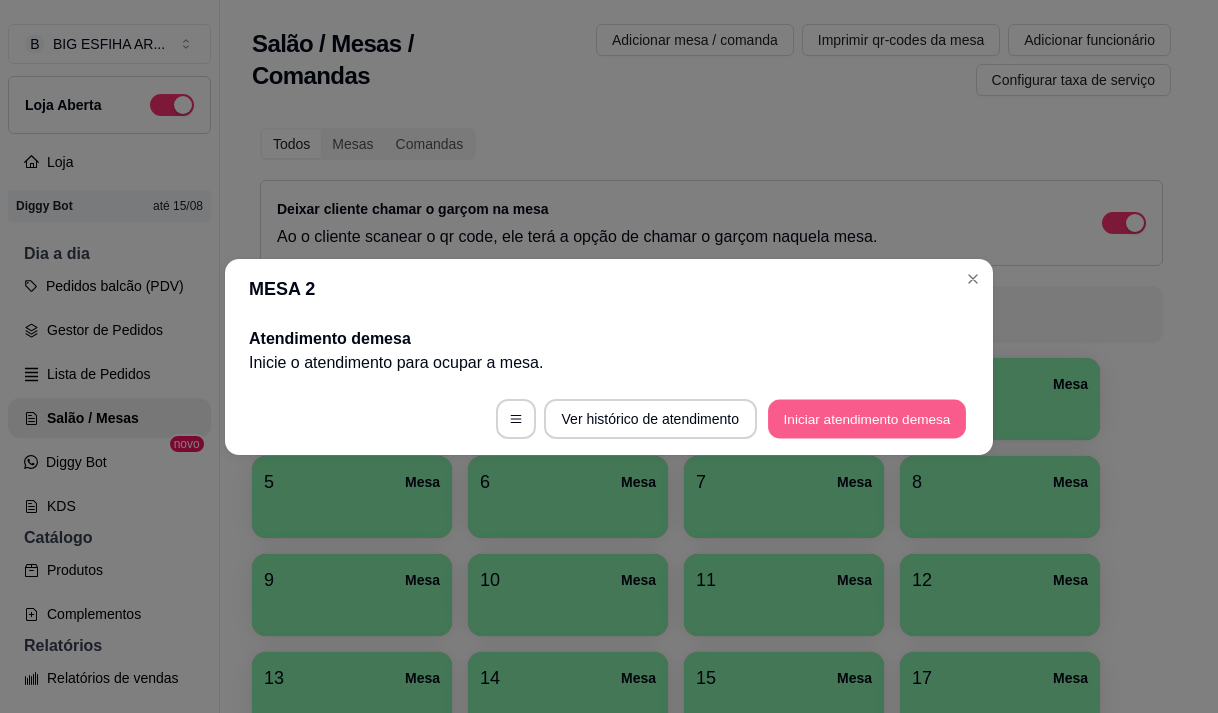 click on "Iniciar atendimento de  mesa" at bounding box center (867, 418) 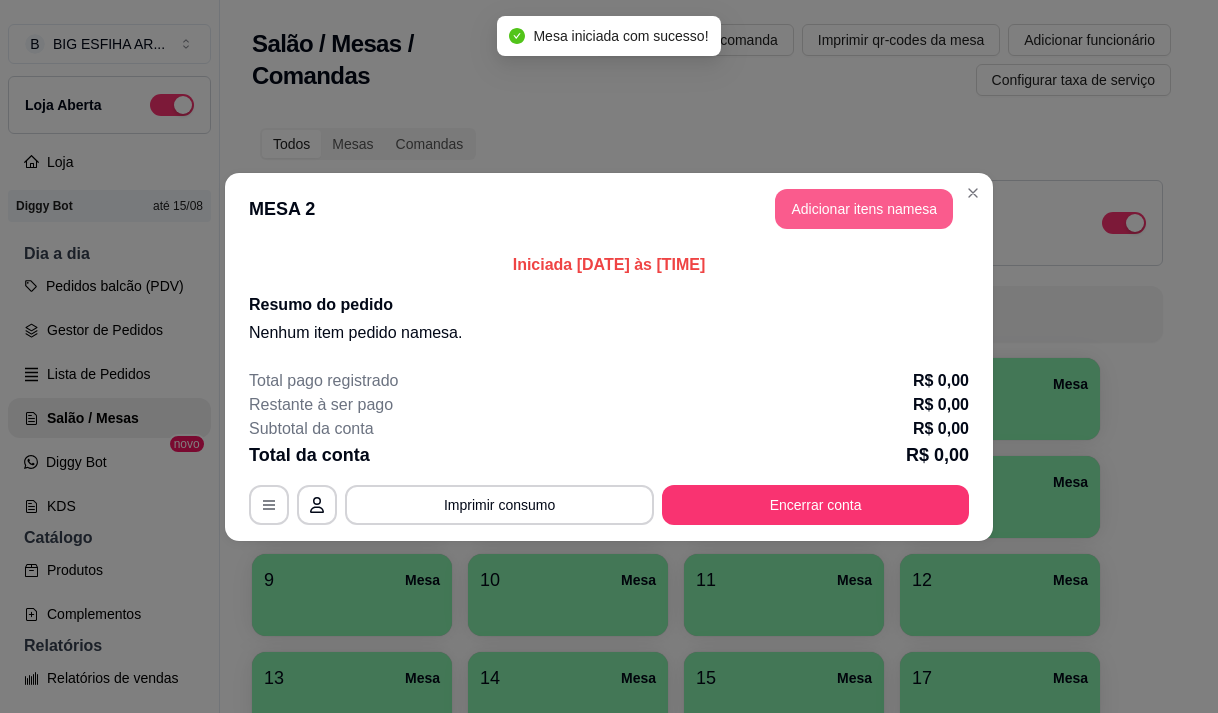 click on "Adicionar itens na  mesa" at bounding box center [864, 209] 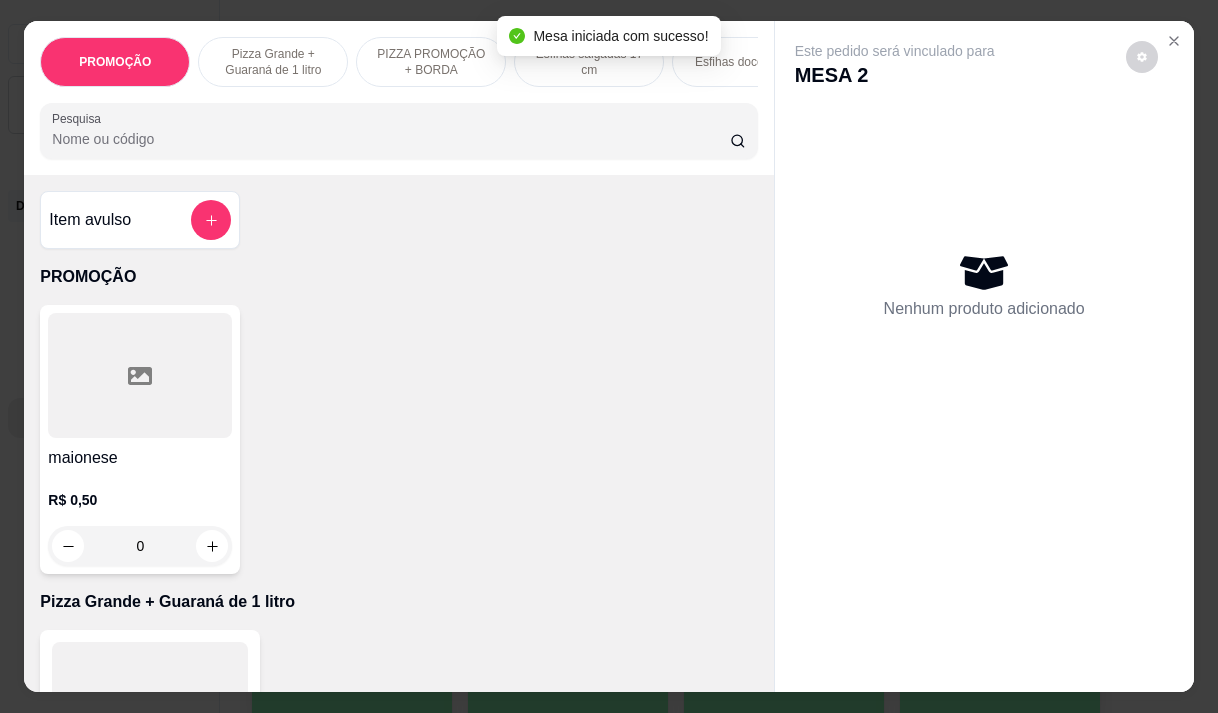 click on "Pesquisa" at bounding box center [391, 139] 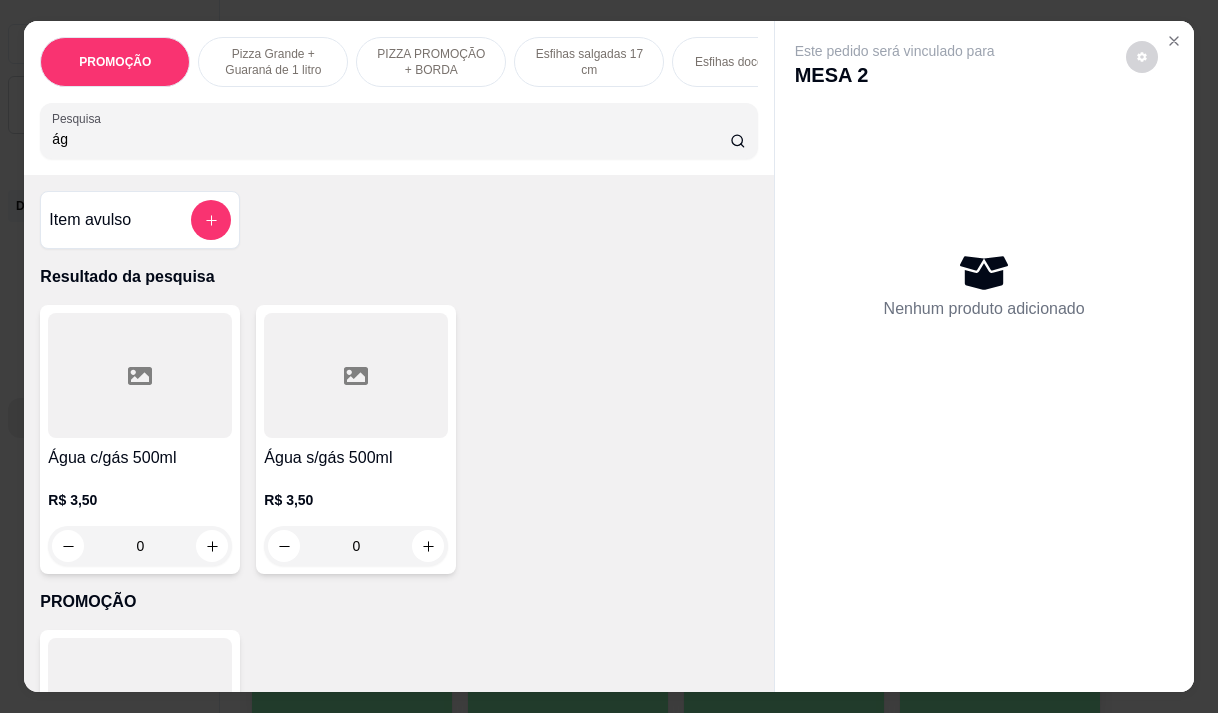 type on "ág" 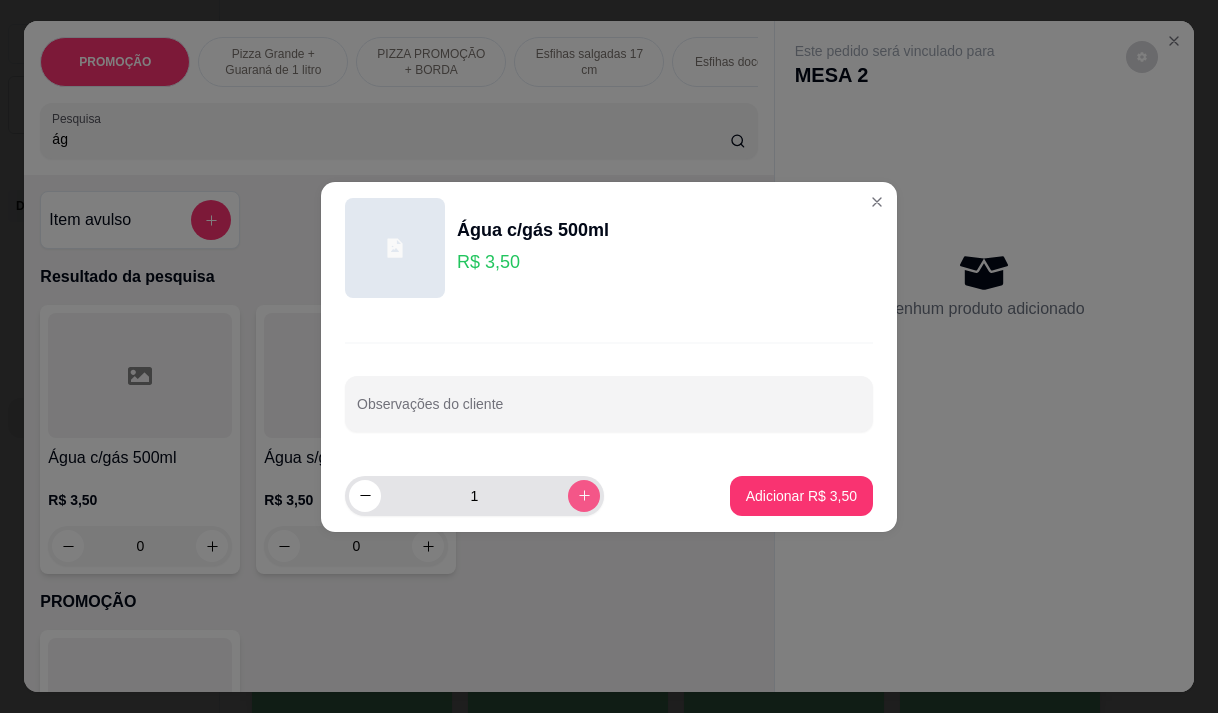 click 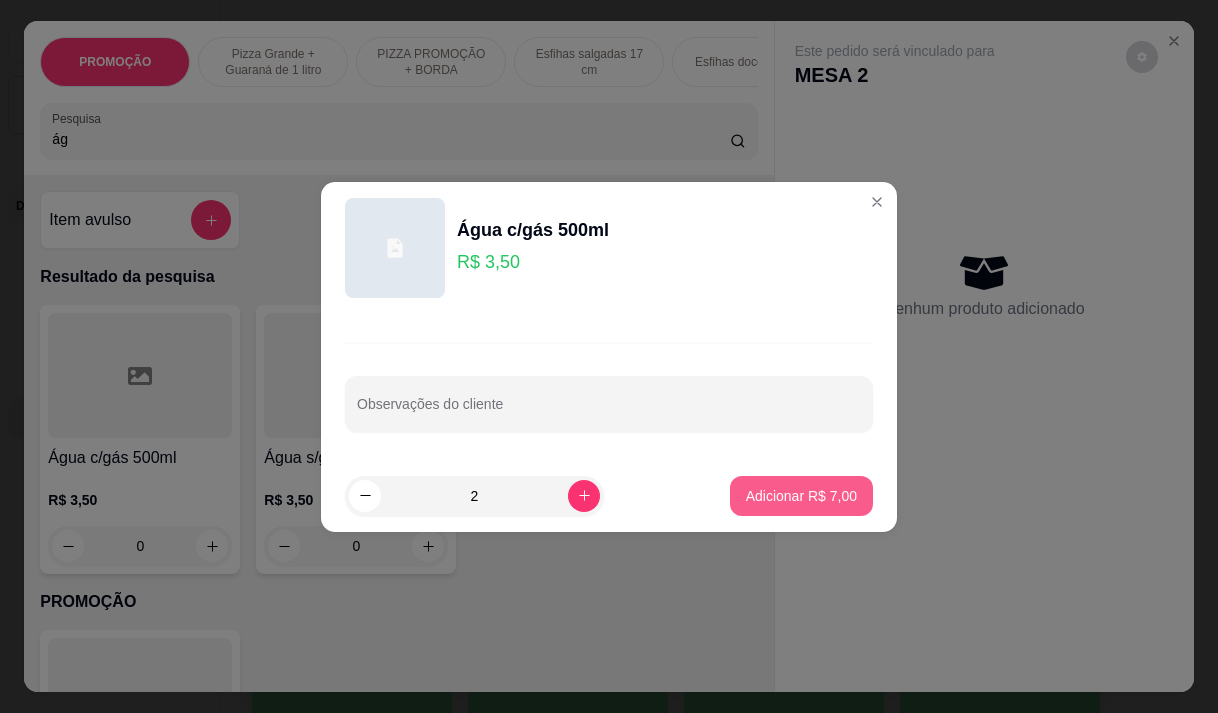 click on "Adicionar R$ 7,00" at bounding box center [801, 496] 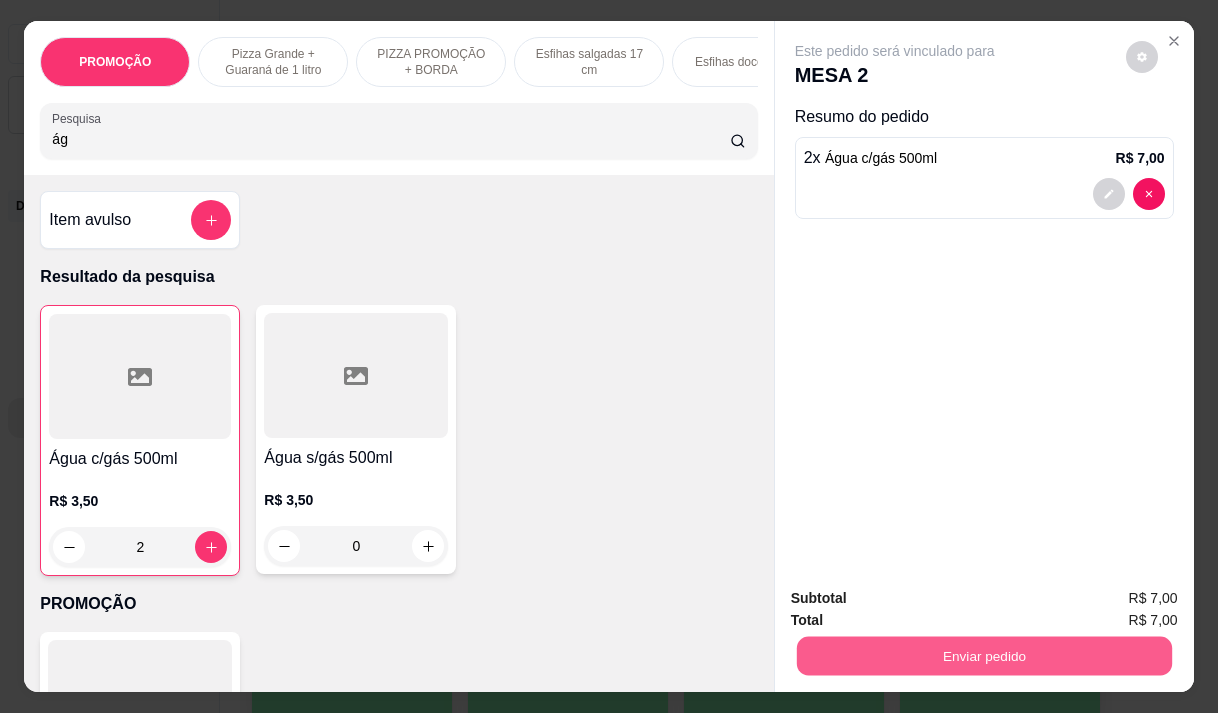 click on "Enviar pedido" at bounding box center (983, 655) 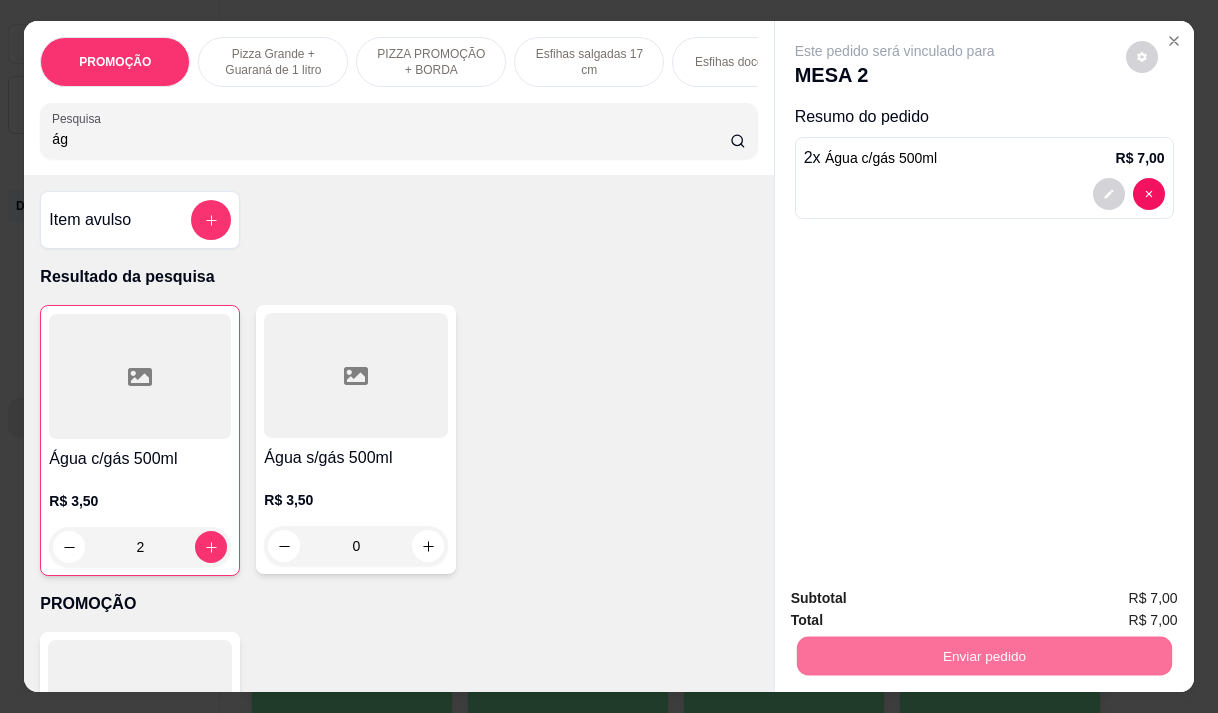 click on "Não registrar e enviar pedido" at bounding box center (918, 599) 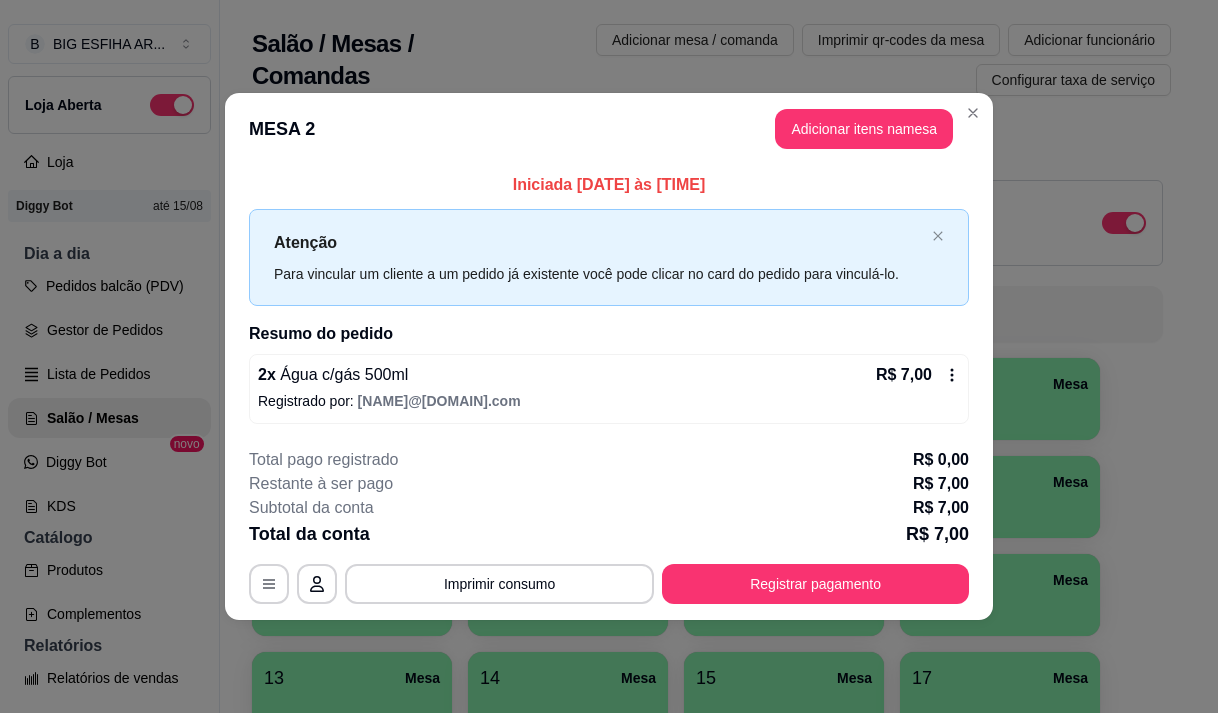click on "Registrar pagamento" at bounding box center [815, 584] 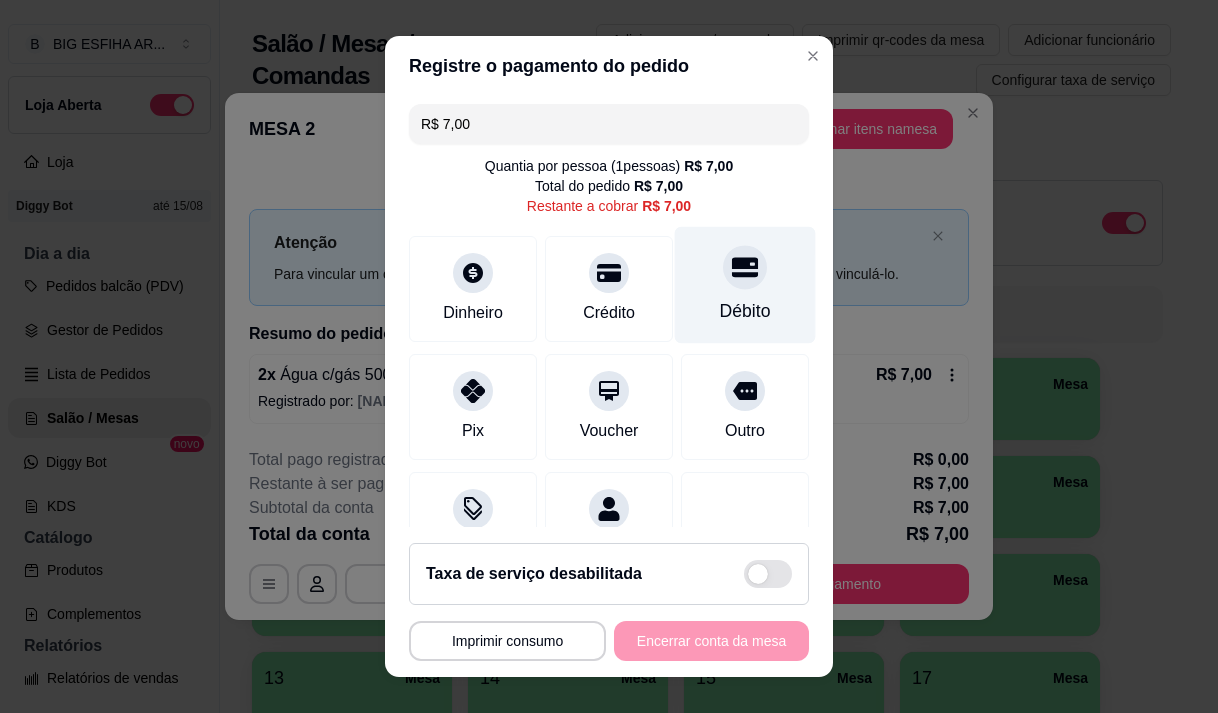 click on "Débito" at bounding box center [745, 284] 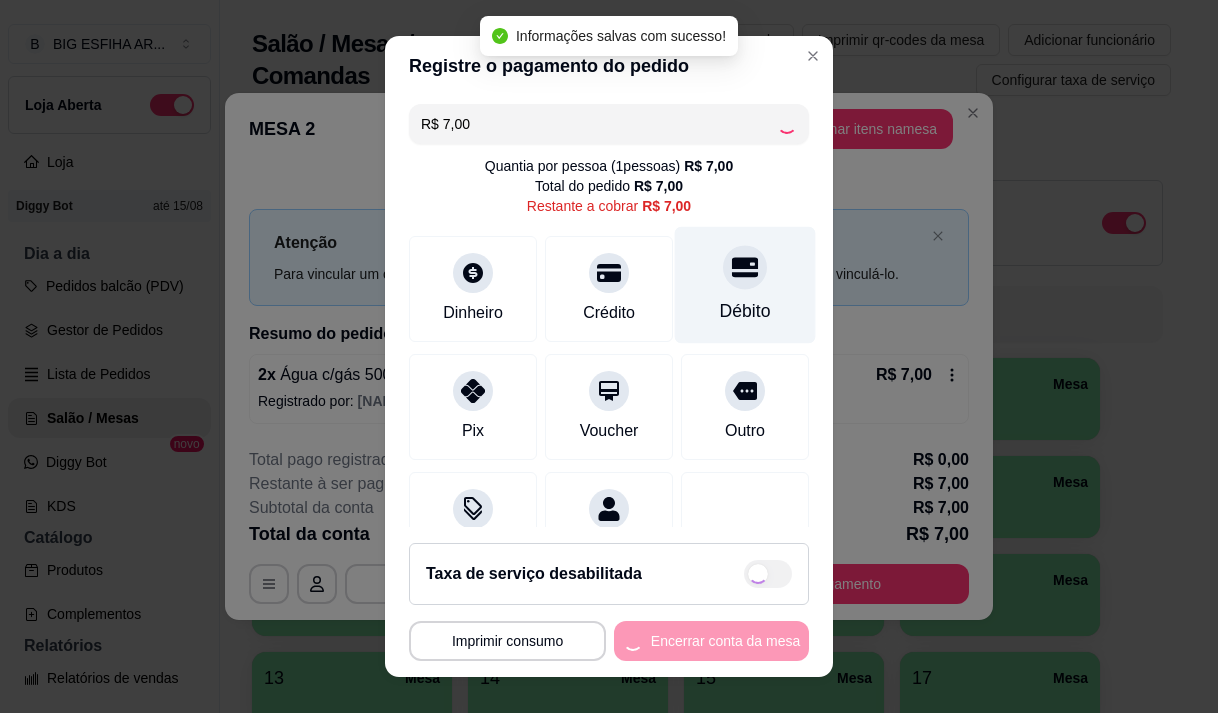 type on "R$ 0,00" 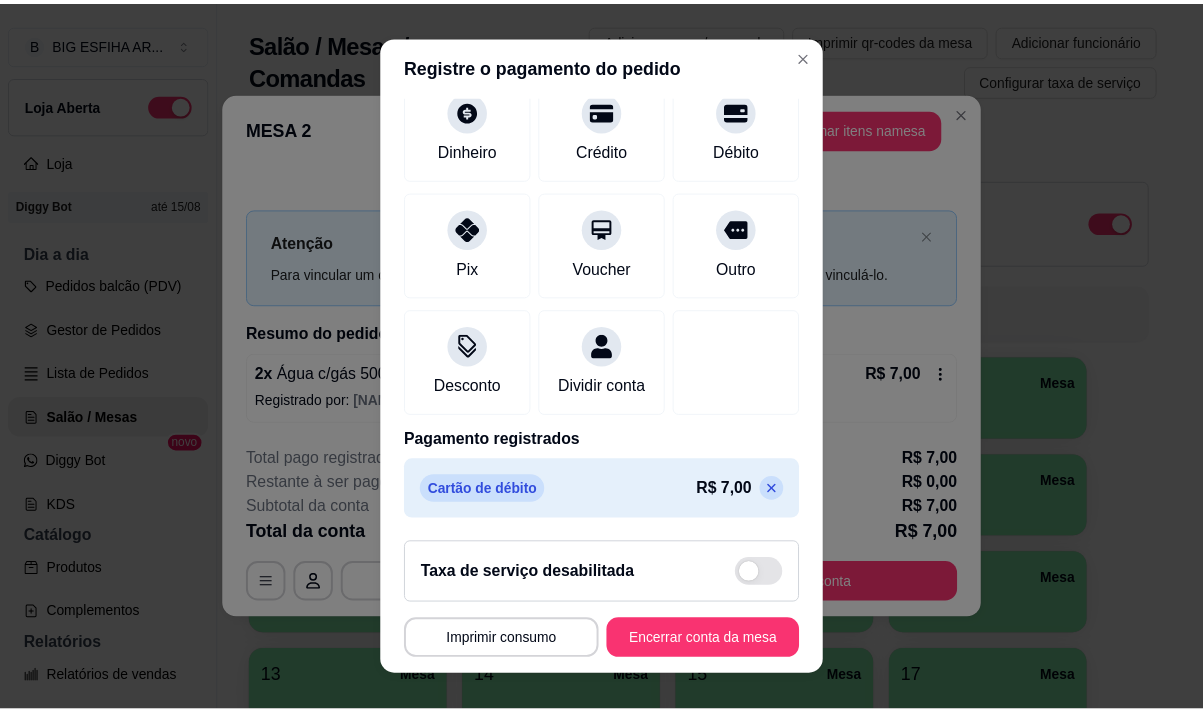 scroll, scrollTop: 166, scrollLeft: 0, axis: vertical 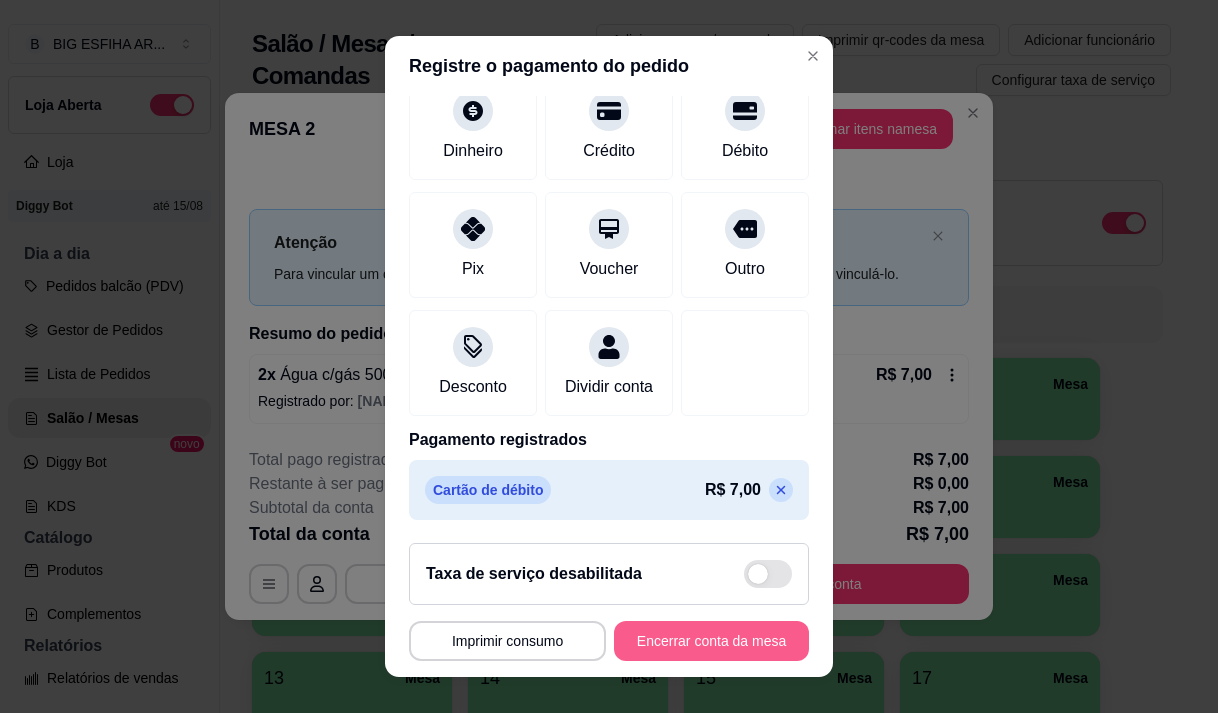 click on "Encerrar conta da mesa" at bounding box center (711, 641) 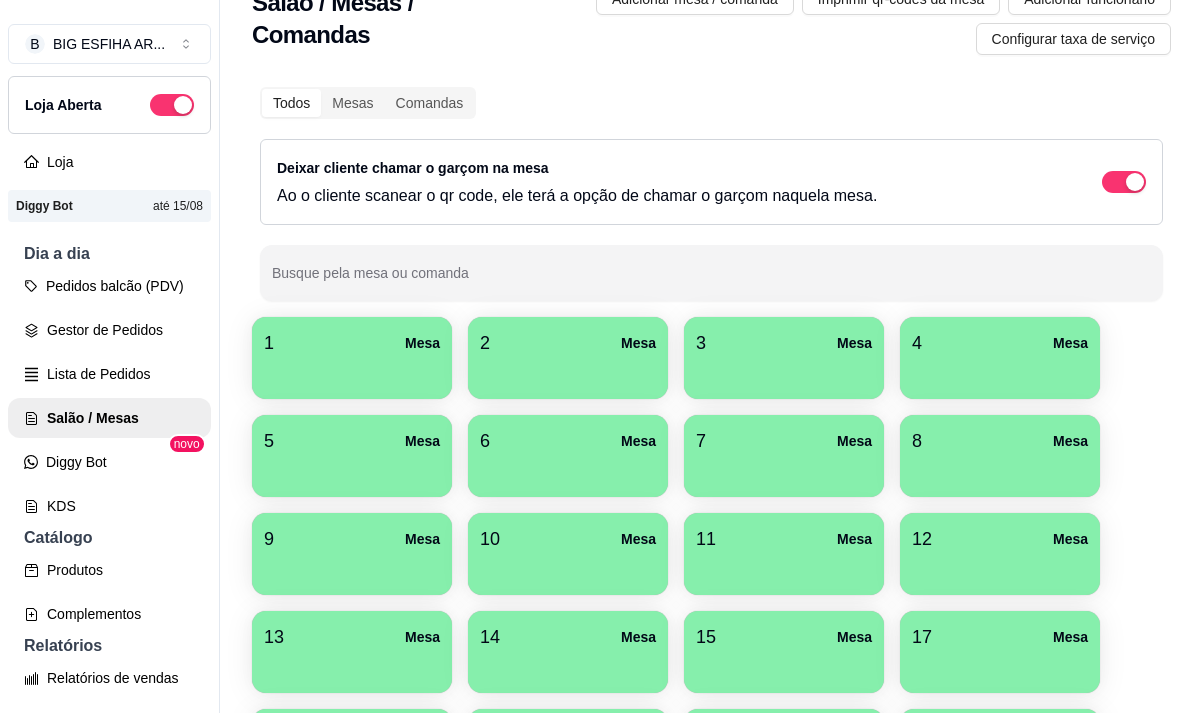 scroll, scrollTop: 0, scrollLeft: 0, axis: both 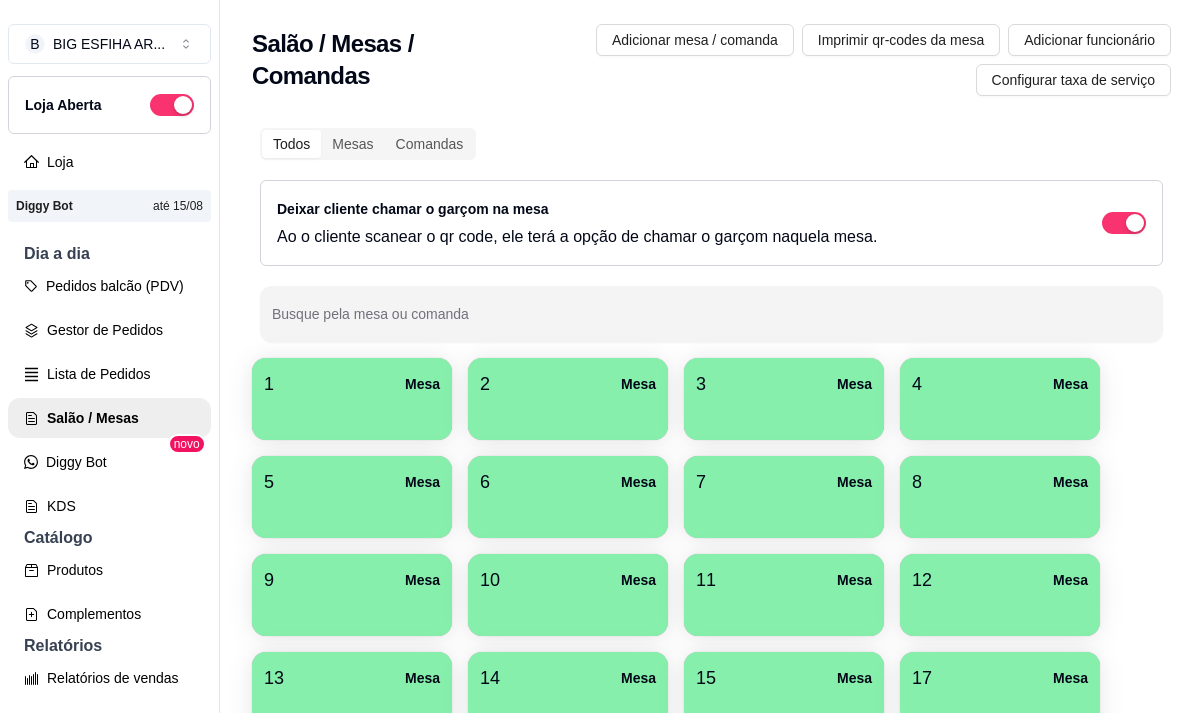 click on "Todos Mesas Comandas Deixar cliente chamar o garçom na mesa Ao o cliente scanear o qr code, ele terá a opção de chamar o garçom naquela mesa. Busque pela mesa ou comanda
1 Mesa 2 Mesa 3 Mesa 4 Mesa 5 Mesa 6 Mesa 7 Mesa 8 Mesa 9 Mesa 10 Mesa 11 Mesa 12 Mesa 13 Mesa 14 Mesa 15 Mesa 17 Mesa 18 Mesa 19 Mesa 20 Mesa 21 Mesa 22 Mesa 23 Mesa 24 Mesa 25 Mesa 26 Mesa 27 Mesa 28 Mesa 29 Mesa 30 Mesa" at bounding box center (711, 629) 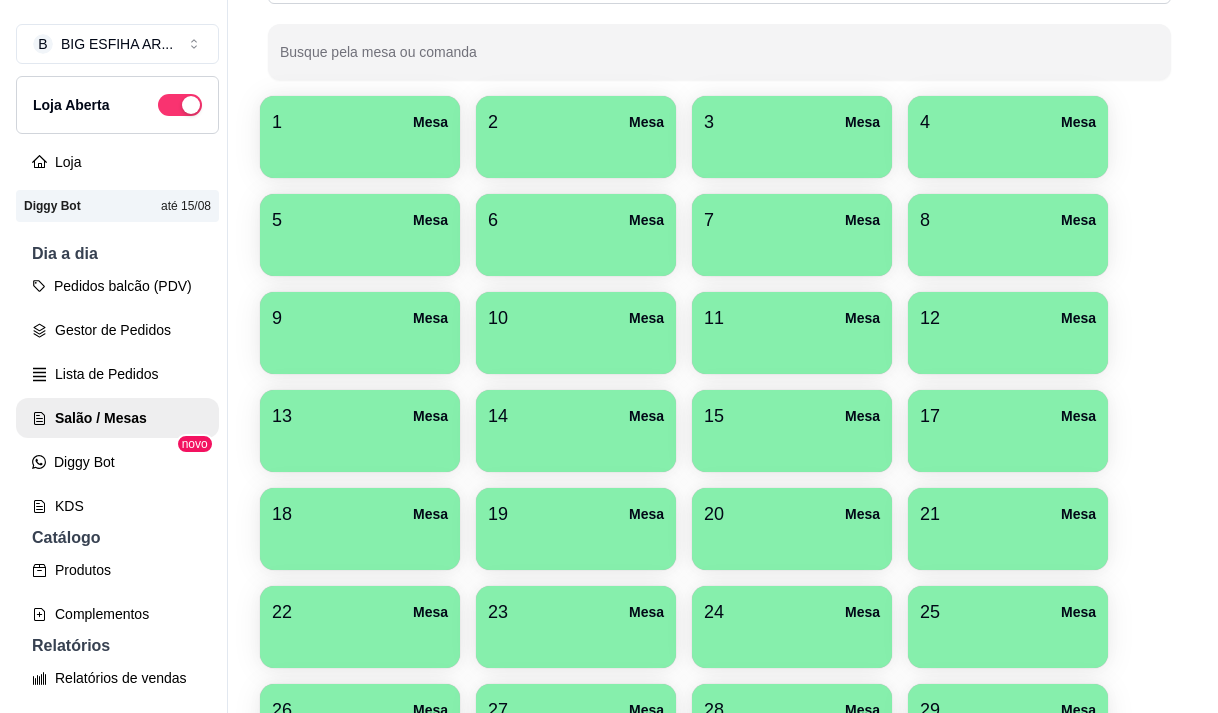 scroll, scrollTop: 200, scrollLeft: 0, axis: vertical 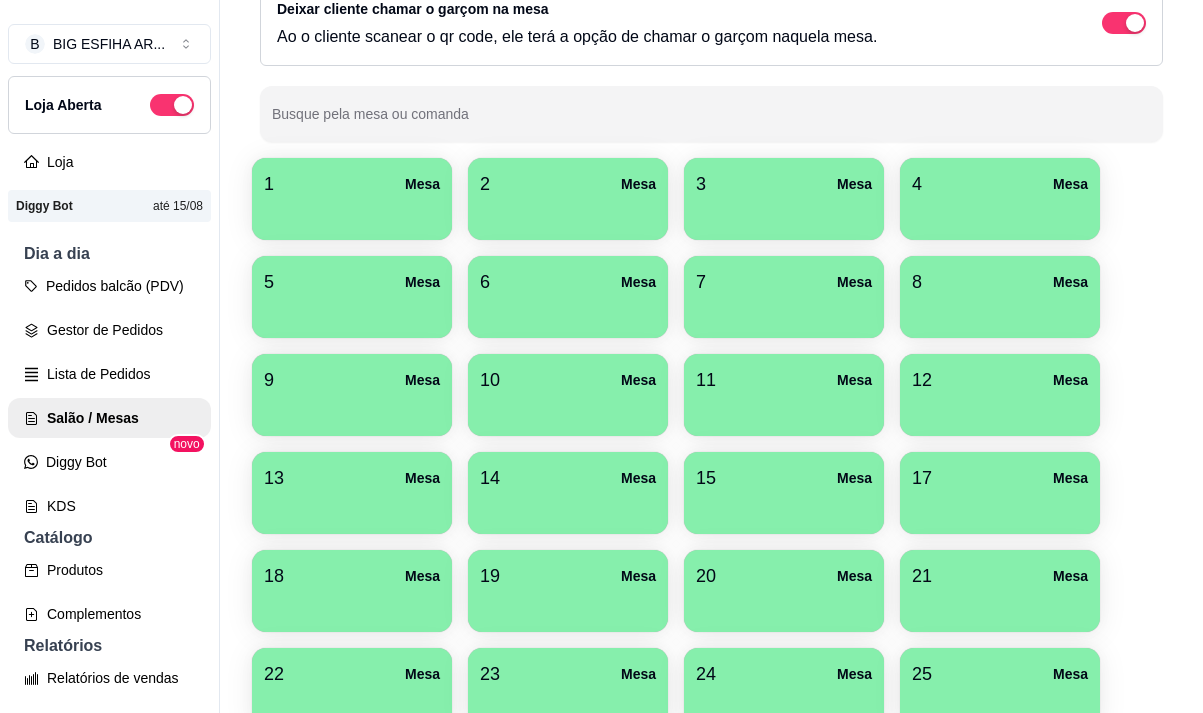 click at bounding box center [784, 213] 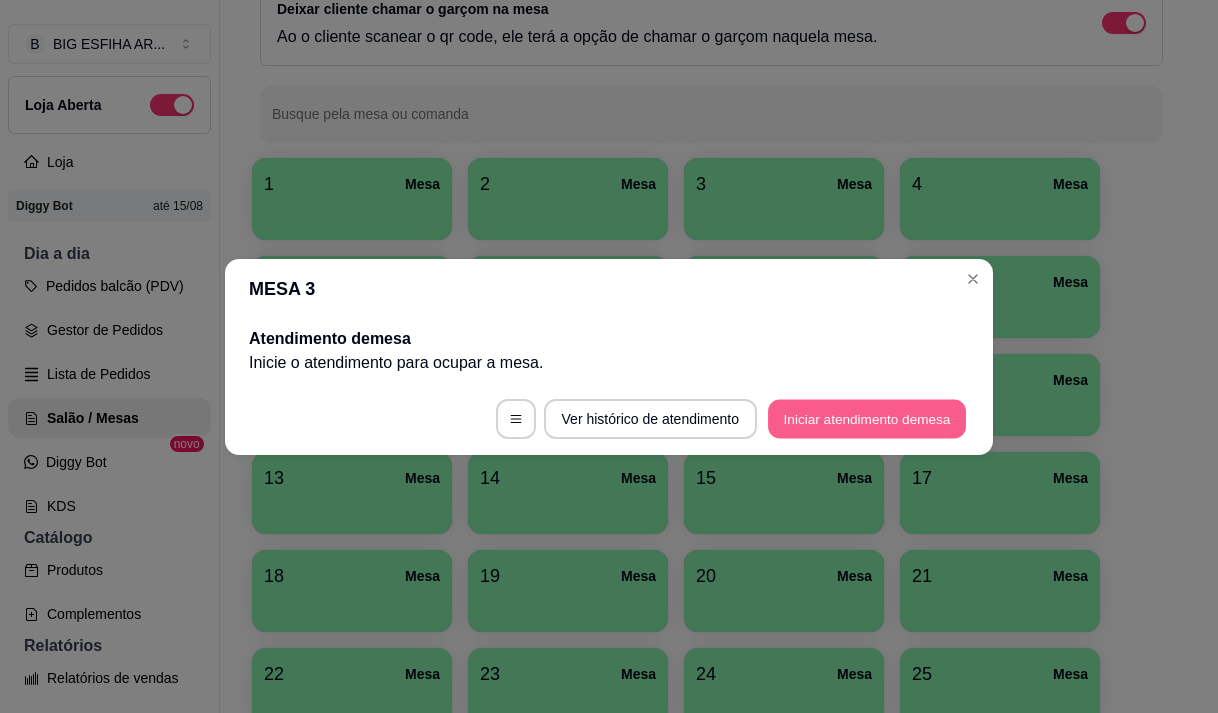 click on "Iniciar atendimento de  mesa" at bounding box center (867, 418) 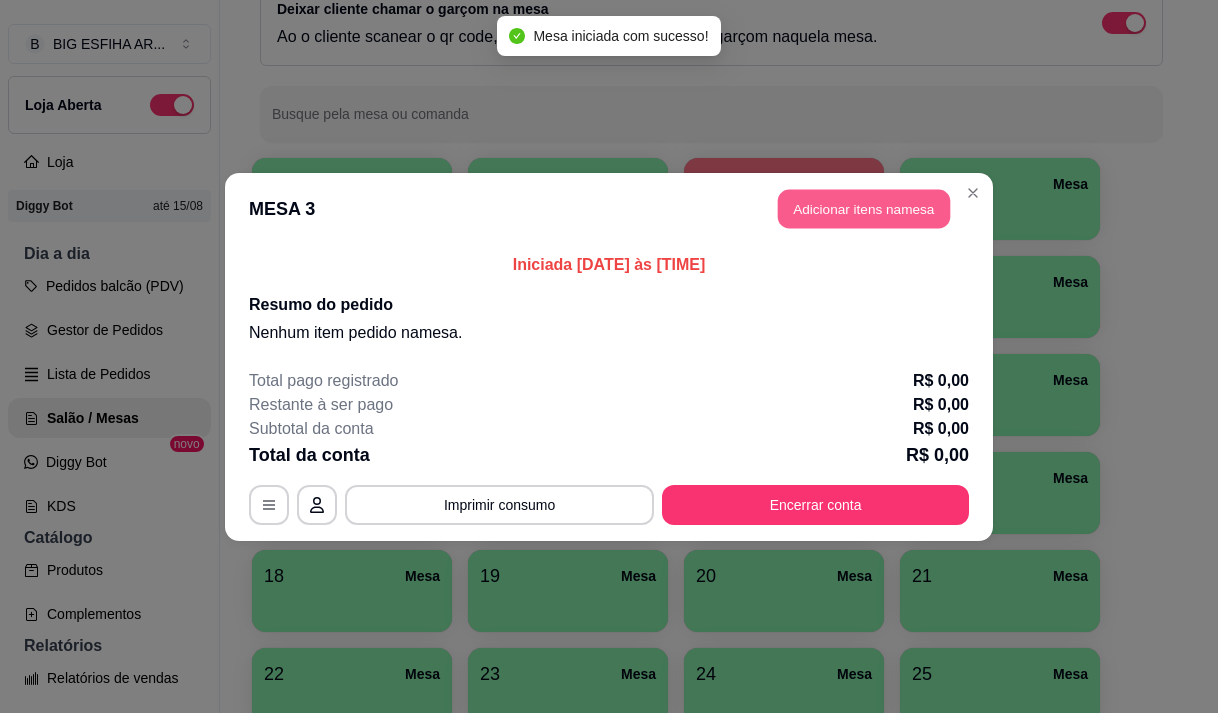click on "Adicionar itens na  mesa" at bounding box center (864, 208) 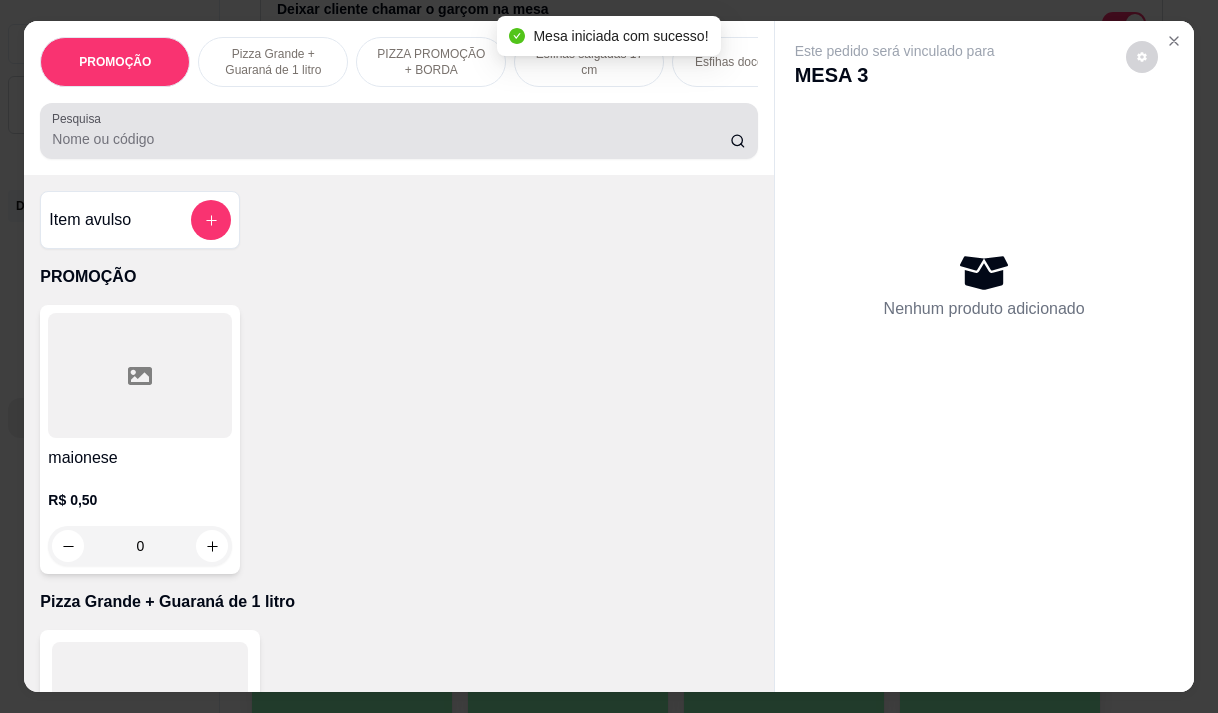 click at bounding box center [398, 131] 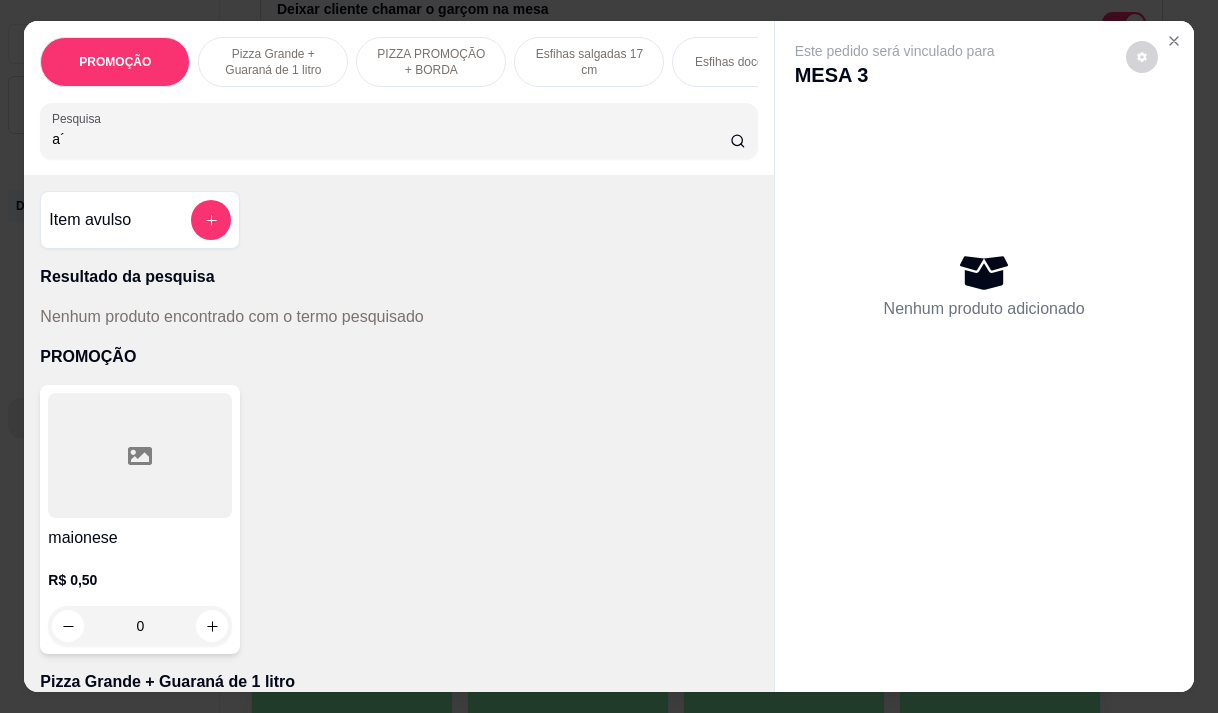 type on "a" 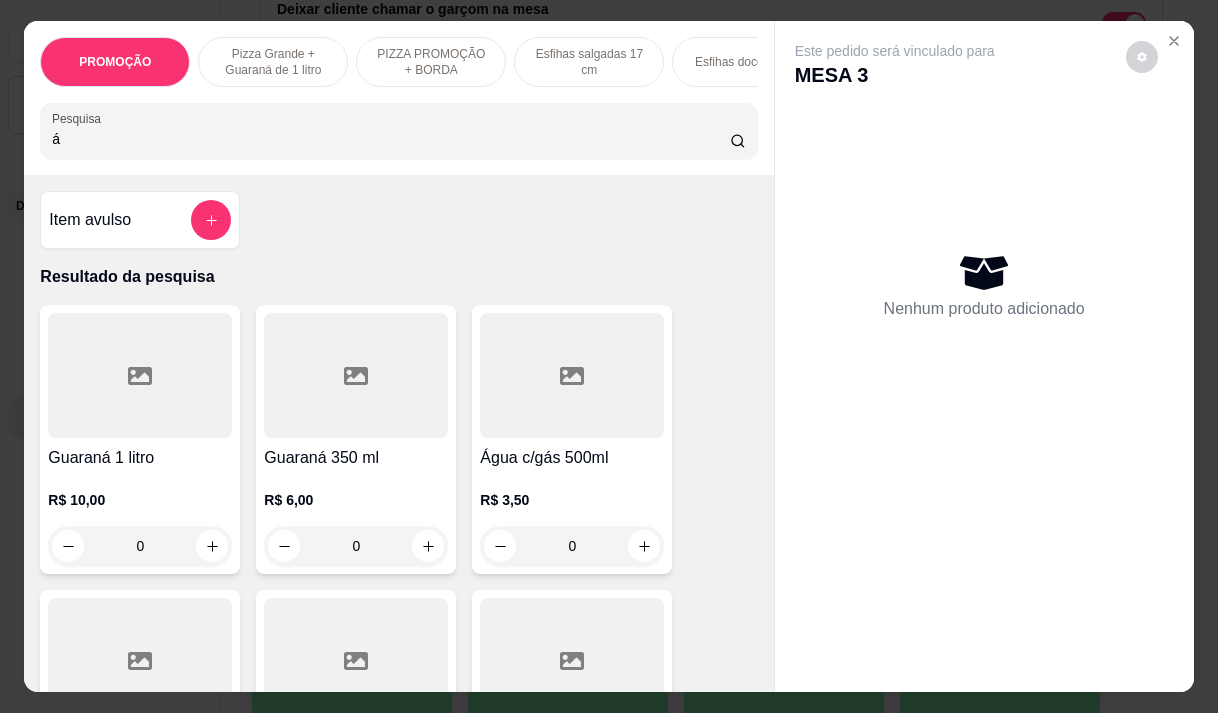 scroll, scrollTop: 300, scrollLeft: 0, axis: vertical 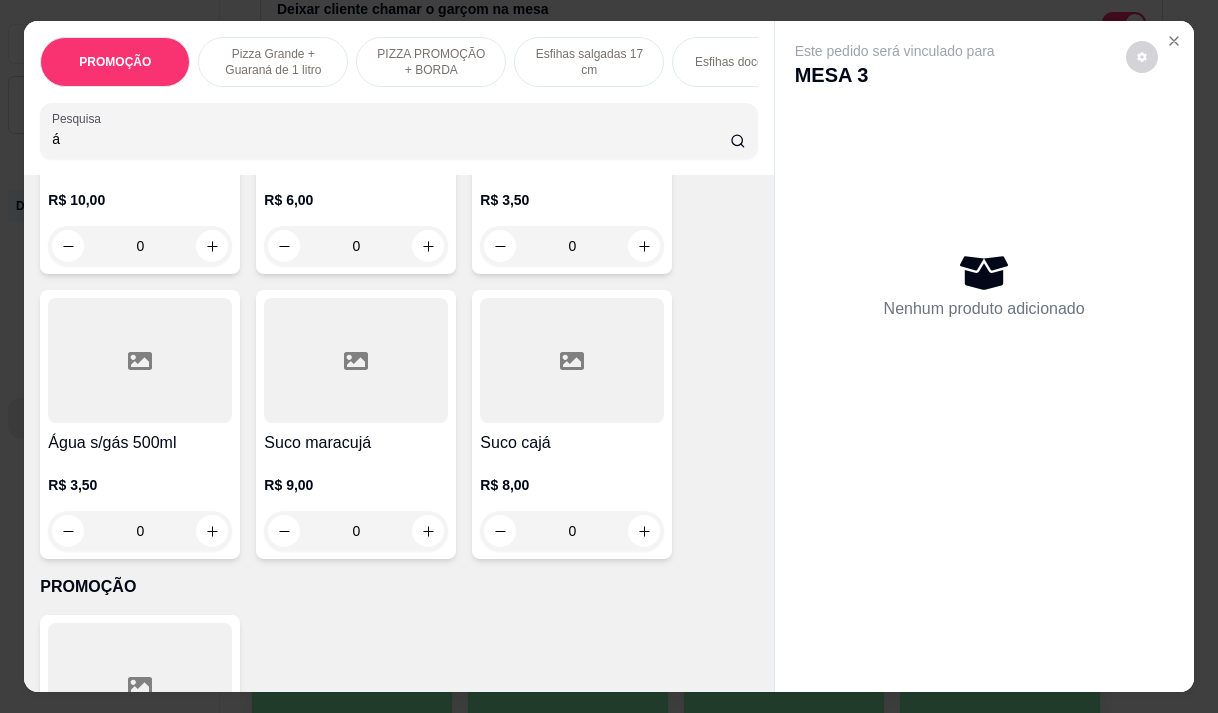 type on "á" 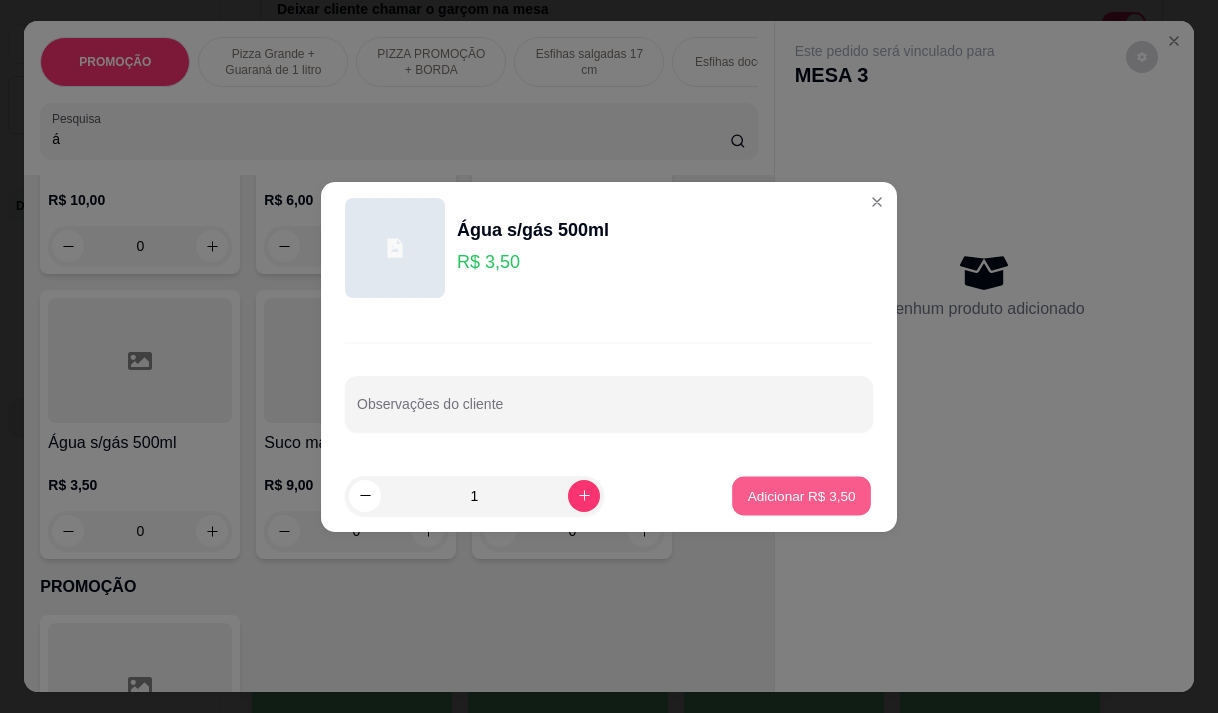 click on "Adicionar   R$ 3,50" at bounding box center [801, 495] 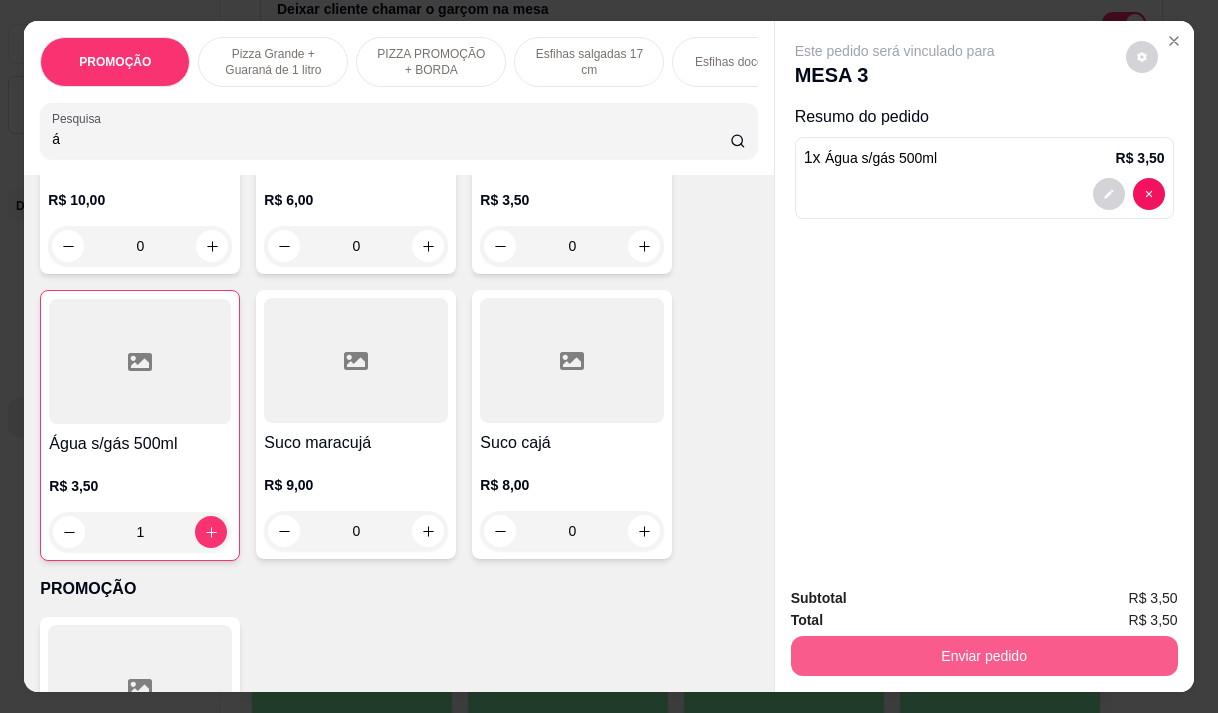 click on "Subtotal R$ 3,50 Total R$ 3,50 Enviar pedido" at bounding box center (984, 631) 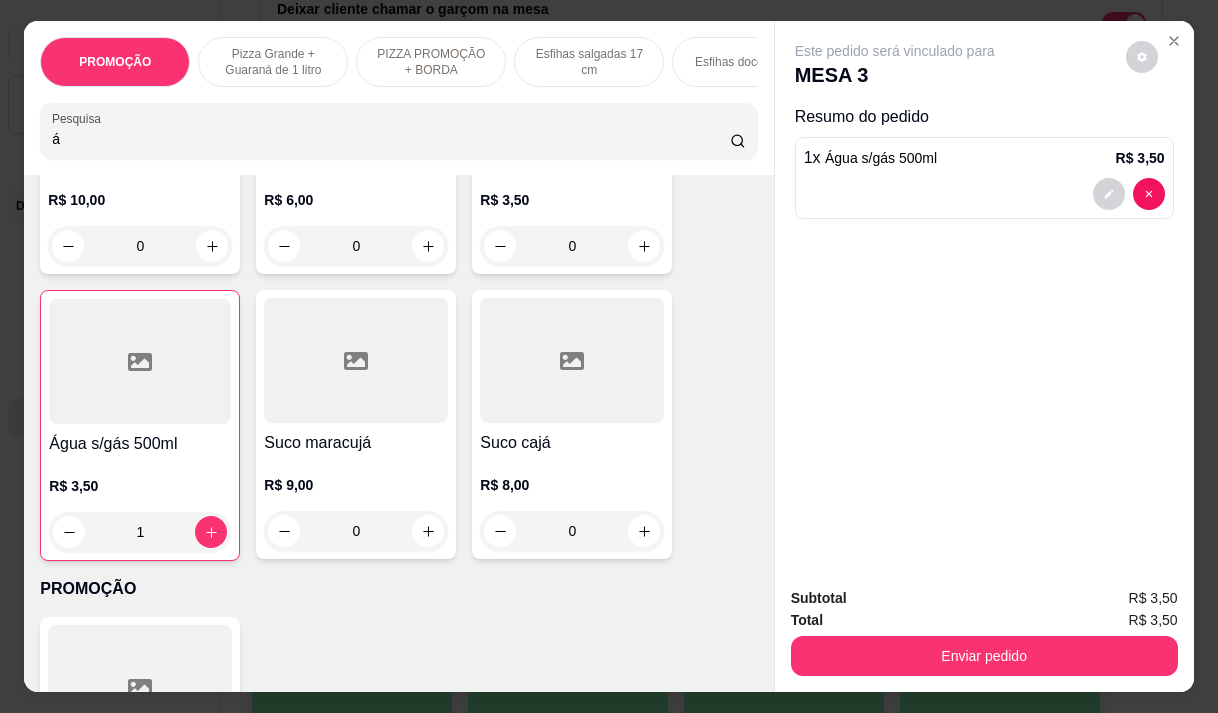 click on "Enviar pedido" at bounding box center [984, 656] 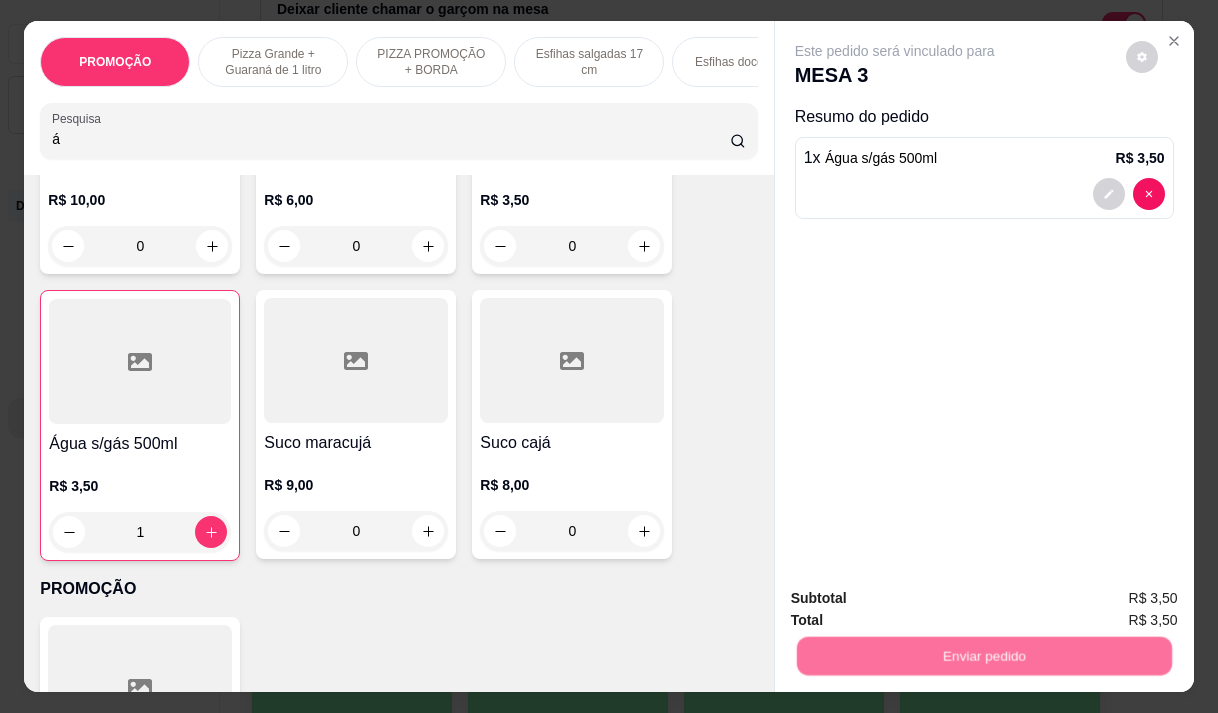 click on "Não registrar e enviar pedido" at bounding box center [918, 599] 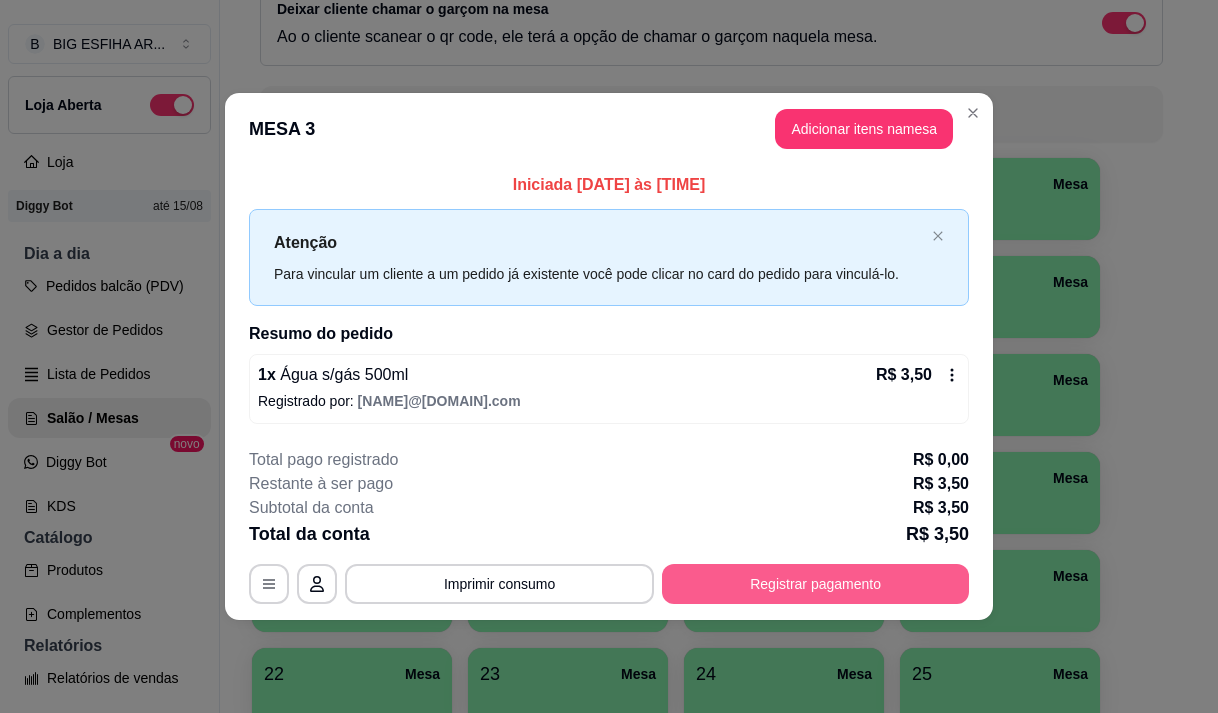 click on "Registrar pagamento" at bounding box center [815, 584] 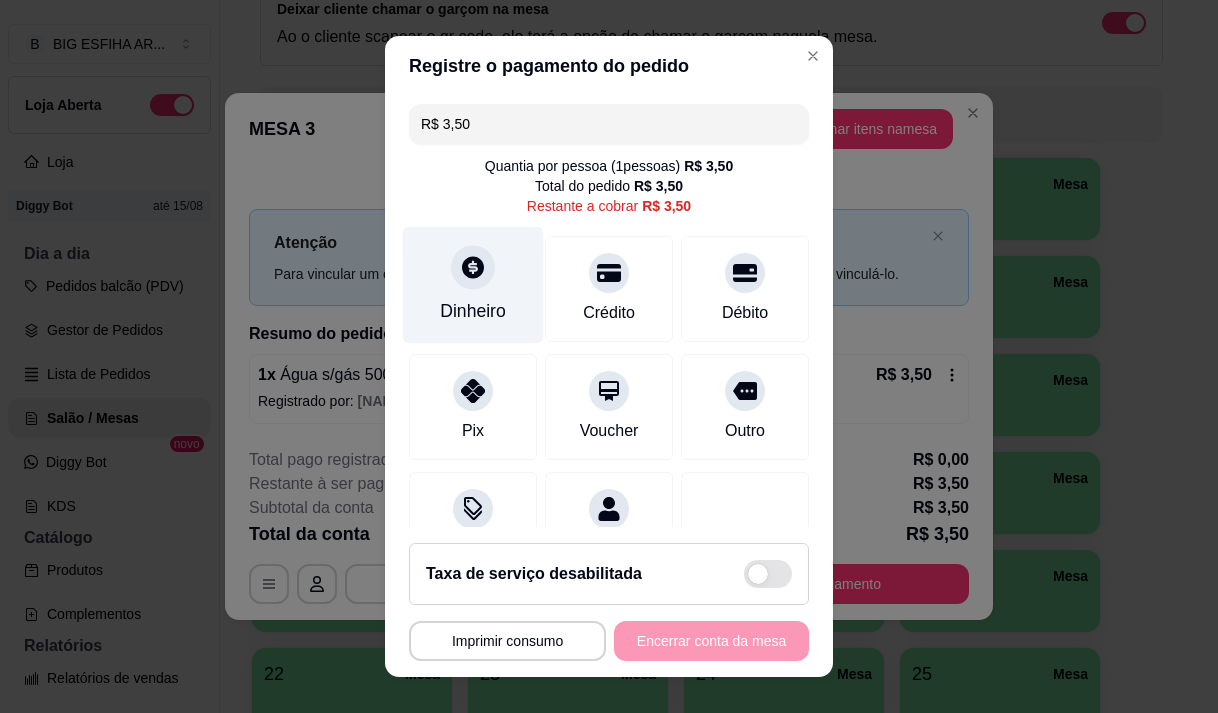 click on "Dinheiro" at bounding box center (473, 284) 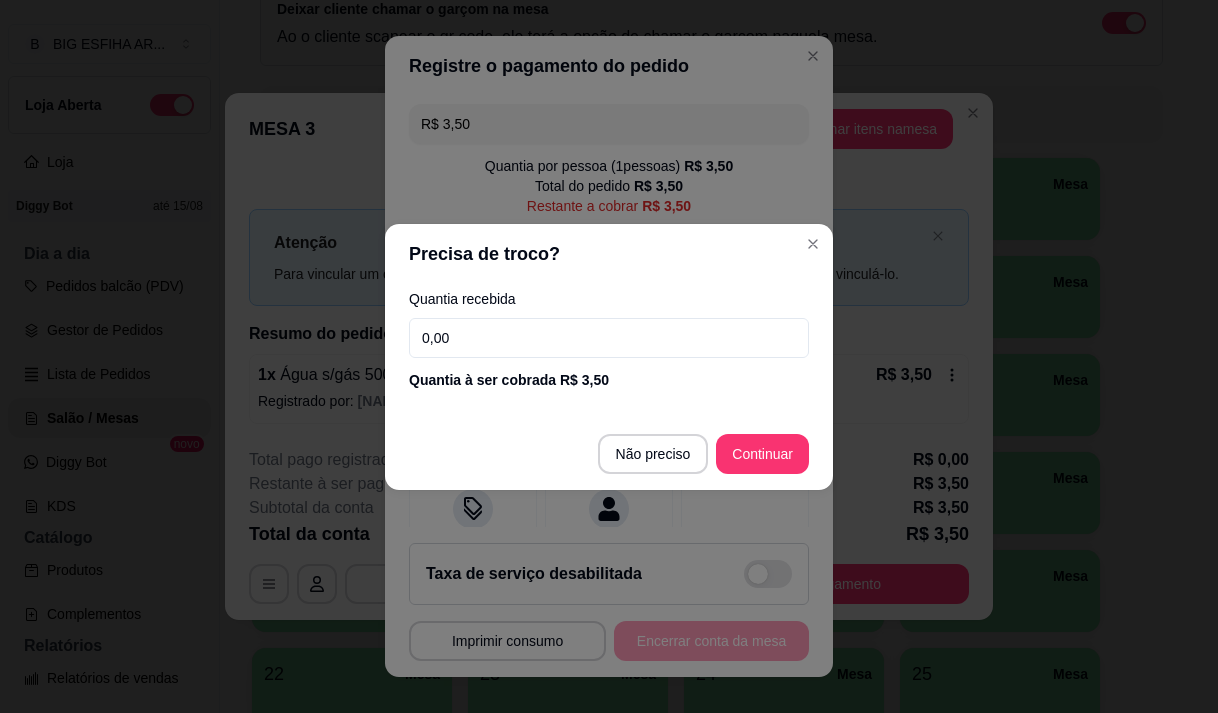 click on "0,00" at bounding box center (609, 338) 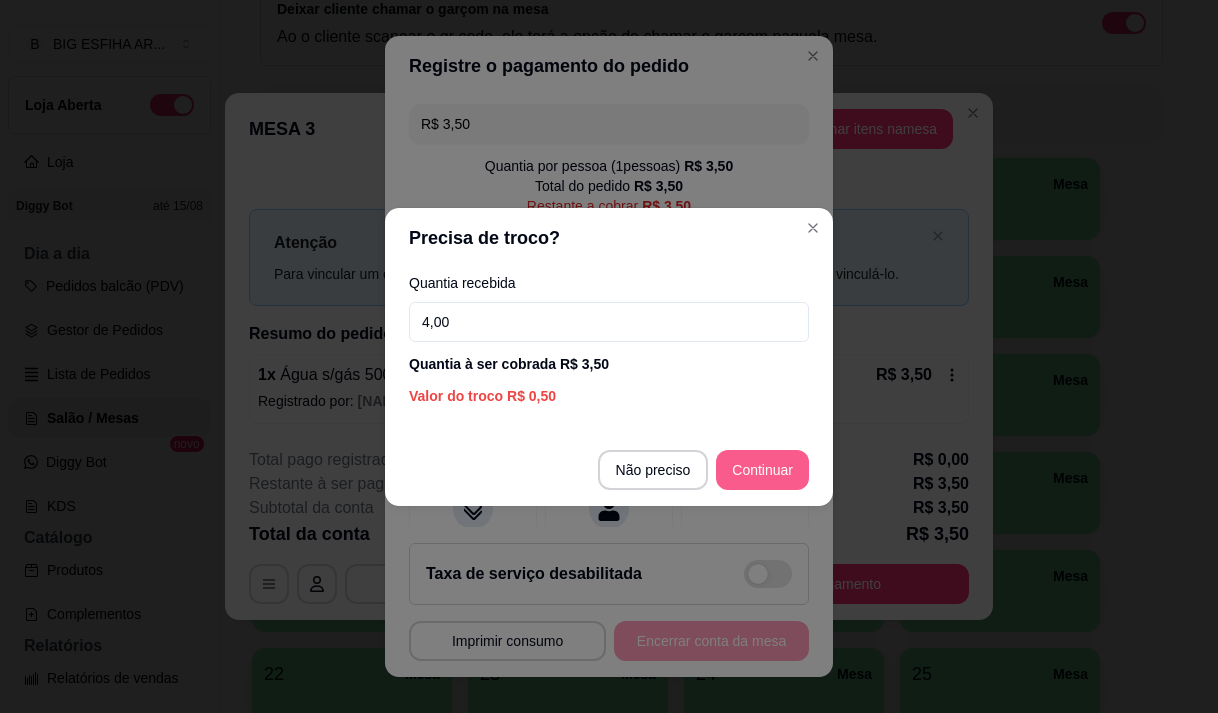 type on "4,00" 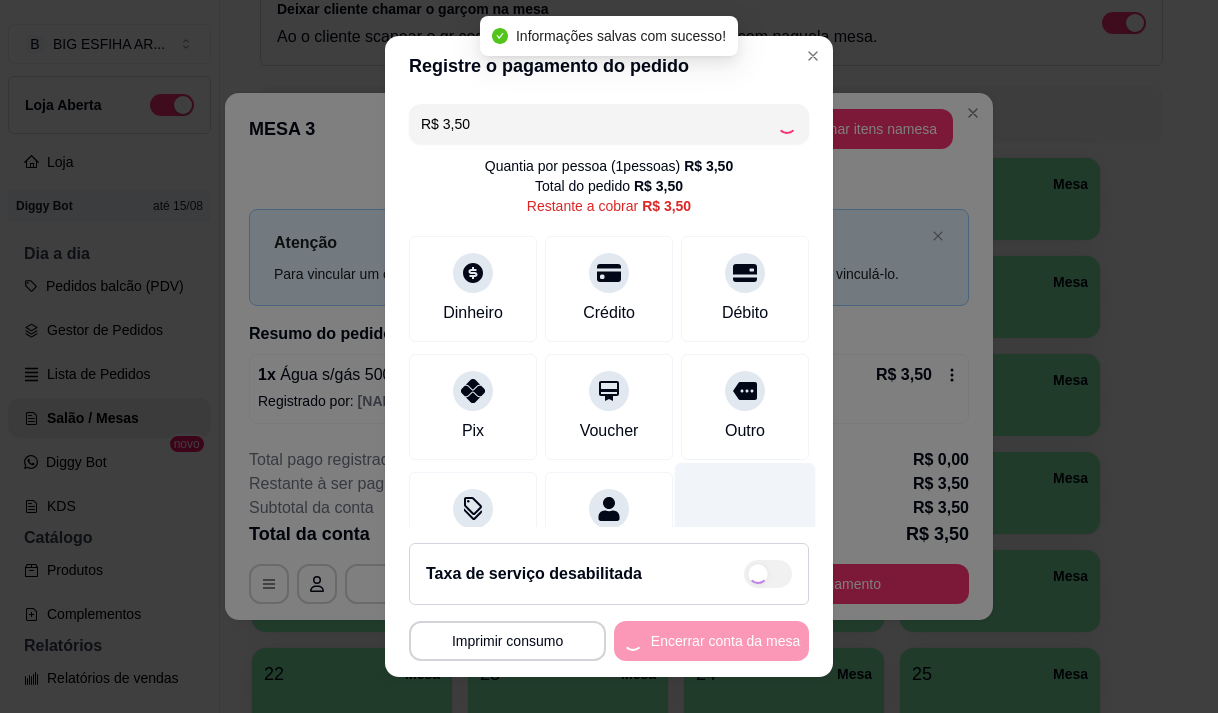 type on "R$ 0,00" 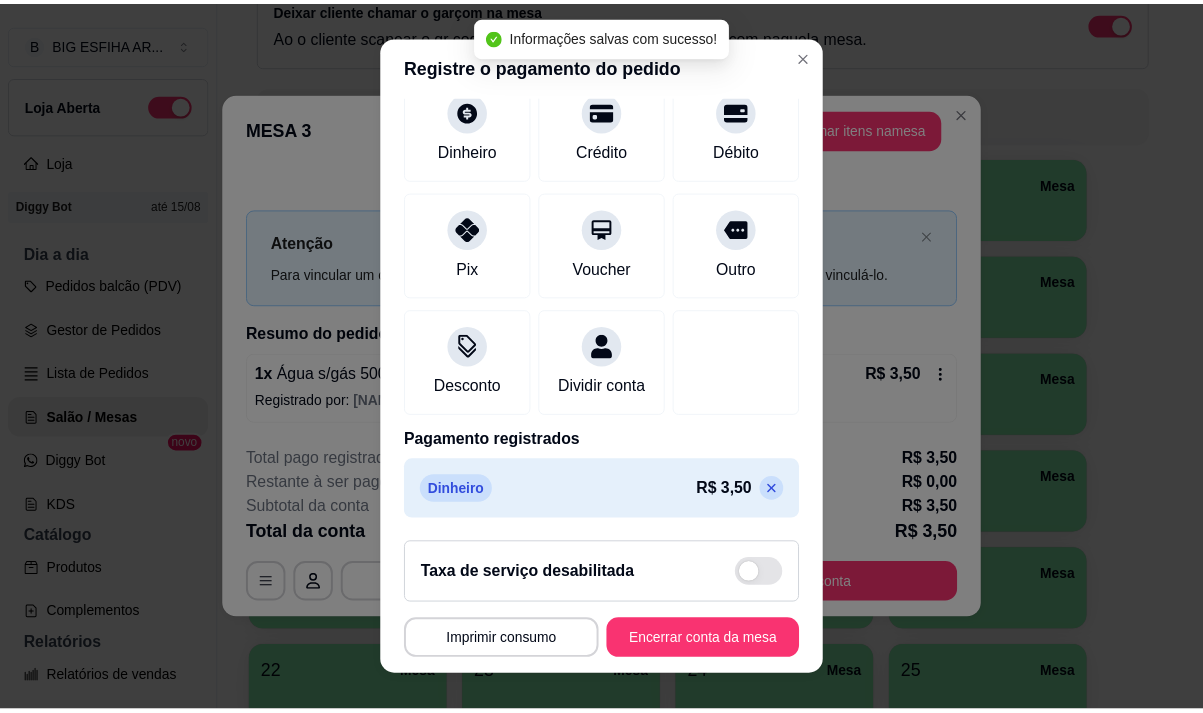 scroll, scrollTop: 166, scrollLeft: 0, axis: vertical 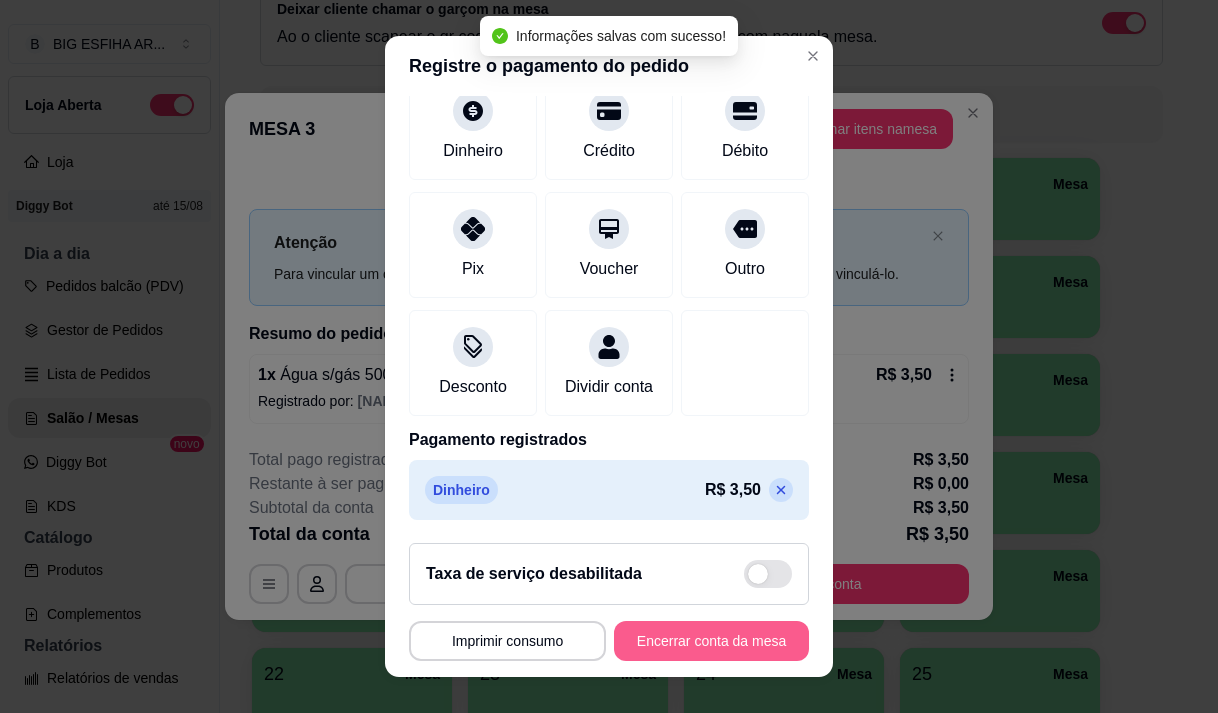 click on "Encerrar conta da mesa" at bounding box center [711, 641] 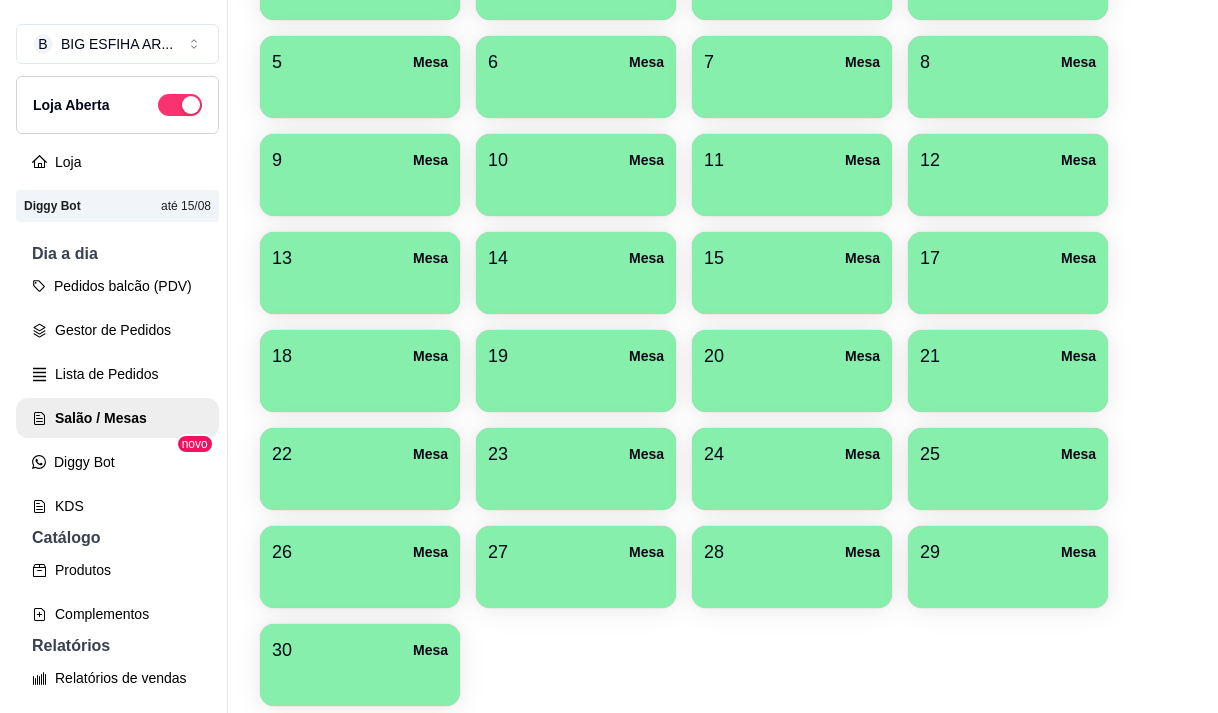 scroll, scrollTop: 300, scrollLeft: 0, axis: vertical 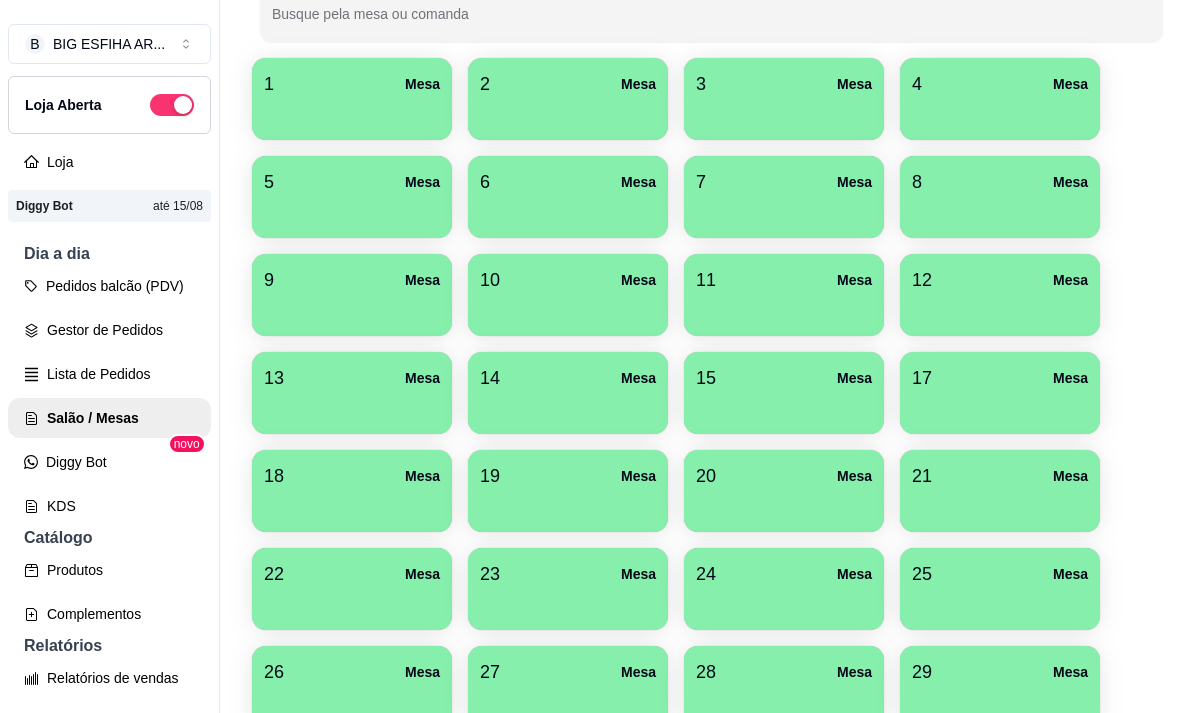 click at bounding box center [1000, 211] 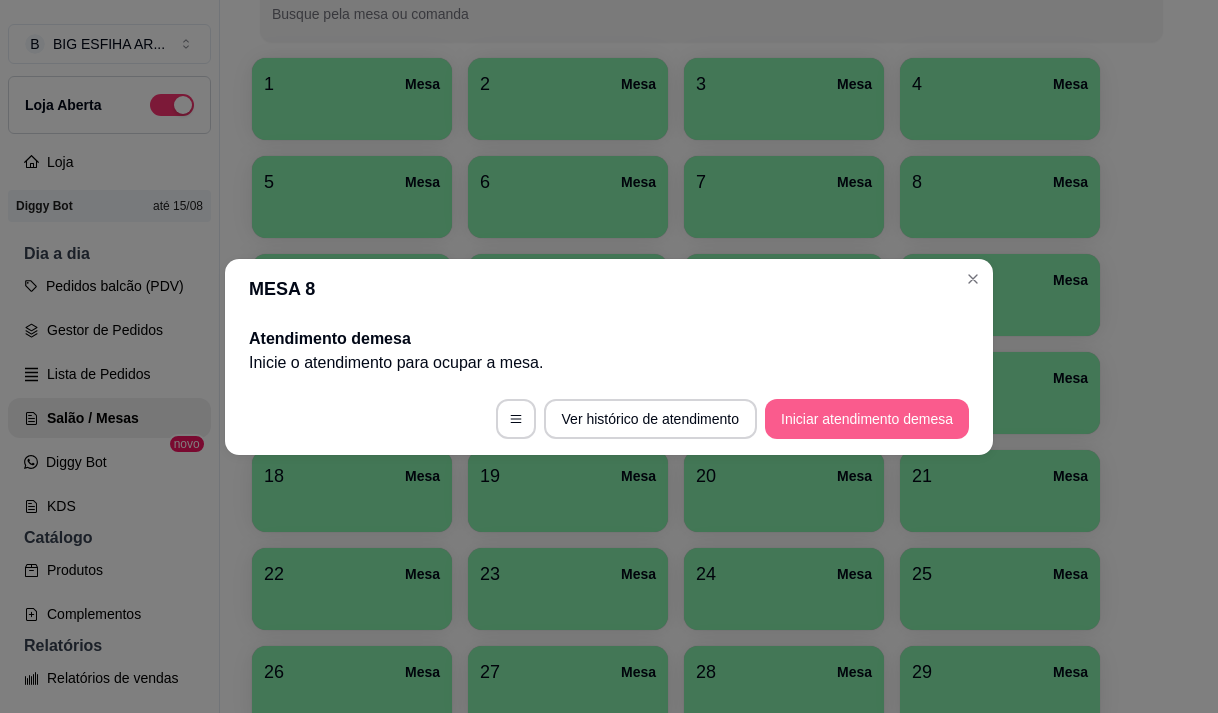 click on "Iniciar atendimento de  mesa" at bounding box center (867, 419) 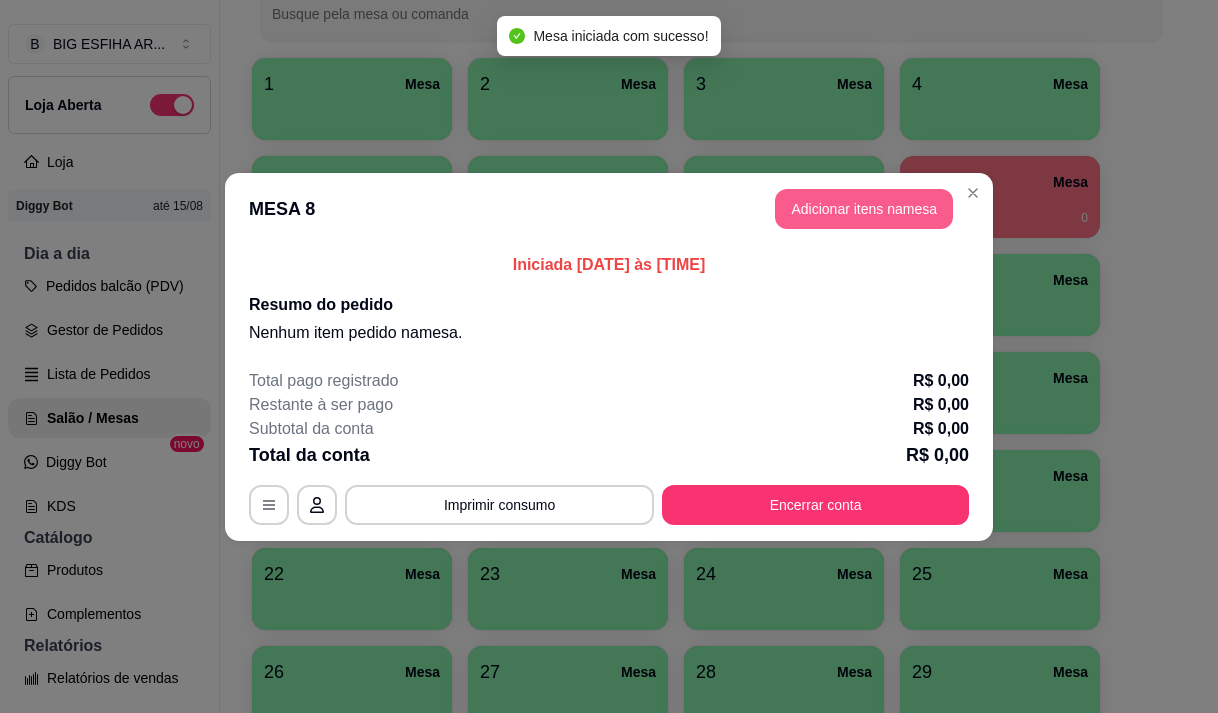 click on "Adicionar itens na  mesa" at bounding box center (864, 209) 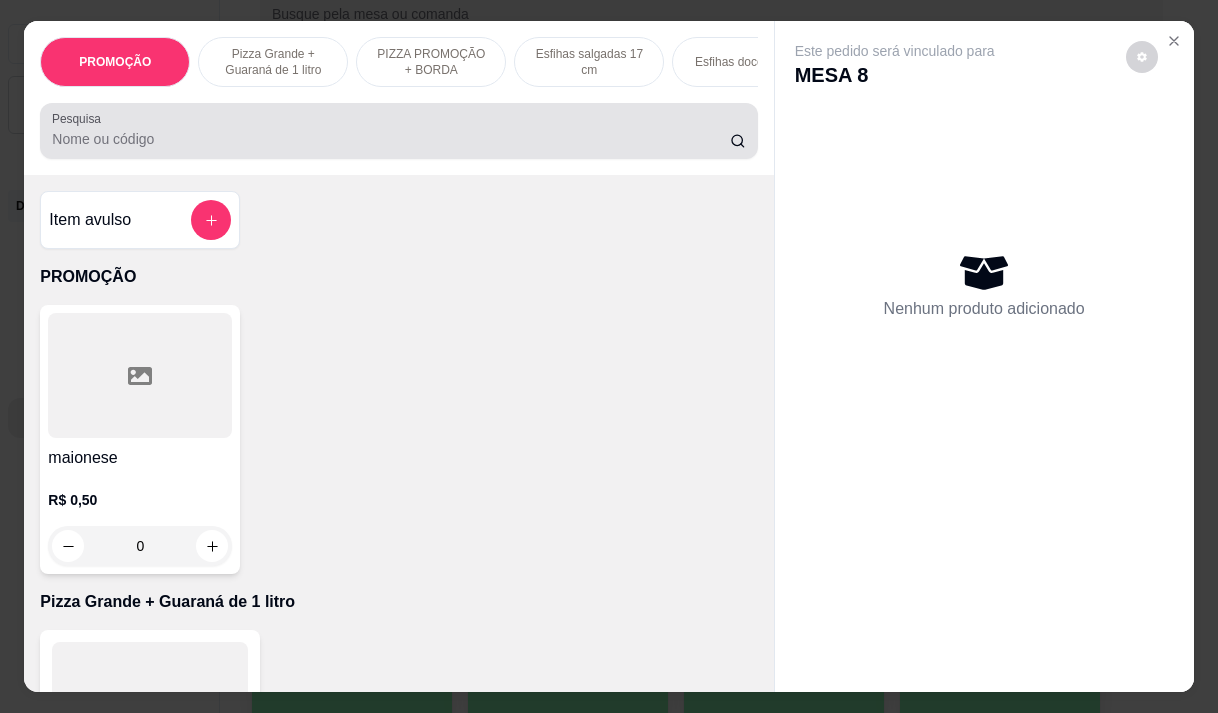 click at bounding box center (398, 131) 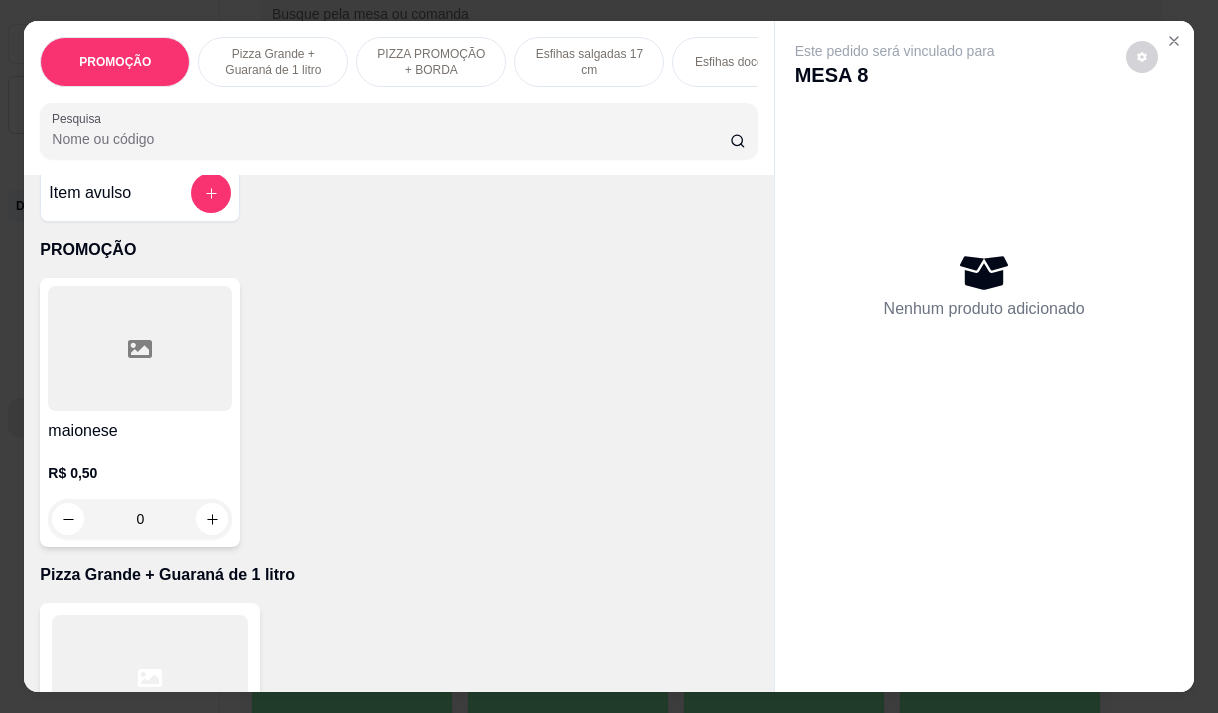 scroll, scrollTop: 0, scrollLeft: 0, axis: both 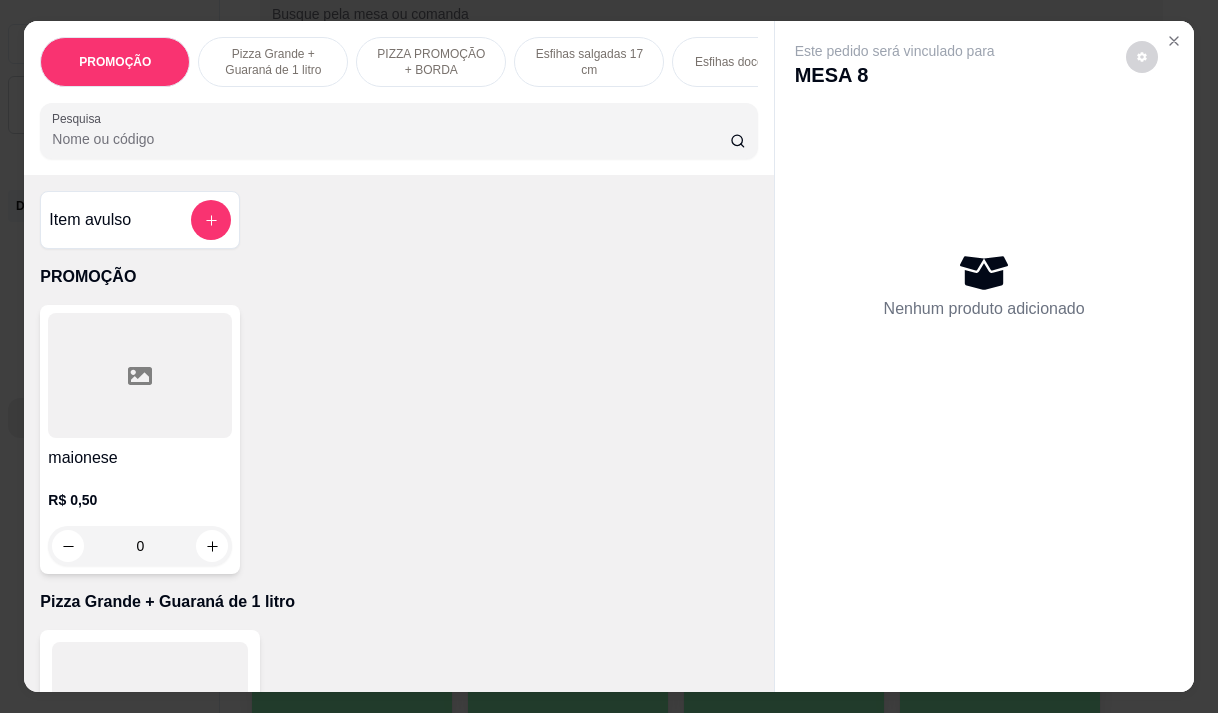 click on "Pesquisa" at bounding box center [391, 139] 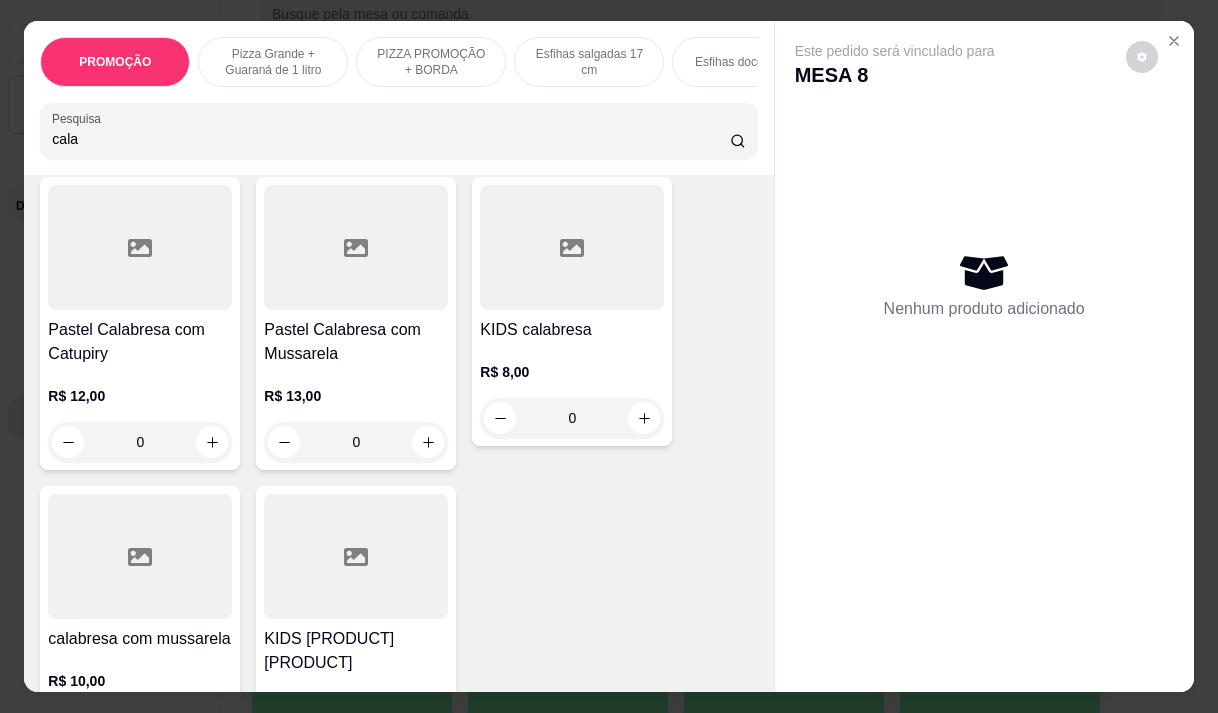 scroll, scrollTop: 800, scrollLeft: 0, axis: vertical 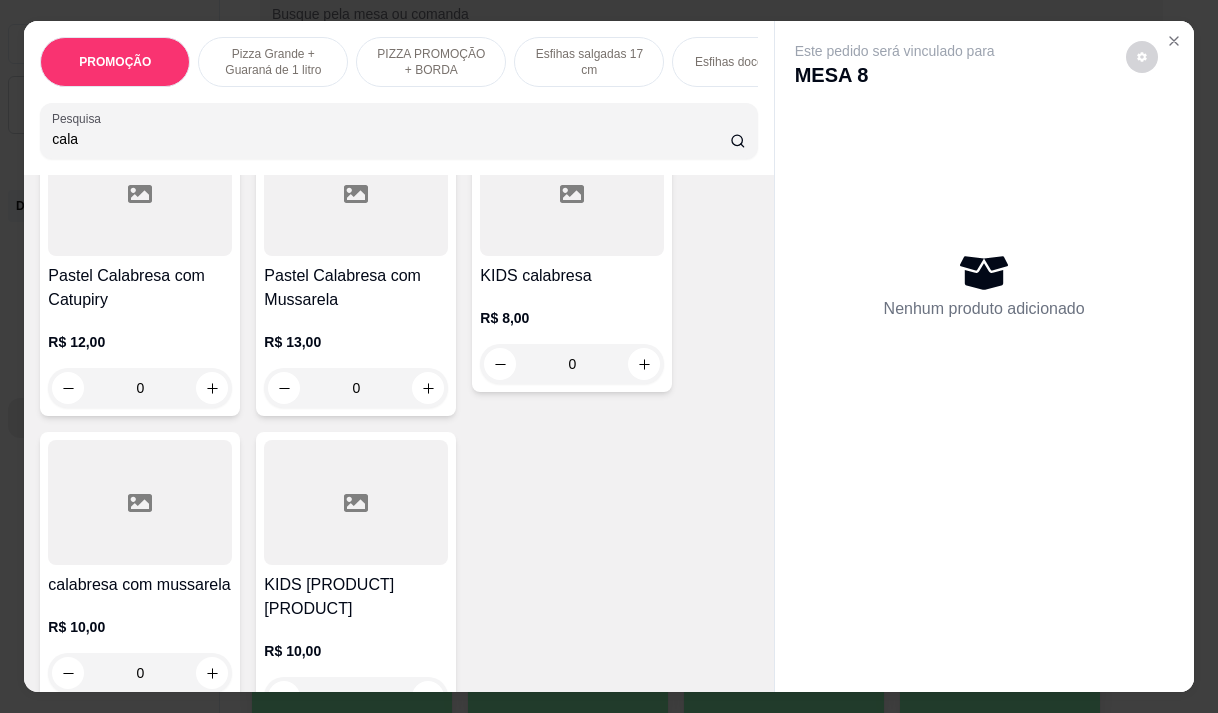 click on "Pastel Calabresa com Mussarela" at bounding box center [356, 288] 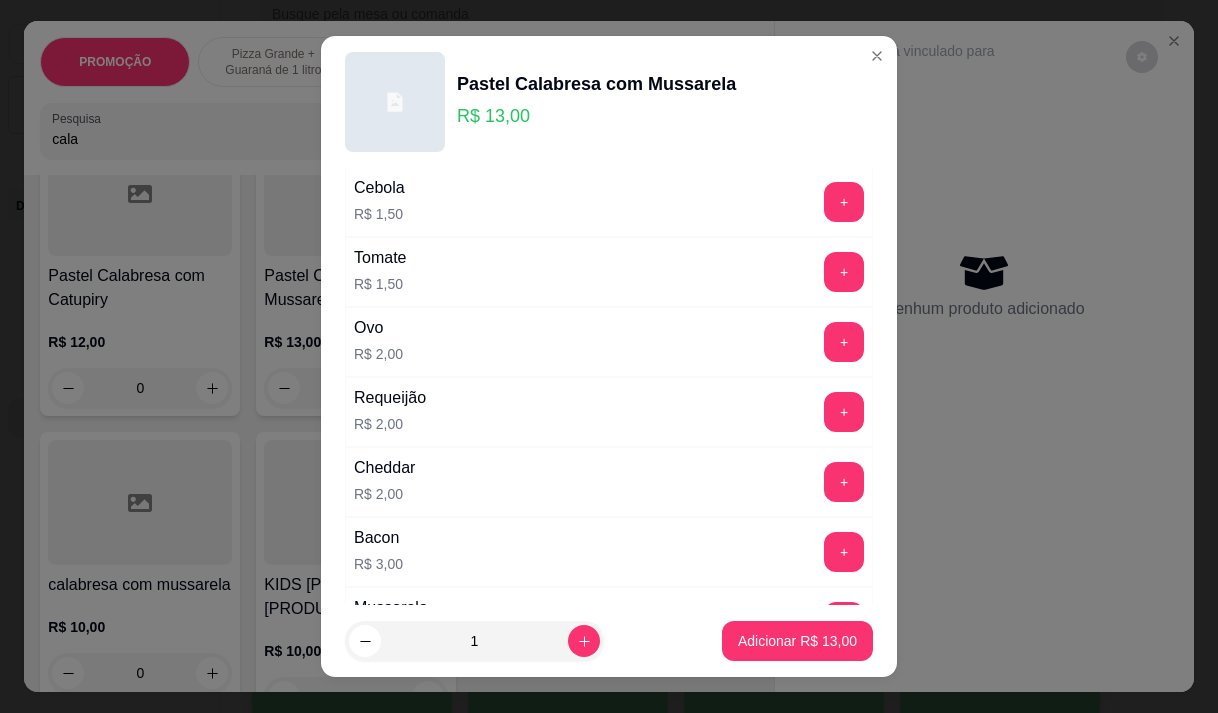 scroll, scrollTop: 300, scrollLeft: 0, axis: vertical 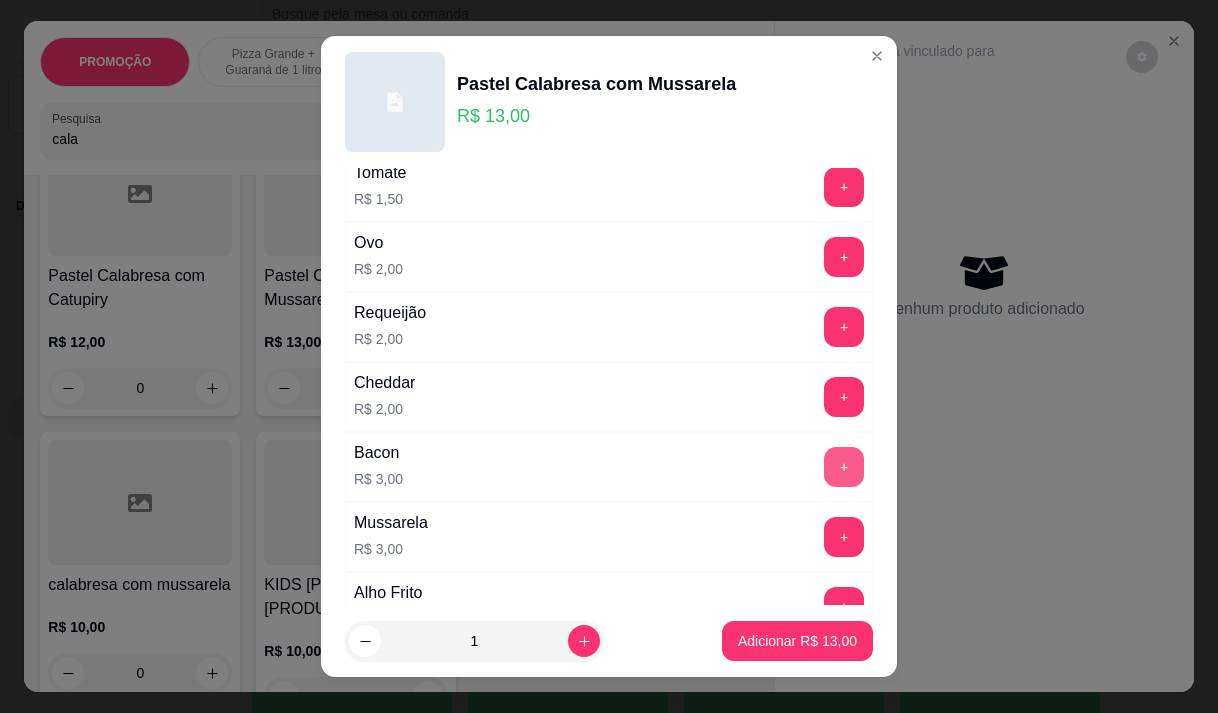 click on "+" at bounding box center [844, 467] 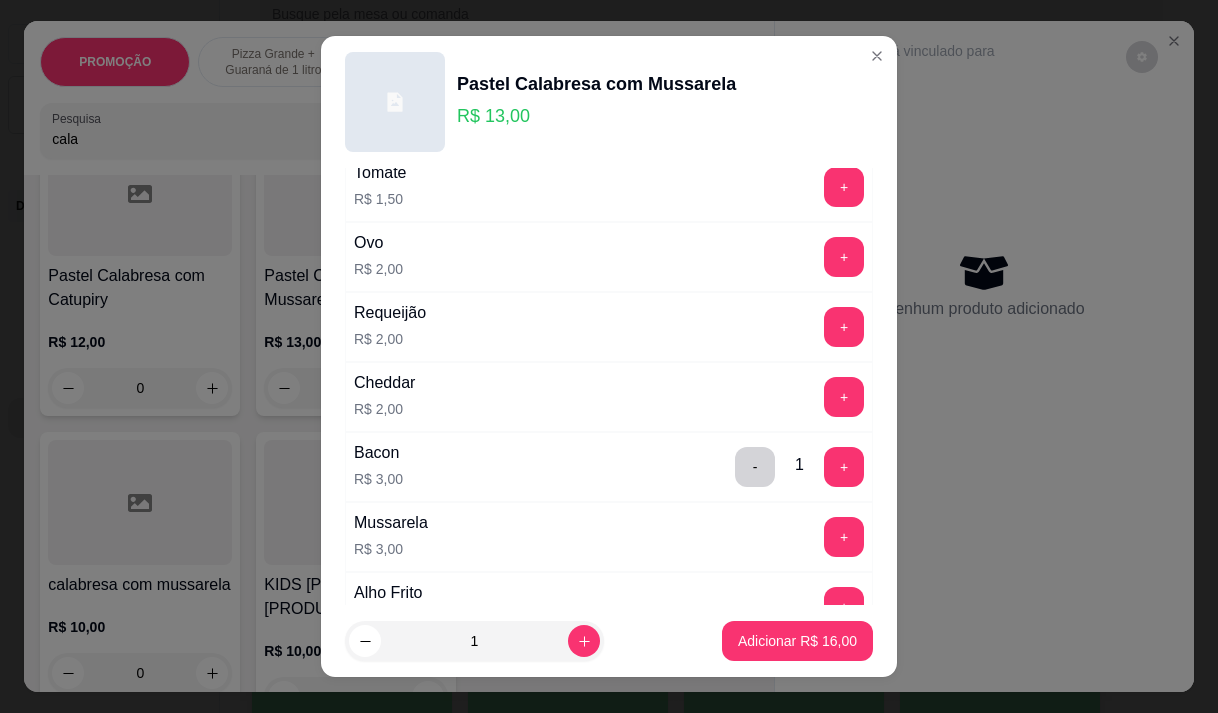 scroll, scrollTop: 200, scrollLeft: 0, axis: vertical 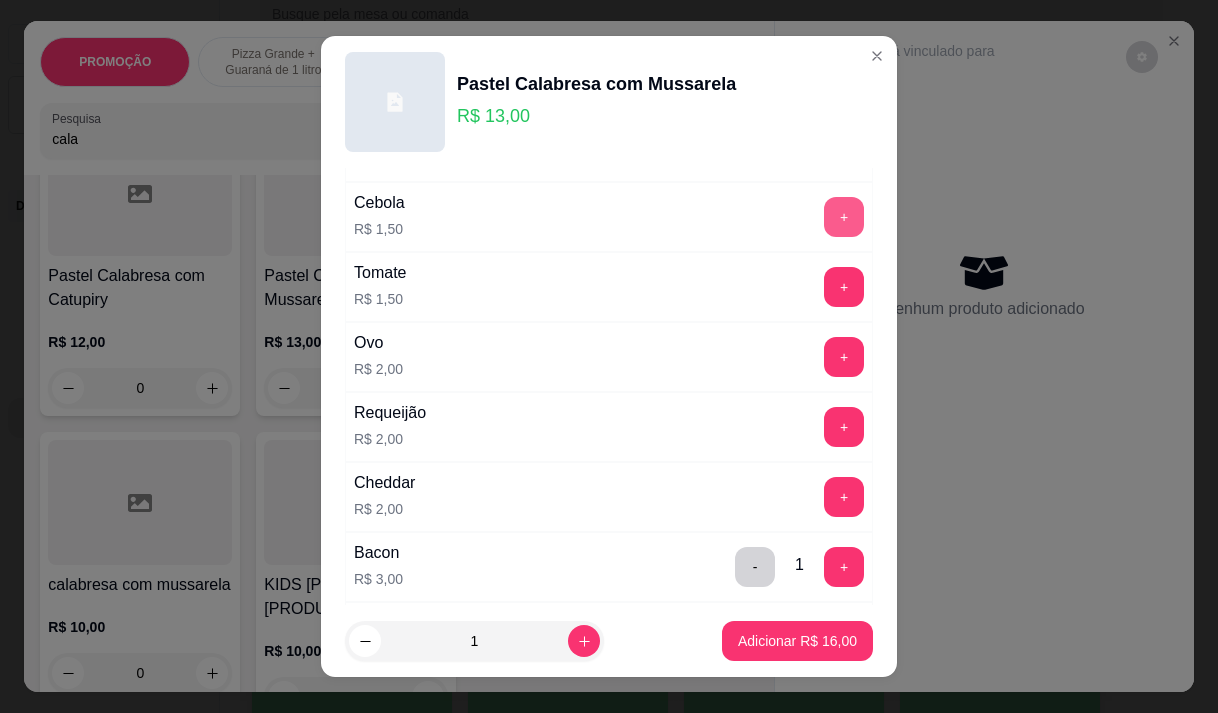 click on "+" at bounding box center [844, 217] 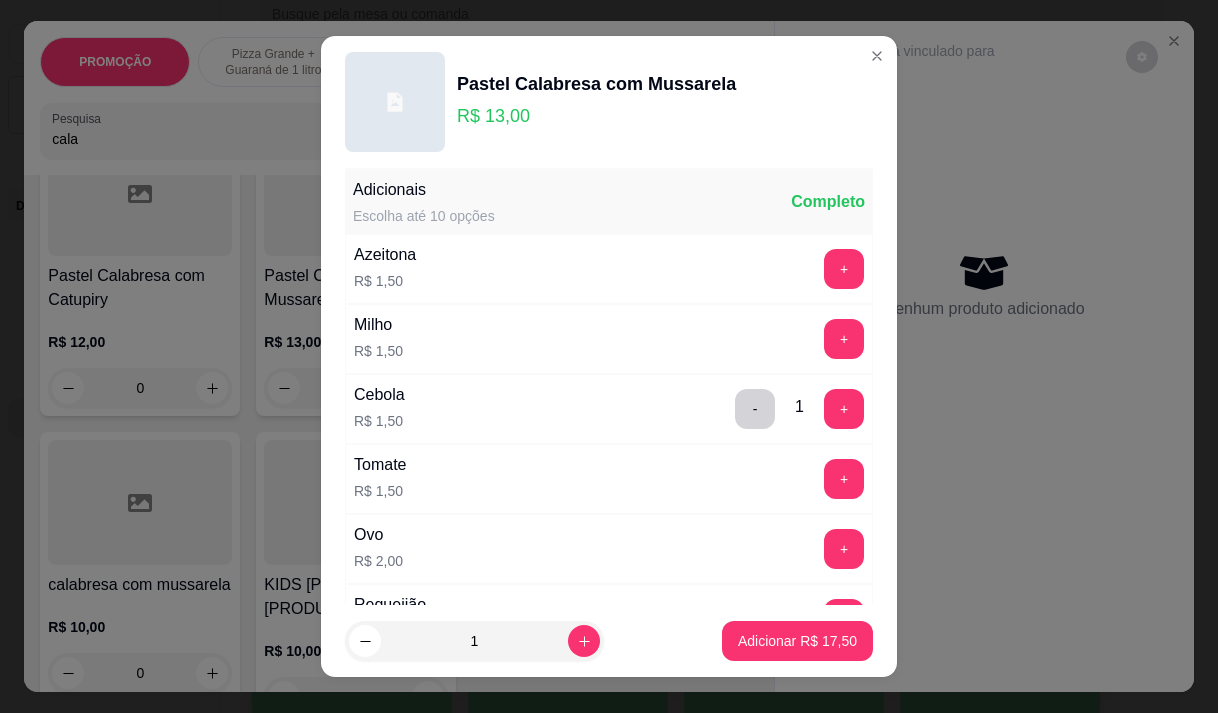 scroll, scrollTop: 0, scrollLeft: 0, axis: both 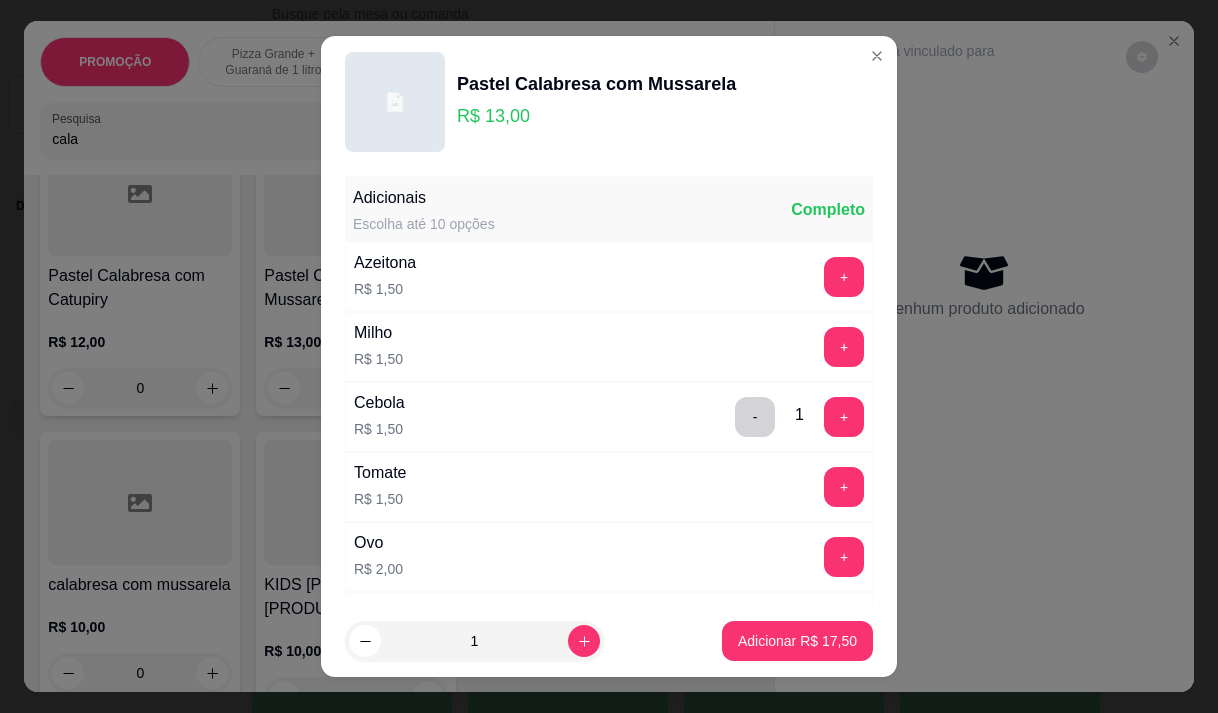 click on "+" at bounding box center (844, 277) 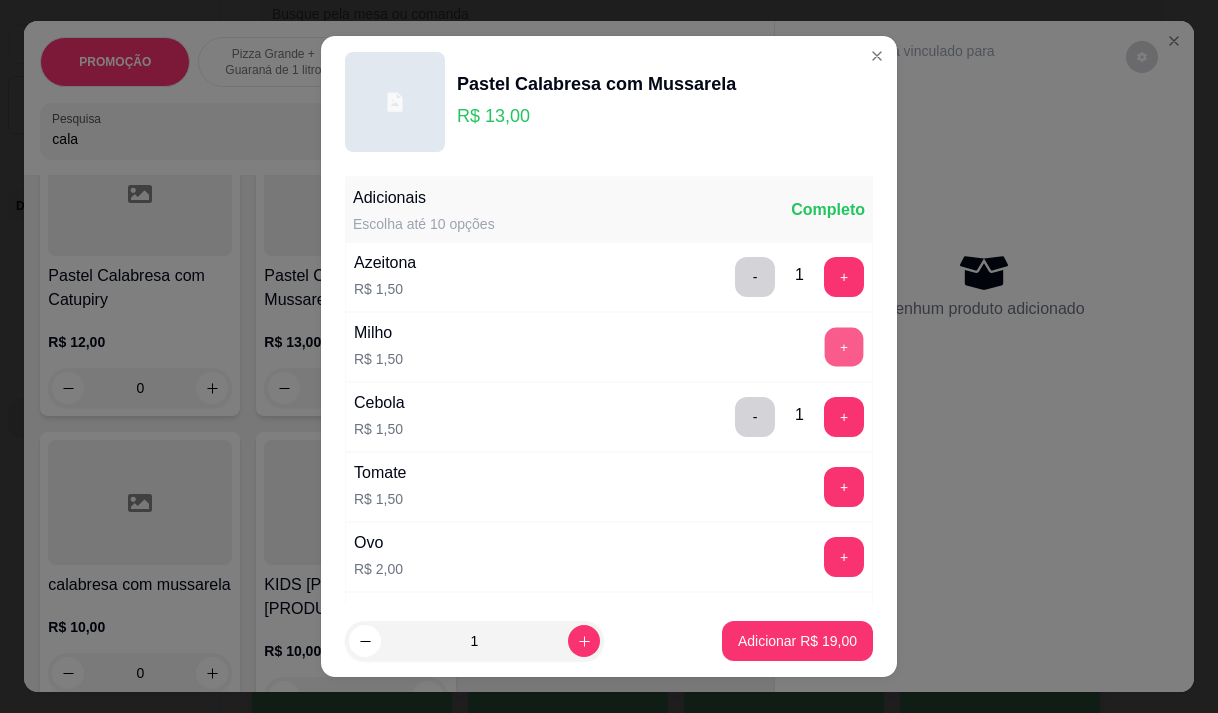 click on "+" at bounding box center (844, 346) 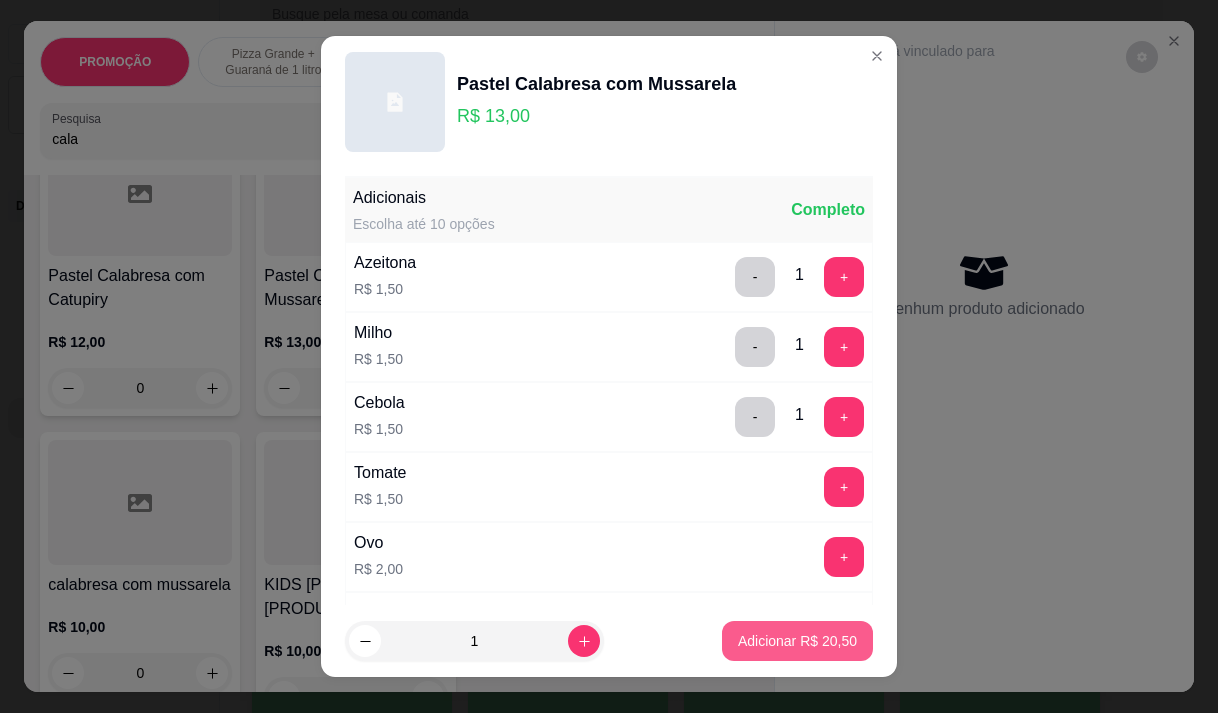 click on "Adicionar   R$ [PRICE]" at bounding box center (797, 641) 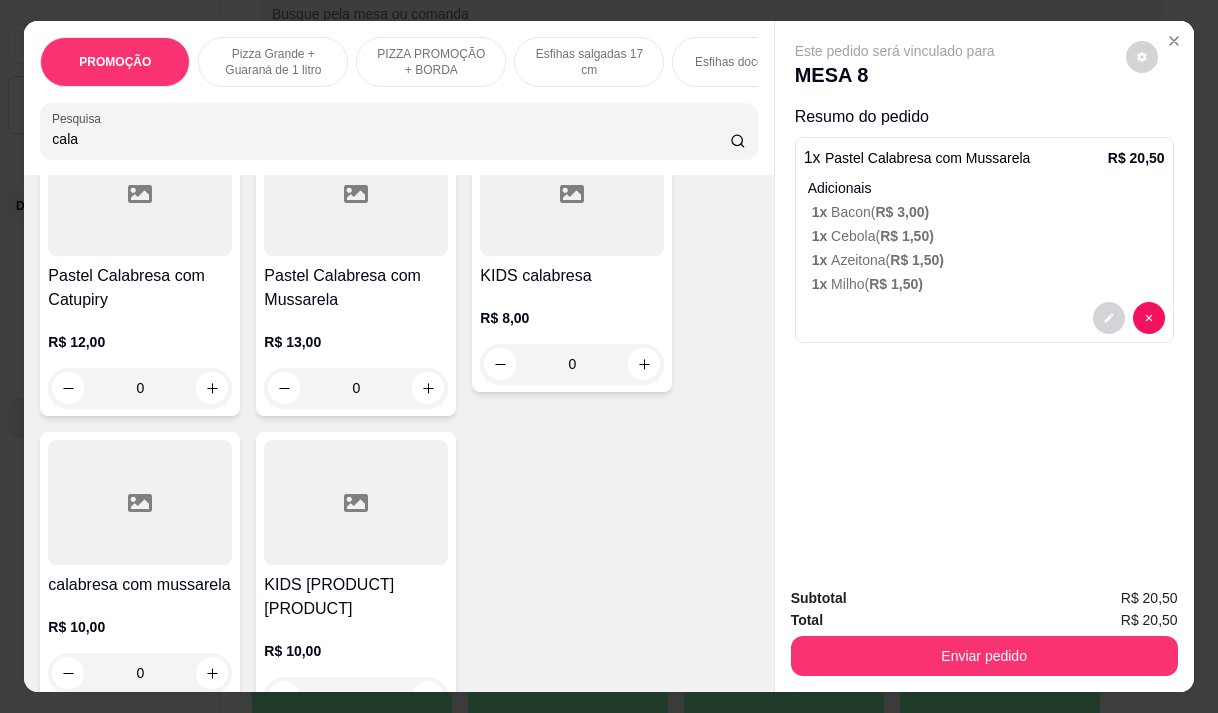 click on "cala" at bounding box center (391, 139) 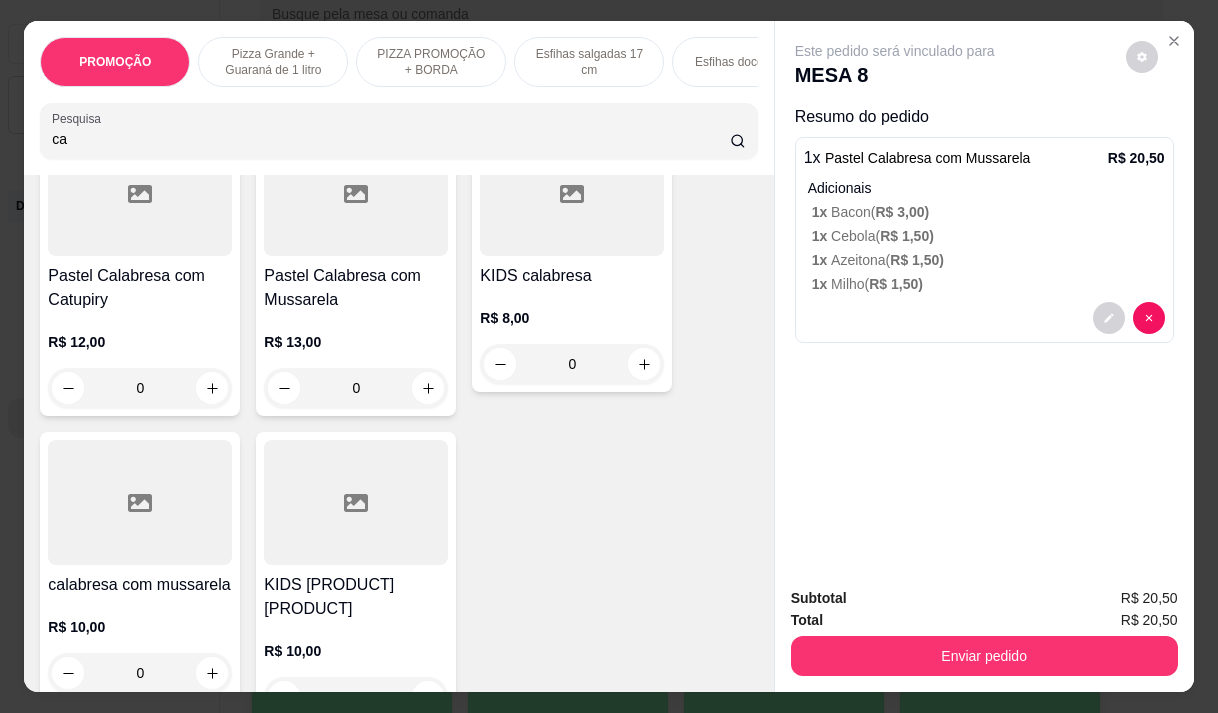 type on "c" 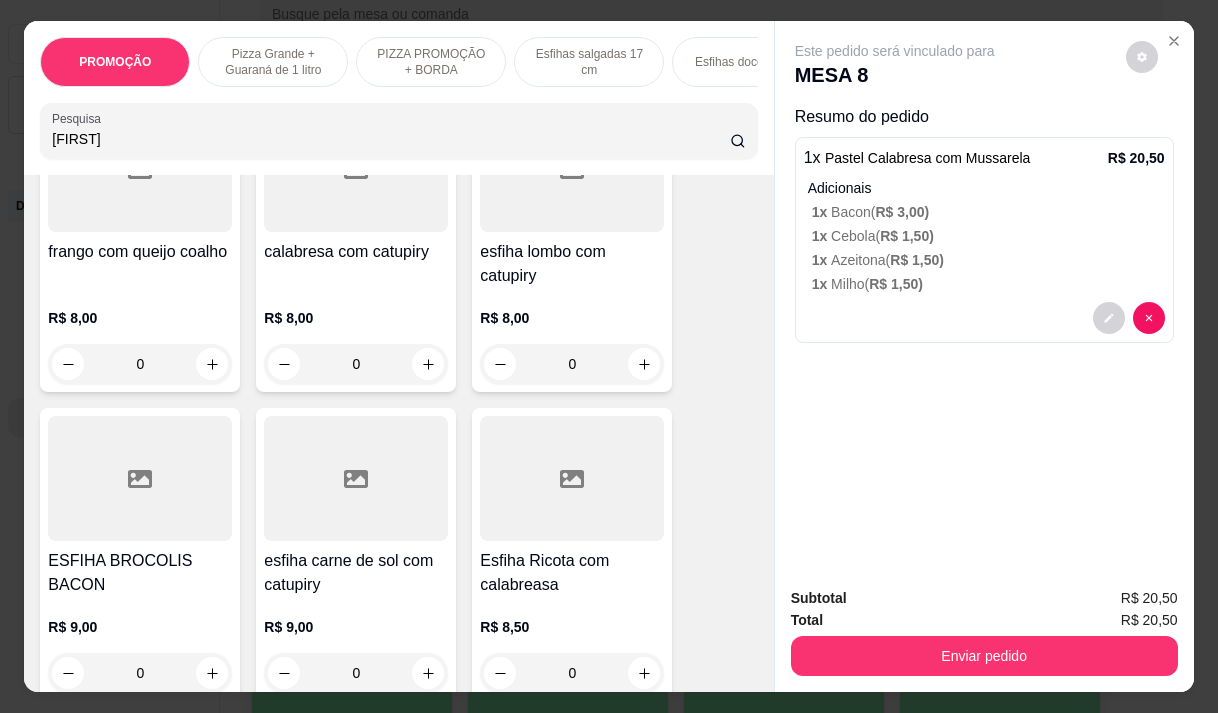 scroll, scrollTop: 5164, scrollLeft: 0, axis: vertical 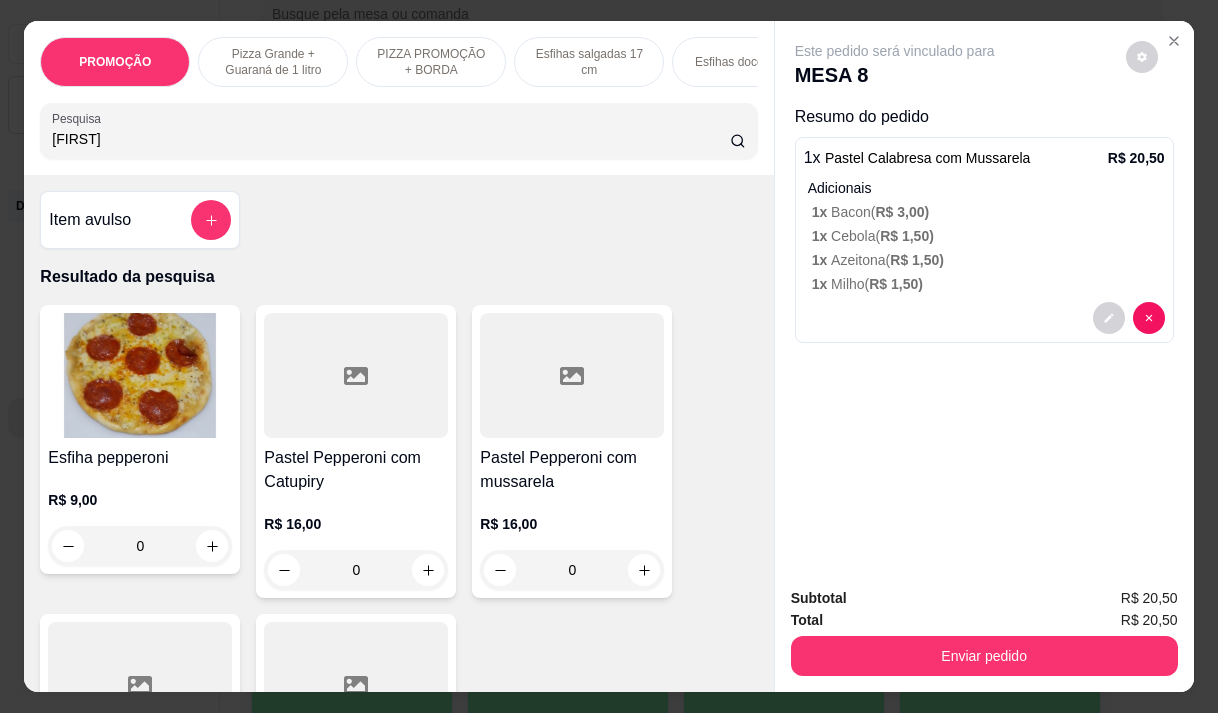 click on "[FIRST]" at bounding box center [391, 139] 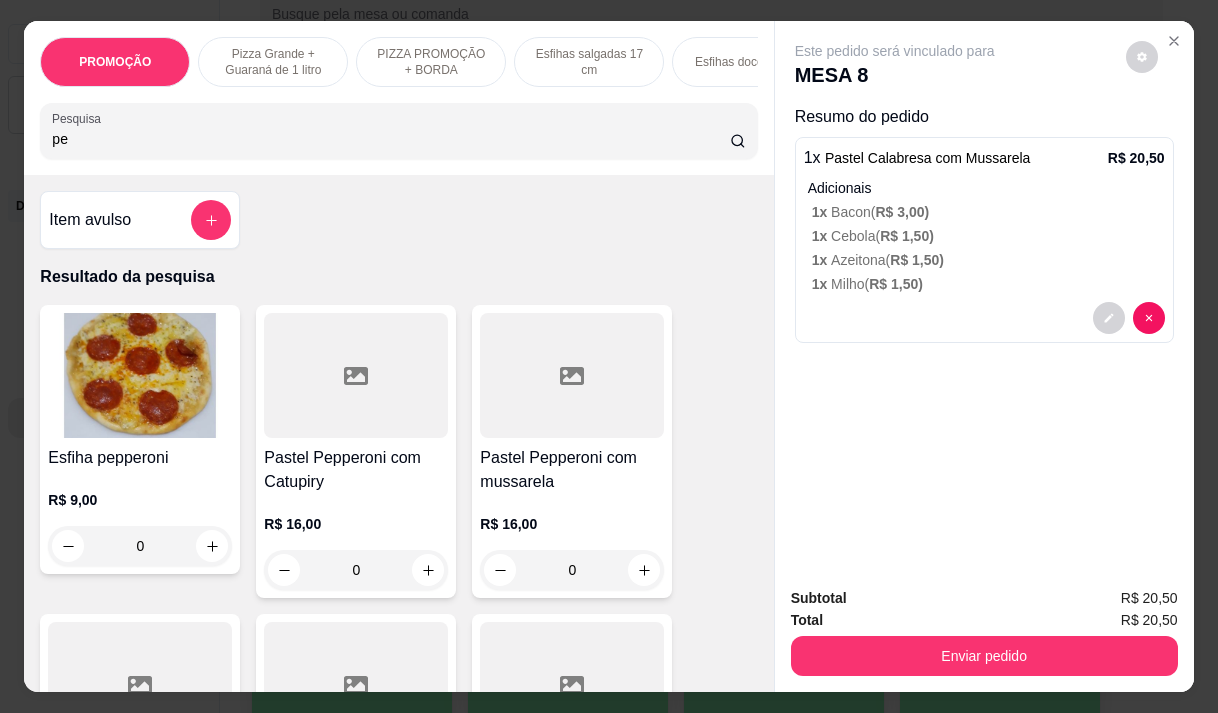 type on "p" 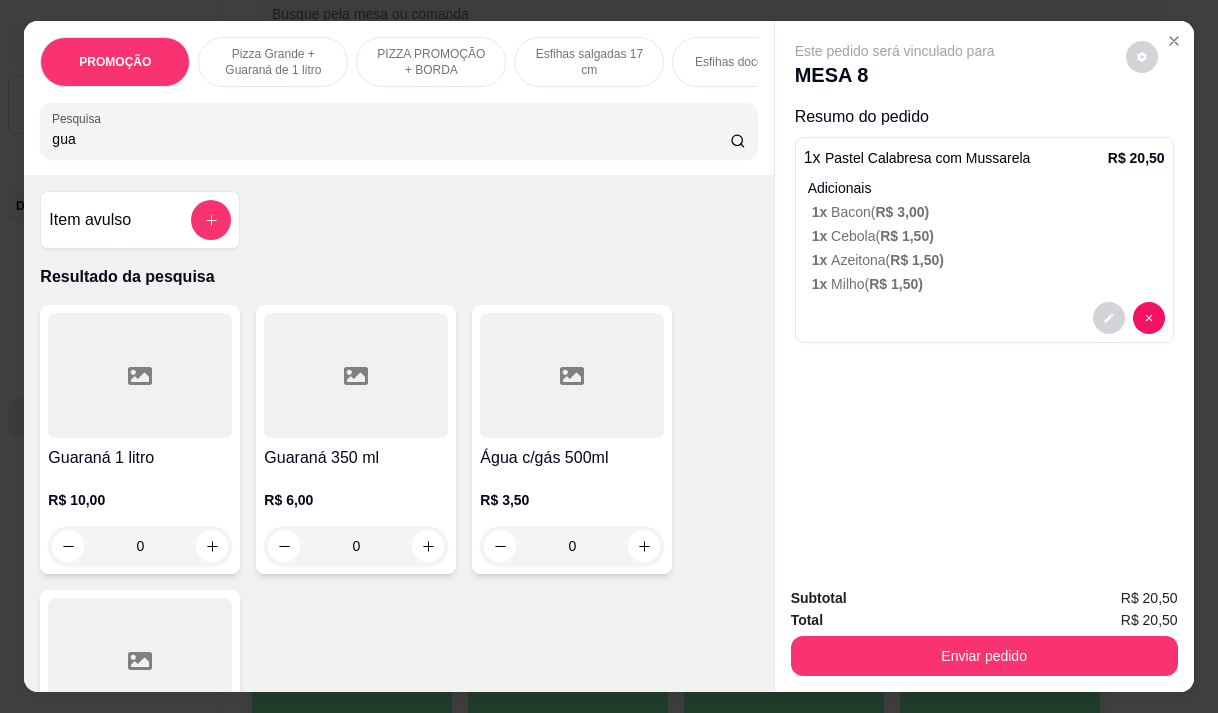 type on "gua" 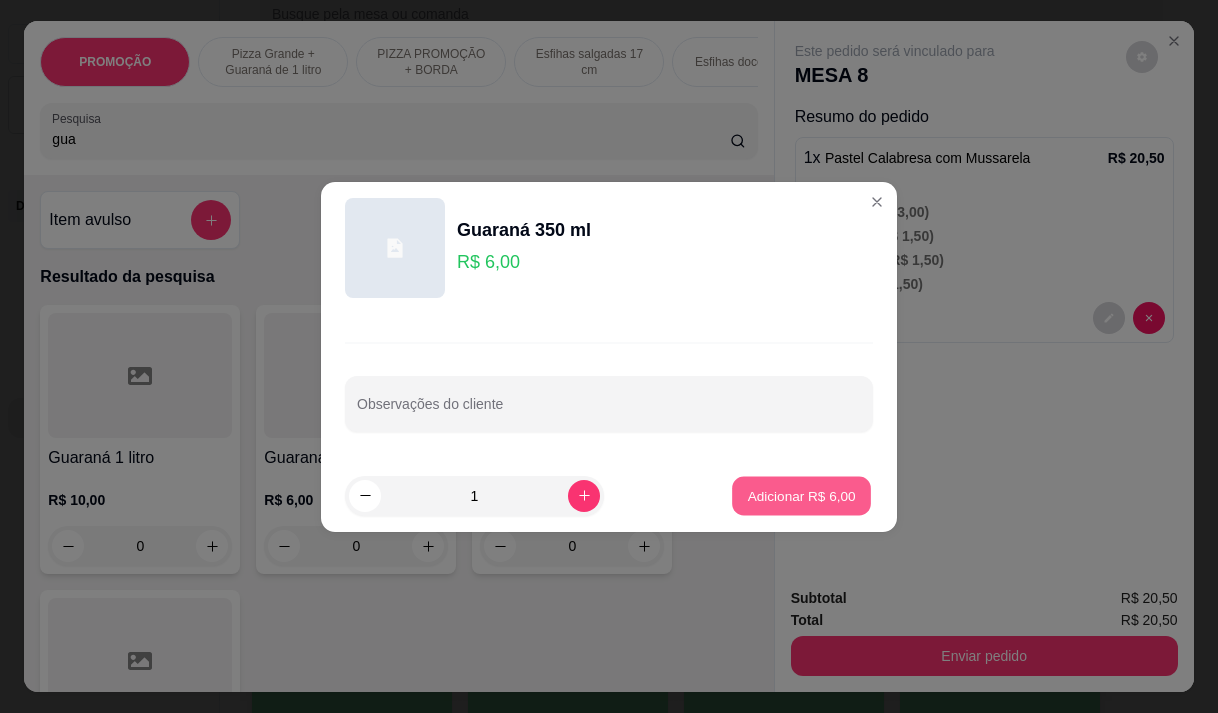 click on "Adicionar   R$ 6,00" at bounding box center (801, 495) 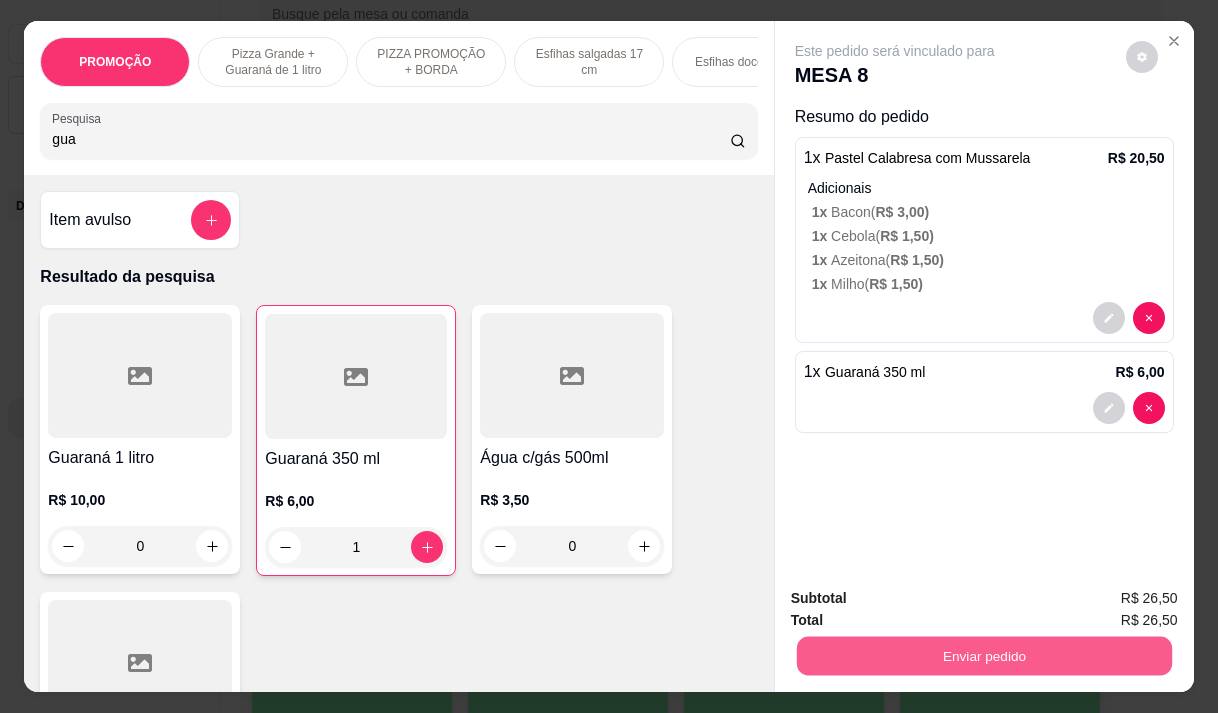 click on "Enviar pedido" at bounding box center [983, 655] 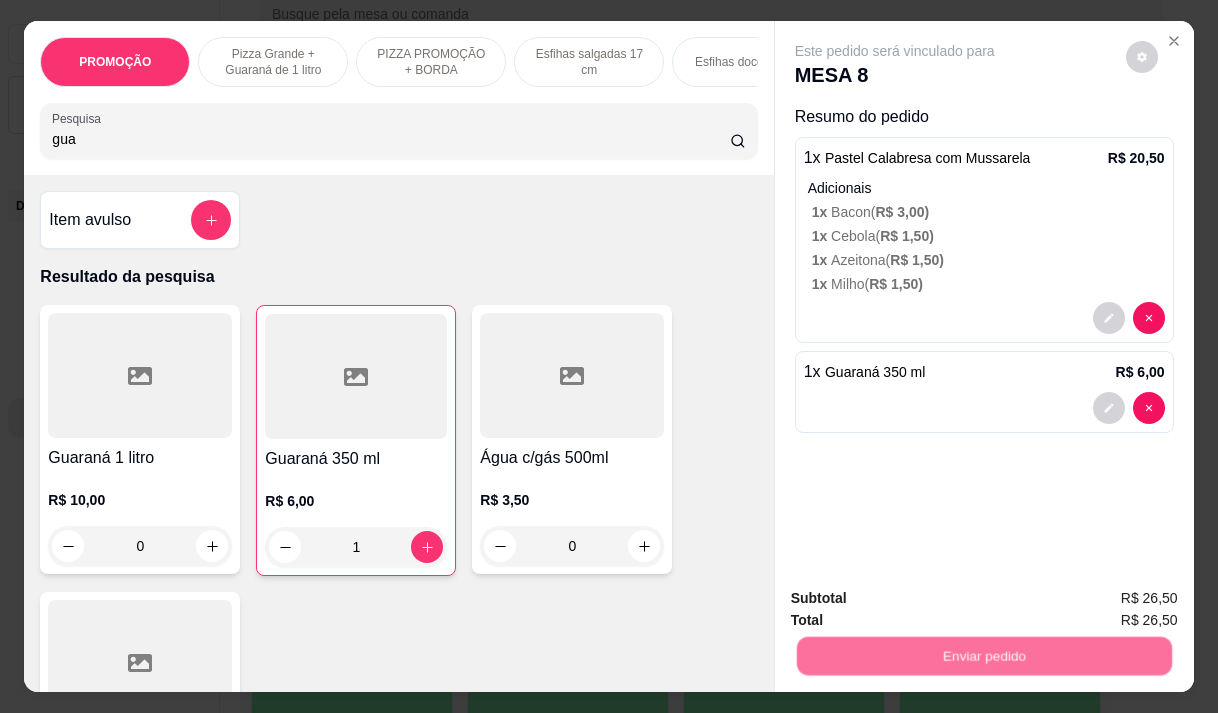 click on "Não registrar e enviar pedido" at bounding box center [918, 598] 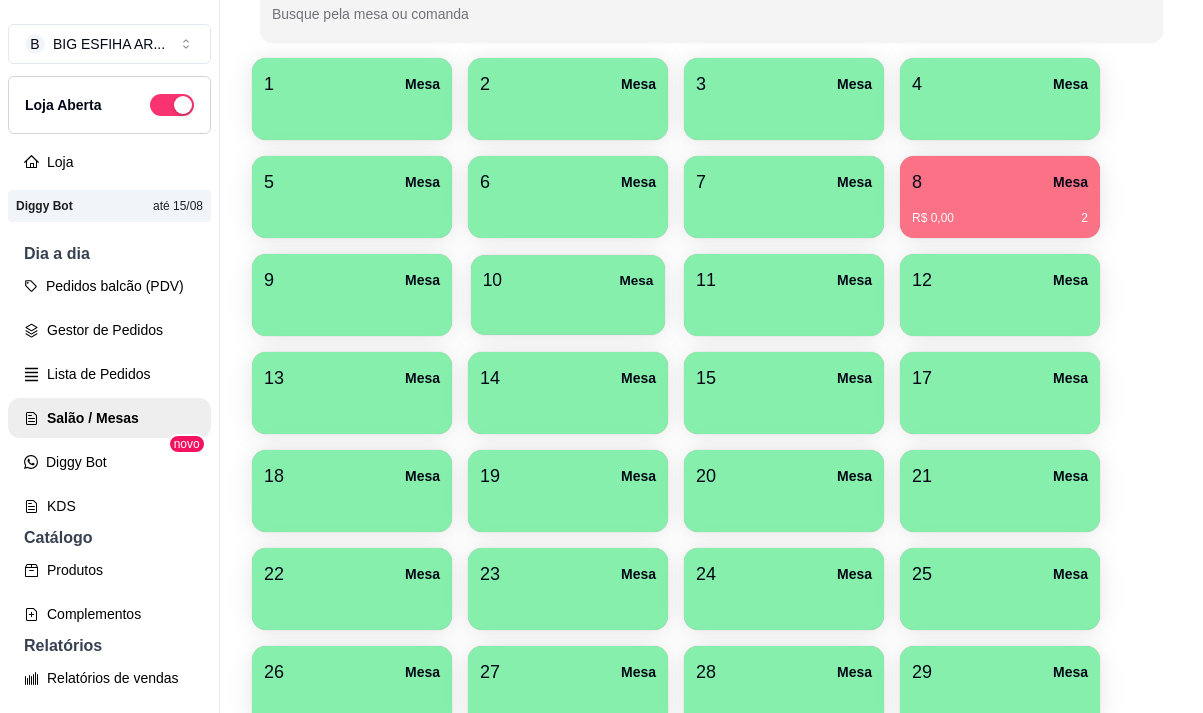 click at bounding box center (568, 308) 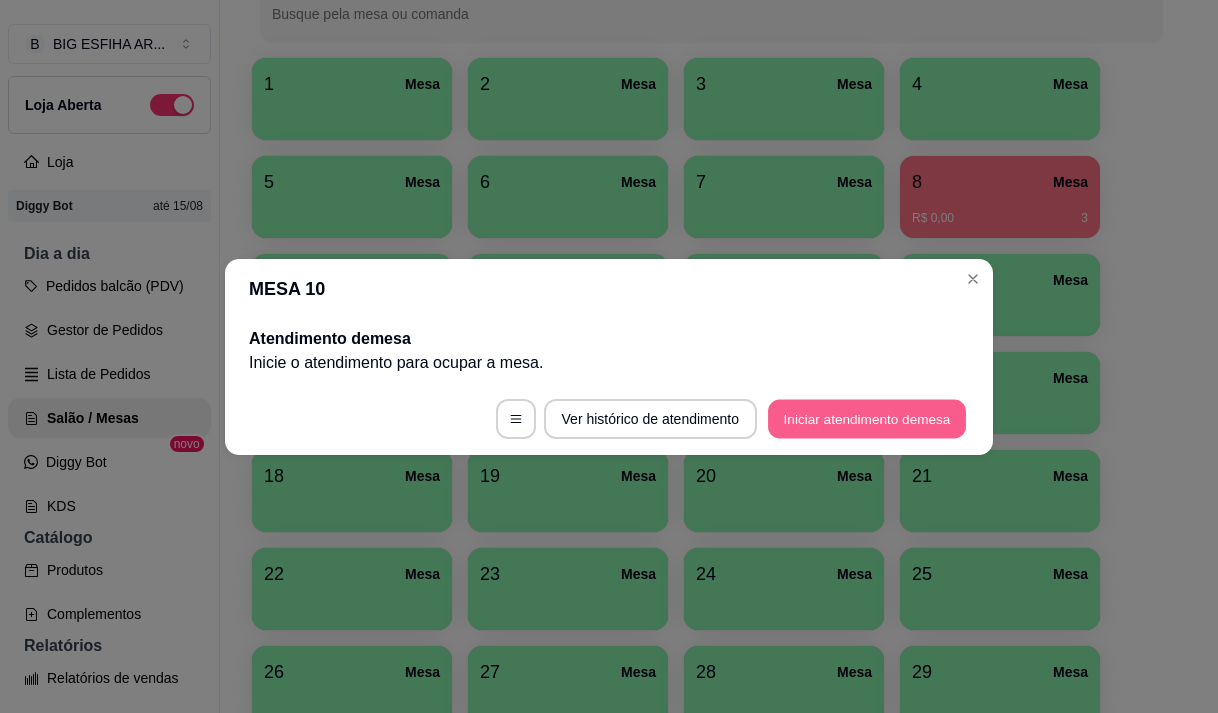 click on "Iniciar atendimento de  mesa" at bounding box center [867, 418] 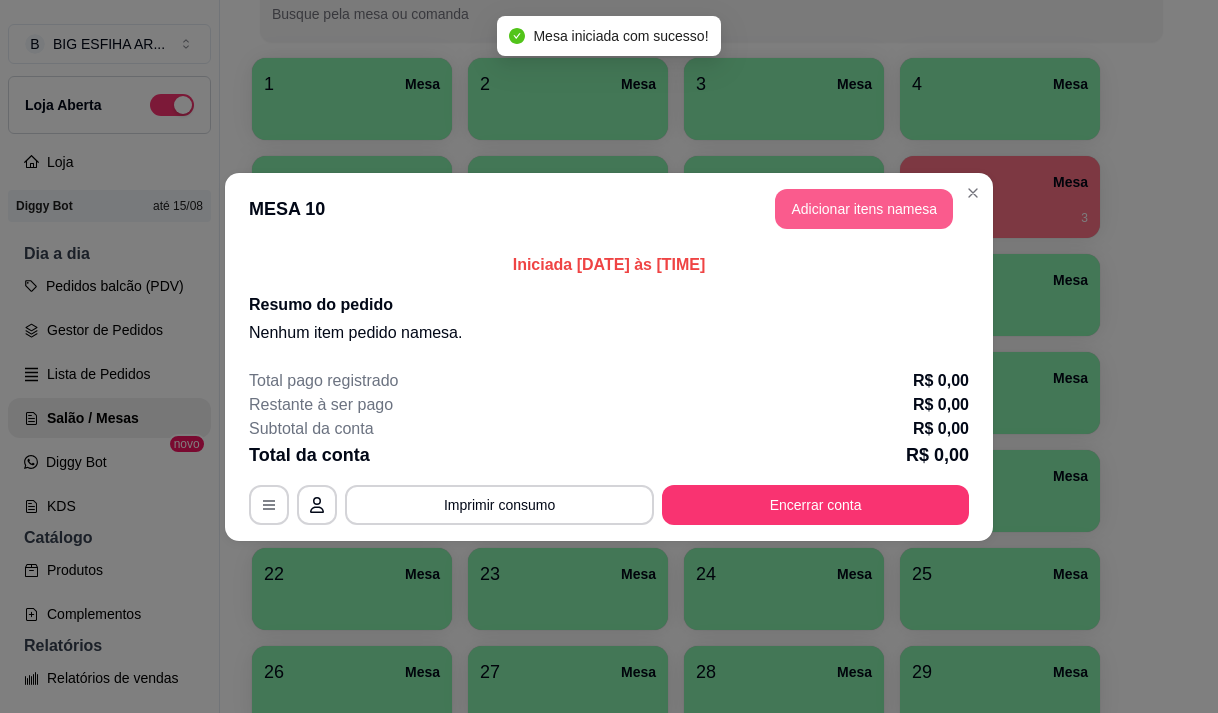 click on "Adicionar itens na  mesa" at bounding box center (864, 209) 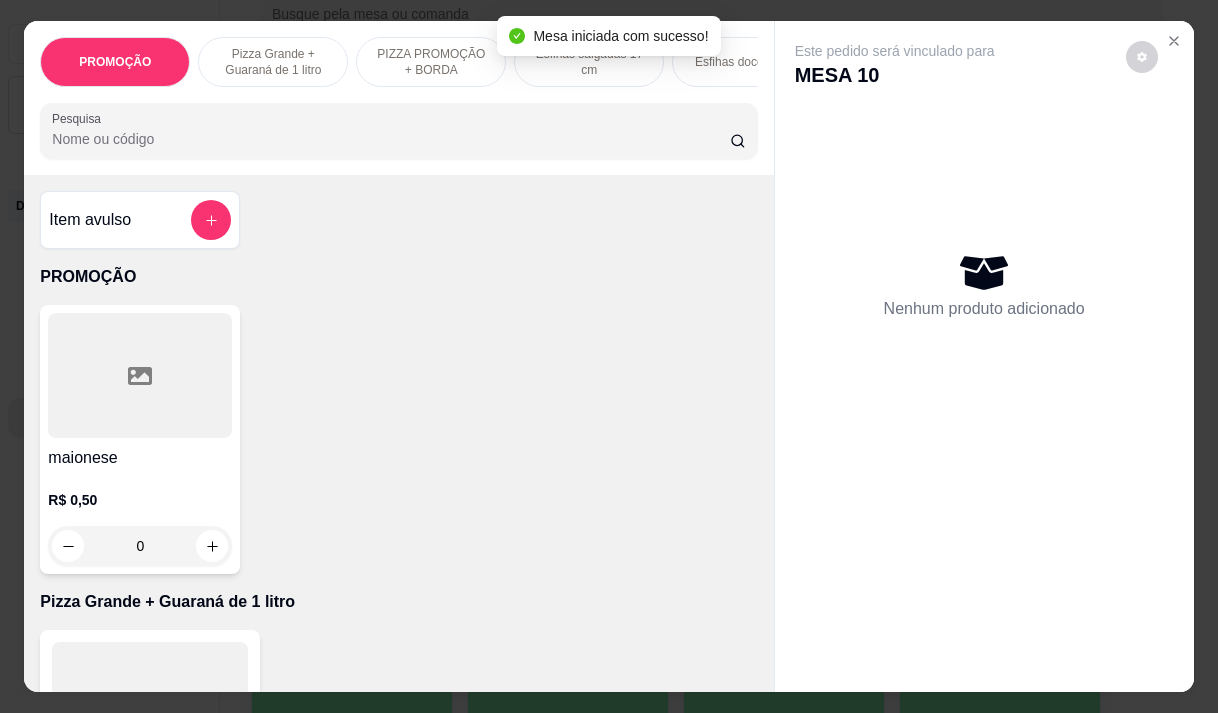 click on "PIZZA PROMOÇÃO + BORDA" at bounding box center (431, 62) 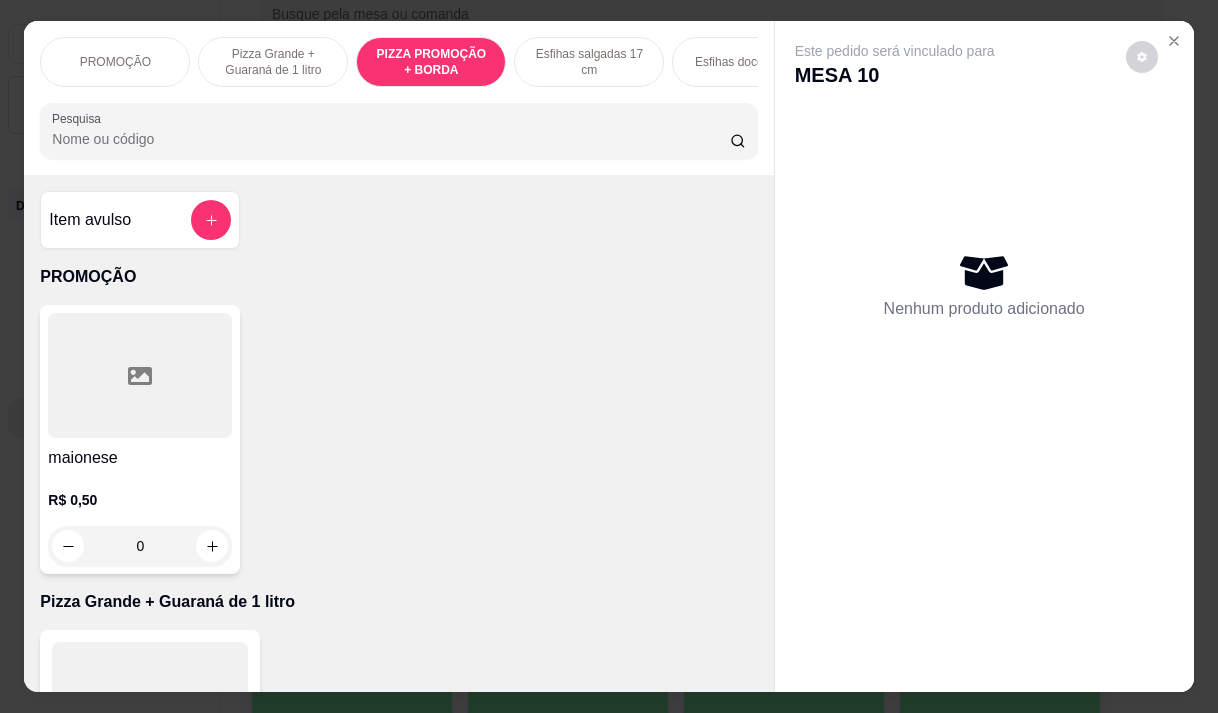 scroll, scrollTop: 728, scrollLeft: 0, axis: vertical 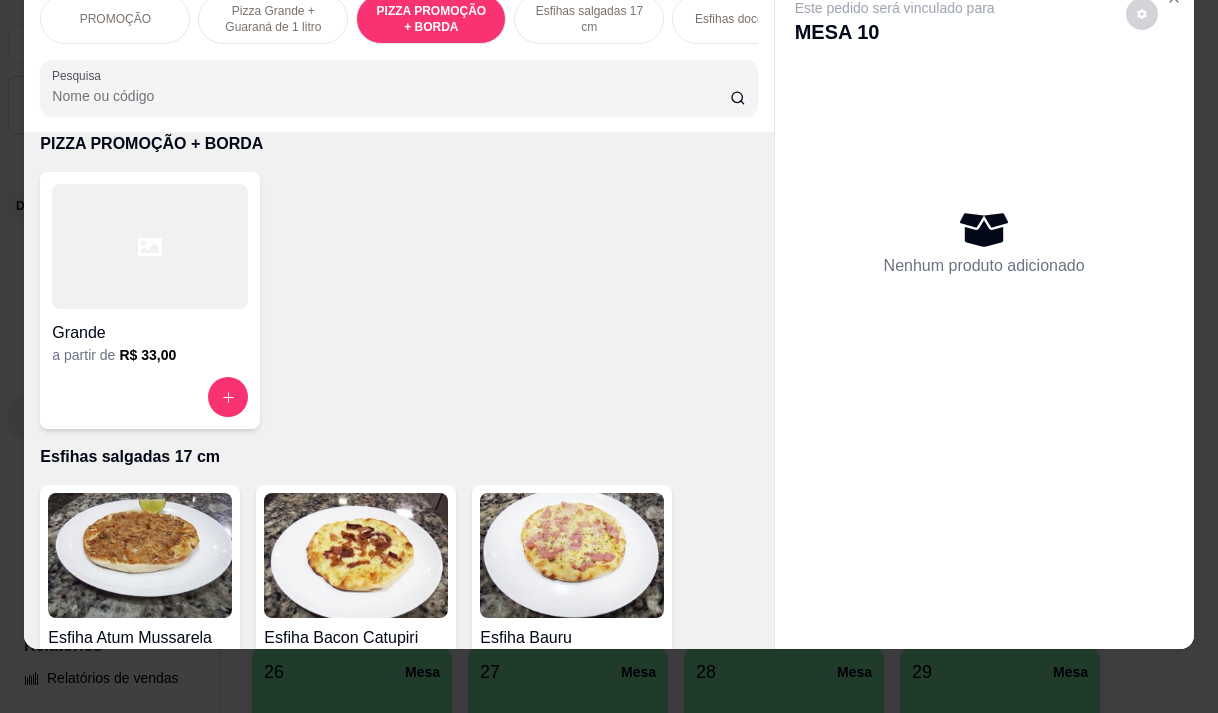 click on "Grande" at bounding box center (150, 333) 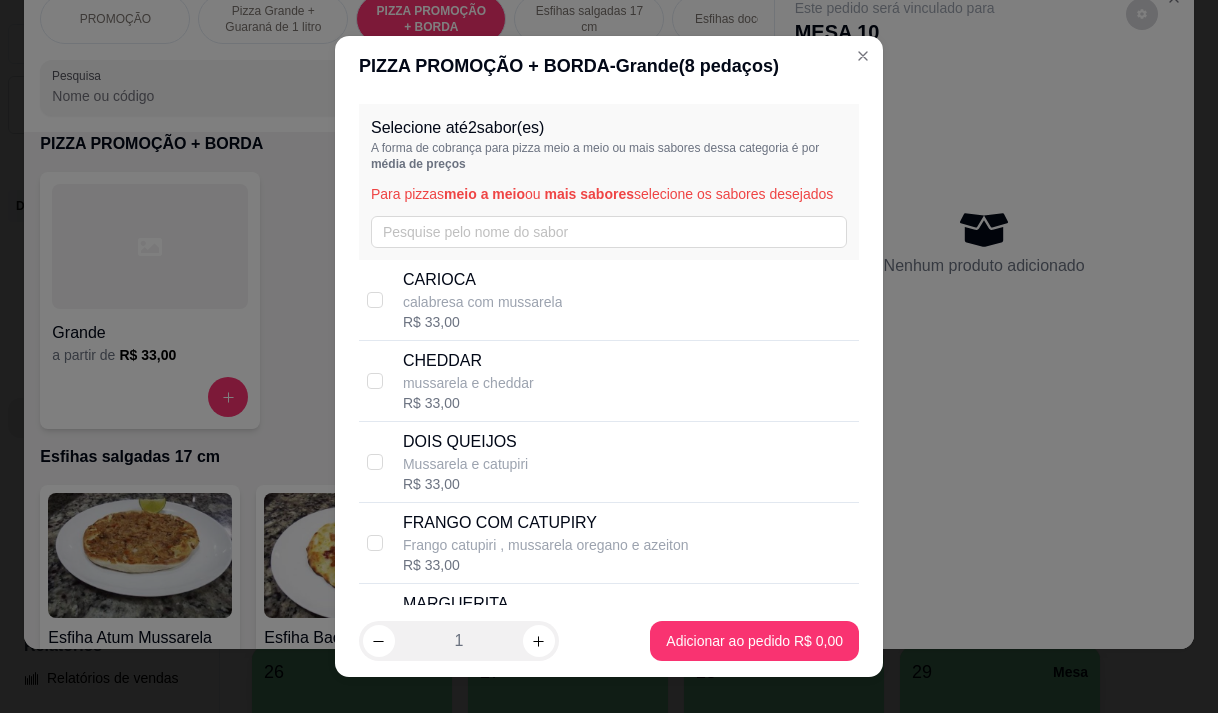 click on "CARIOCA" at bounding box center (483, 280) 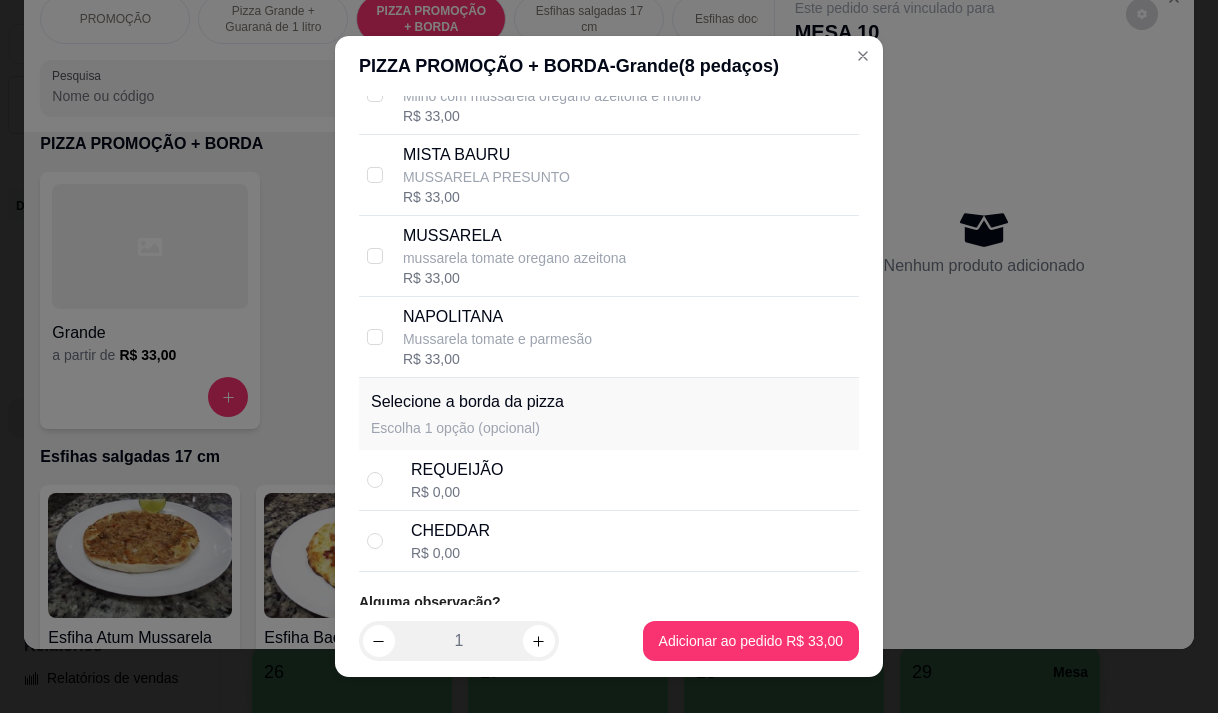 scroll, scrollTop: 685, scrollLeft: 0, axis: vertical 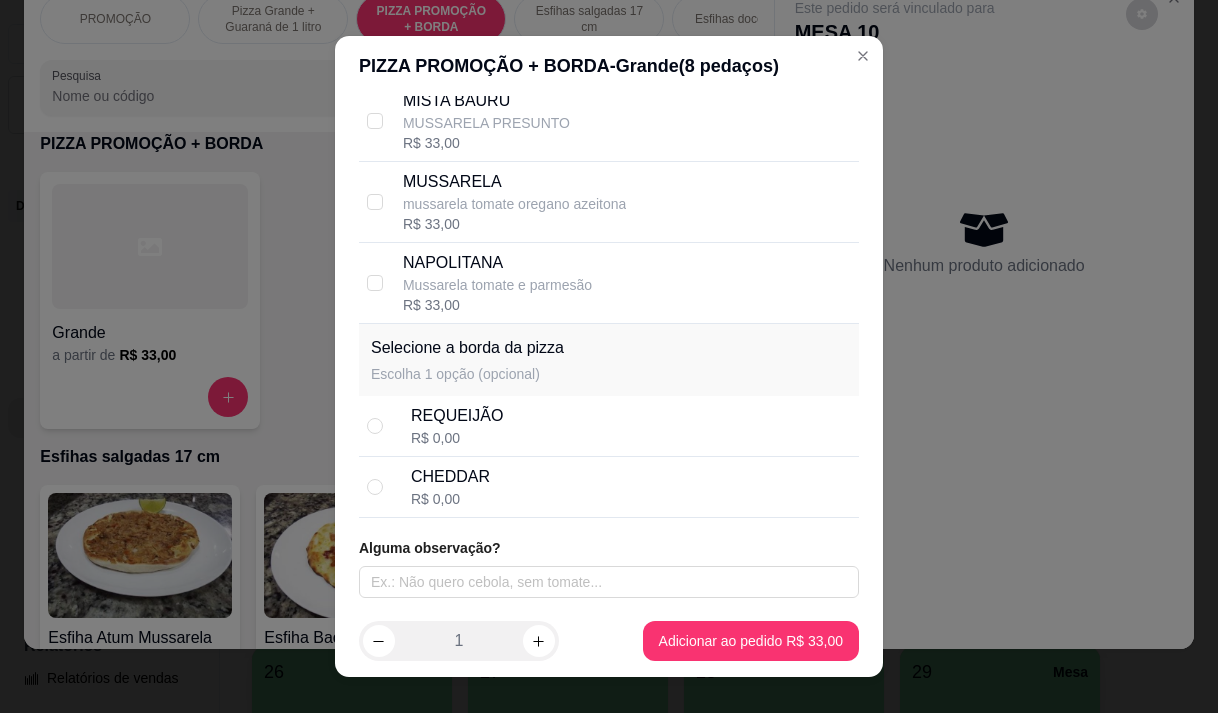 click on "CHEDDAR R$ 0,00" at bounding box center (631, 487) 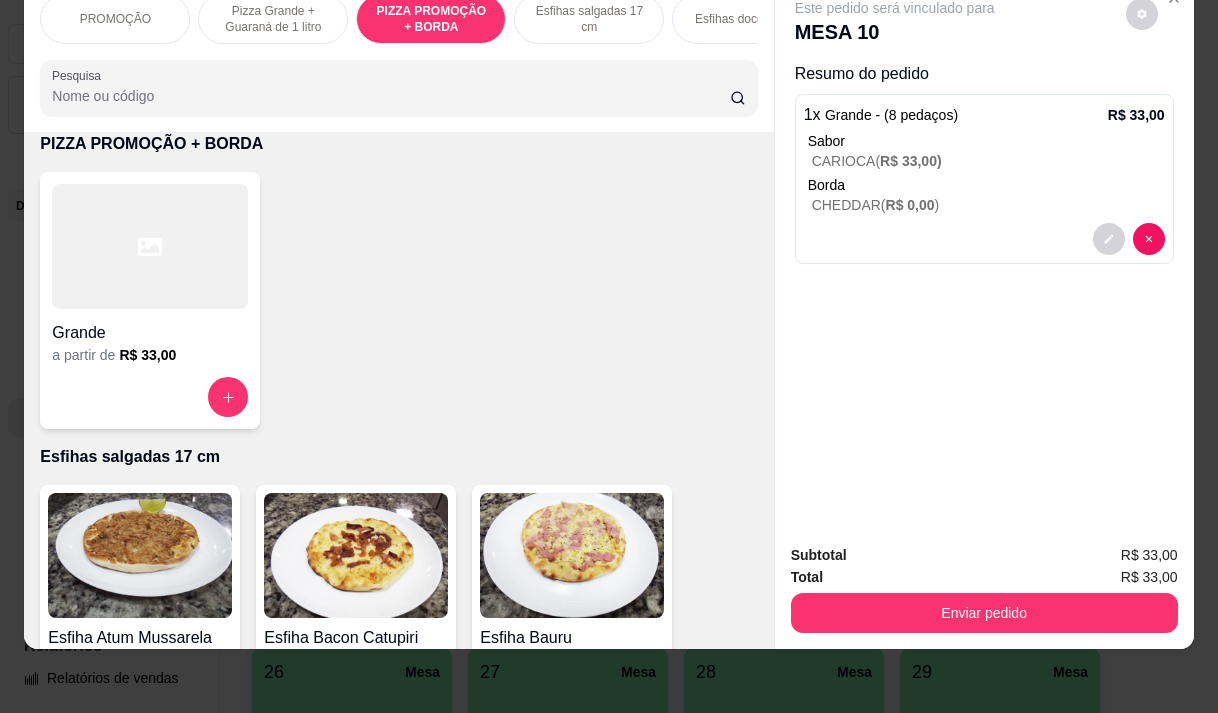 click at bounding box center (150, 246) 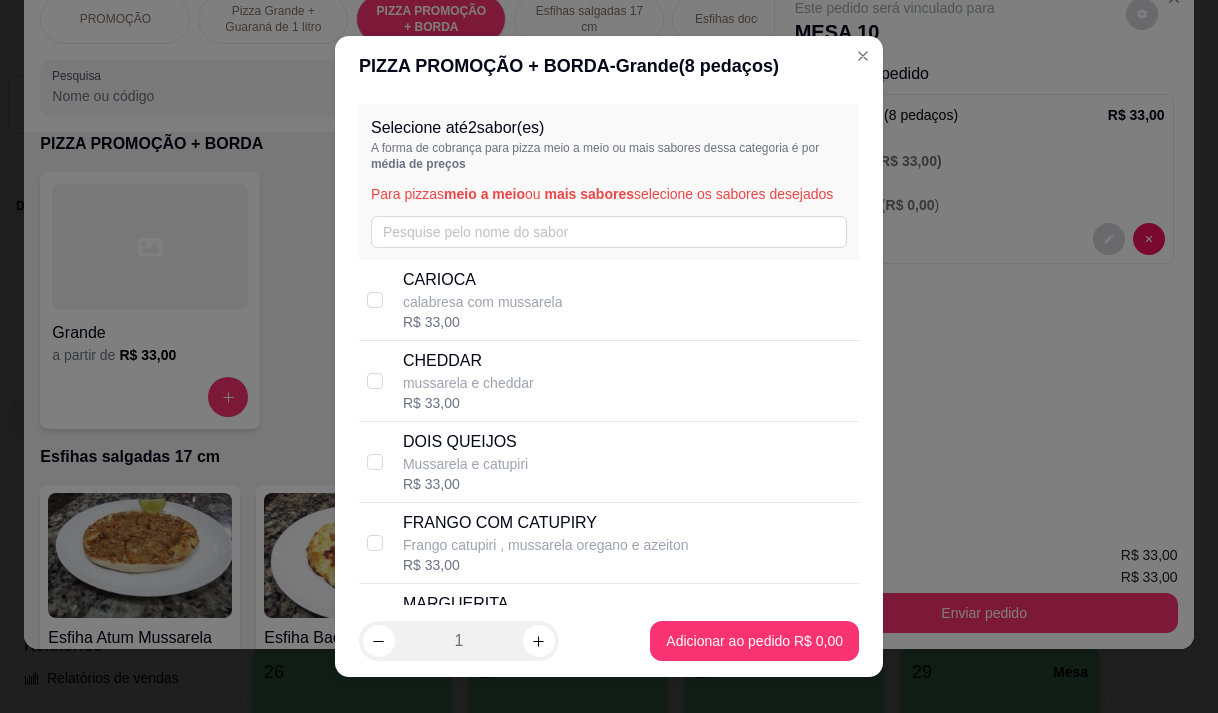 scroll, scrollTop: 200, scrollLeft: 0, axis: vertical 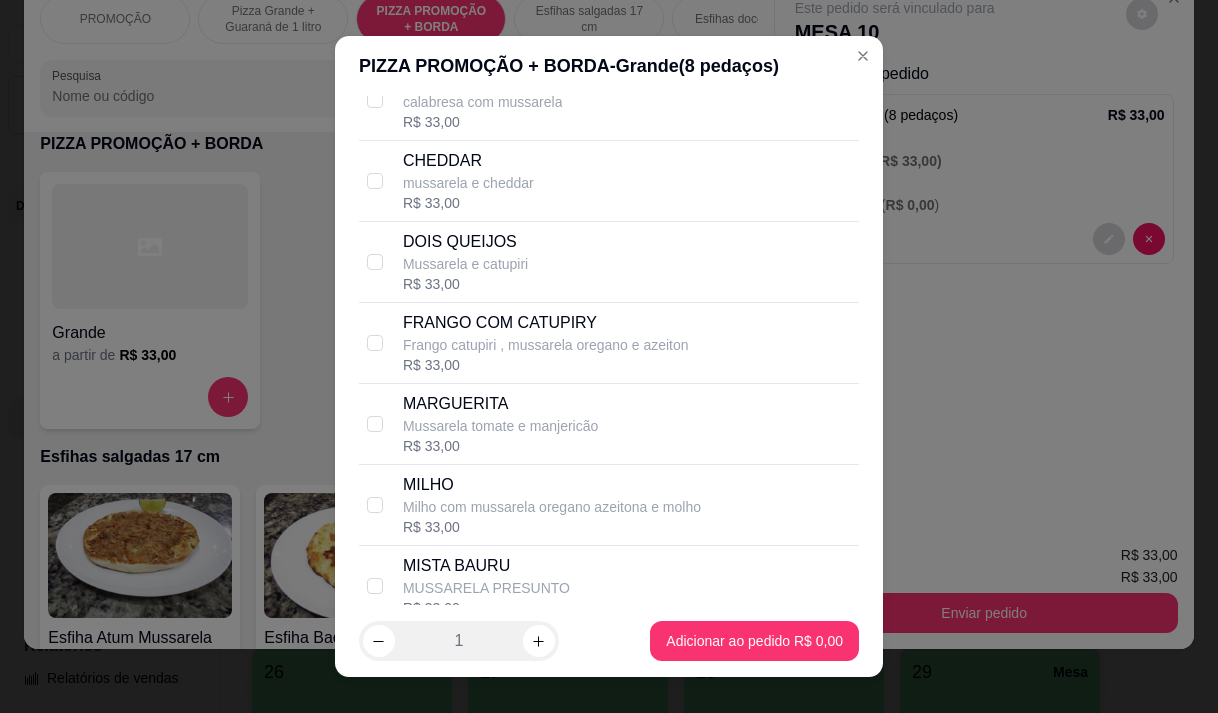 click on "FRANGO COM CATUPIRY" at bounding box center (546, 323) 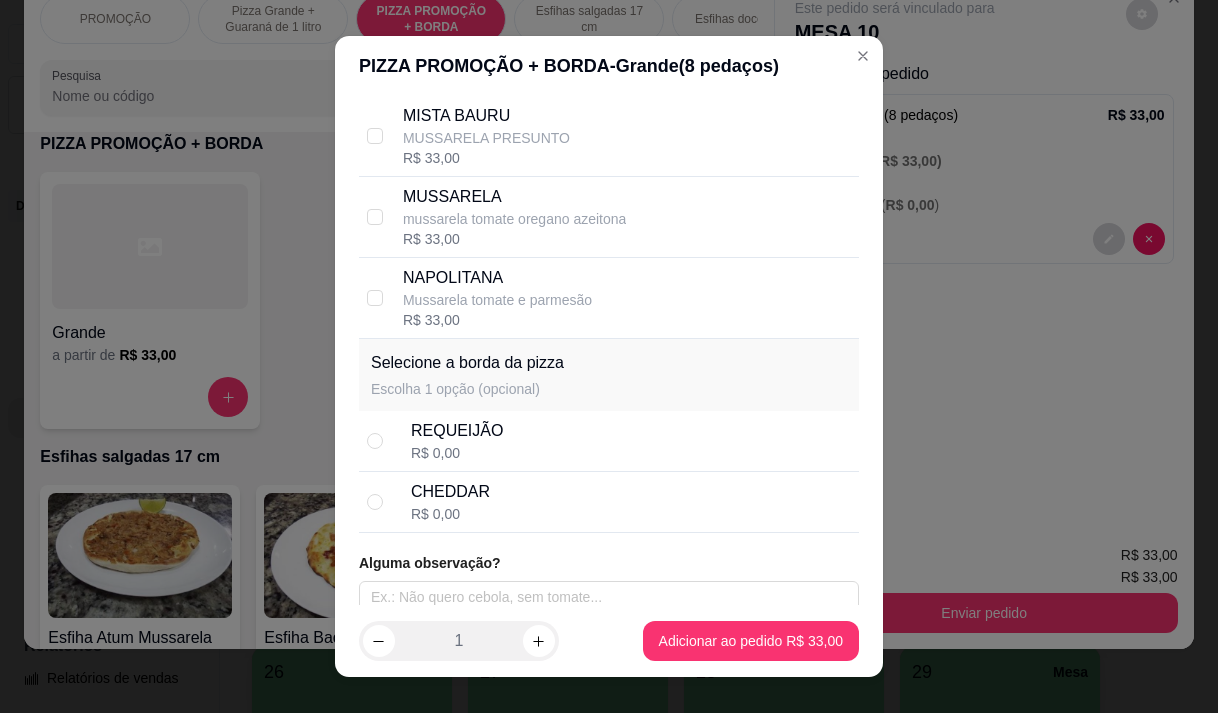 scroll, scrollTop: 685, scrollLeft: 0, axis: vertical 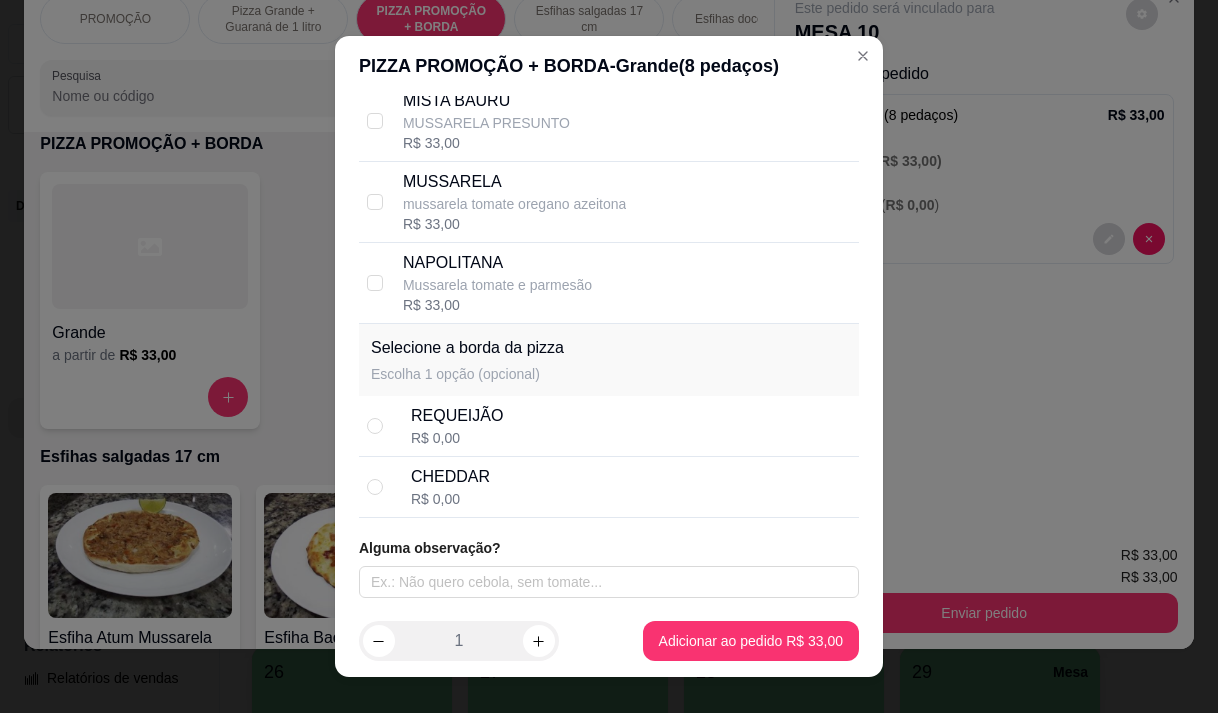click on "CHEDDAR" at bounding box center (450, 477) 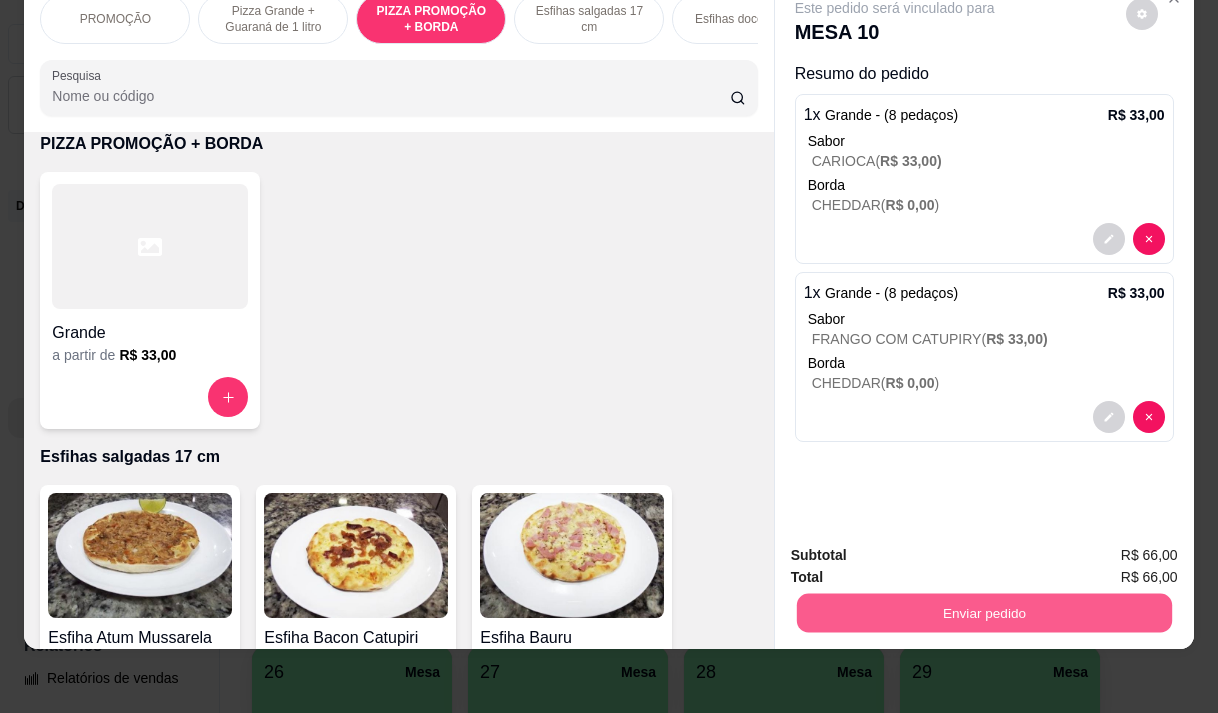 click on "Enviar pedido" at bounding box center (983, 612) 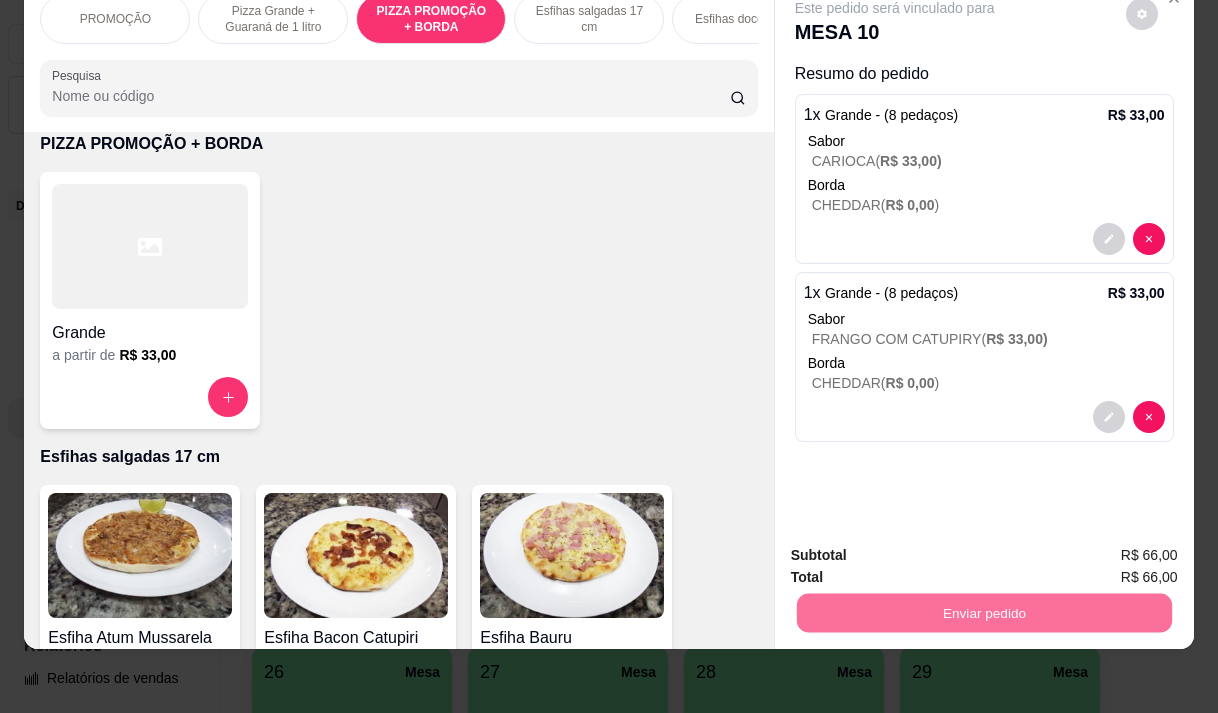 click on "Não registrar e enviar pedido" at bounding box center [918, 548] 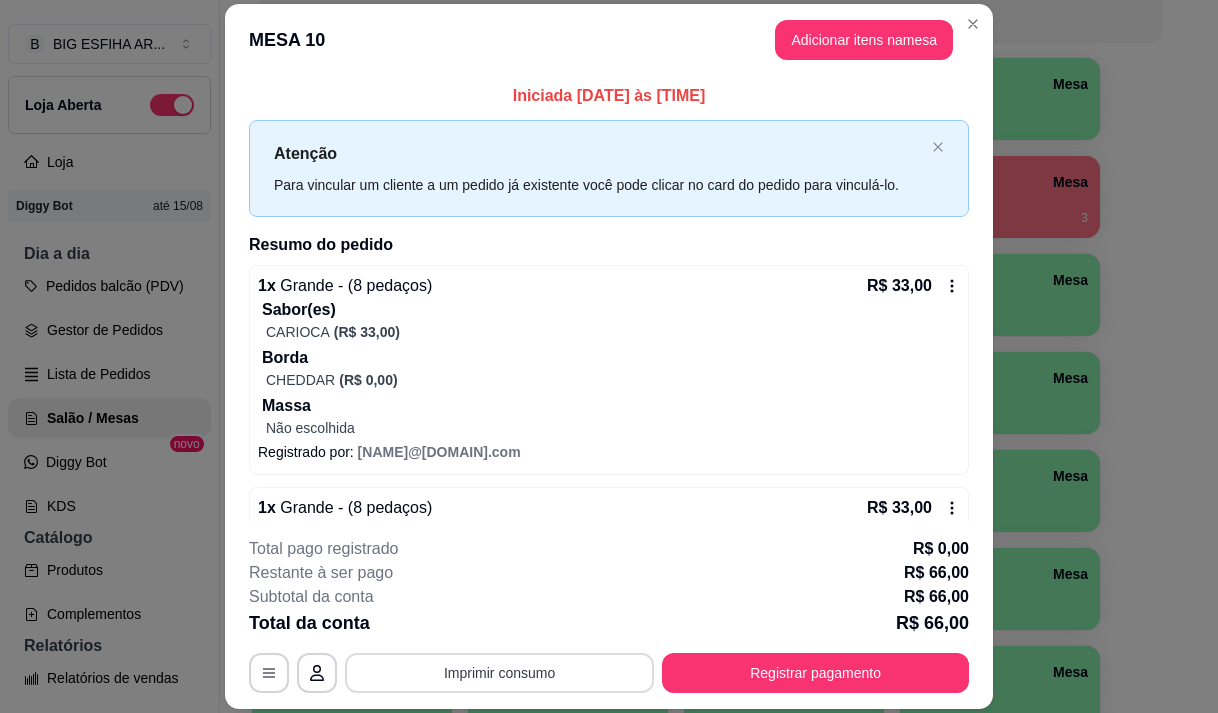 click on "Imprimir consumo" at bounding box center (499, 673) 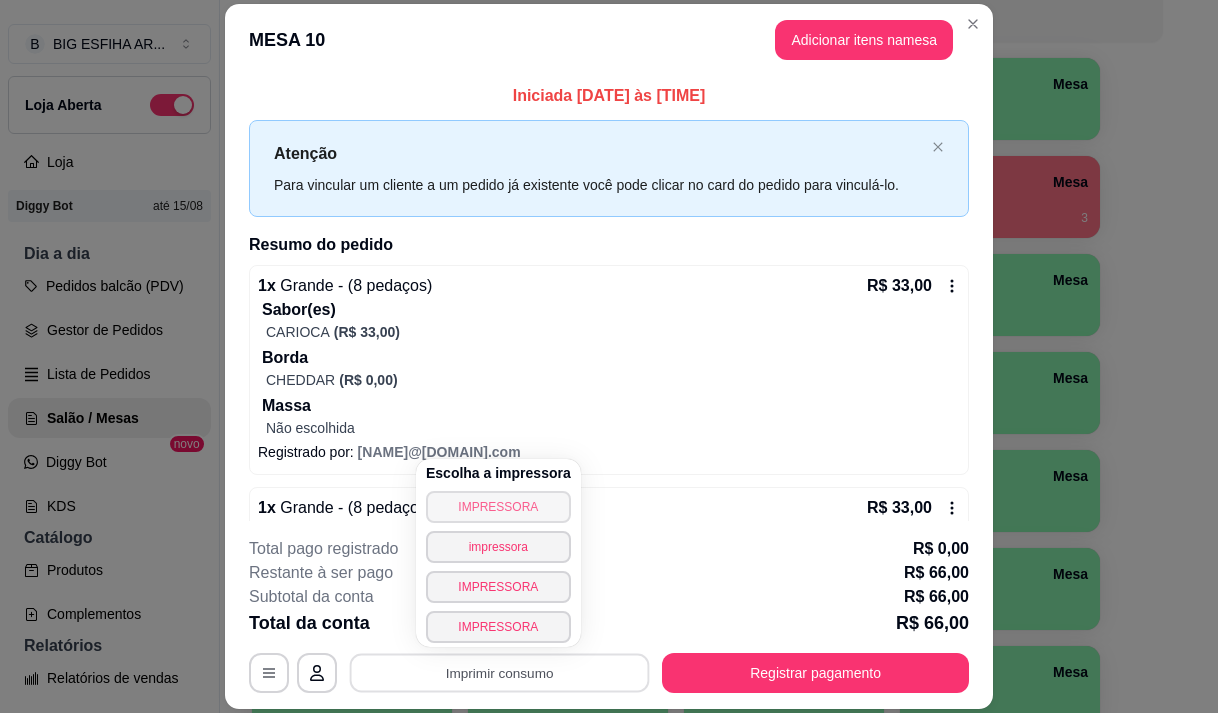 click on "IMPRESSORA" at bounding box center (498, 507) 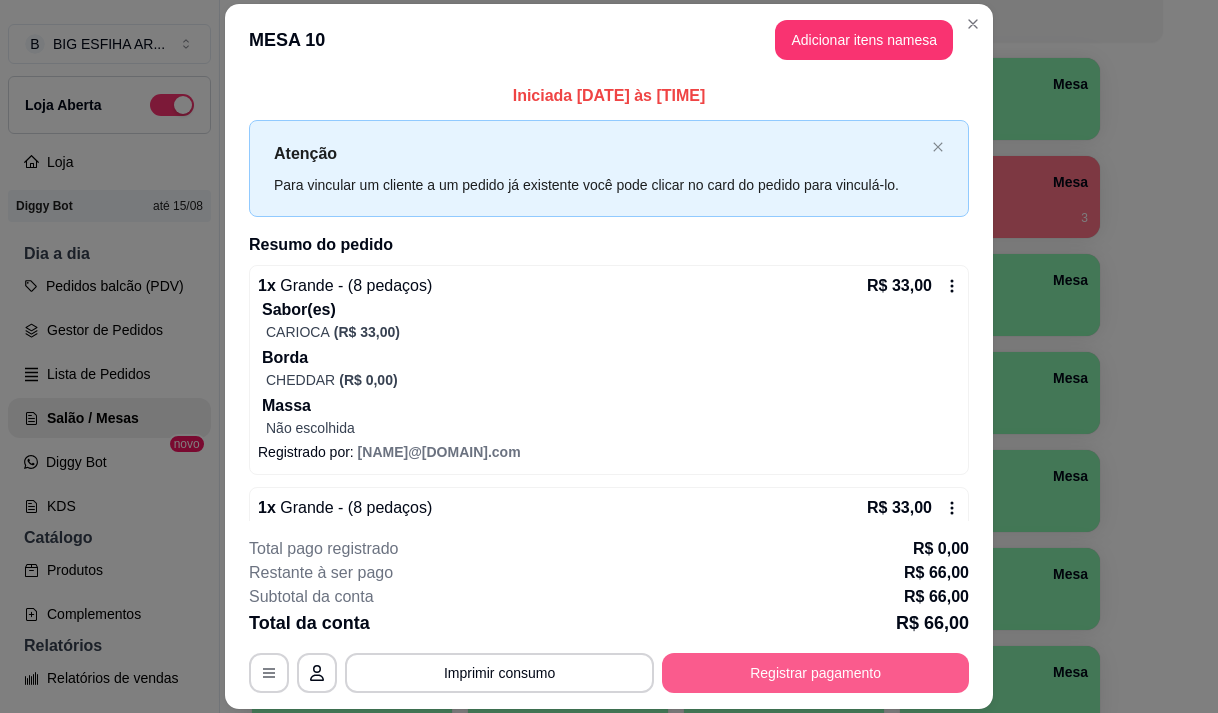 click on "Registrar pagamento" at bounding box center (815, 673) 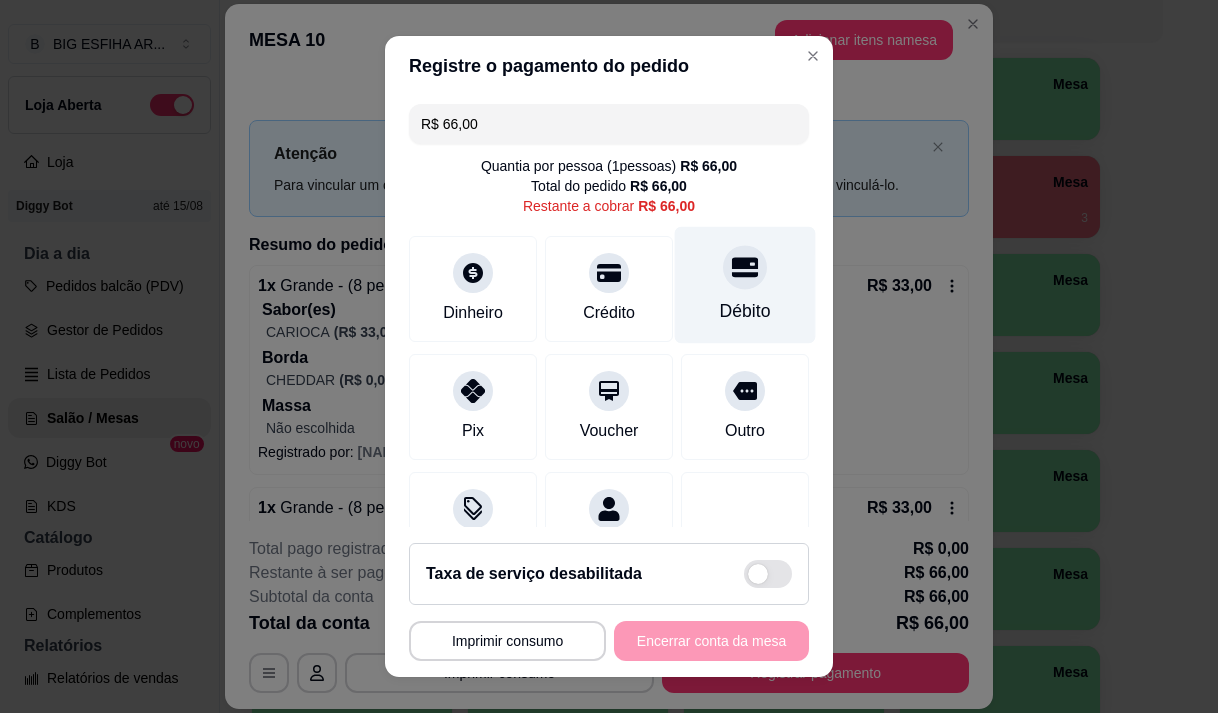 click on "Débito" at bounding box center [745, 311] 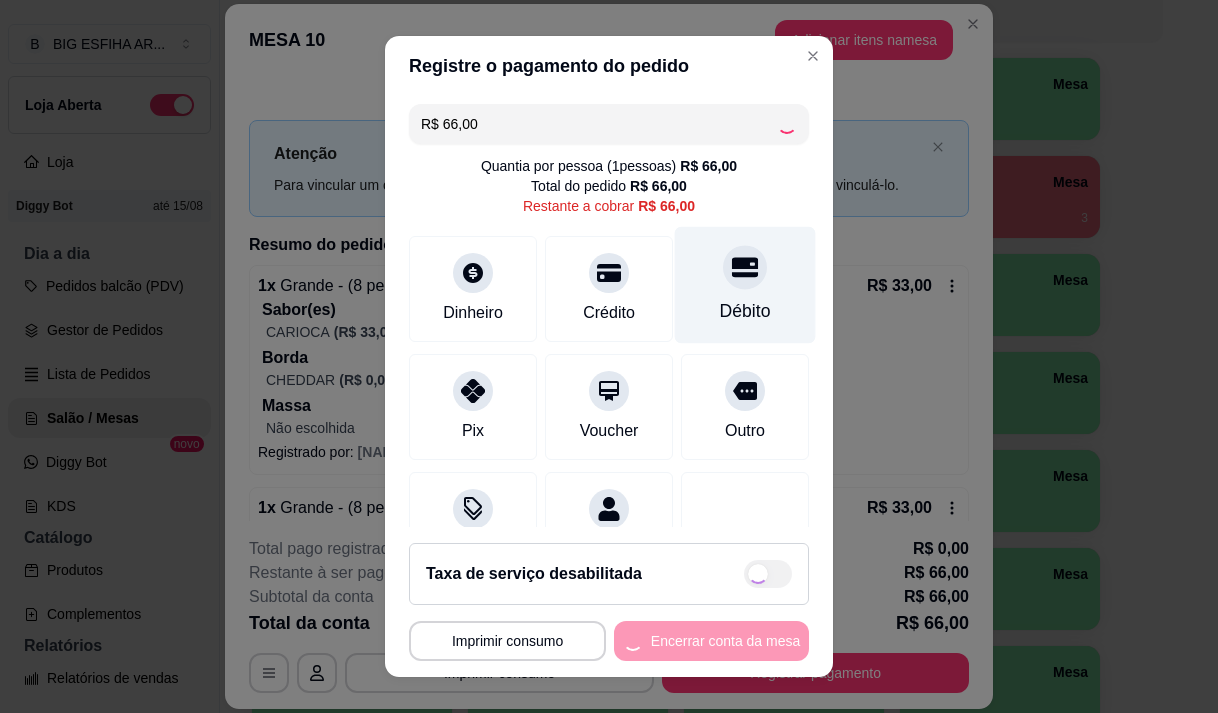type on "R$ 0,00" 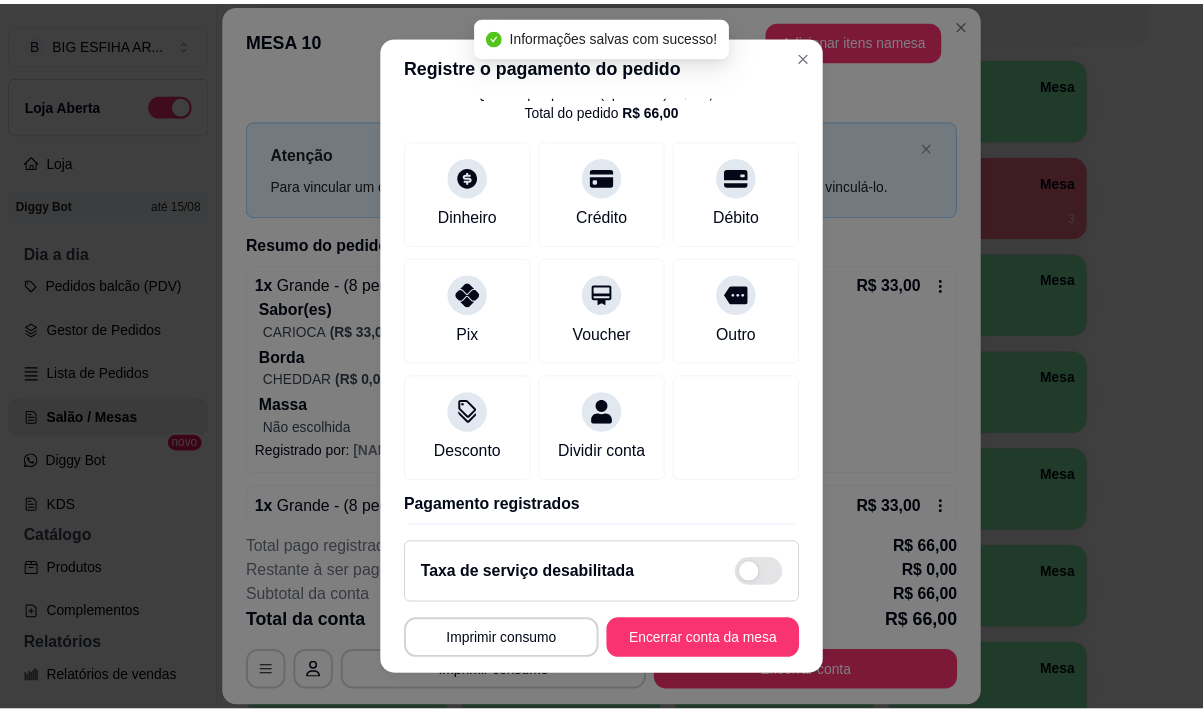 scroll, scrollTop: 166, scrollLeft: 0, axis: vertical 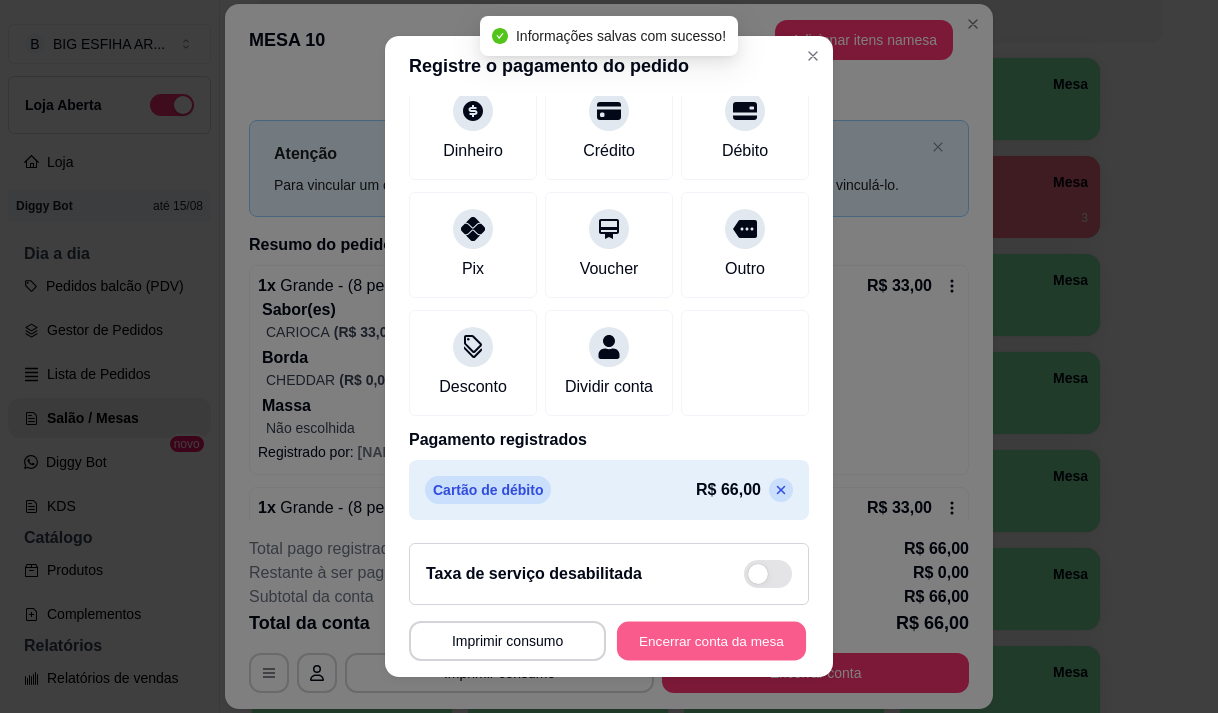click on "Encerrar conta da mesa" at bounding box center [711, 641] 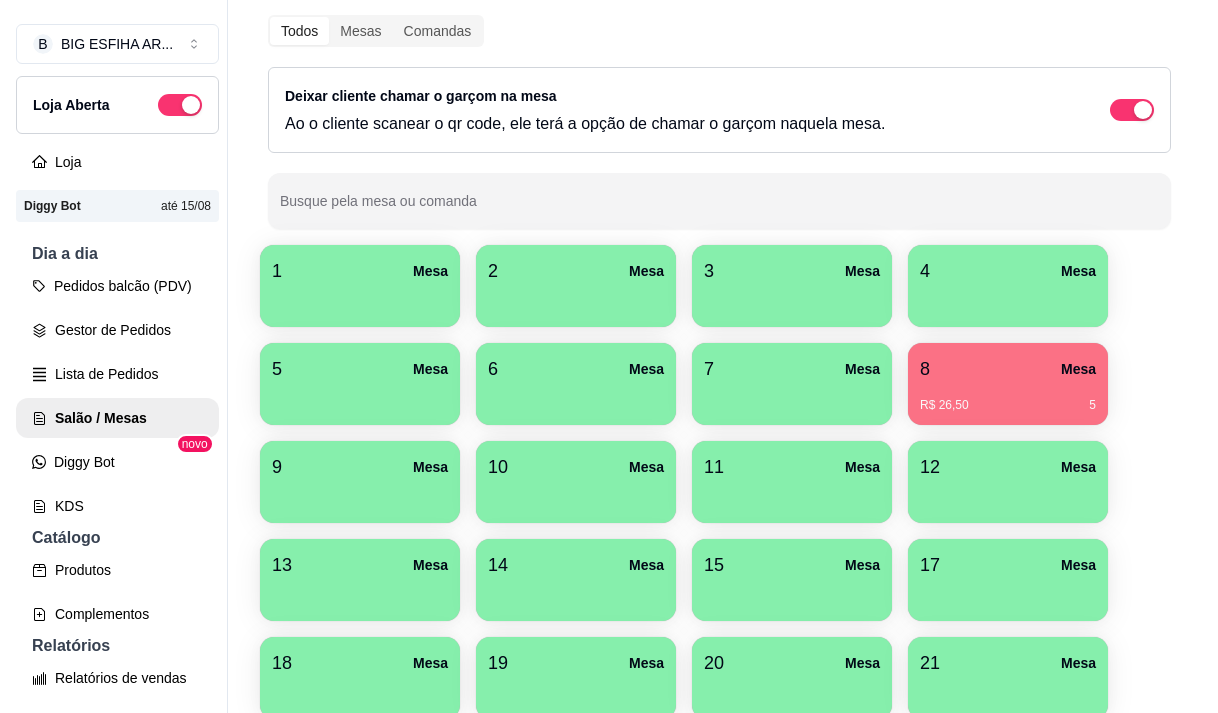 scroll, scrollTop: 100, scrollLeft: 0, axis: vertical 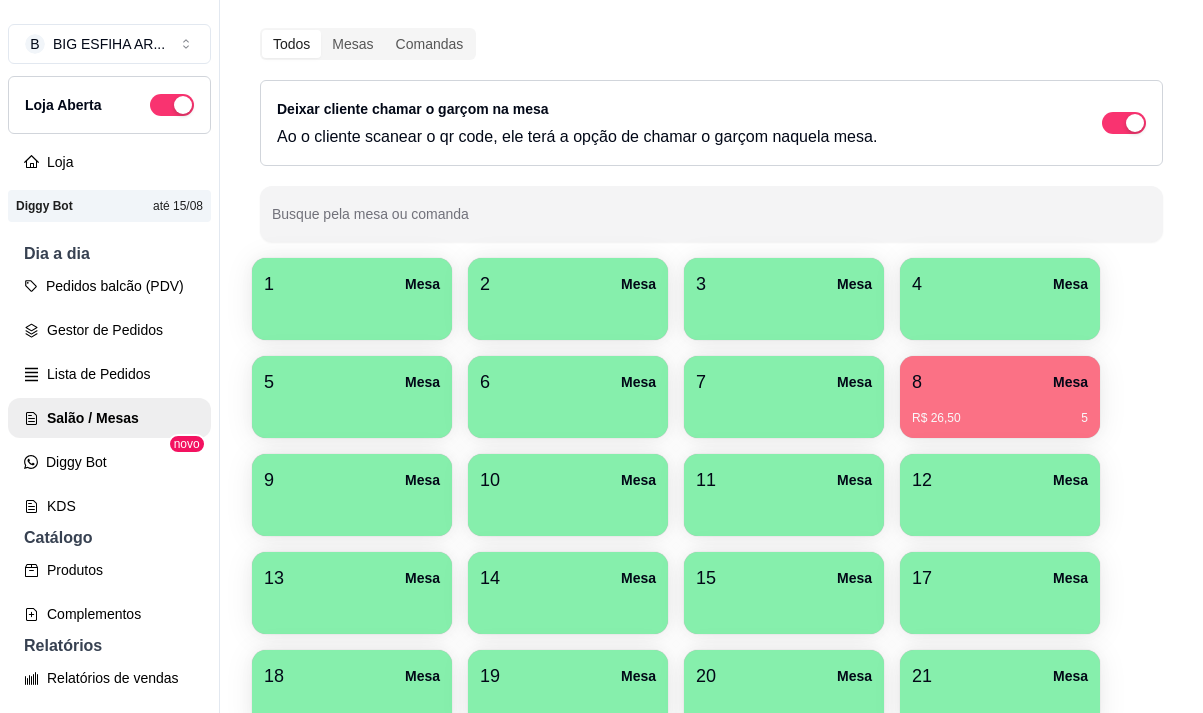 click on "5 Mesa" at bounding box center [352, 382] 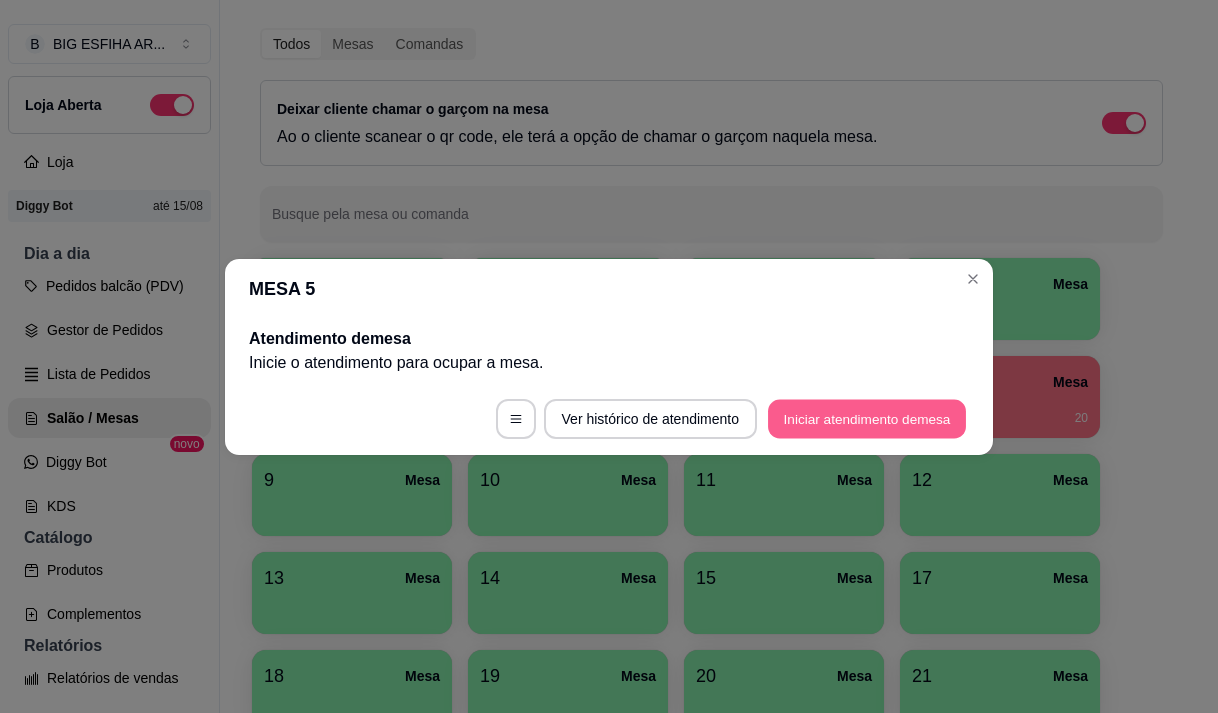 click on "Iniciar atendimento de  mesa" at bounding box center [867, 418] 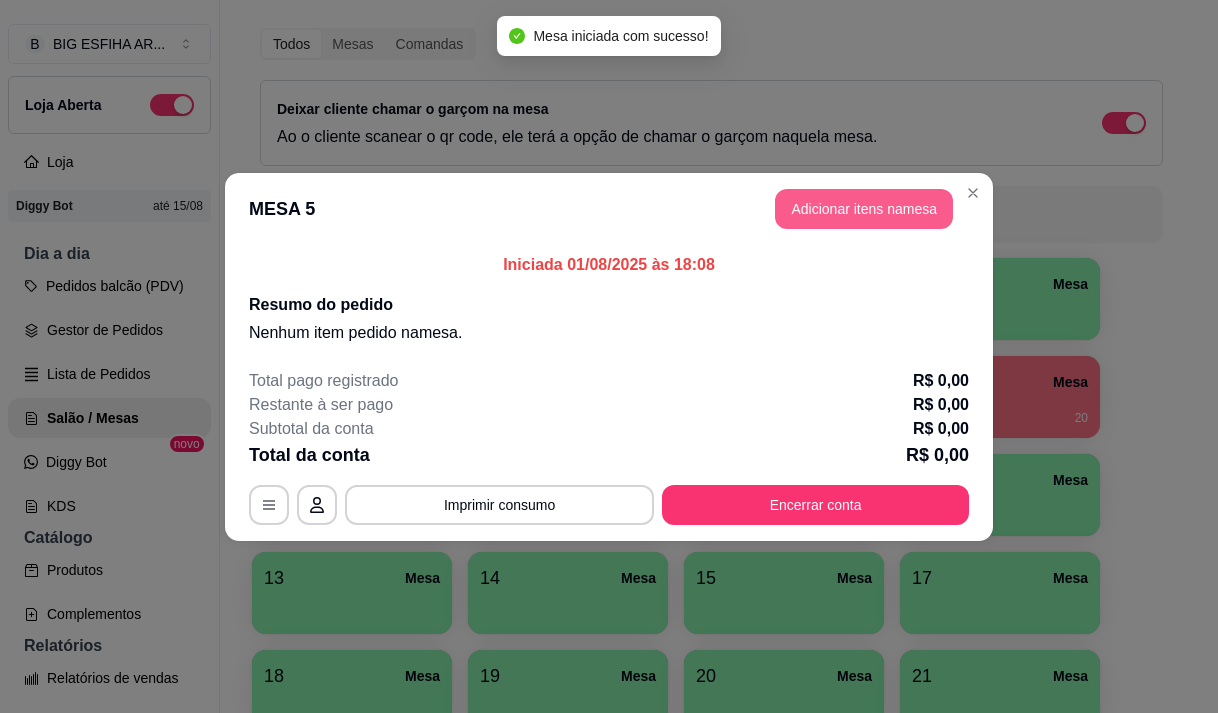 click on "Adicionar itens na  mesa" at bounding box center (864, 209) 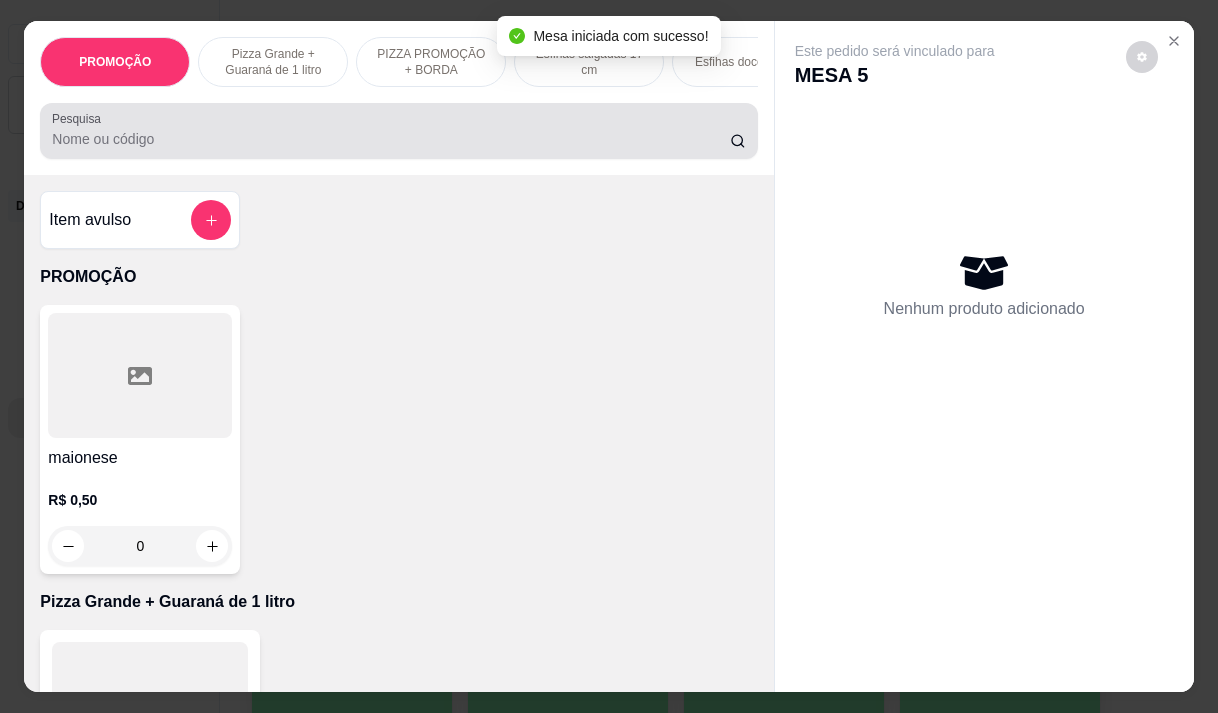click on "Pesquisa" at bounding box center [391, 139] 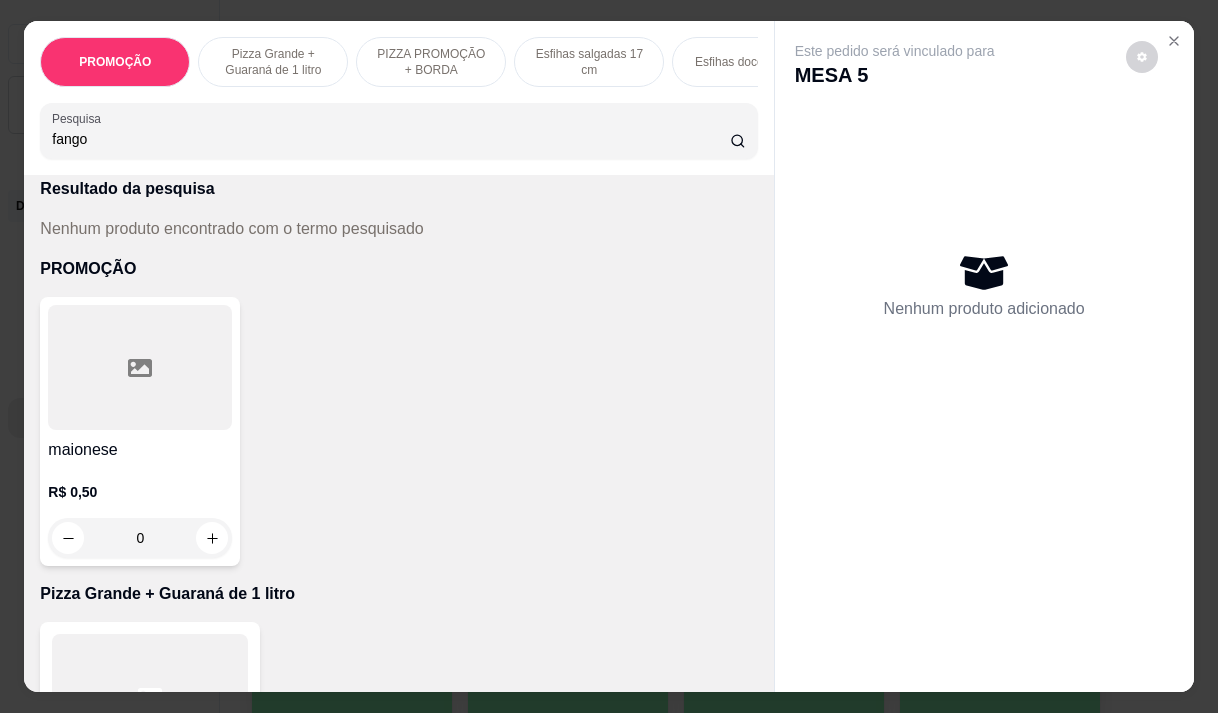 scroll, scrollTop: 100, scrollLeft: 0, axis: vertical 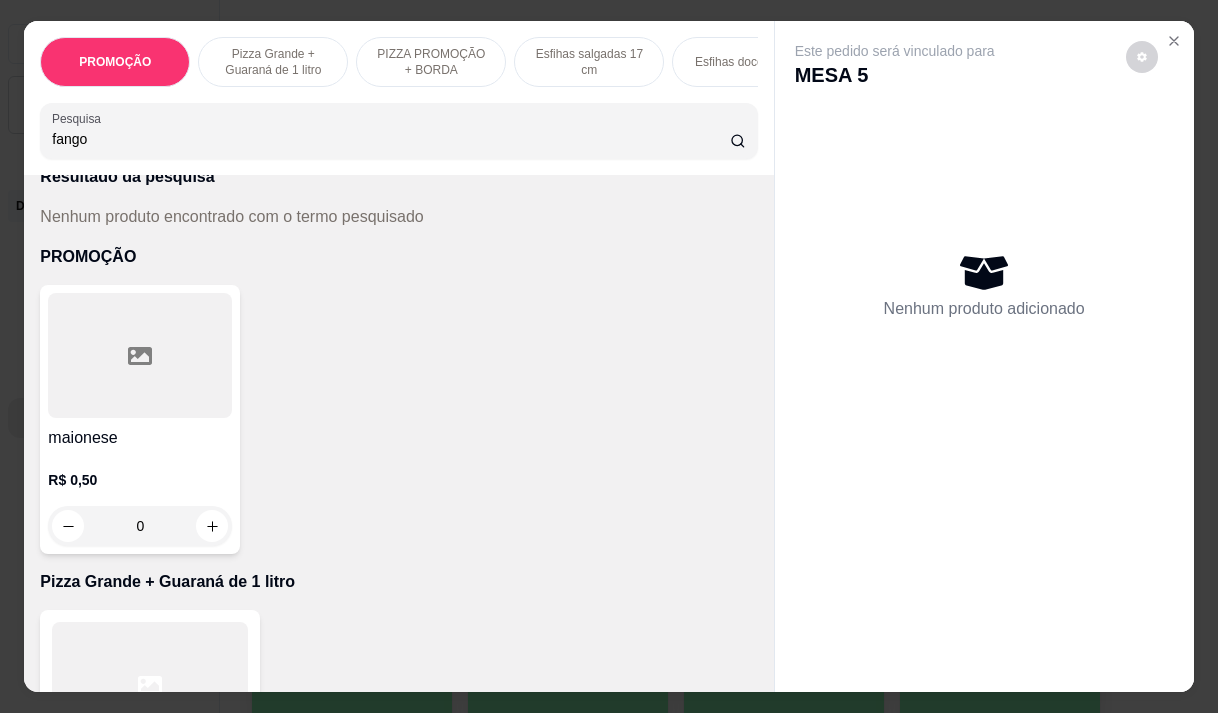click on "fango" at bounding box center (391, 139) 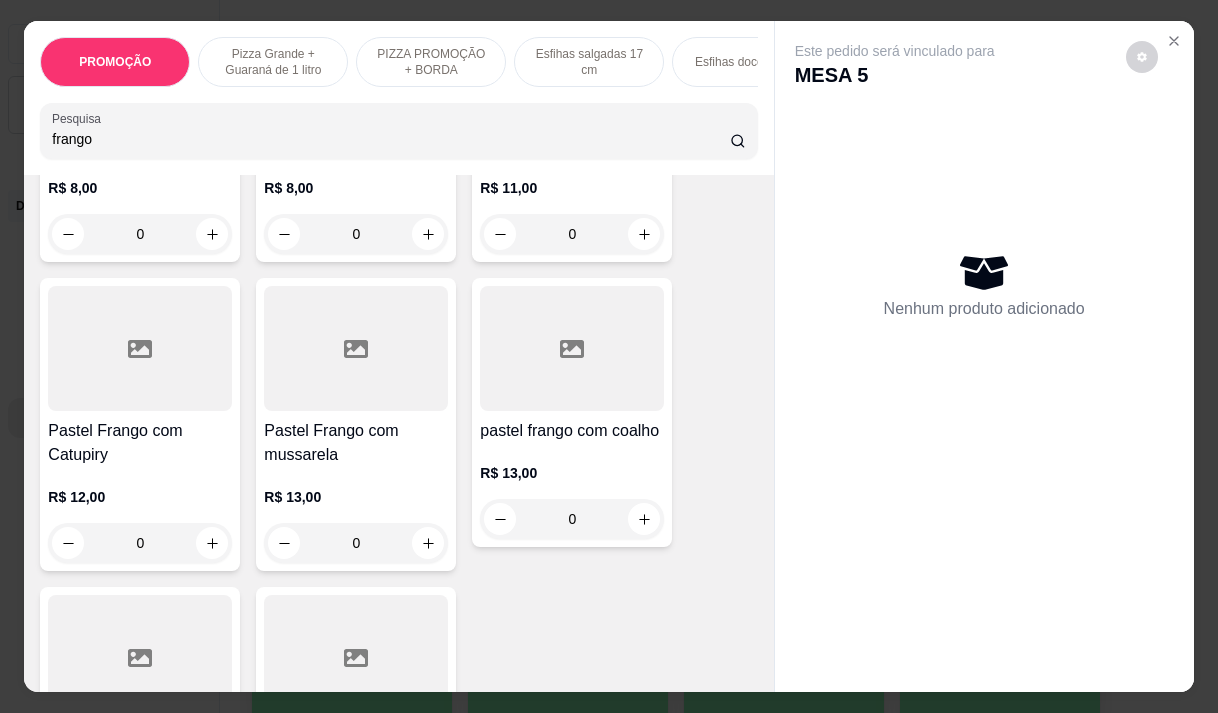 scroll, scrollTop: 600, scrollLeft: 0, axis: vertical 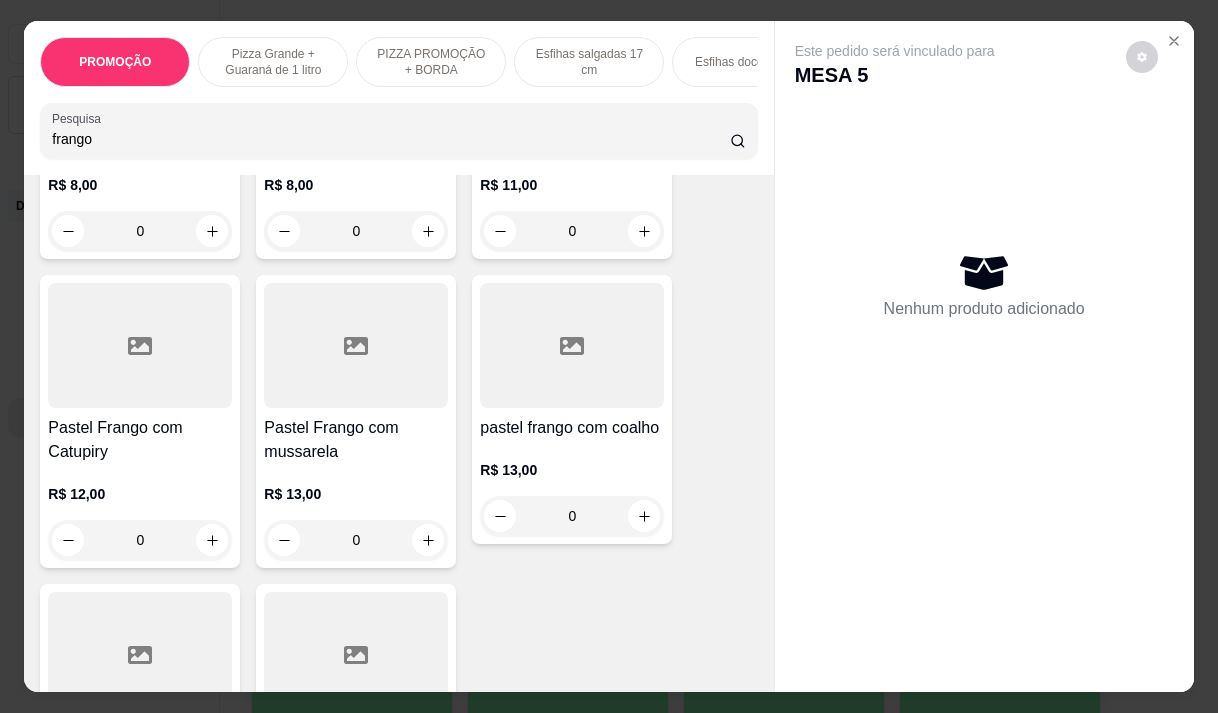 type on "frango" 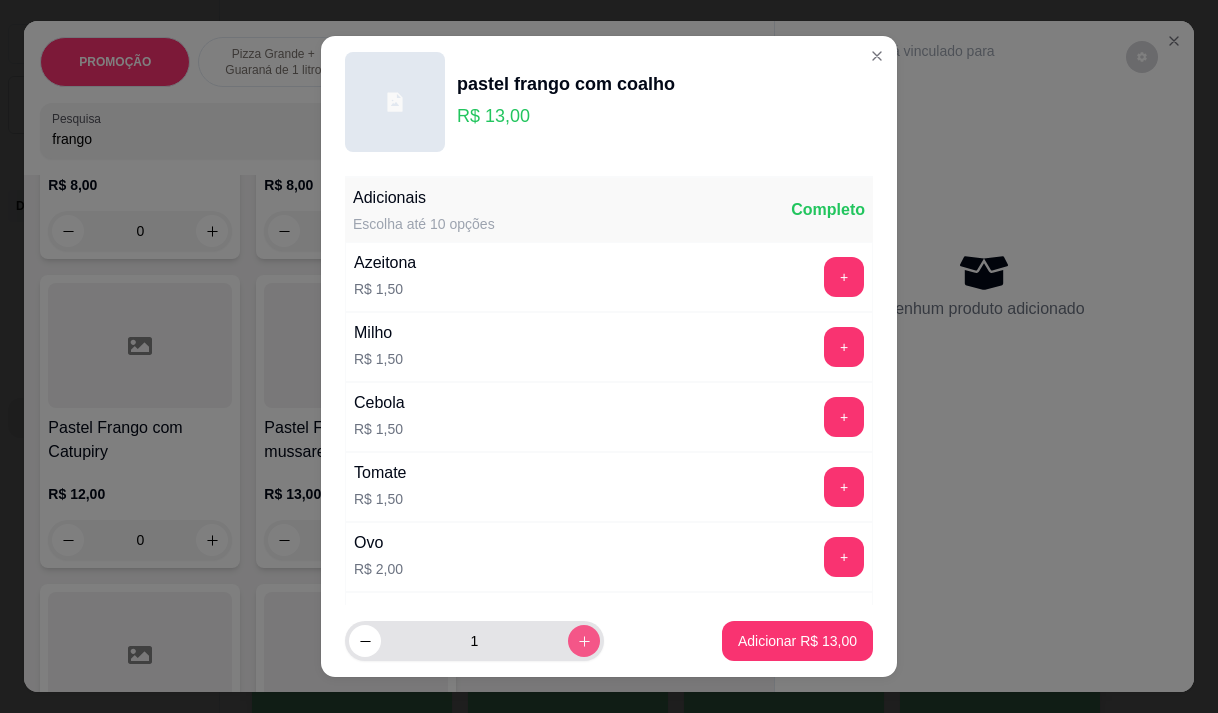 click at bounding box center (584, 641) 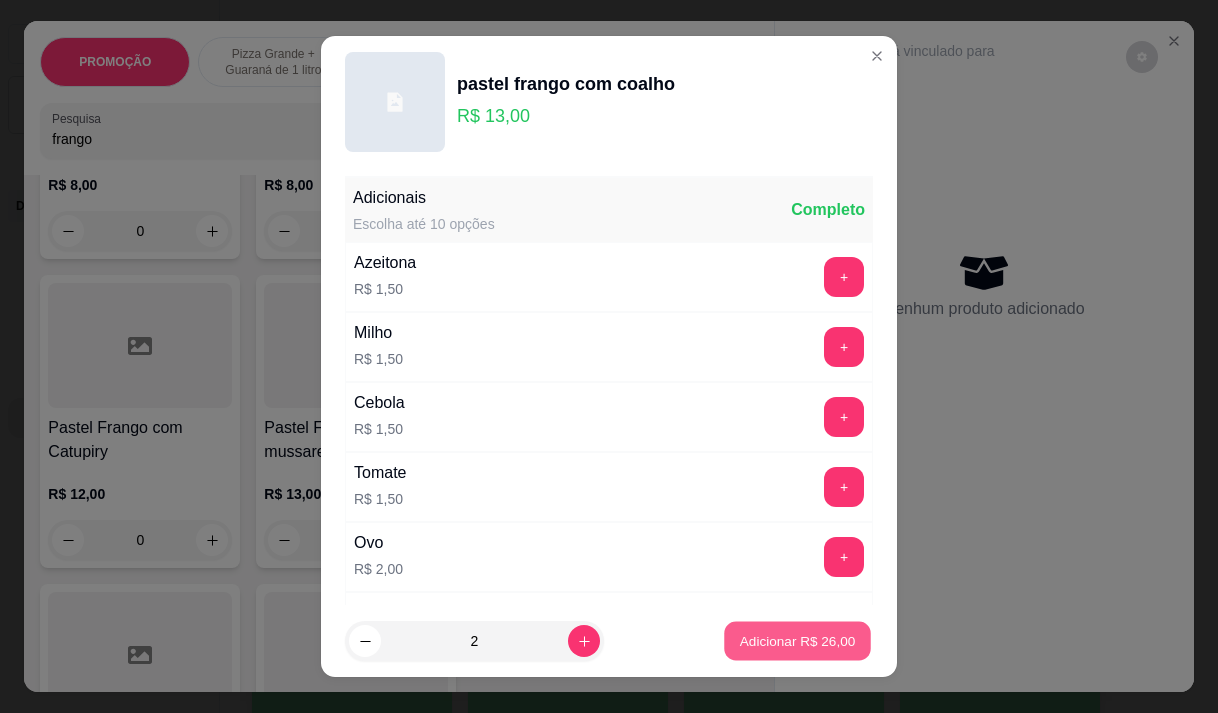 click on "Adicionar   R$ 26,00" at bounding box center [798, 641] 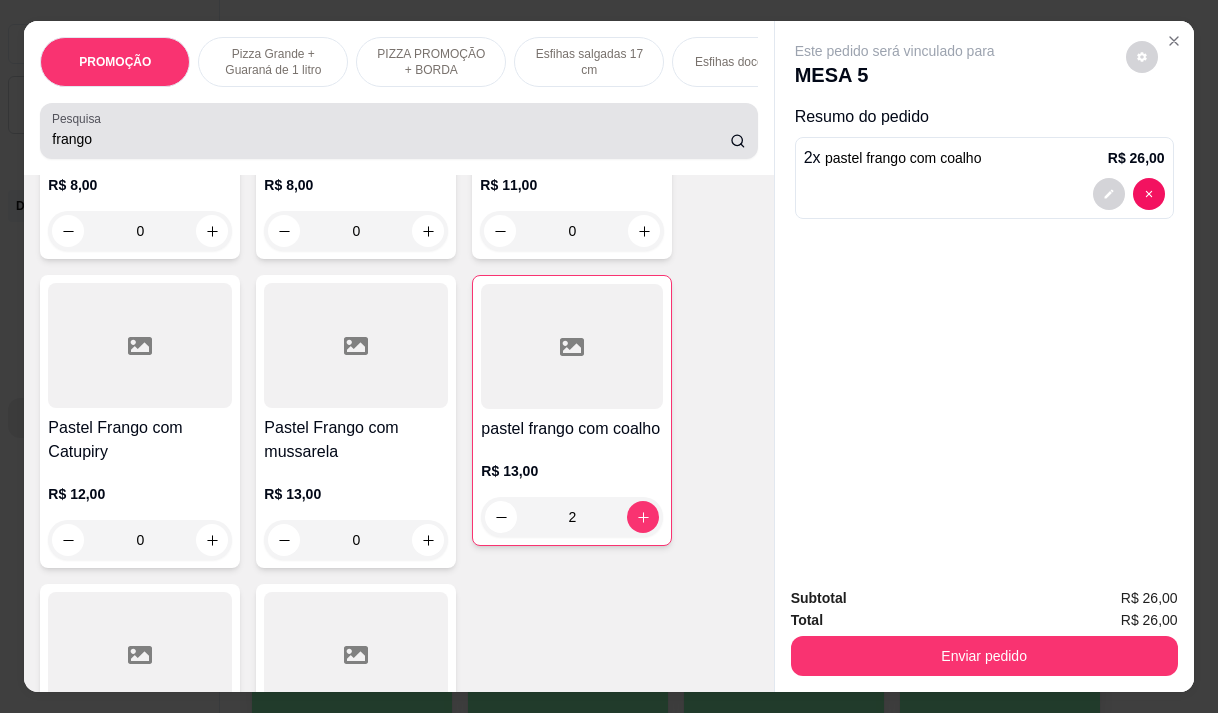 click on "frango" at bounding box center (391, 139) 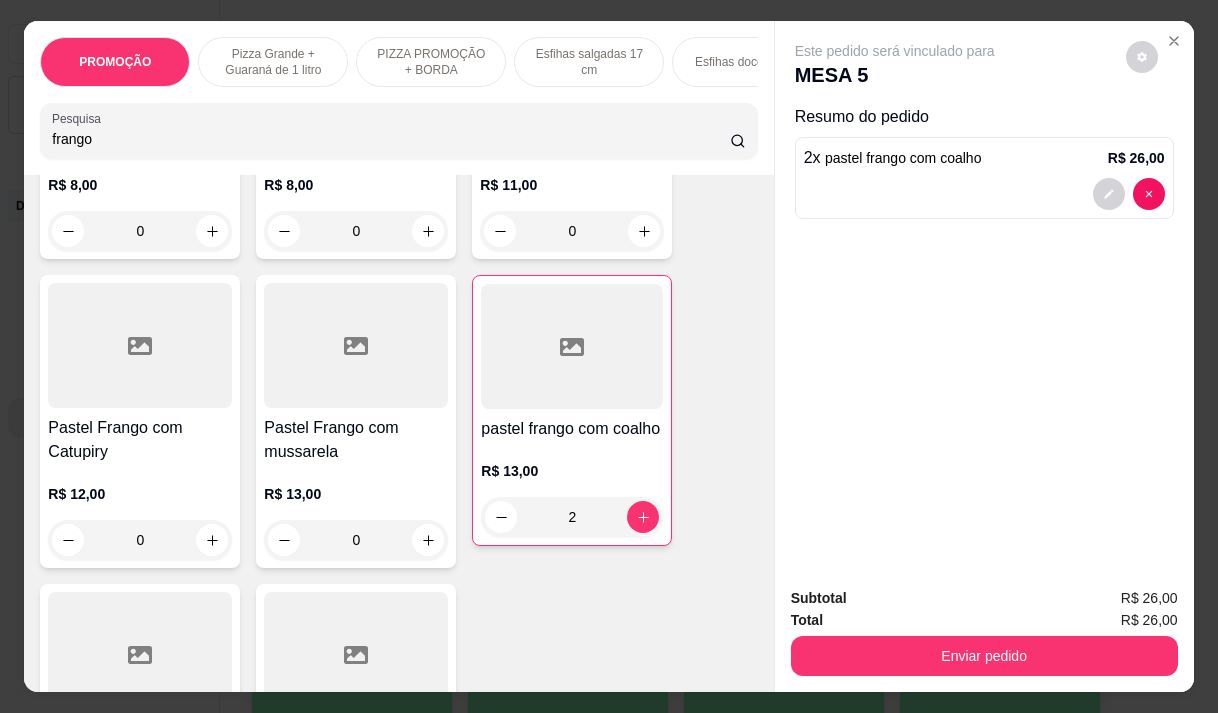 click on "frango" at bounding box center (391, 139) 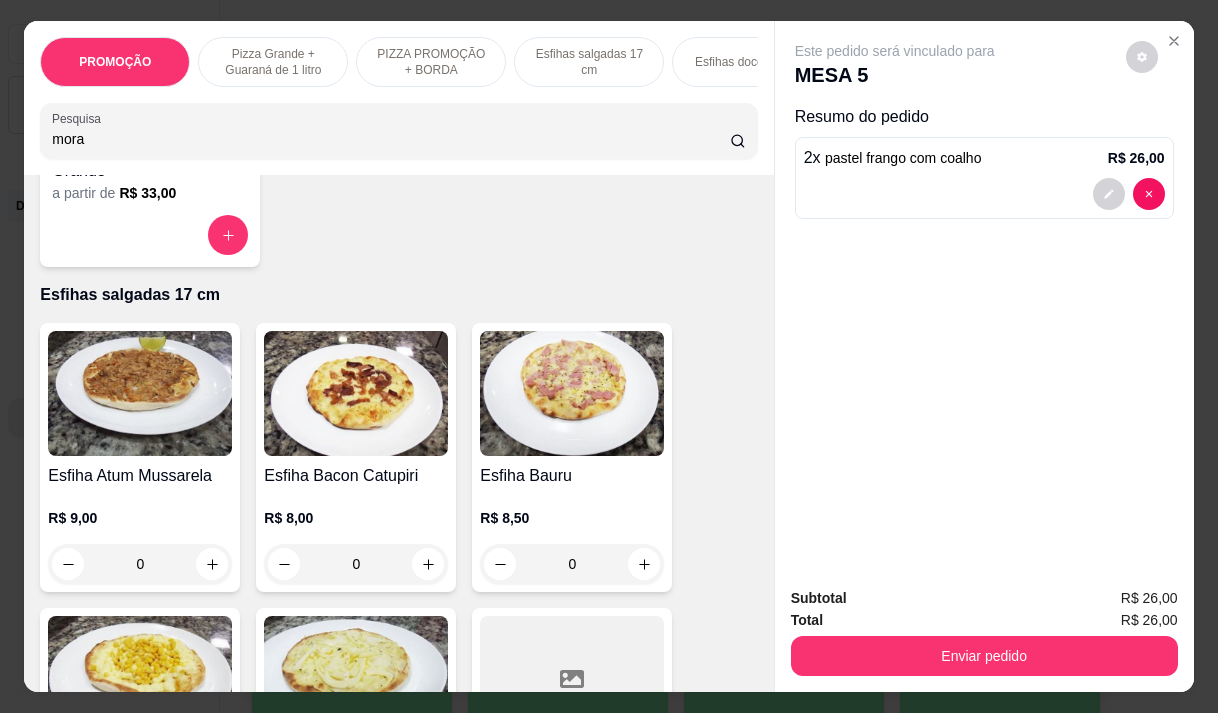 scroll, scrollTop: 925, scrollLeft: 0, axis: vertical 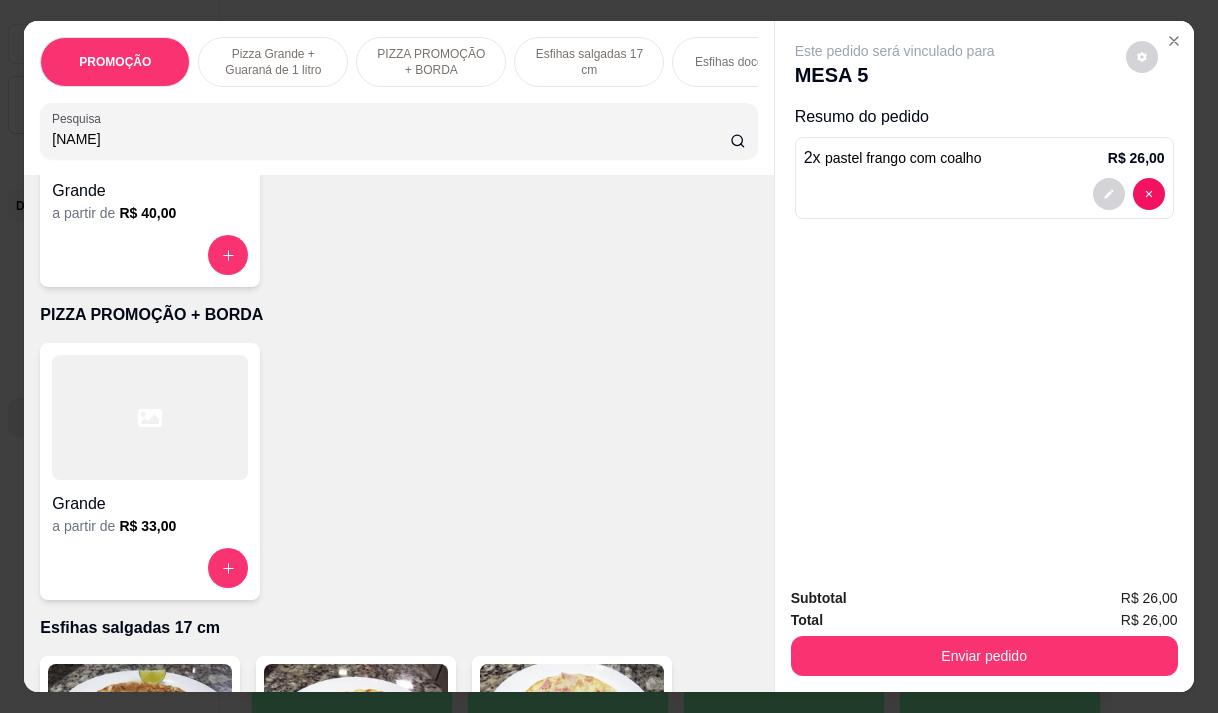 type on "[NAME]" 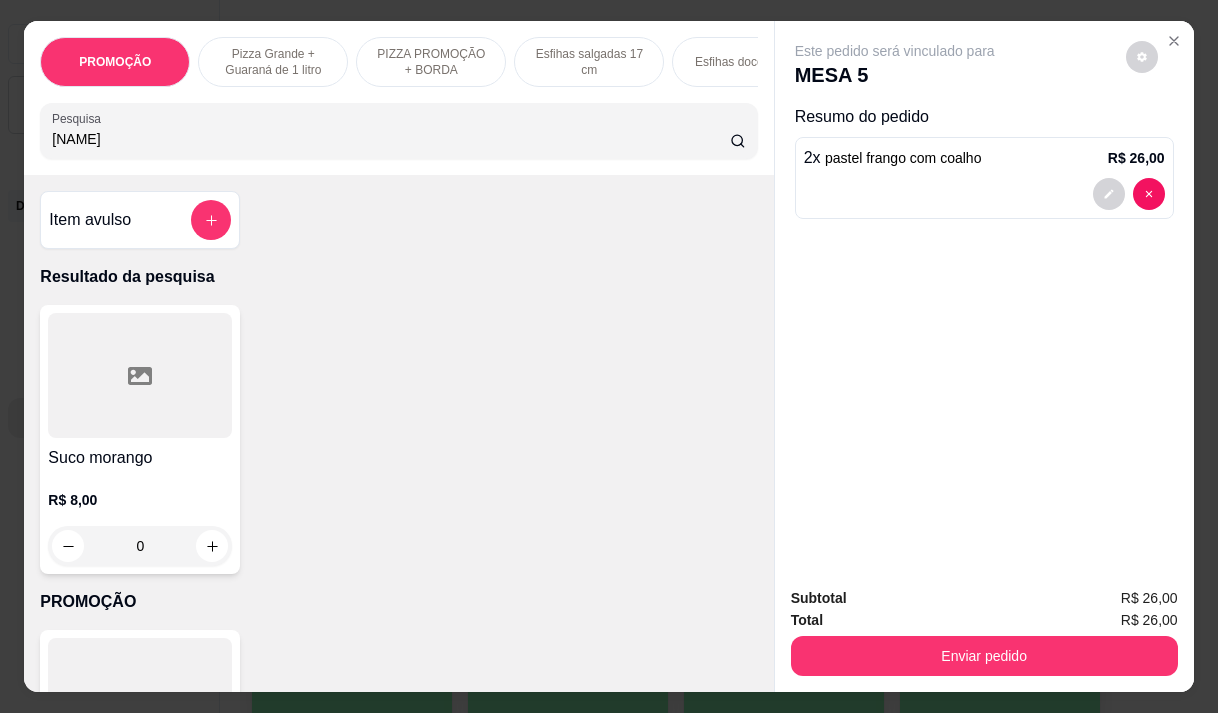 click on "PROMOÇÃO Pizza Grande + Guaraná de 1 litro PIZZA PROMOÇÃO + BORDA Esfihas salgadas 17 cm Esfihas doce 17 cm Kibes Pastéis salgados 27 cm Pastéis doces 27 cm PASTÉIS KIDS Pizza Salgadas Pizzas Doces Beirutes Bebidas Sucos meio adicional embalagens Pesquisa [NAME]" at bounding box center (398, 98) 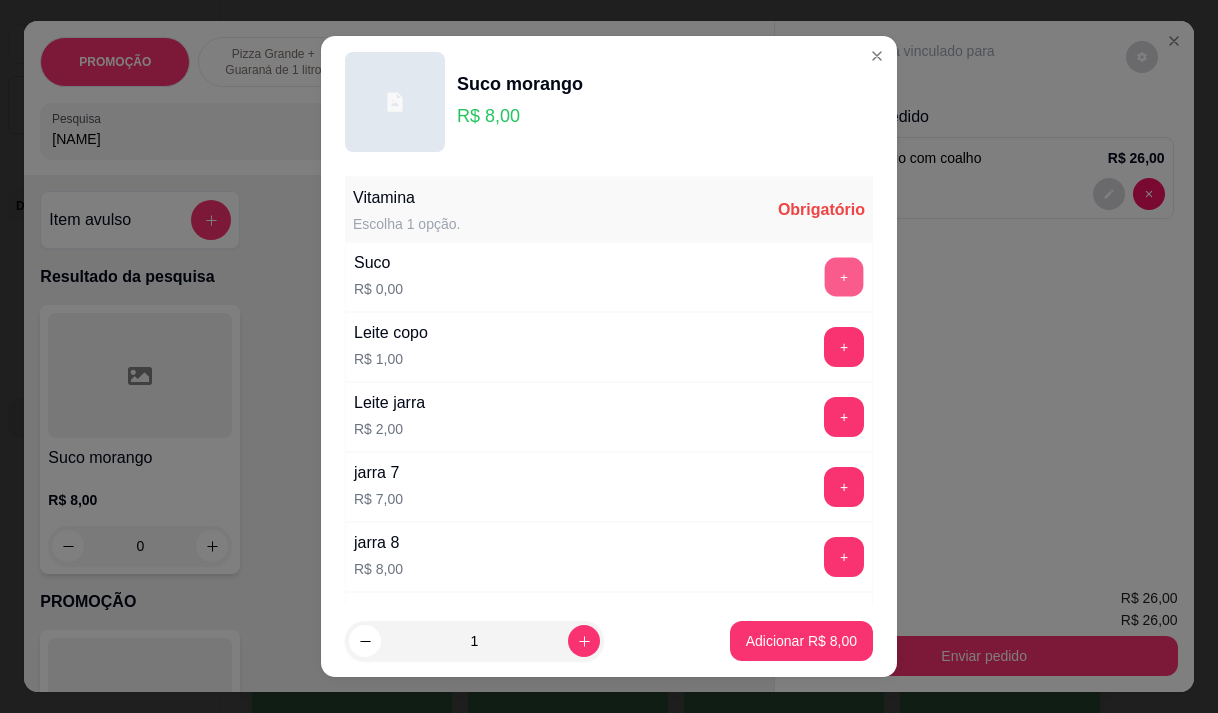 click on "+" at bounding box center (844, 276) 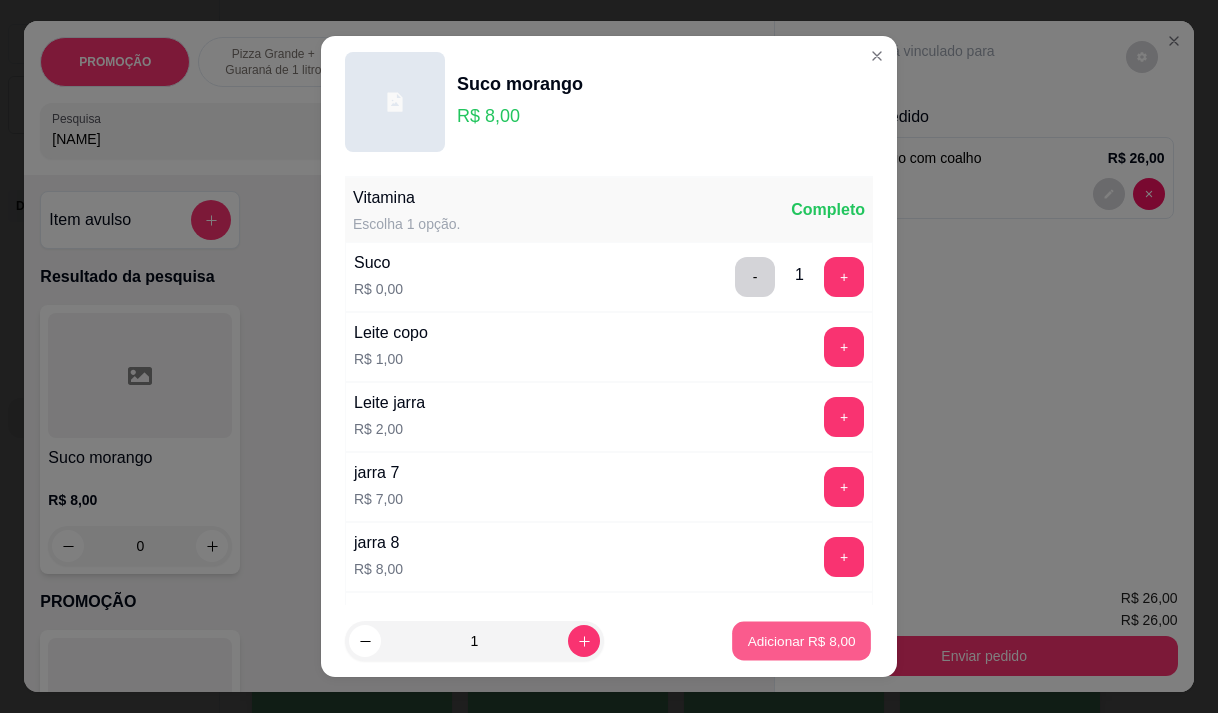 click on "Adicionar   R$ 8,00" at bounding box center [801, 641] 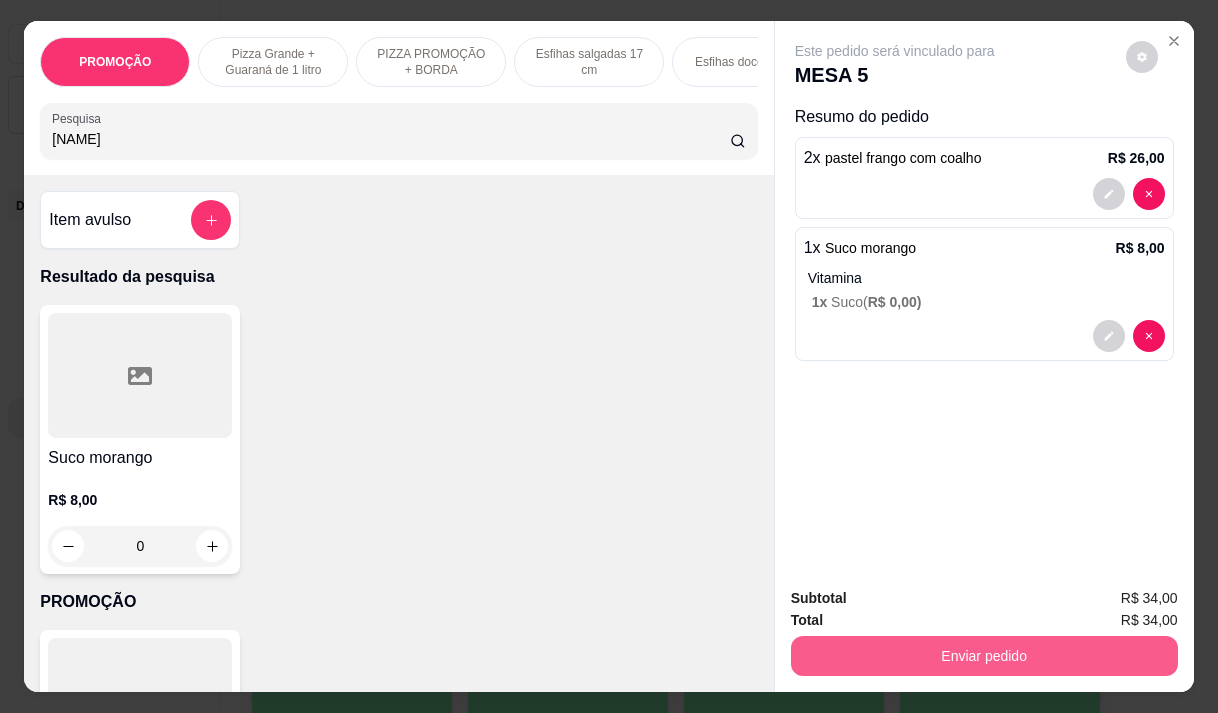 click on "Enviar pedido" at bounding box center (984, 656) 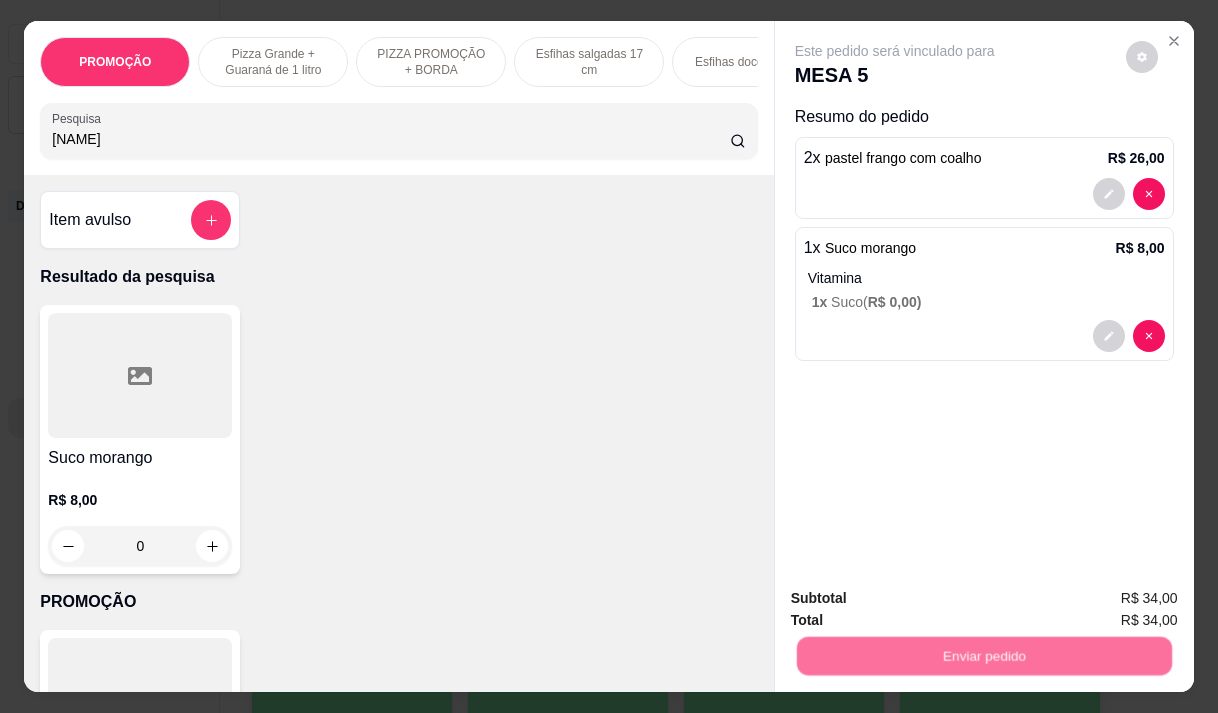 click on "Não registrar e enviar pedido" at bounding box center (918, 598) 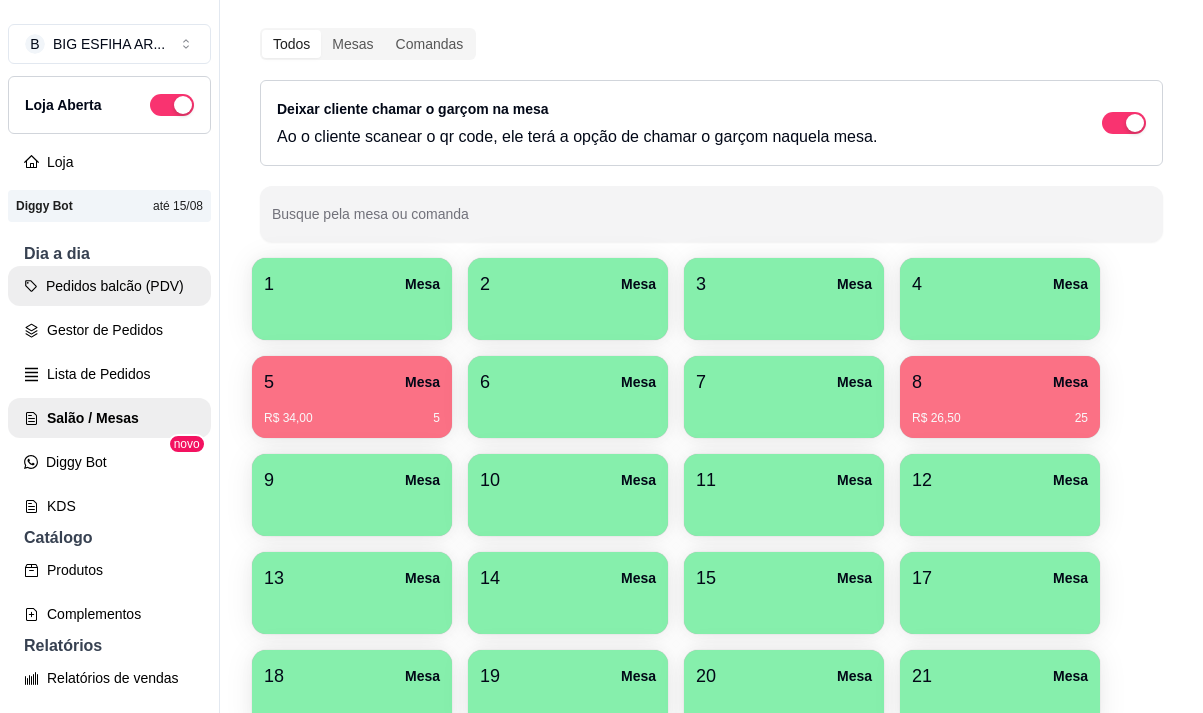click on "Pedidos balcão (PDV)" at bounding box center (109, 286) 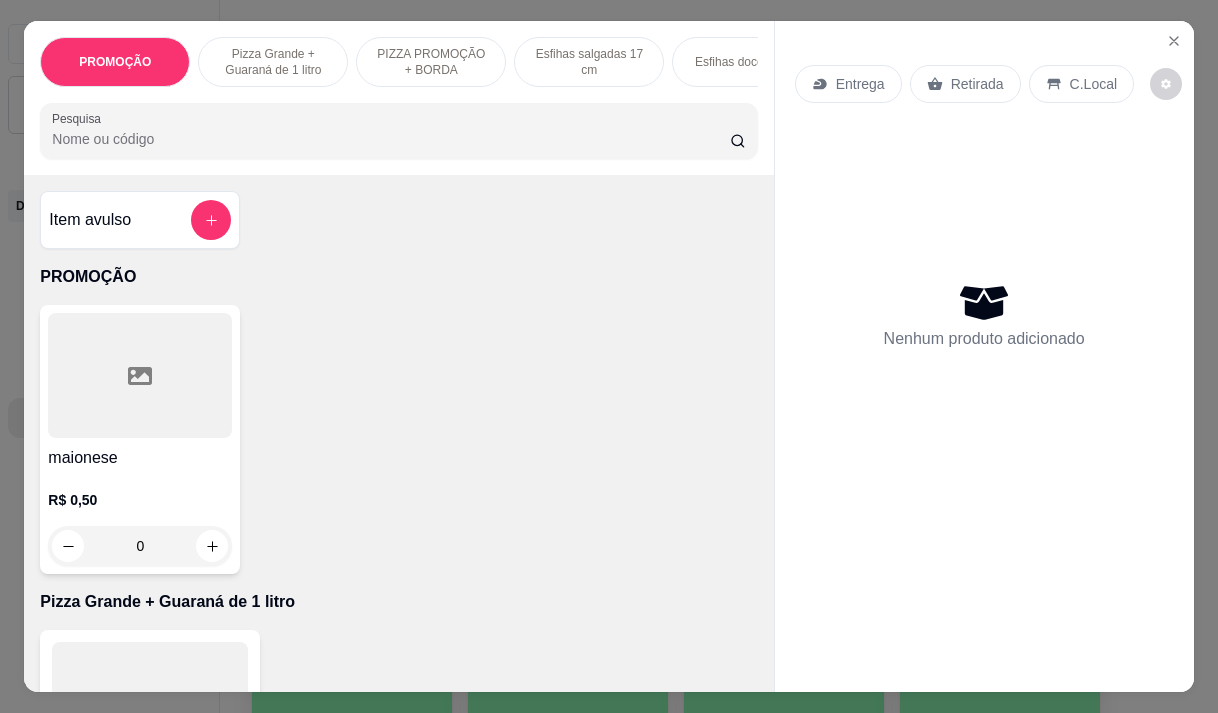 click on "Entrega" at bounding box center (860, 84) 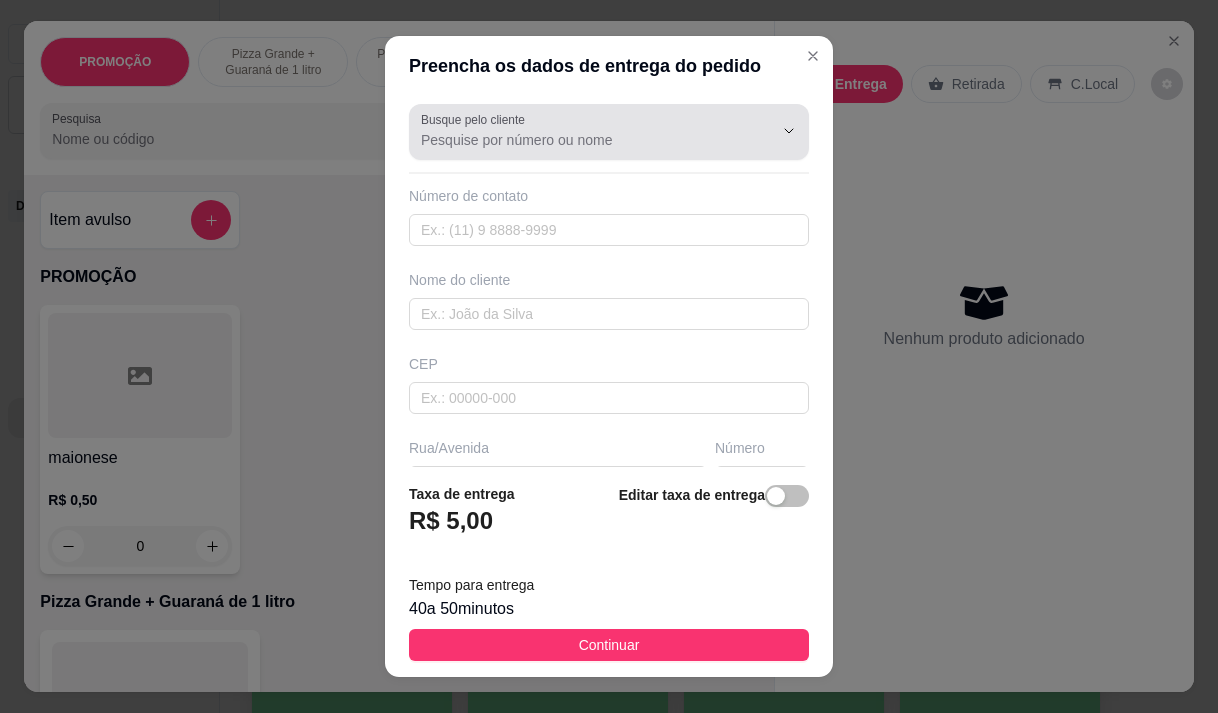 click at bounding box center (609, 132) 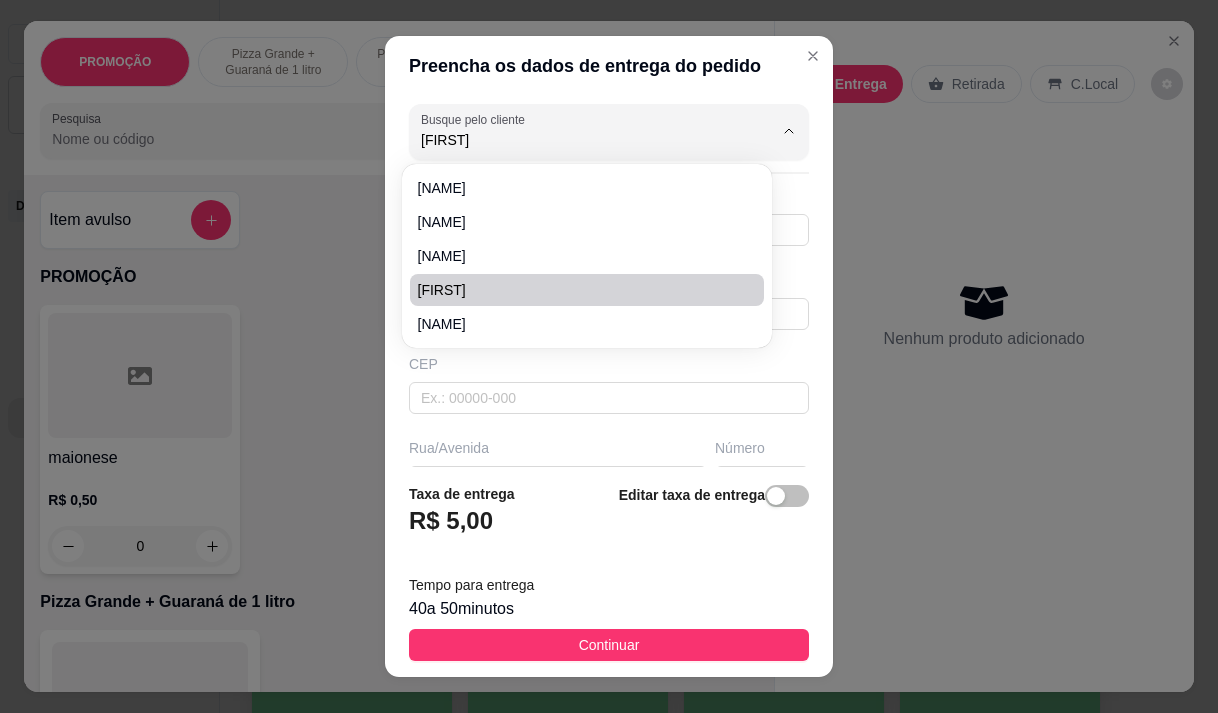 click on "[FIRST]" at bounding box center (577, 290) 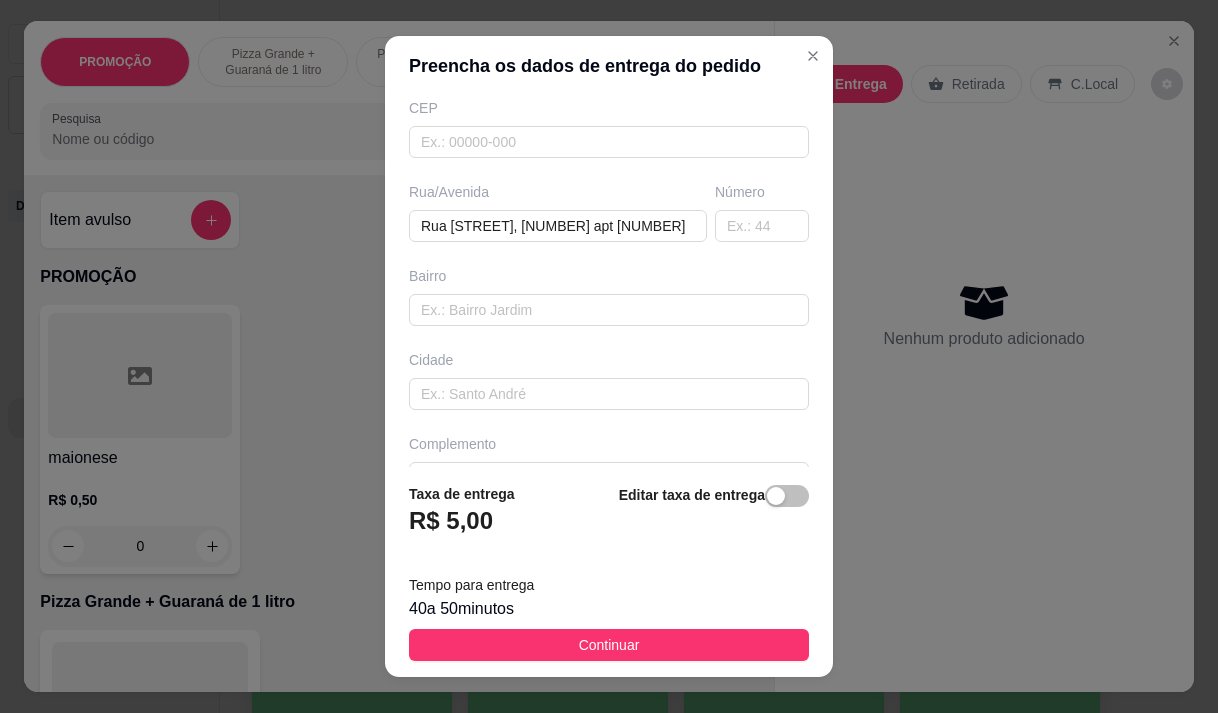 scroll, scrollTop: 300, scrollLeft: 0, axis: vertical 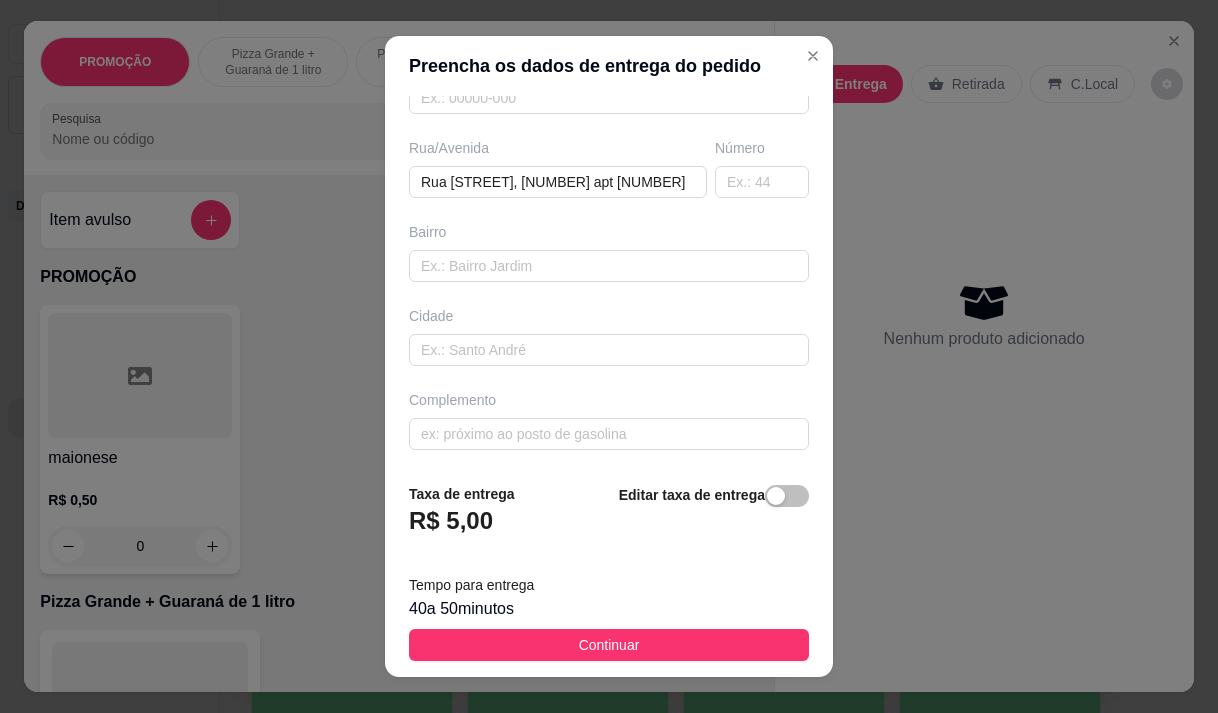 type on "[FIRST]" 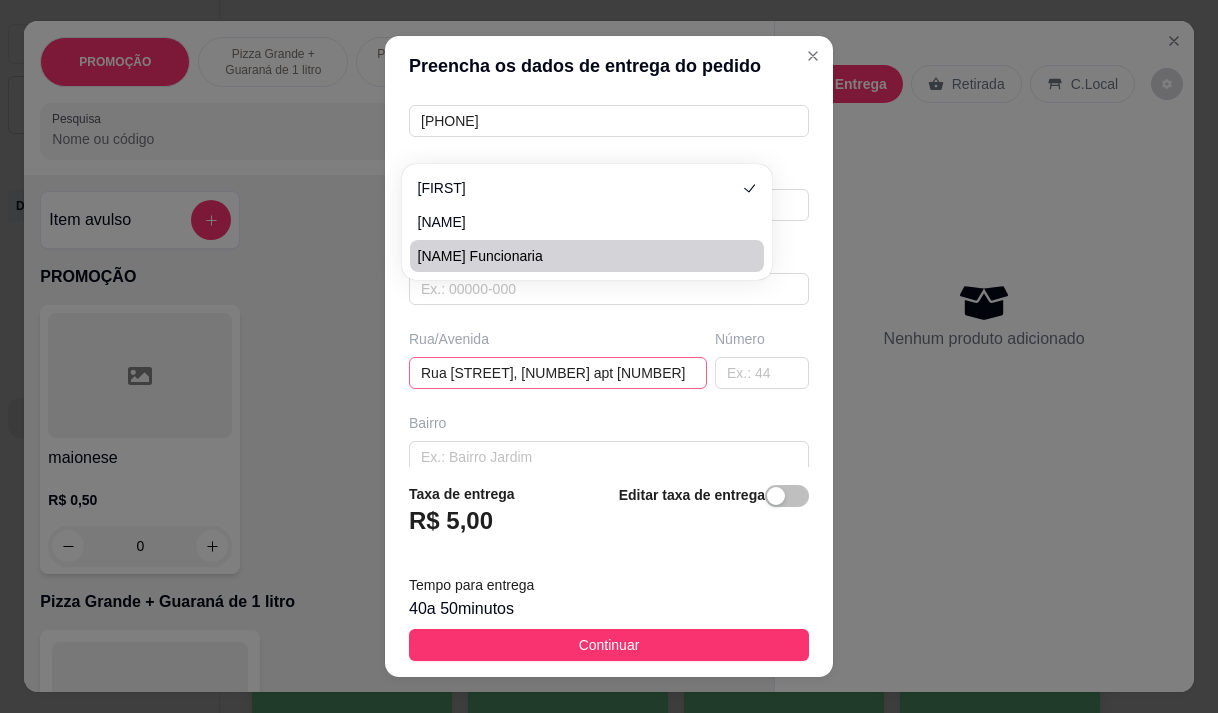 scroll, scrollTop: 103, scrollLeft: 0, axis: vertical 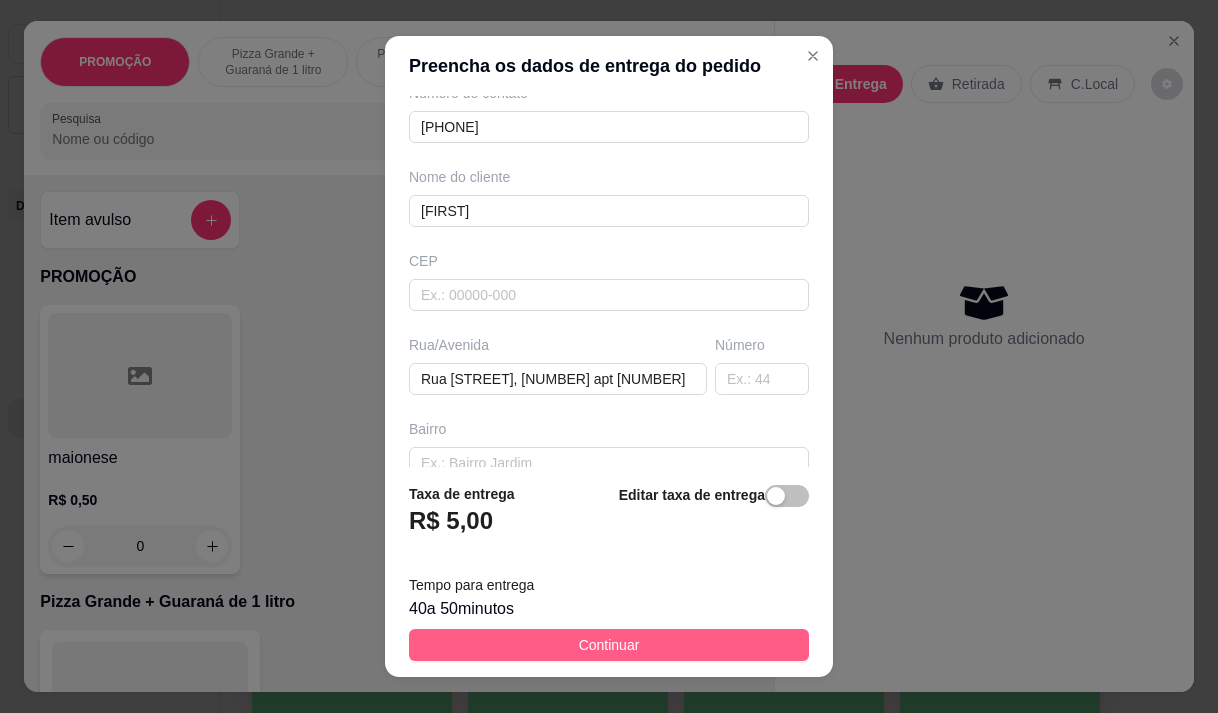 click on "Continuar" at bounding box center (609, 645) 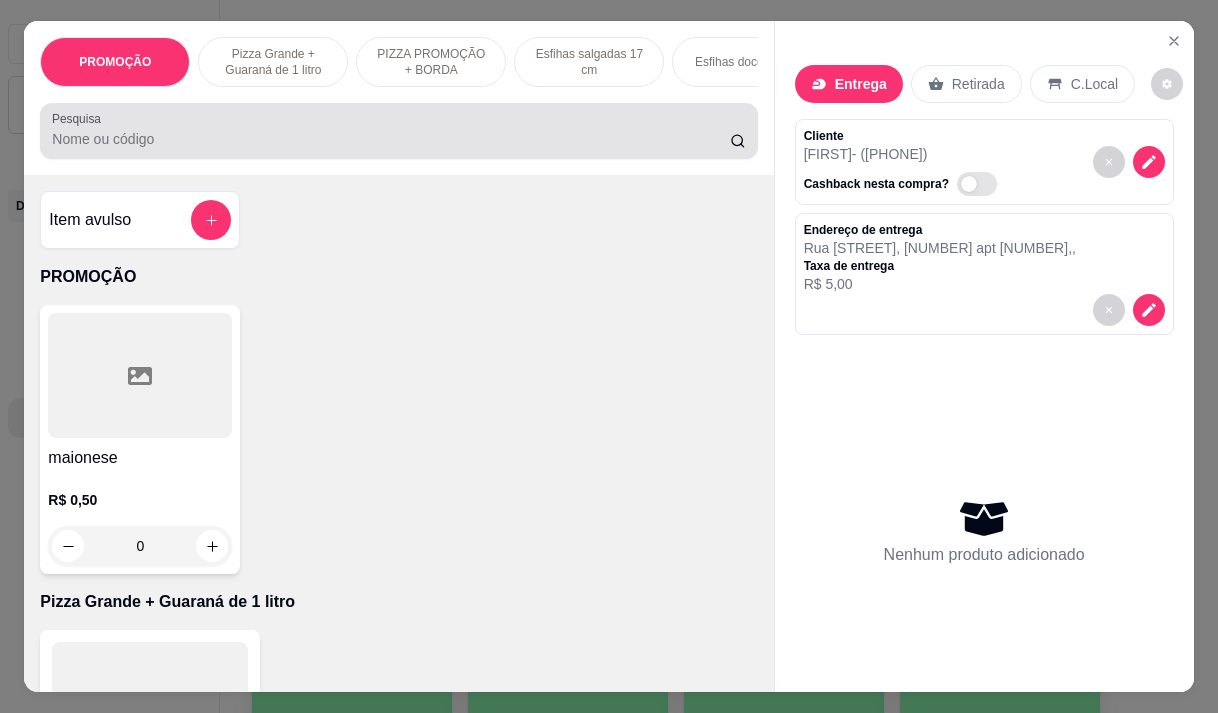 click on "Pesquisa" at bounding box center [391, 139] 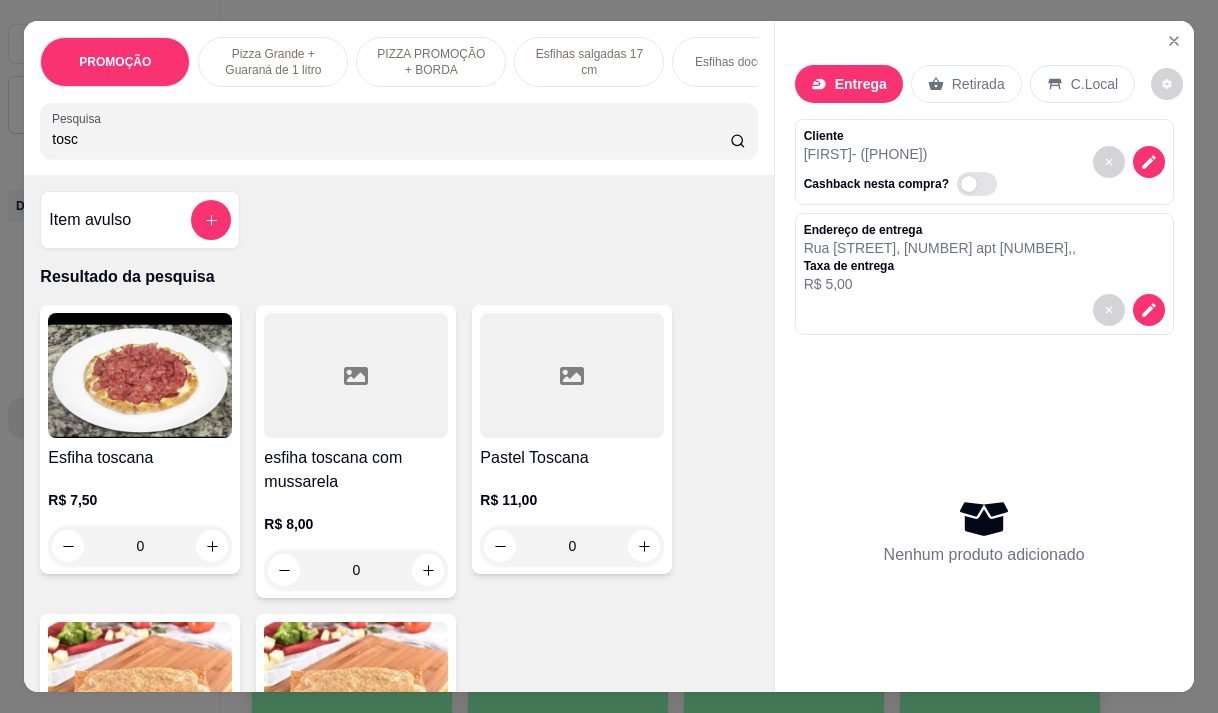 type on "tosc" 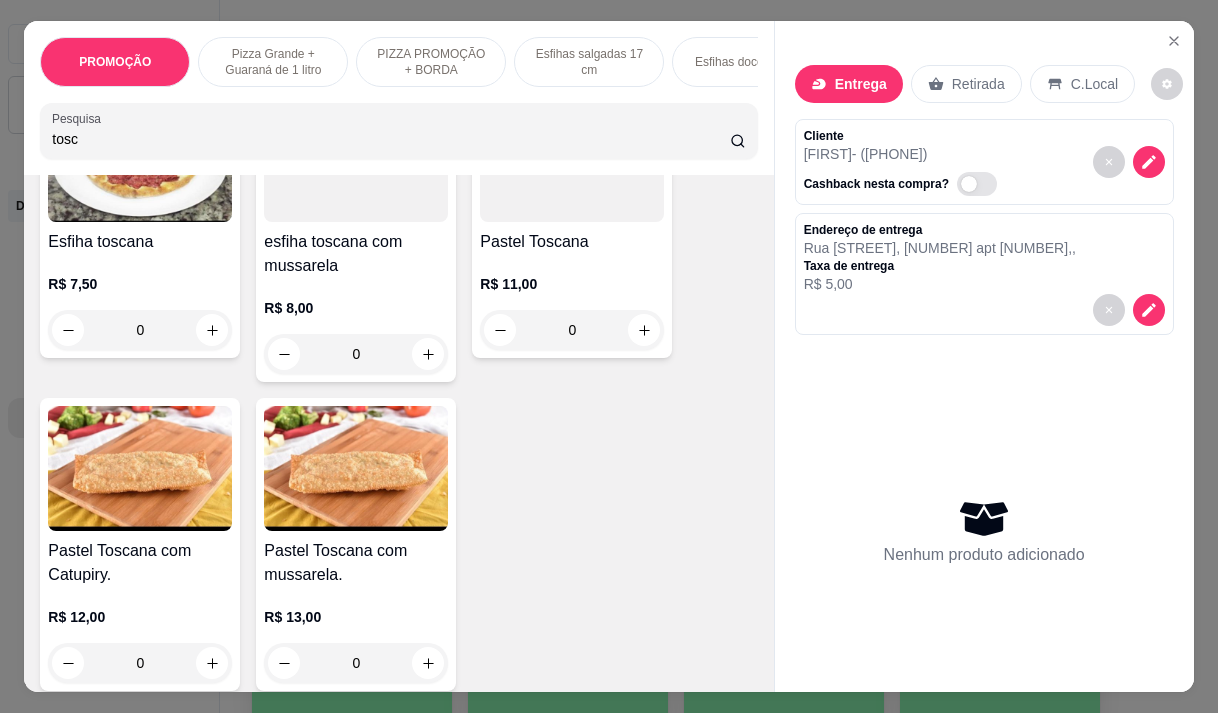 scroll, scrollTop: 100, scrollLeft: 0, axis: vertical 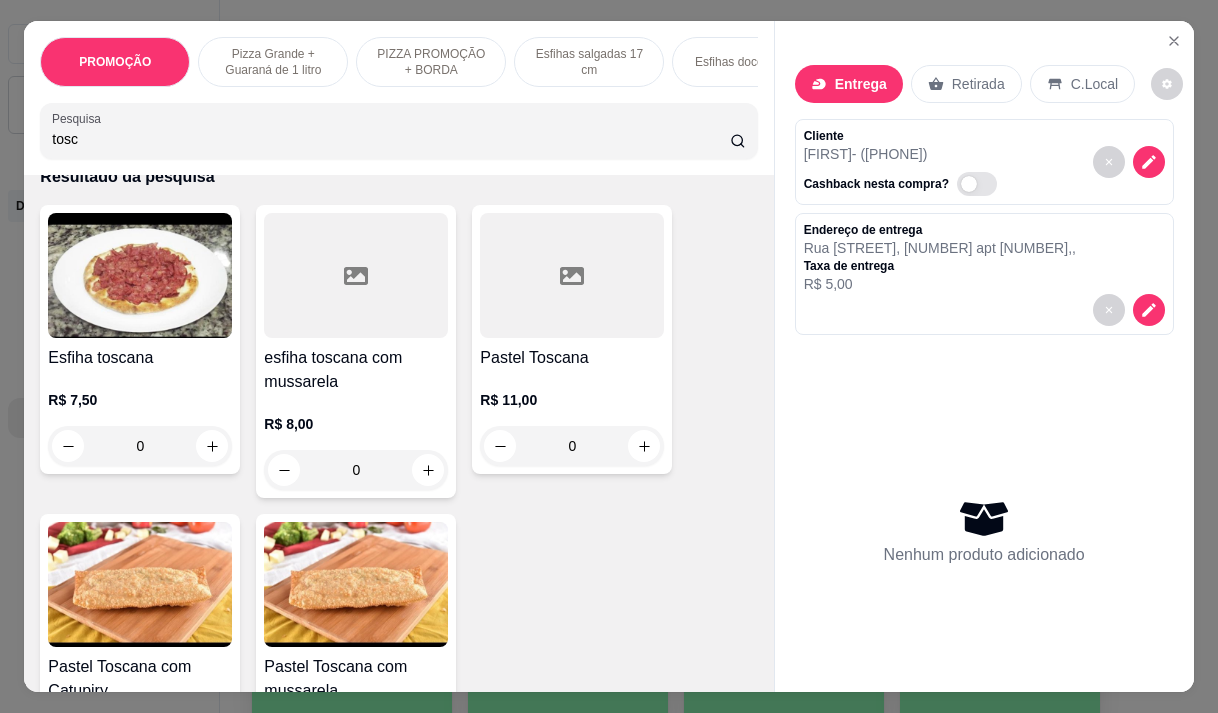 click on "esfiha toscana com mussarela" at bounding box center (356, 370) 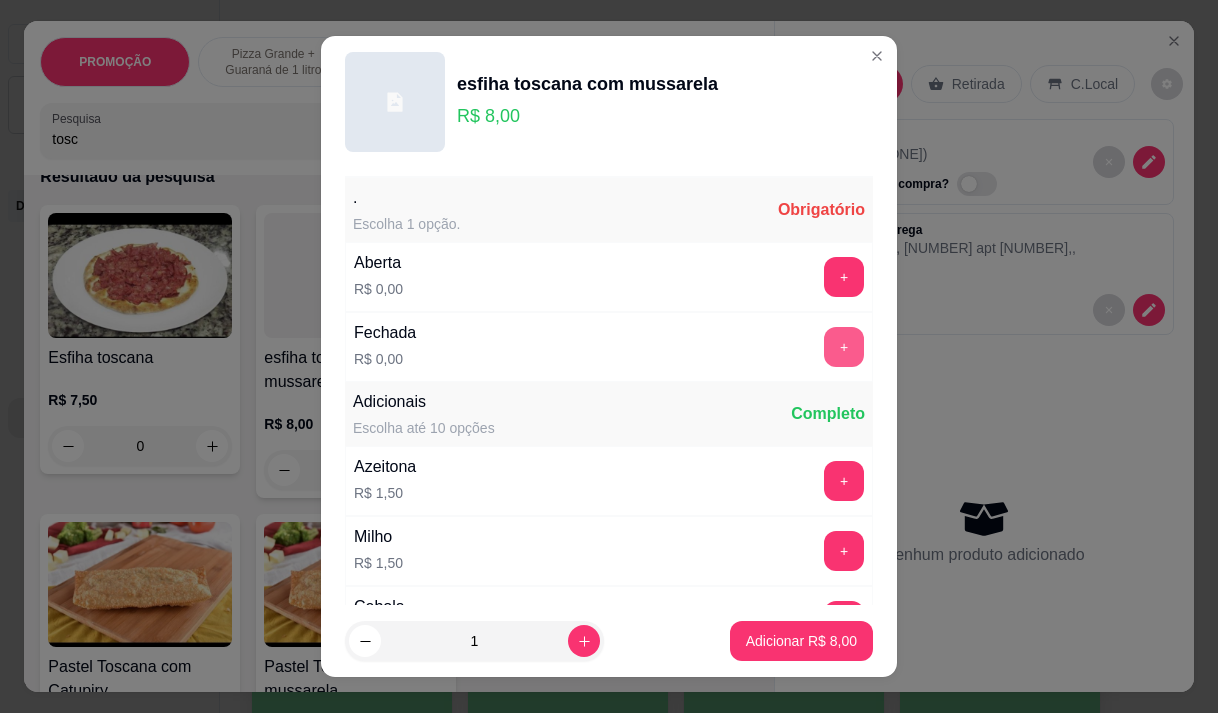 click on "+" at bounding box center [844, 347] 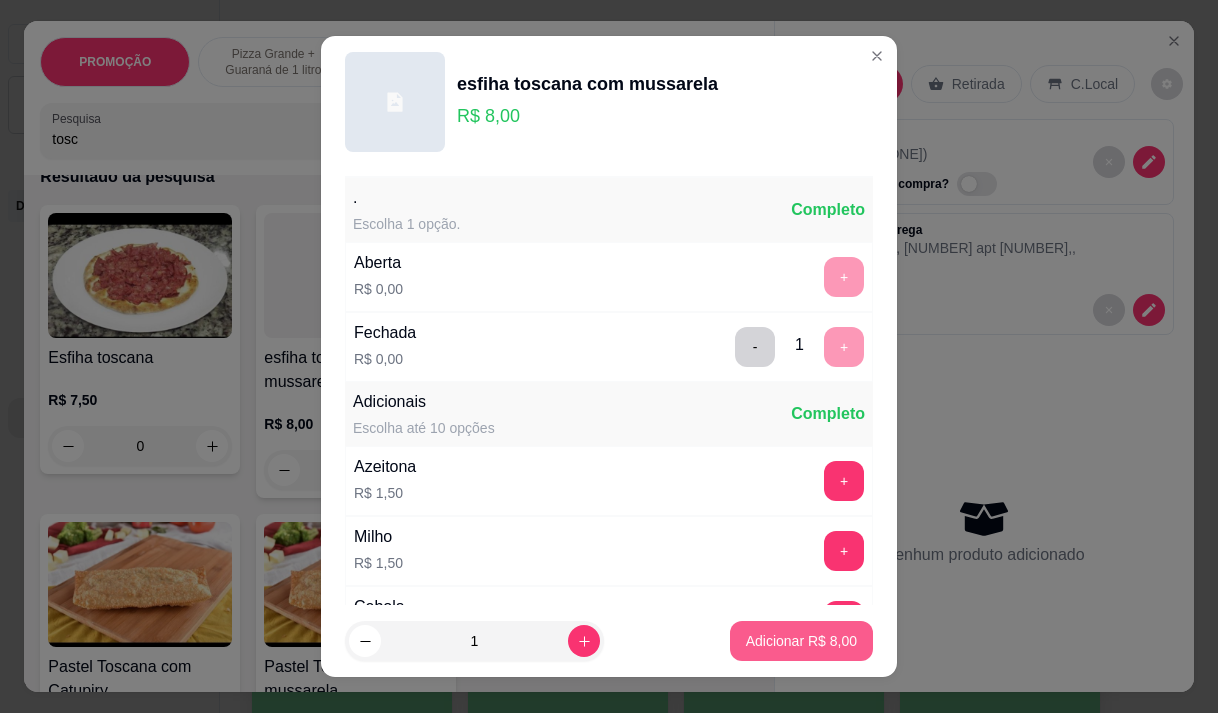 click on "Adicionar   R$ 8,00" at bounding box center [801, 641] 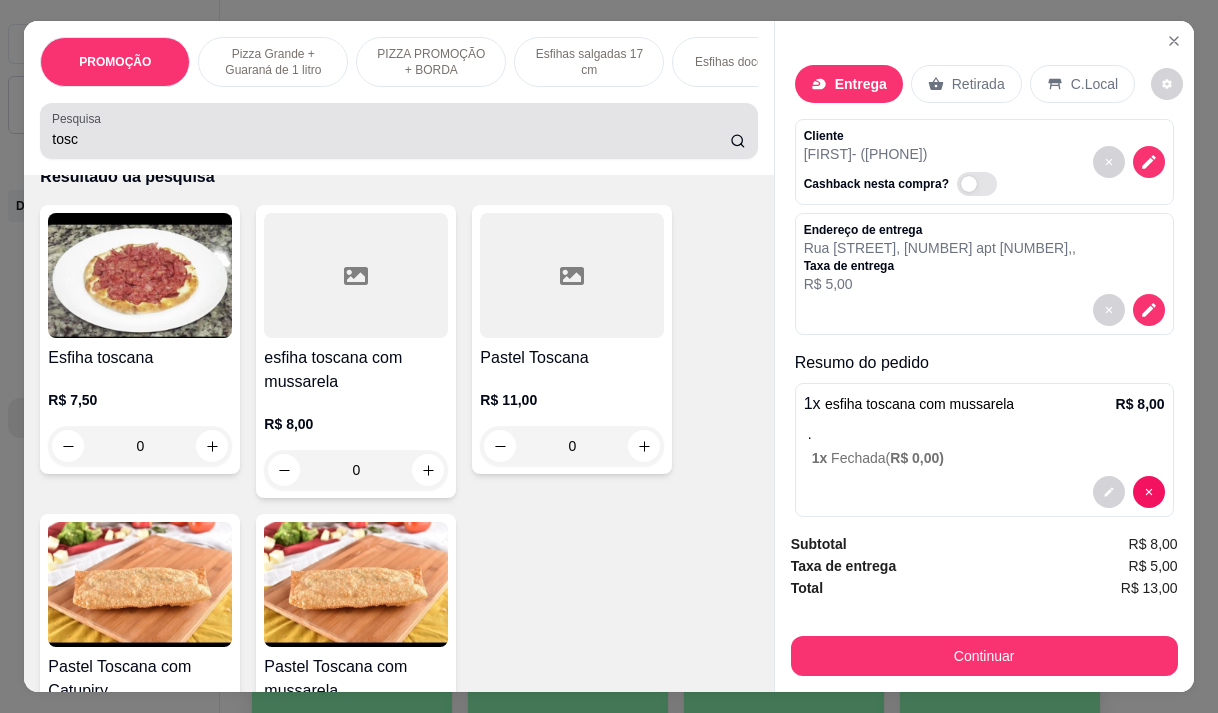 click on "tosc" at bounding box center (391, 139) 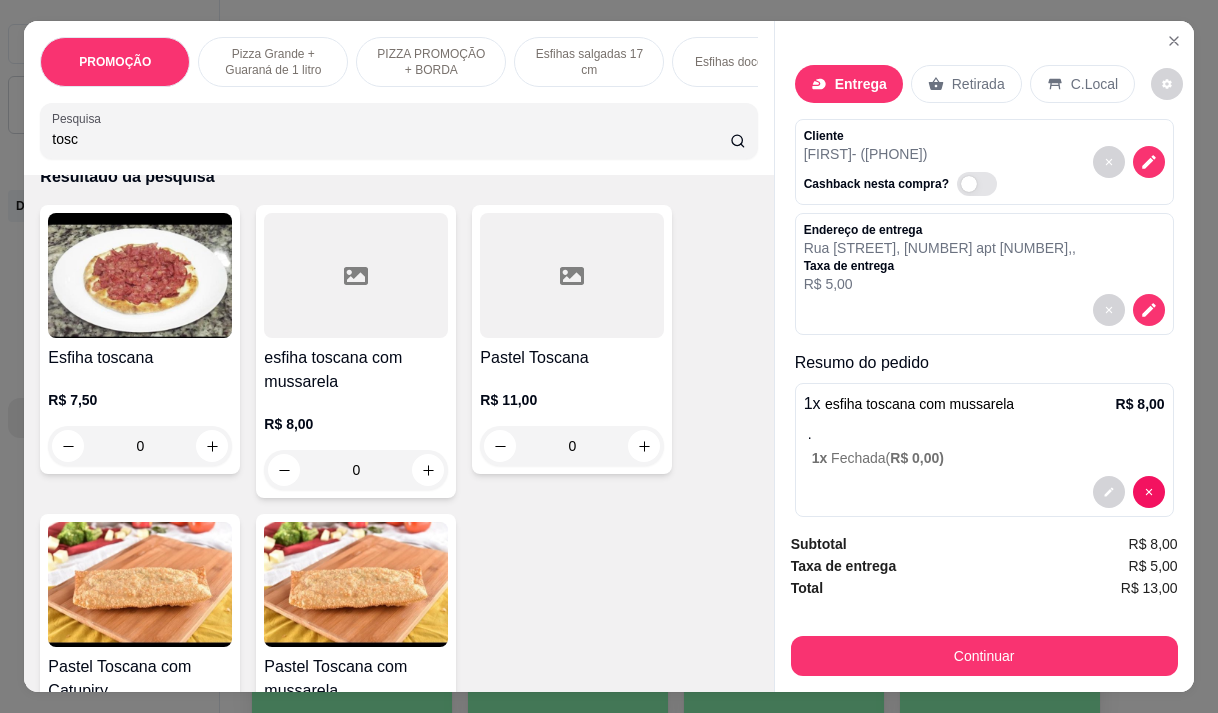 click on "tosc" at bounding box center (391, 139) 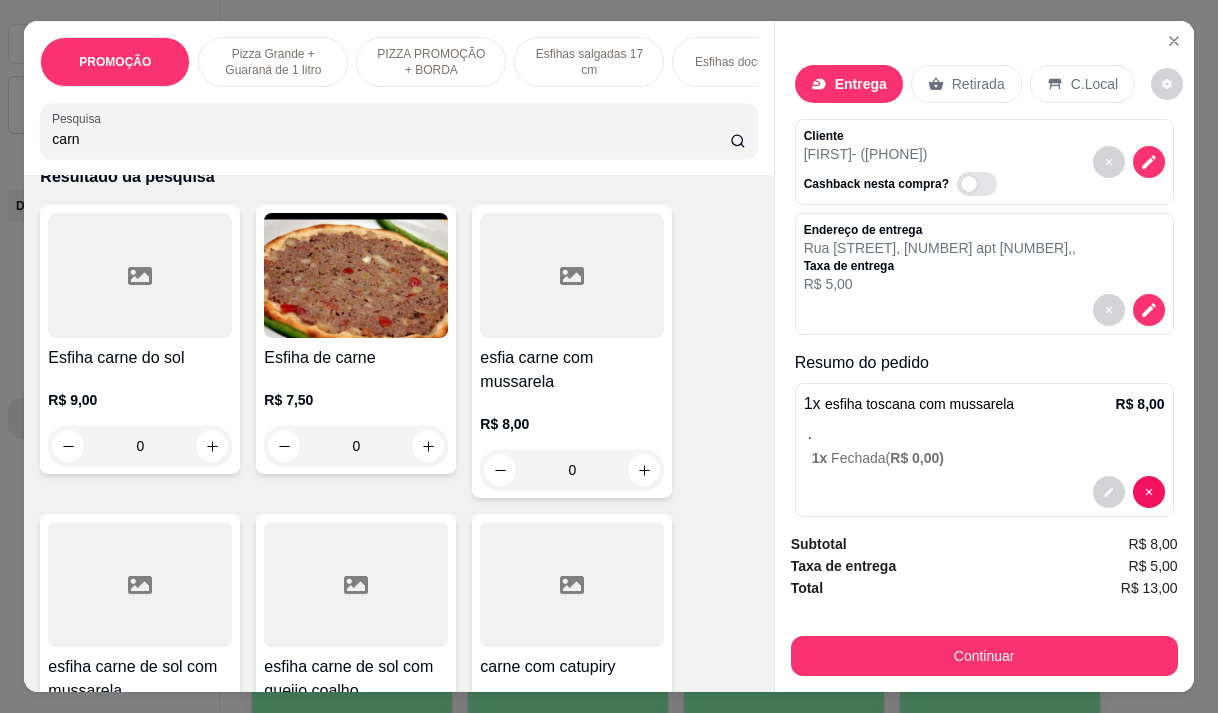scroll, scrollTop: 2612, scrollLeft: 0, axis: vertical 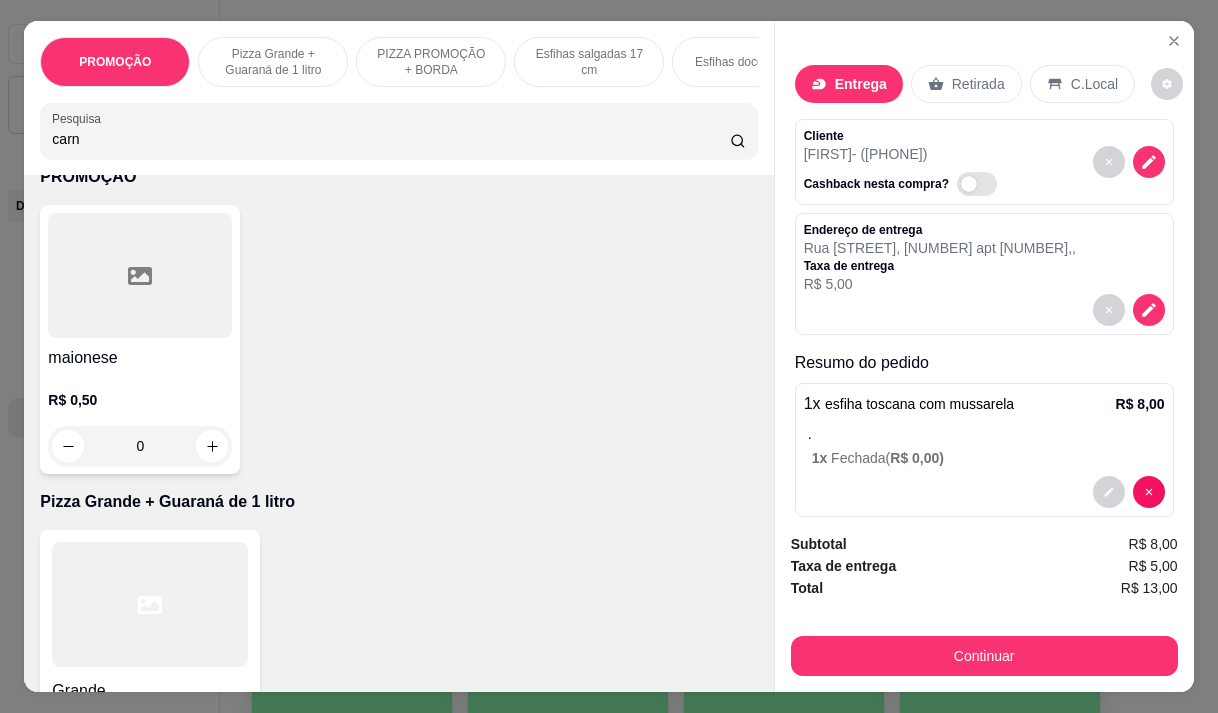 type on "carn" 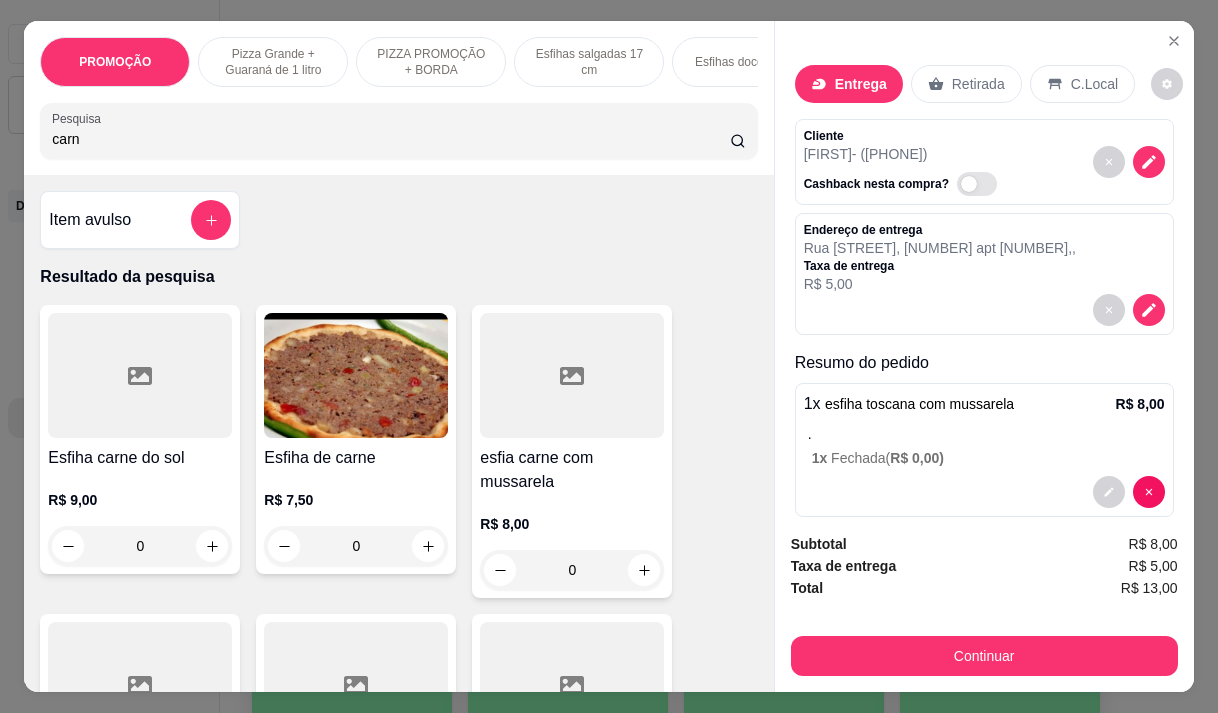 drag, startPoint x: 754, startPoint y: 258, endPoint x: 782, endPoint y: 170, distance: 92.34717 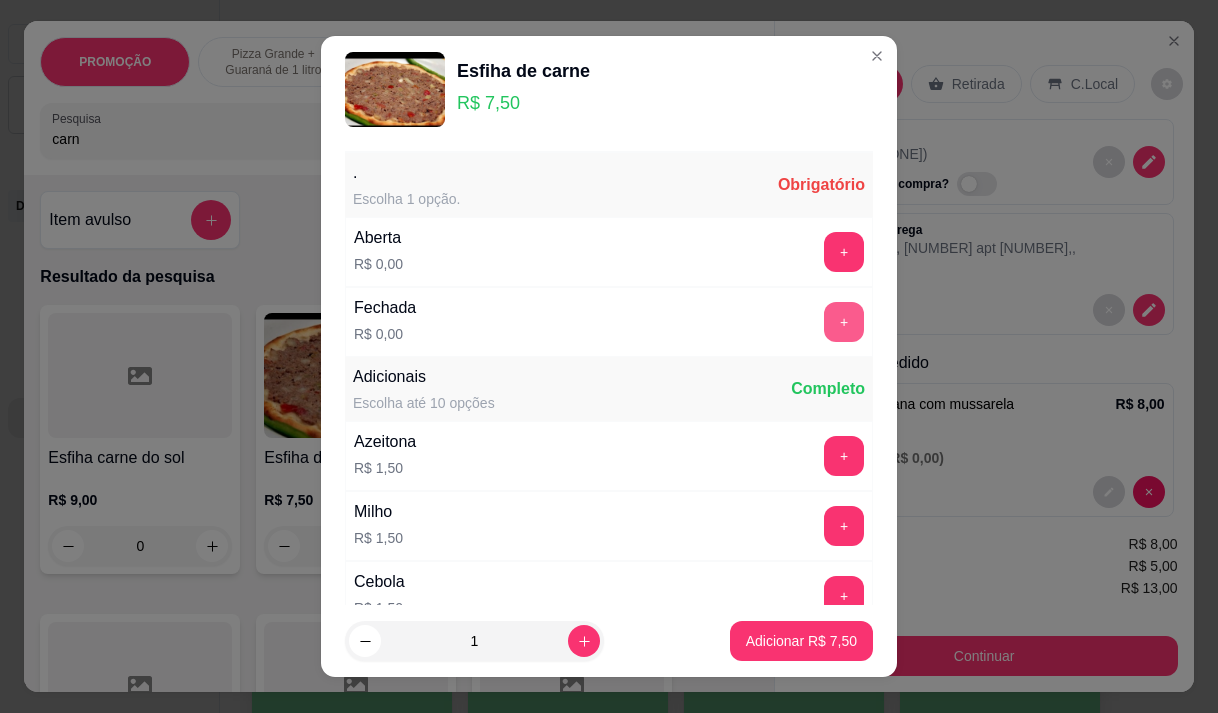 click on "+" at bounding box center (844, 322) 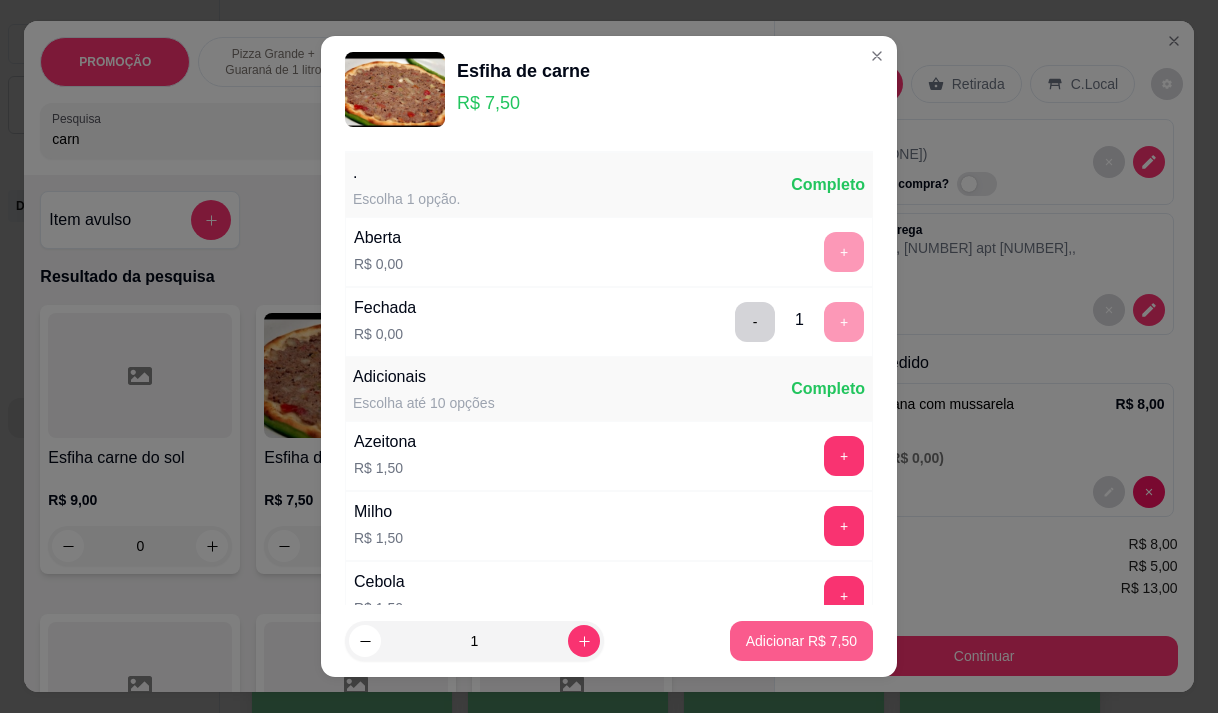 click on "Adicionar   R$ 7,50" at bounding box center (801, 641) 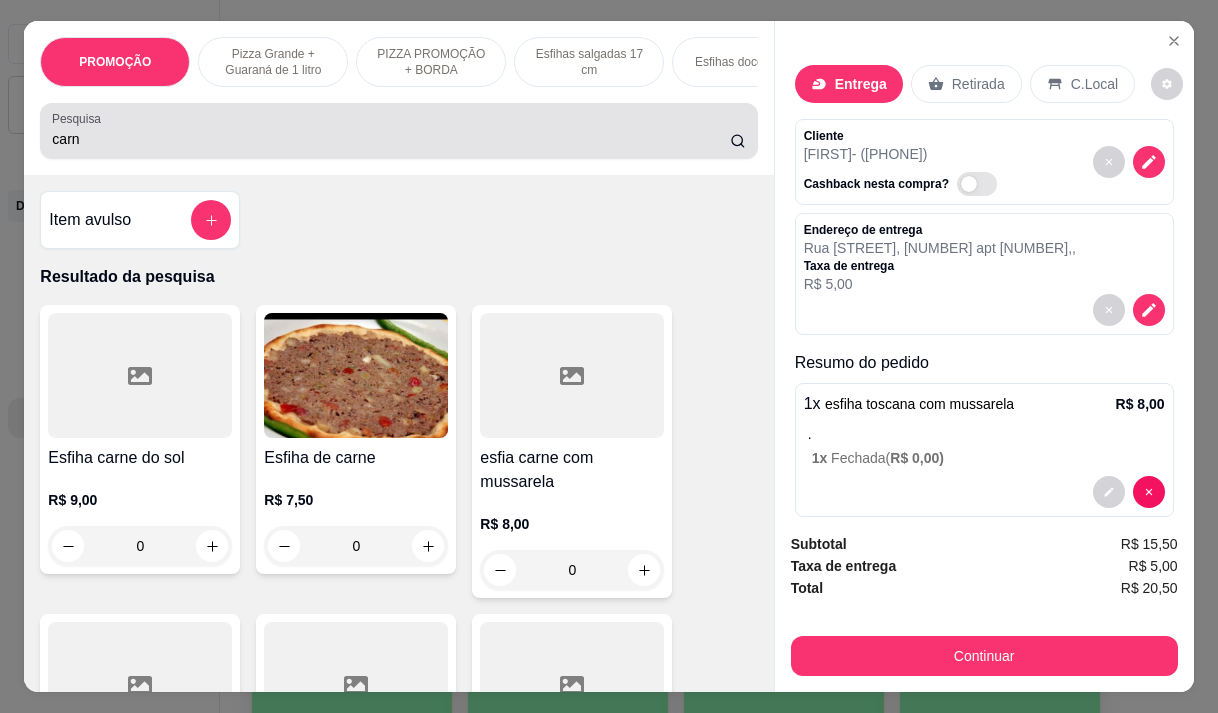 click on "carn" at bounding box center (391, 139) 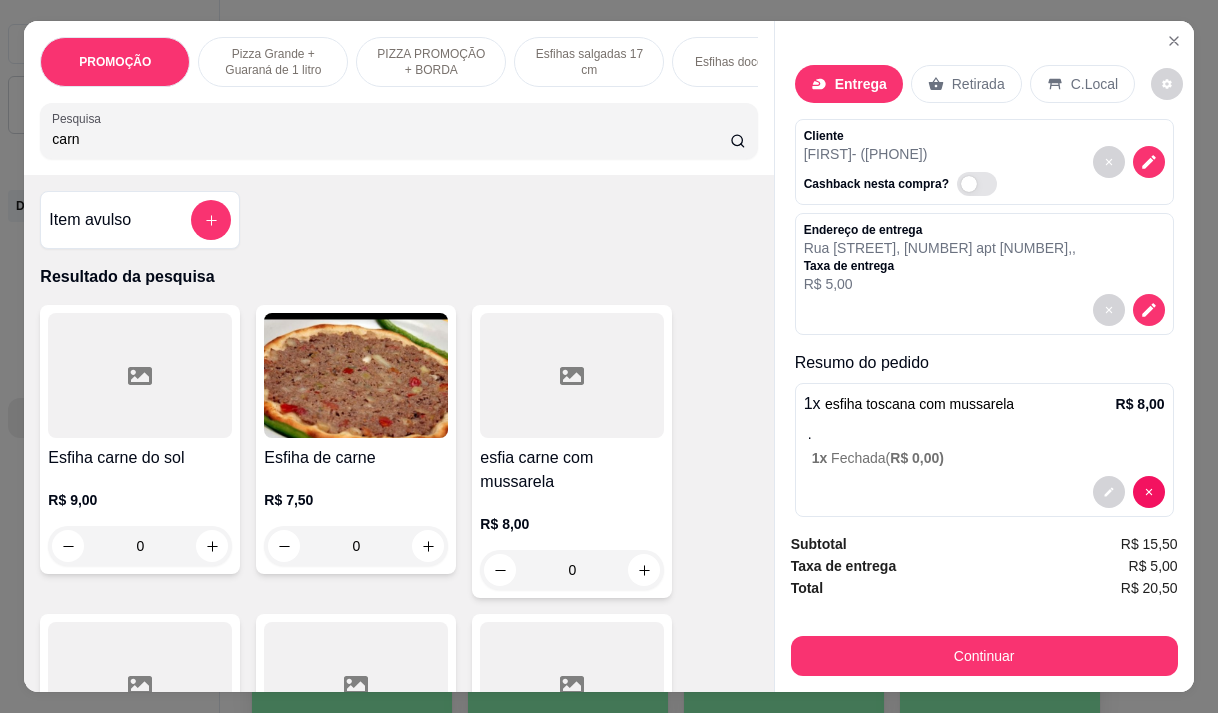 click on "carn" at bounding box center (391, 139) 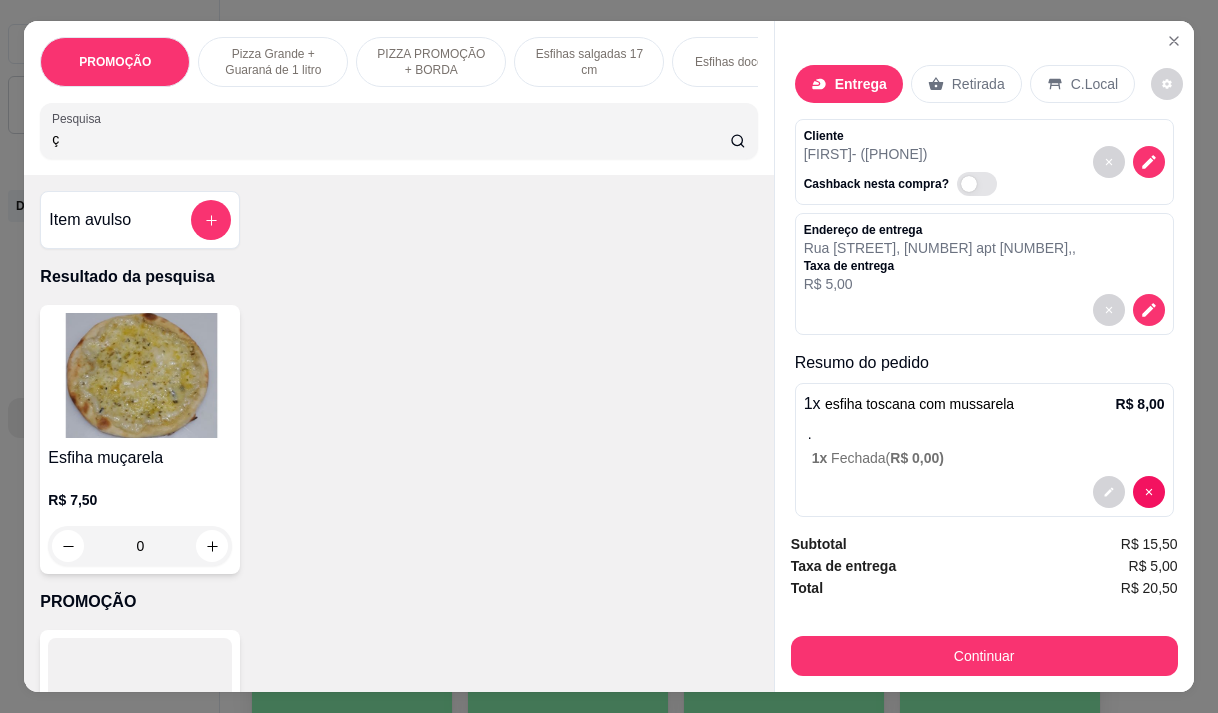 type on "ç" 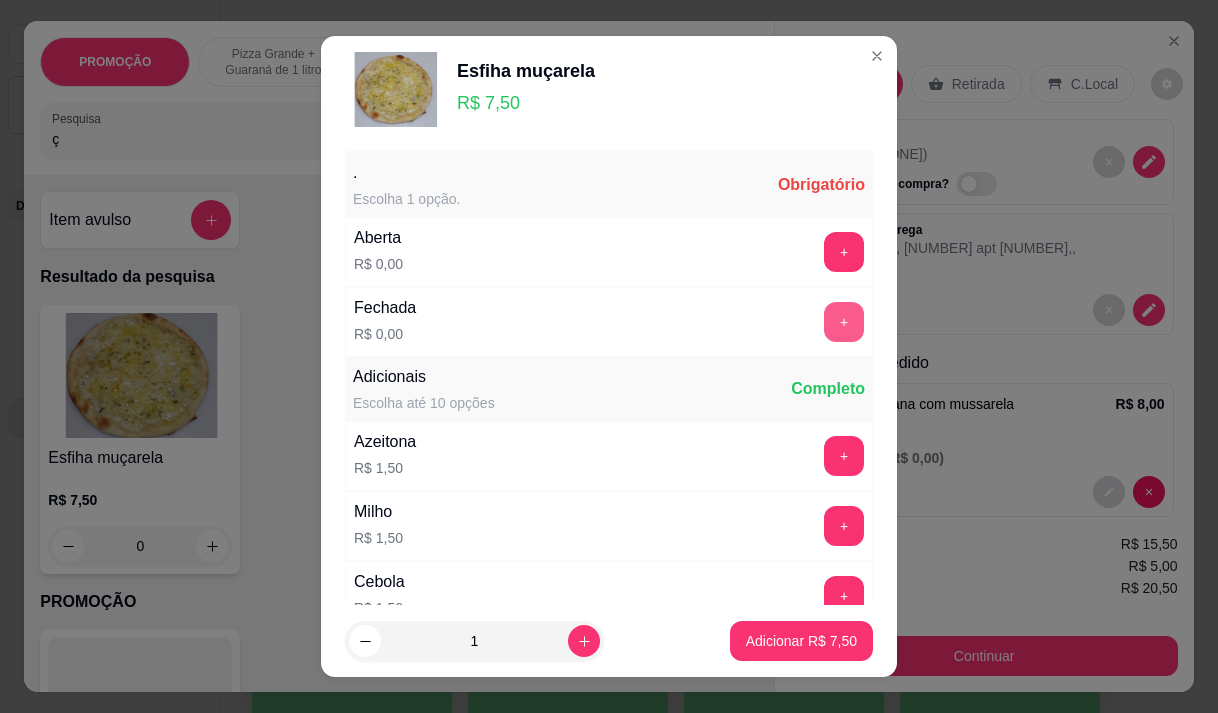 click on "+" at bounding box center (844, 322) 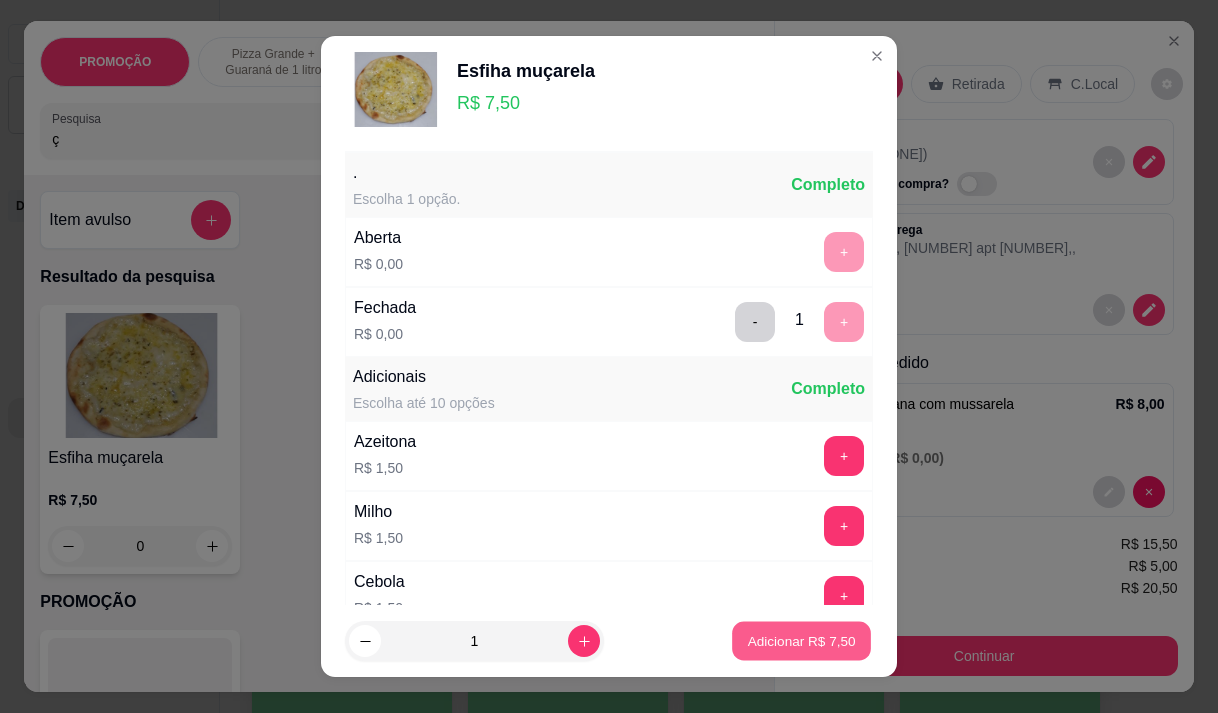 click on "Adicionar   R$ 7,50" at bounding box center (801, 641) 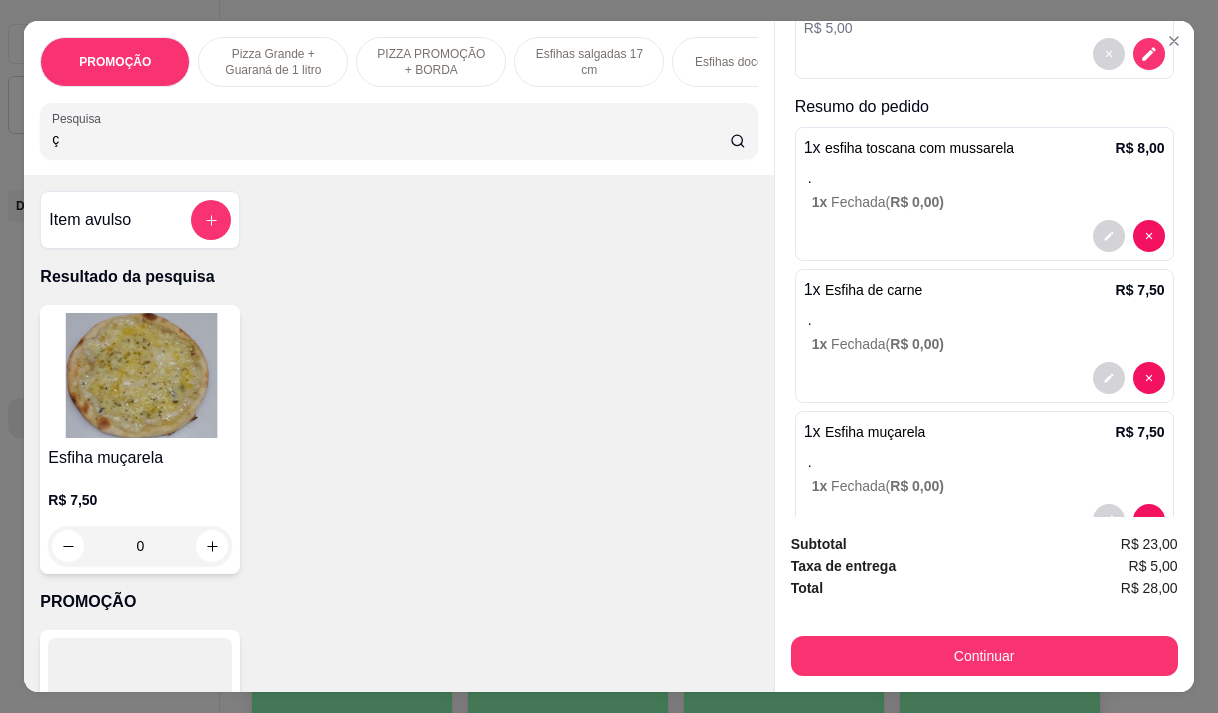 scroll, scrollTop: 313, scrollLeft: 0, axis: vertical 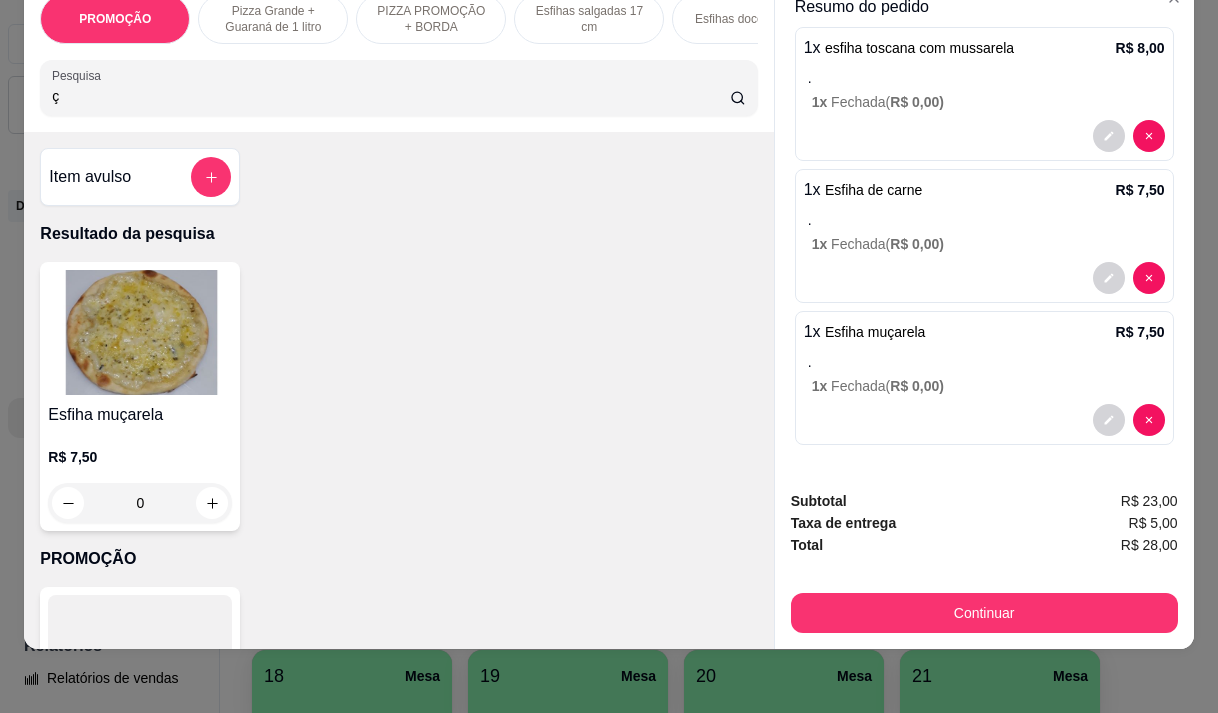 click on "." at bounding box center [986, 362] 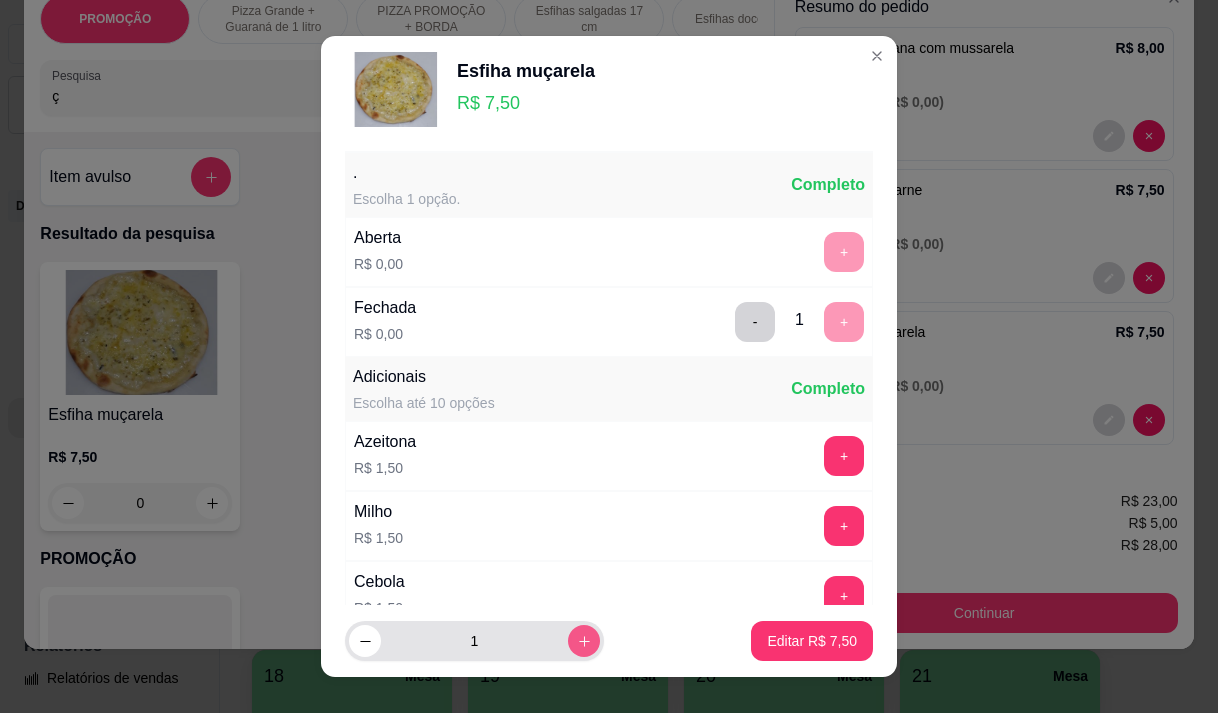 click at bounding box center [584, 641] 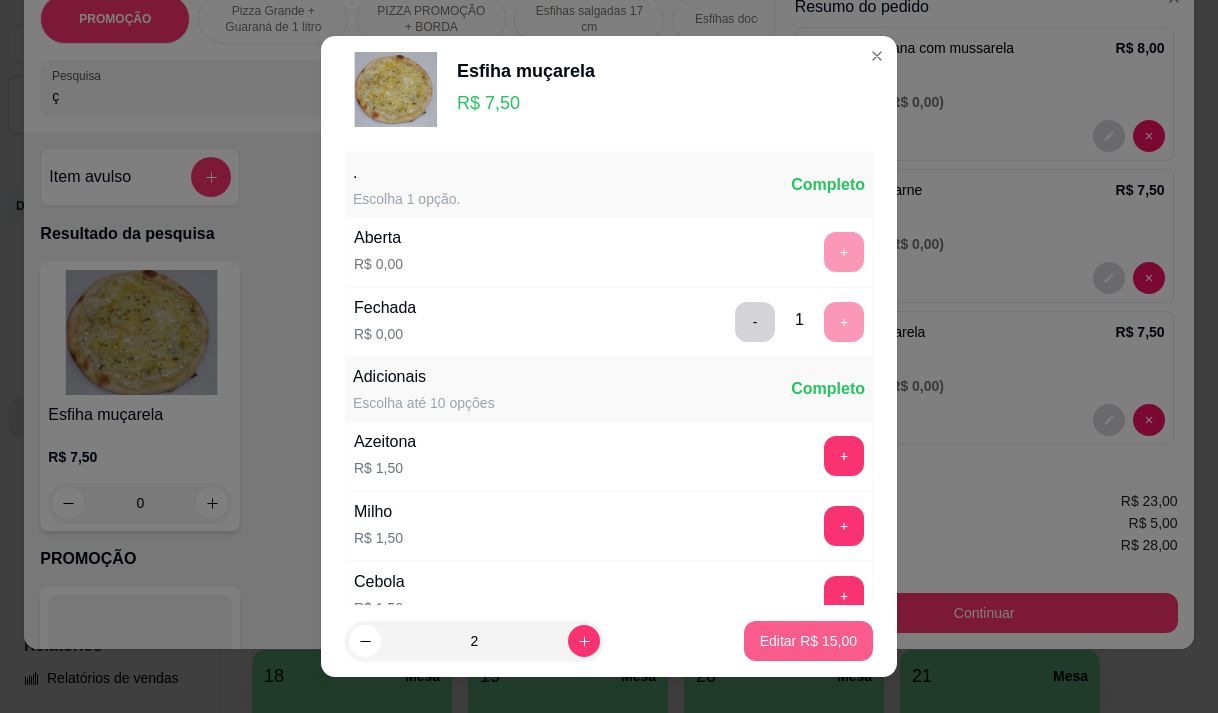 click on "Editar   R$ 15,00" at bounding box center [808, 641] 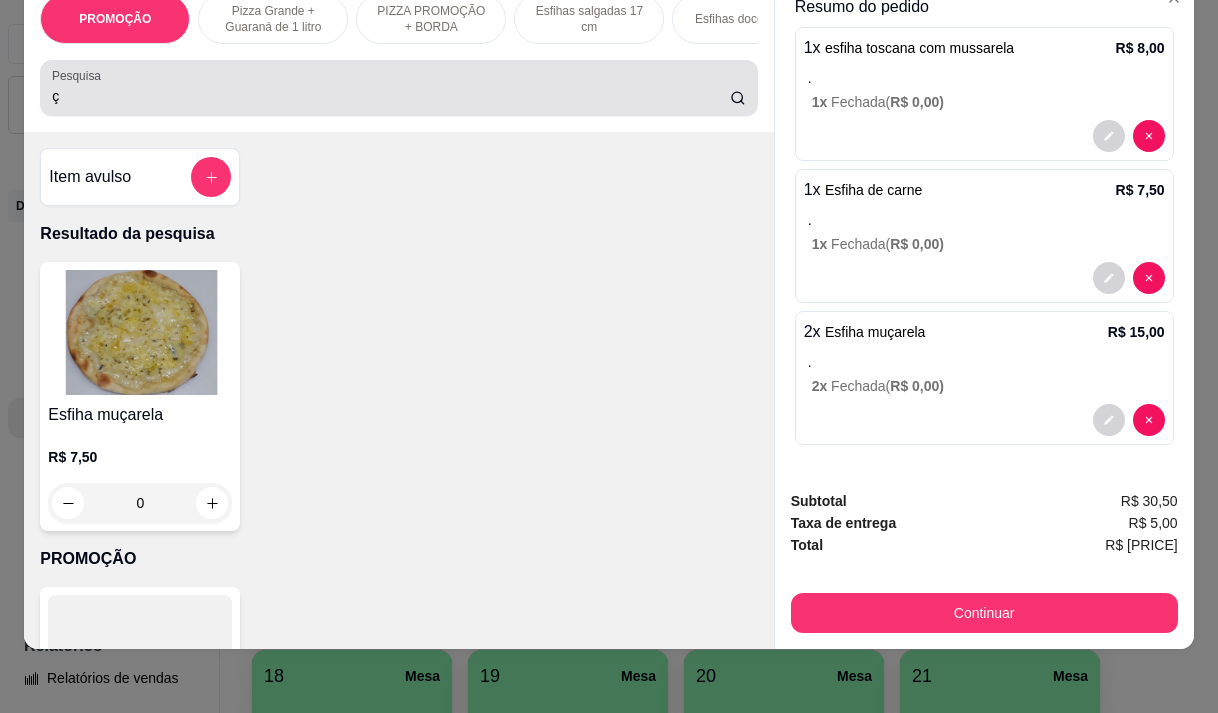 click on "ç" at bounding box center (391, 96) 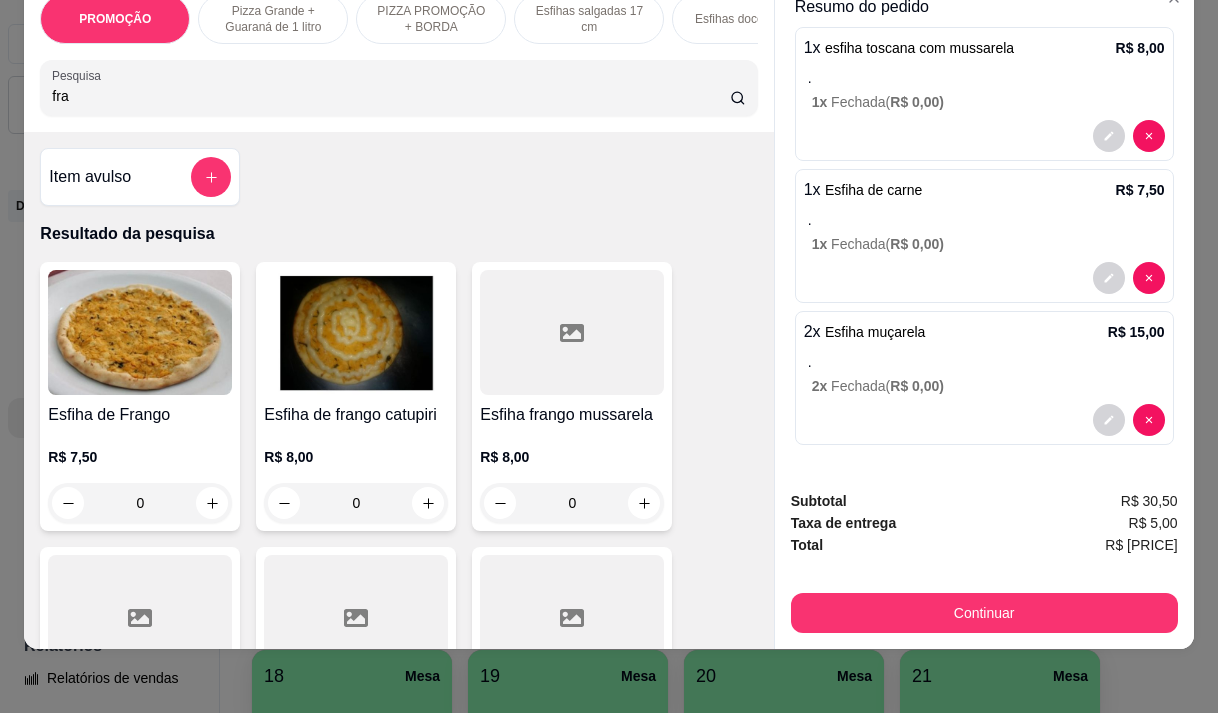 type on "fra" 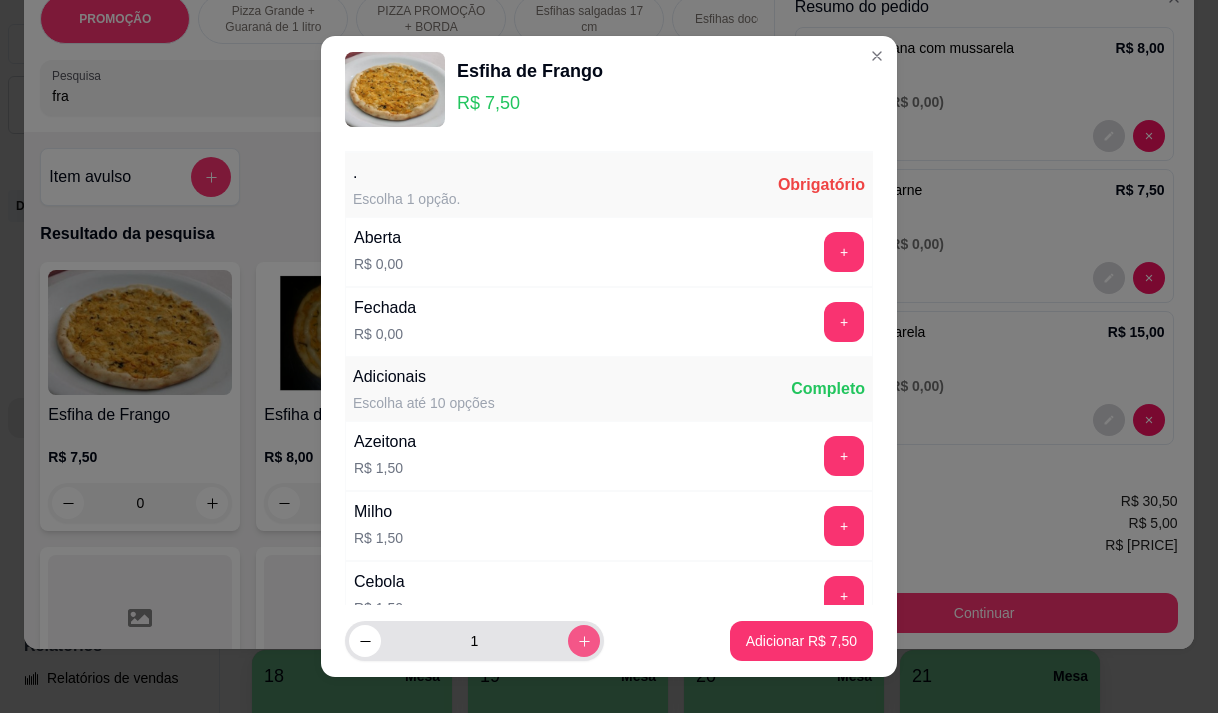 click 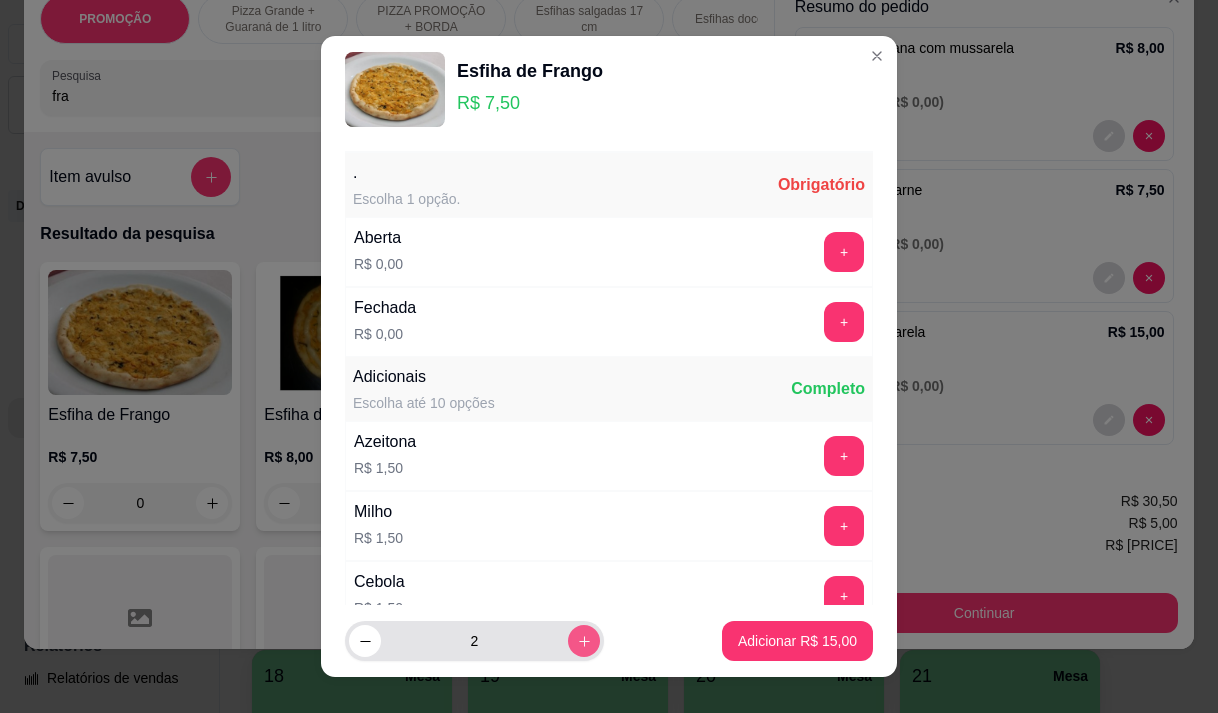 type on "2" 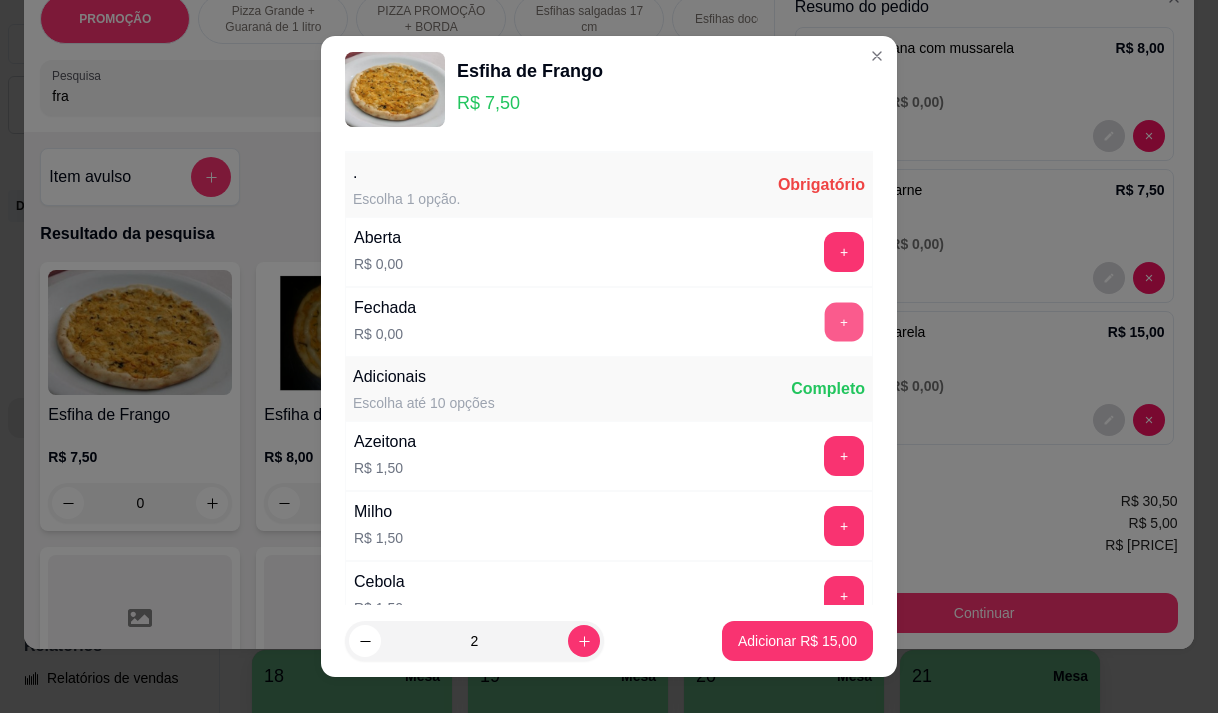click on "+" at bounding box center (844, 321) 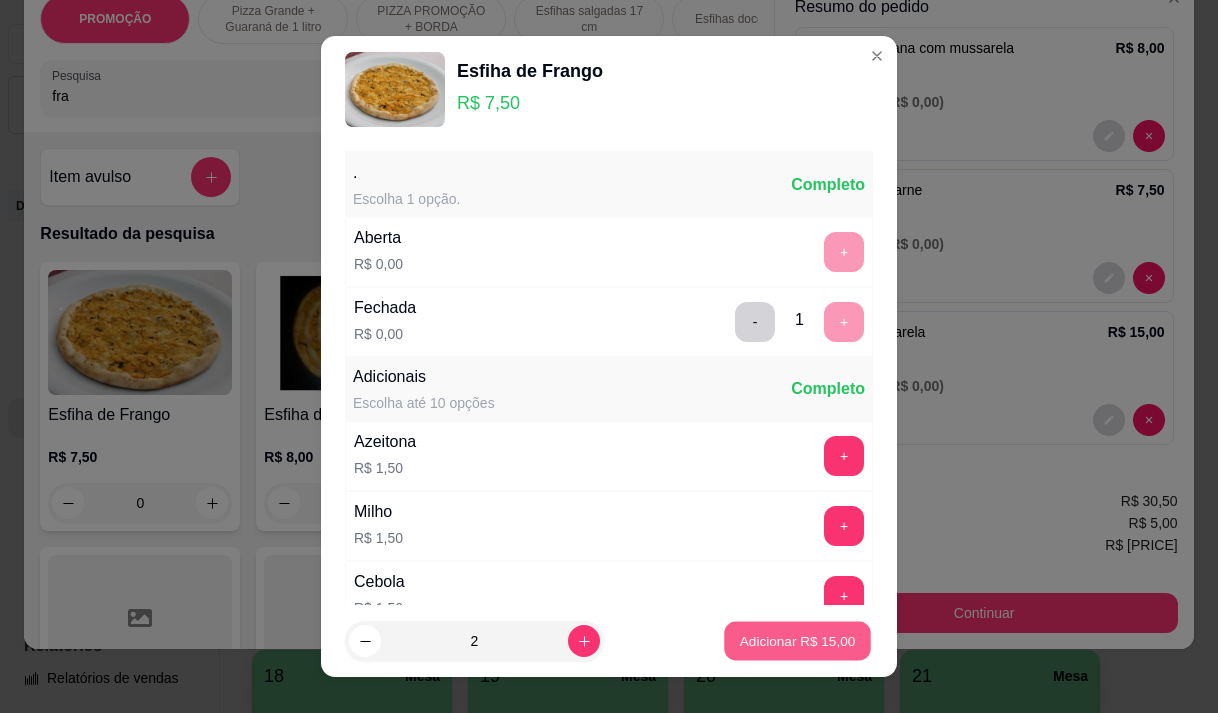 click on "Adicionar   R$ 15,00" at bounding box center (798, 641) 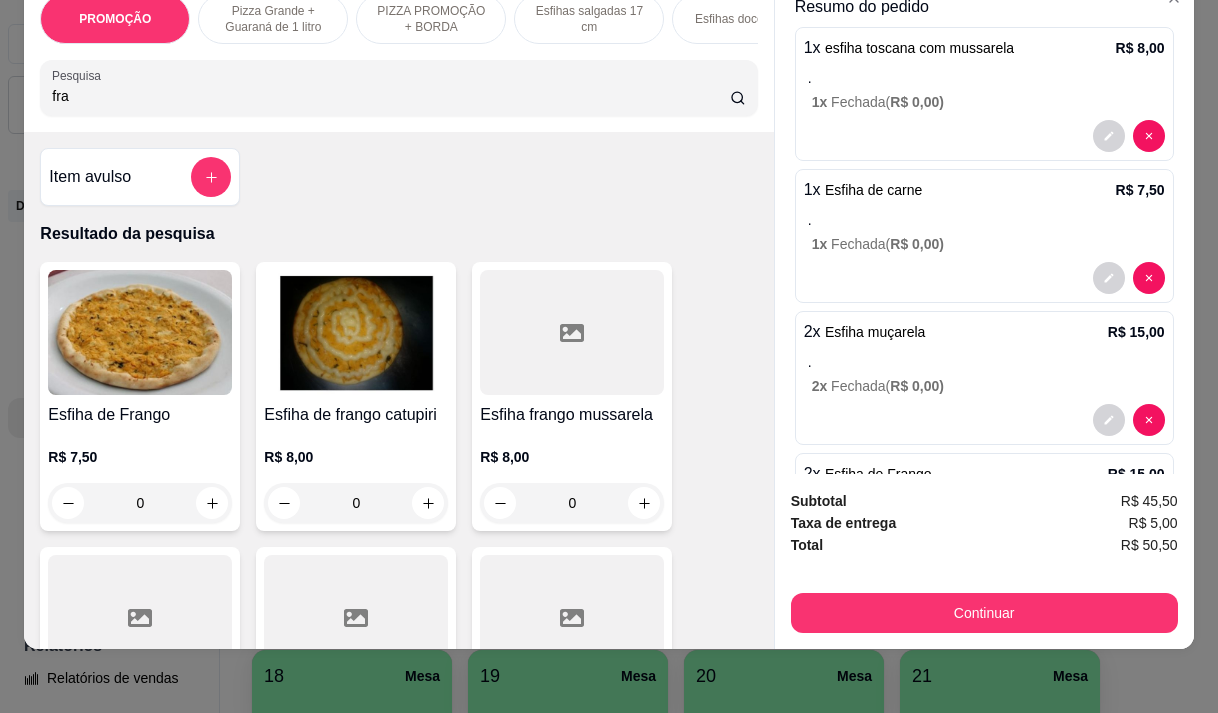 click on "fra" at bounding box center [391, 96] 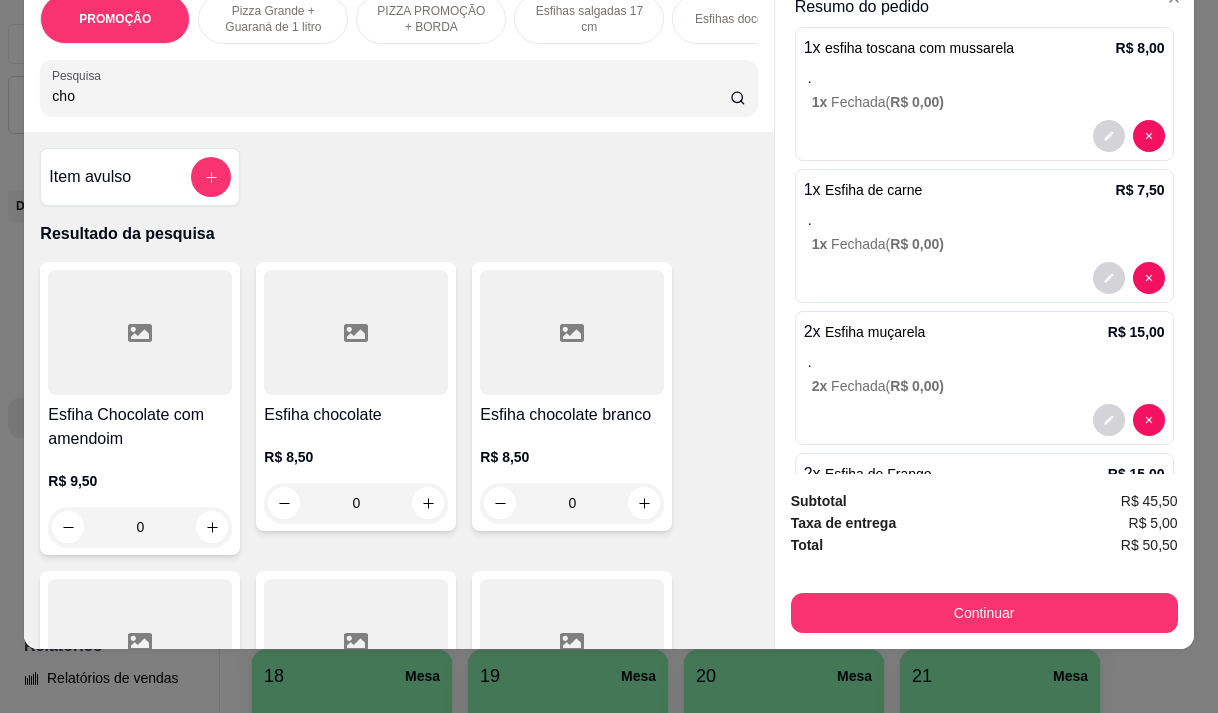 type on "cho" 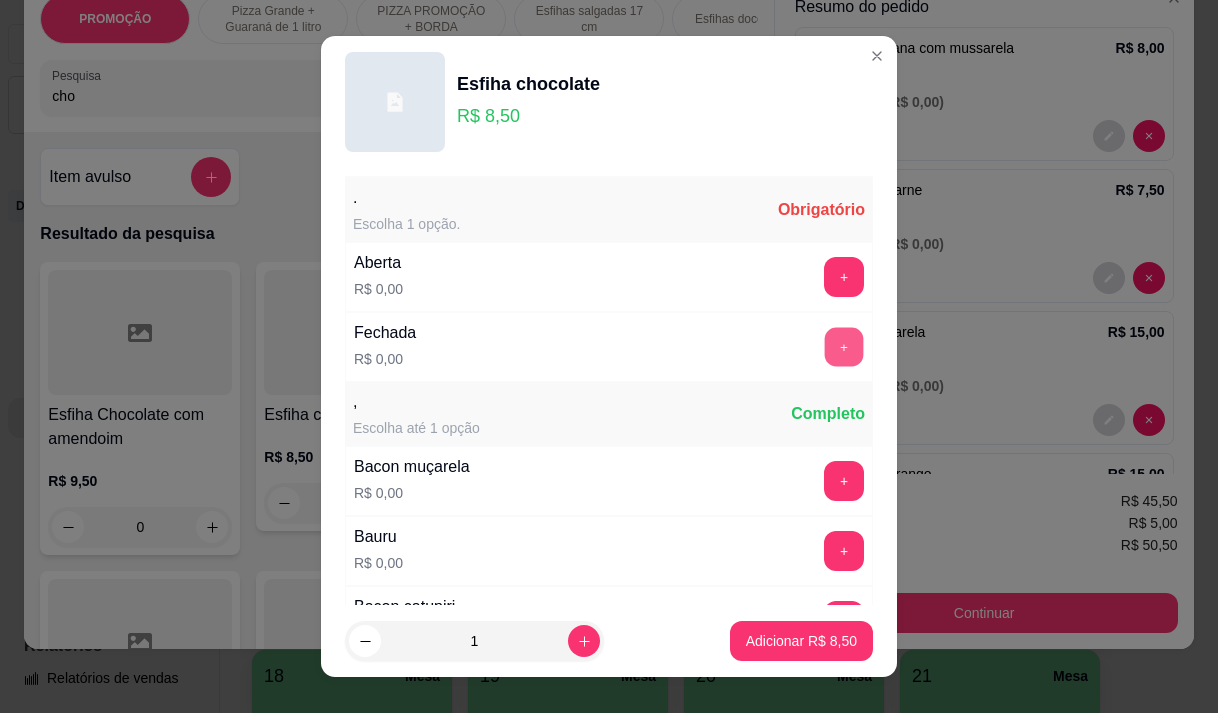 click on "+" at bounding box center (844, 346) 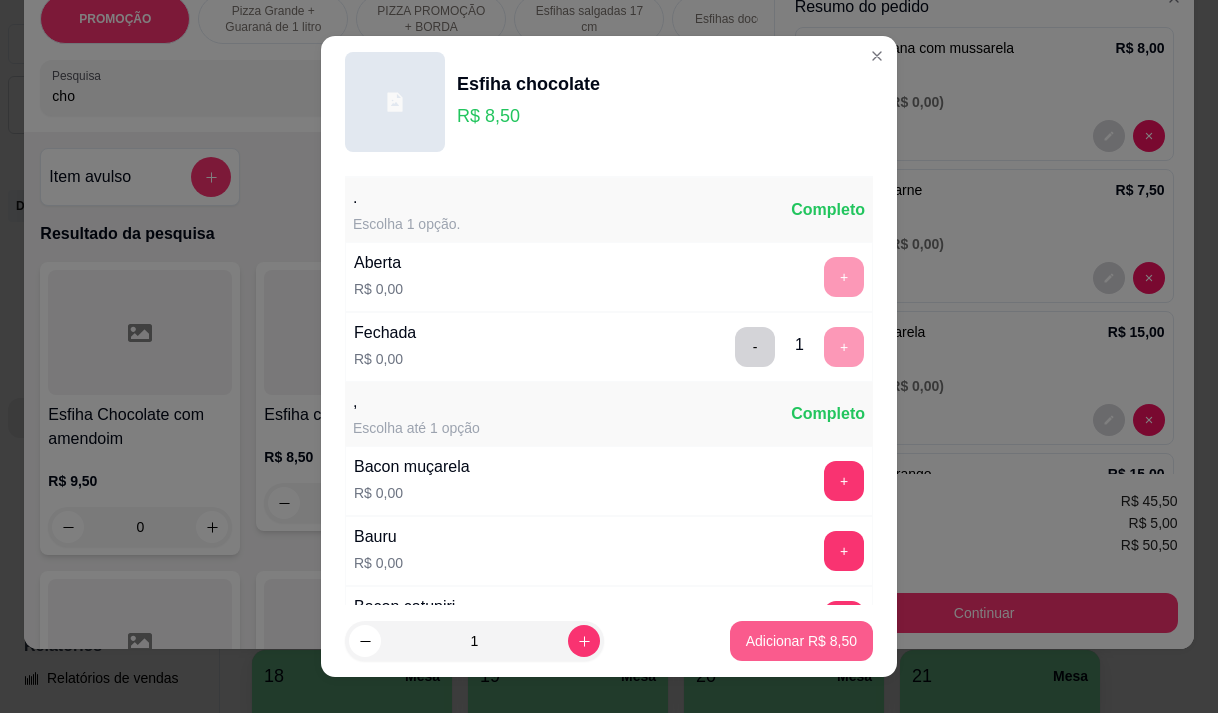 click on "Adicionar R$ 8,50" at bounding box center [801, 641] 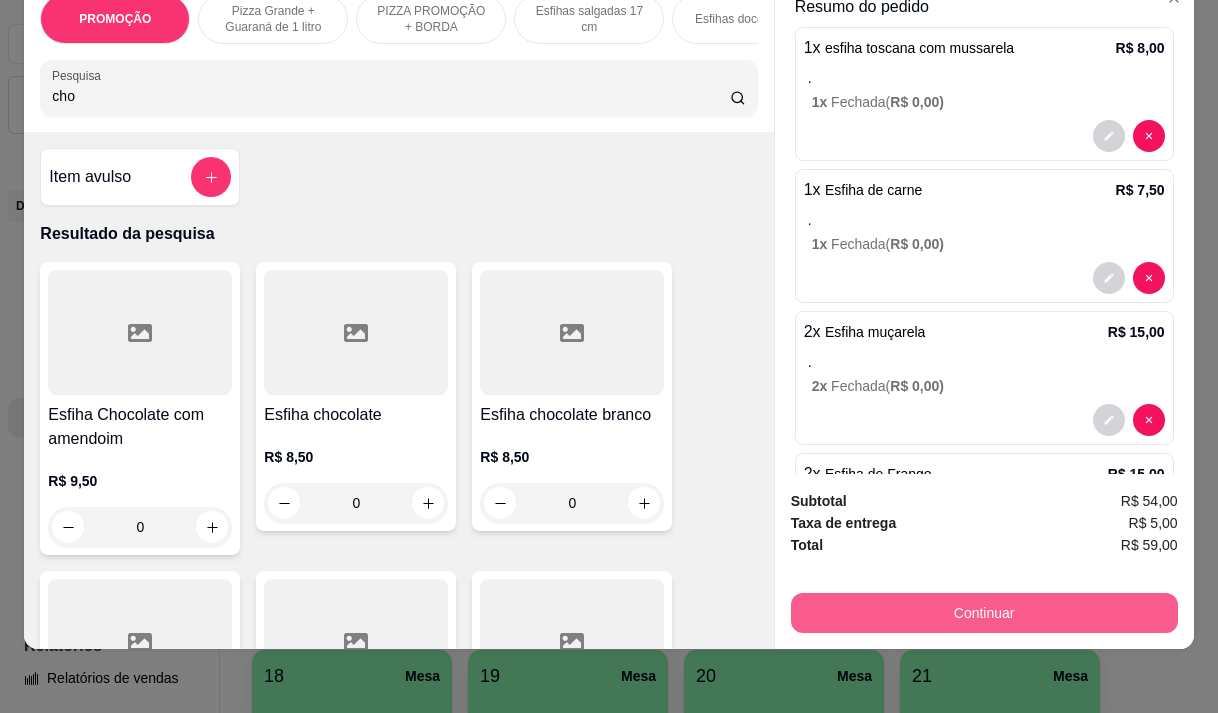click on "Continuar" at bounding box center (984, 613) 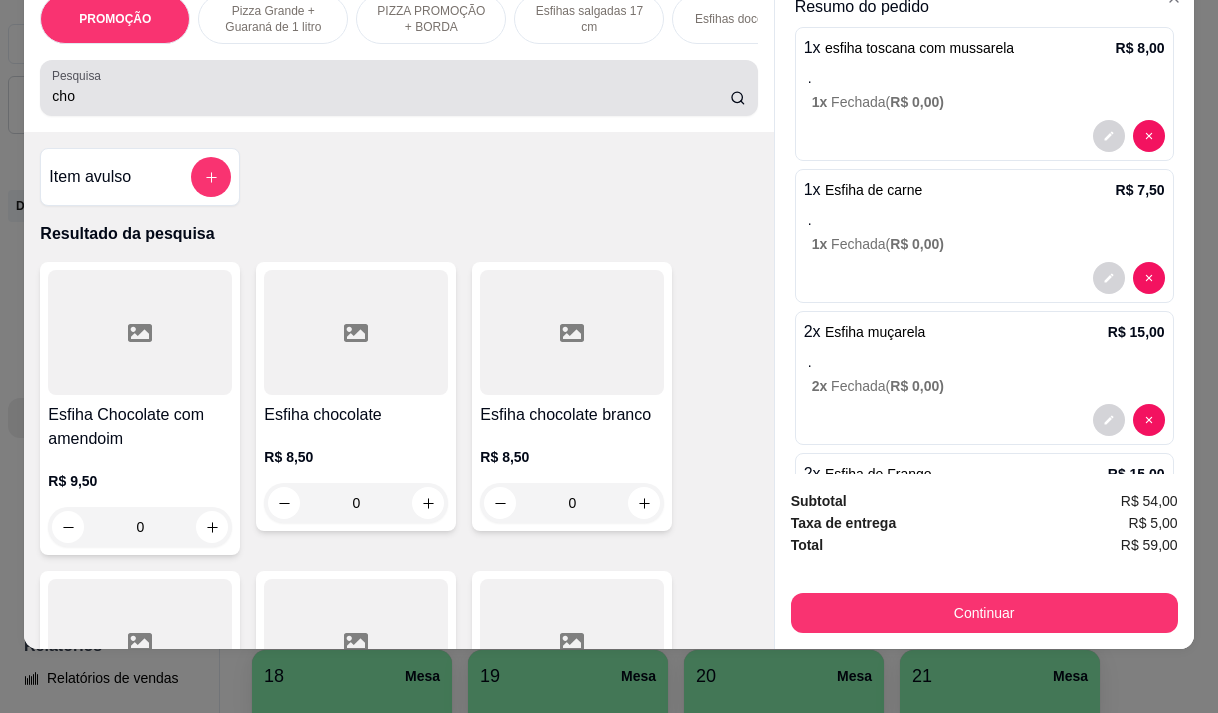 click on "cho" at bounding box center [391, 96] 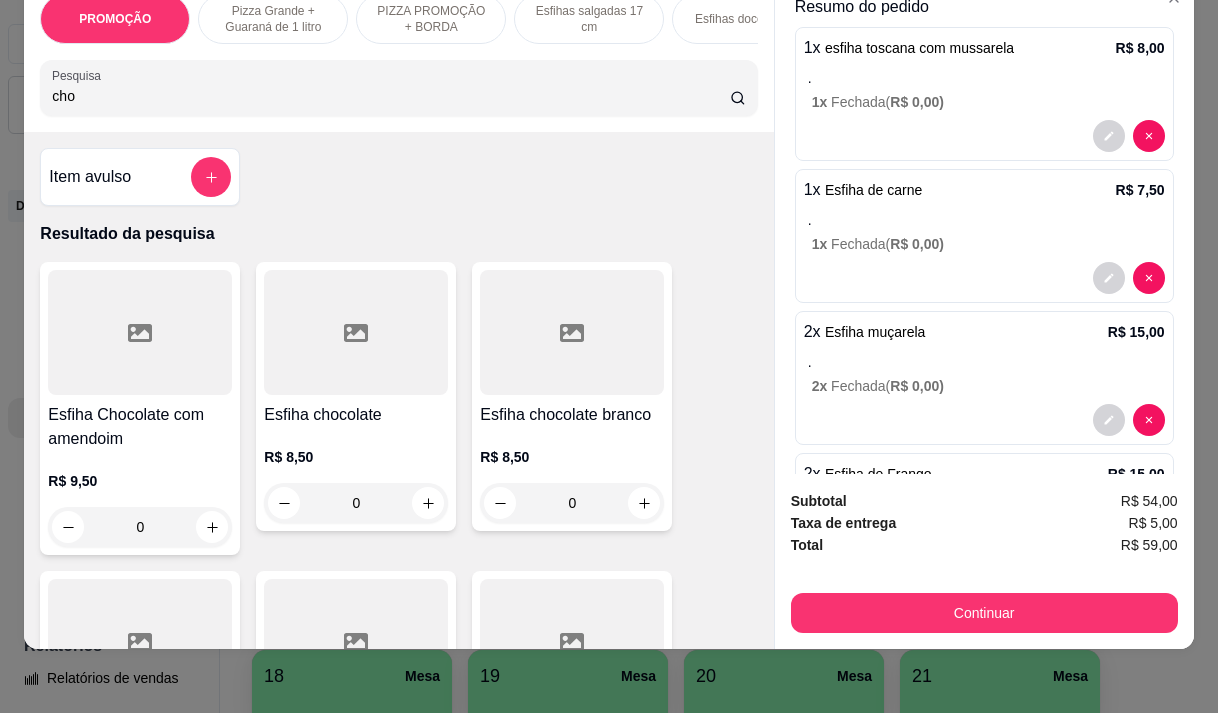 click on "cho" at bounding box center (391, 96) 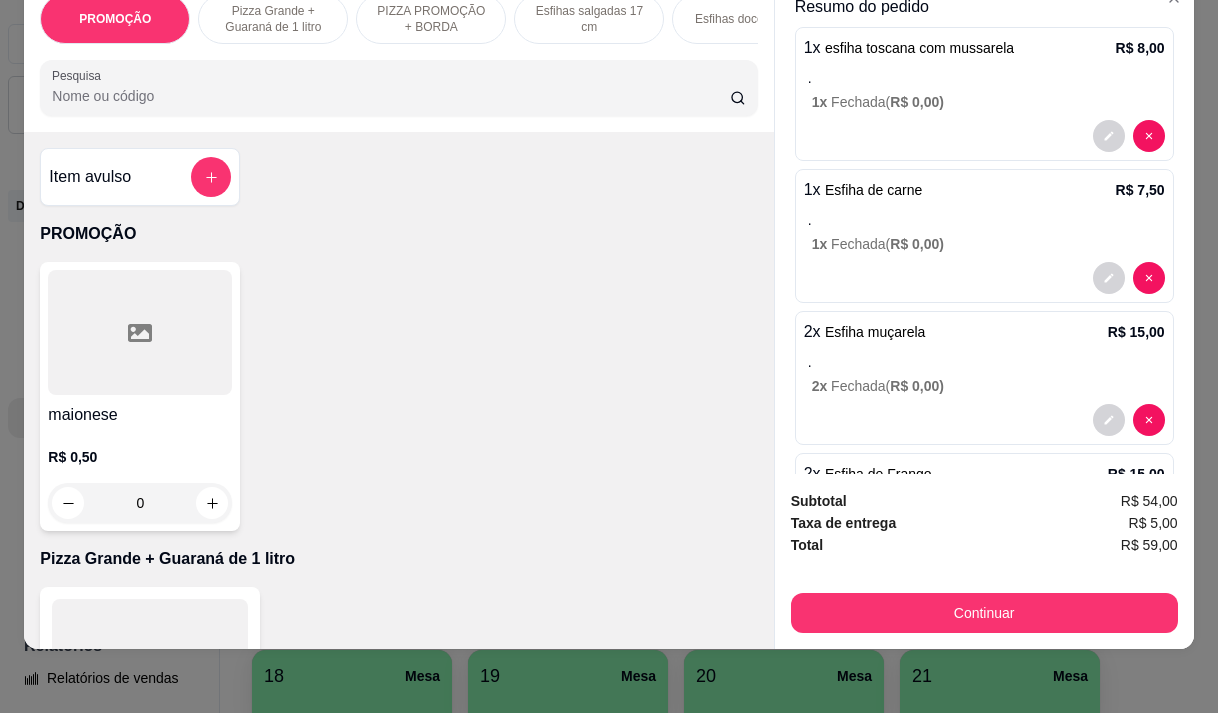 type 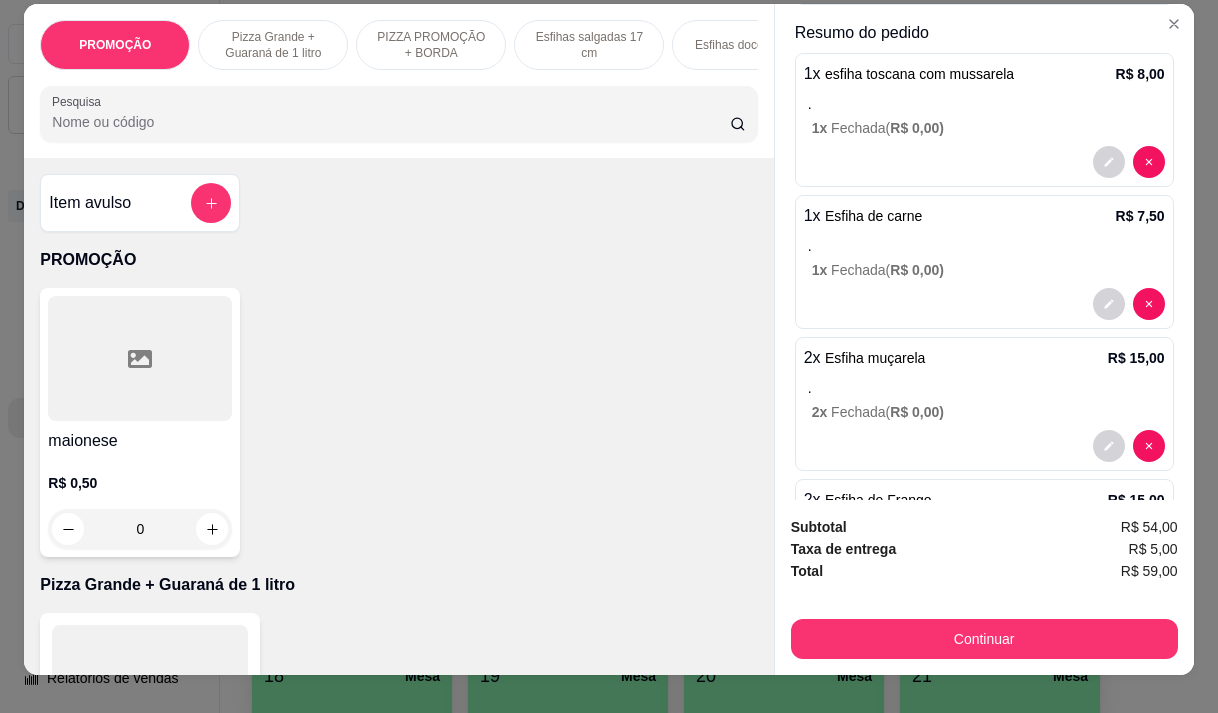 scroll, scrollTop: 0, scrollLeft: 0, axis: both 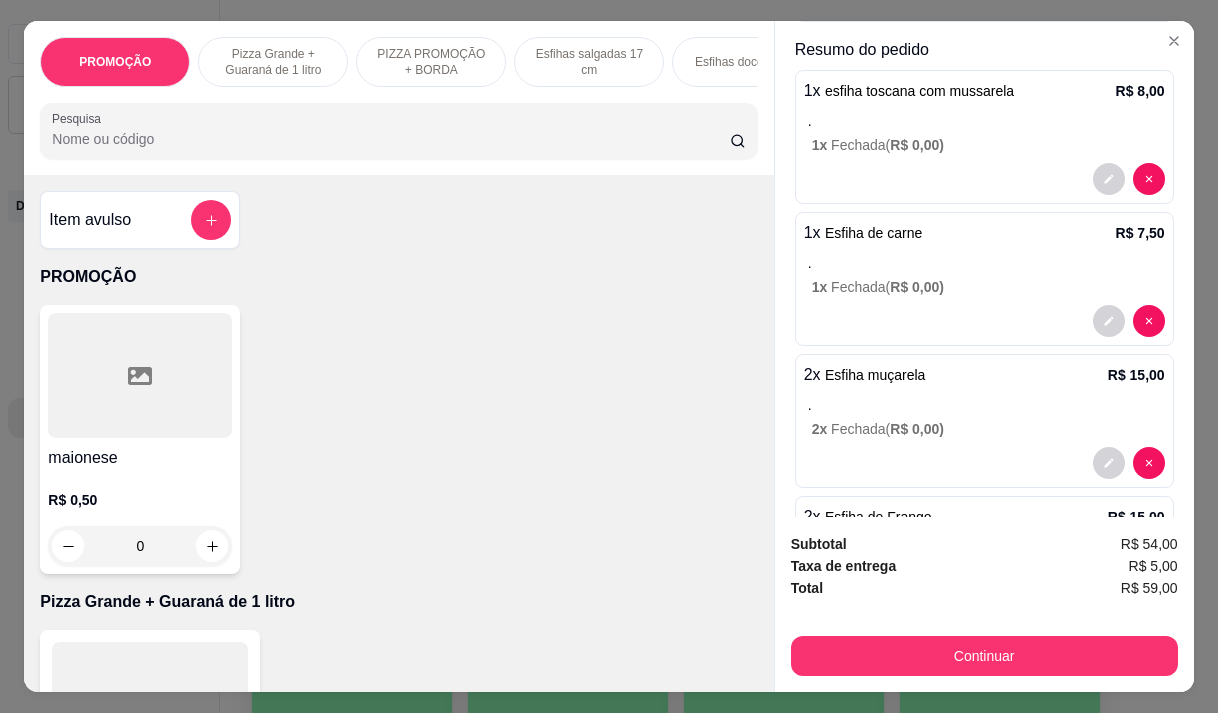 click on "Esfihas doce 17 cm" at bounding box center (747, 62) 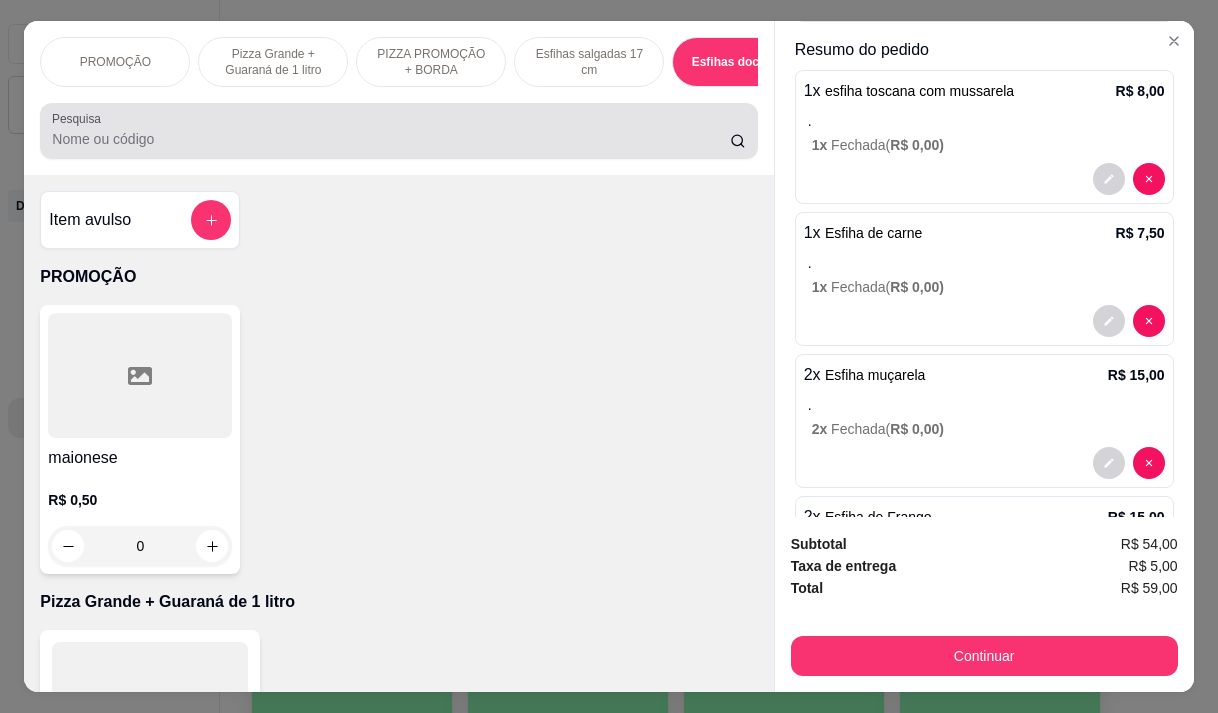 scroll, scrollTop: 5833, scrollLeft: 0, axis: vertical 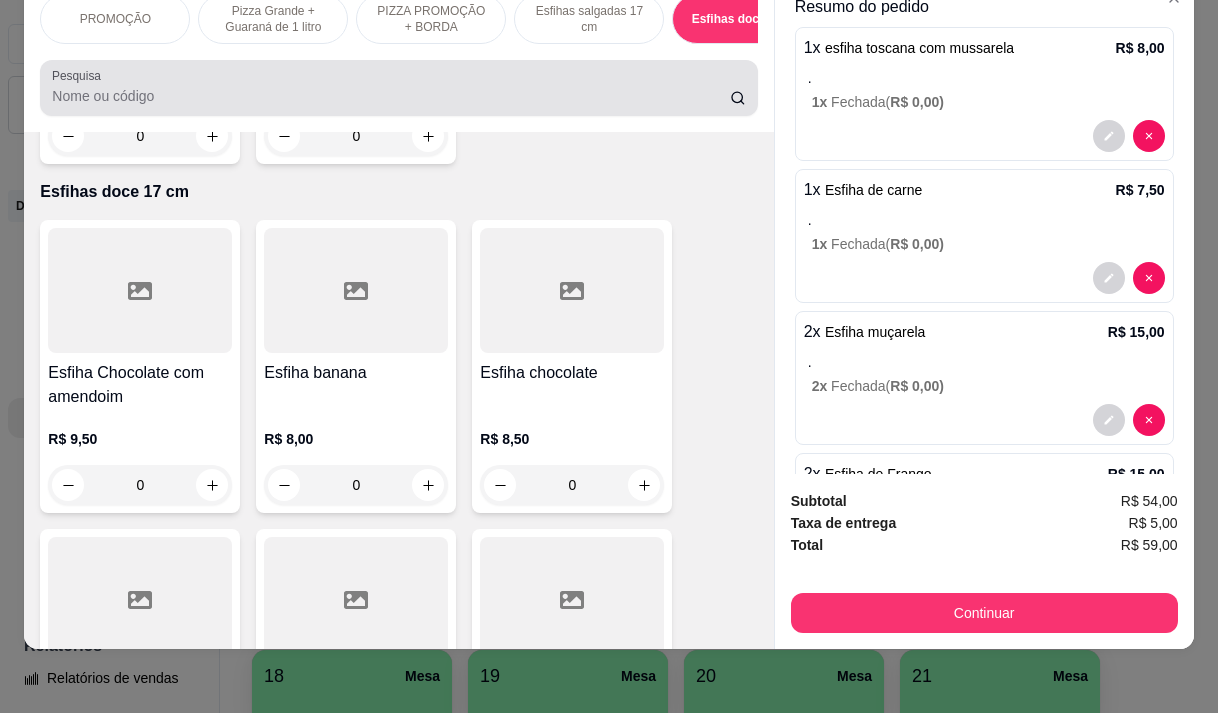click on "Pesquisa" at bounding box center (398, 88) 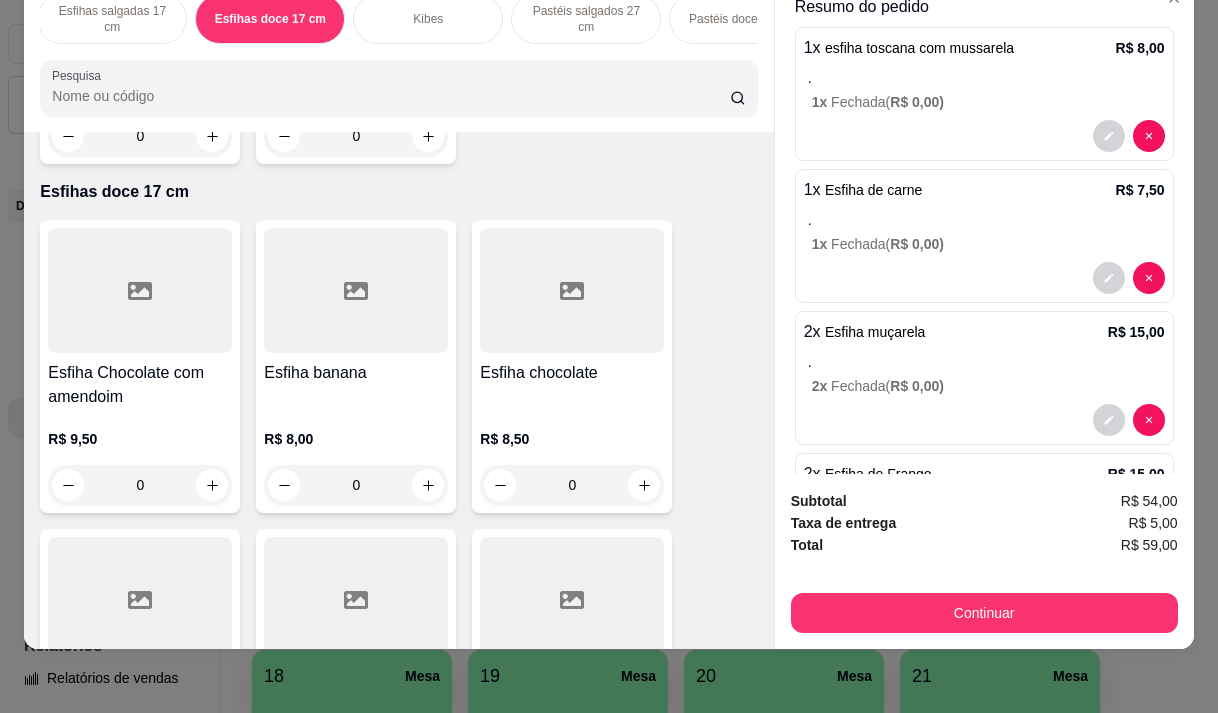 scroll, scrollTop: 0, scrollLeft: 560, axis: horizontal 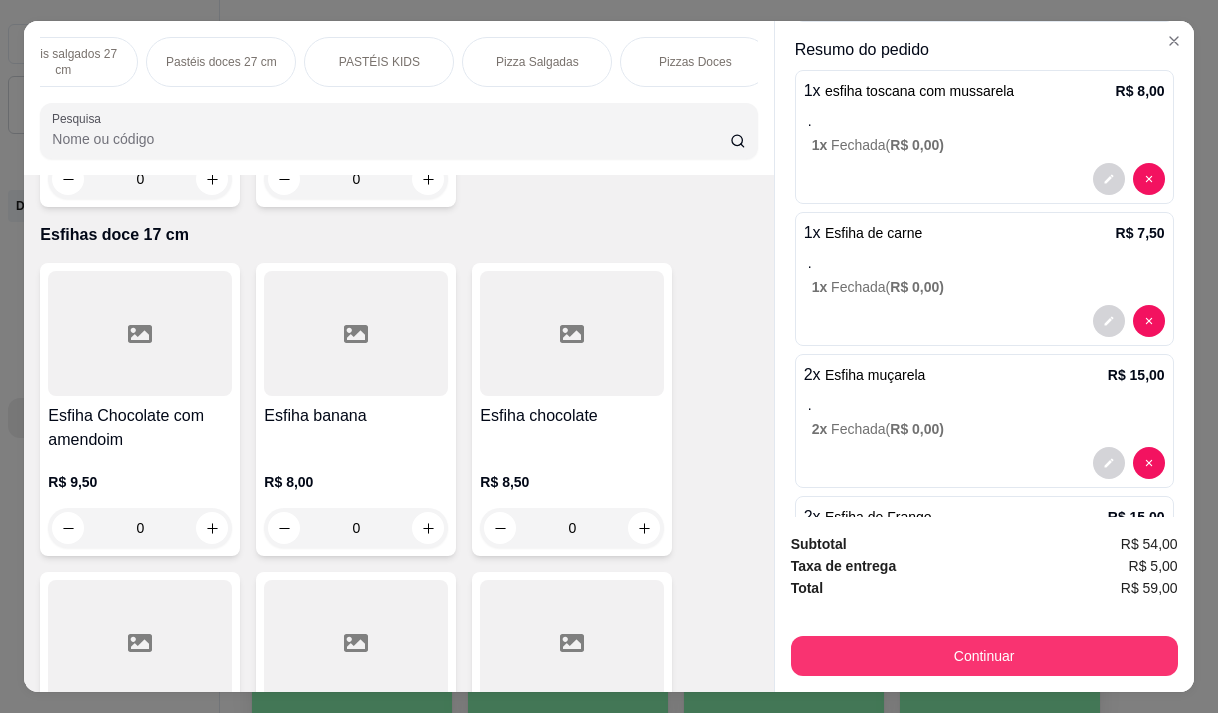 click on "PASTÉIS KIDS" at bounding box center [379, 62] 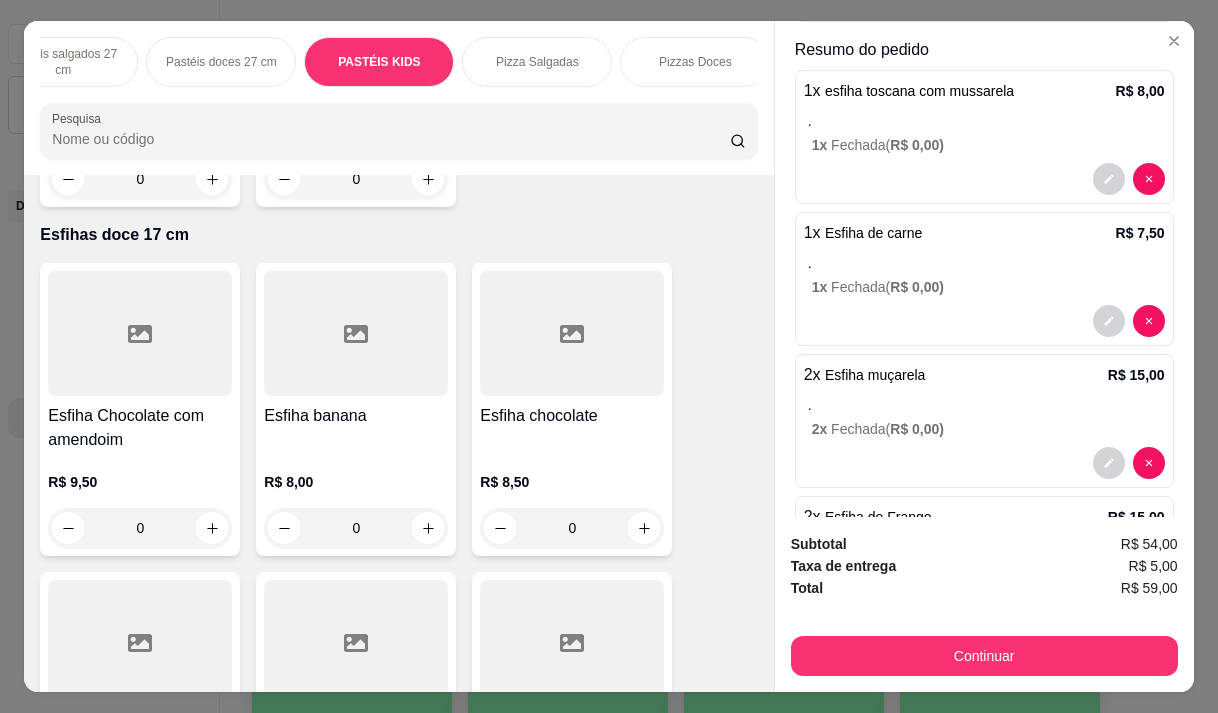 scroll, scrollTop: 13550, scrollLeft: 0, axis: vertical 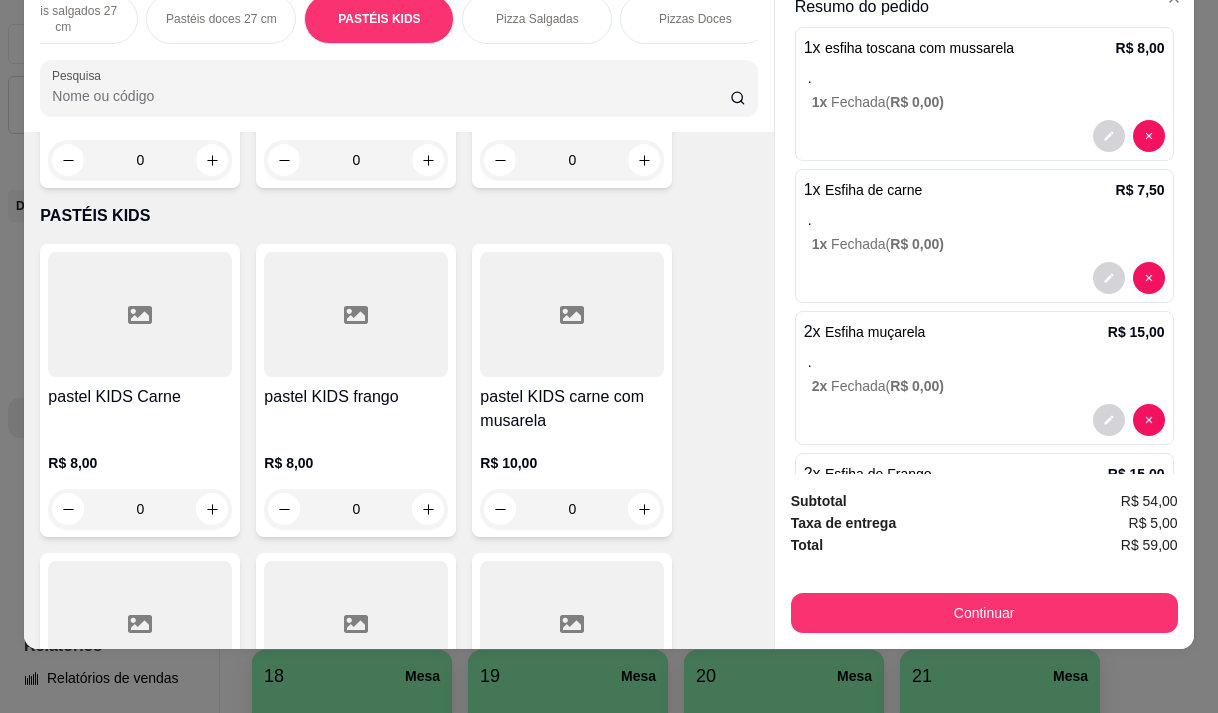 click on "pastel KIDS frango" at bounding box center (356, 409) 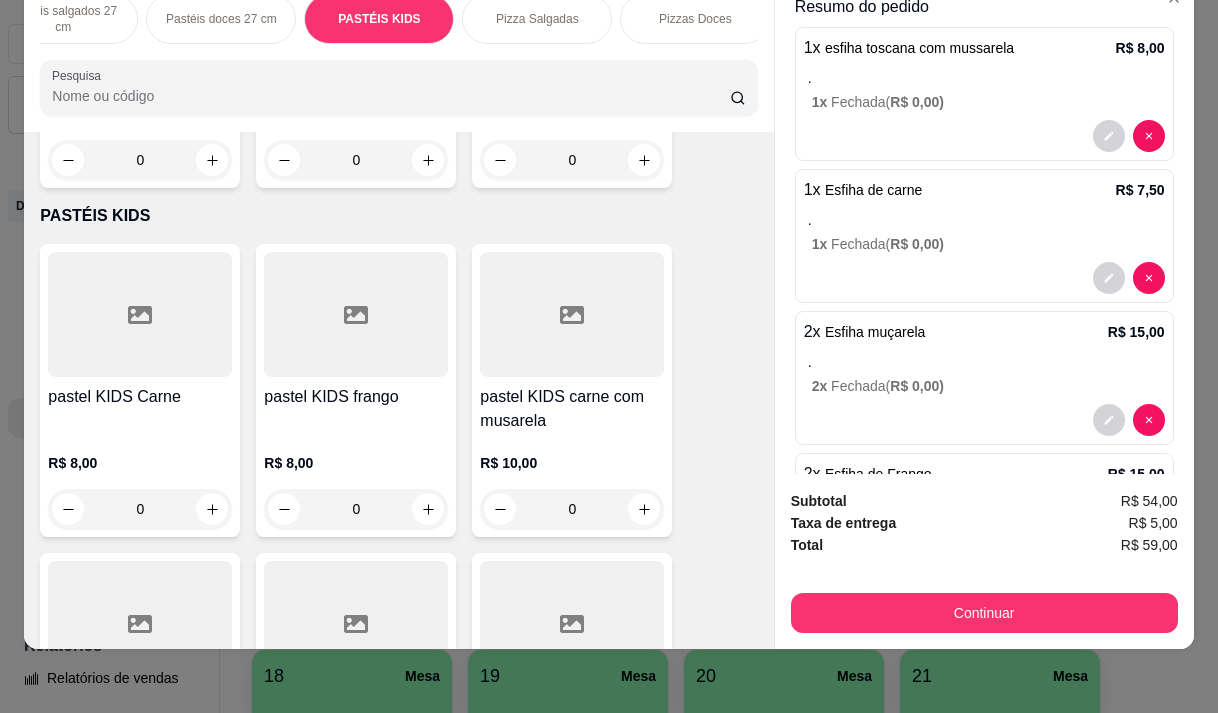 click on "Adicionar   R$ 8,00" at bounding box center (801, 496) 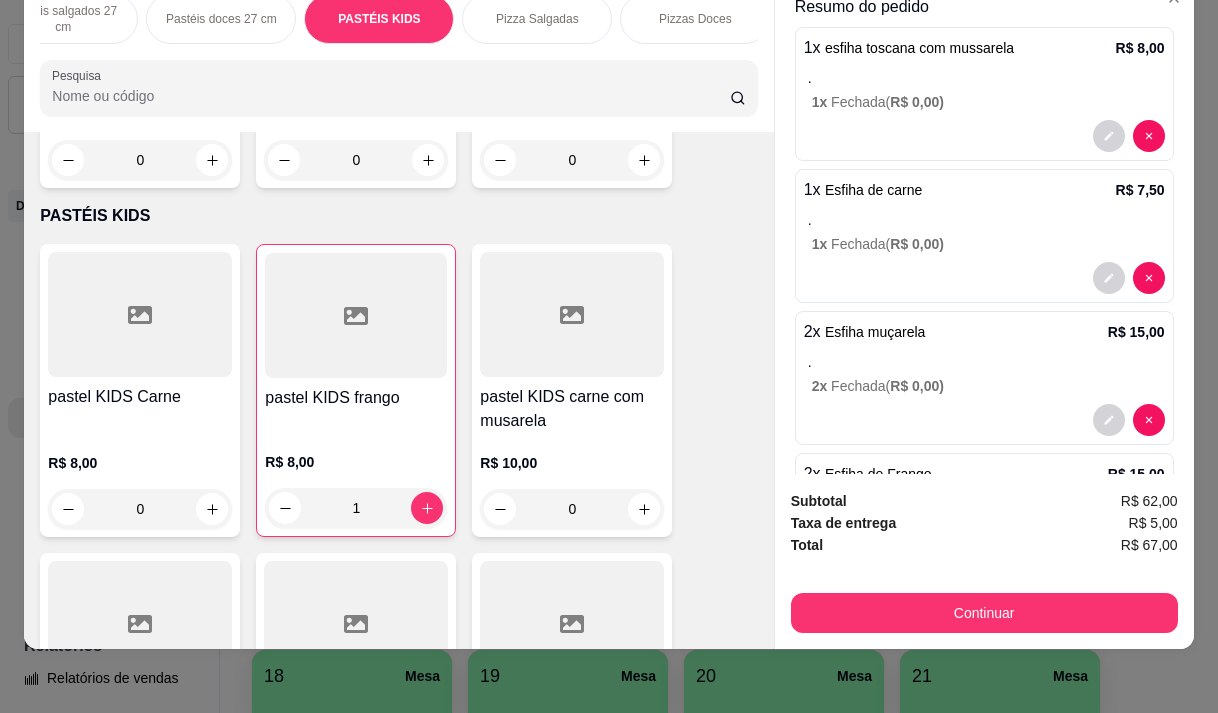 type on "1" 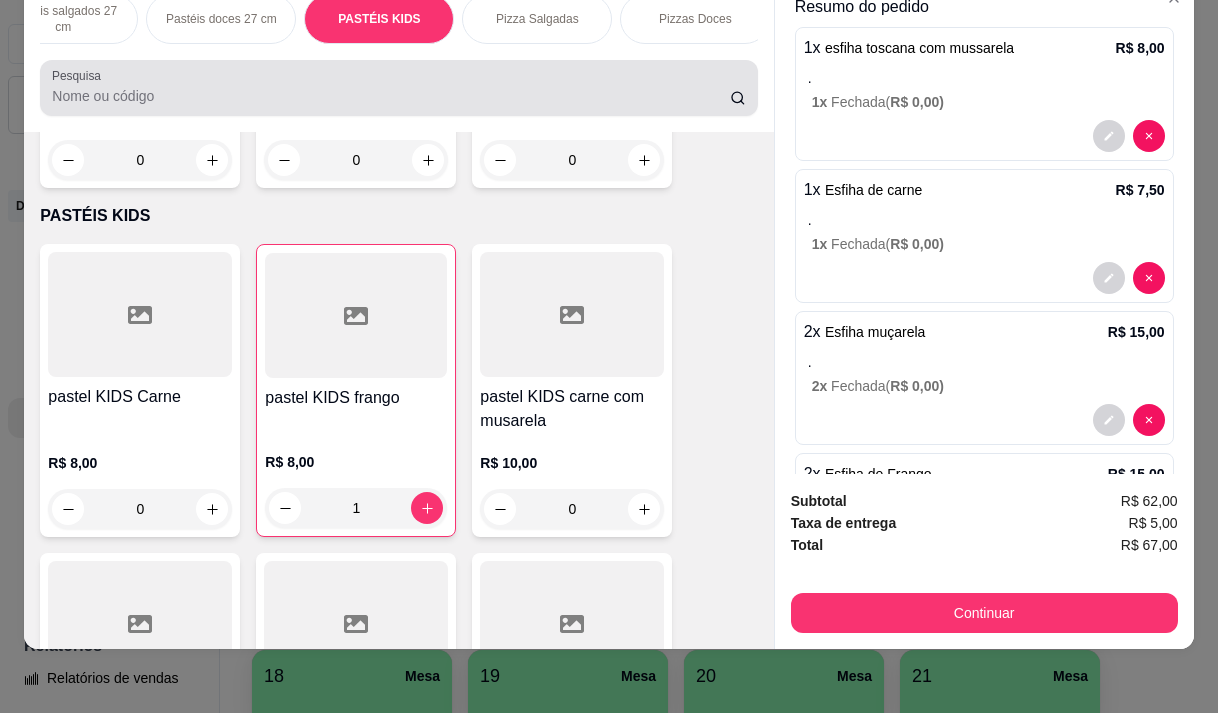 click on "Pesquisa" at bounding box center (391, 96) 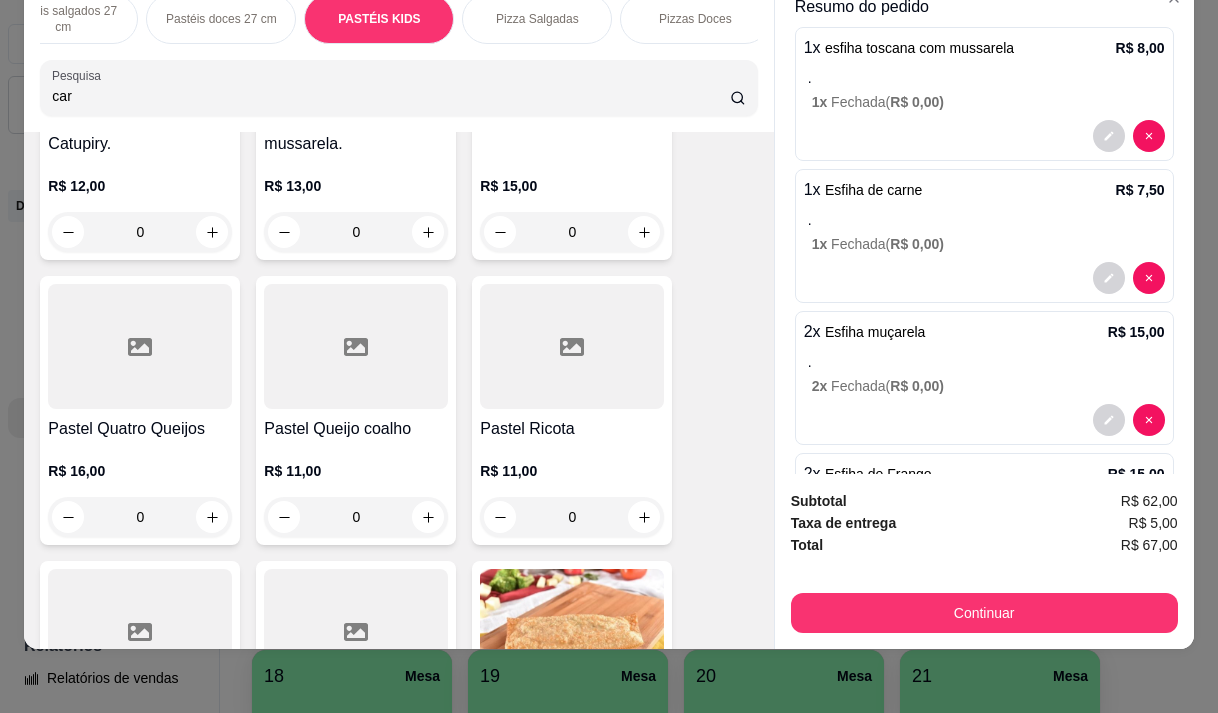 scroll, scrollTop: 16680, scrollLeft: 0, axis: vertical 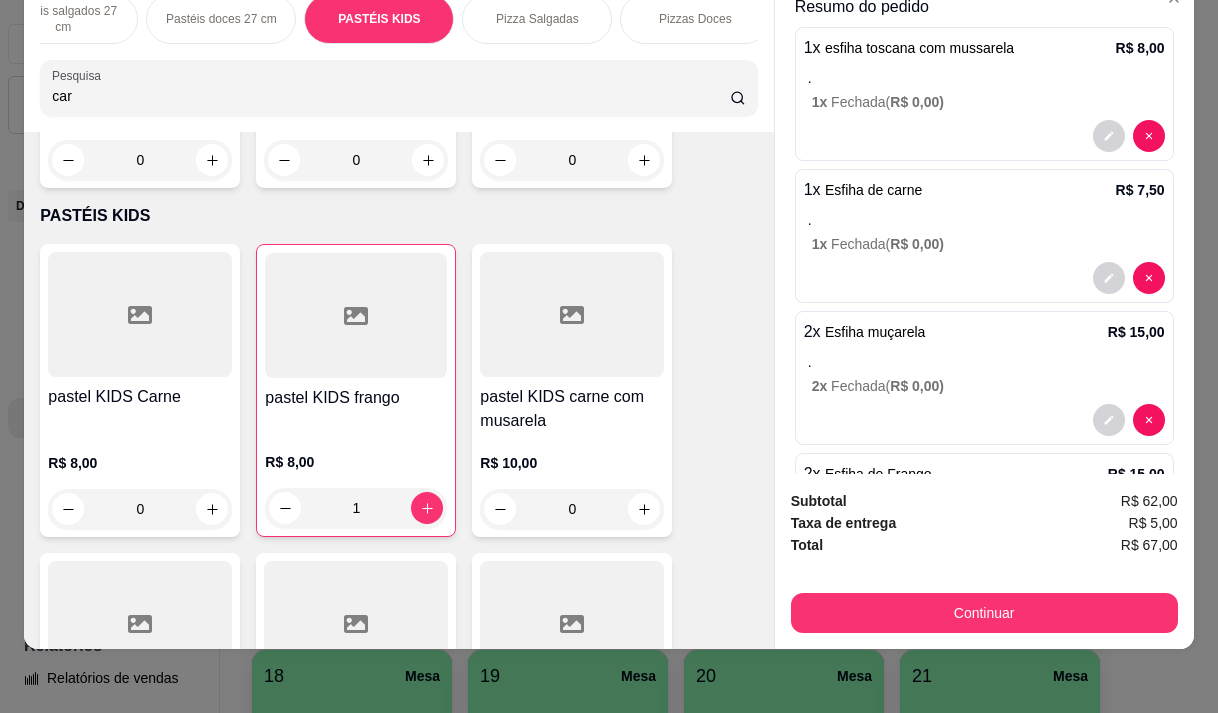 type on "car" 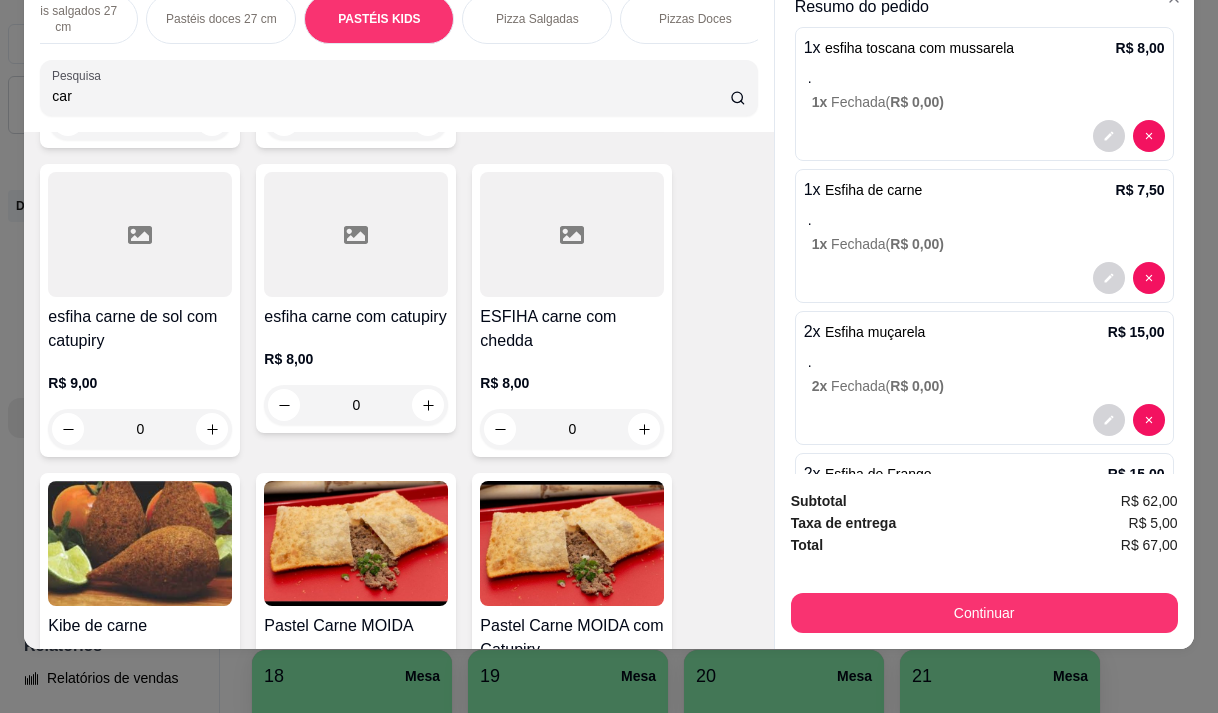 scroll, scrollTop: 1200, scrollLeft: 0, axis: vertical 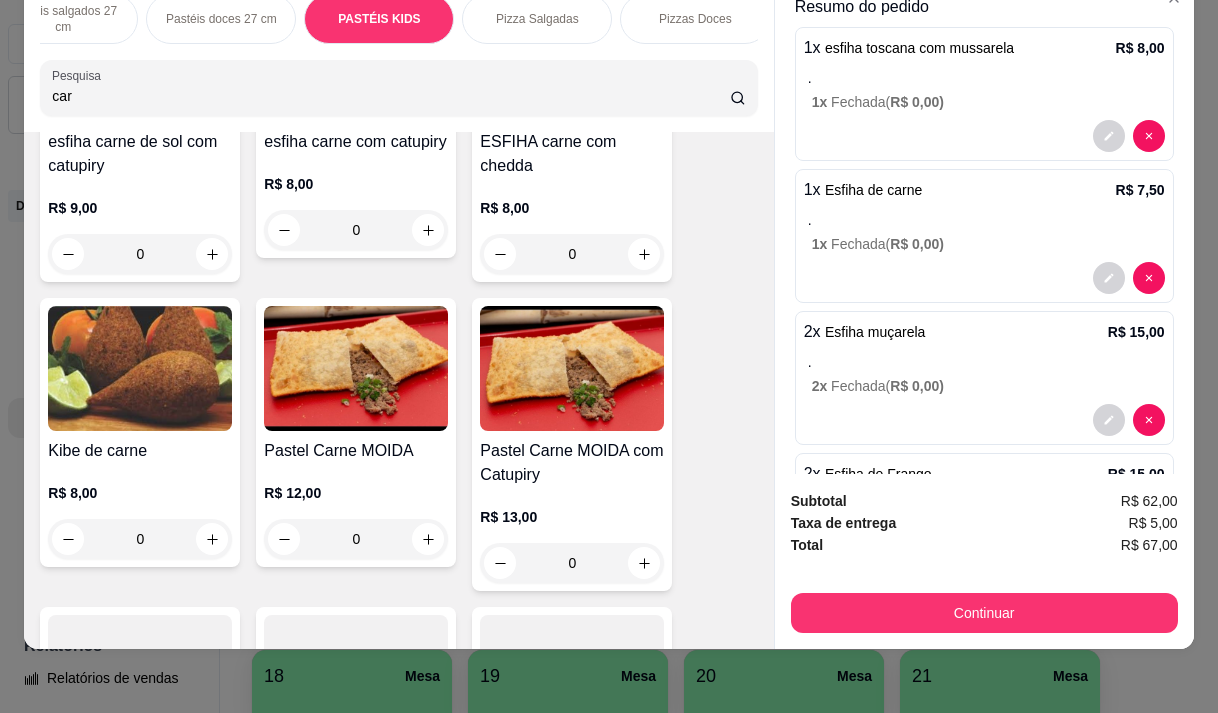 click on "R$ 12,00 0" at bounding box center [356, 511] 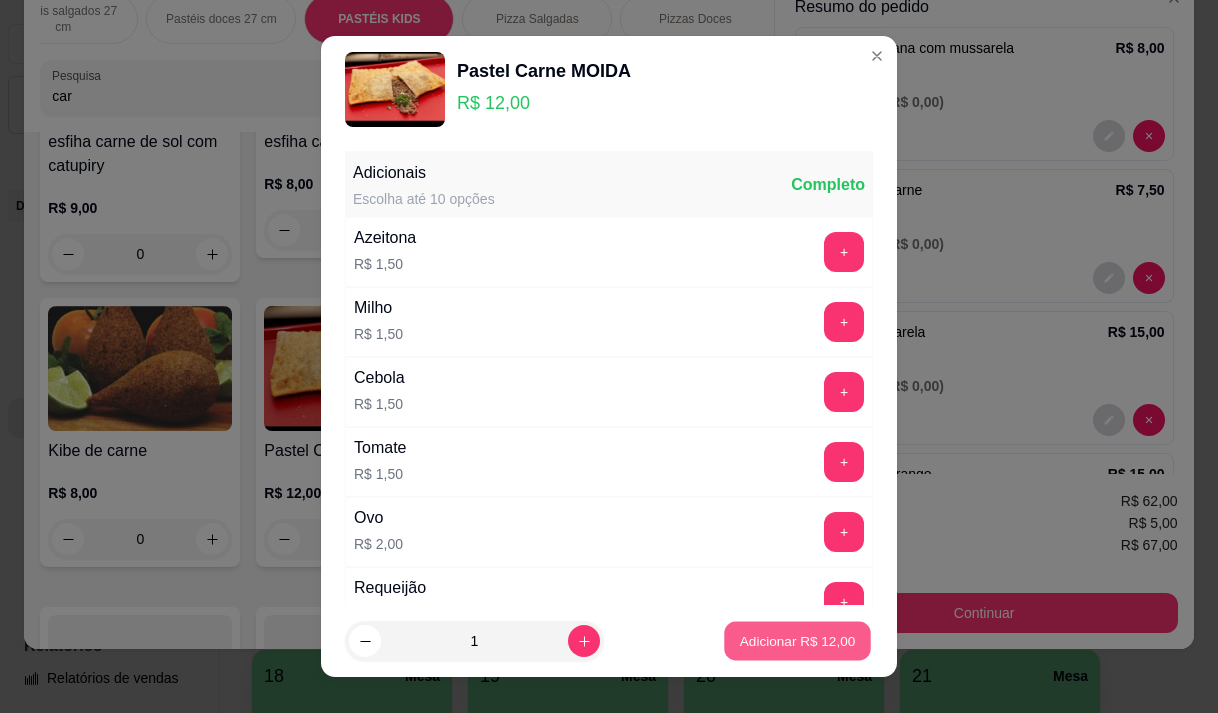 click on "Adicionar   R$ 12,00" at bounding box center [798, 641] 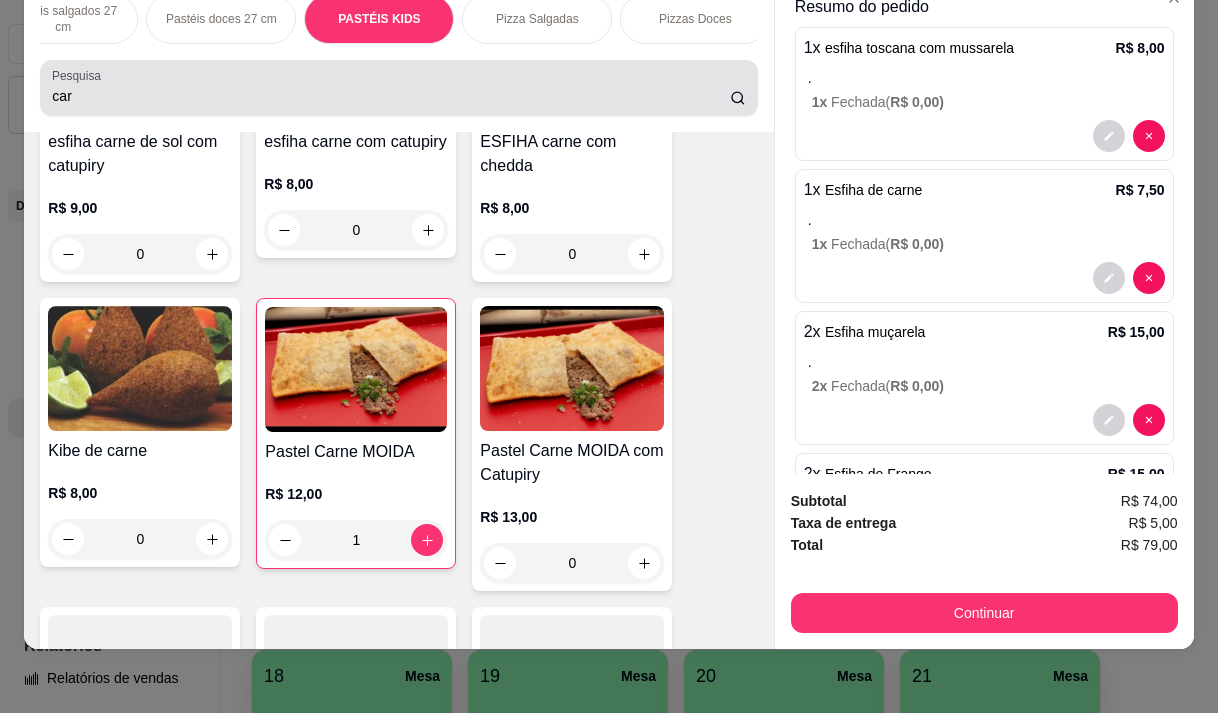 click on "car" at bounding box center [391, 96] 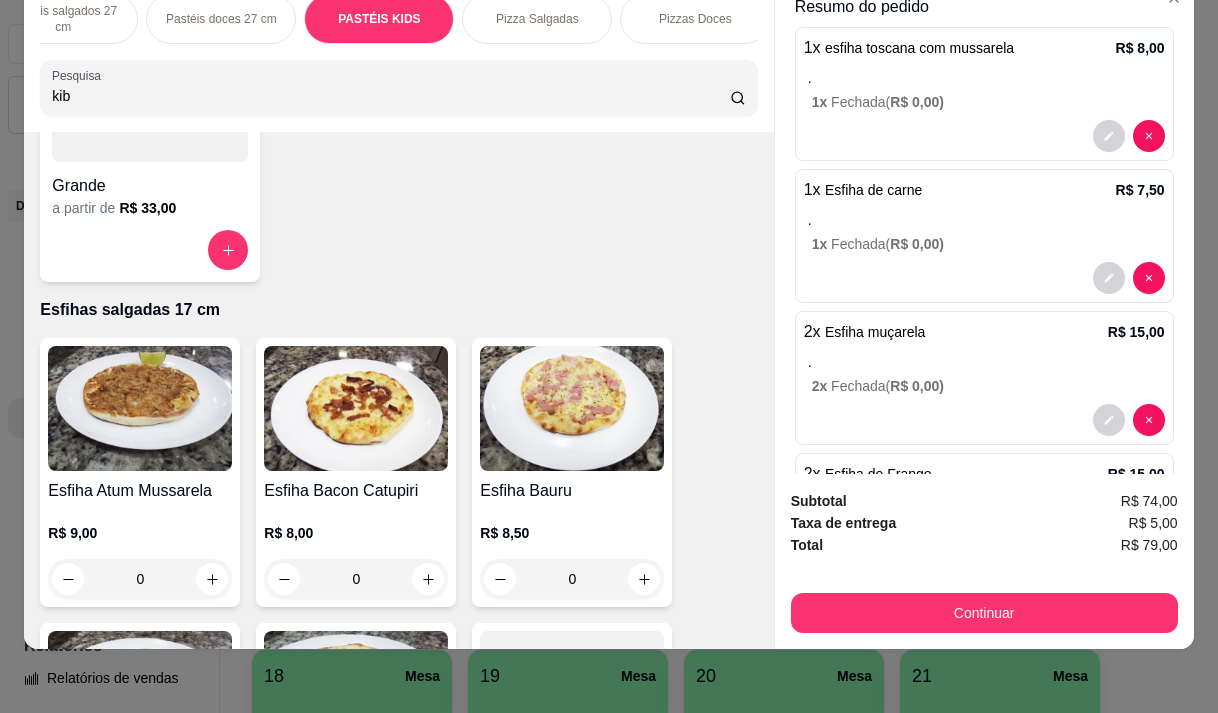 scroll, scrollTop: 1525, scrollLeft: 0, axis: vertical 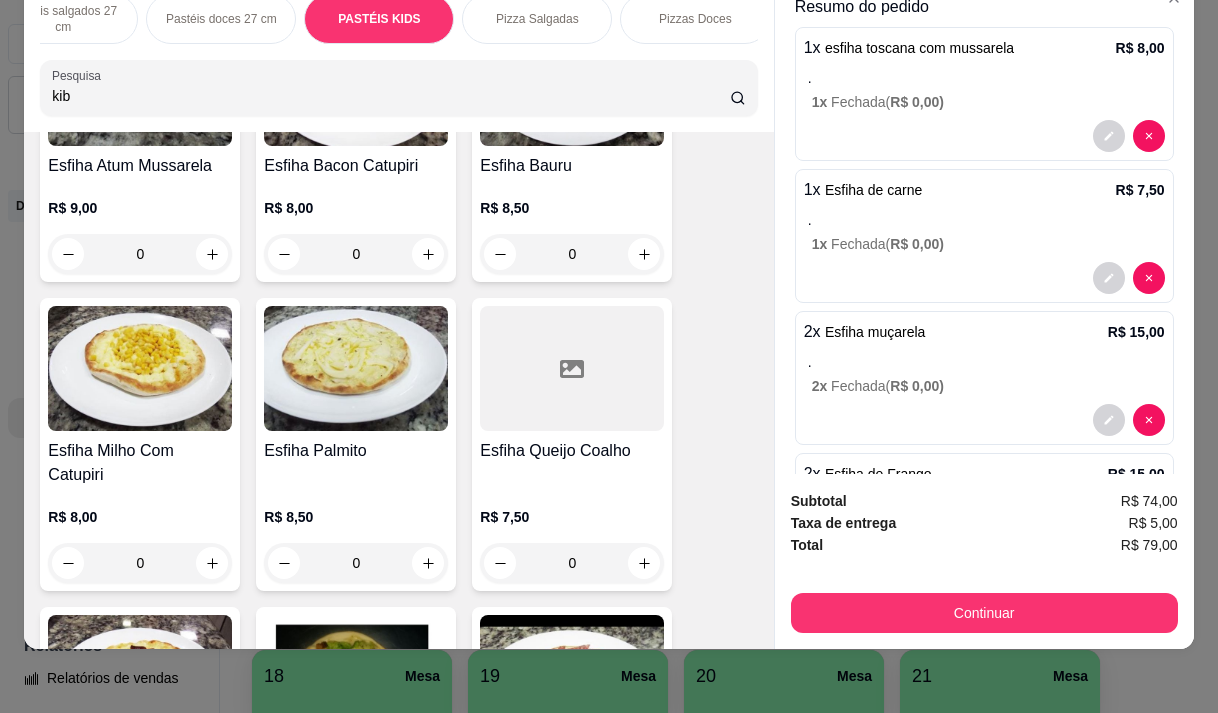 type on "kib" 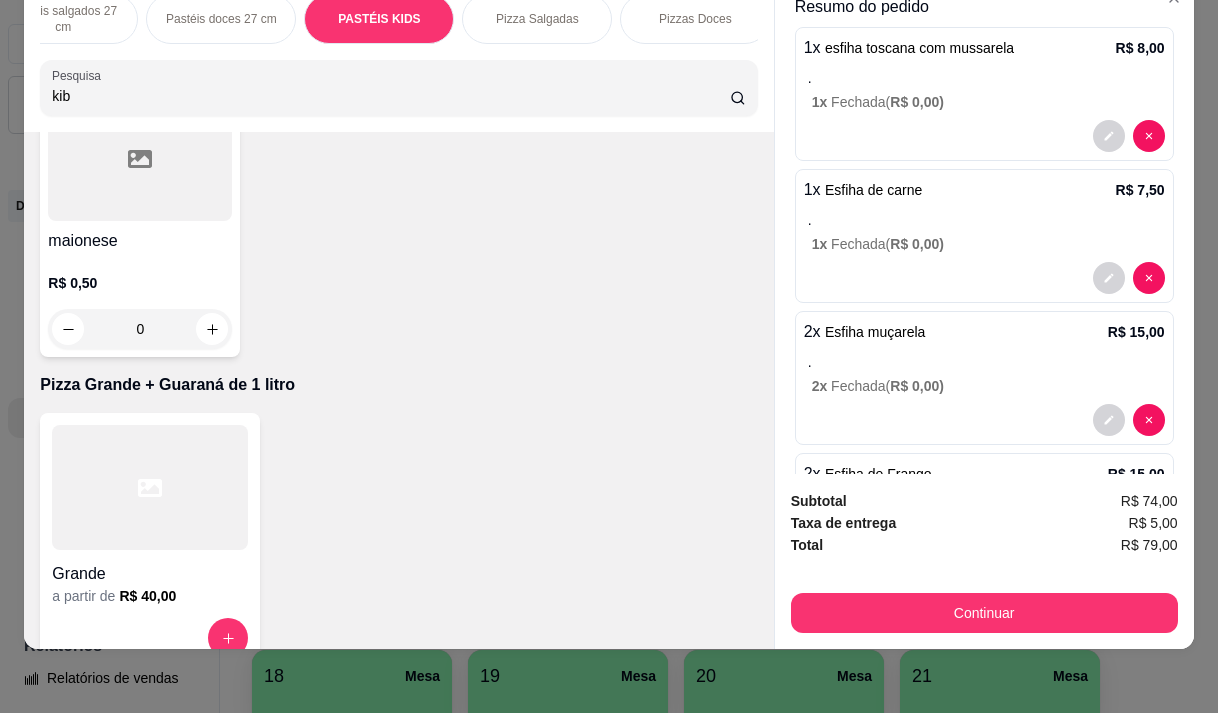 click on "Cliente [FIRST]  -   ([PHONE_AREA]) [PHONE]" at bounding box center (984, 225) 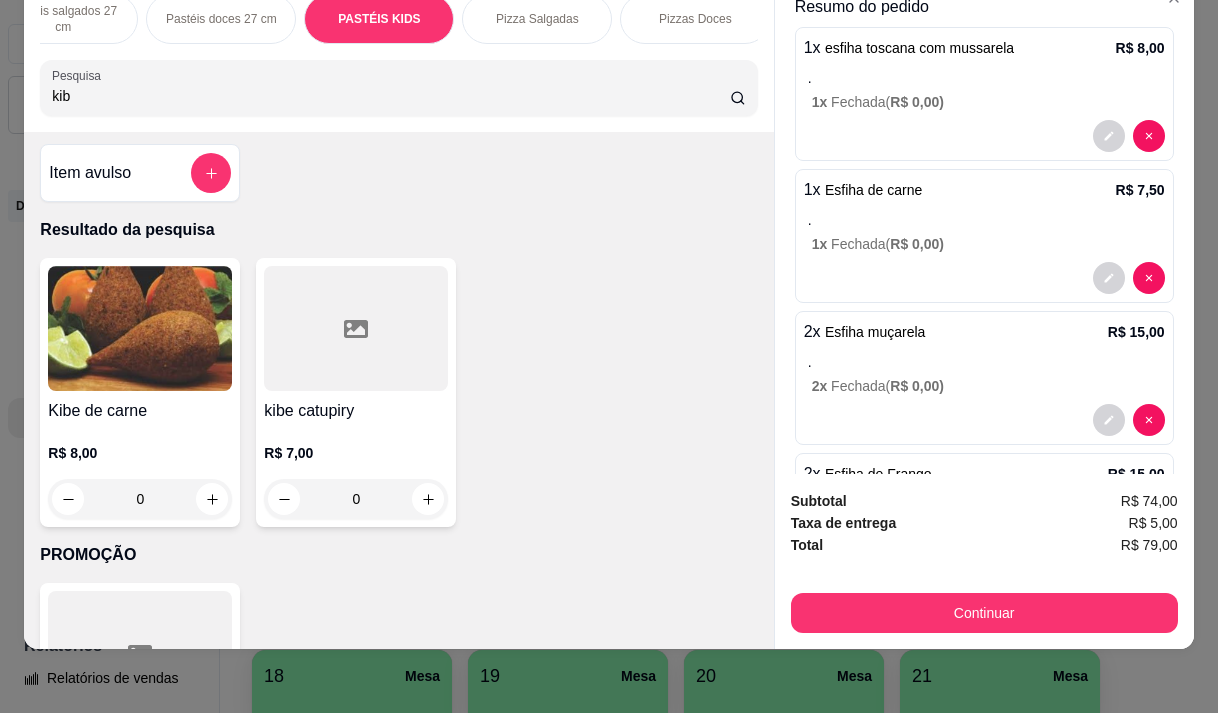 scroll, scrollTop: 0, scrollLeft: 0, axis: both 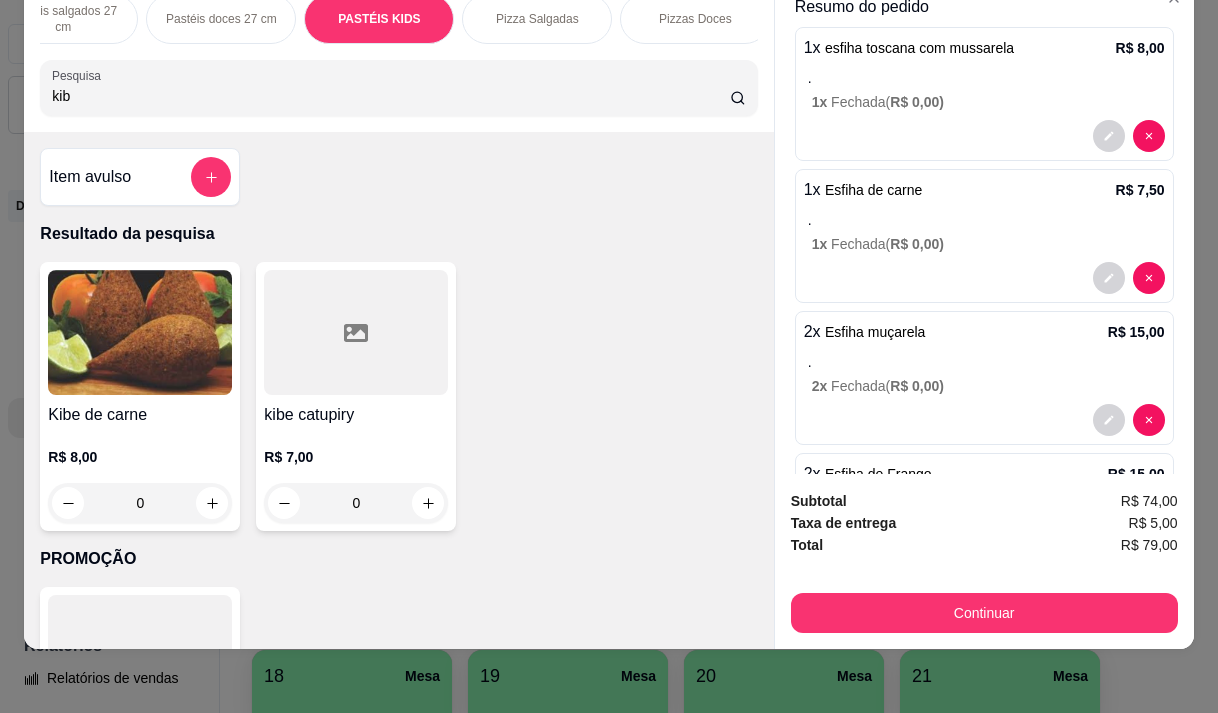 click on "Kibe de carne" at bounding box center (140, 415) 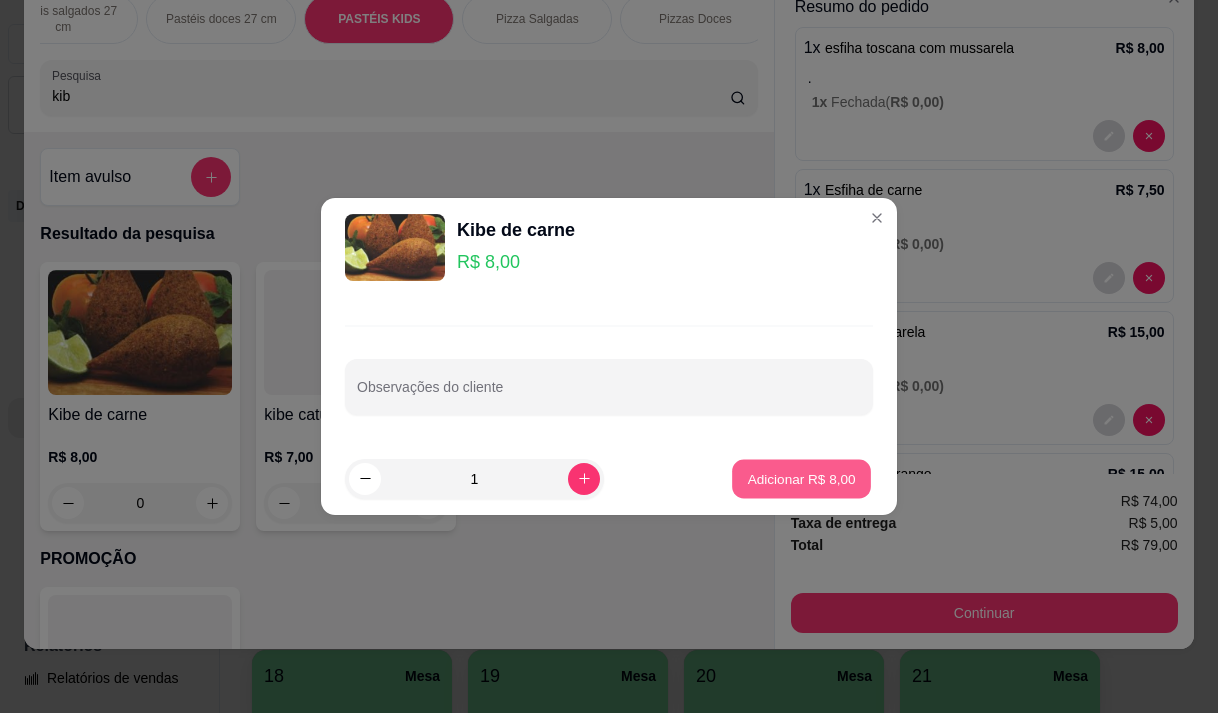 click on "Adicionar   R$ 8,00" at bounding box center (801, 478) 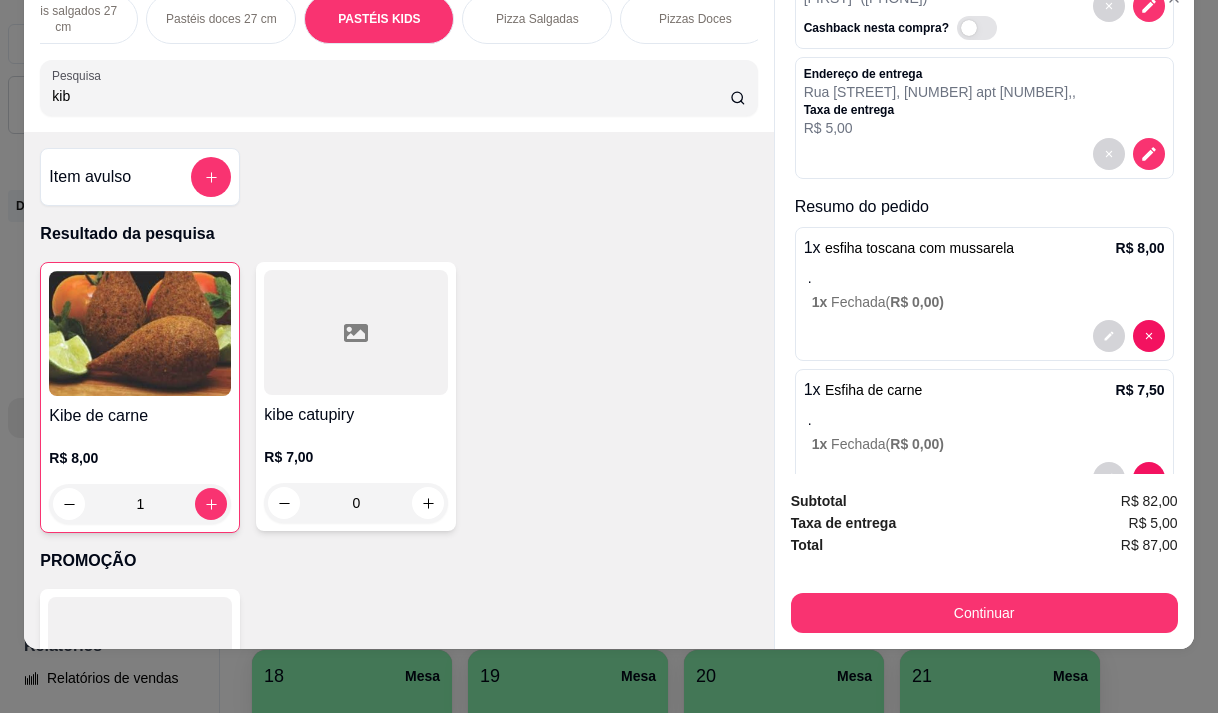 scroll, scrollTop: 13, scrollLeft: 0, axis: vertical 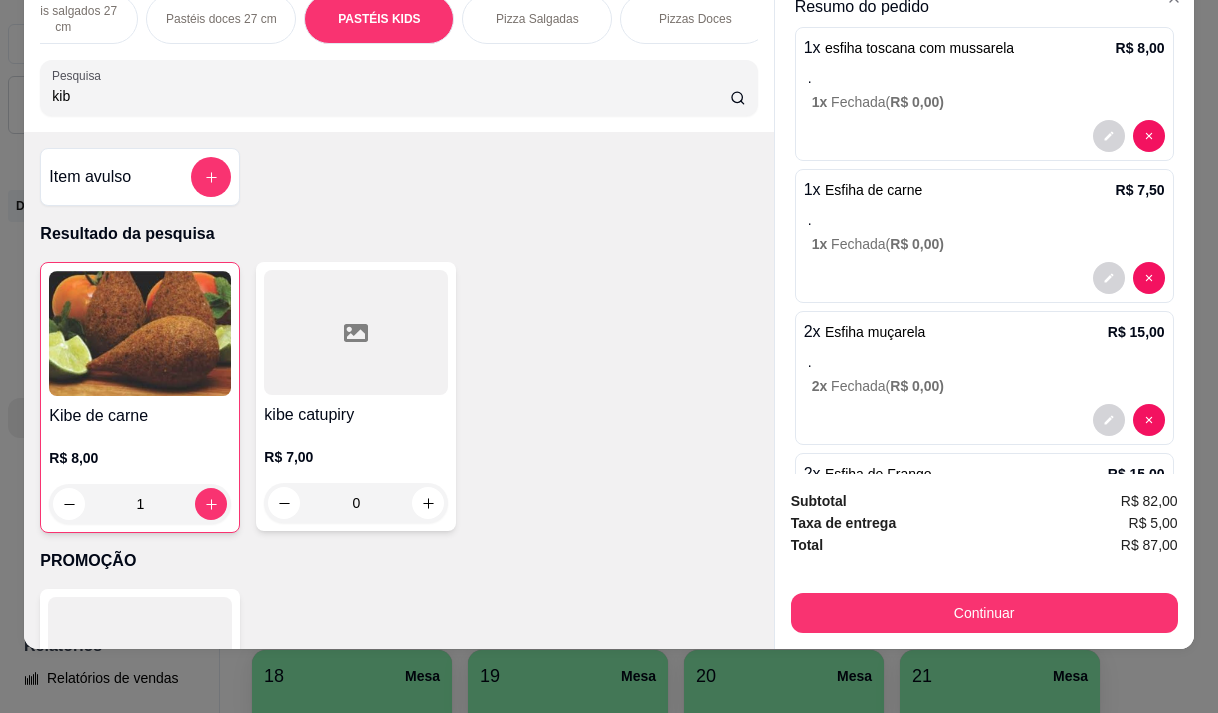 click on ". 1 x Fechada ( R$ 0,00 )" at bounding box center (986, 232) 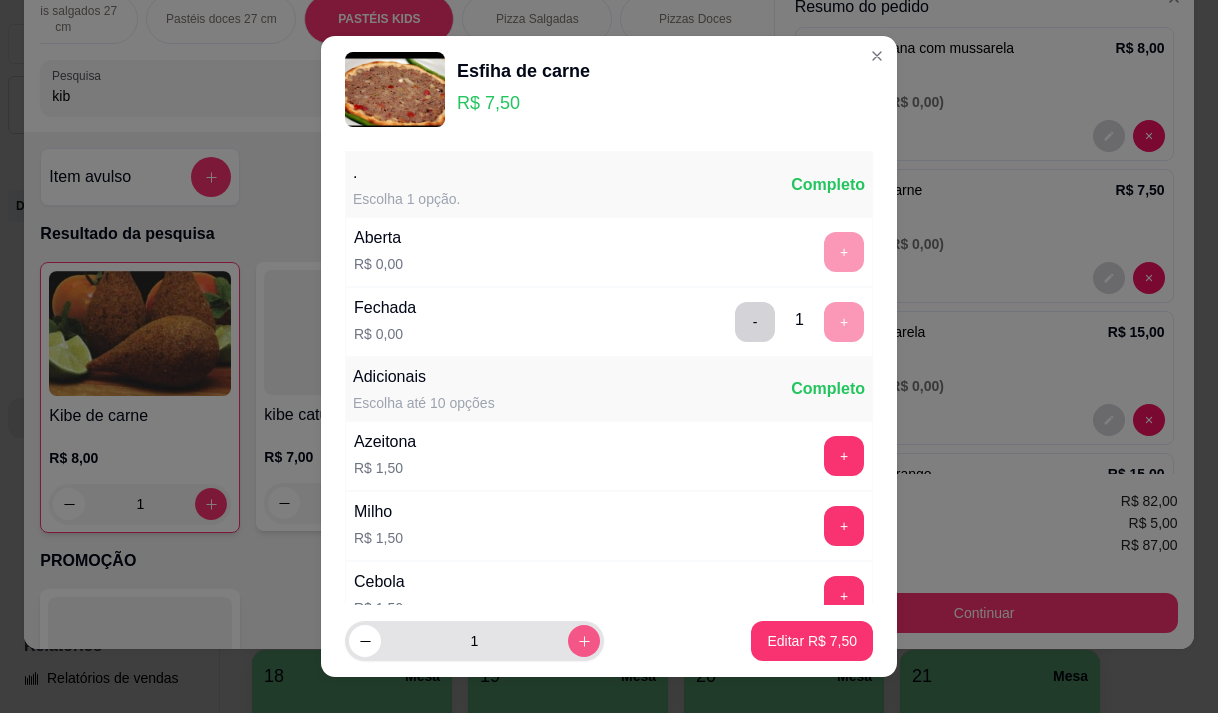 click 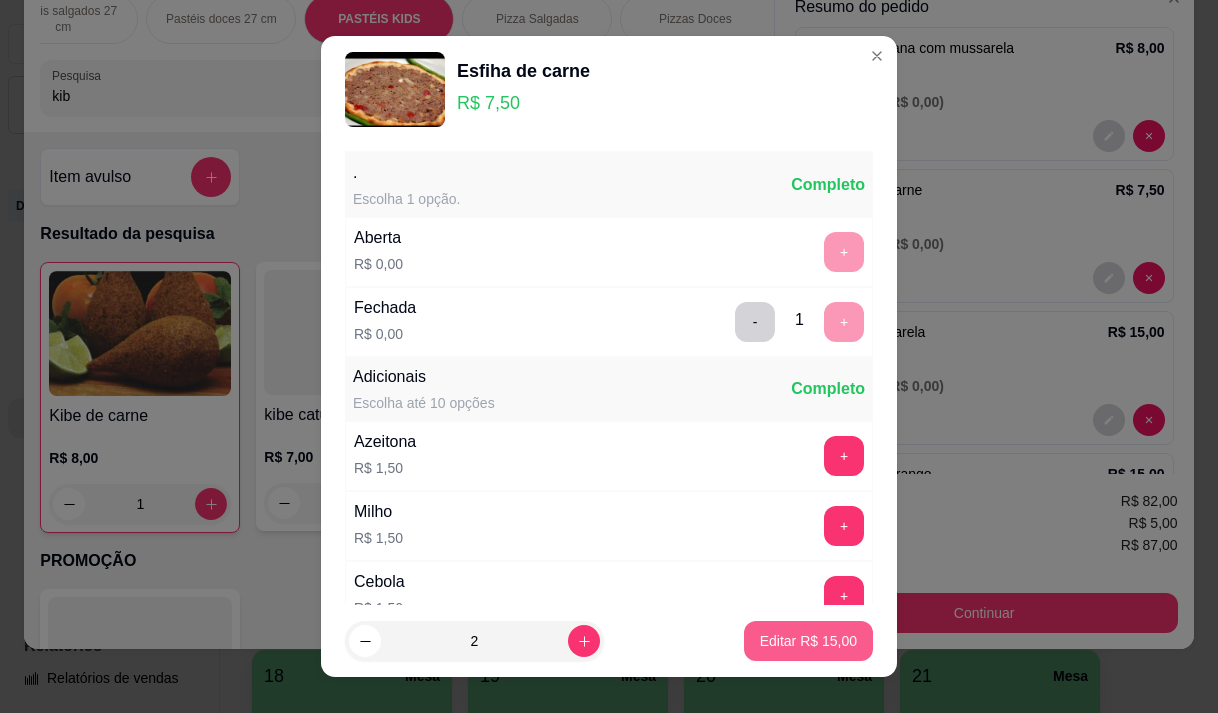click on "Editar   R$ 15,00" at bounding box center (808, 641) 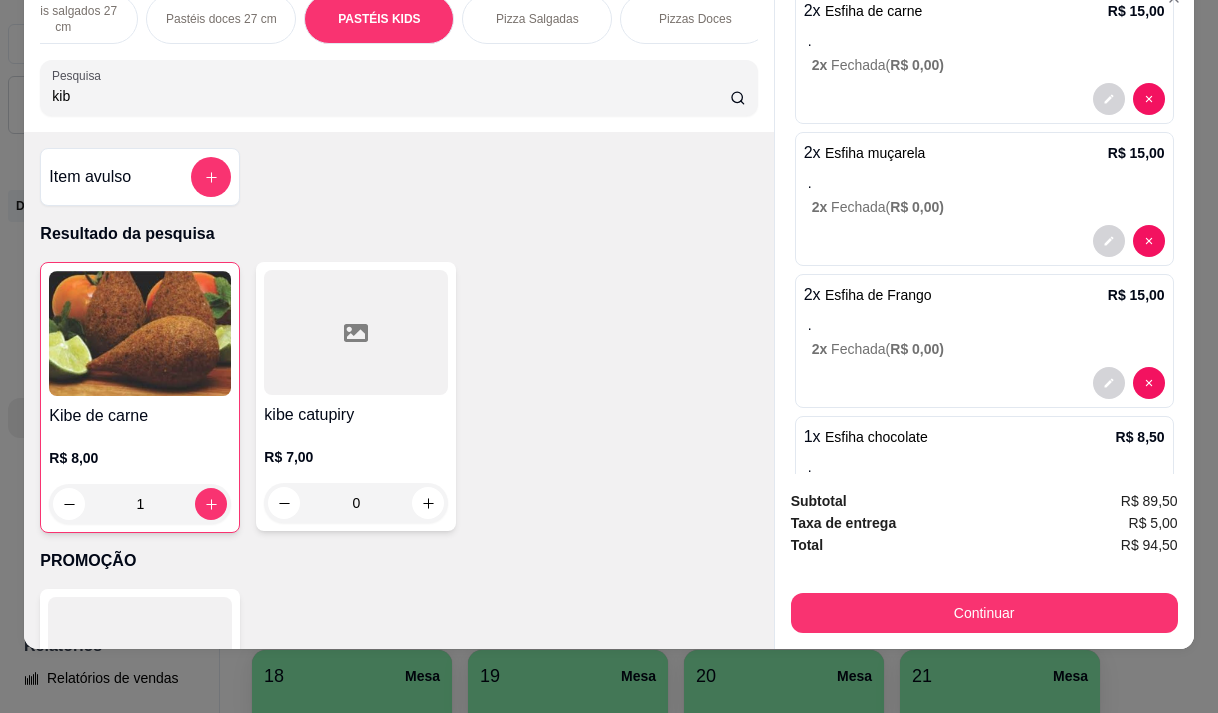 scroll, scrollTop: 613, scrollLeft: 0, axis: vertical 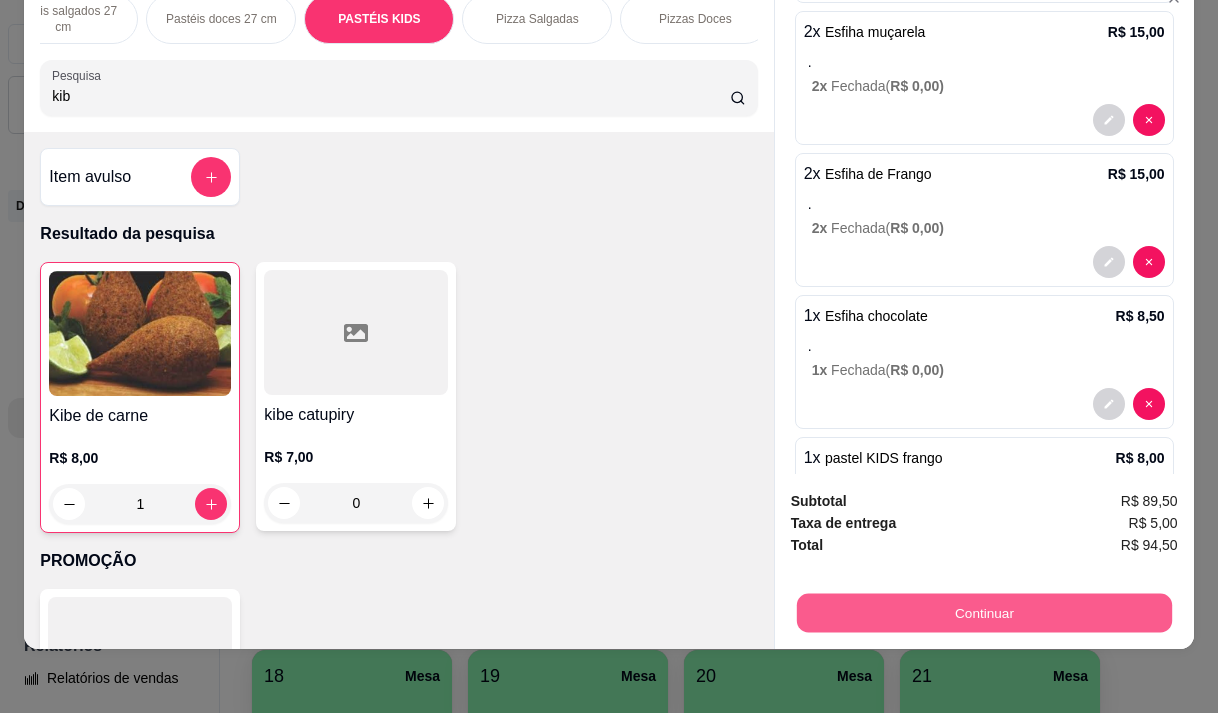 click on "Continuar" at bounding box center (983, 612) 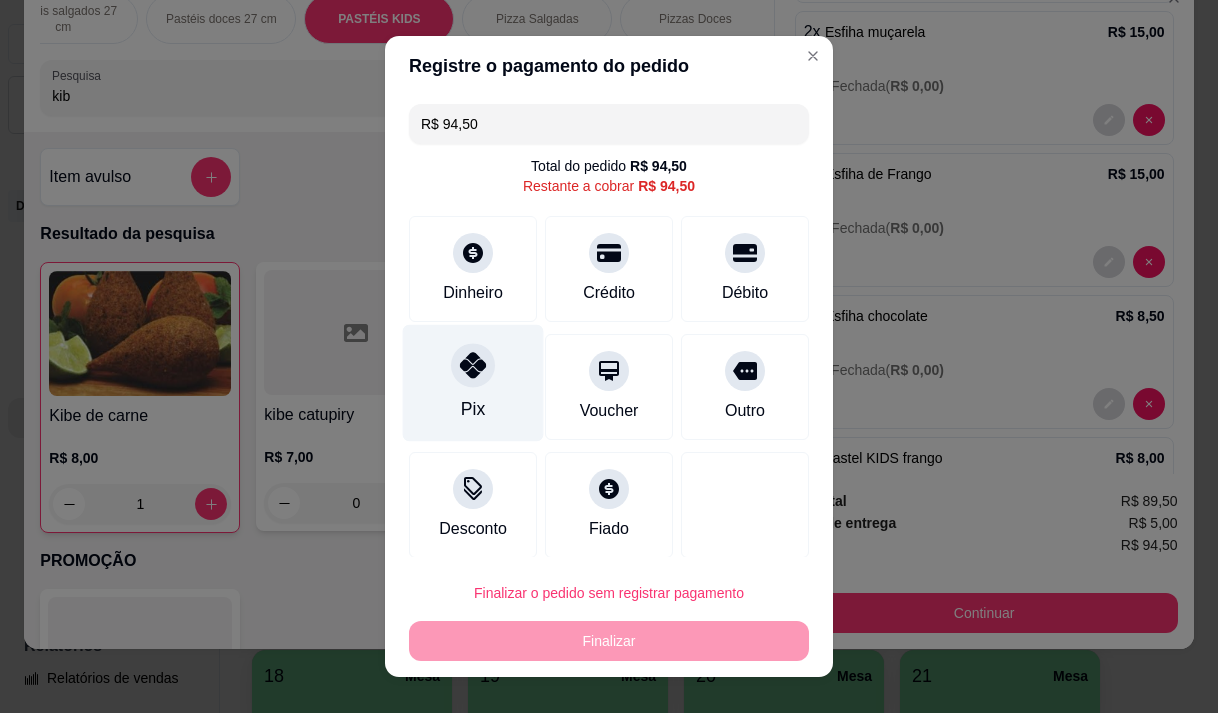 click on "Pix" at bounding box center (473, 382) 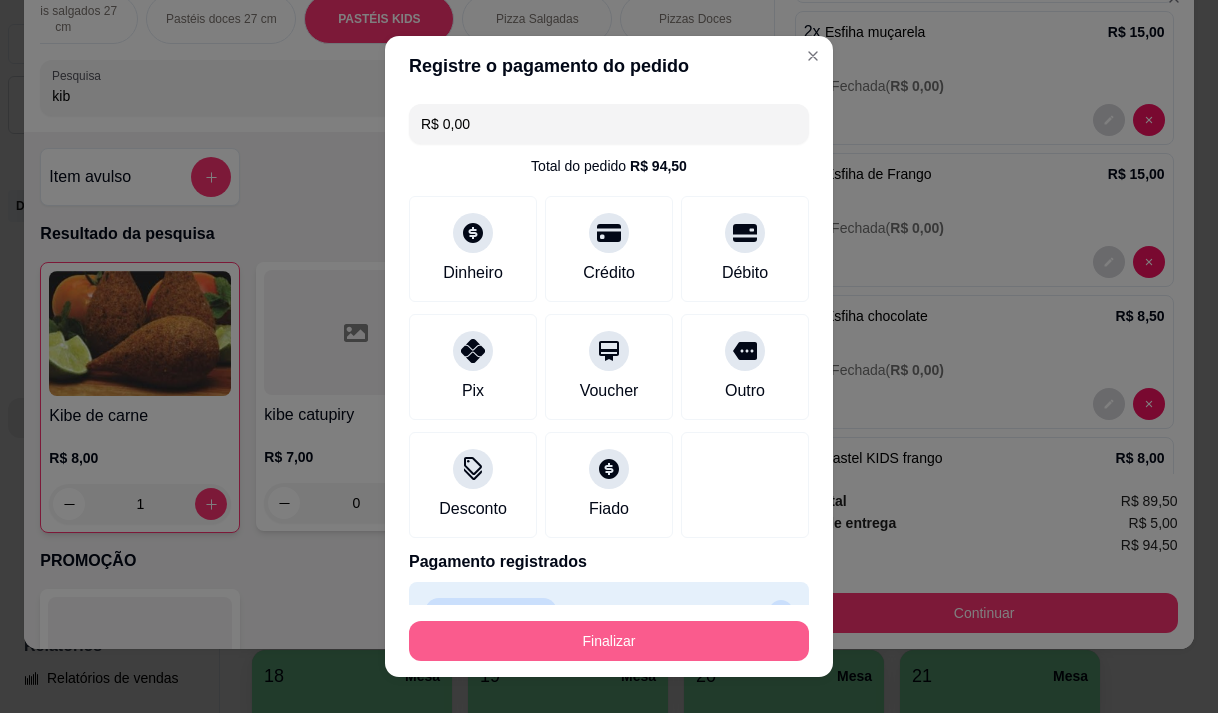 click on "Finalizar" at bounding box center [609, 641] 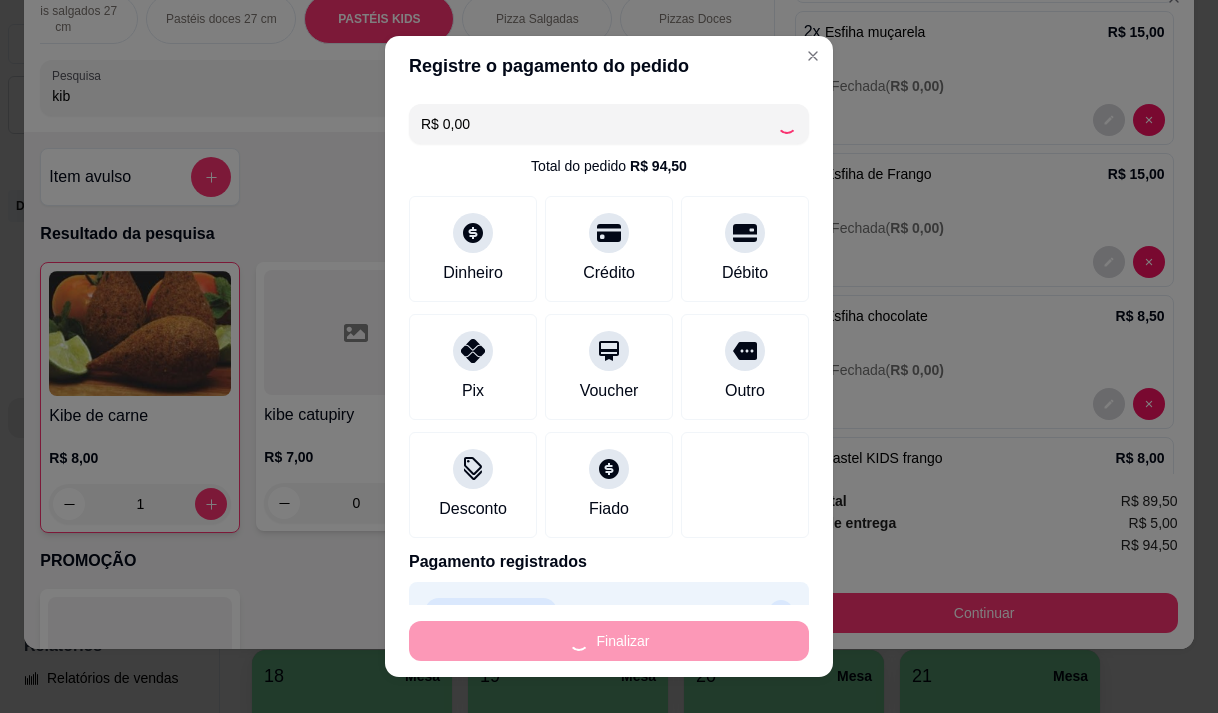 type on "0" 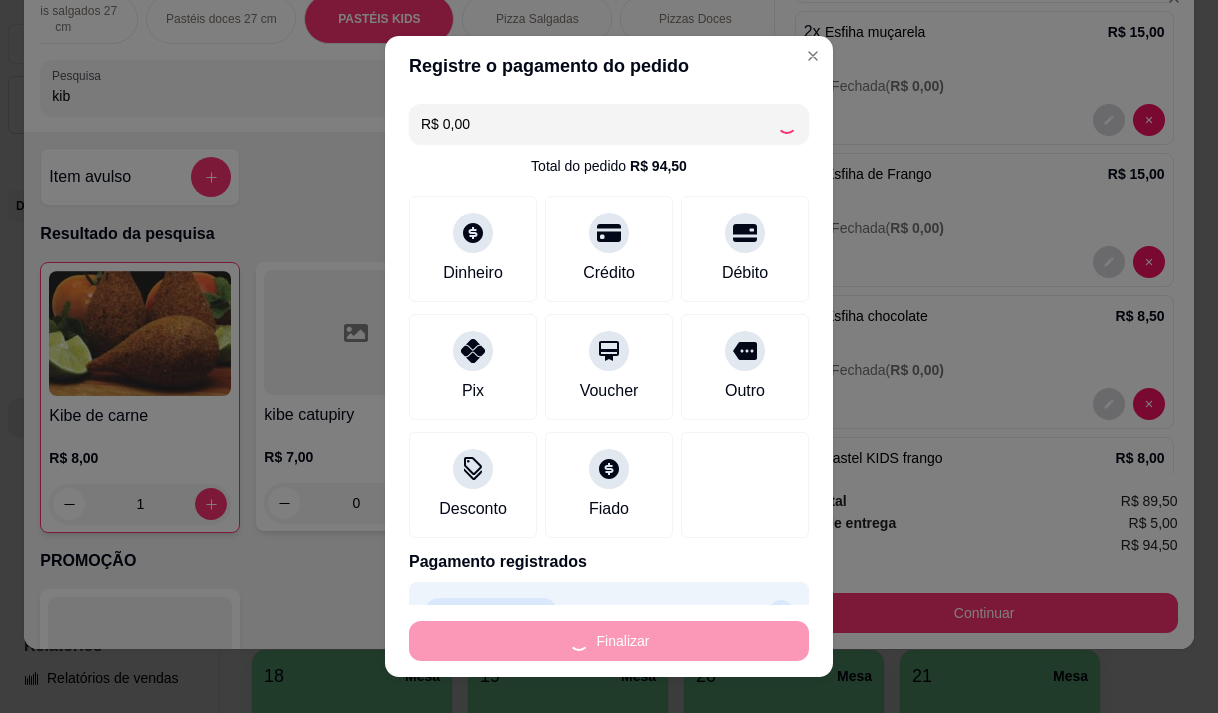 type on "0" 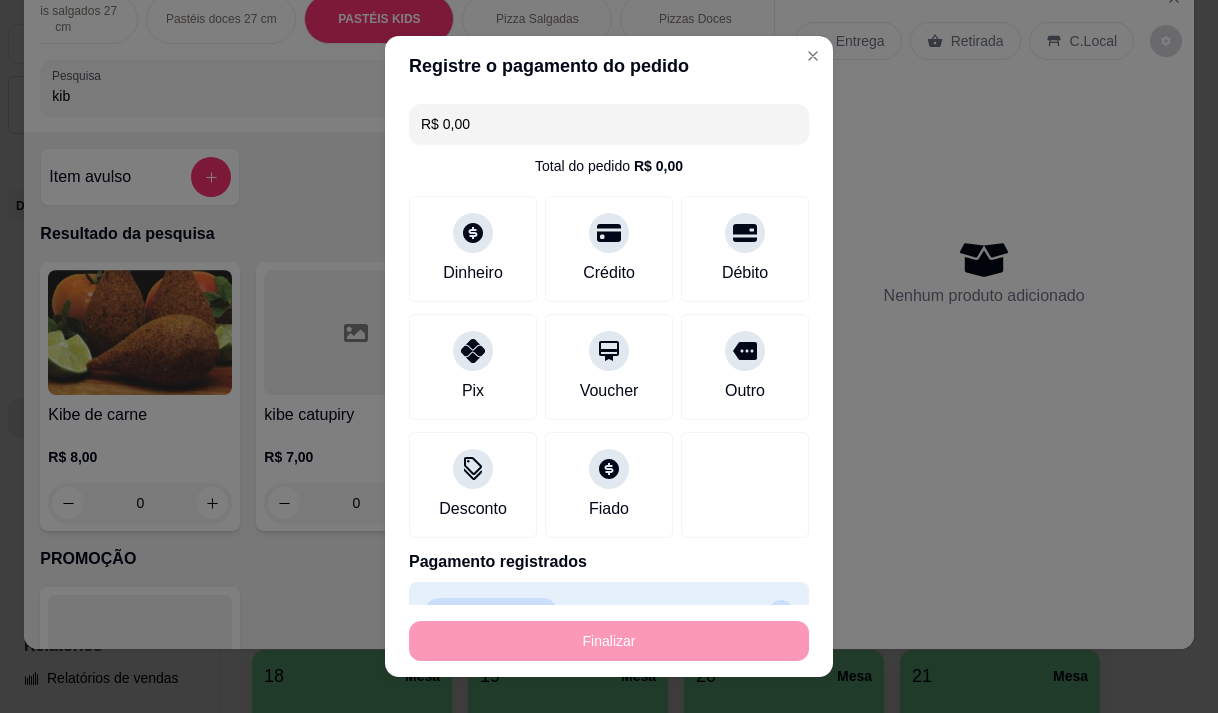 type on "-R$ 94,50" 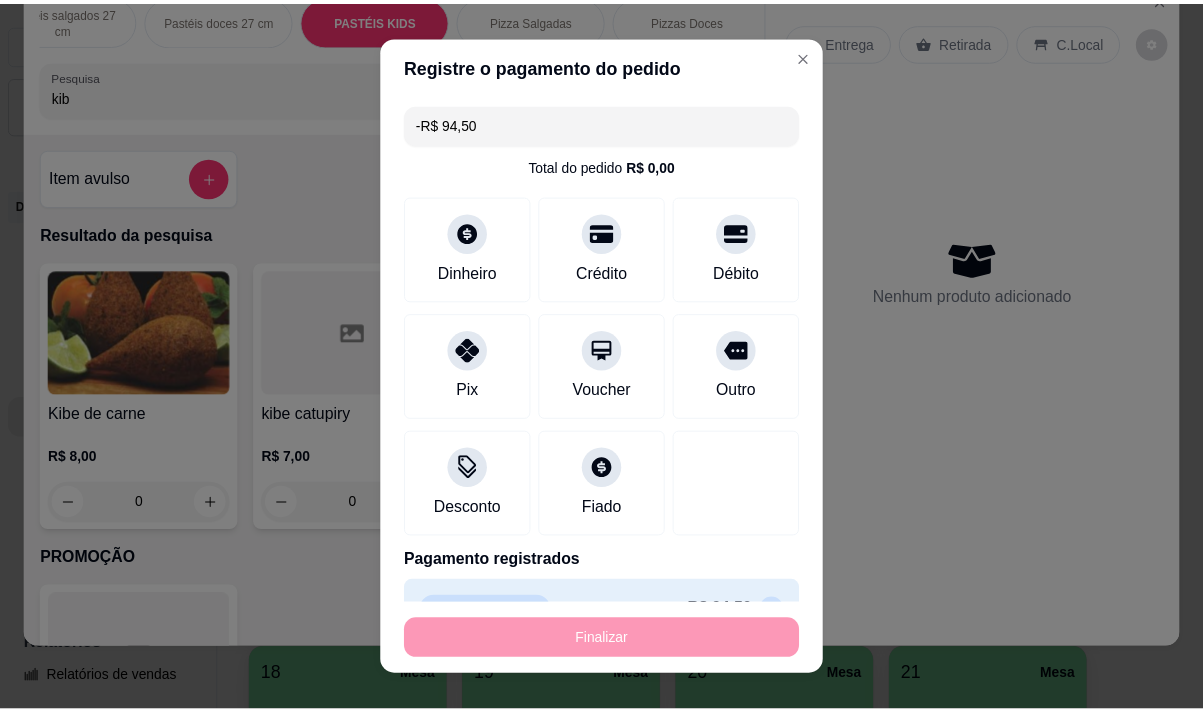 scroll, scrollTop: 0, scrollLeft: 0, axis: both 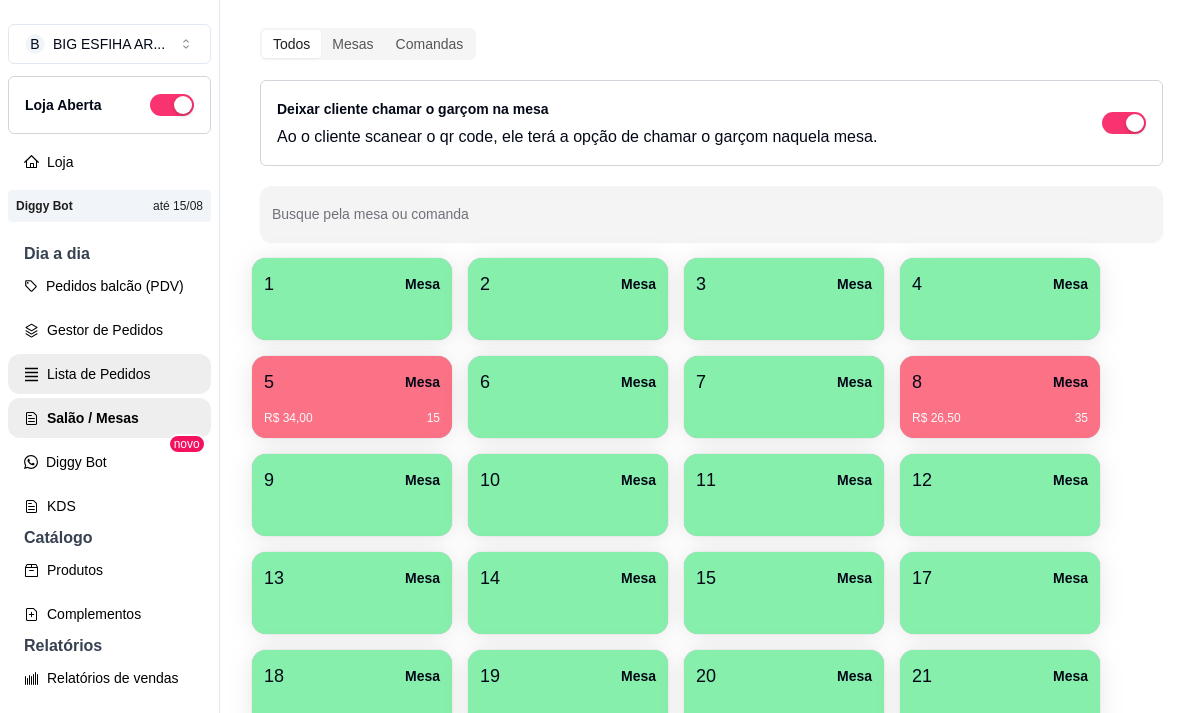 click on "Lista de Pedidos" at bounding box center (109, 374) 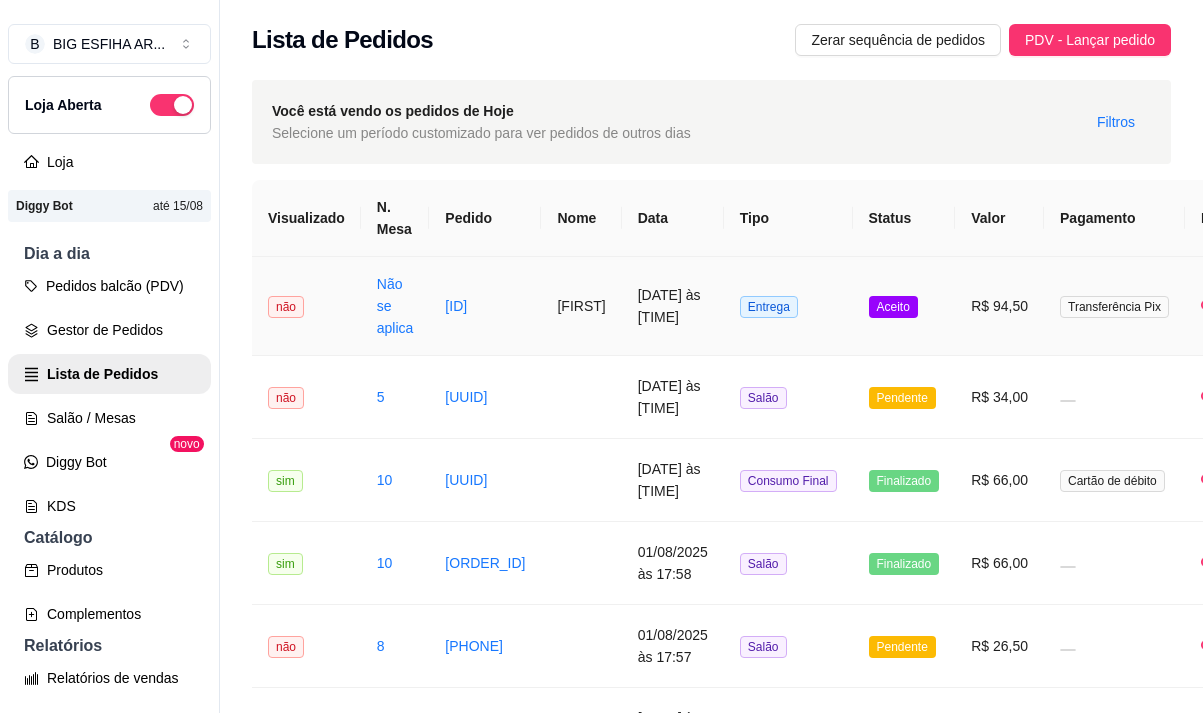 click on "[FIRST]" at bounding box center [581, 306] 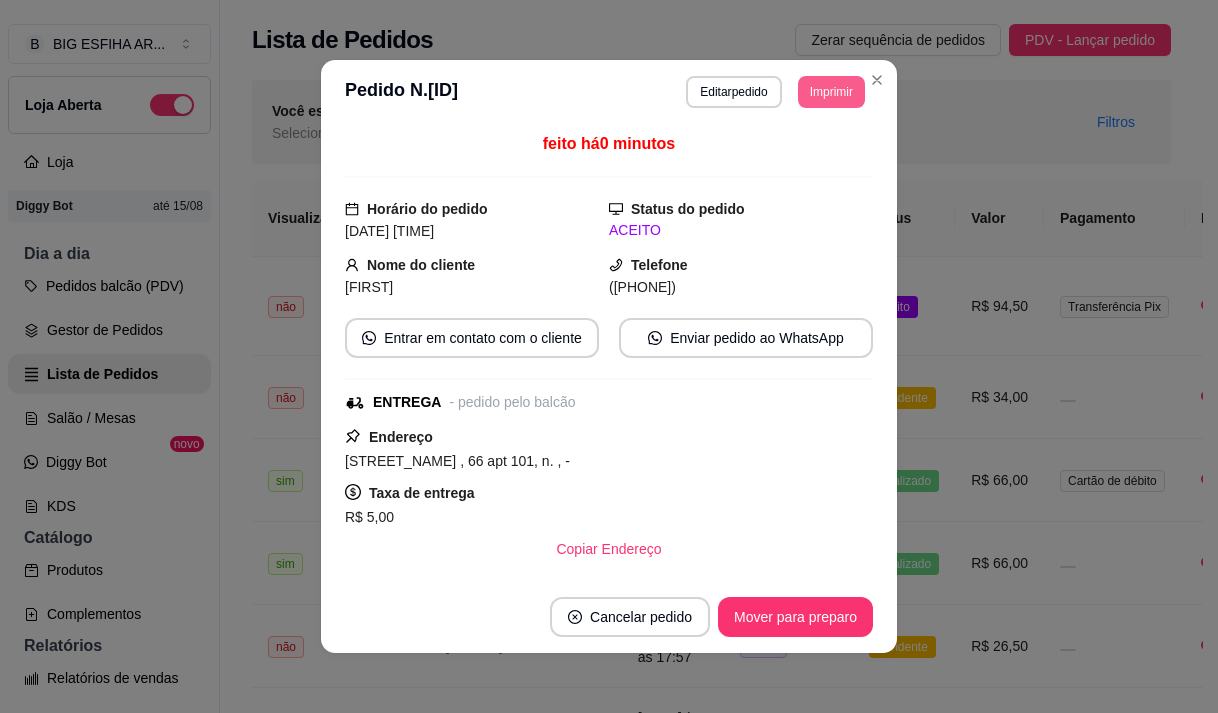 click on "Imprimir" at bounding box center [831, 92] 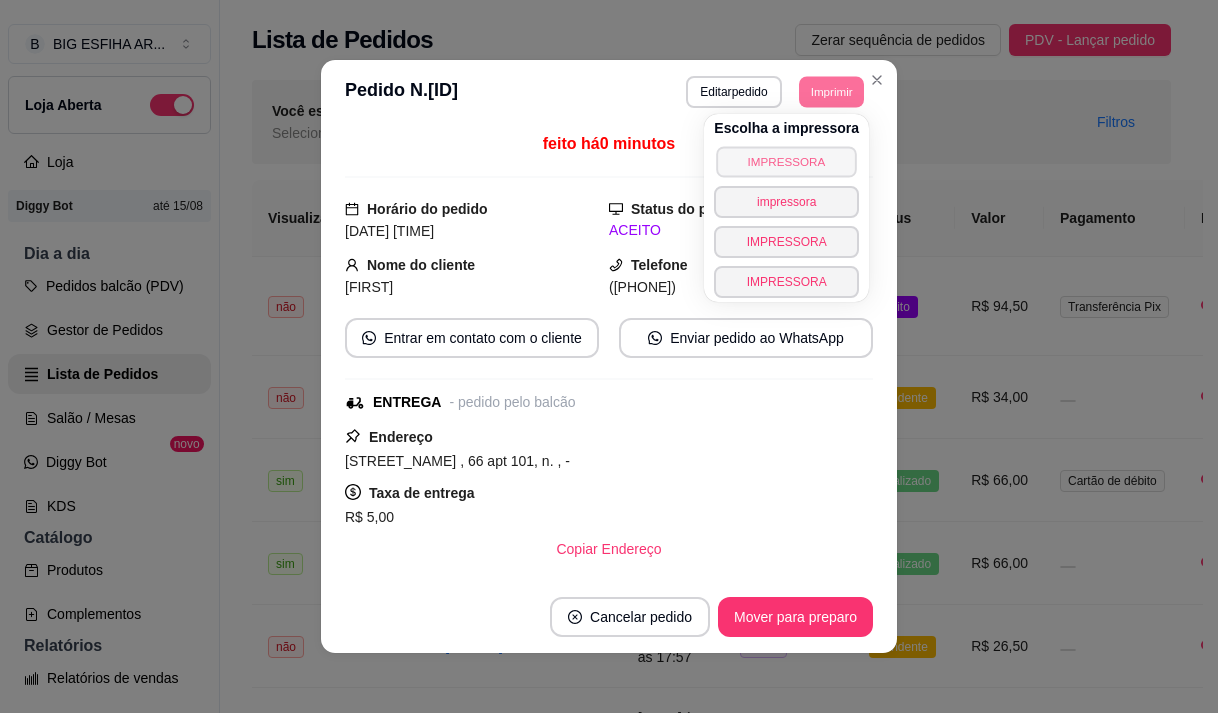 click on "IMPRESSORA" at bounding box center [786, 161] 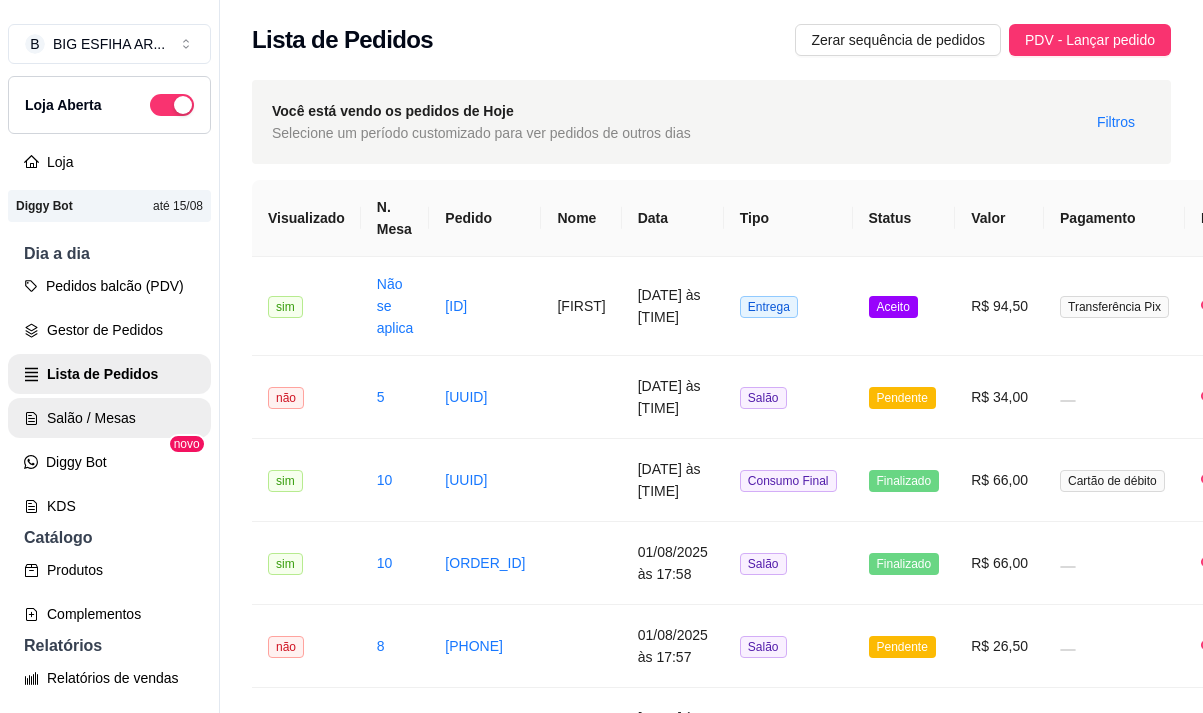 click on "Salão / Mesas" at bounding box center [109, 418] 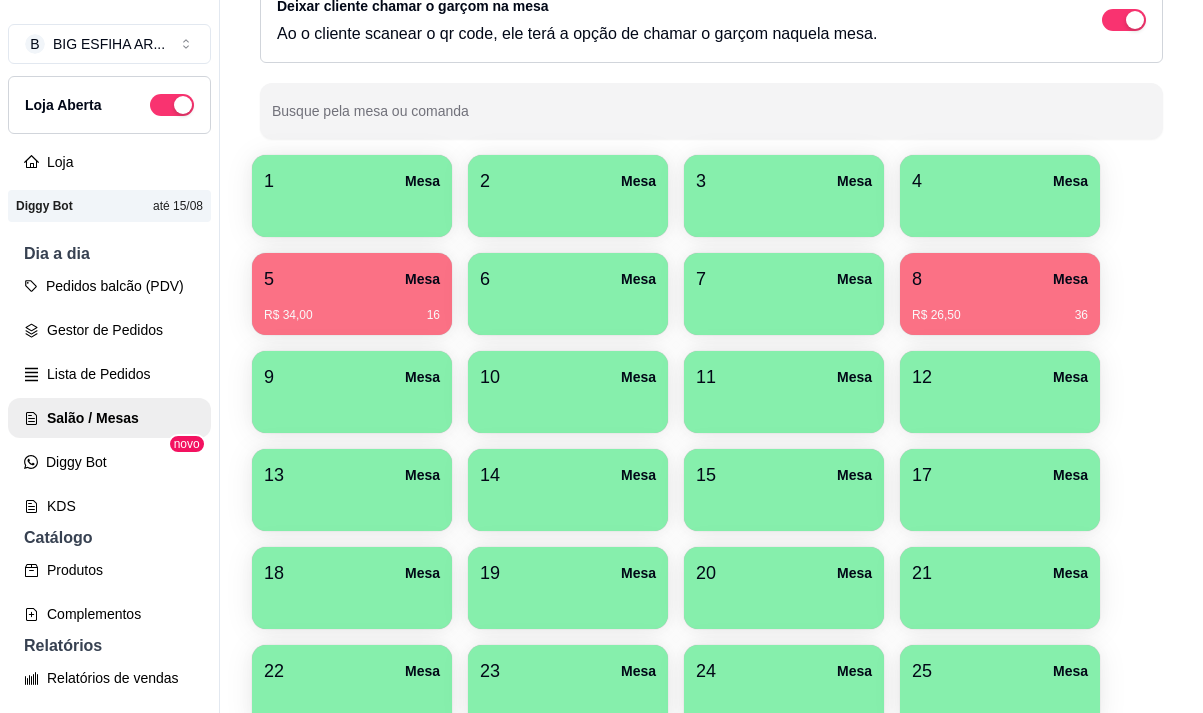 scroll, scrollTop: 300, scrollLeft: 0, axis: vertical 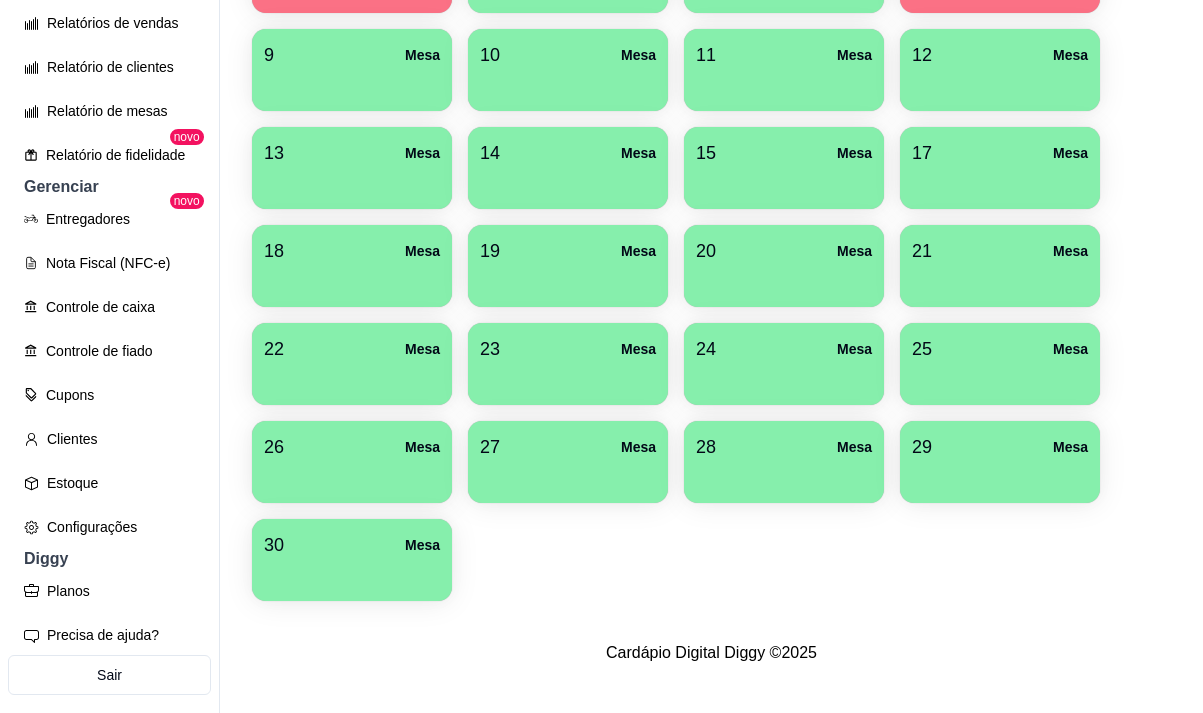 click at bounding box center [352, 574] 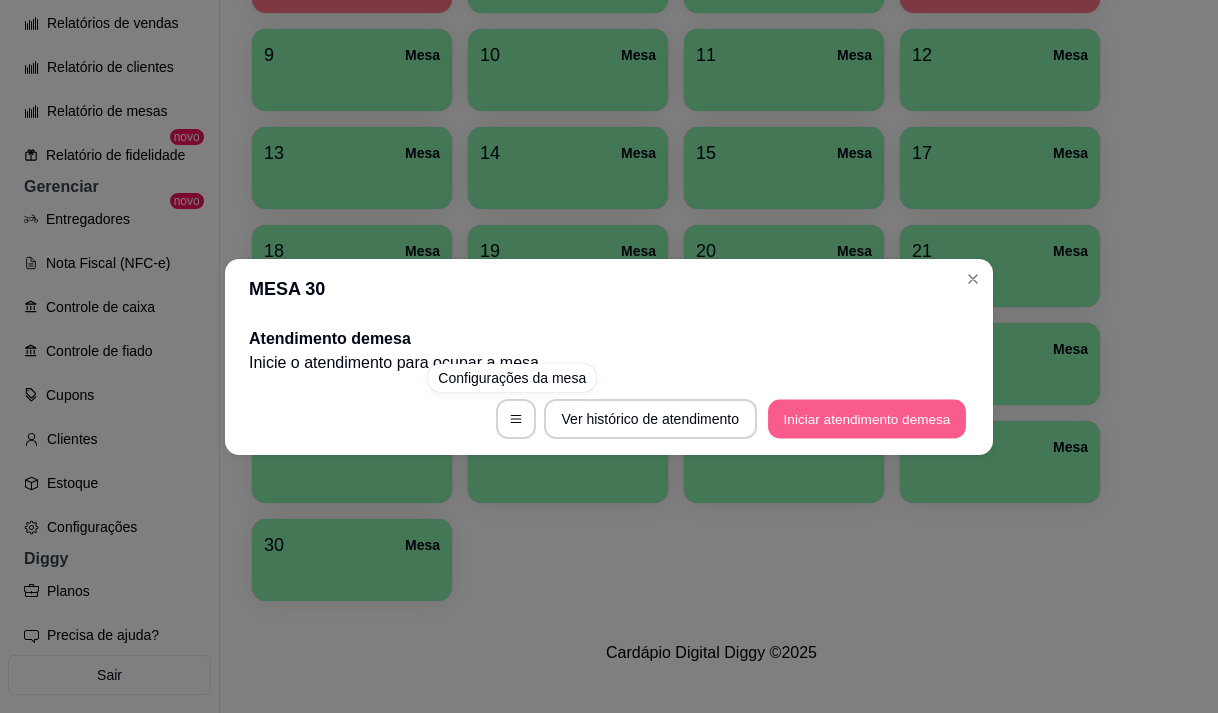 click on "Iniciar atendimento de  mesa" at bounding box center [867, 418] 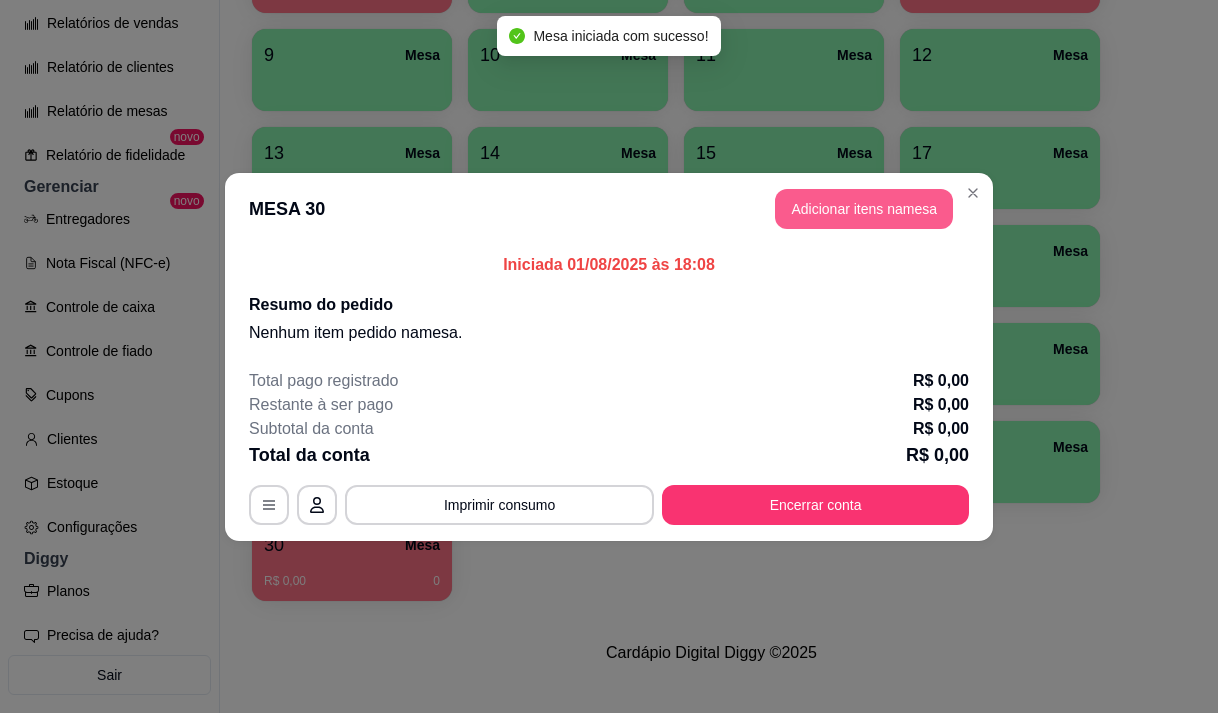 click on "Adicionar itens na  mesa" at bounding box center (864, 209) 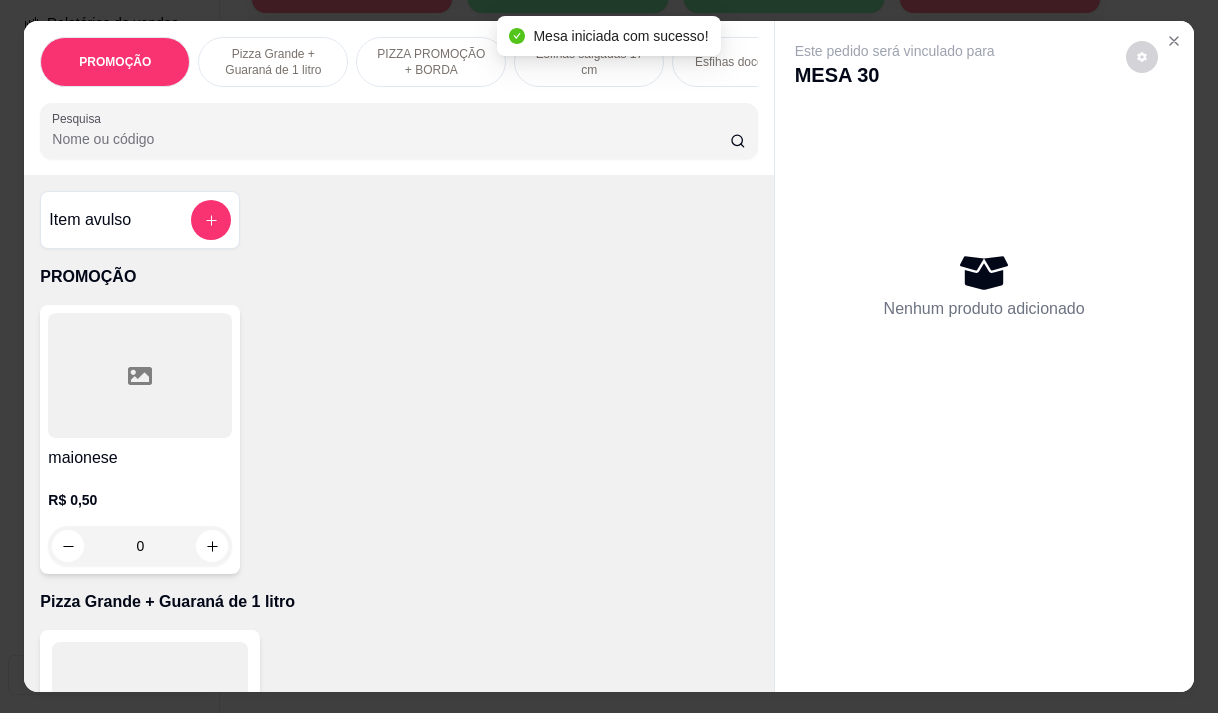 click at bounding box center [398, 131] 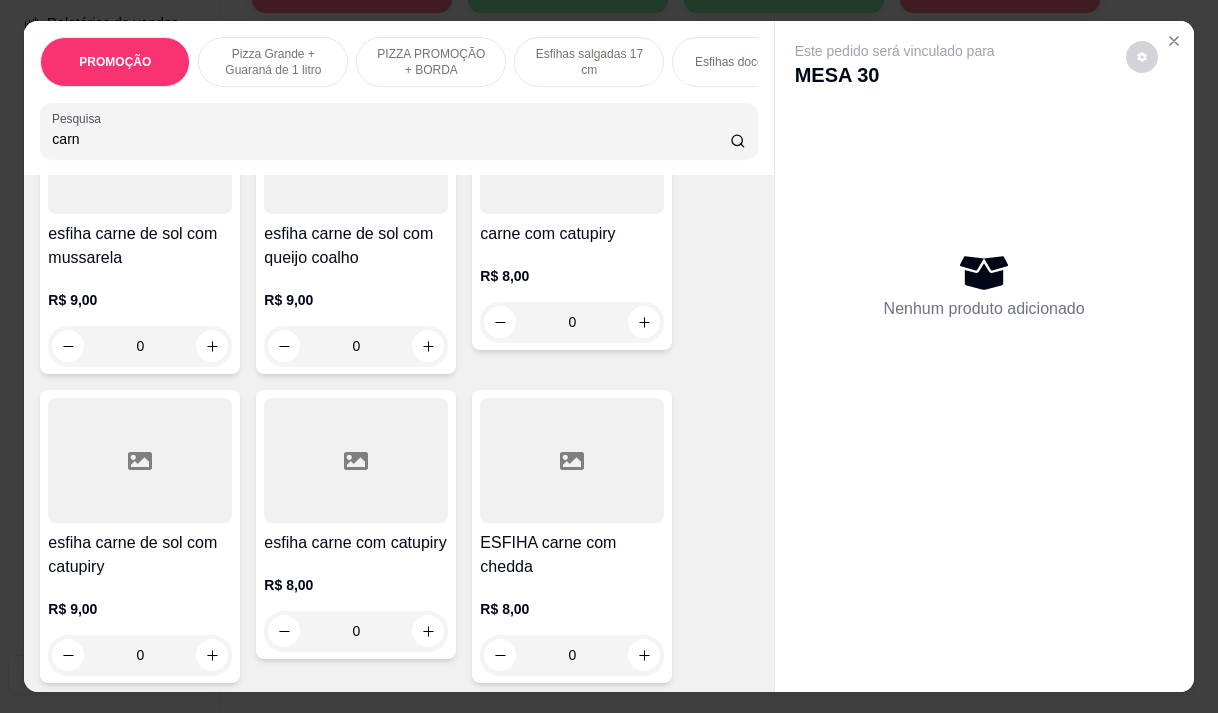 scroll, scrollTop: 700, scrollLeft: 0, axis: vertical 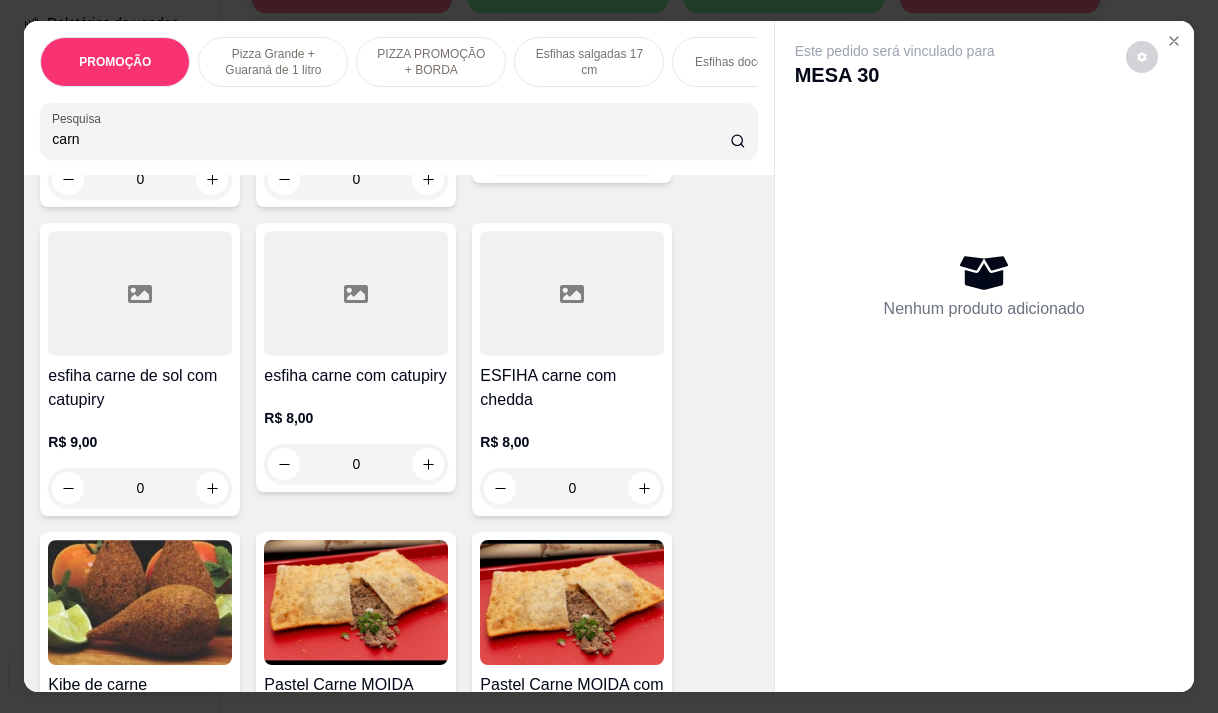 type on "carn" 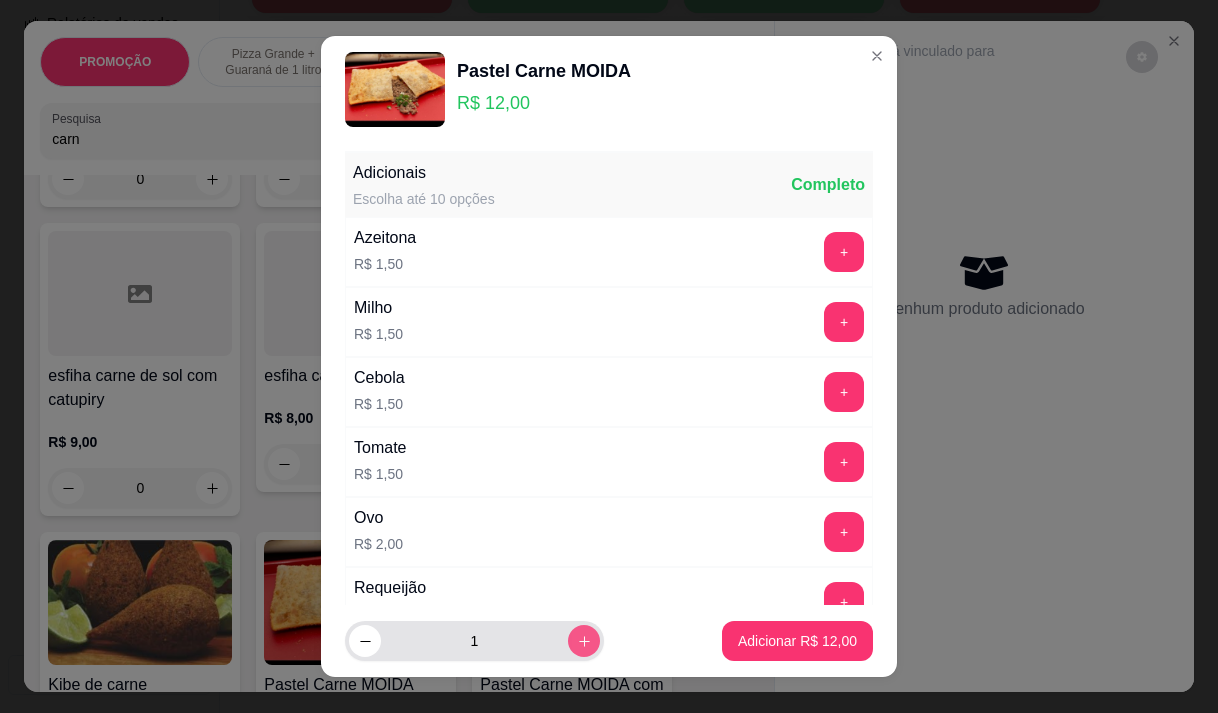 click at bounding box center [584, 641] 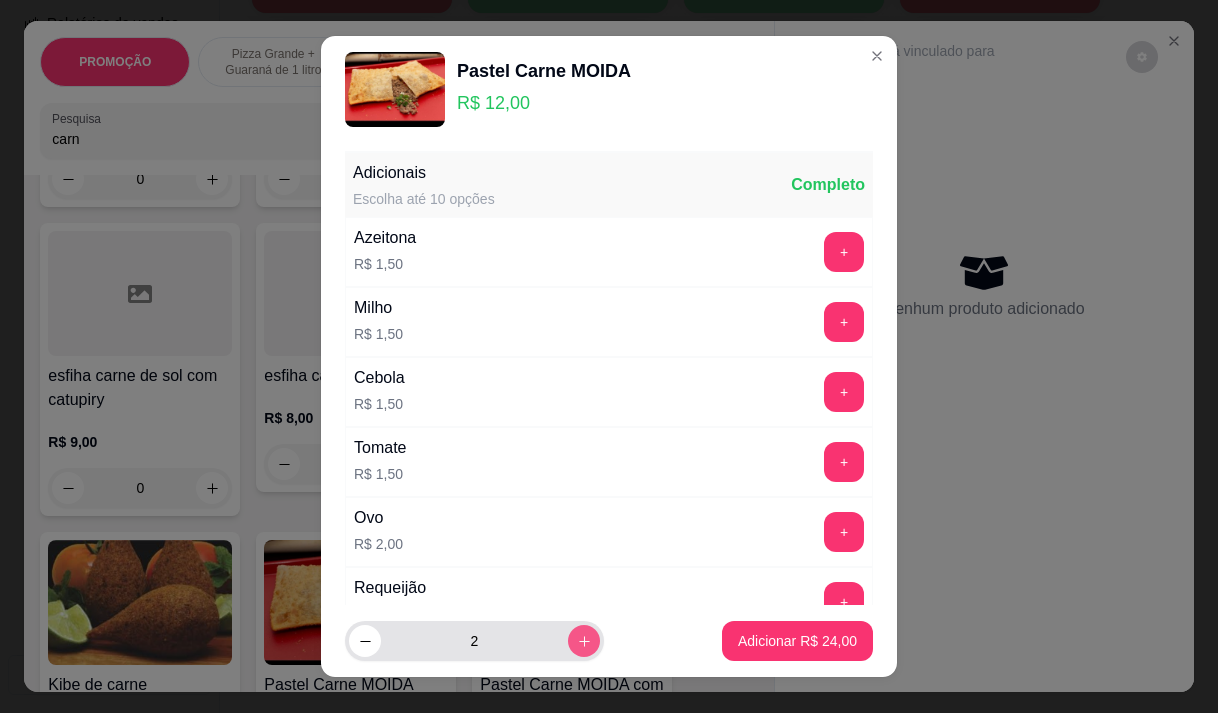 click at bounding box center (584, 641) 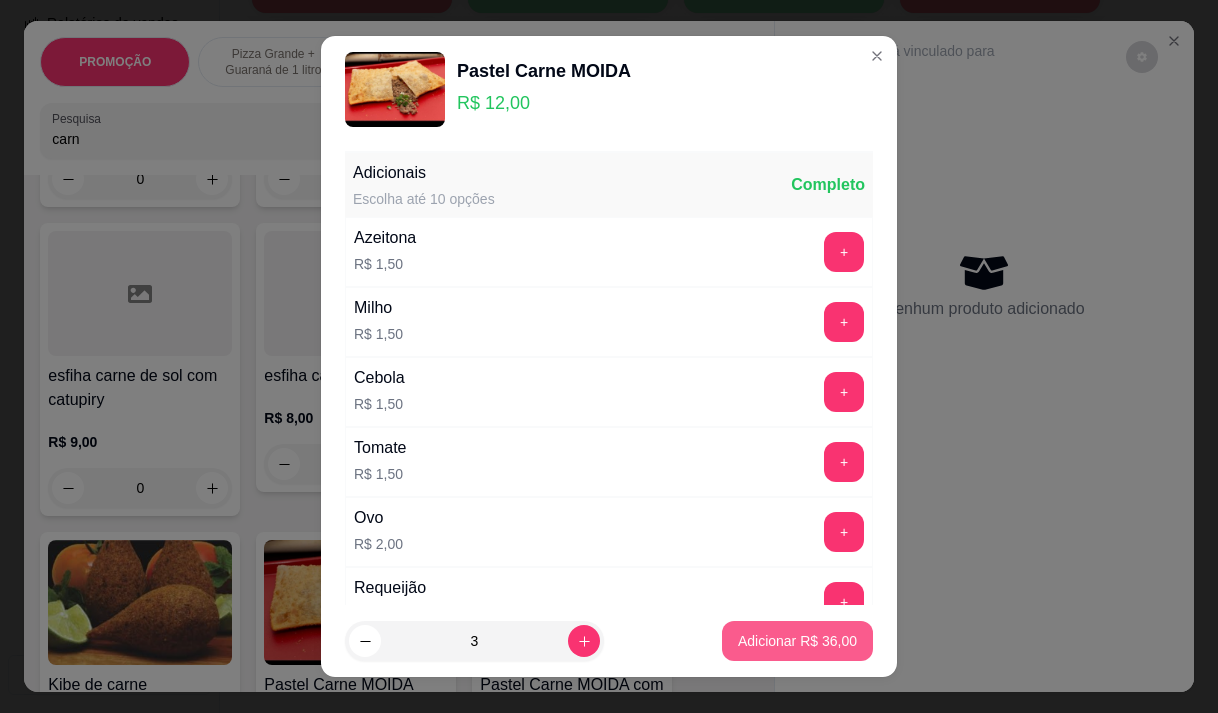 click on "Adicionar   R$ 36,00" at bounding box center (797, 641) 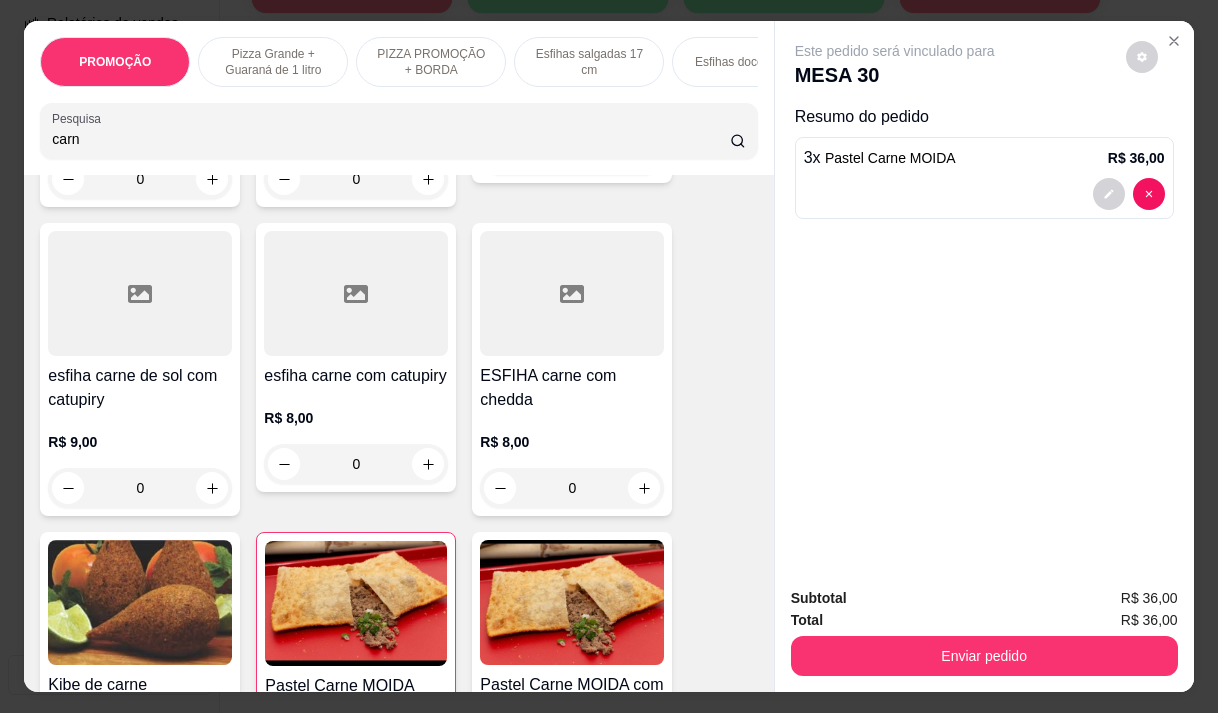 type on "3" 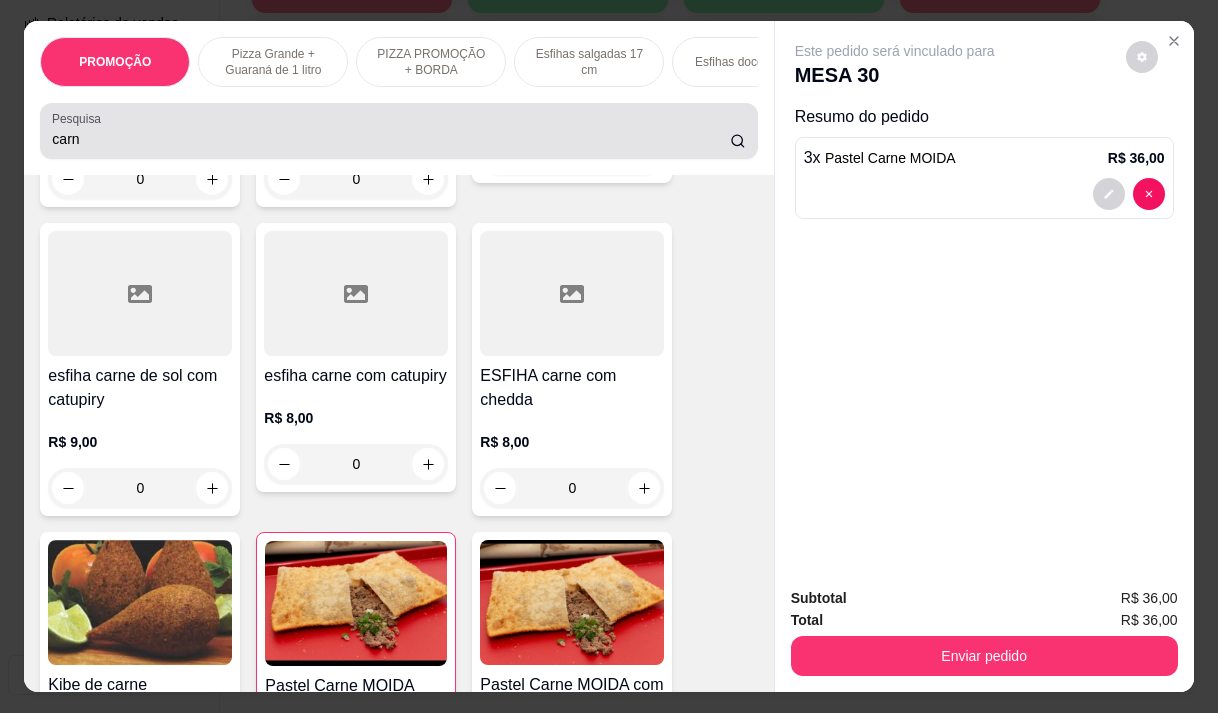 click on "carn" at bounding box center (391, 139) 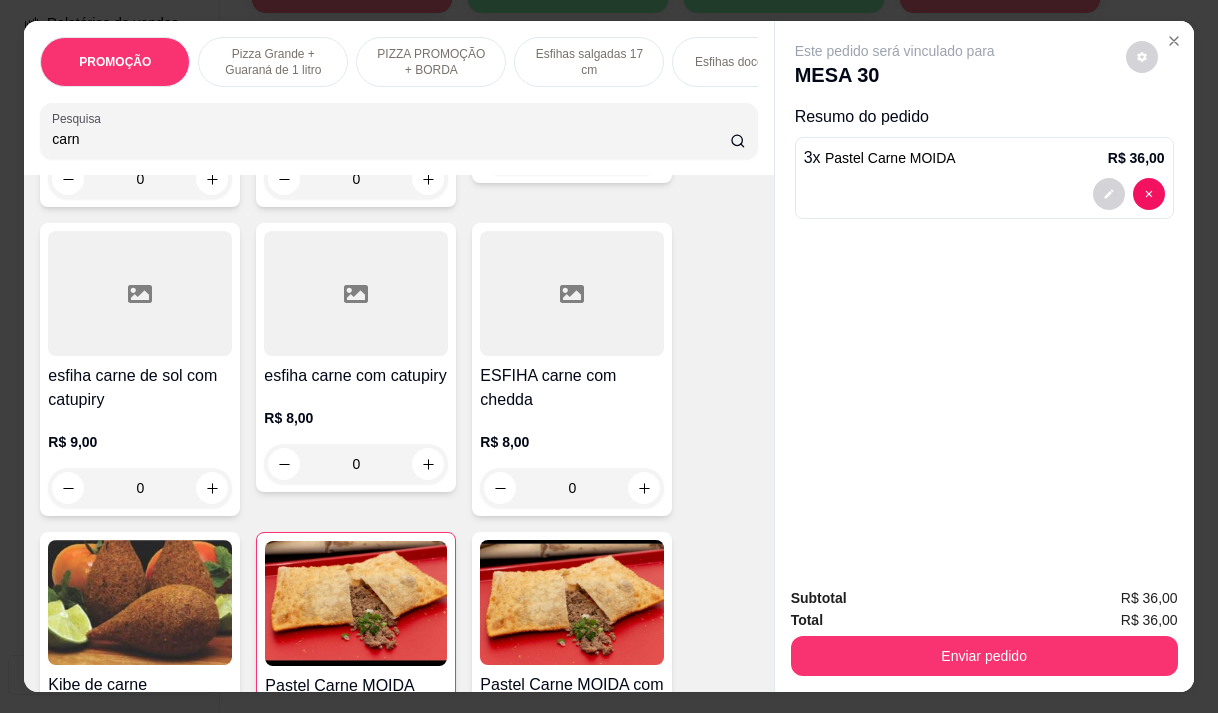 click on "carn" at bounding box center (391, 139) 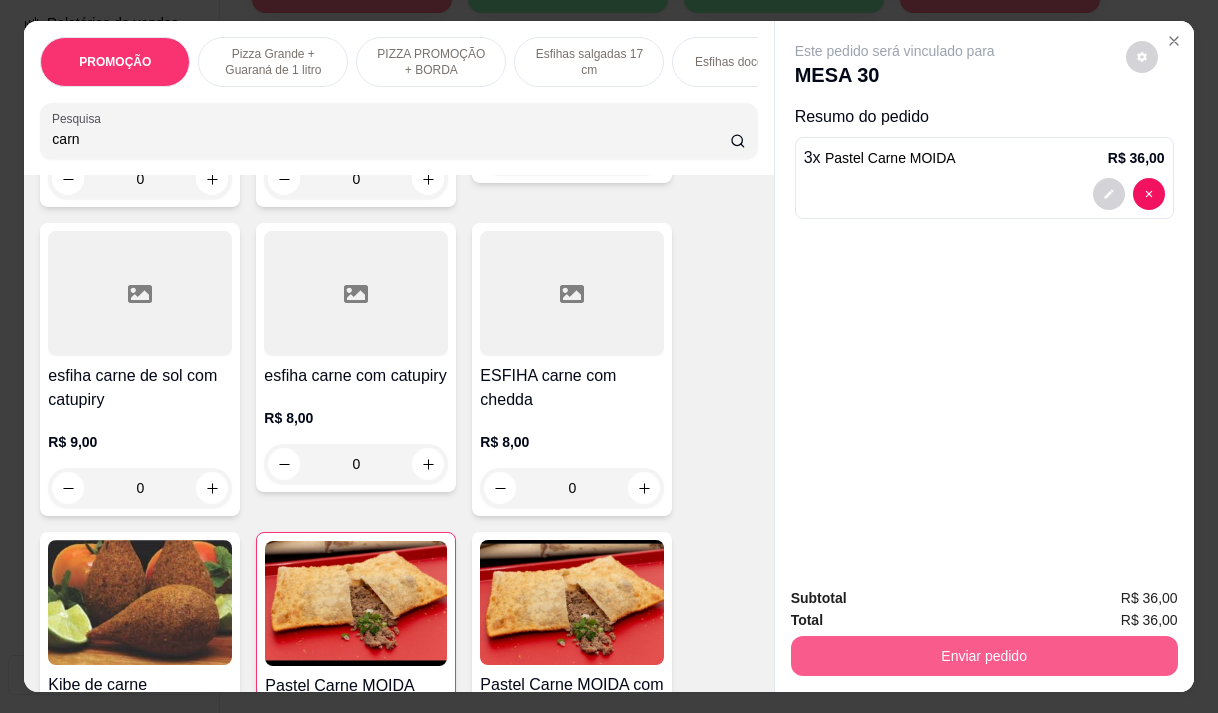 click on "Enviar pedido" at bounding box center [984, 656] 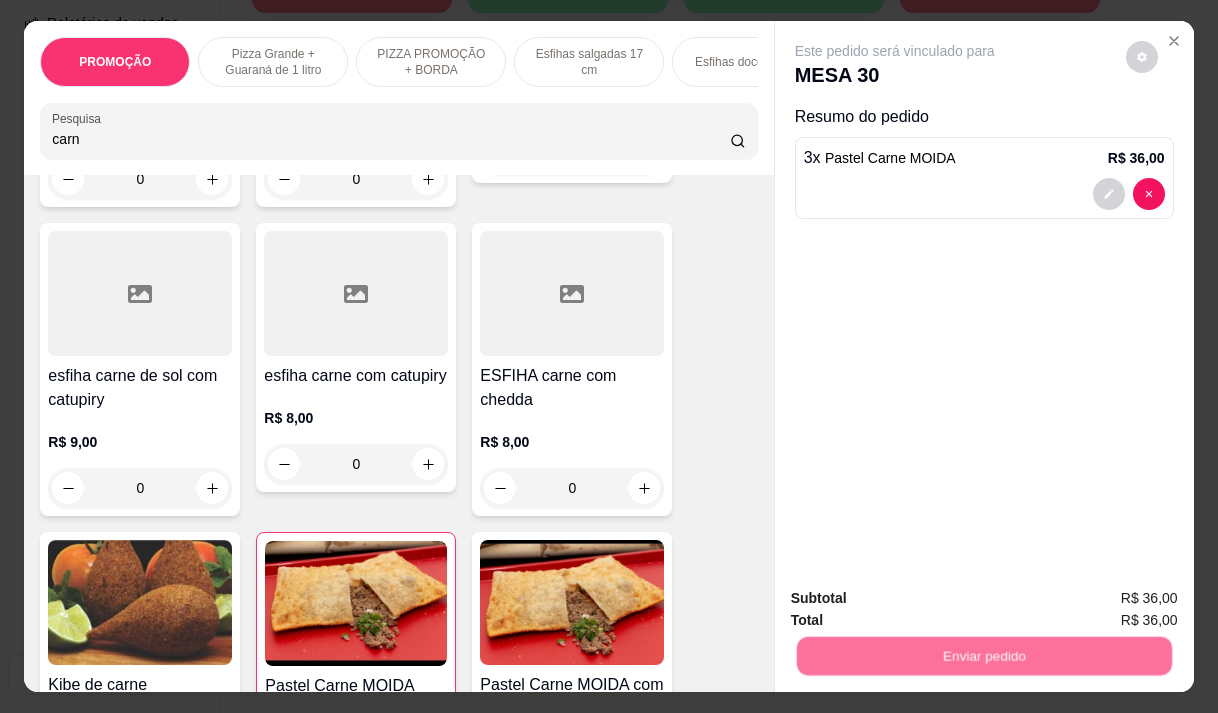 click on "Não registrar e enviar pedido" at bounding box center [918, 599] 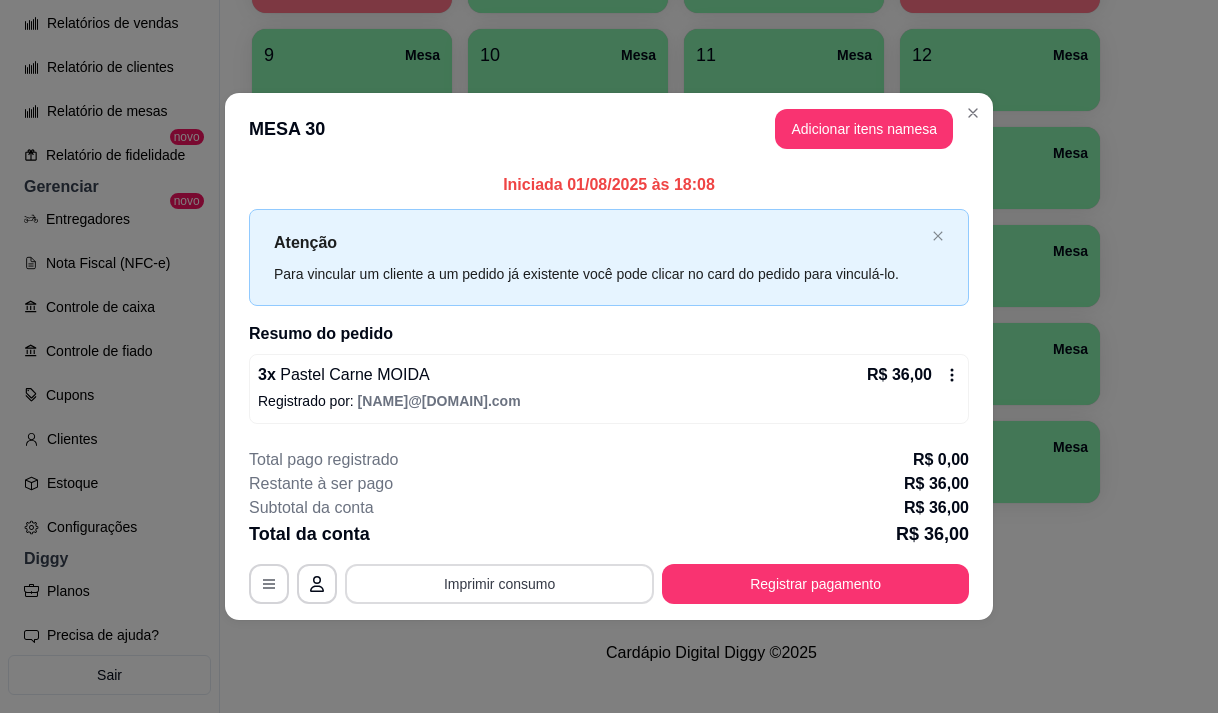 click on "Imprimir consumo" at bounding box center (499, 584) 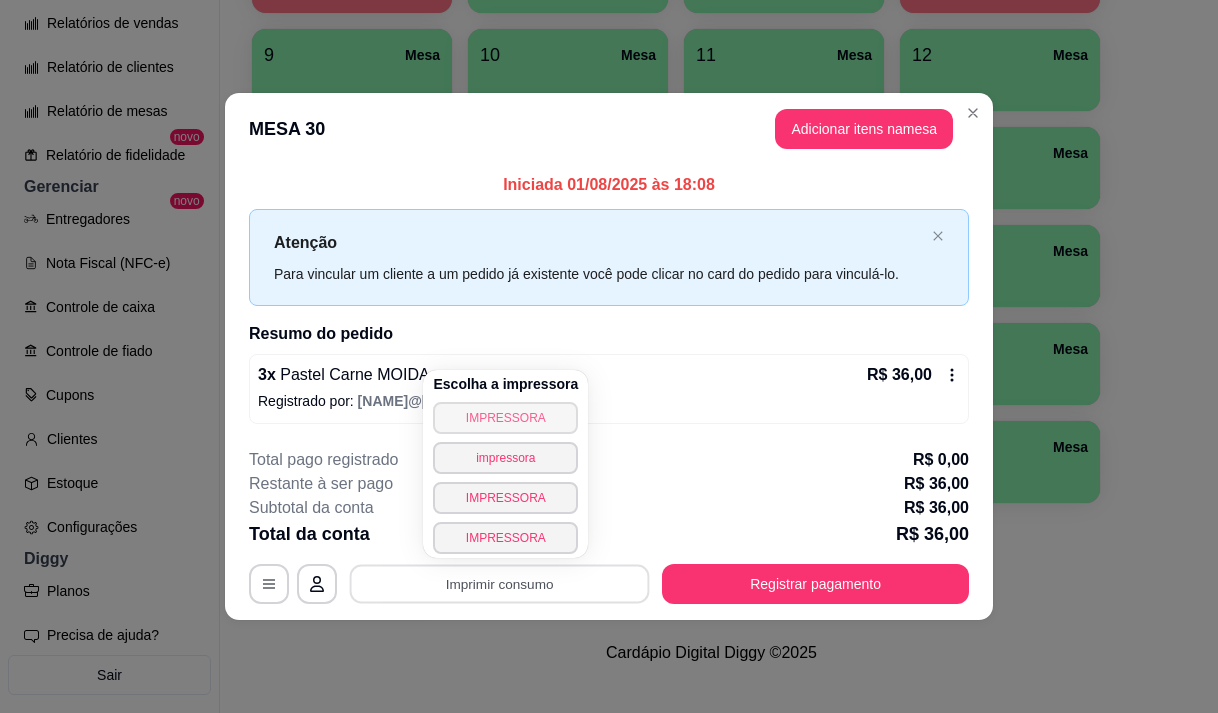 click on "IMPRESSORA" at bounding box center (505, 418) 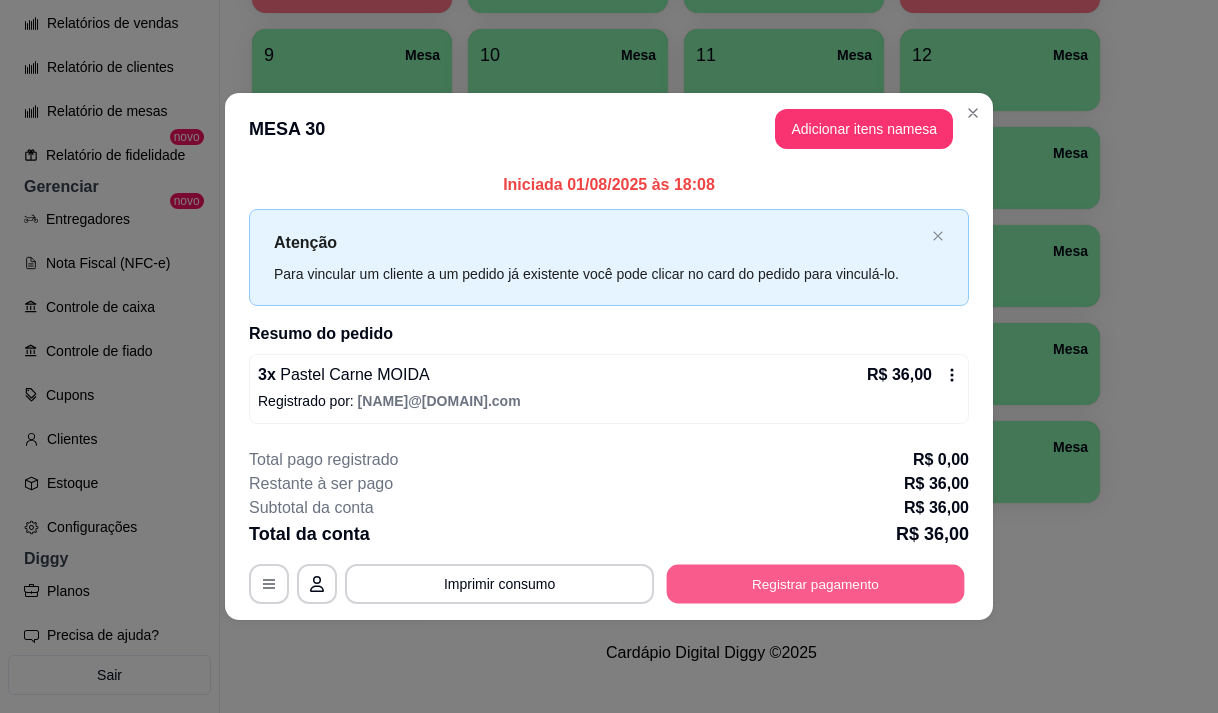 click on "Registrar pagamento" at bounding box center [816, 584] 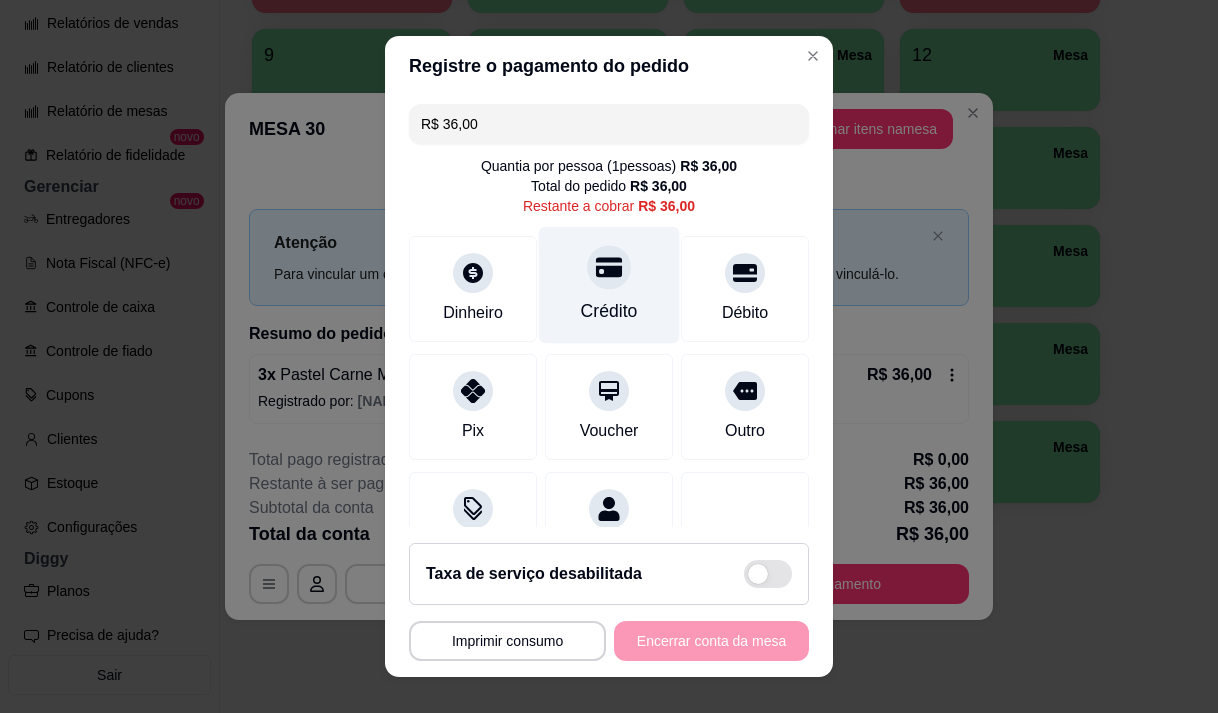 click on "Crédito" at bounding box center (609, 284) 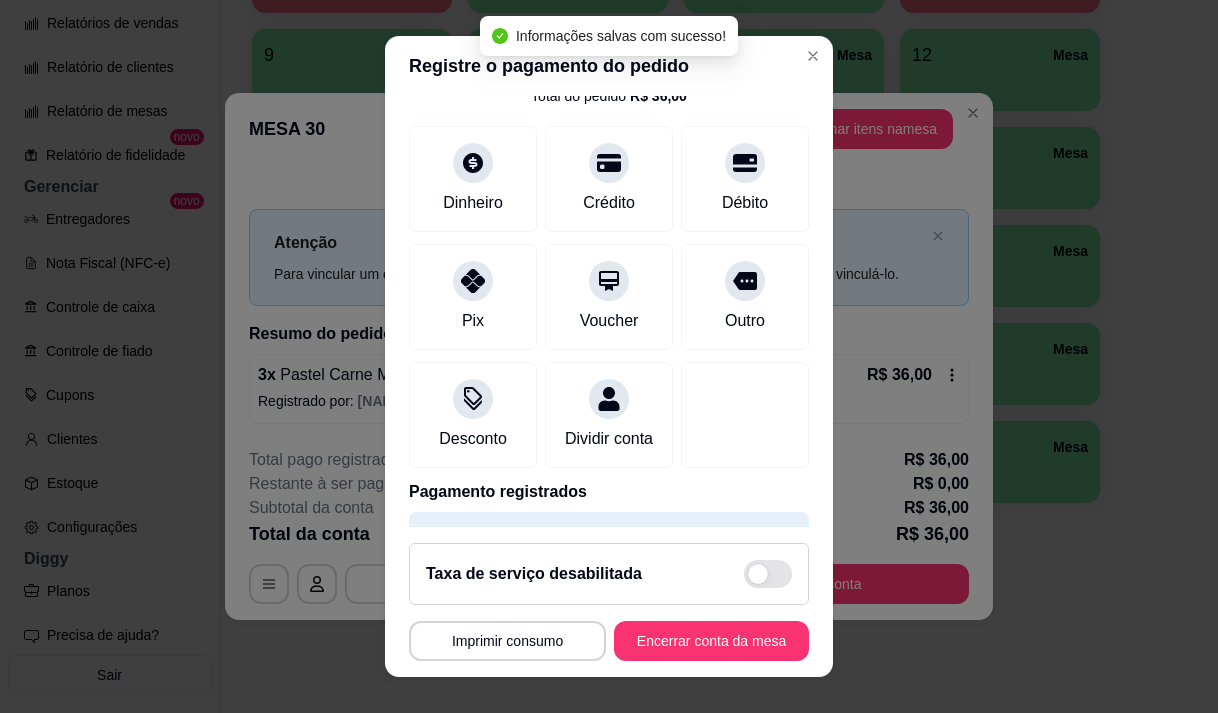 scroll, scrollTop: 166, scrollLeft: 0, axis: vertical 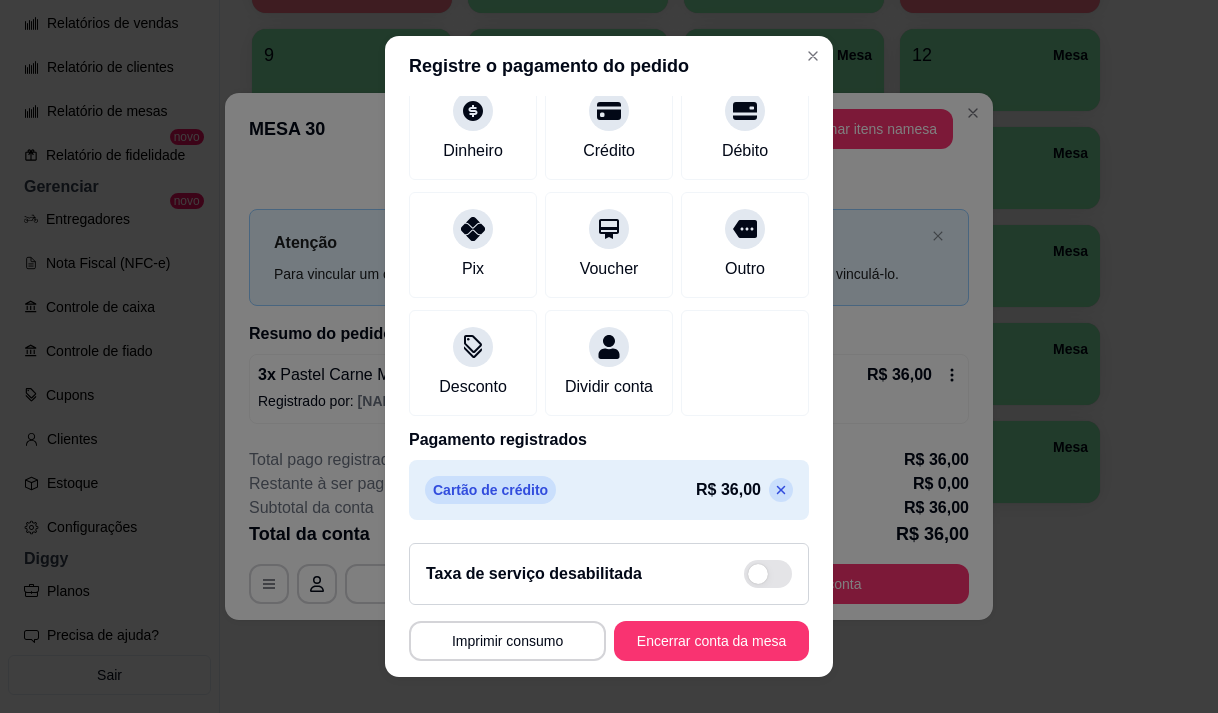 click 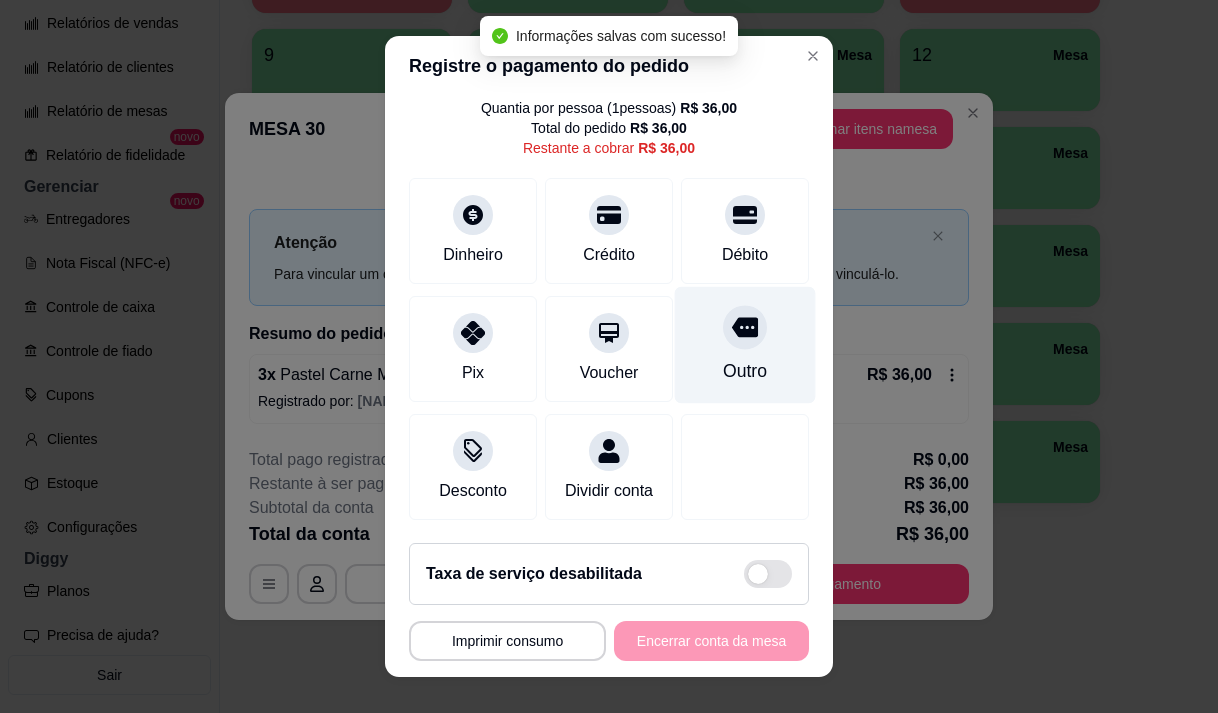 scroll, scrollTop: 0, scrollLeft: 0, axis: both 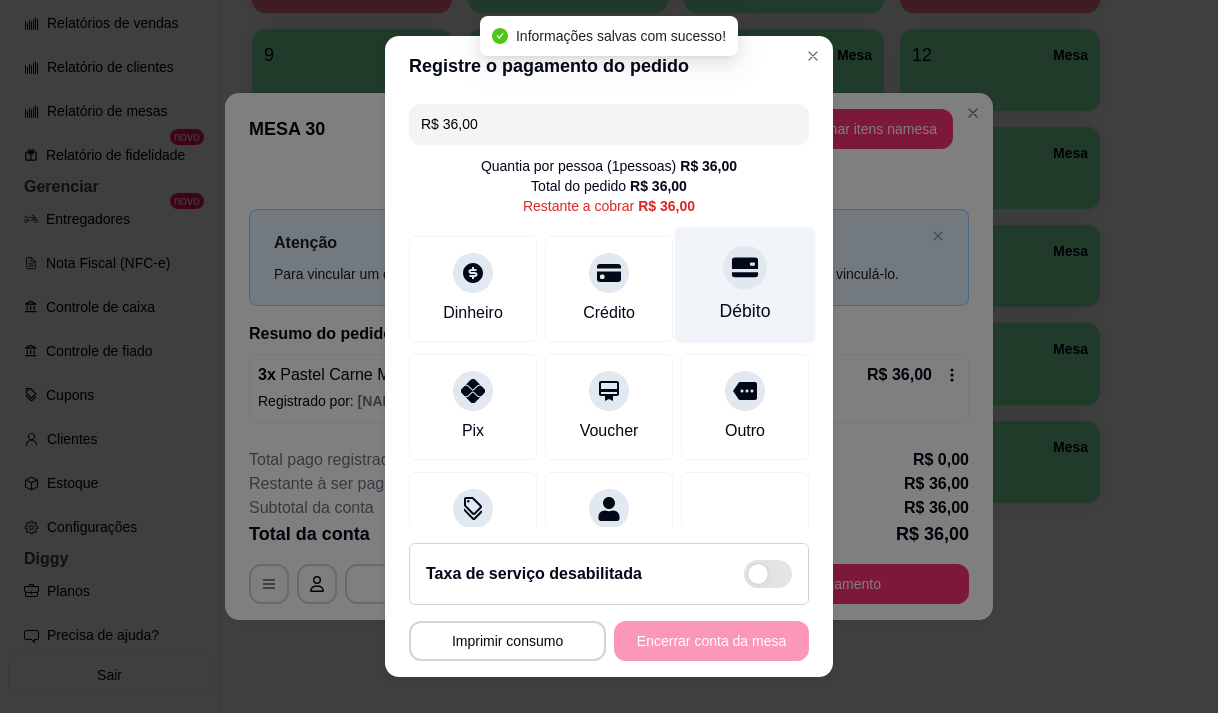 click on "Débito" at bounding box center (745, 311) 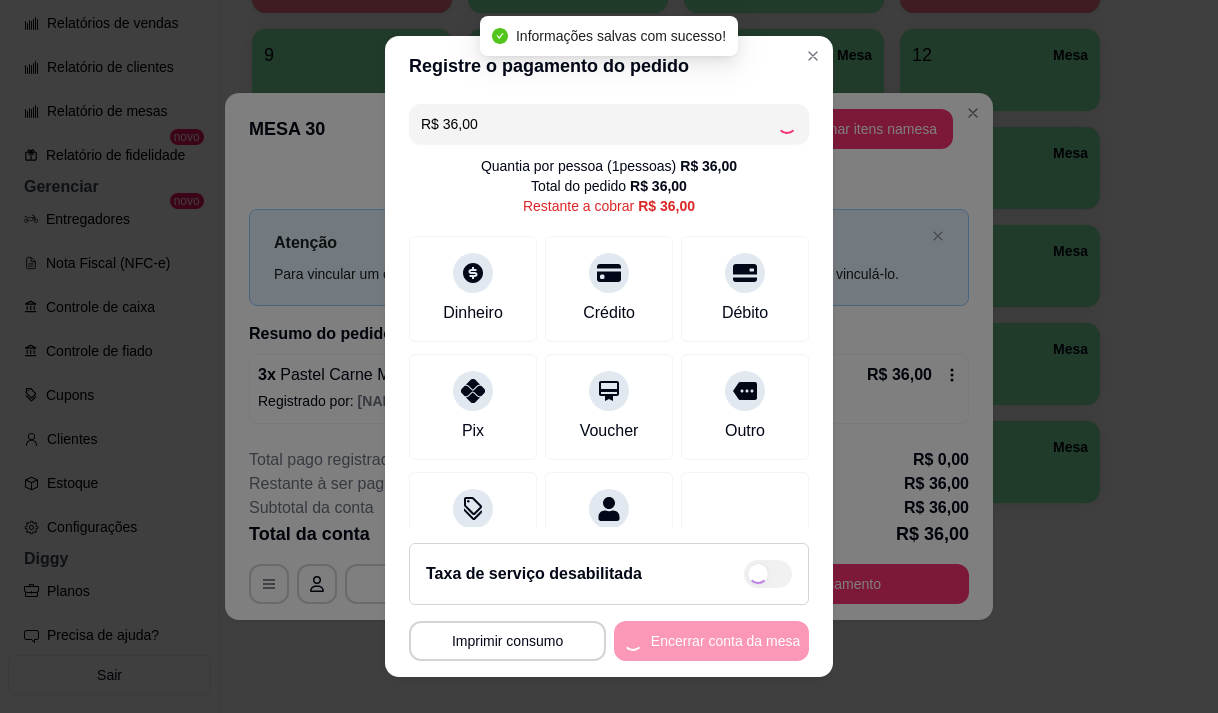 type on "R$ 0,00" 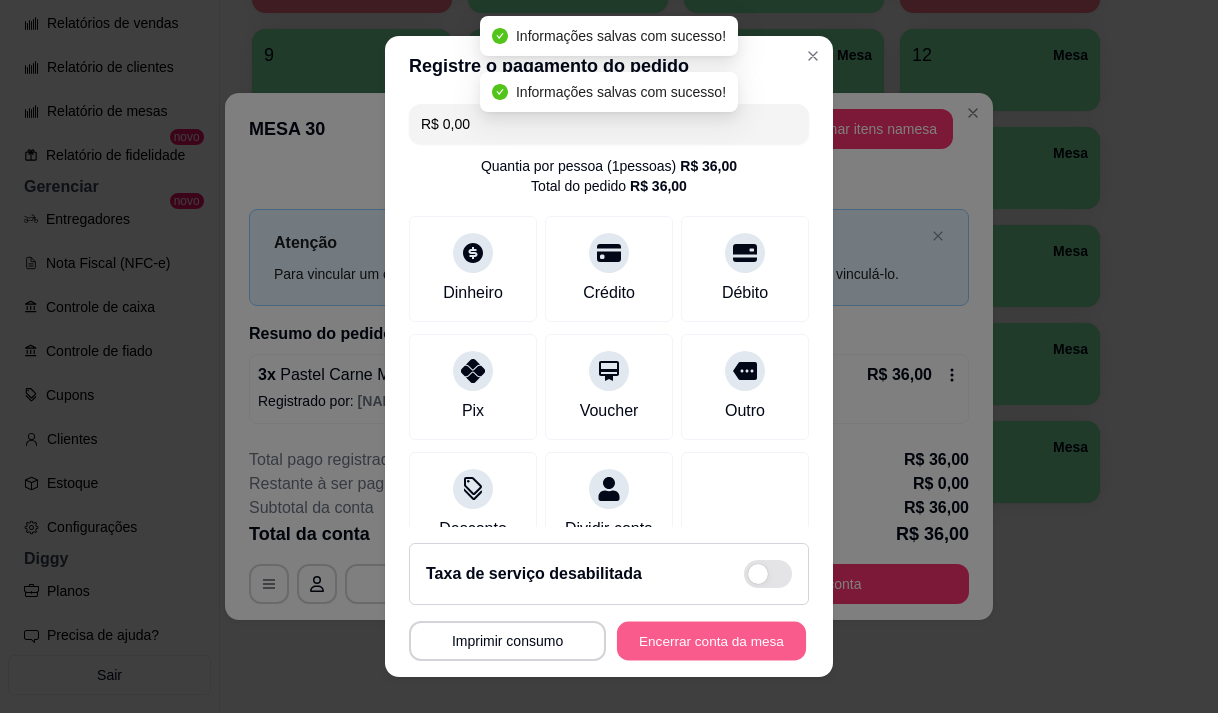 click on "Encerrar conta da mesa" at bounding box center (711, 641) 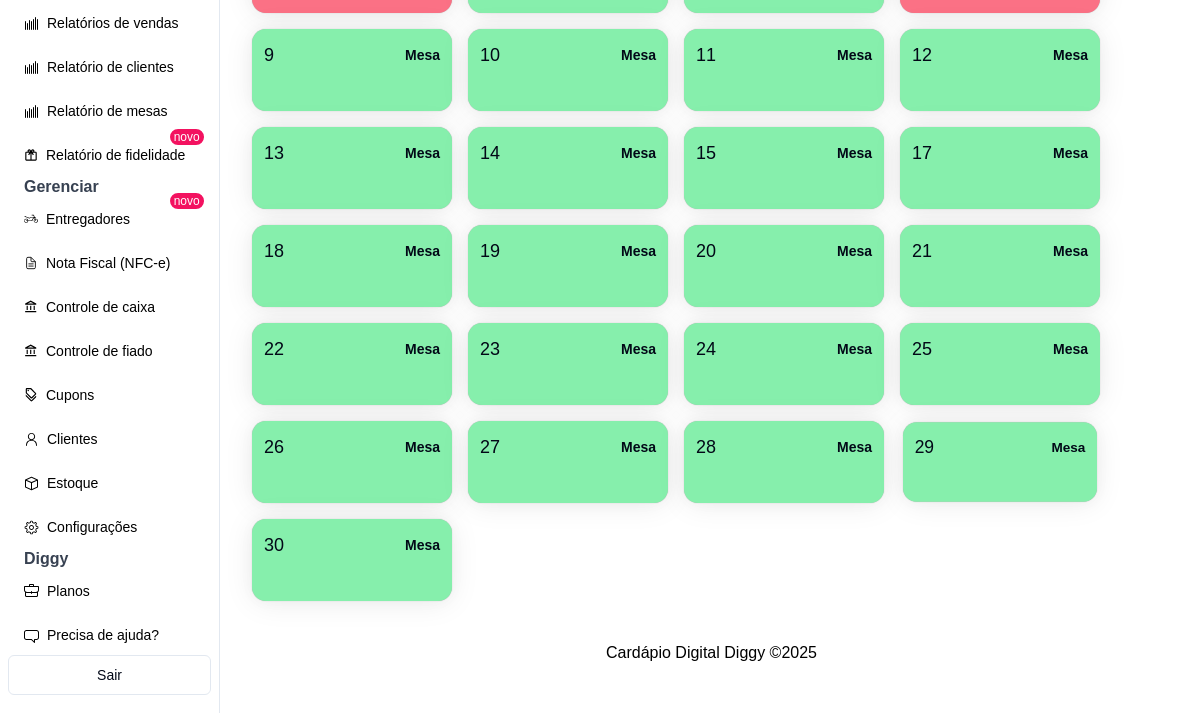 click at bounding box center (1000, 475) 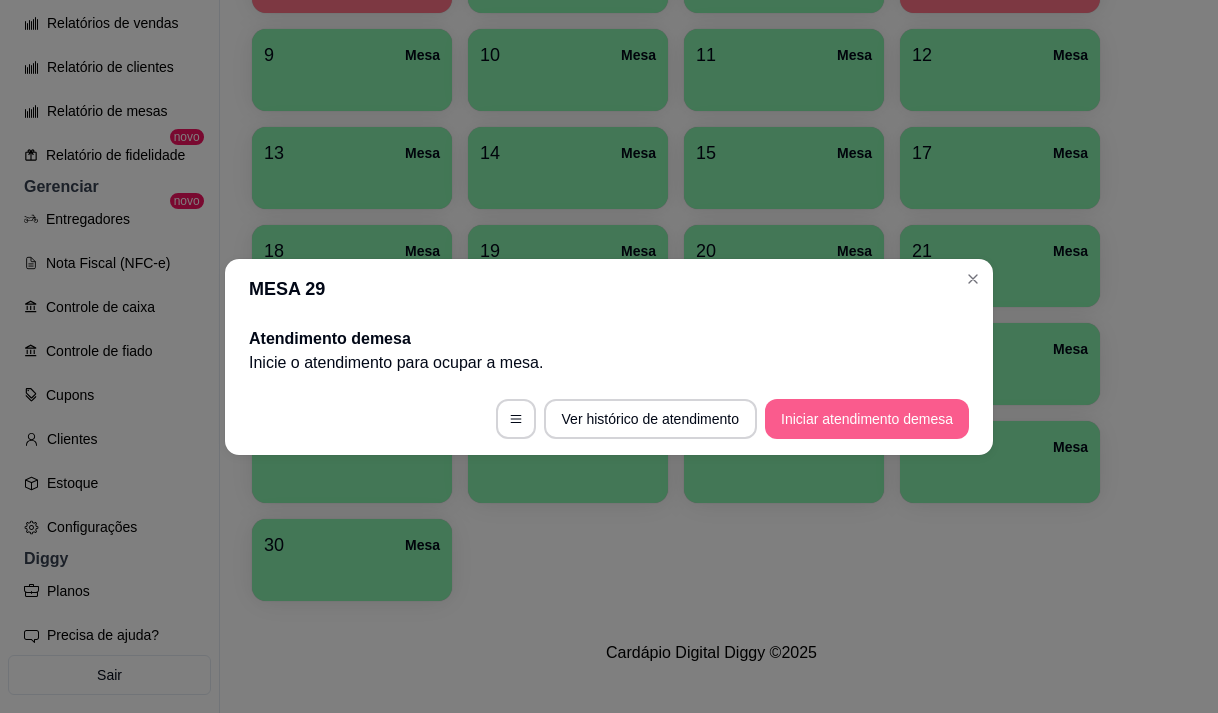 click on "Iniciar atendimento de  mesa" at bounding box center [867, 419] 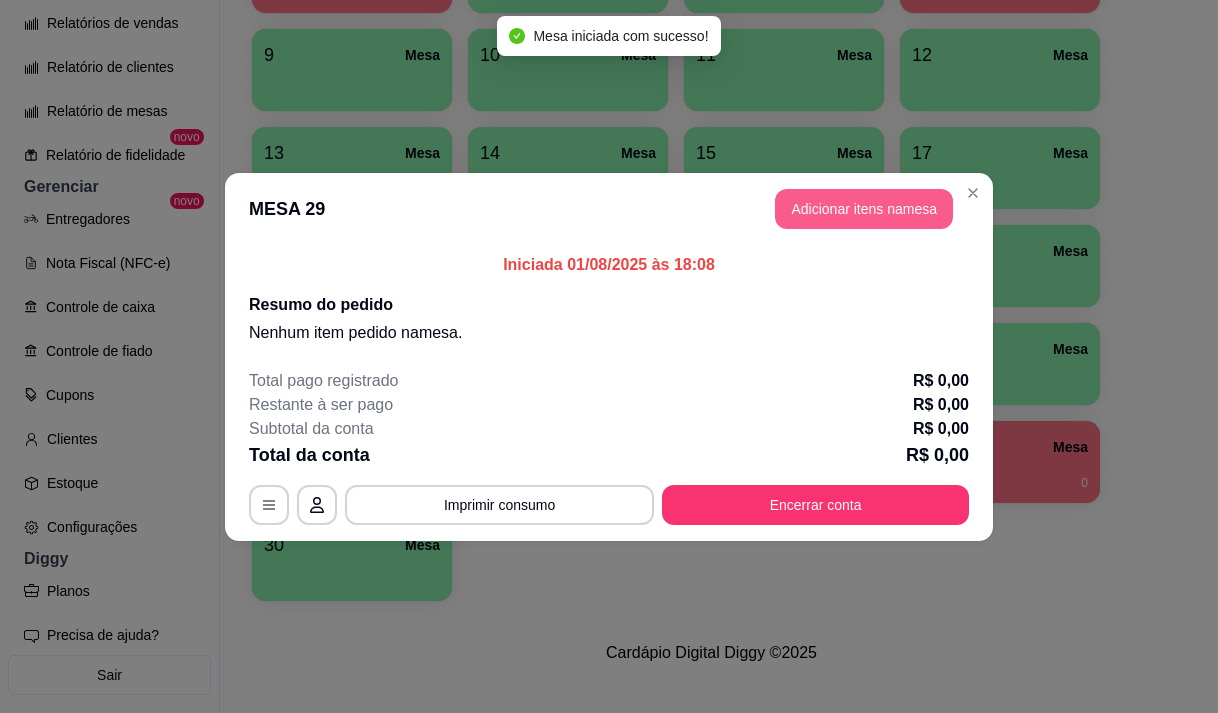 click on "Adicionar itens na  mesa" at bounding box center (864, 209) 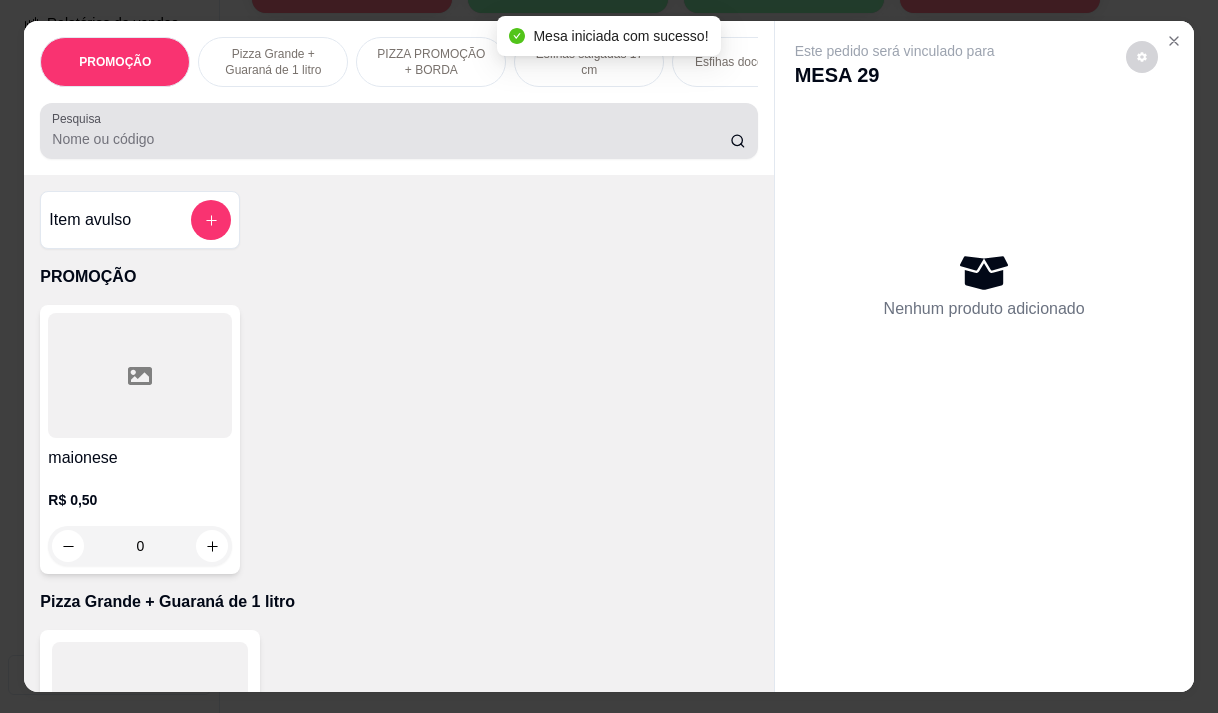 click on "Pesquisa" at bounding box center (391, 139) 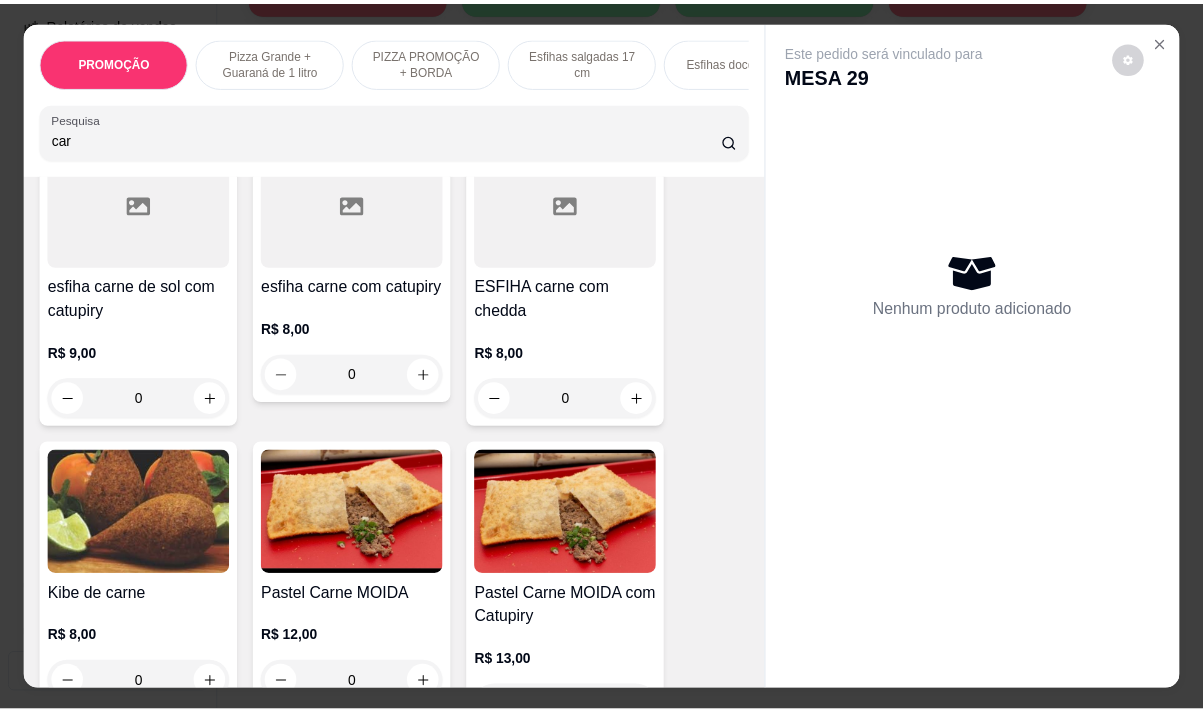 scroll, scrollTop: 1100, scrollLeft: 0, axis: vertical 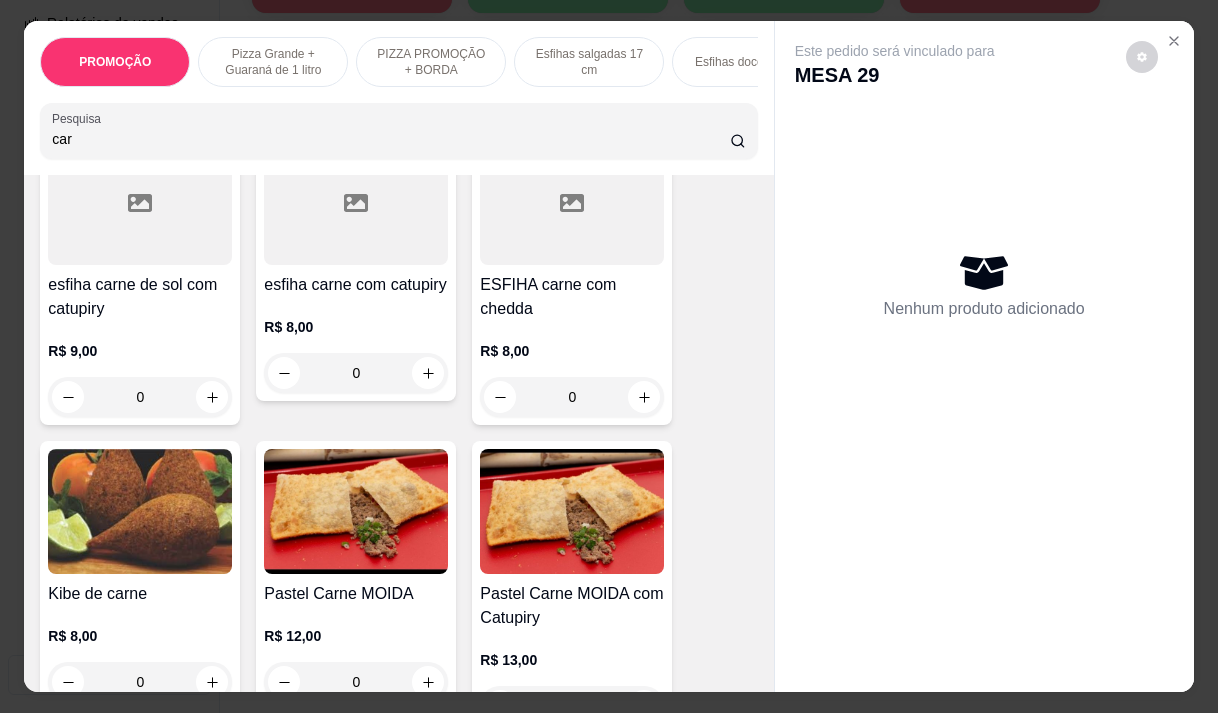 type on "car" 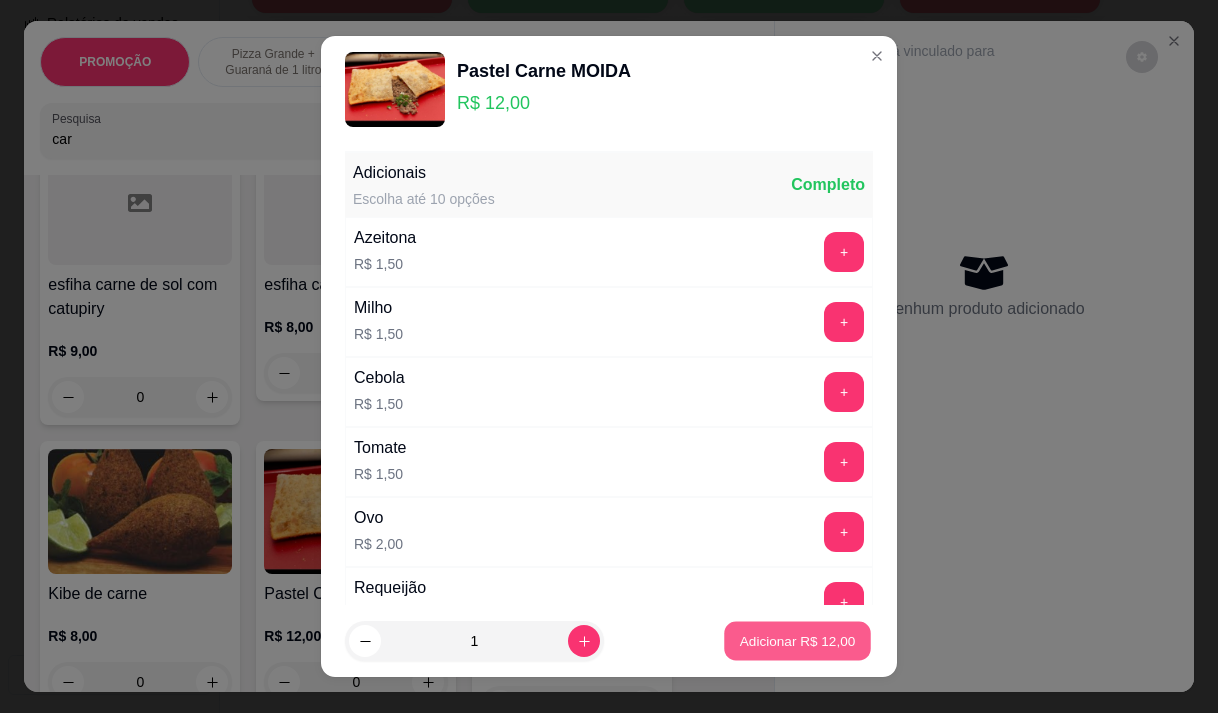 click on "Adicionar   R$ 12,00" at bounding box center (797, 641) 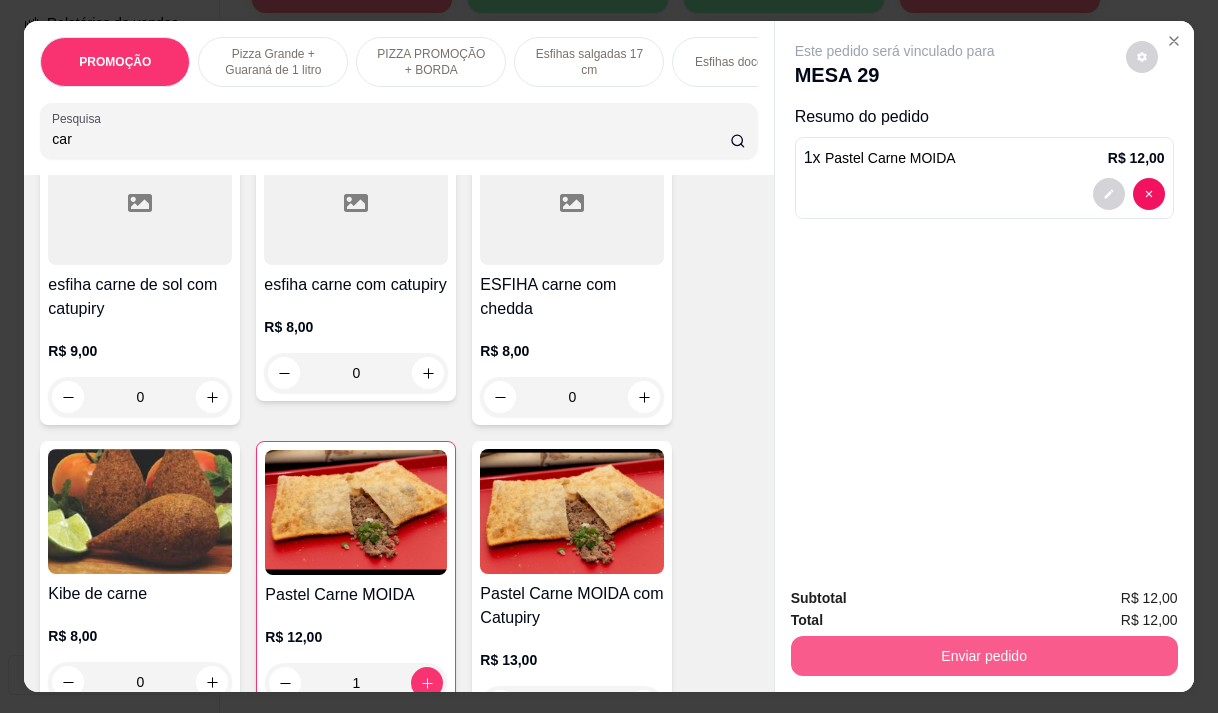 click on "Enviar pedido" at bounding box center [984, 656] 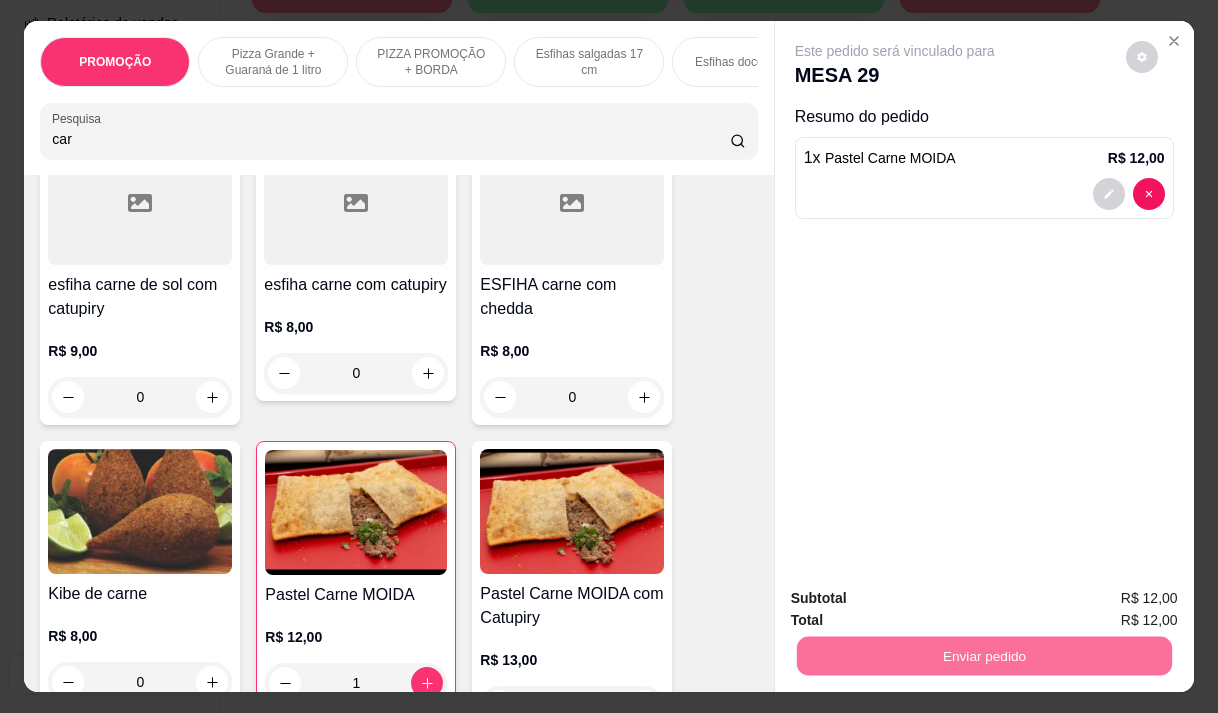 click on "Não registrar e enviar pedido" at bounding box center [918, 598] 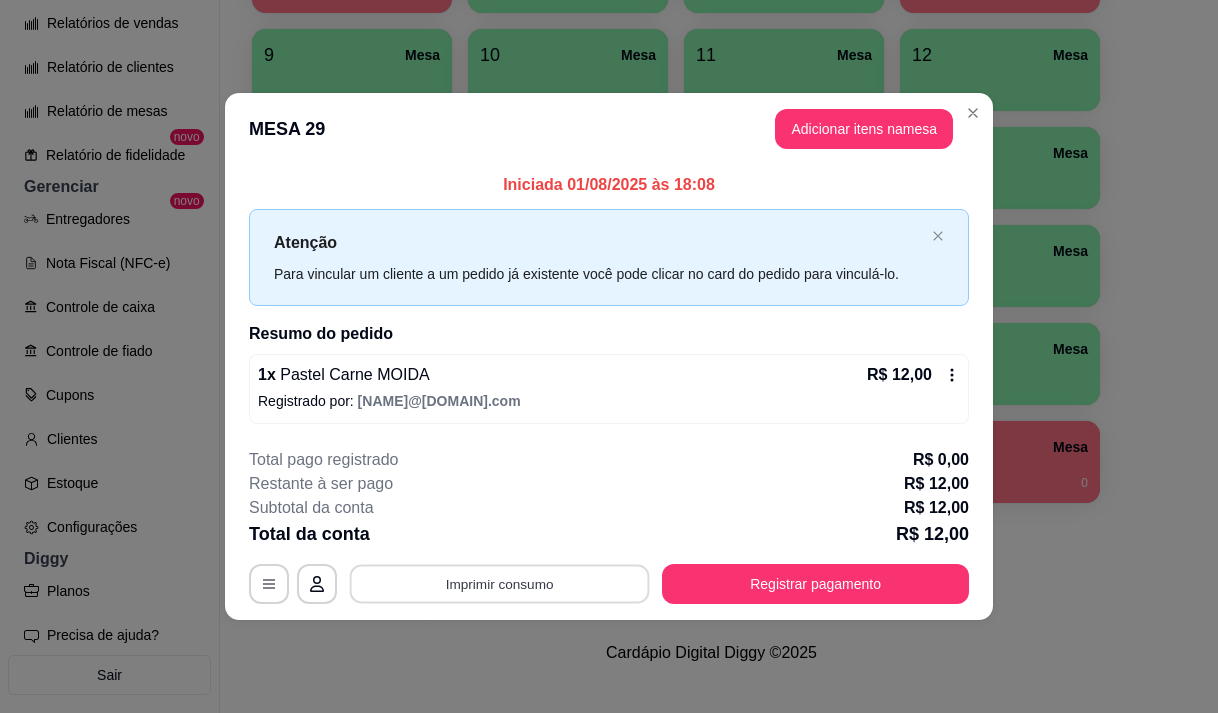 click on "Imprimir consumo" at bounding box center [500, 584] 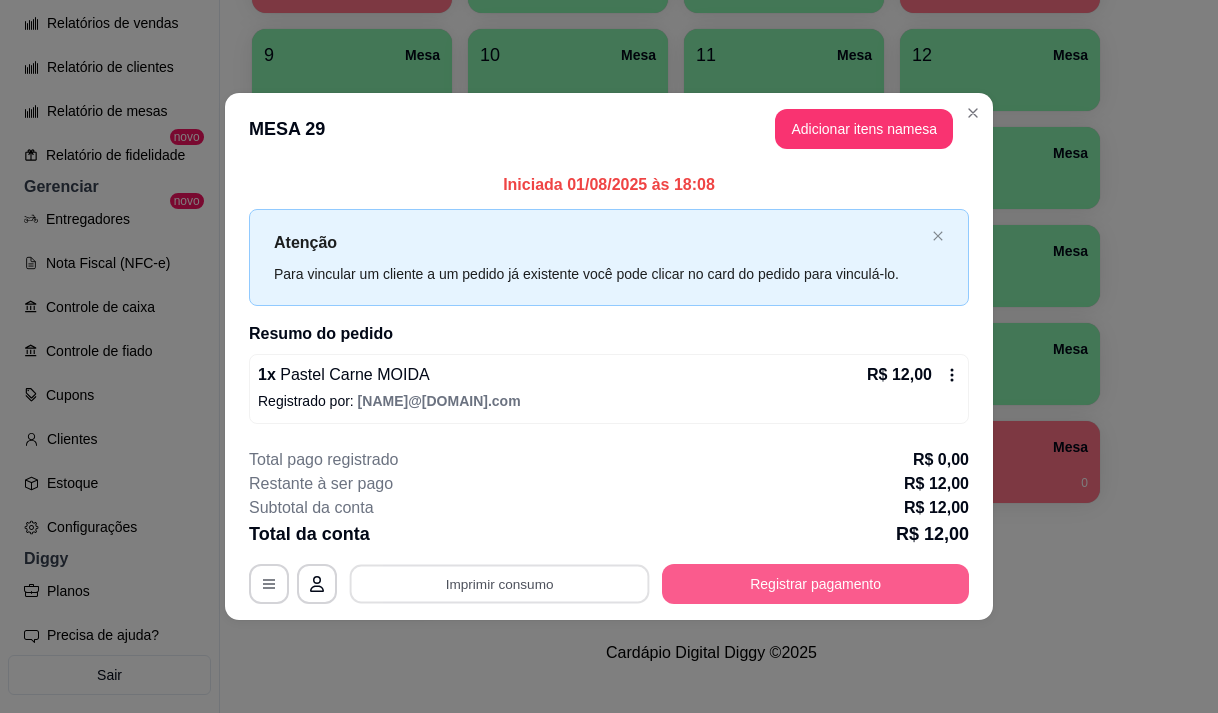 click on "Registrar pagamento" at bounding box center (815, 584) 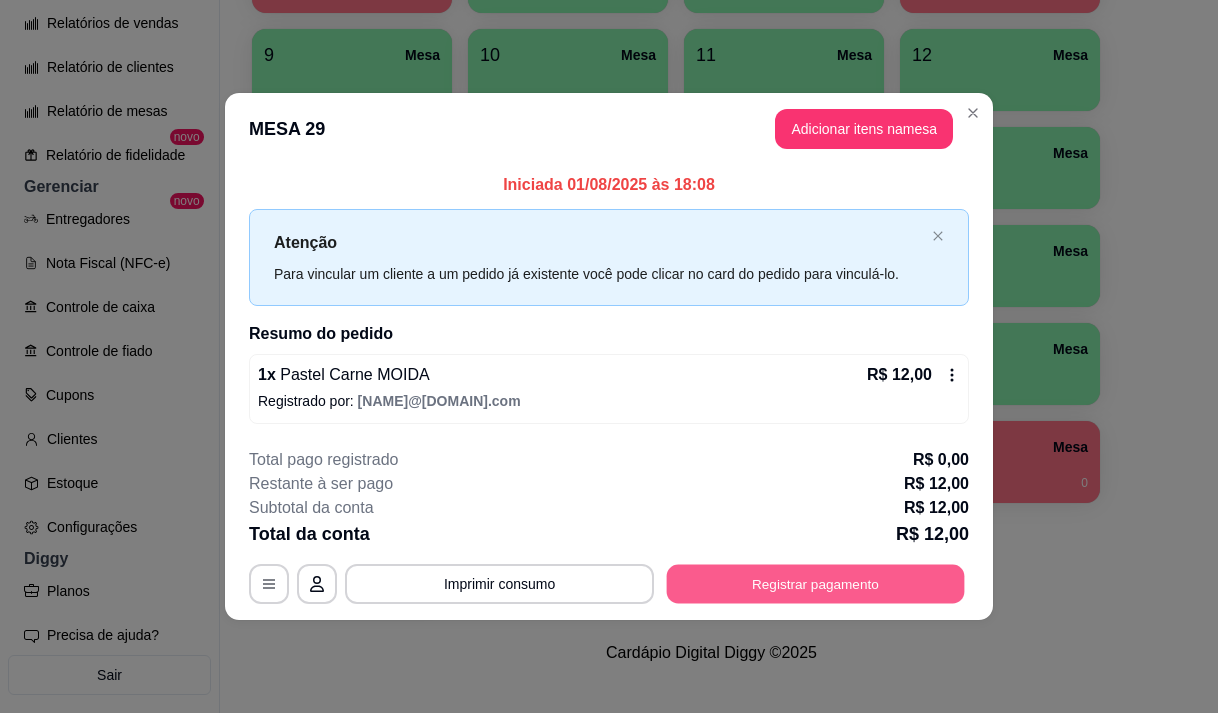 click on "Registrar pagamento" at bounding box center [816, 584] 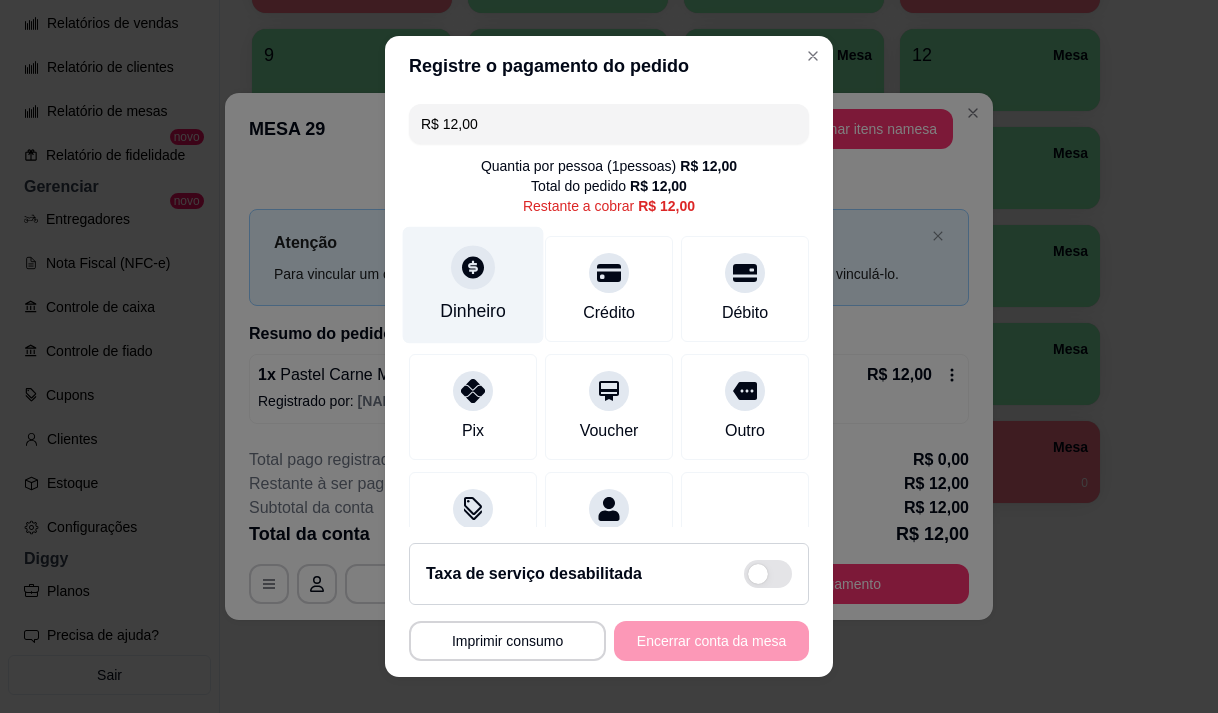 click on "Dinheiro" at bounding box center (473, 284) 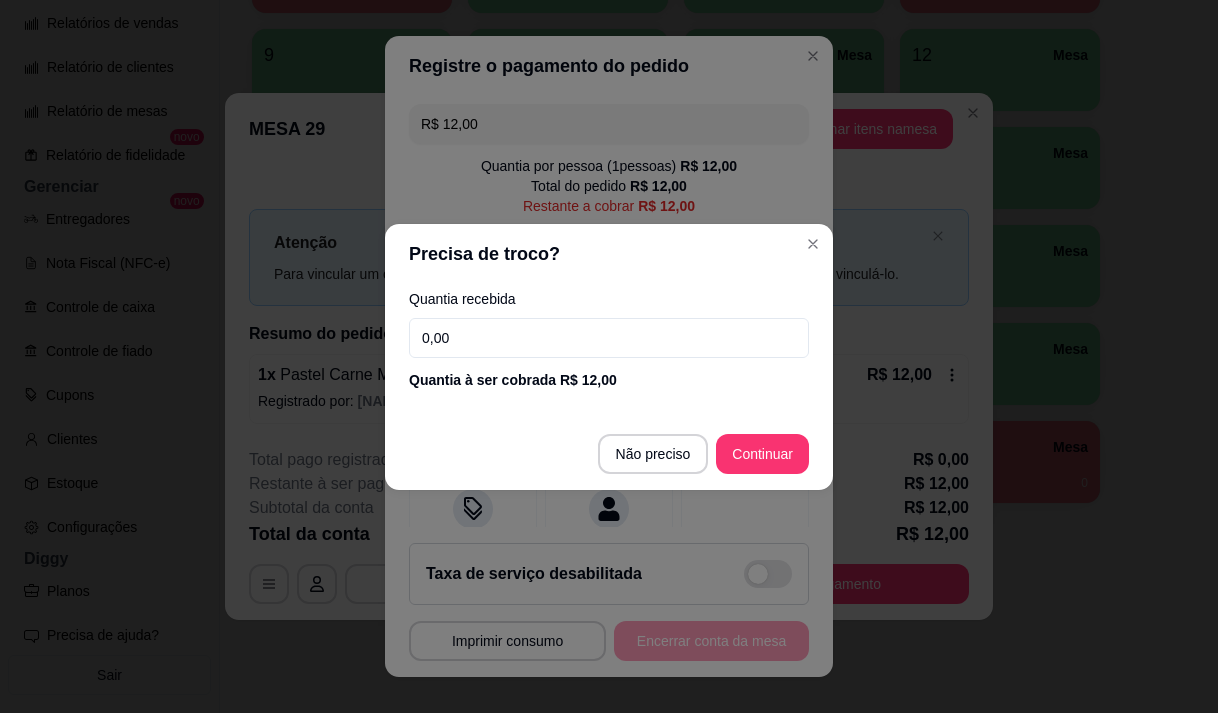 click on "0,00" at bounding box center (609, 338) 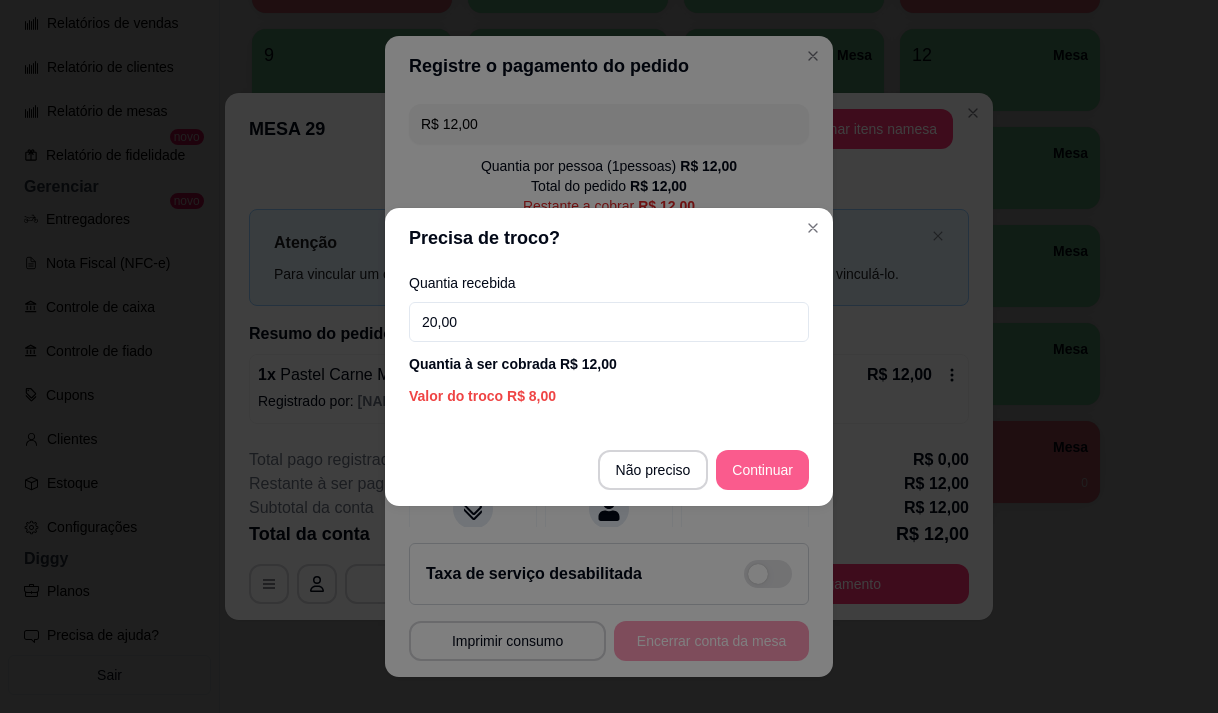 type on "20,00" 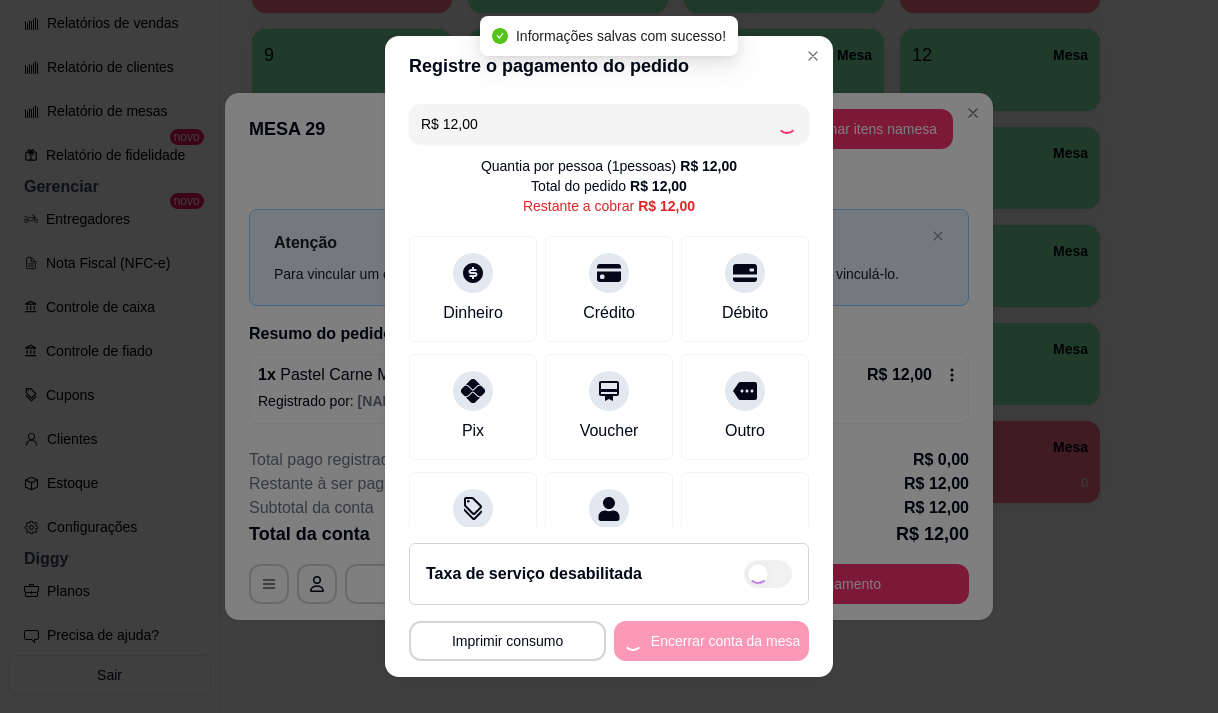 type on "R$ 0,00" 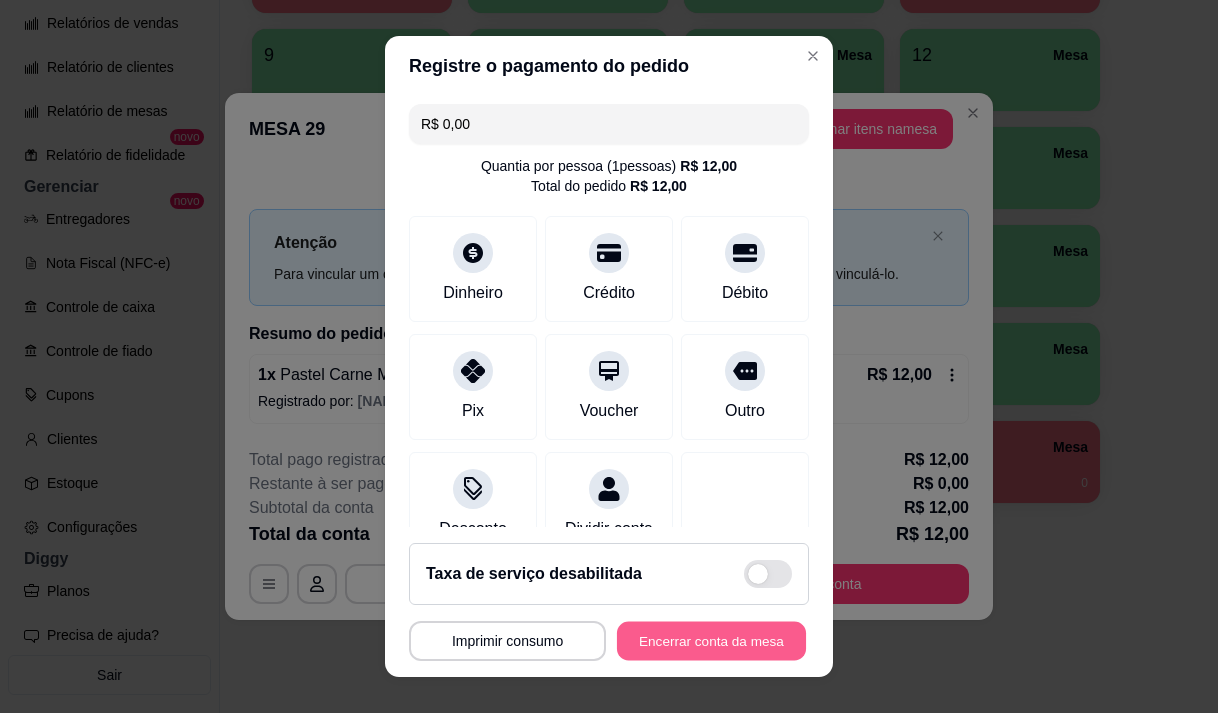 click on "Encerrar conta da mesa" at bounding box center (711, 641) 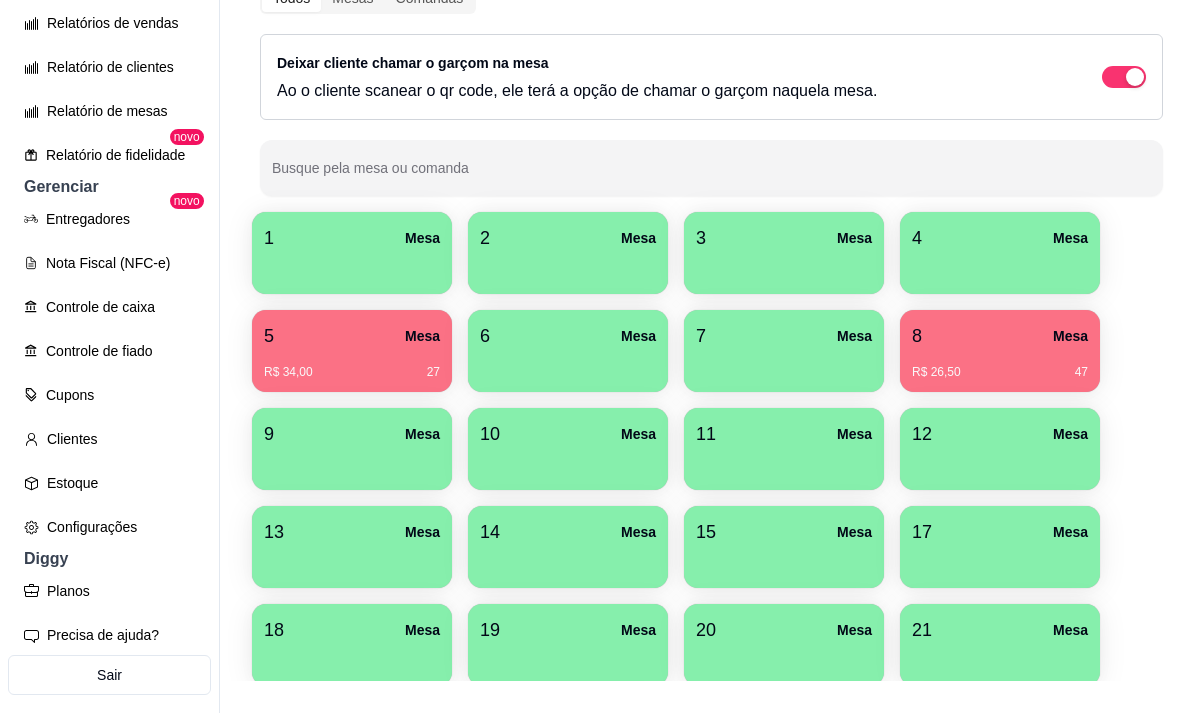 scroll, scrollTop: 0, scrollLeft: 0, axis: both 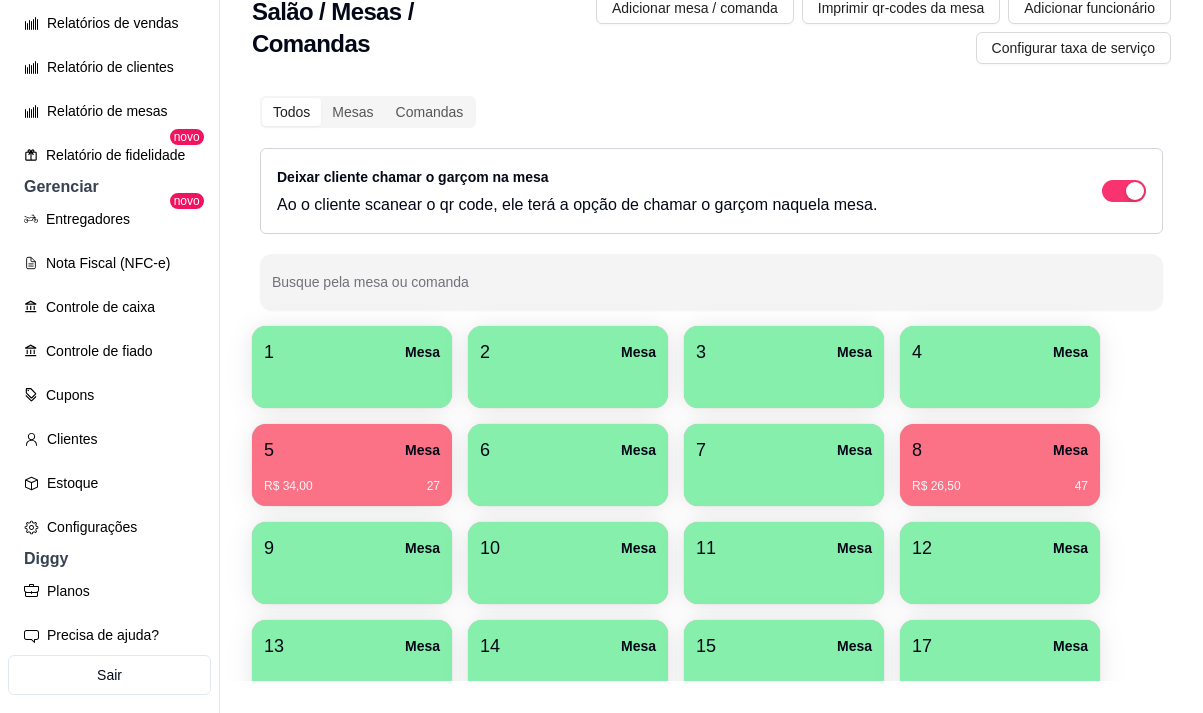 click on "R$ 34,00 27" at bounding box center [352, 479] 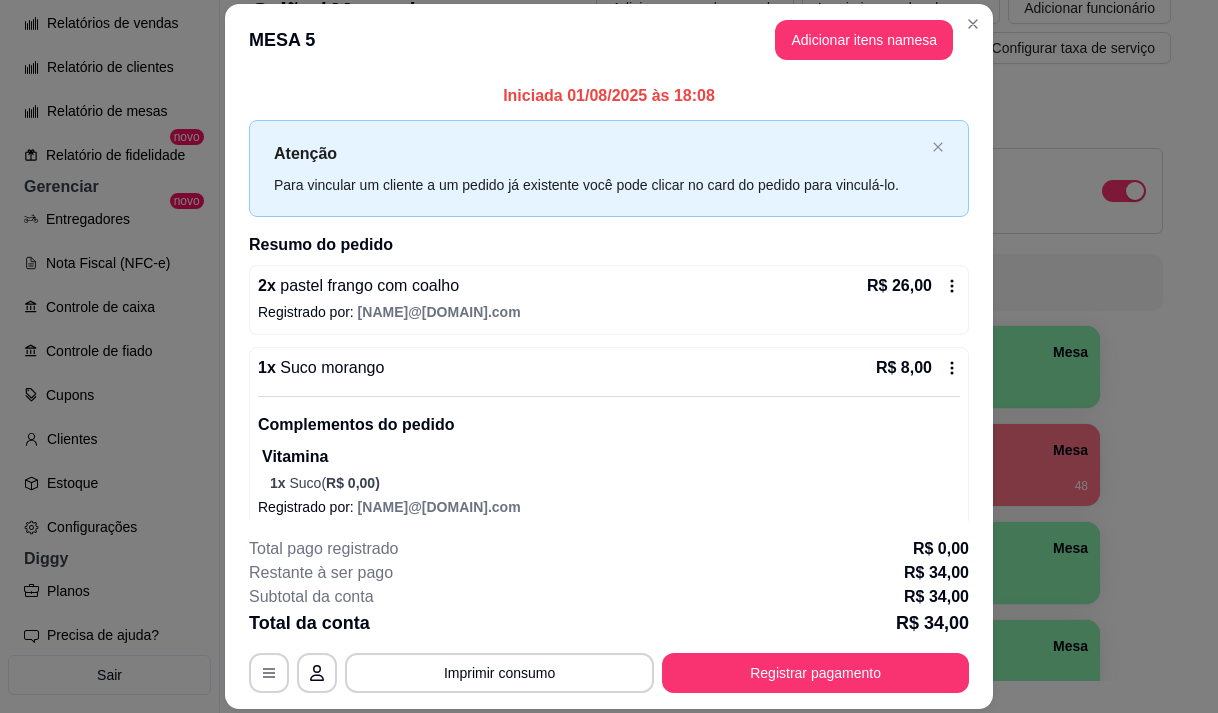 click 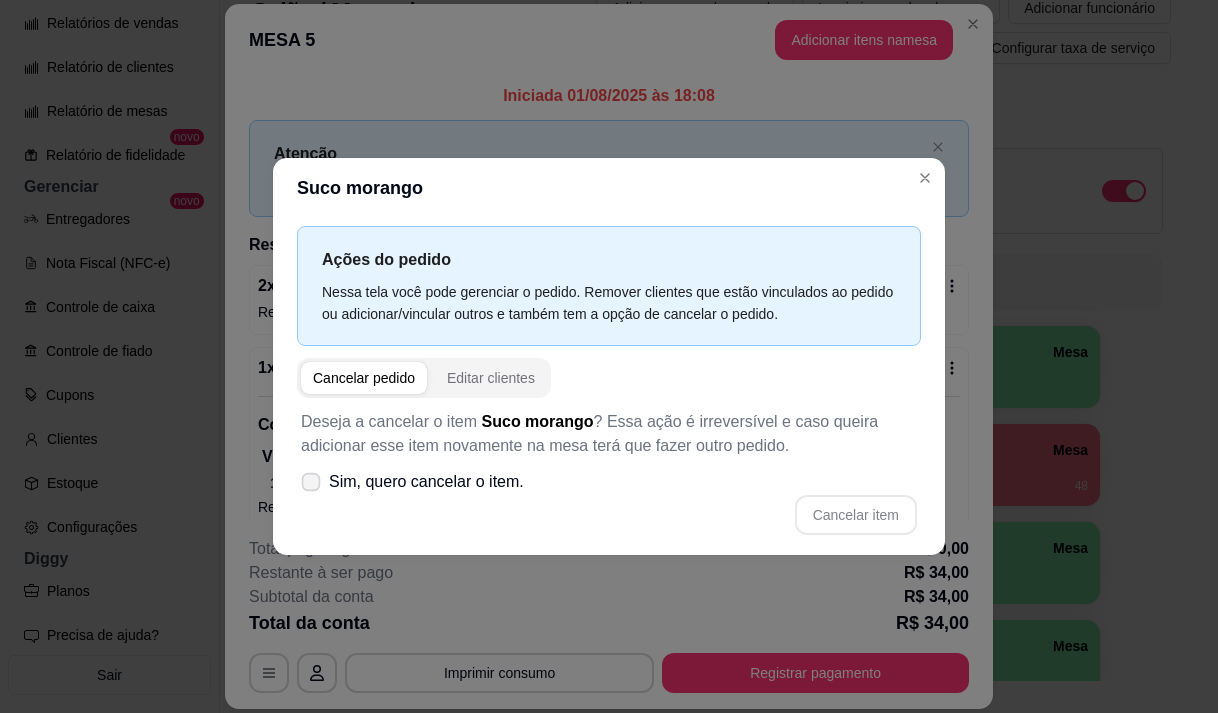 click on "Sim, quero cancelar o item." at bounding box center [412, 482] 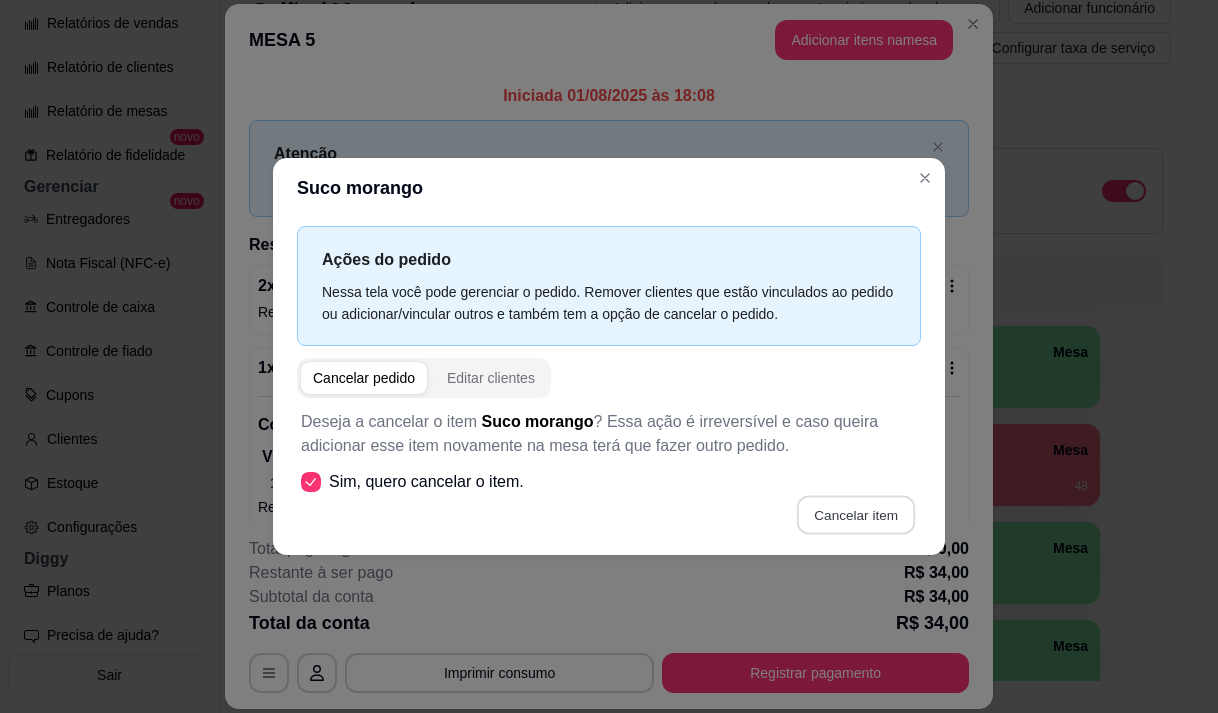 click on "Cancelar item" at bounding box center (855, 514) 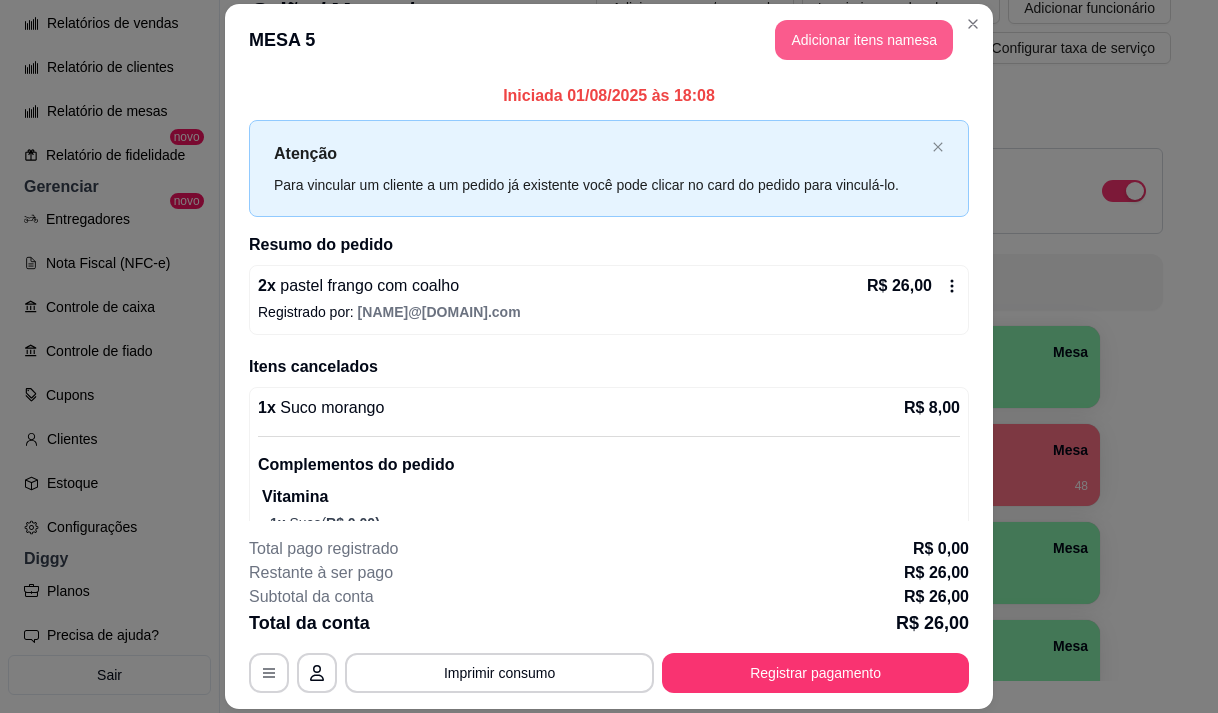 click on "Adicionar itens na  mesa" at bounding box center [864, 40] 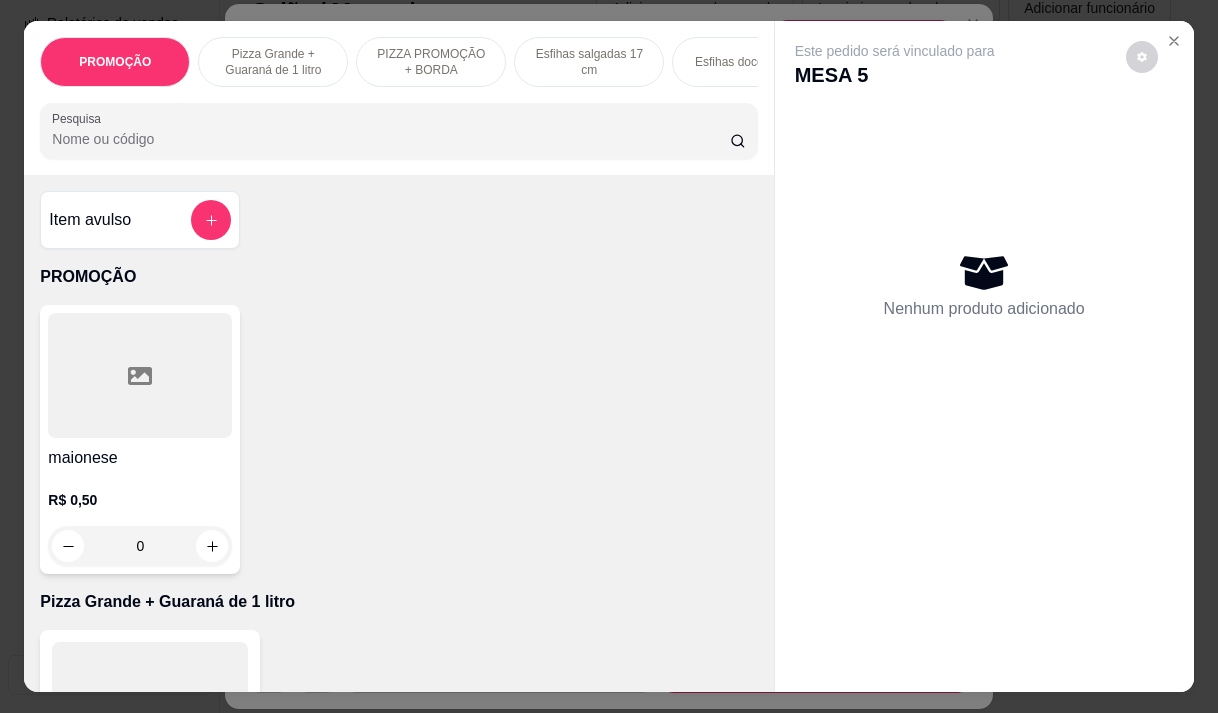 click on "Pesquisa" at bounding box center [391, 139] 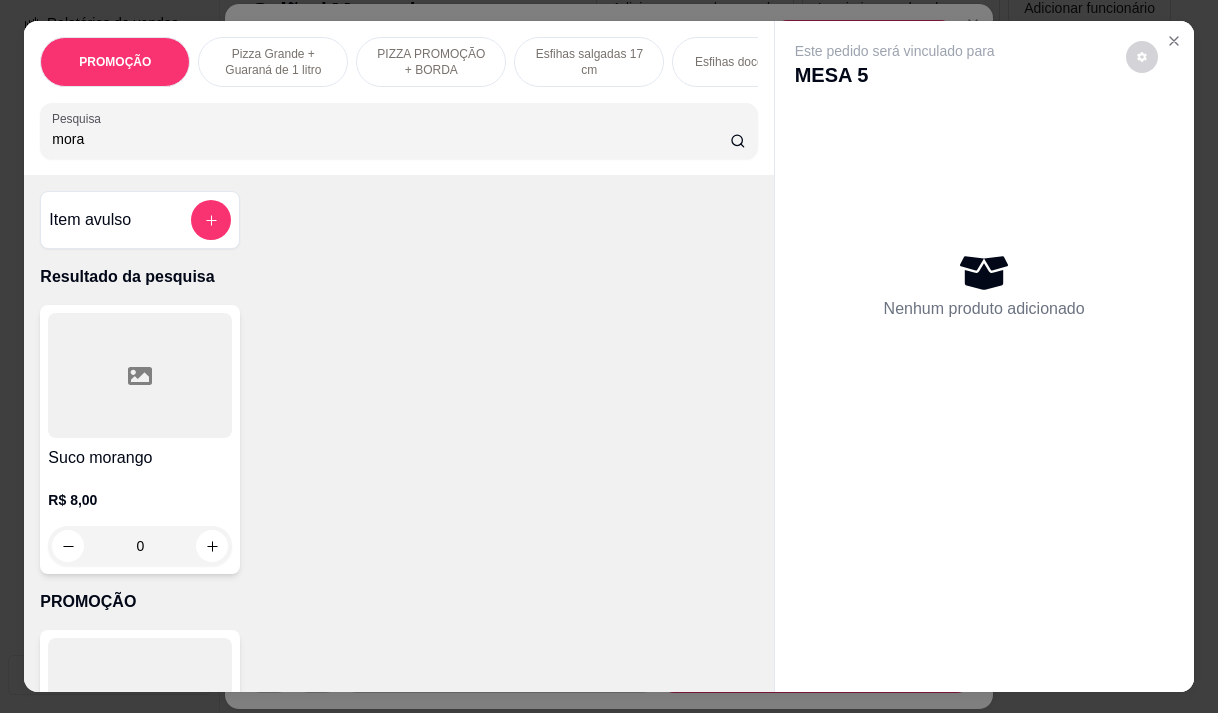 type on "mora" 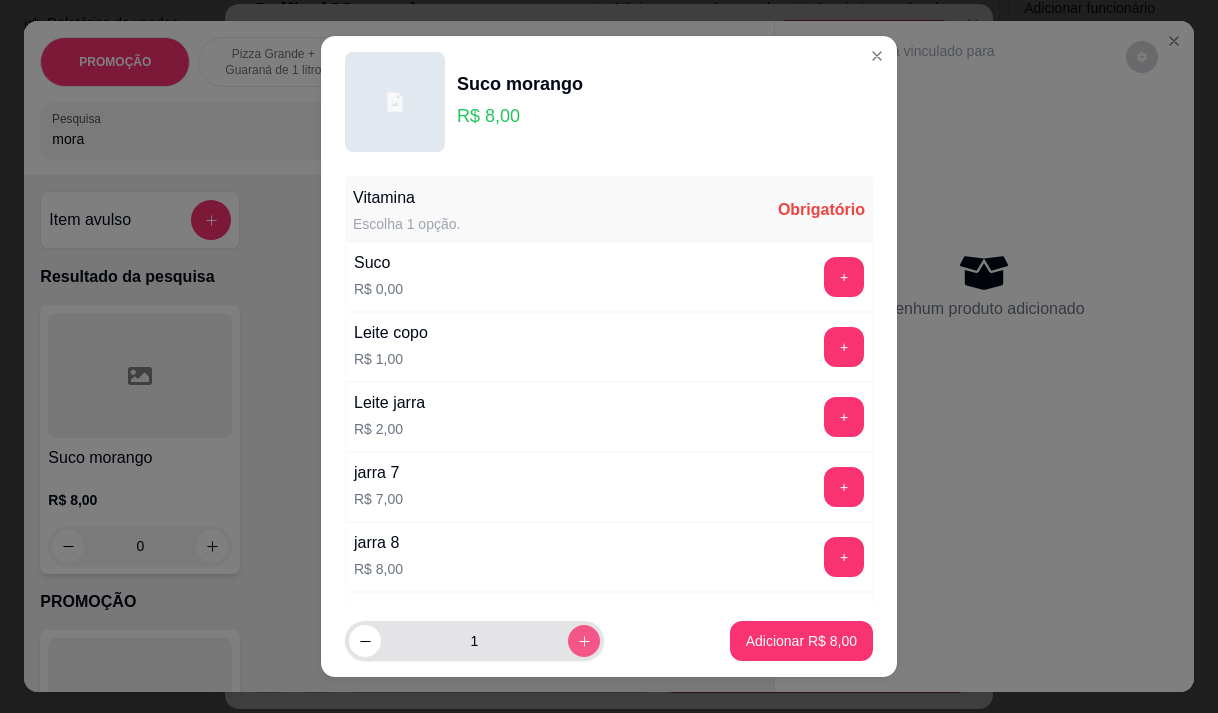 click 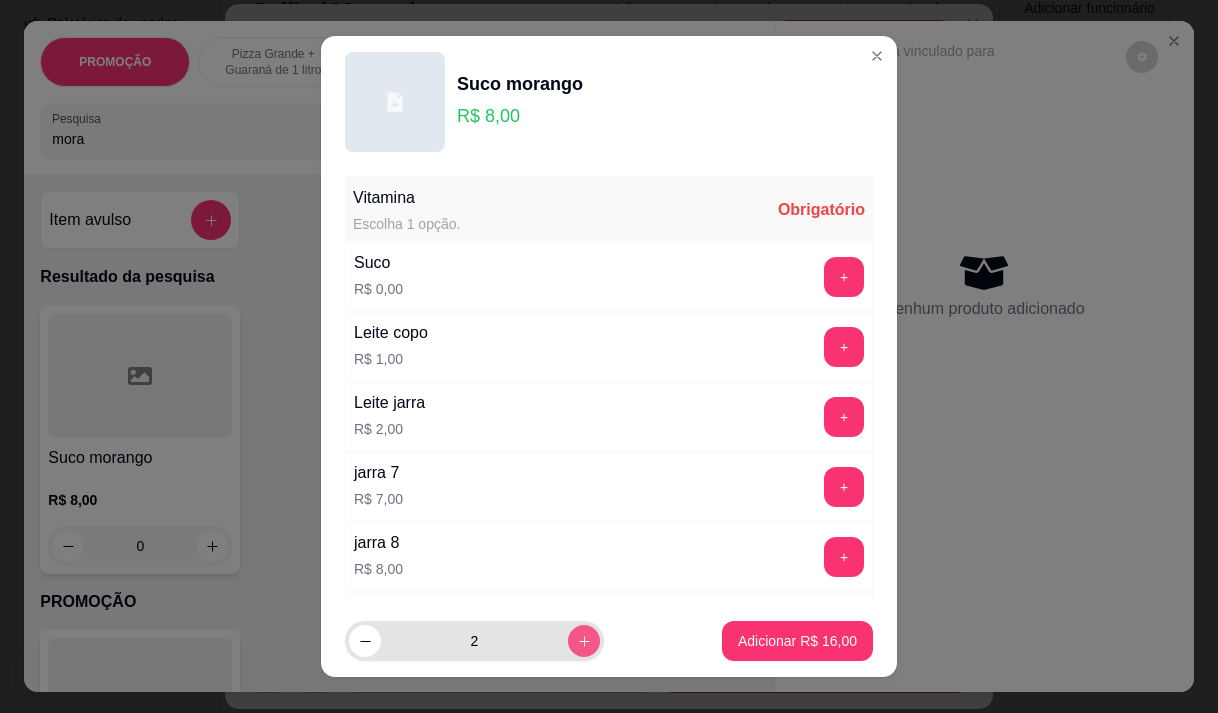 type on "2" 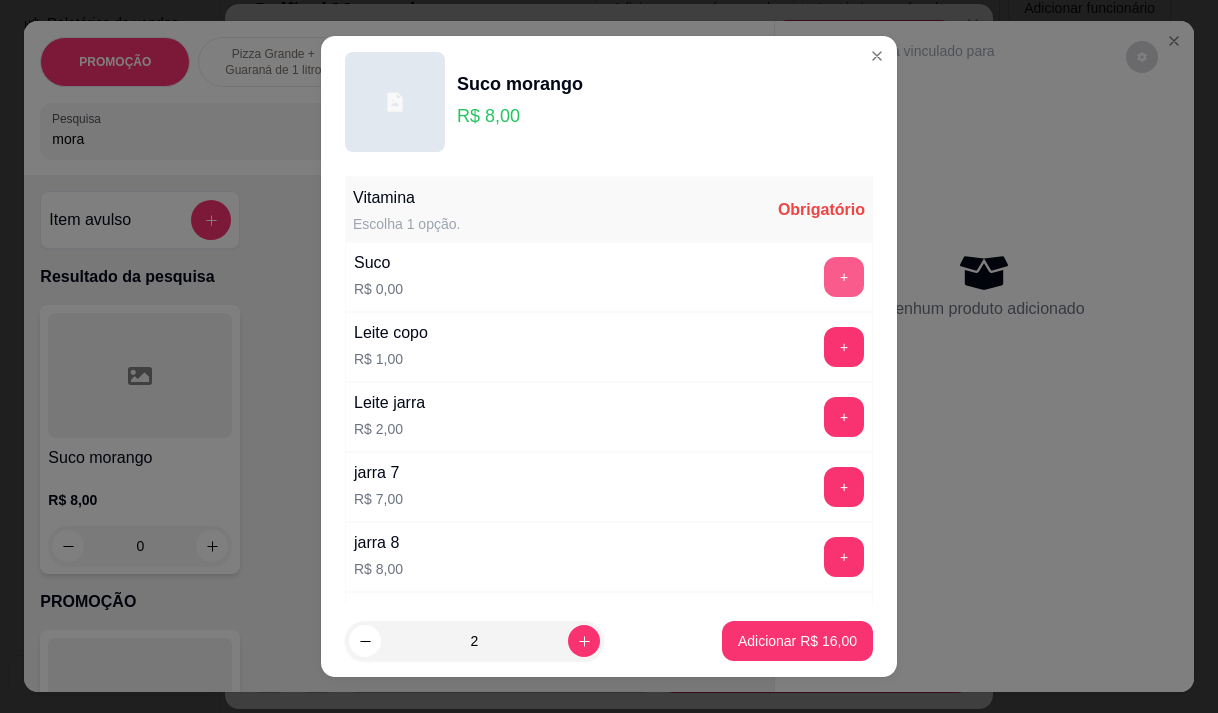 click on "+" at bounding box center (844, 277) 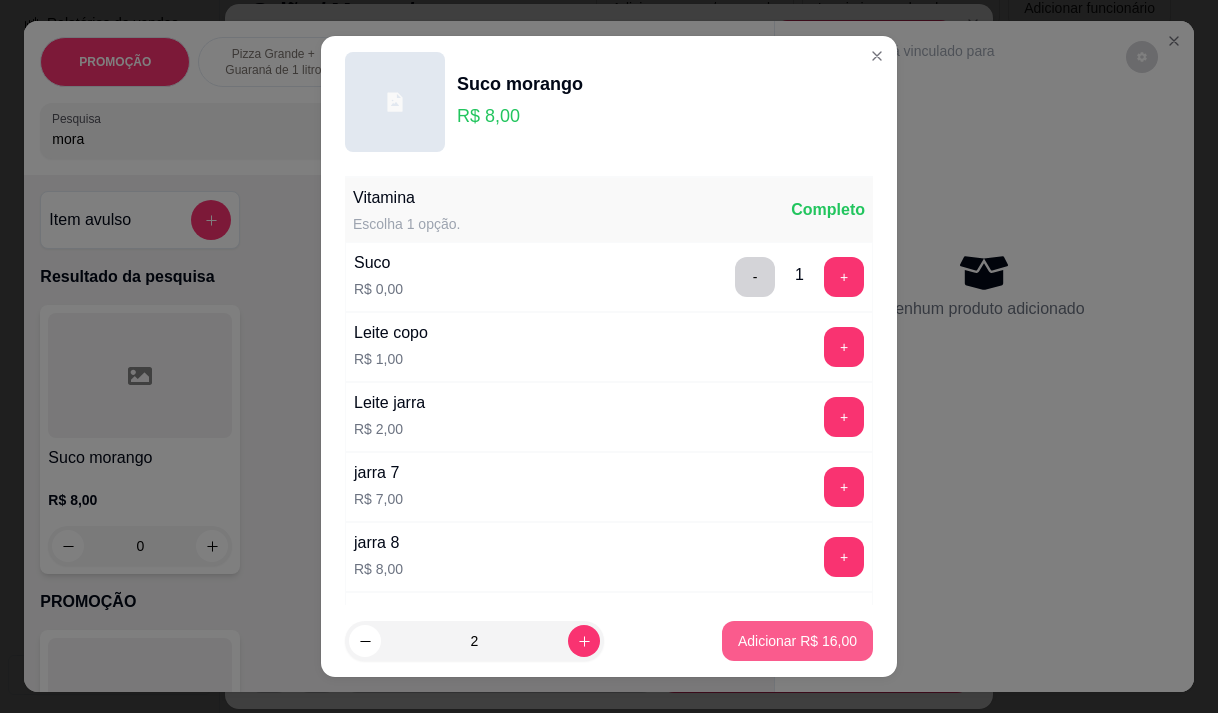click on "Adicionar   R$ 16,00" at bounding box center (797, 641) 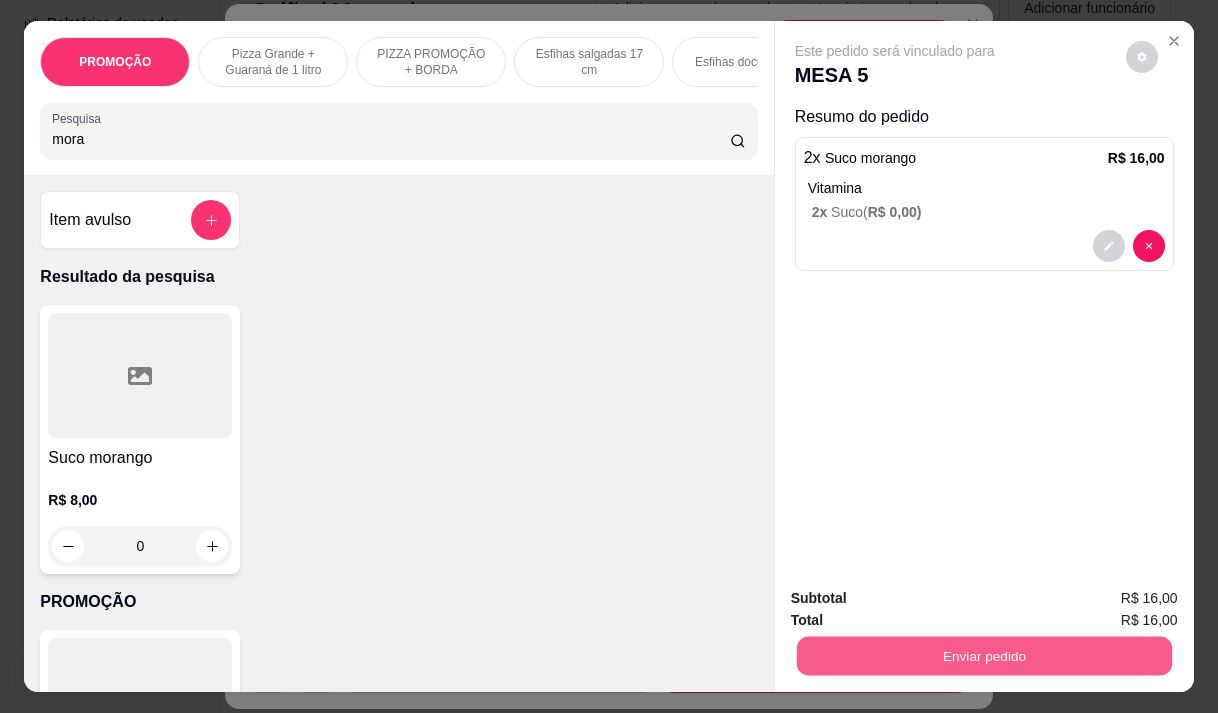 click on "Enviar pedido" at bounding box center (983, 655) 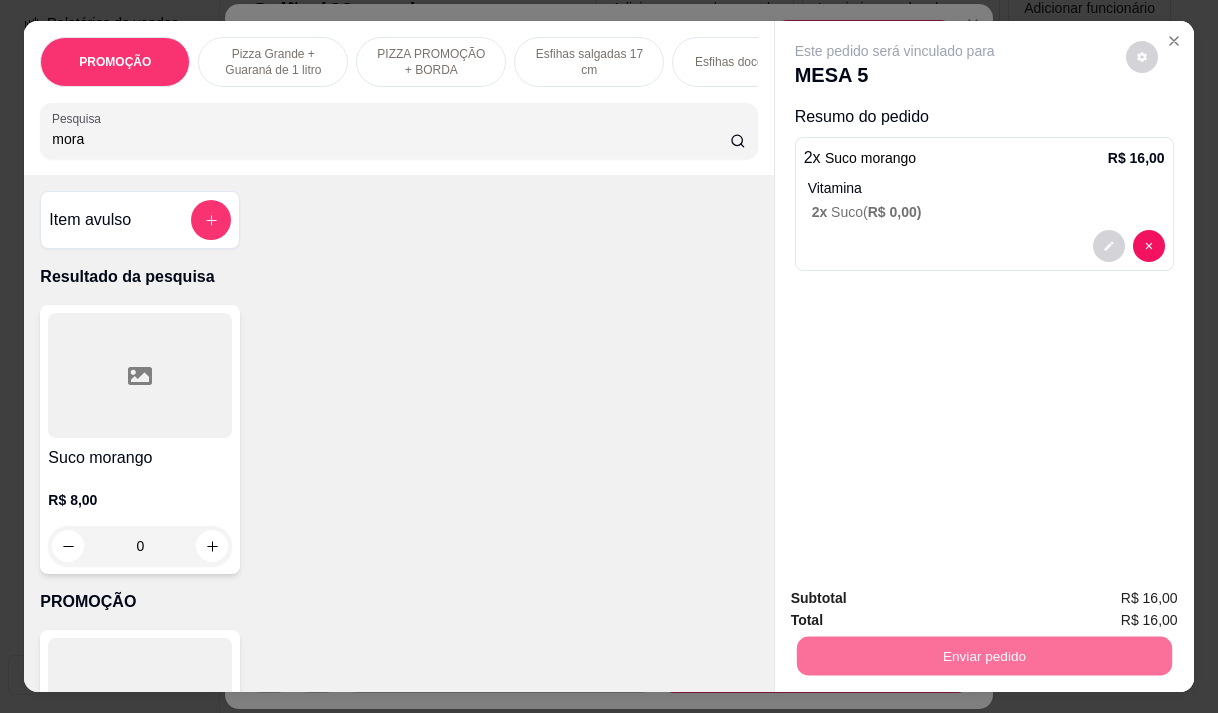 click on "Não registrar e enviar pedido" at bounding box center [918, 599] 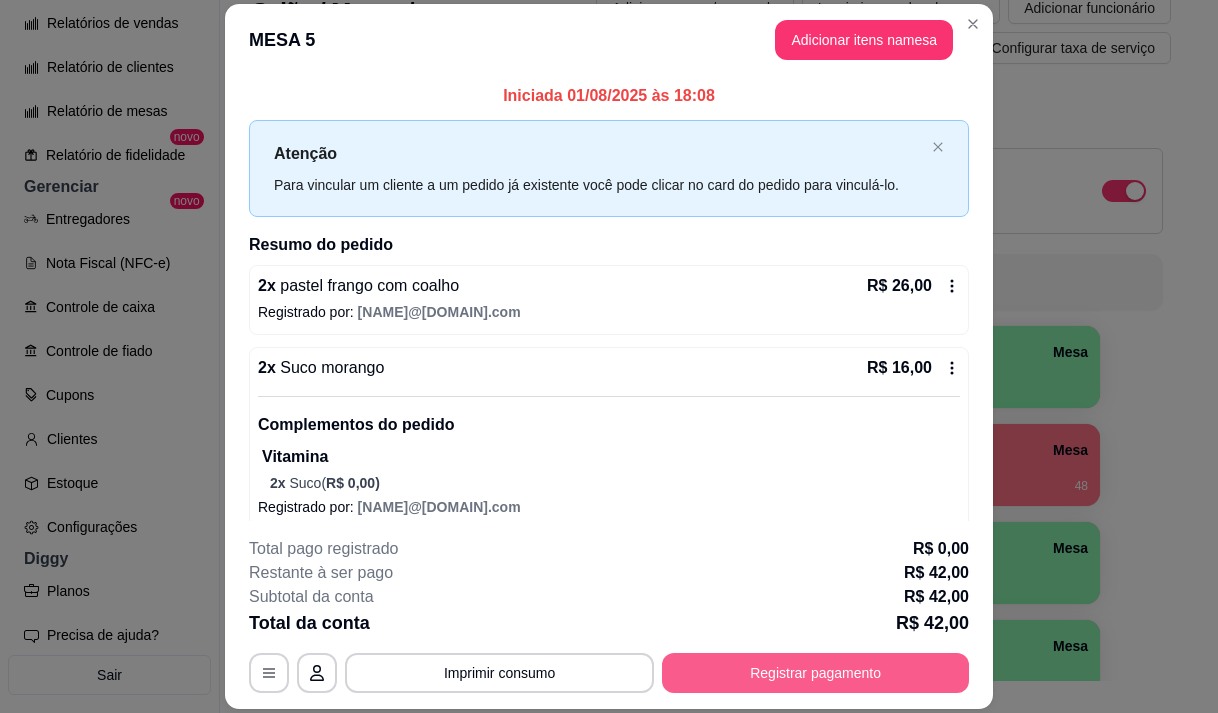 click on "Registrar pagamento" at bounding box center (815, 673) 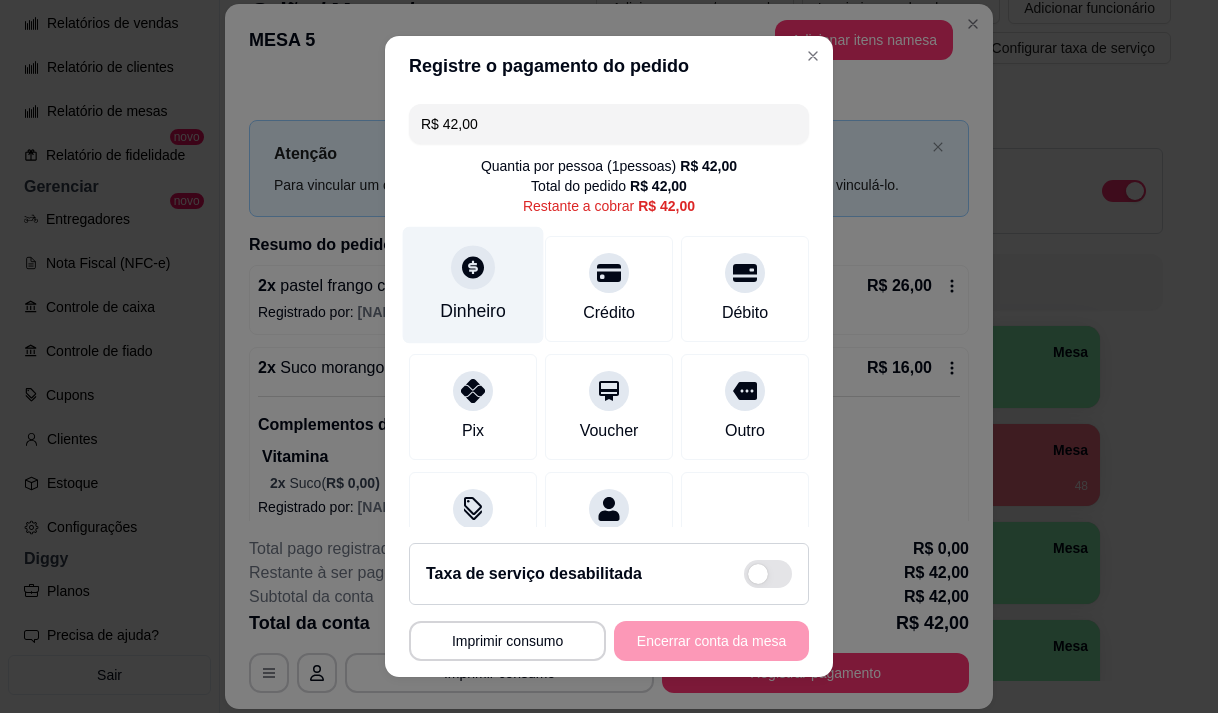 click on "Dinheiro" at bounding box center [473, 311] 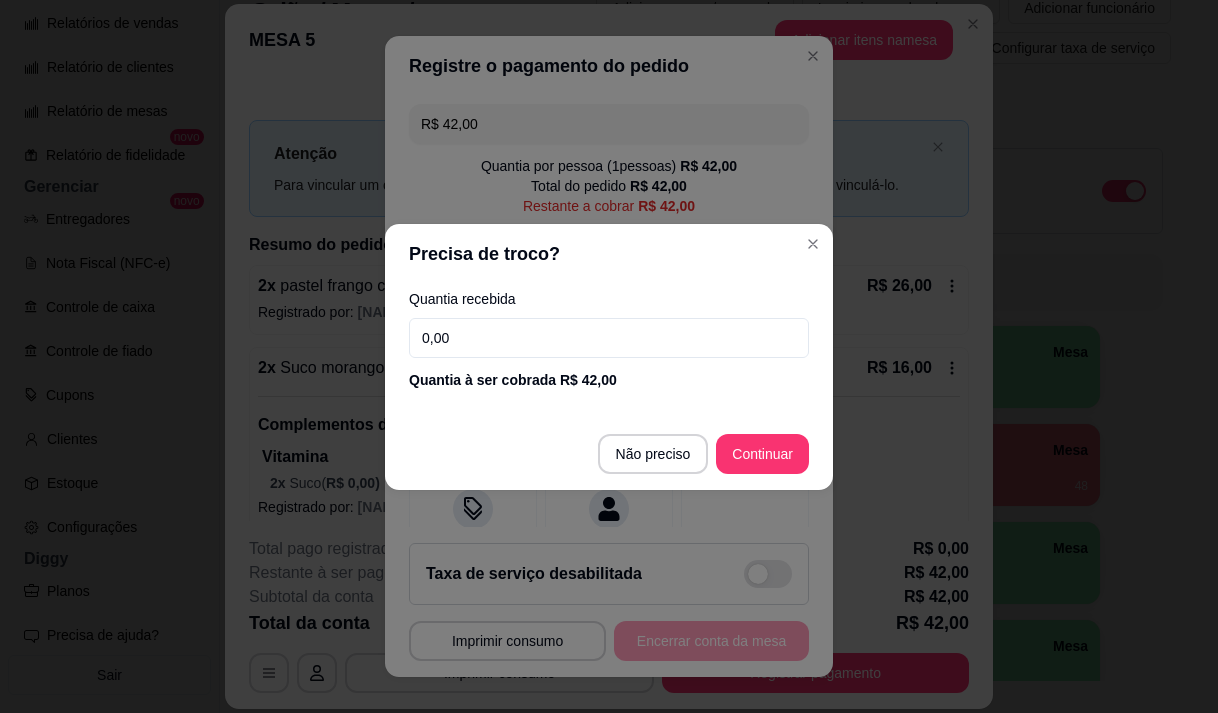click on "0,00" at bounding box center (609, 338) 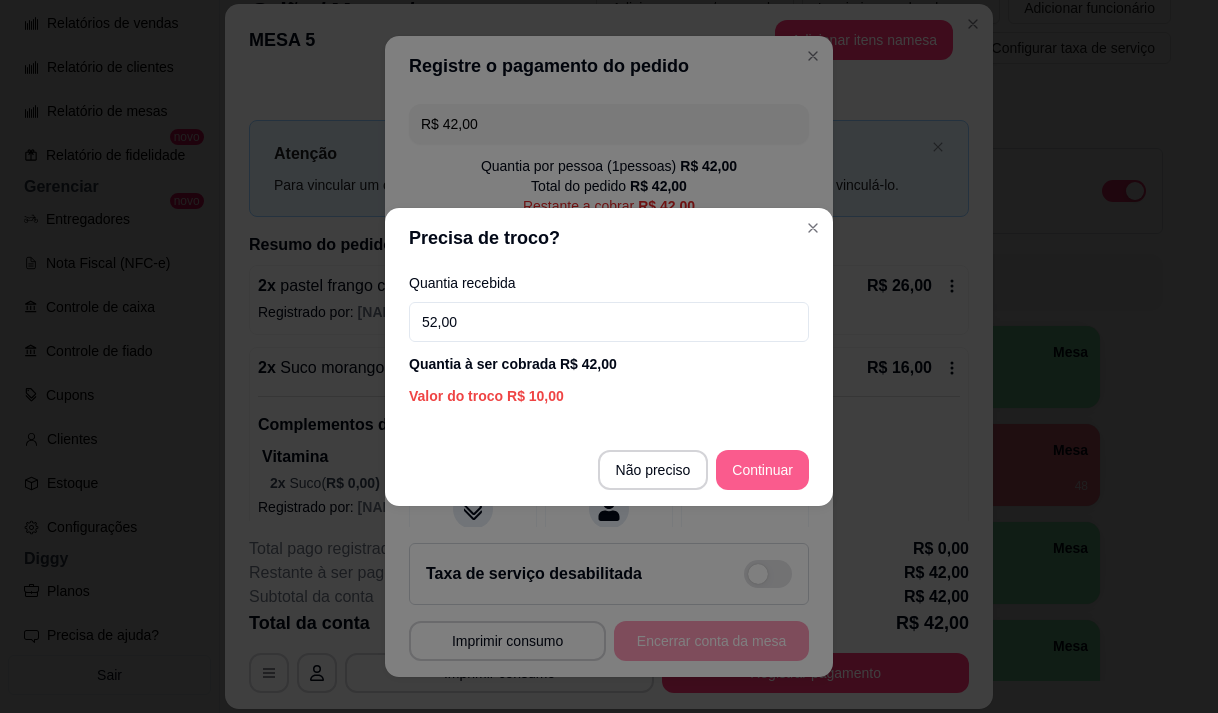 type on "52,00" 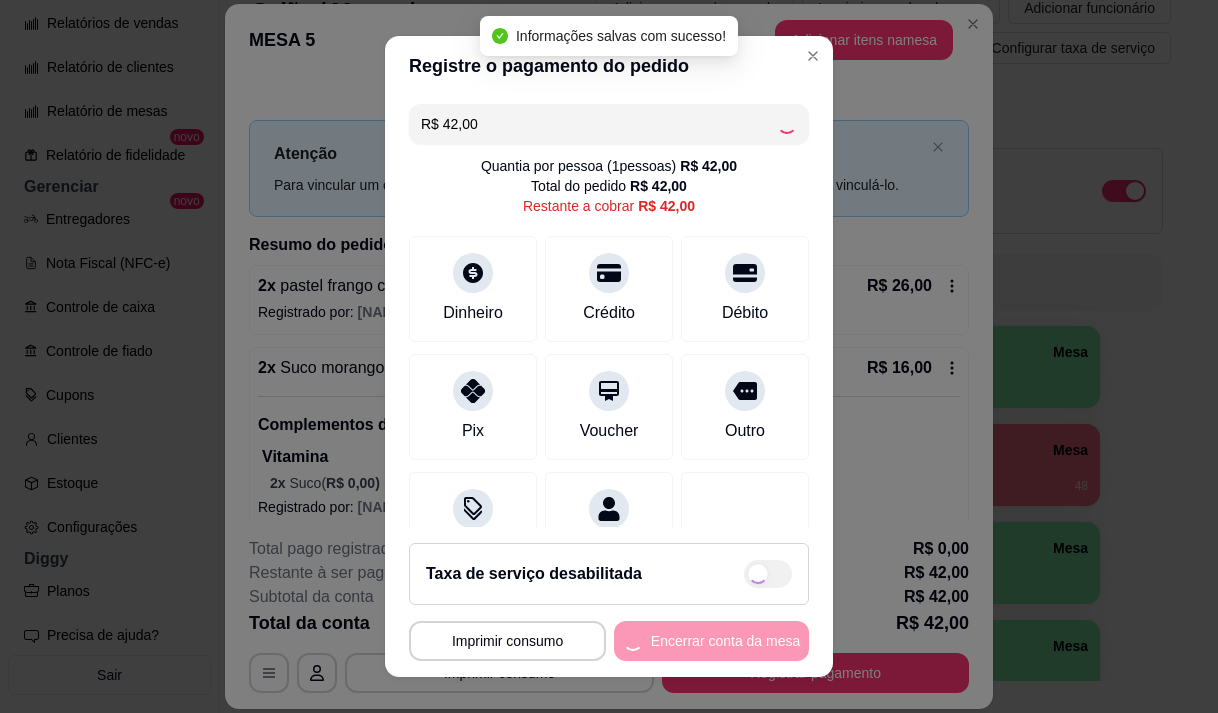 type on "R$ 0,00" 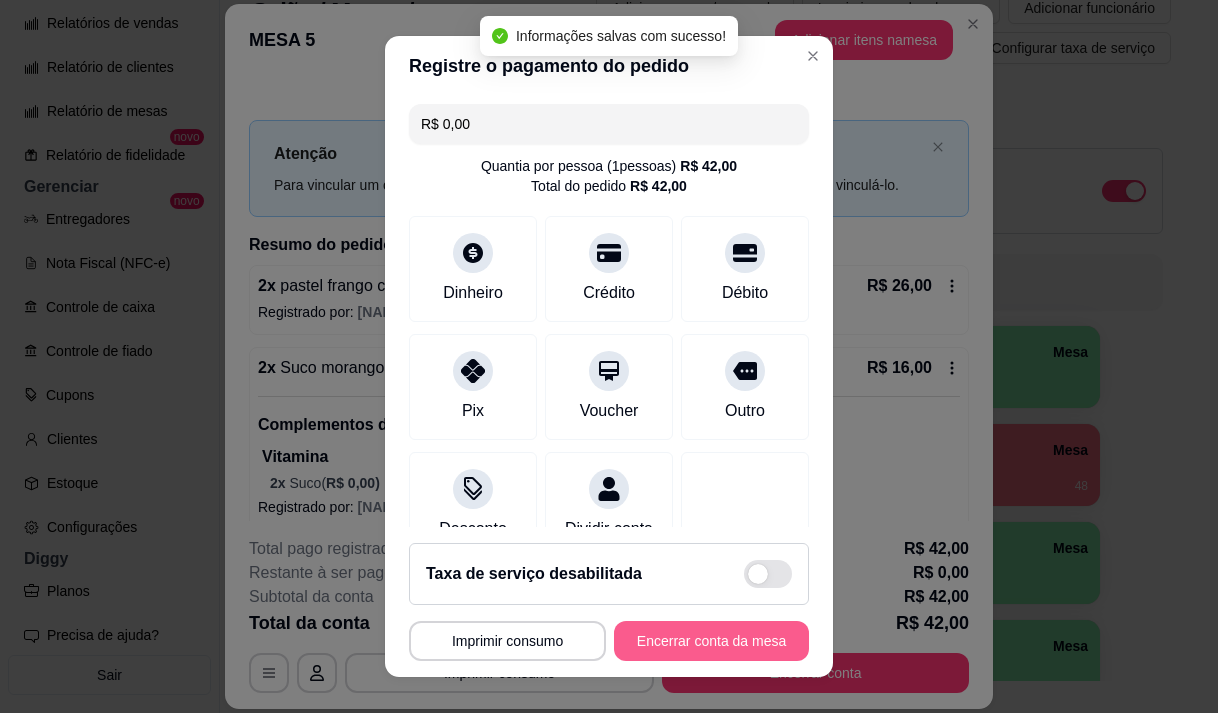 click on "Encerrar conta da mesa" at bounding box center (711, 641) 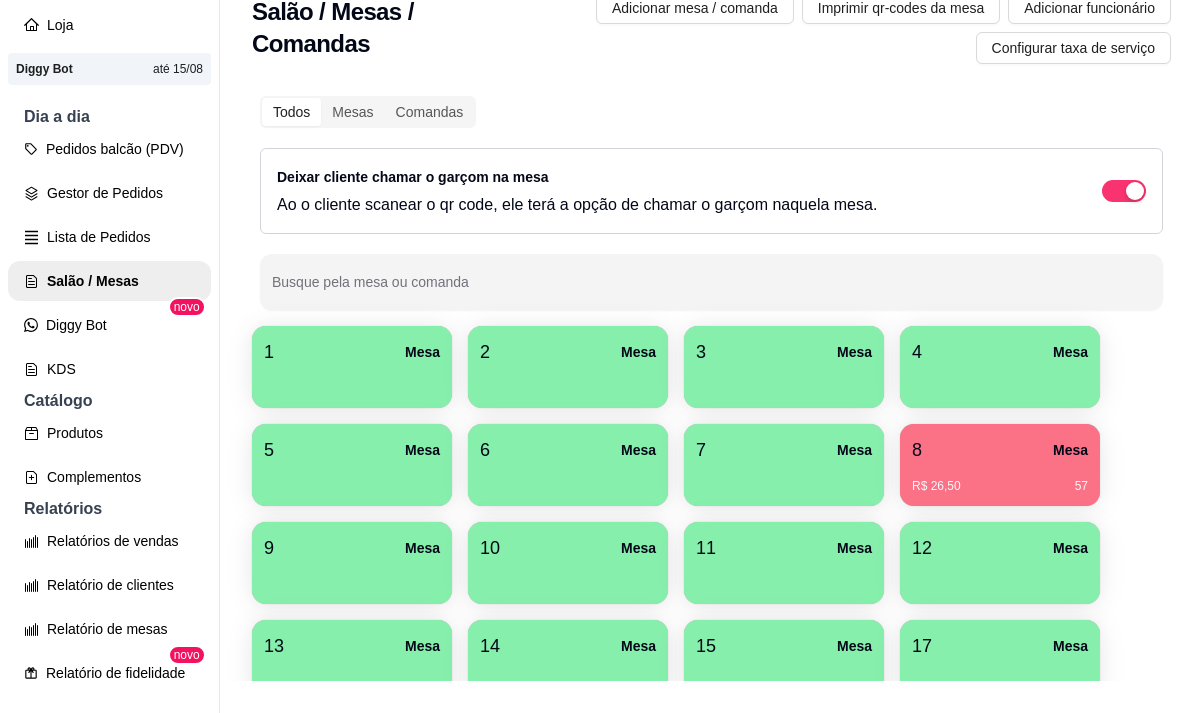 scroll, scrollTop: 23, scrollLeft: 0, axis: vertical 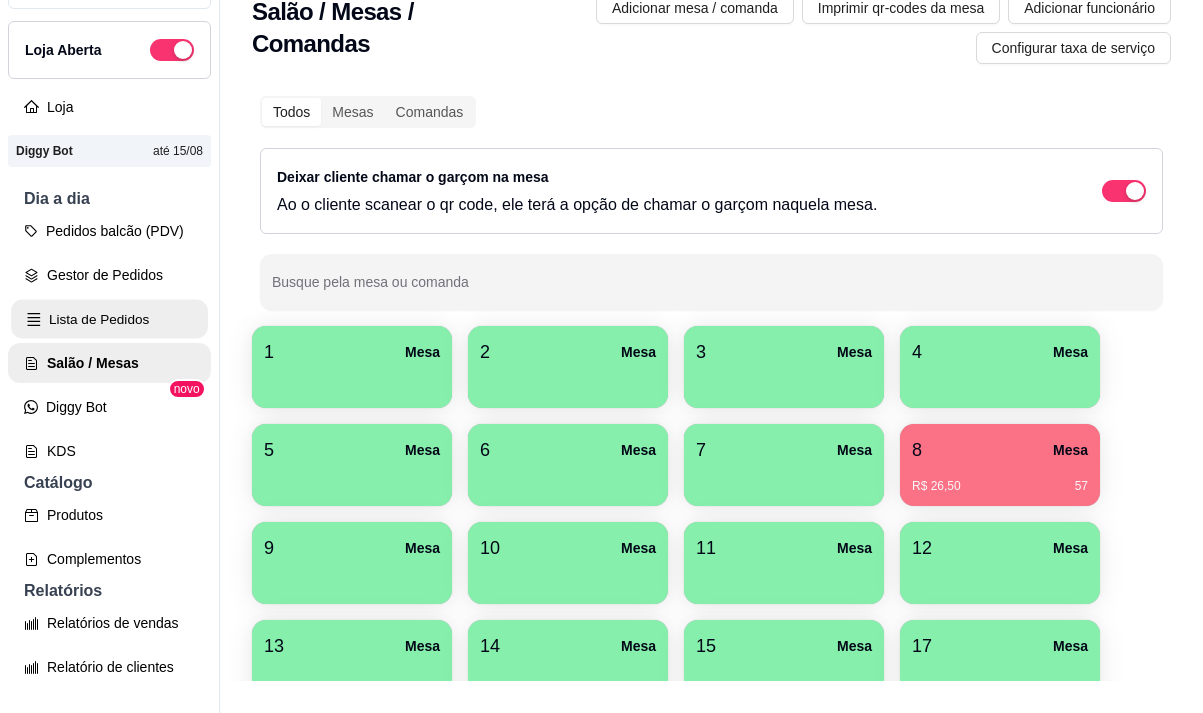 click on "Lista de Pedidos" at bounding box center [109, 319] 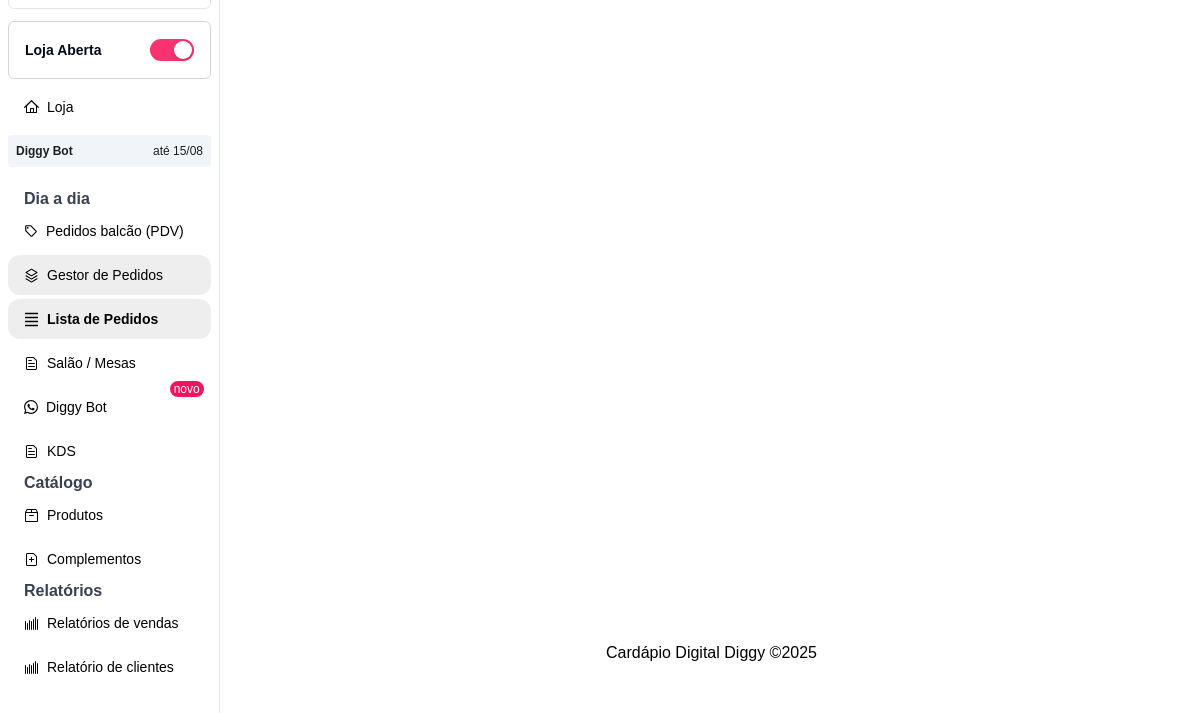 scroll, scrollTop: 0, scrollLeft: 0, axis: both 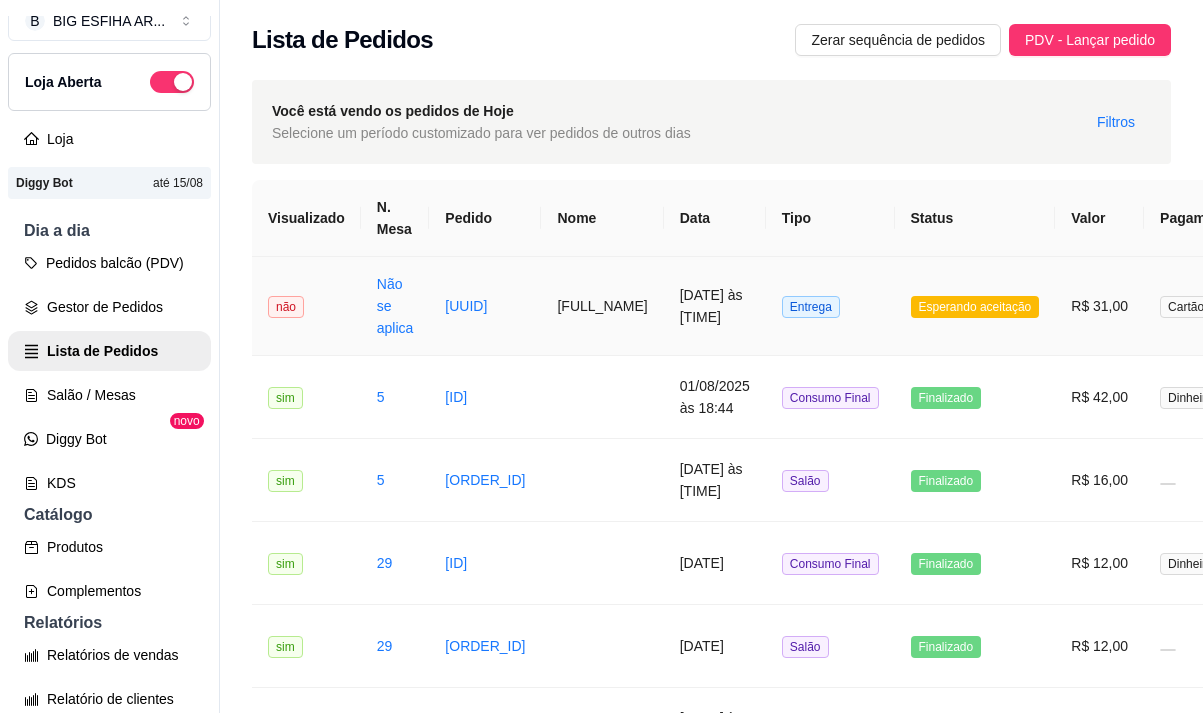 click on "[FULL_NAME]" at bounding box center (602, 306) 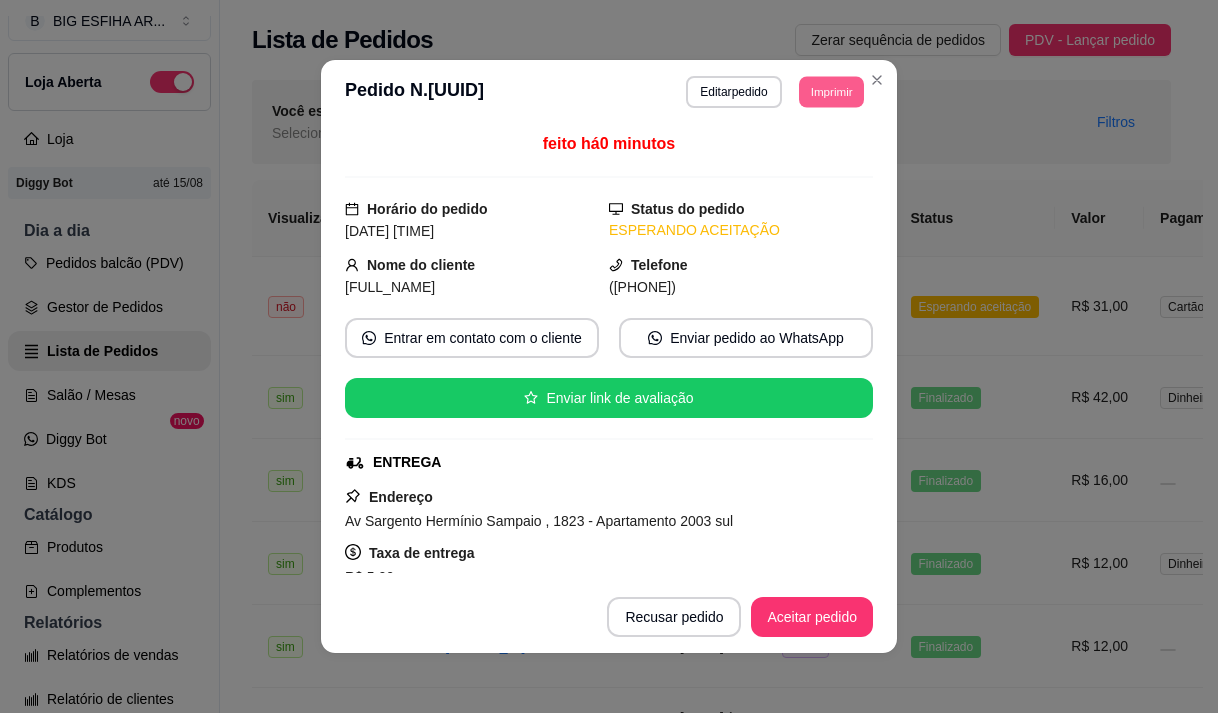 click on "Imprimir" at bounding box center (831, 91) 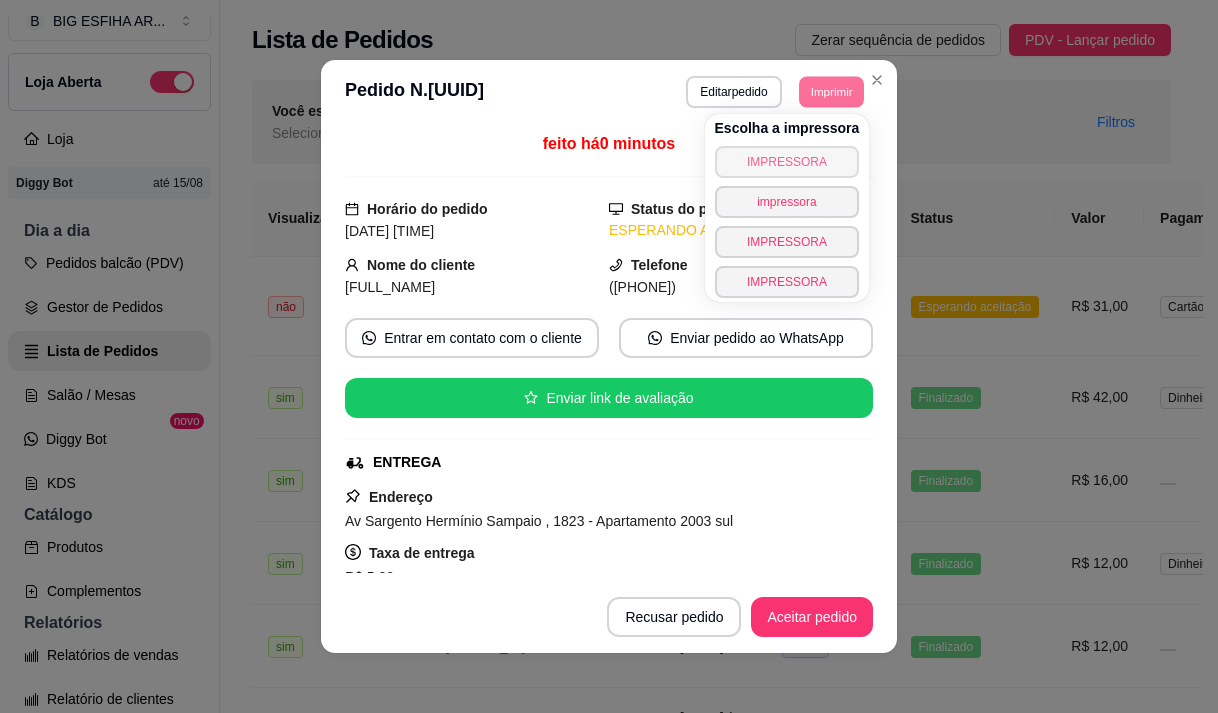 click on "IMPRESSORA" at bounding box center (787, 162) 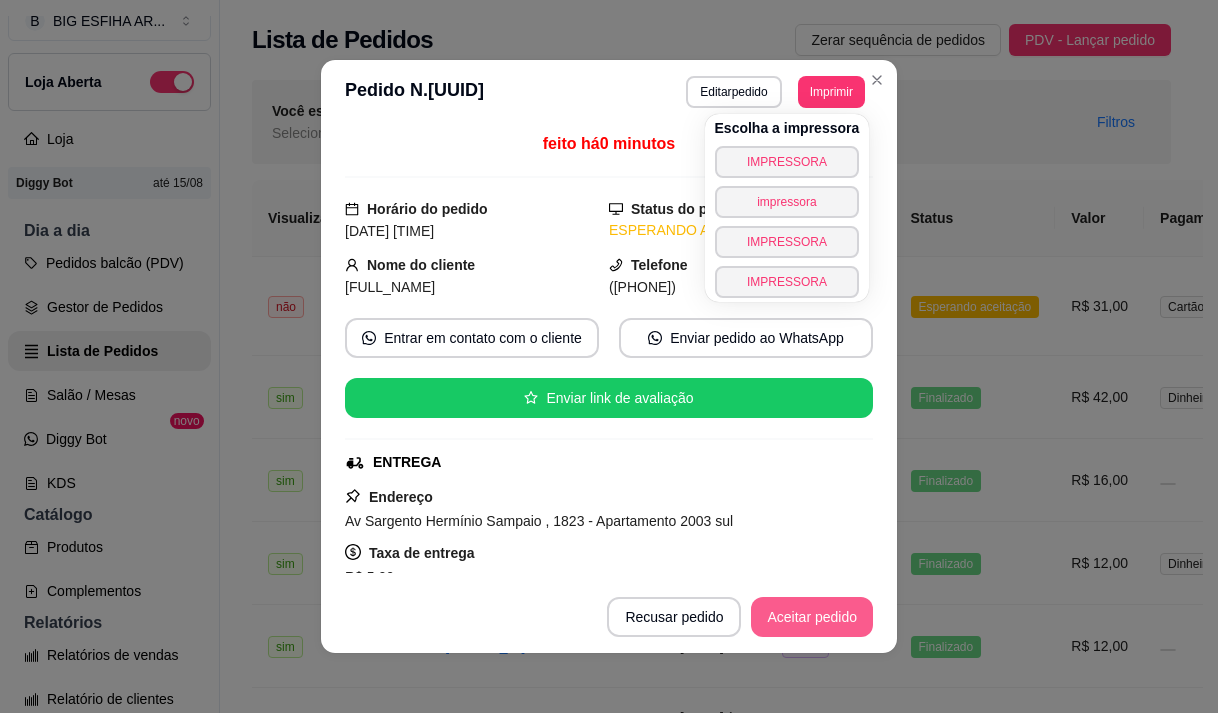click on "Aceitar pedido" at bounding box center [812, 617] 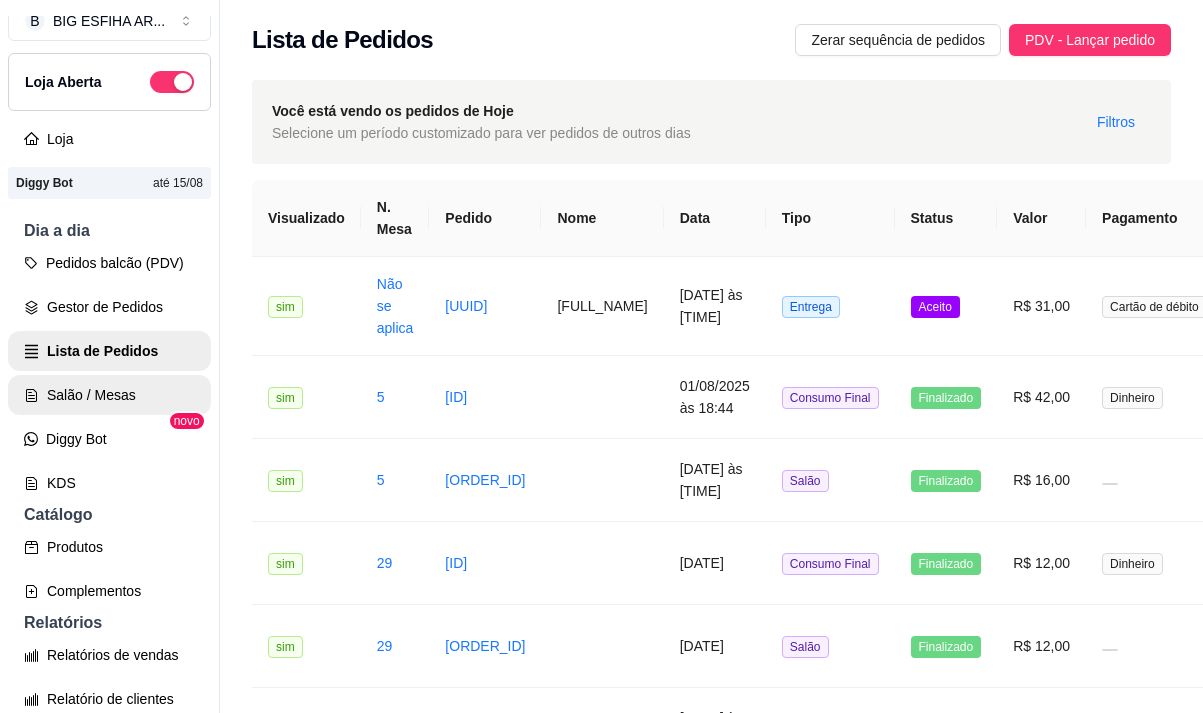 click on "Salão / Mesas" at bounding box center [109, 395] 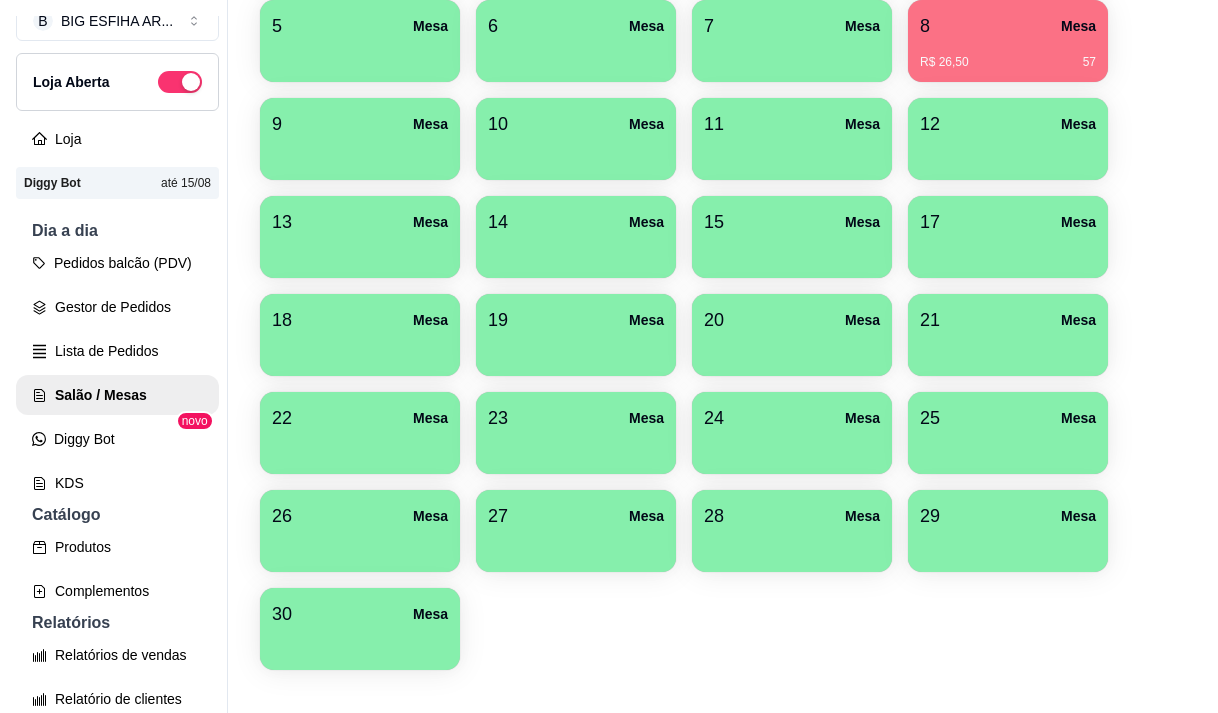 scroll, scrollTop: 508, scrollLeft: 0, axis: vertical 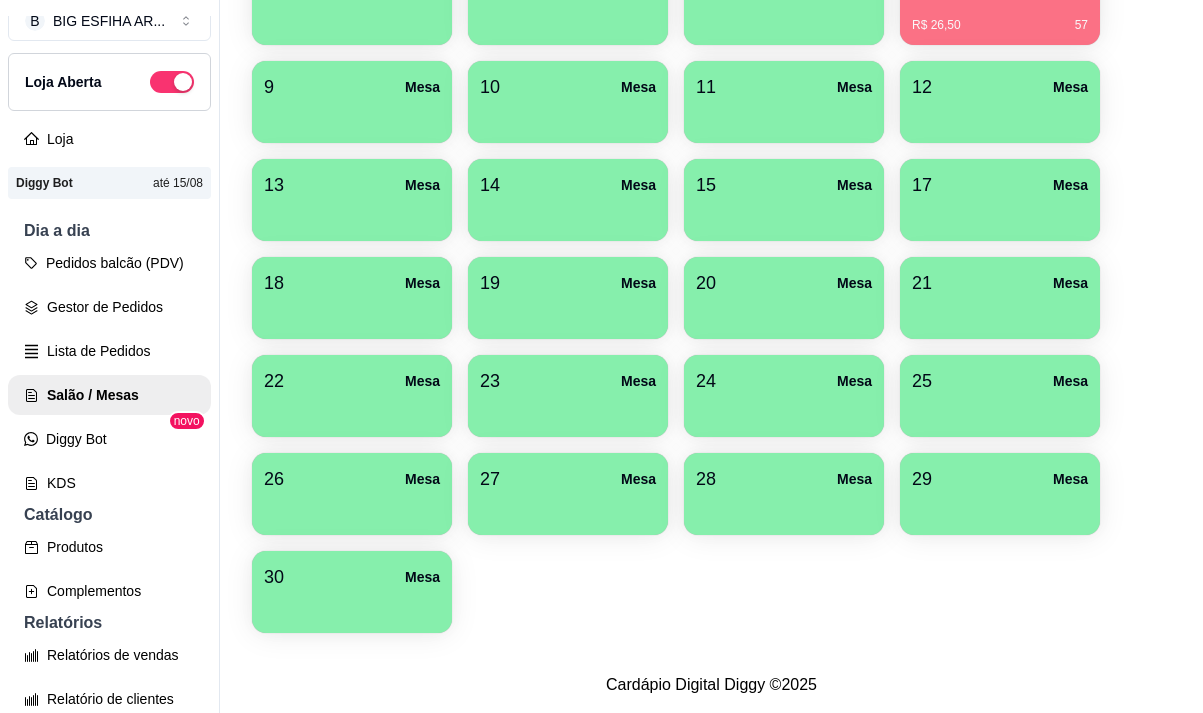 click on "30 Mesa" at bounding box center (352, 577) 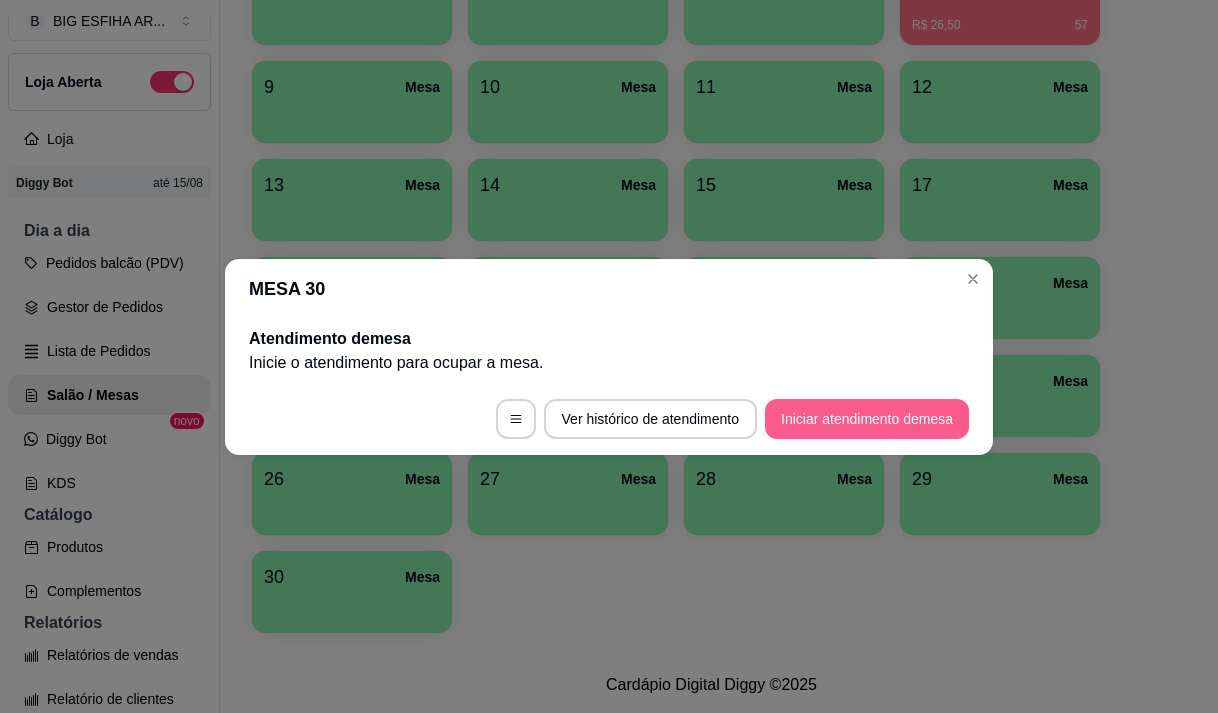 click on "Iniciar atendimento de  mesa" at bounding box center (867, 419) 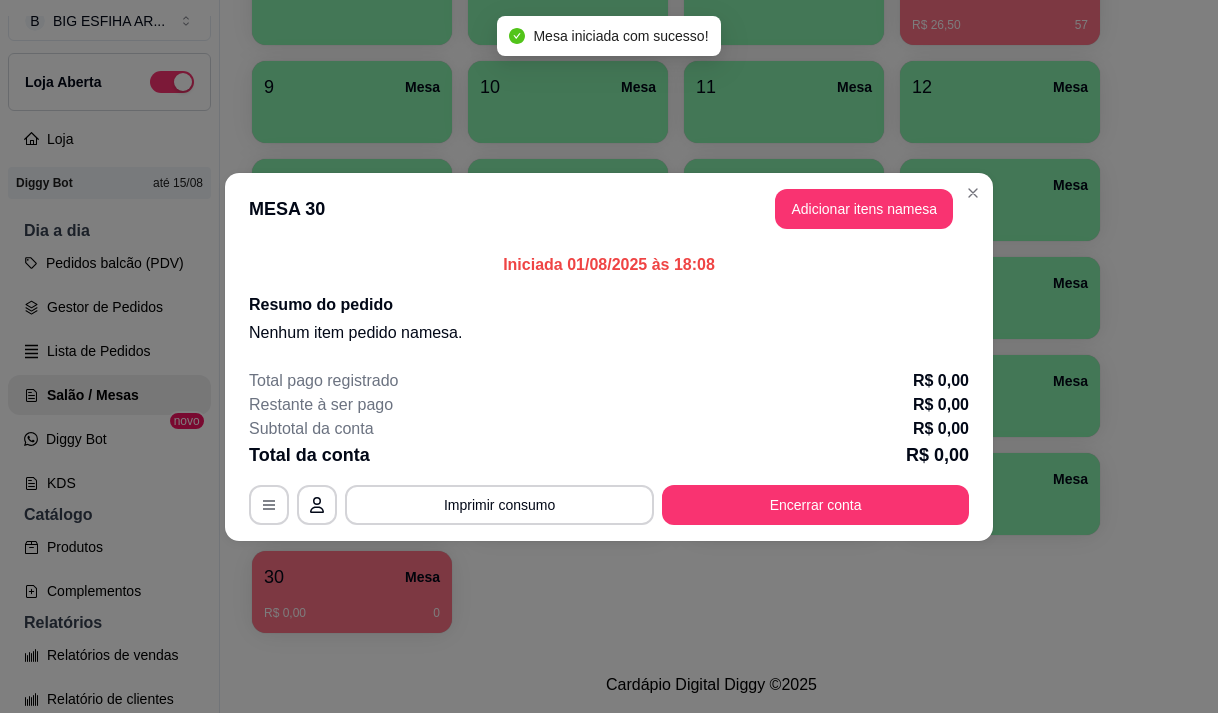 click on "Adicionar itens na  mesa" at bounding box center (864, 209) 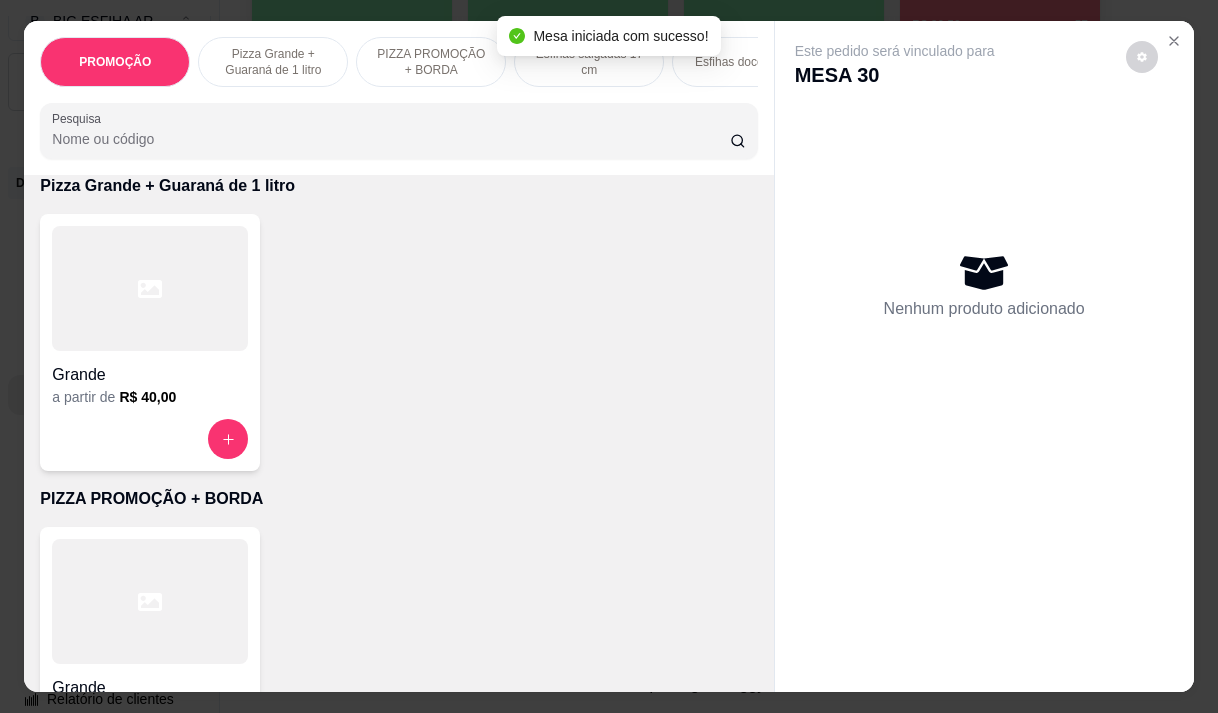 scroll, scrollTop: 500, scrollLeft: 0, axis: vertical 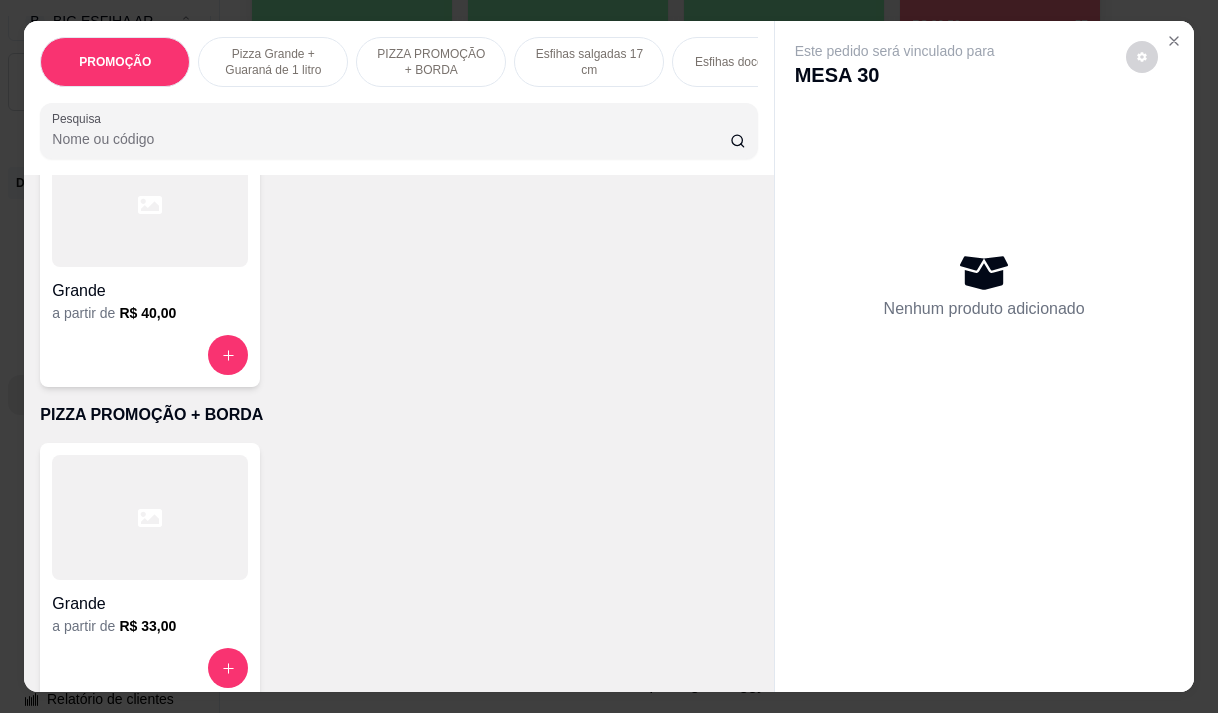 click at bounding box center [150, 517] 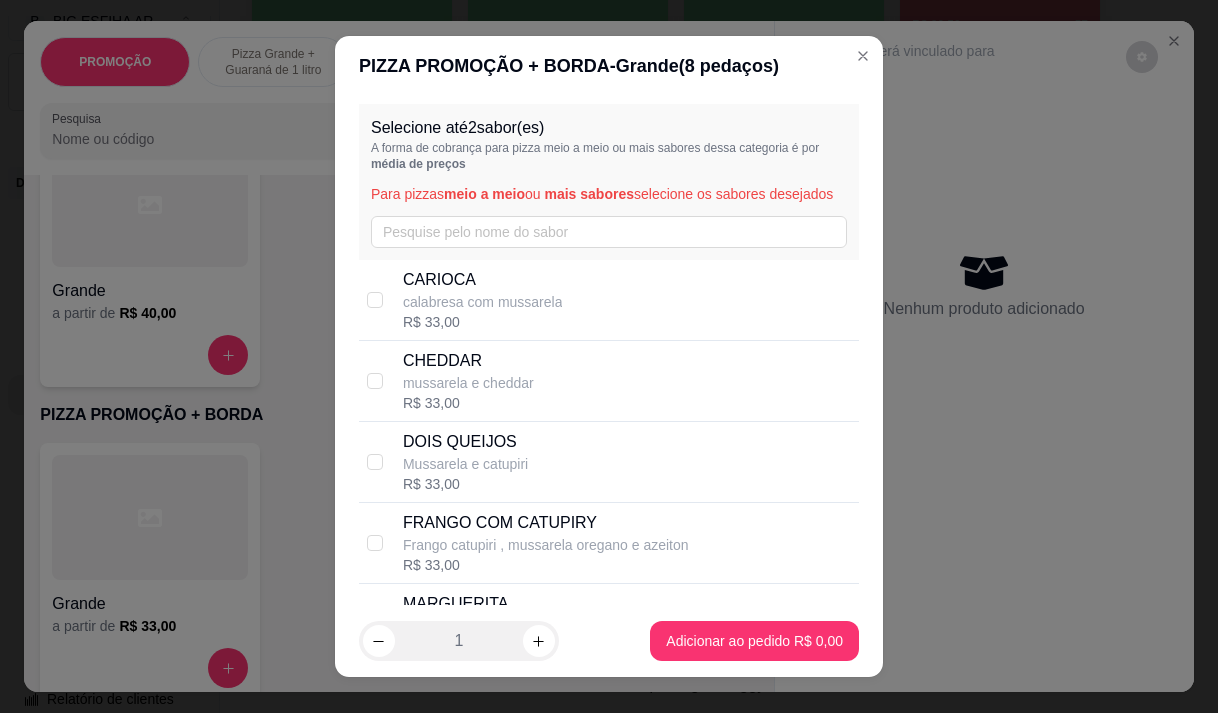 click on "R$ 33,00" at bounding box center (483, 322) 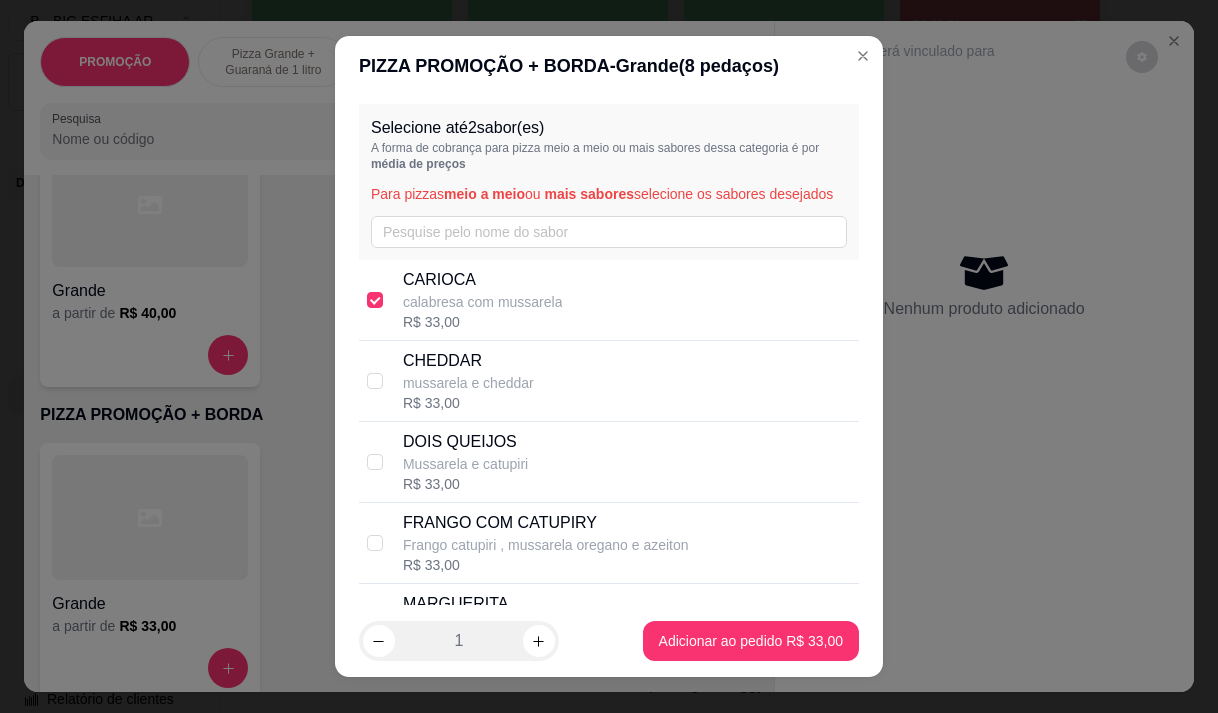 scroll, scrollTop: 200, scrollLeft: 0, axis: vertical 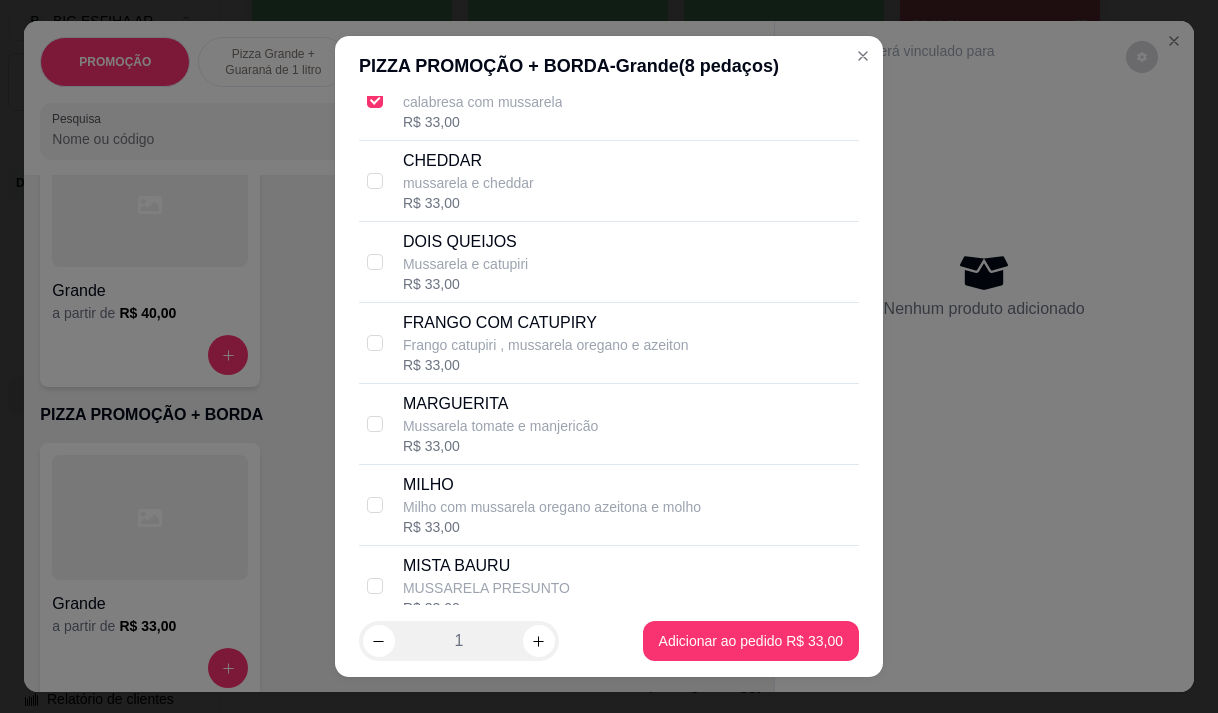 click on "Frango catupiri , mussarela oregano e azeiton" at bounding box center (546, 345) 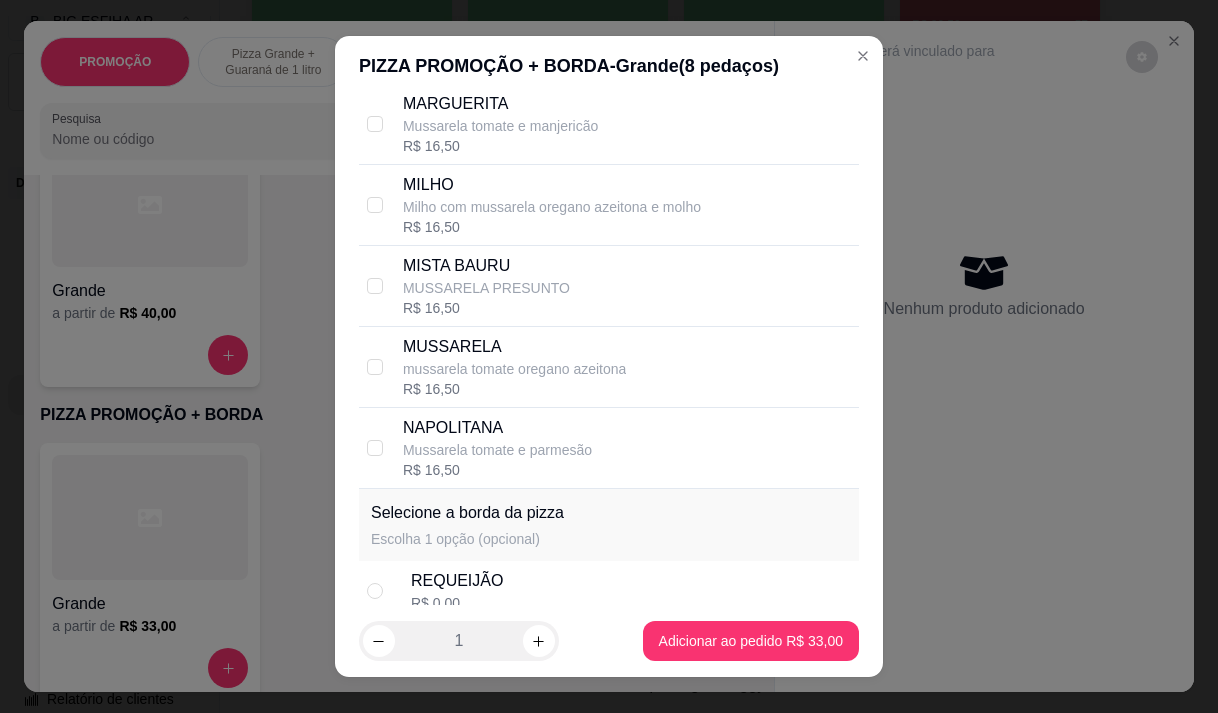scroll, scrollTop: 685, scrollLeft: 0, axis: vertical 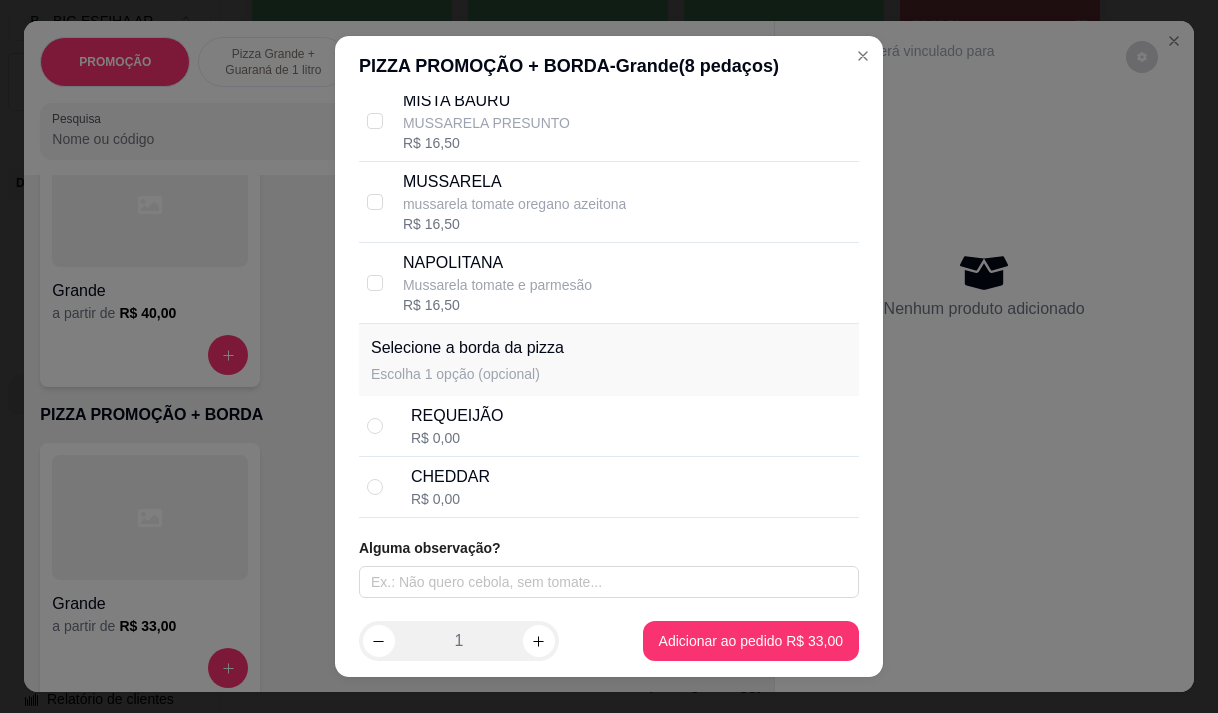 click on "REQUEIJÃO" at bounding box center (457, 416) 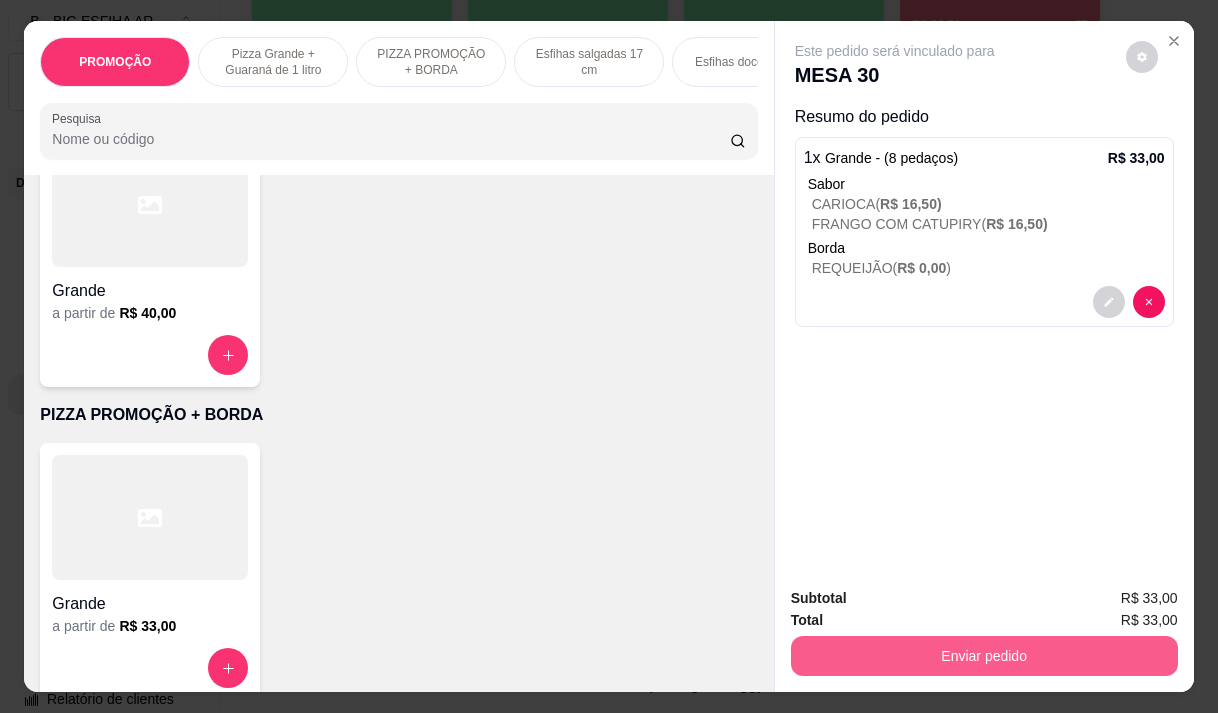 click on "Enviar pedido" at bounding box center [984, 656] 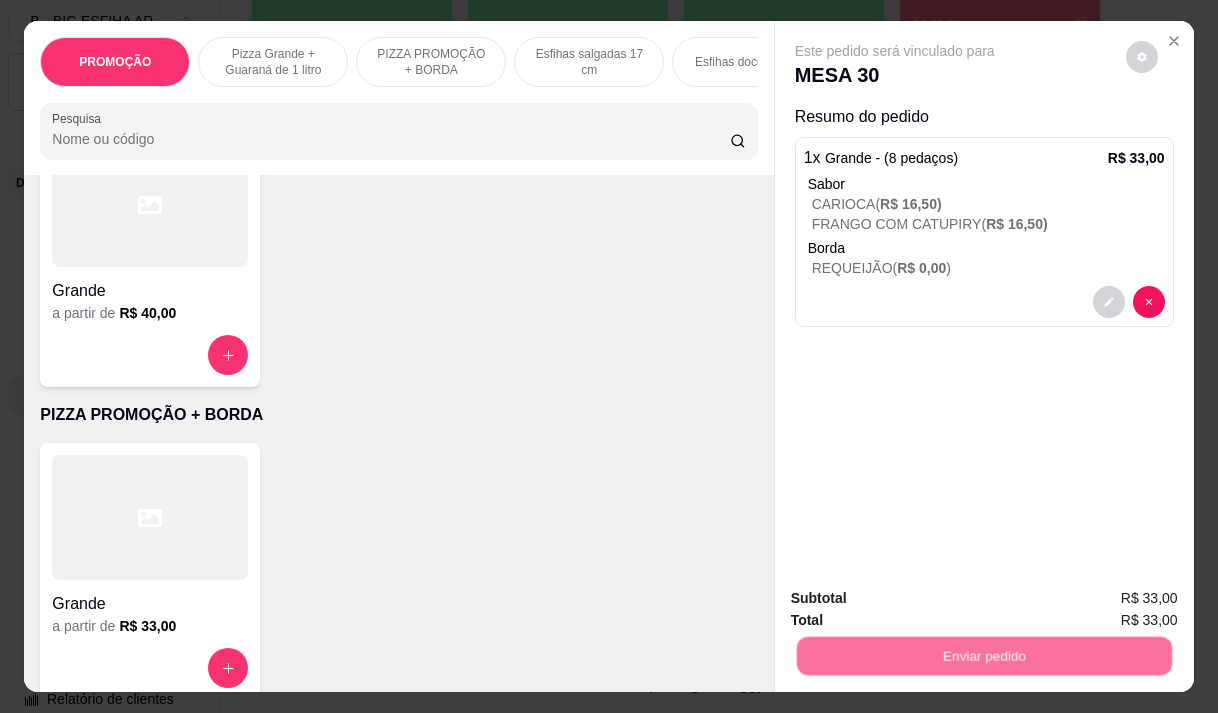 click on "Não registrar e enviar pedido" at bounding box center [918, 599] 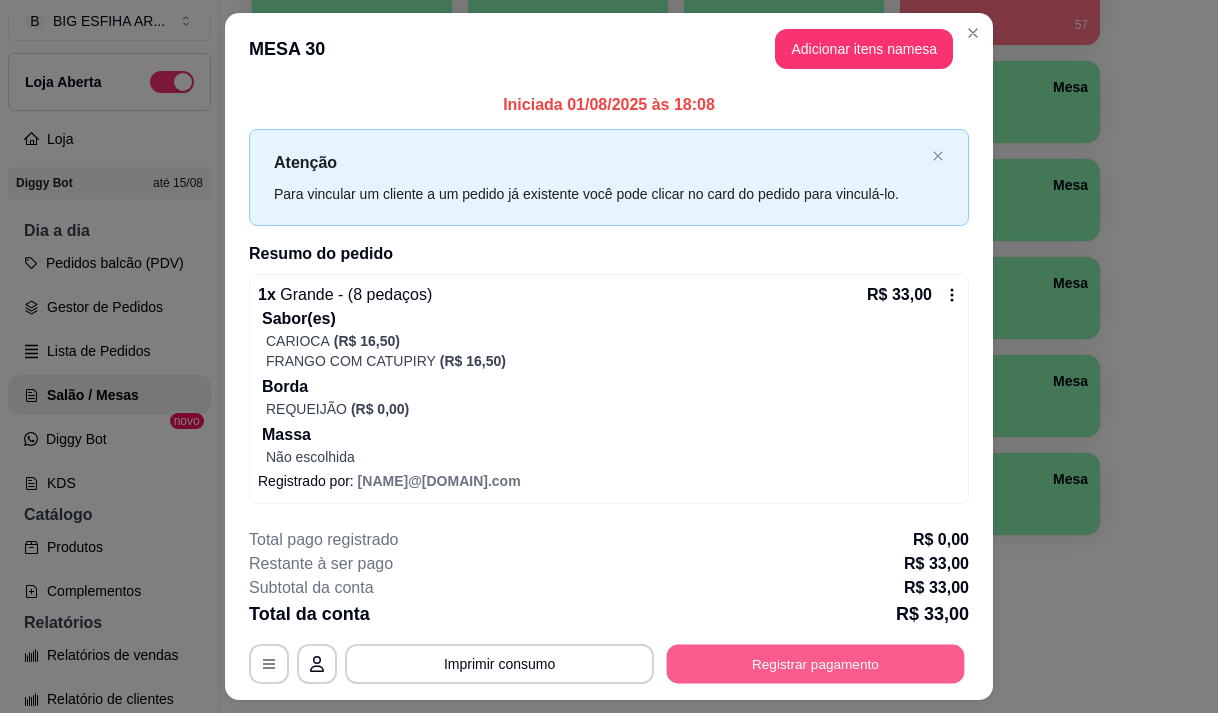 click on "Registrar pagamento" at bounding box center (816, 664) 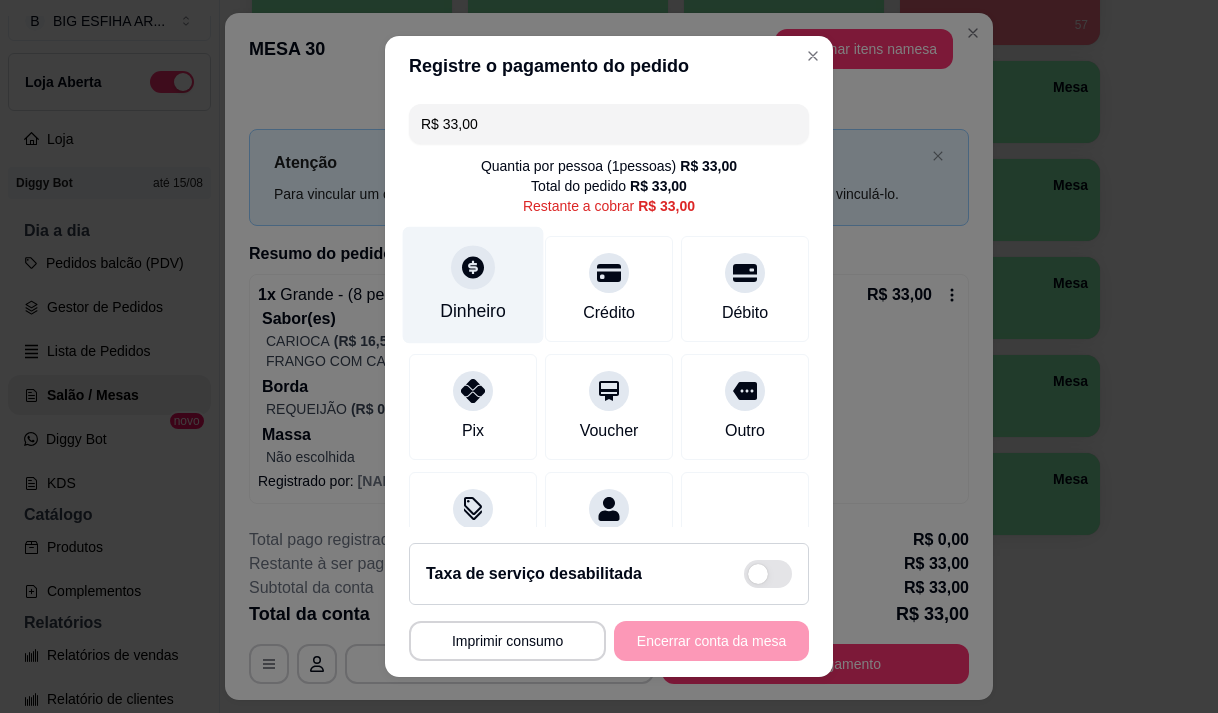click on "Dinheiro" at bounding box center [473, 284] 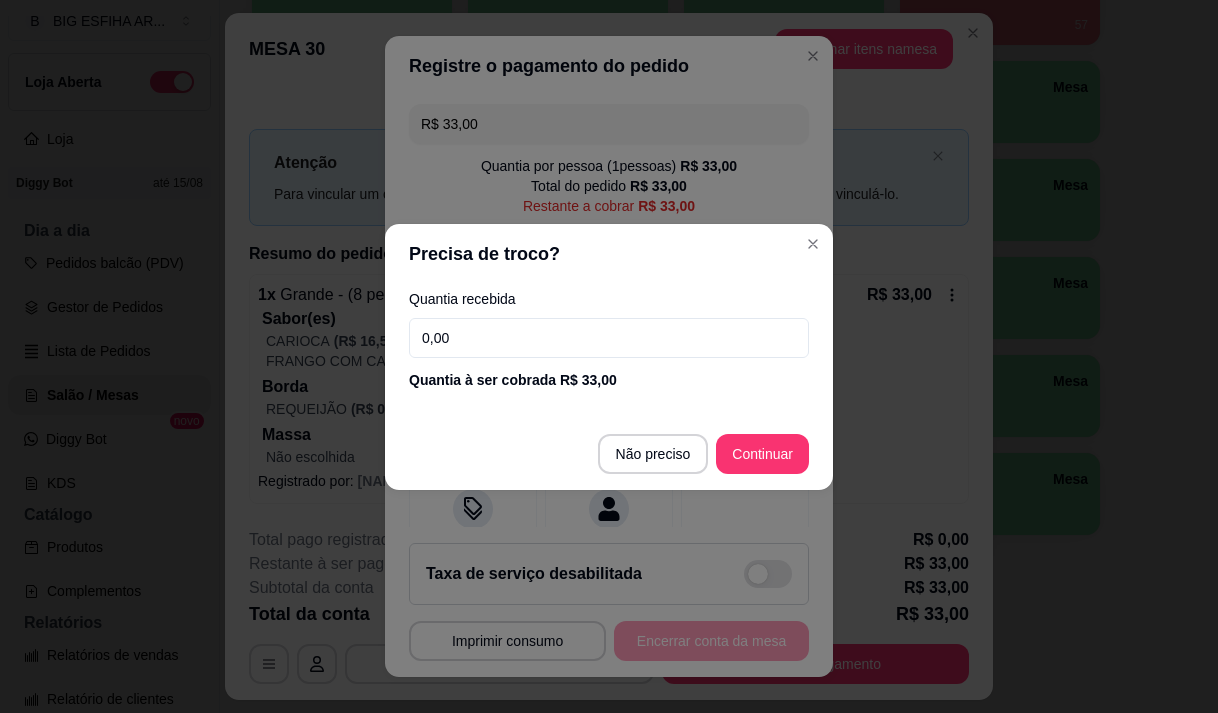 click on "0,00" at bounding box center [609, 338] 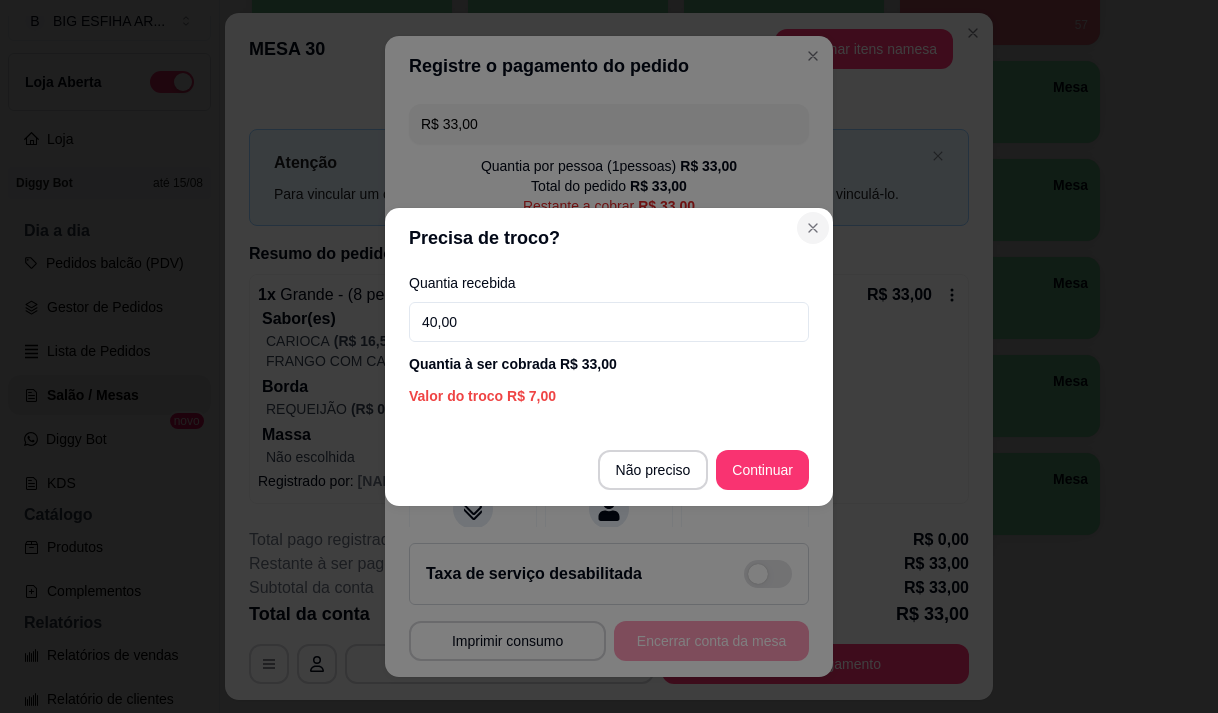 type on "40,00" 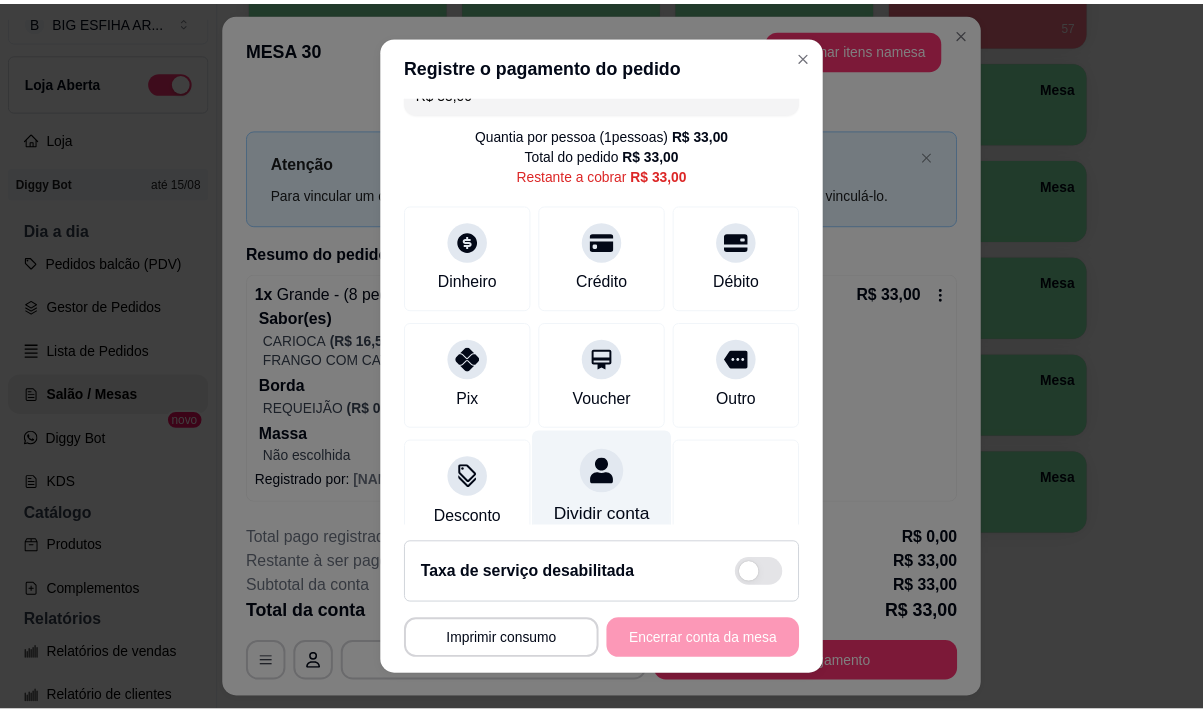 scroll, scrollTop: 82, scrollLeft: 0, axis: vertical 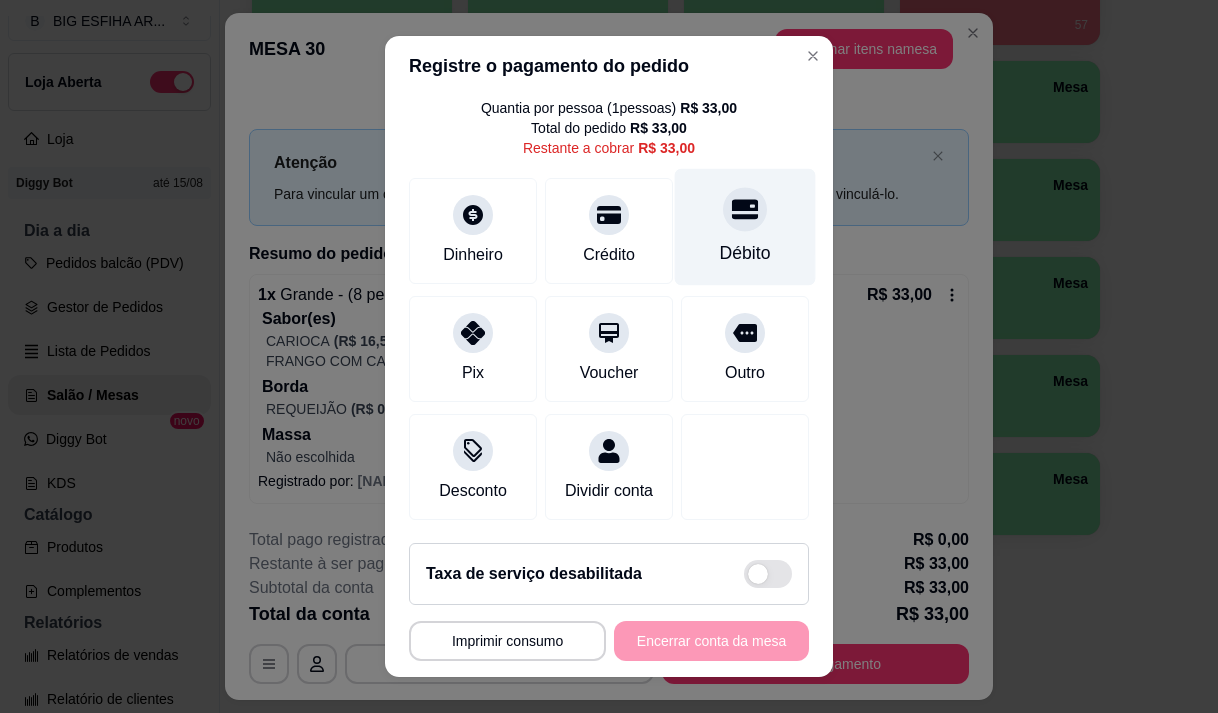 click on "Débito" at bounding box center [745, 253] 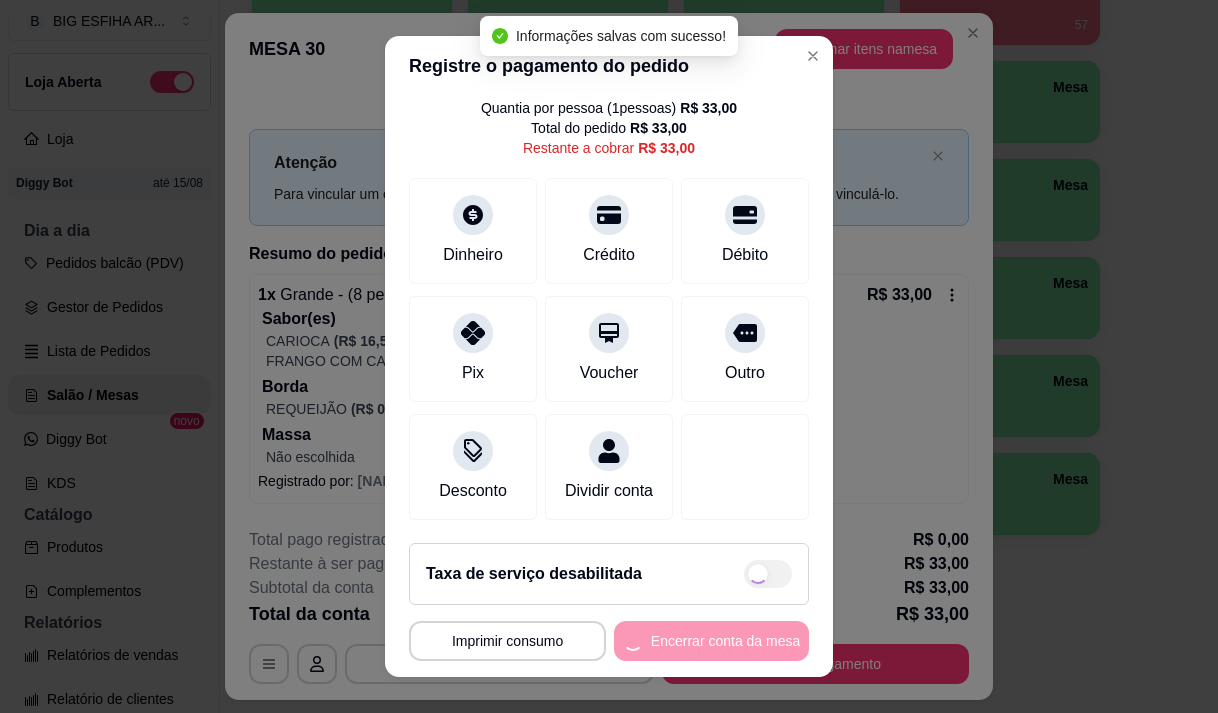 type on "R$ 0,00" 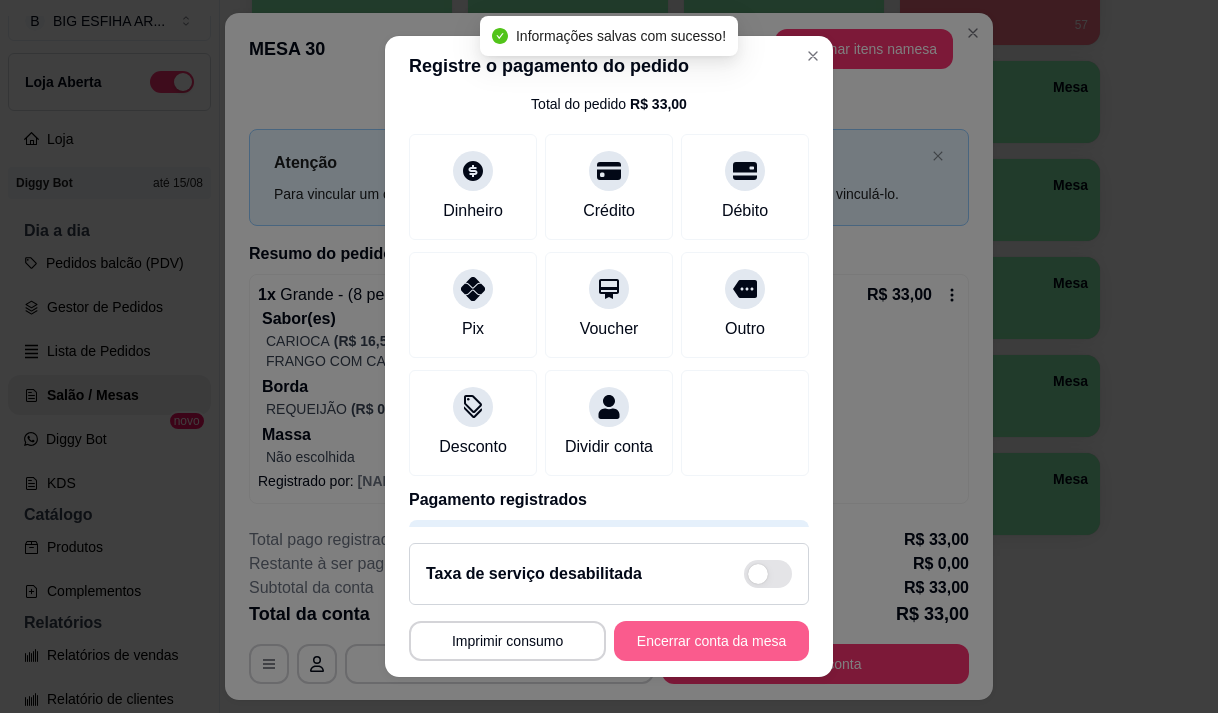 click on "Encerrar conta da mesa" at bounding box center (711, 641) 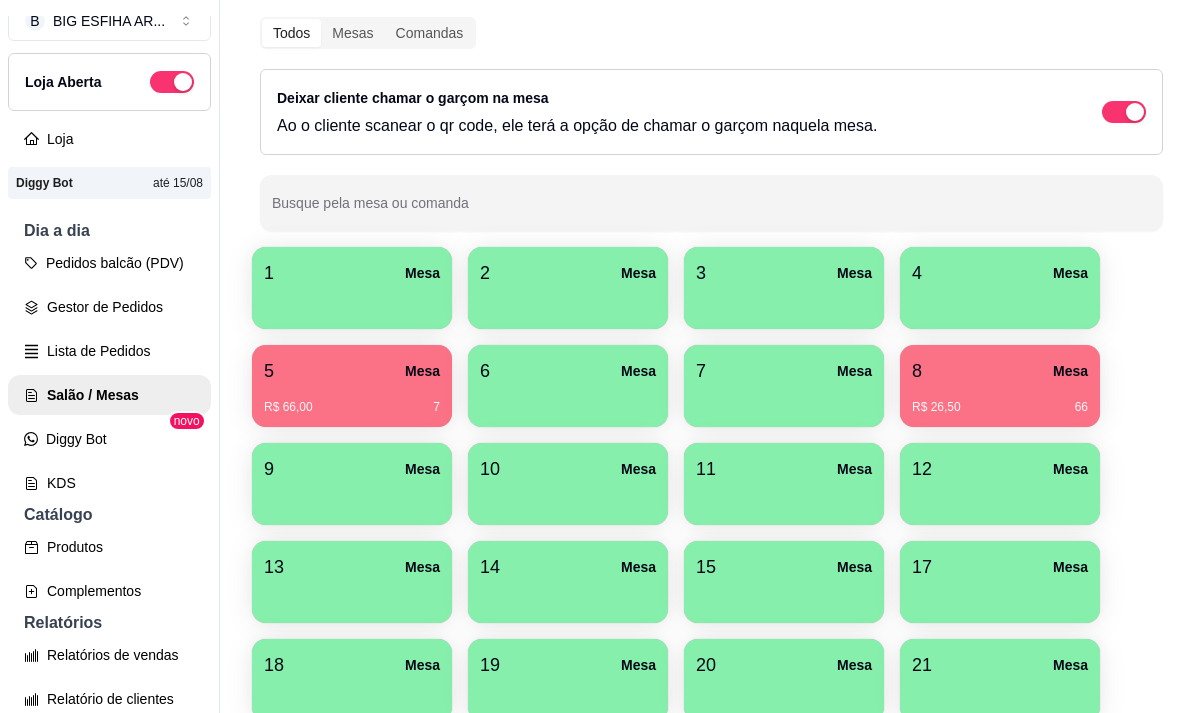 scroll, scrollTop: 108, scrollLeft: 0, axis: vertical 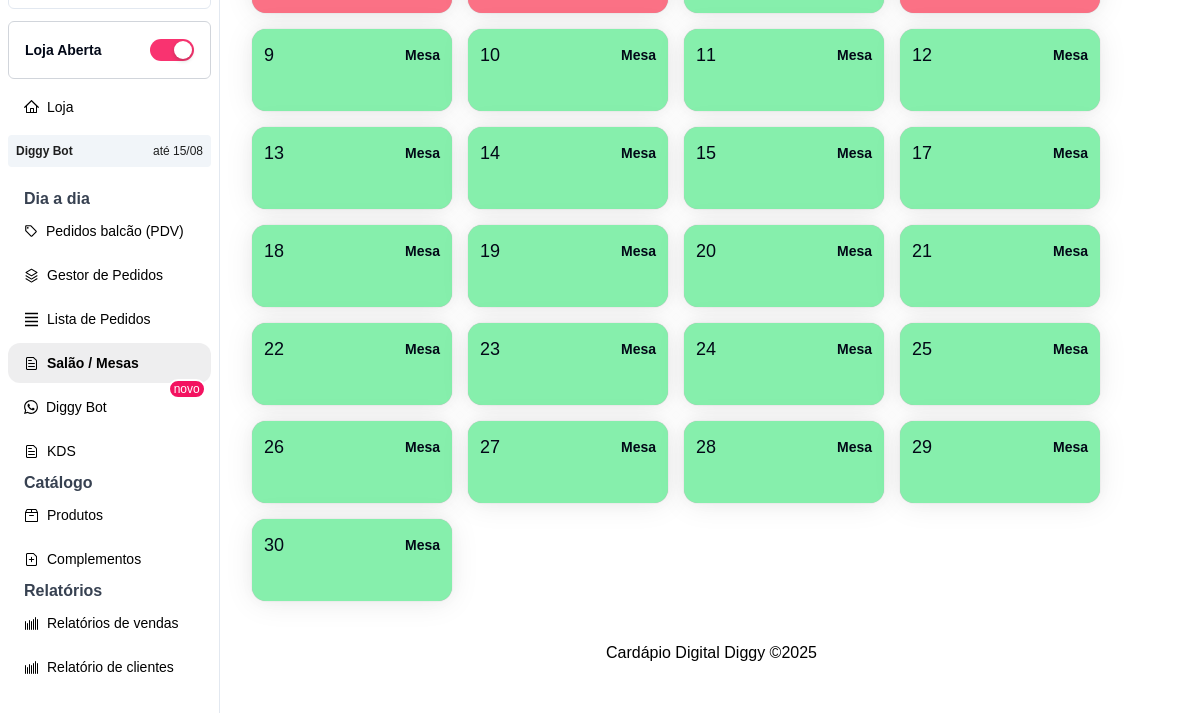 click on "30 Mesa" at bounding box center [352, 545] 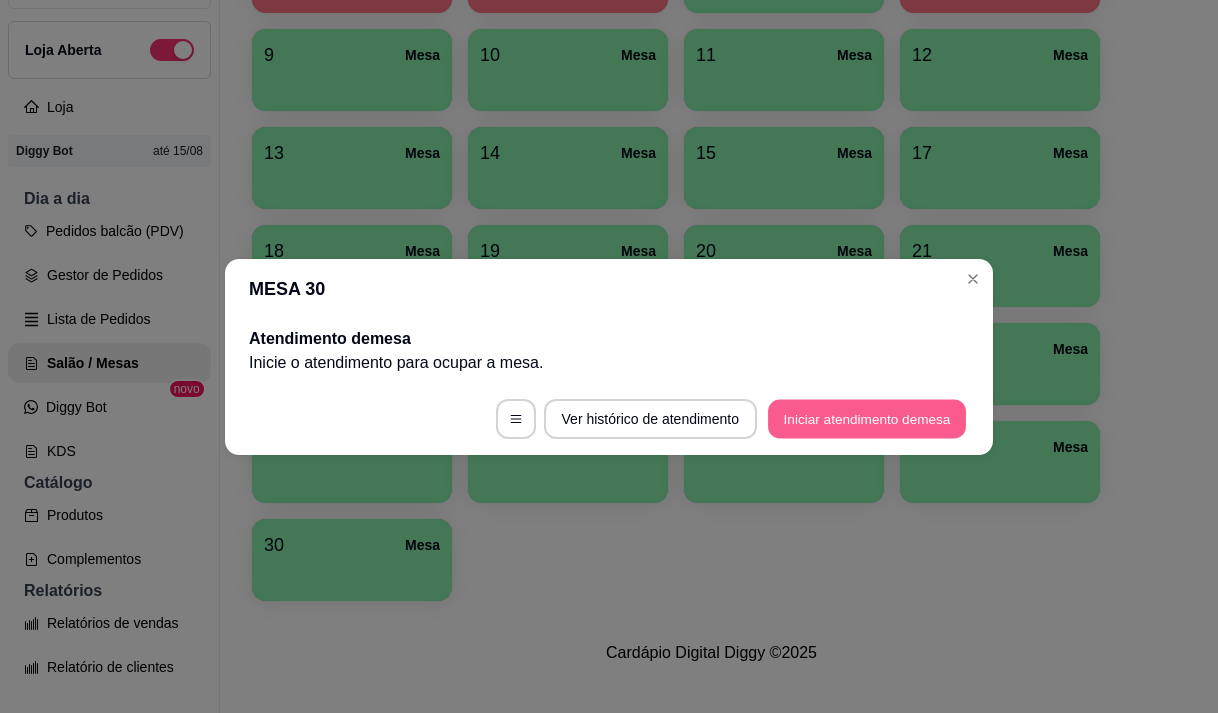 click on "Iniciar atendimento de  mesa" at bounding box center (867, 418) 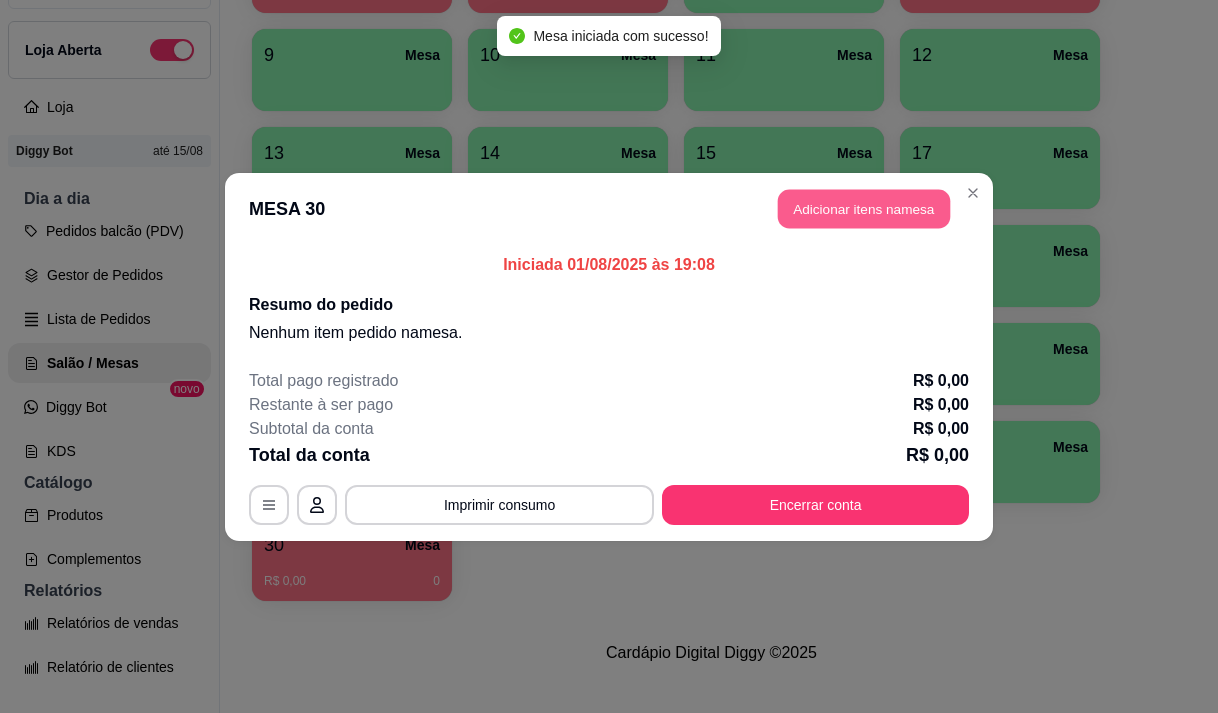 click on "Adicionar itens na  mesa" at bounding box center (864, 208) 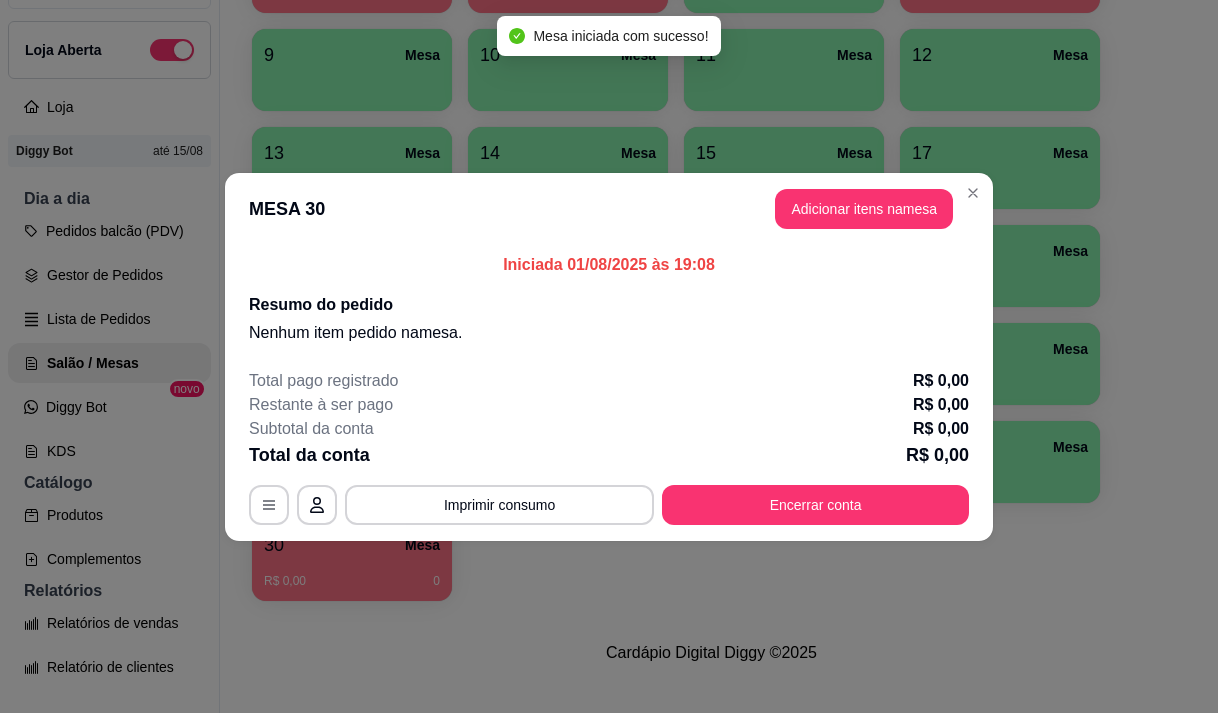 click at bounding box center (398, 131) 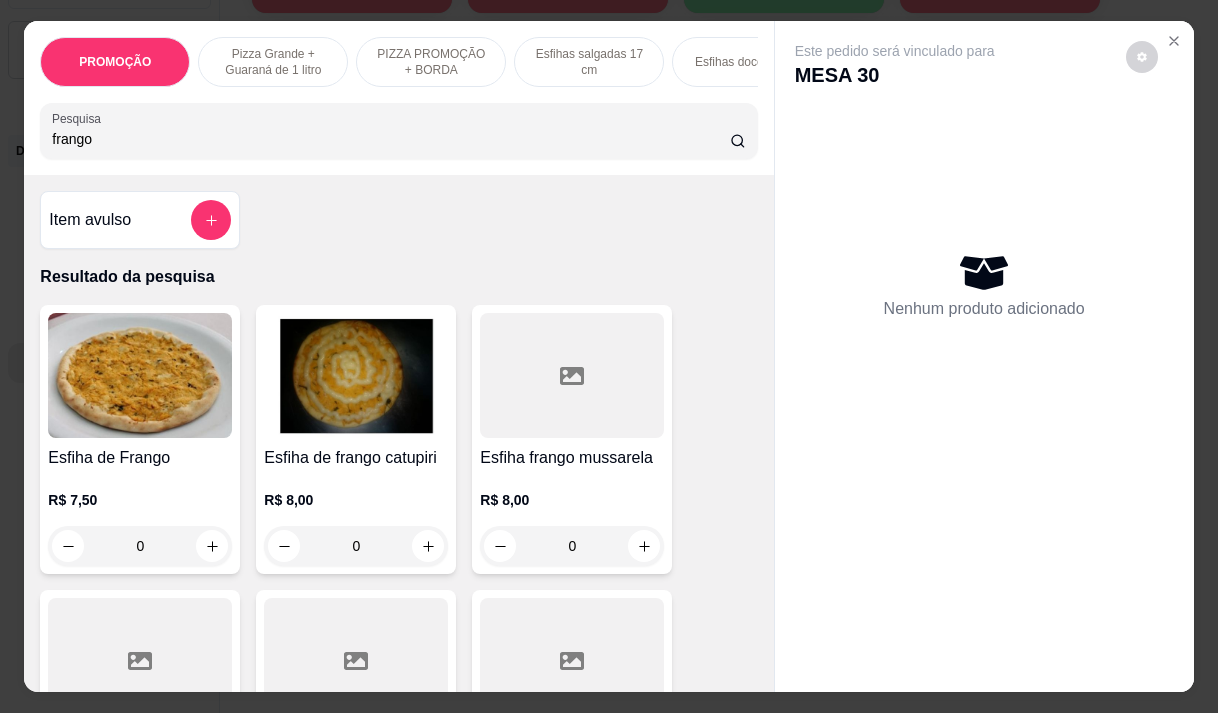 type on "frango" 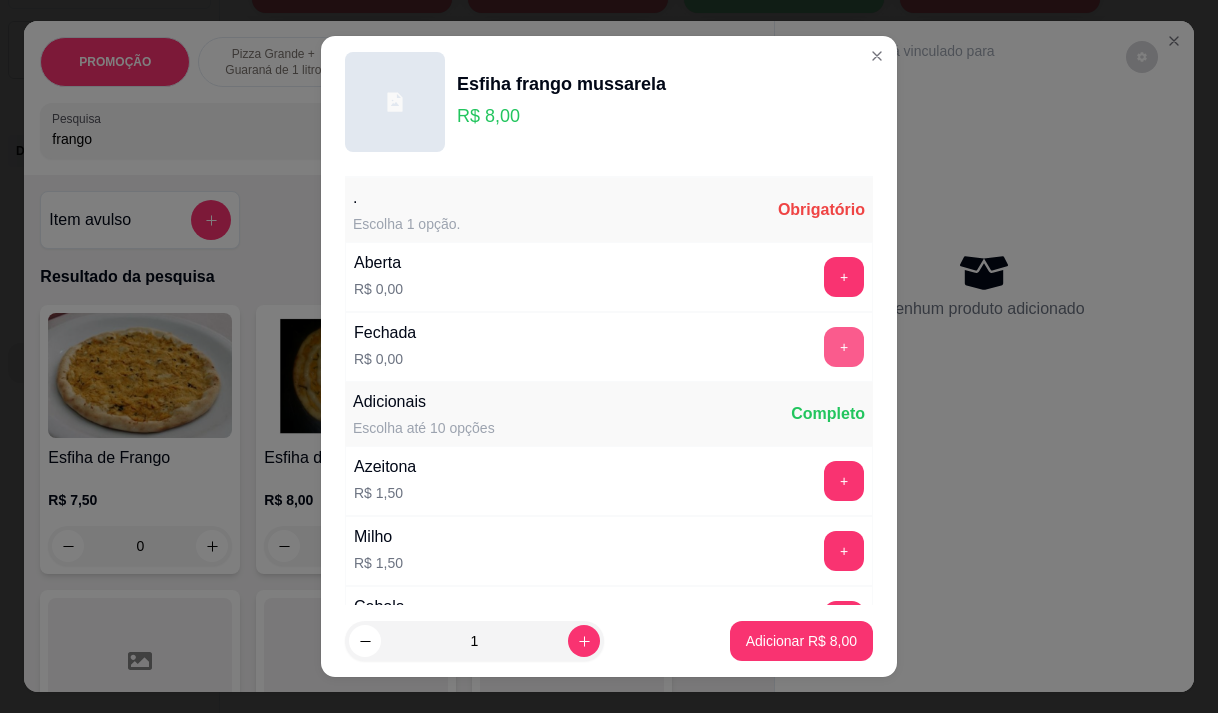 click on "+" at bounding box center (844, 347) 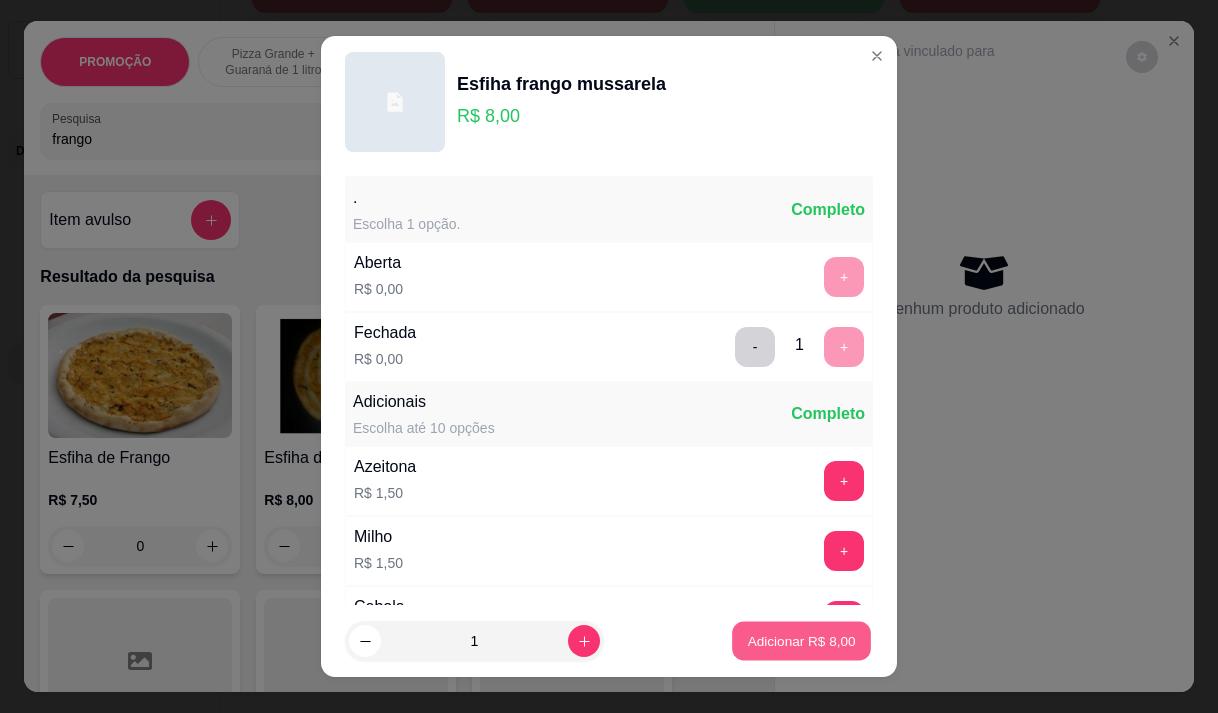 click on "Adicionar   R$ 8,00" at bounding box center (801, 641) 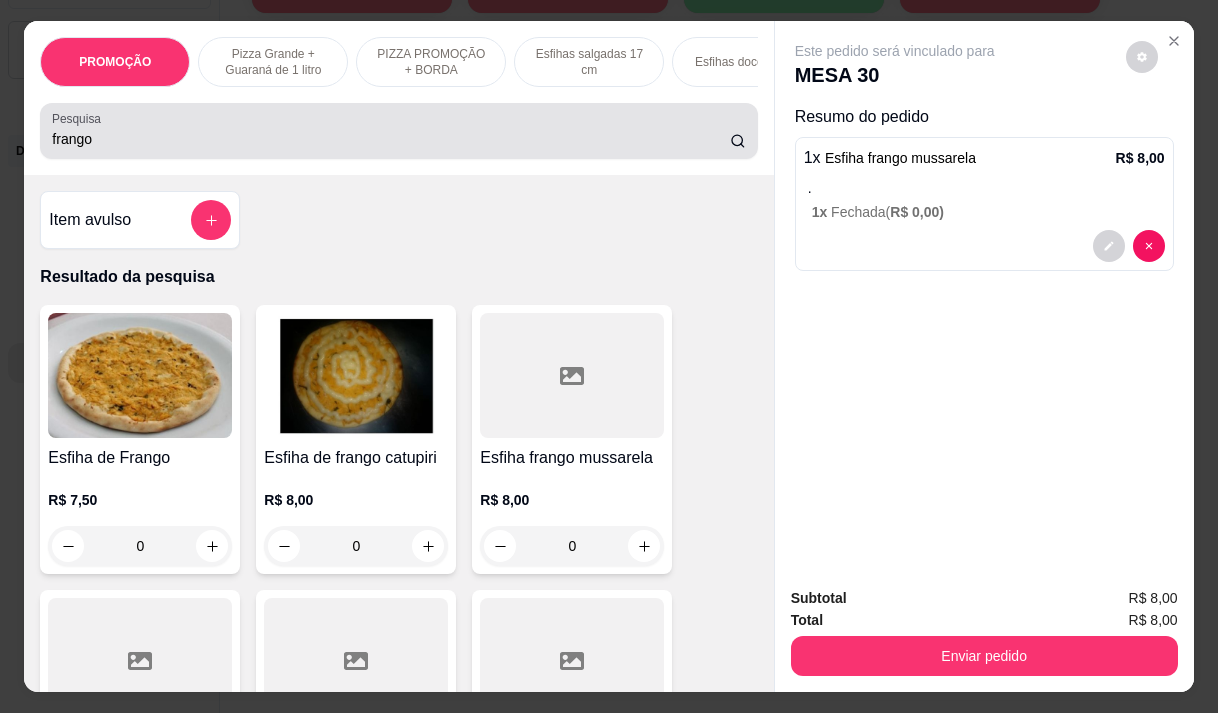 click on "frango" at bounding box center [391, 139] 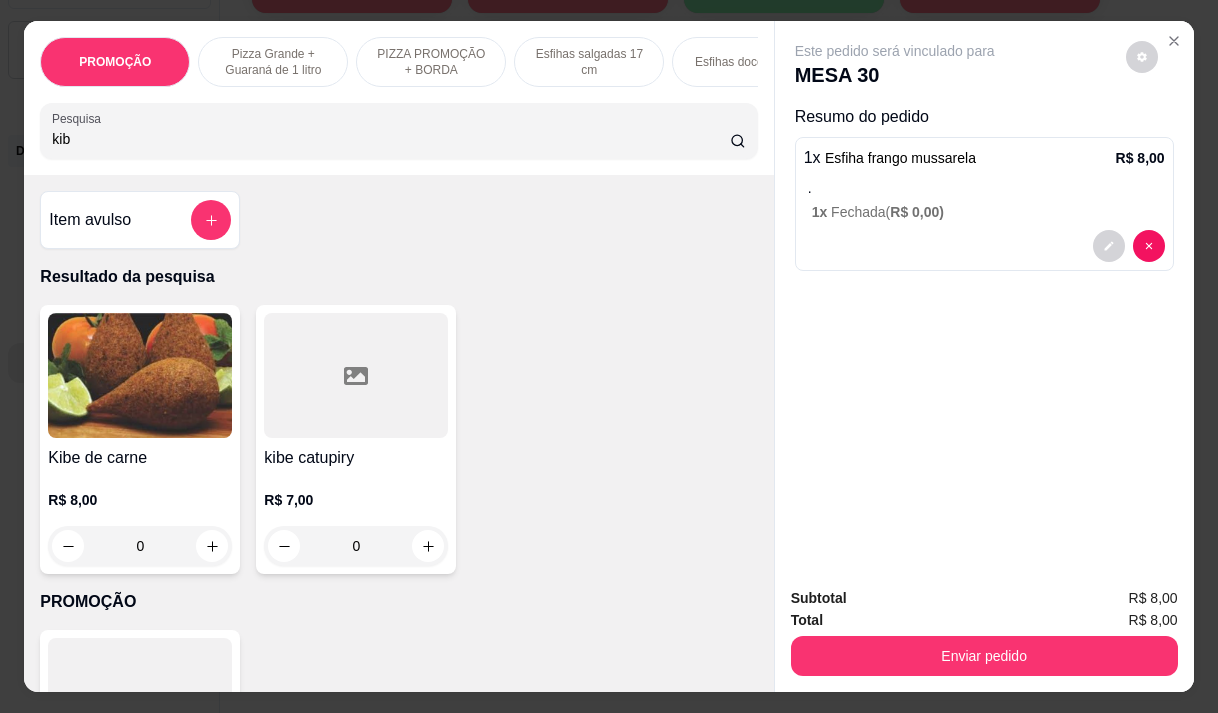 type on "kib" 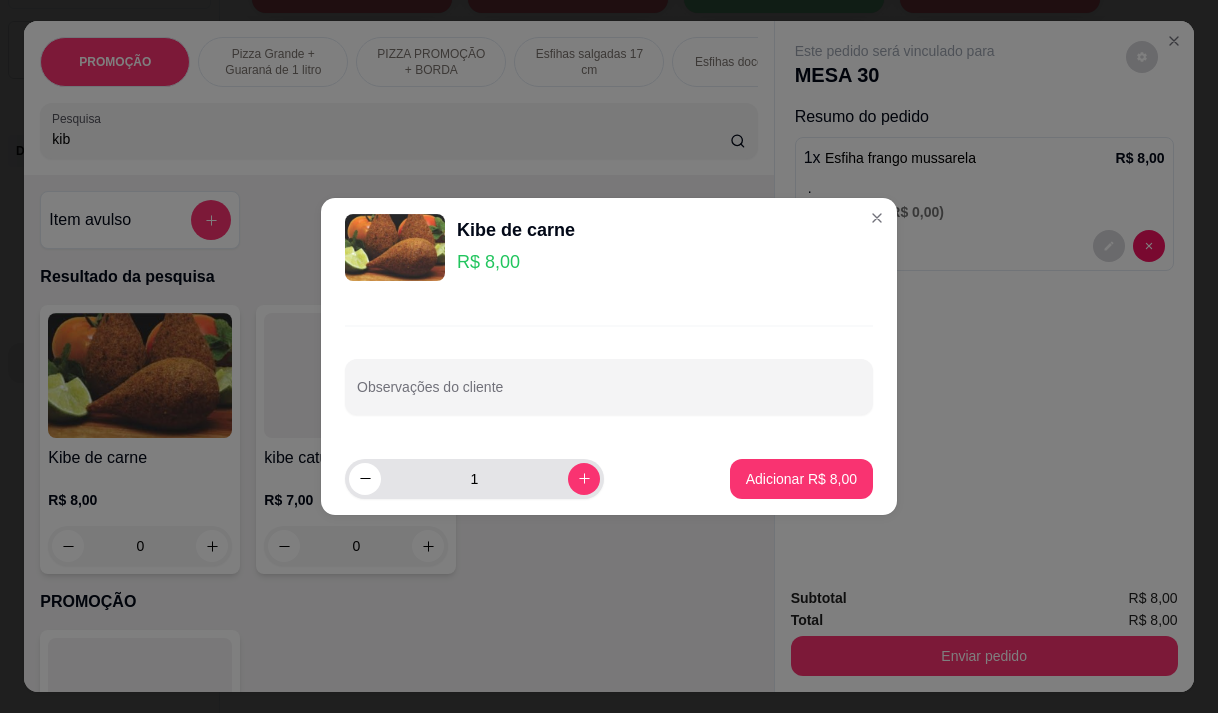 click on "1" at bounding box center (474, 479) 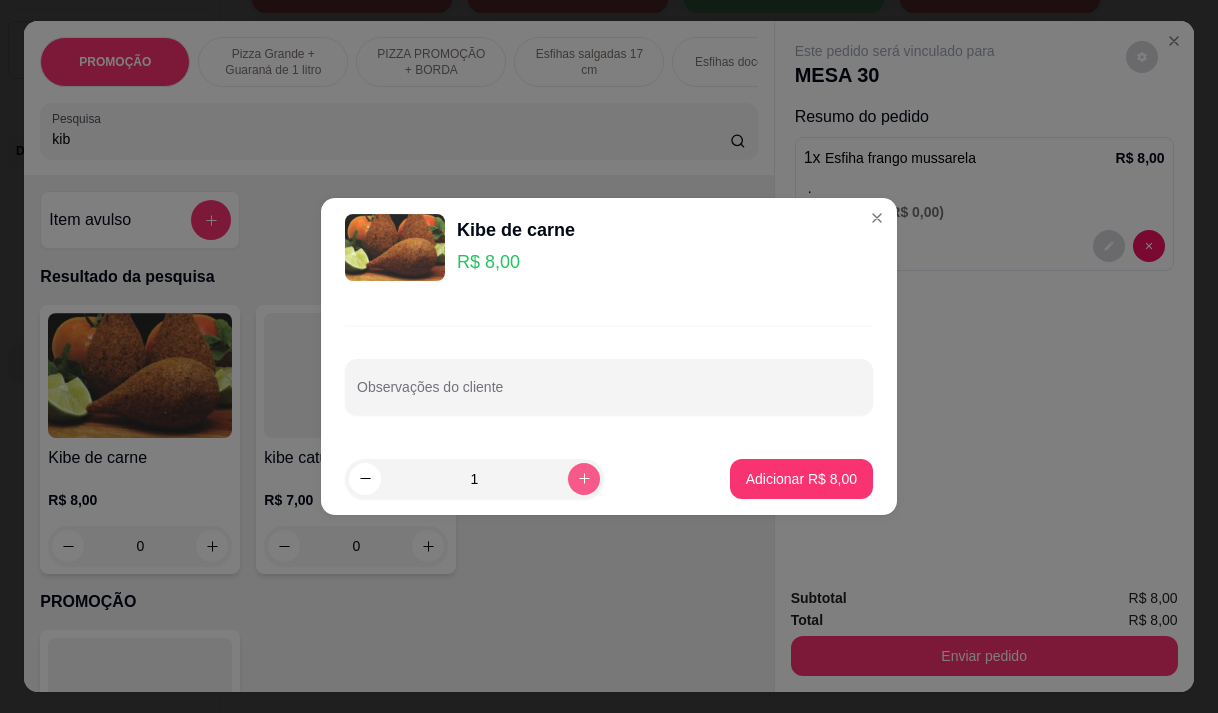 click 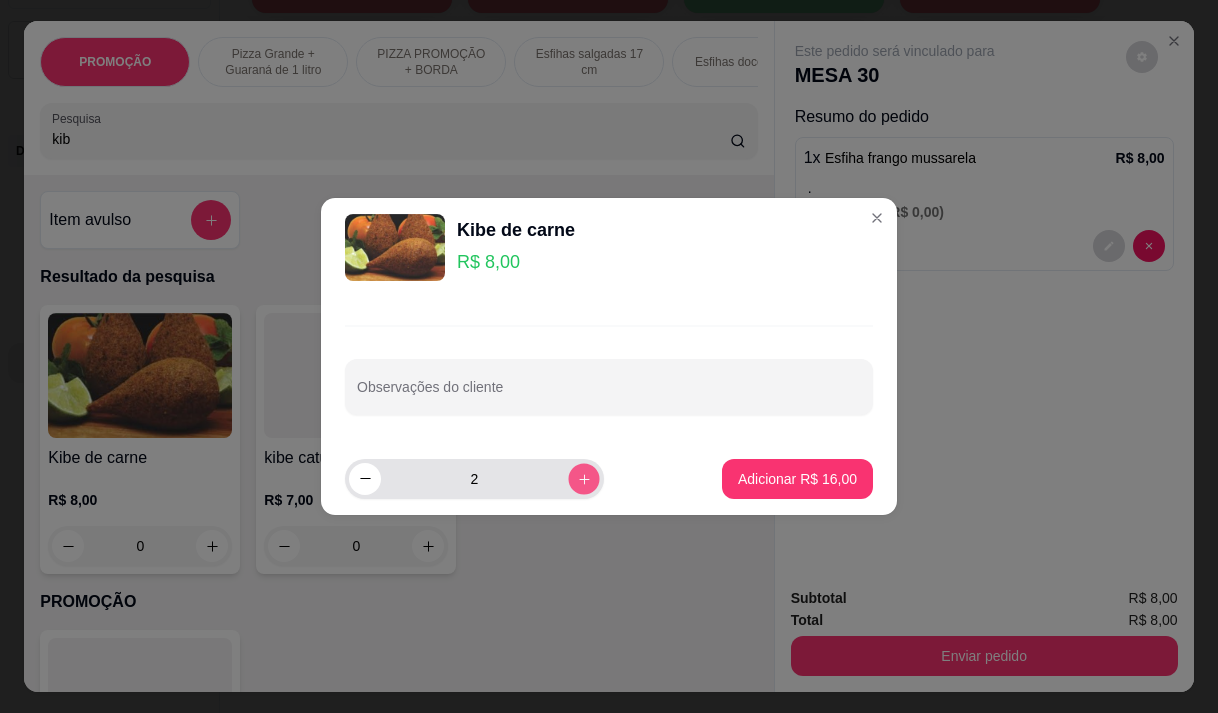 click 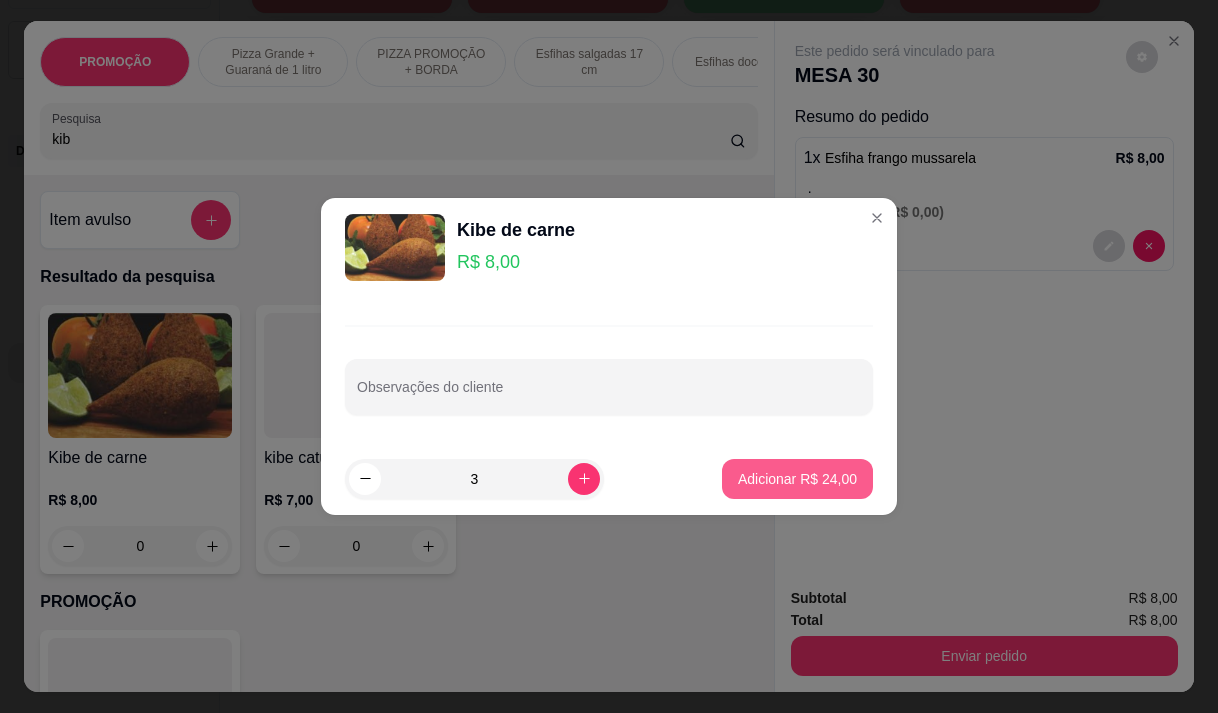 click on "Adicionar   R$ 24,00" at bounding box center (797, 479) 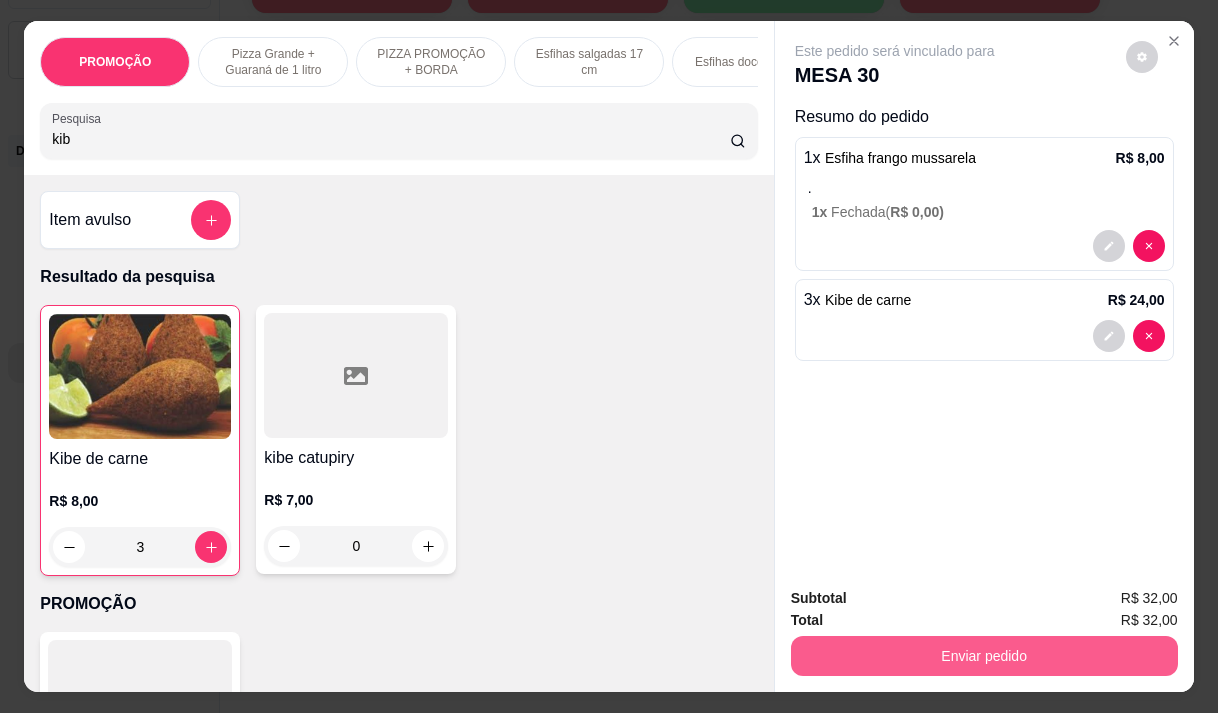 click on "Enviar pedido" at bounding box center (984, 656) 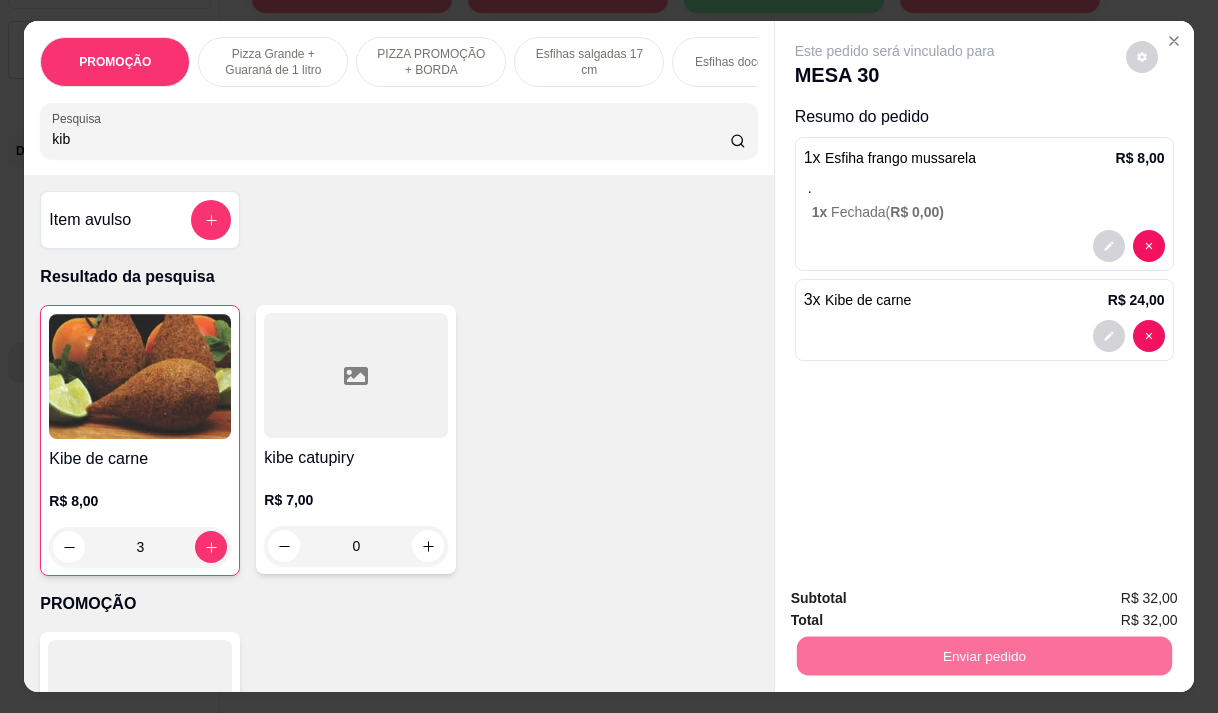 click on "Não registrar e enviar pedido" at bounding box center (918, 599) 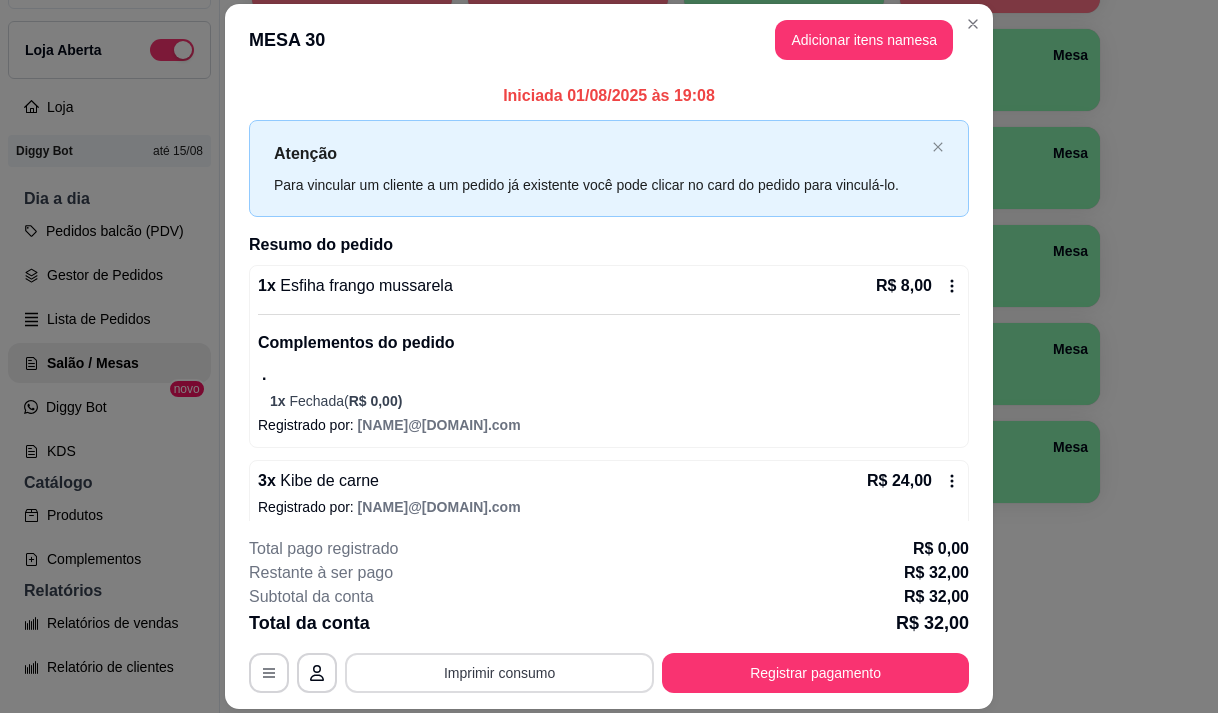 click on "Imprimir consumo" at bounding box center (499, 673) 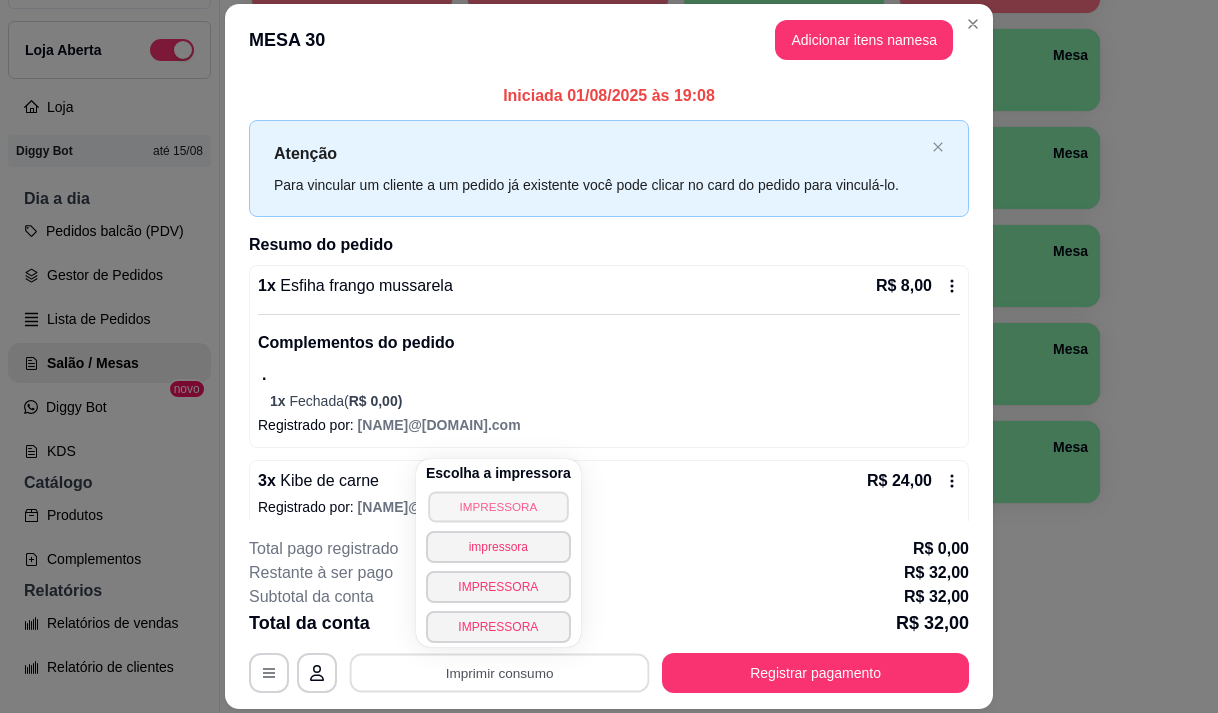 click on "IMPRESSORA" at bounding box center (498, 506) 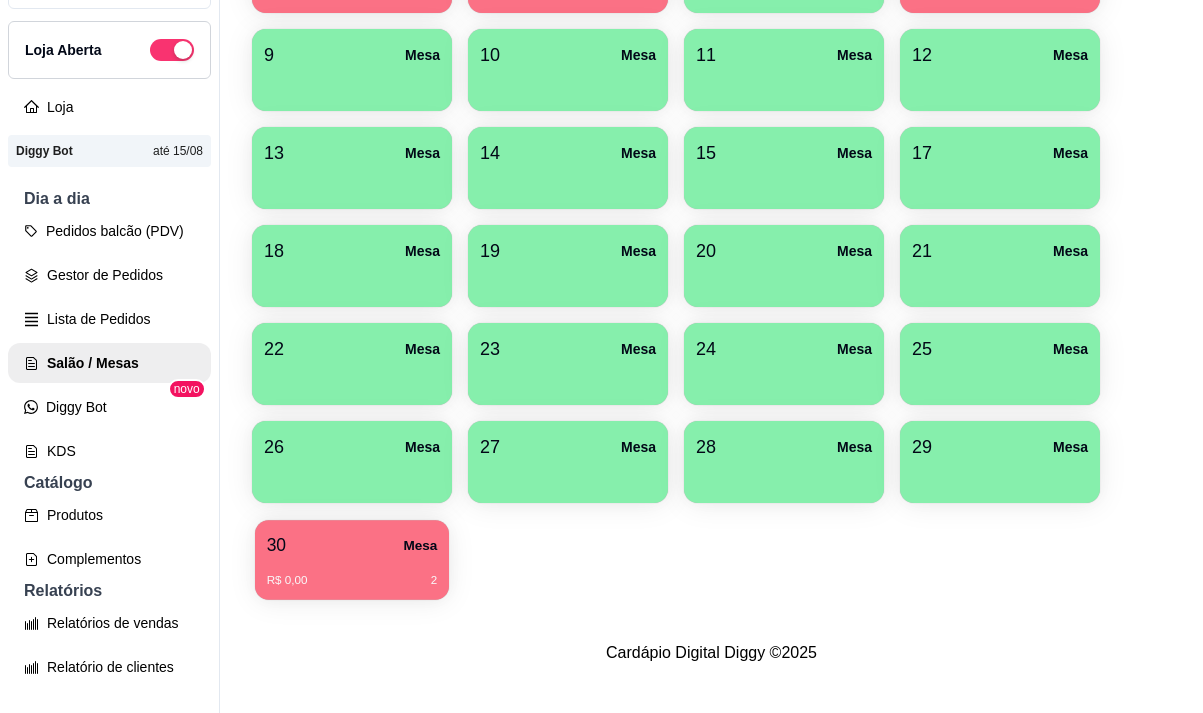 click on "R$ 0,00 2" at bounding box center (352, 573) 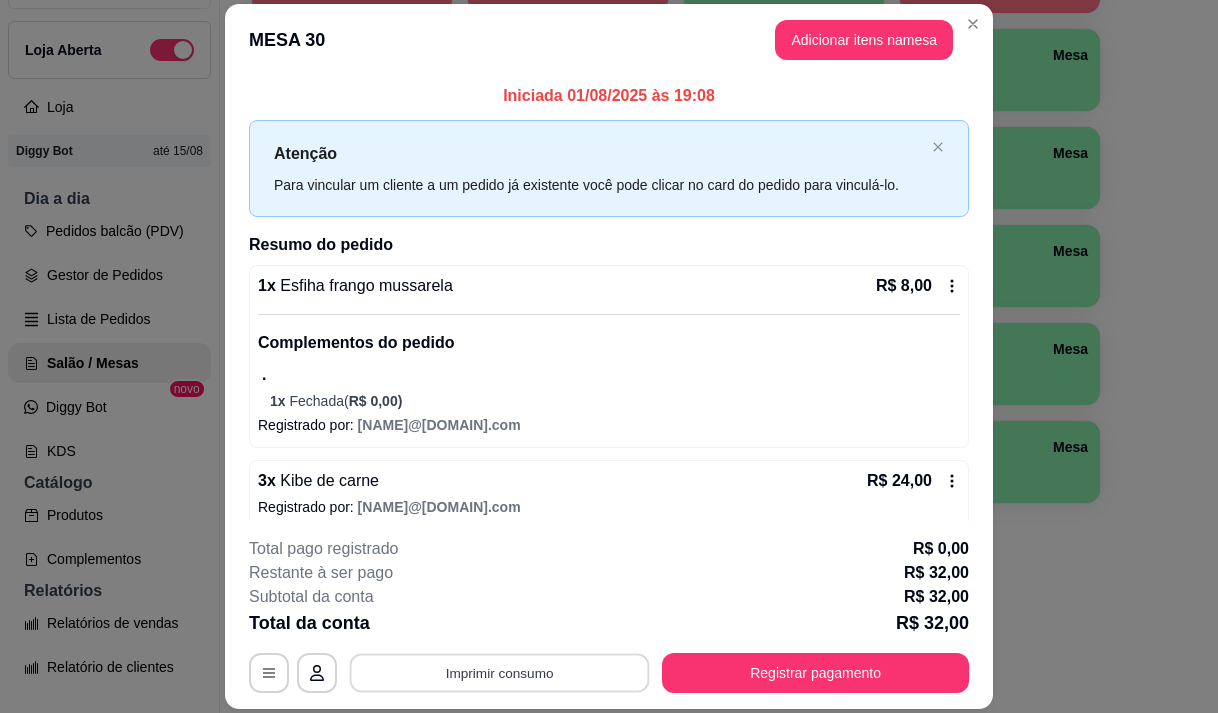 click on "Imprimir consumo" at bounding box center (500, 673) 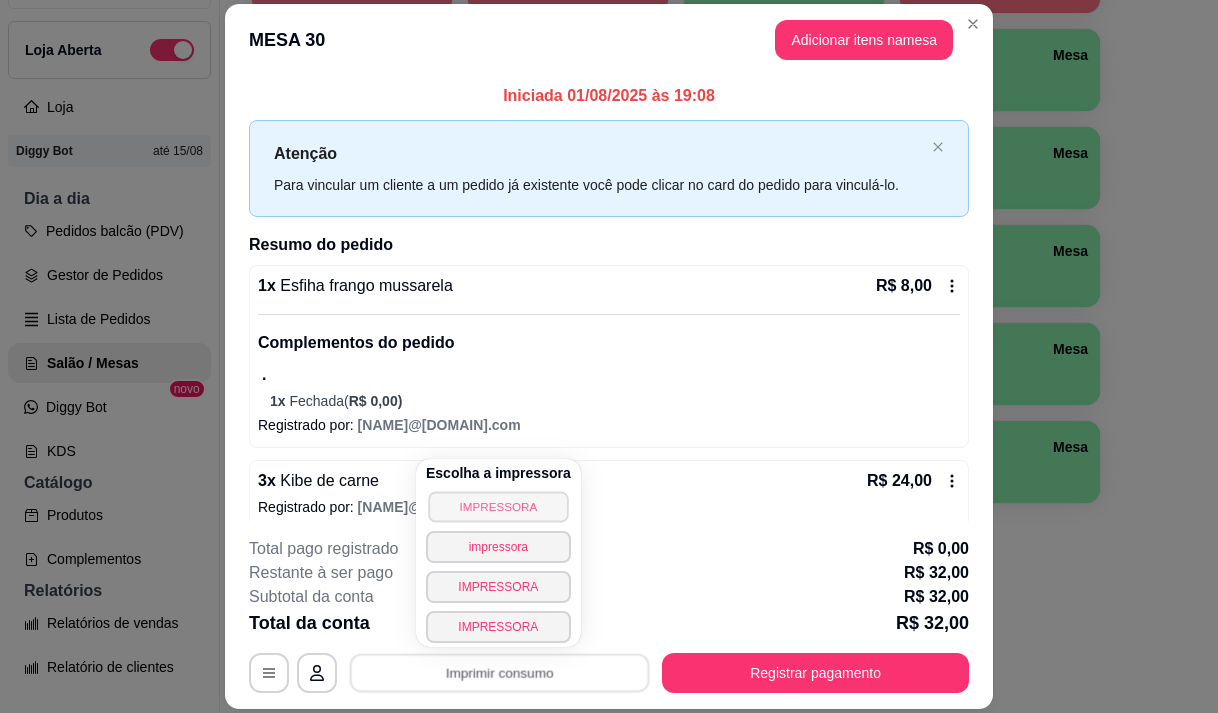 click on "IMPRESSORA" at bounding box center (498, 506) 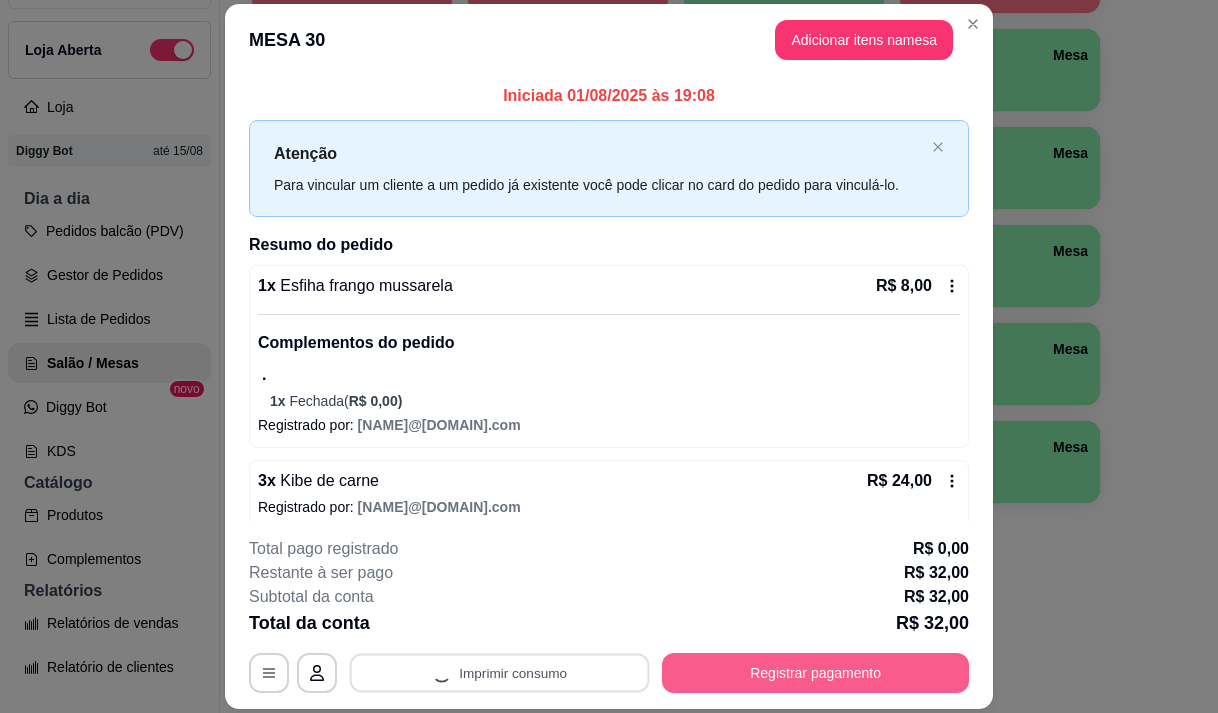 click on "Registrar pagamento" at bounding box center (815, 673) 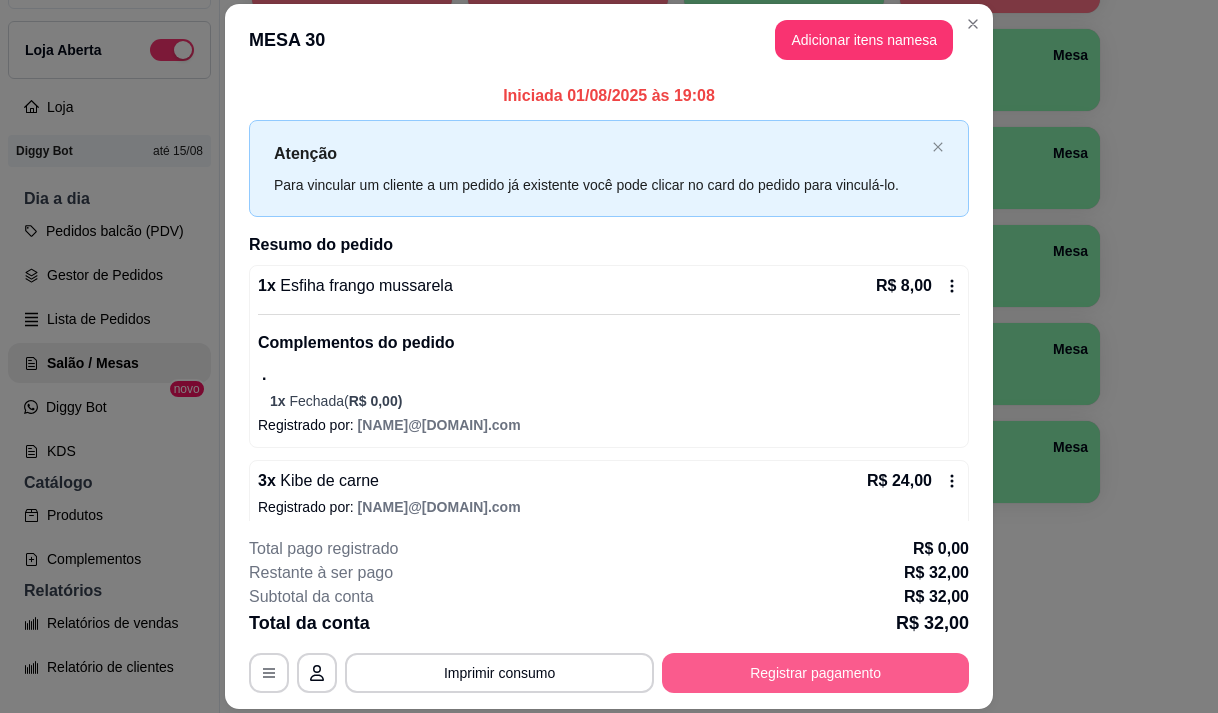click on "Registrar pagamento" at bounding box center (815, 673) 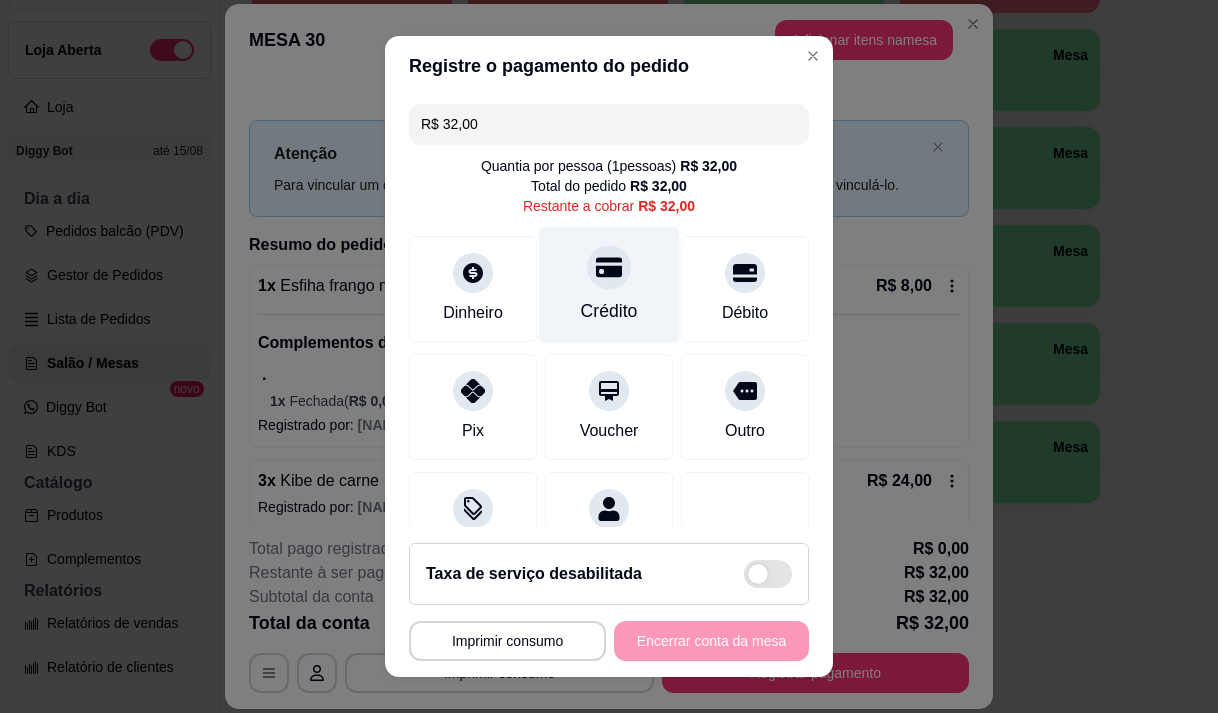 click on "Crédito" at bounding box center [609, 311] 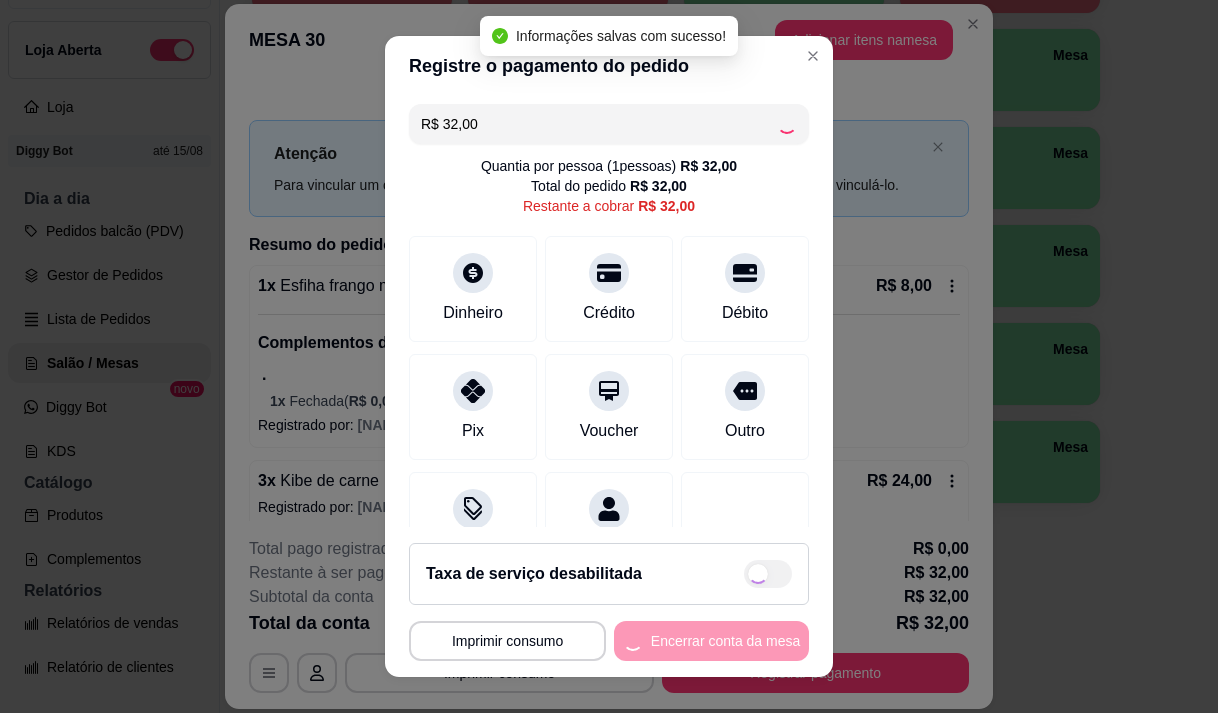 type on "R$ 0,00" 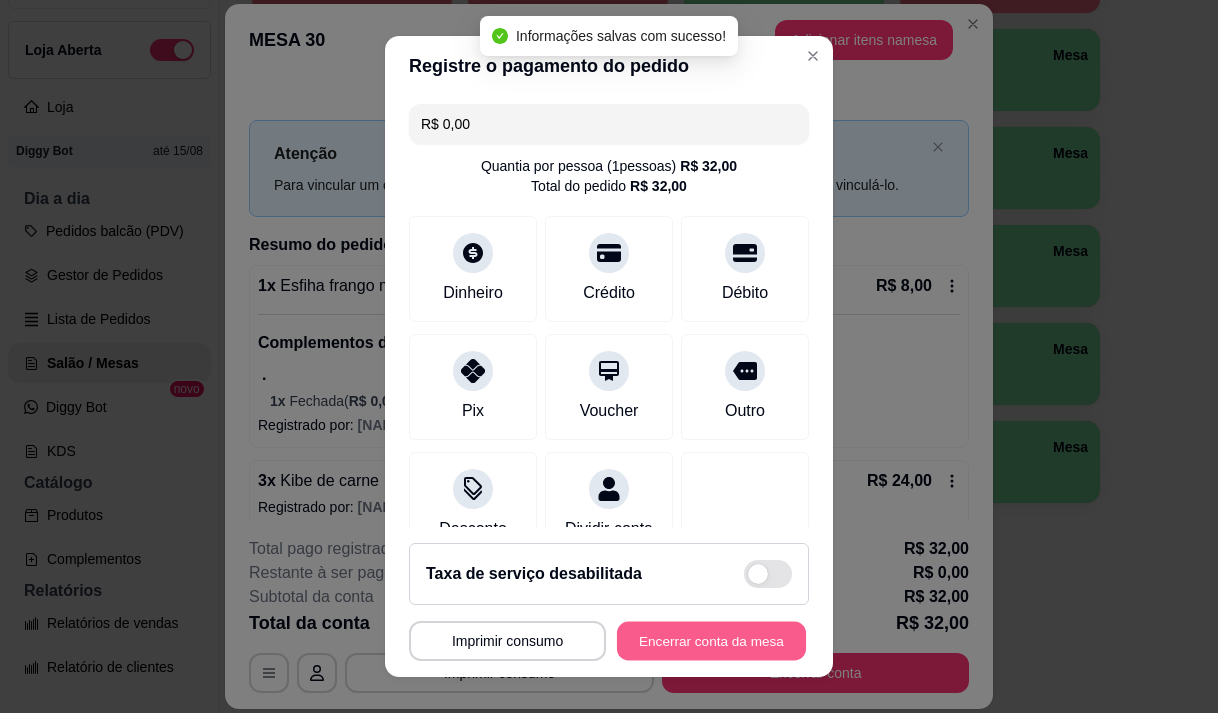 click on "Encerrar conta da mesa" at bounding box center (711, 641) 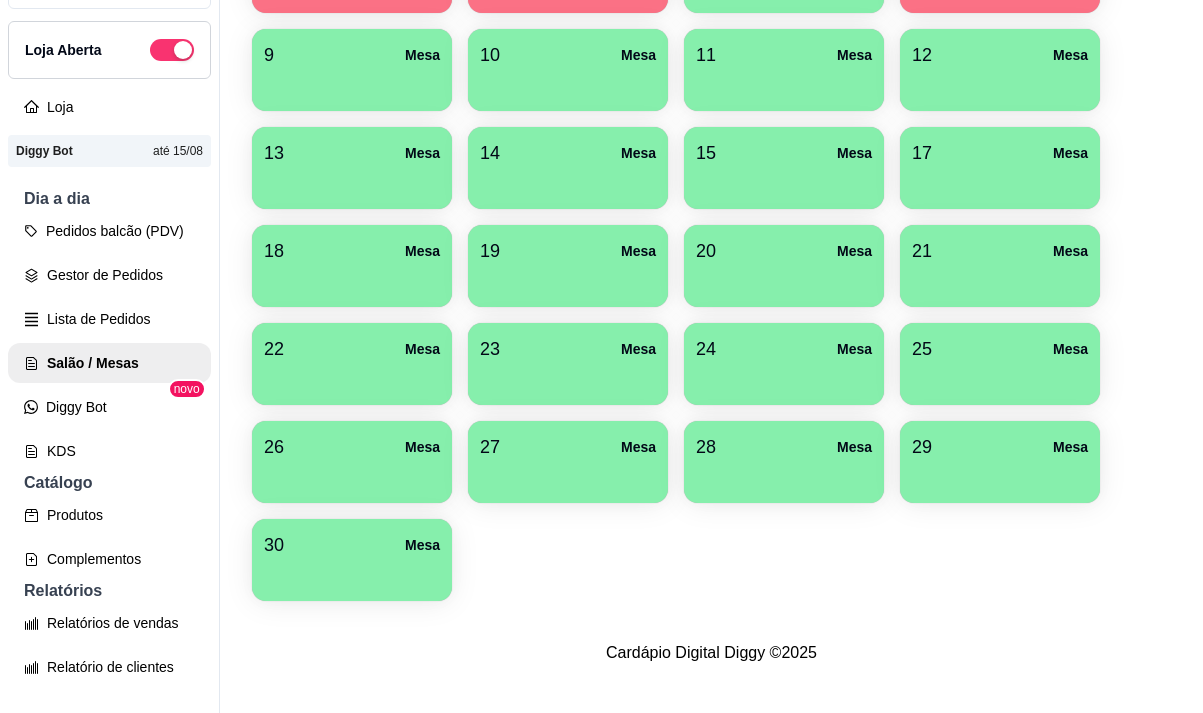 scroll, scrollTop: 646, scrollLeft: 0, axis: vertical 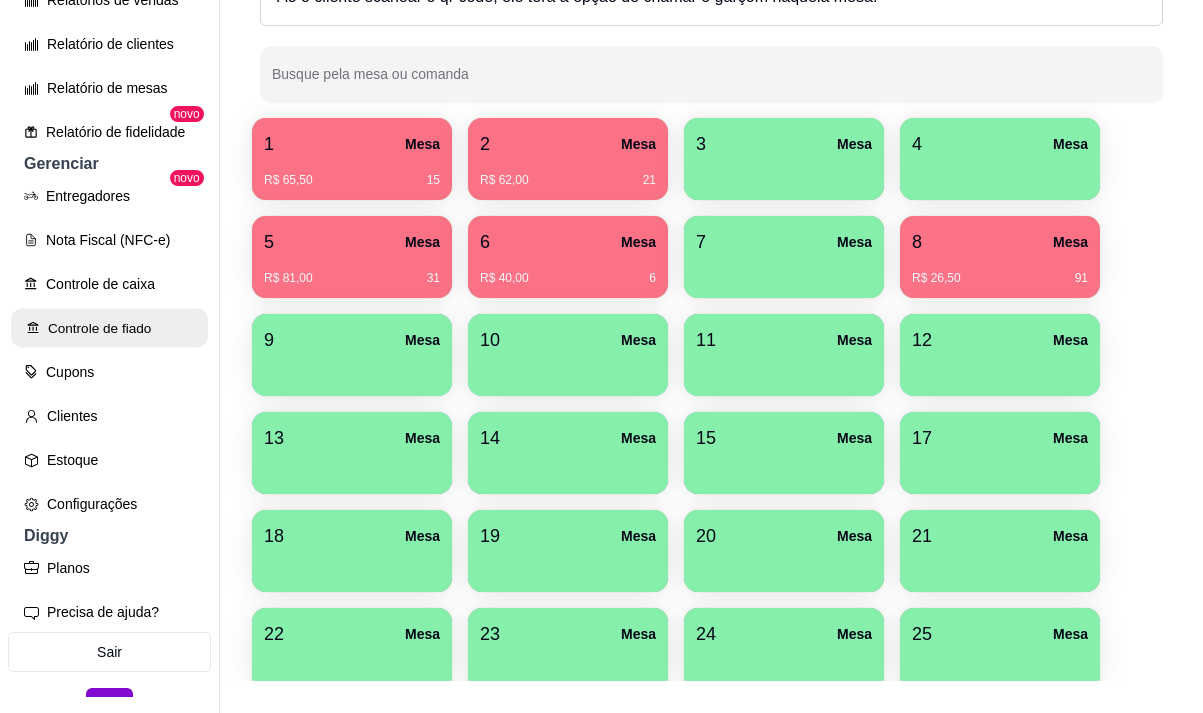 click on "Controle de fiado" at bounding box center [109, 328] 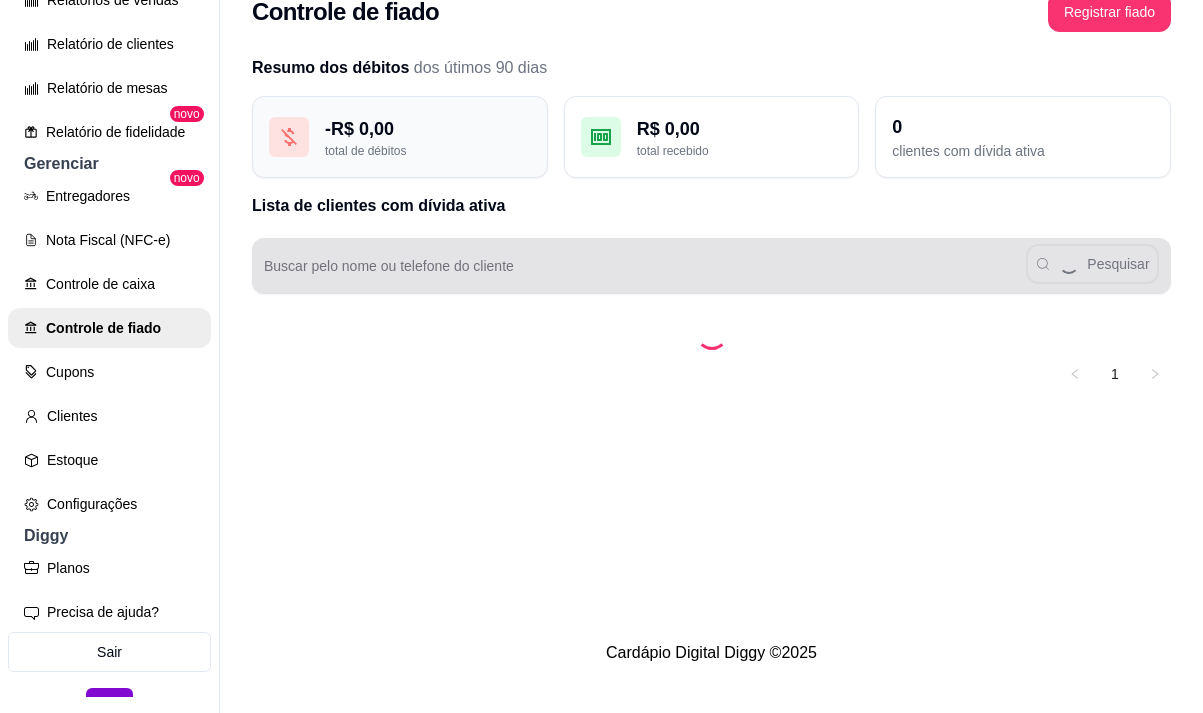scroll, scrollTop: 0, scrollLeft: 0, axis: both 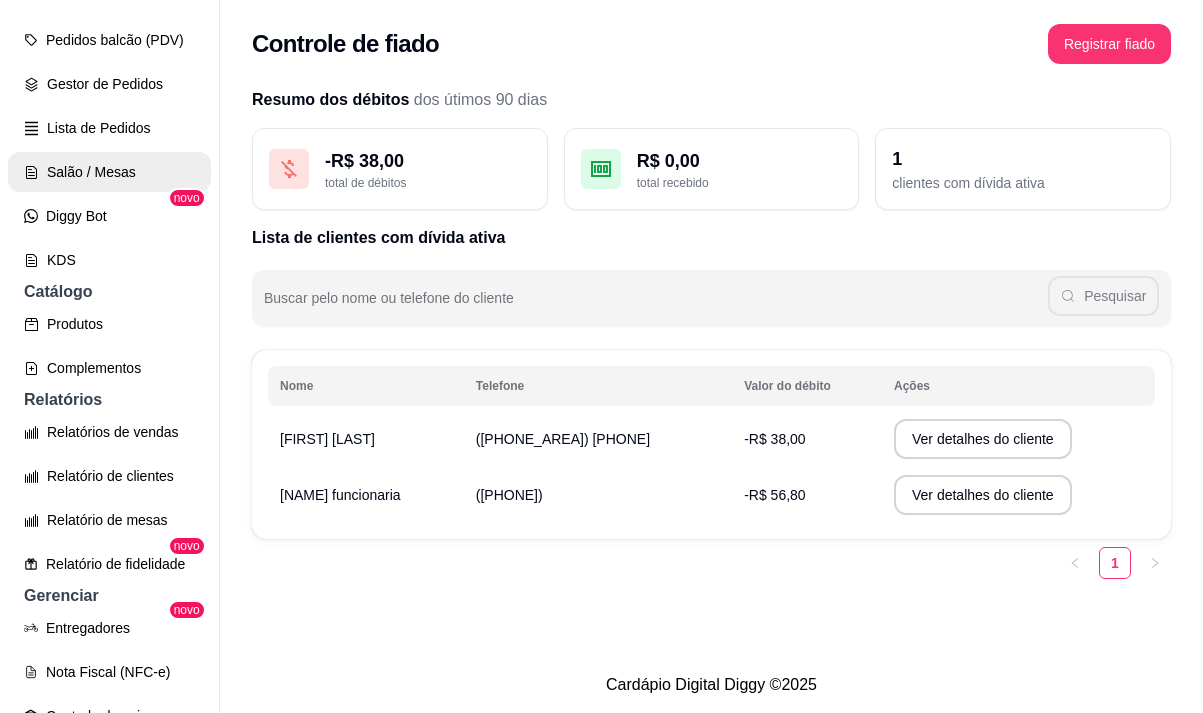 click on "Salão / Mesas" at bounding box center (109, 172) 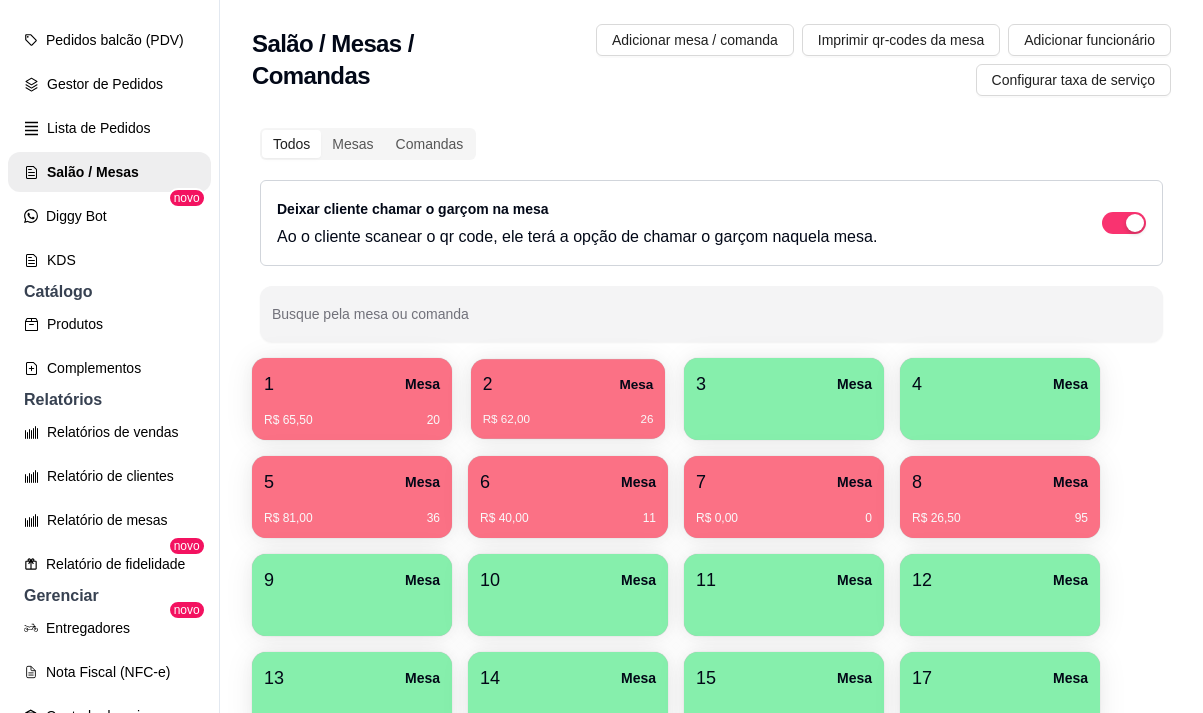 click on "R$ 62,00 26" at bounding box center [568, 412] 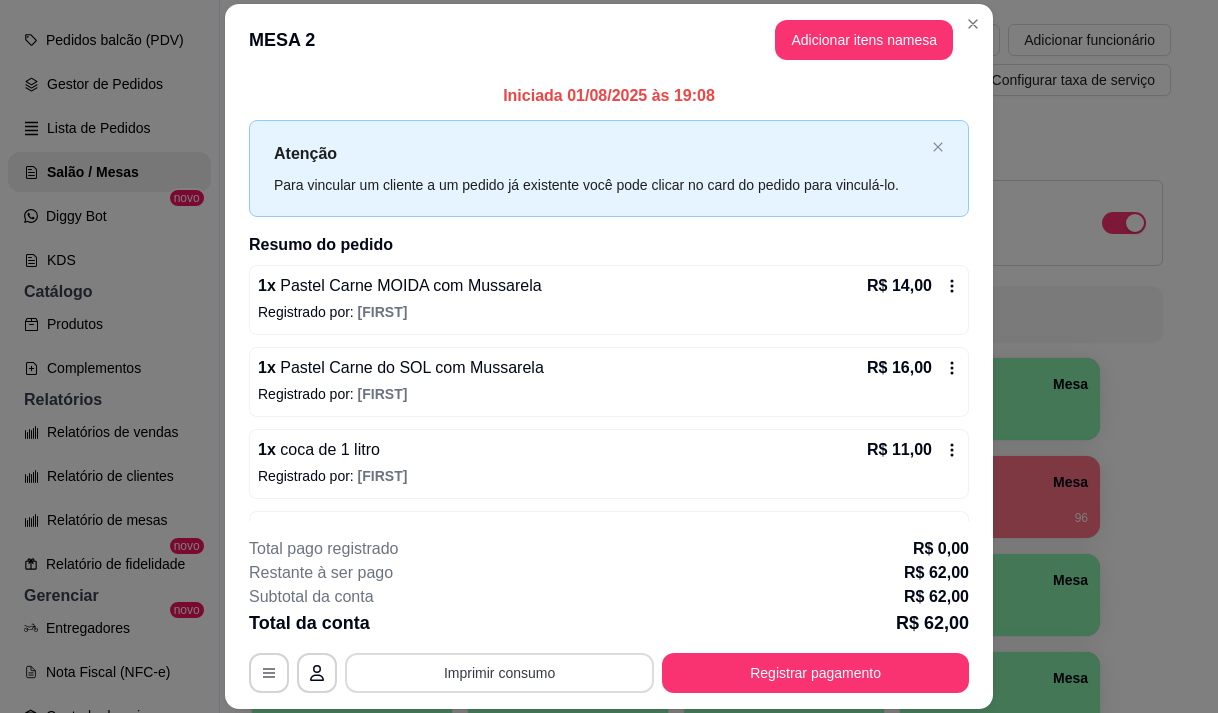 click on "Imprimir consumo" at bounding box center [499, 673] 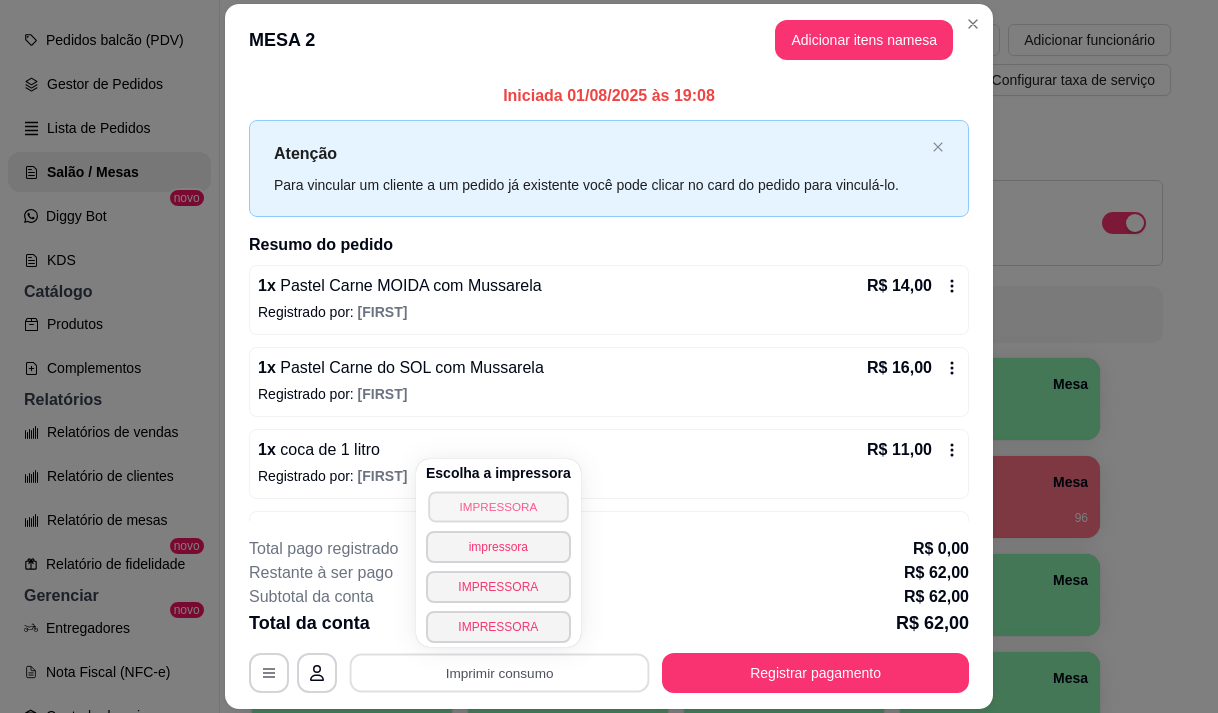 click on "IMPRESSORA" at bounding box center (498, 506) 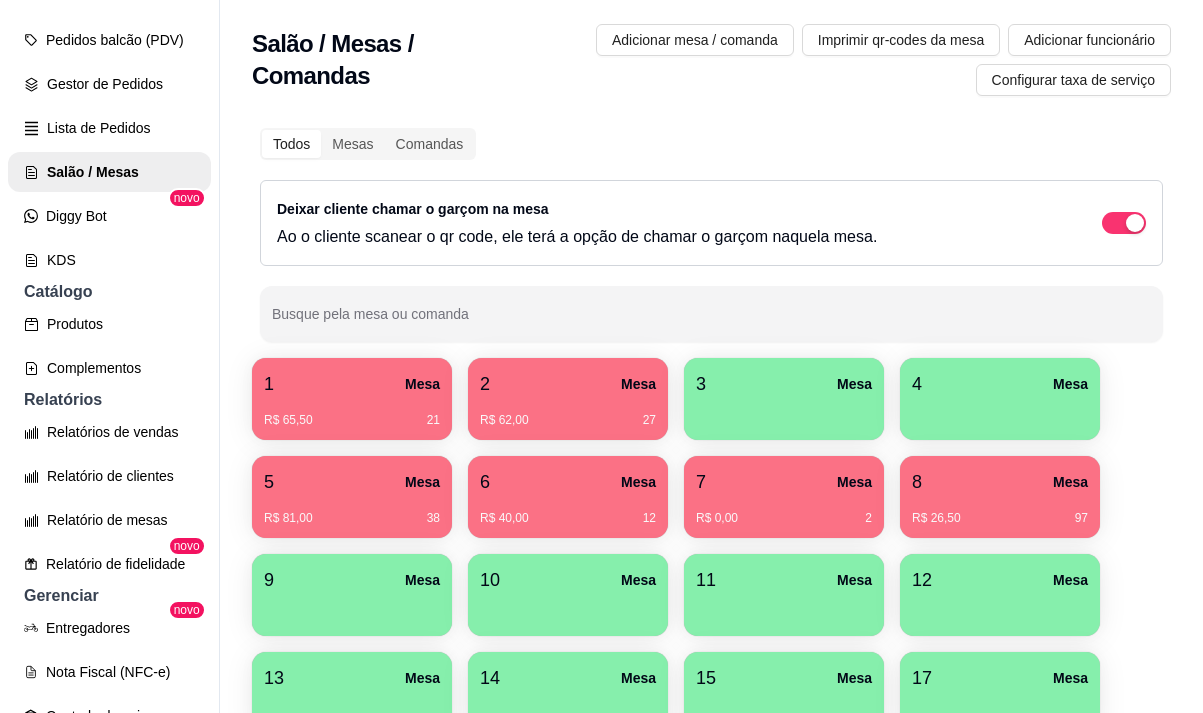 click on "R$ 81,00 38" at bounding box center [352, 511] 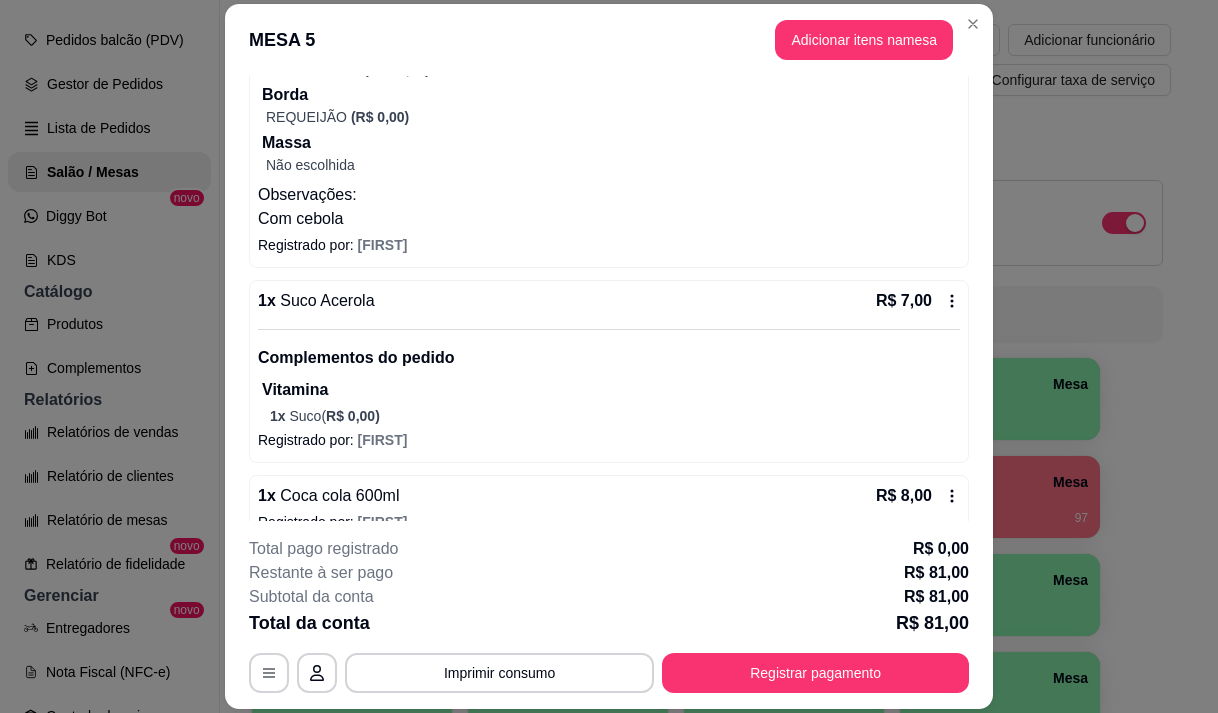 scroll, scrollTop: 592, scrollLeft: 0, axis: vertical 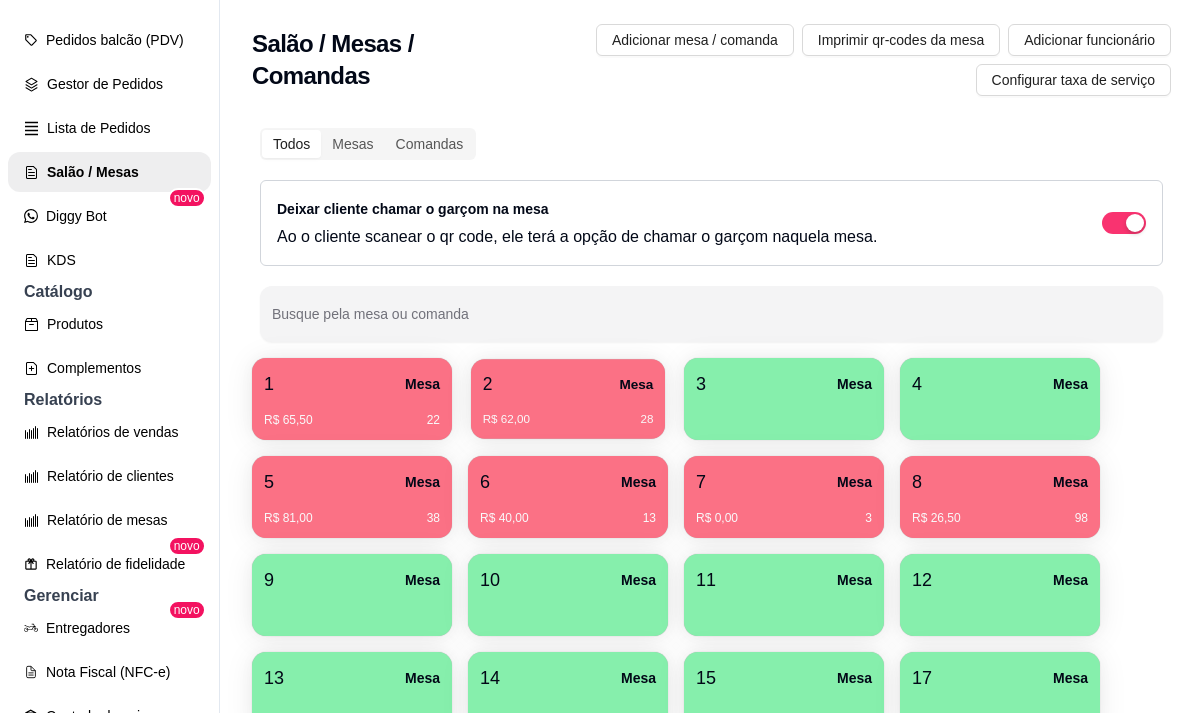 click on "R$ 62,00 28" at bounding box center [568, 420] 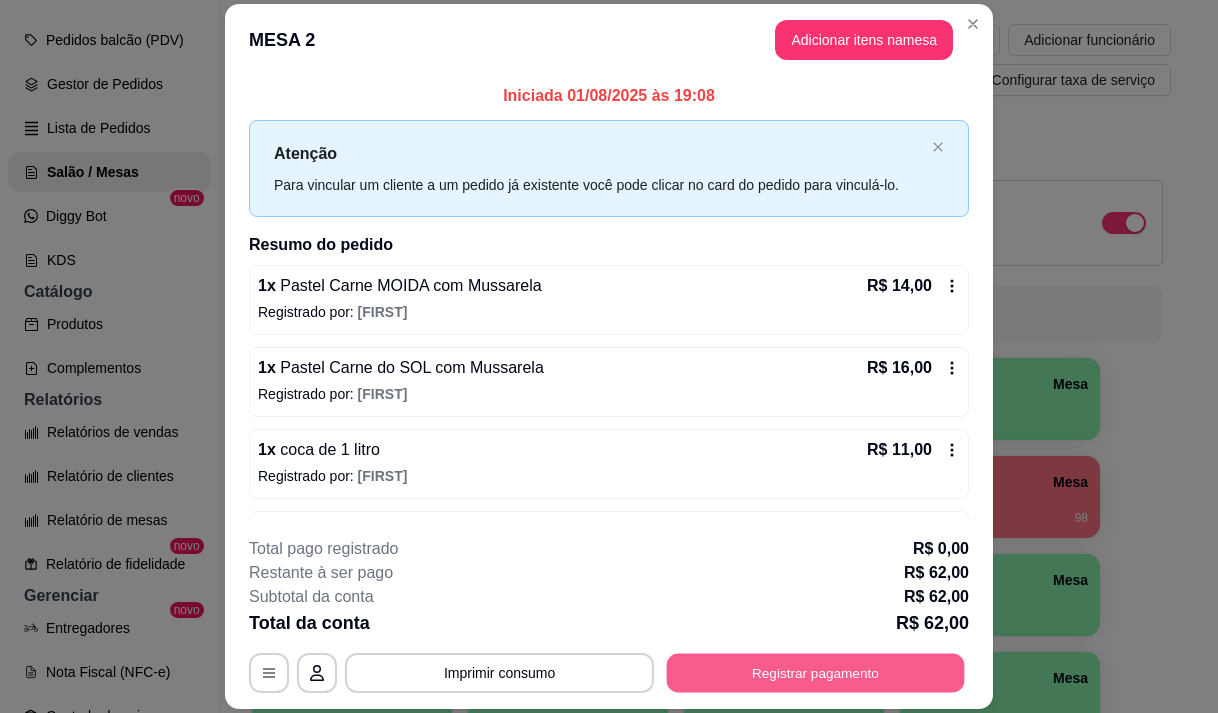 click on "Registrar pagamento" at bounding box center [816, 673] 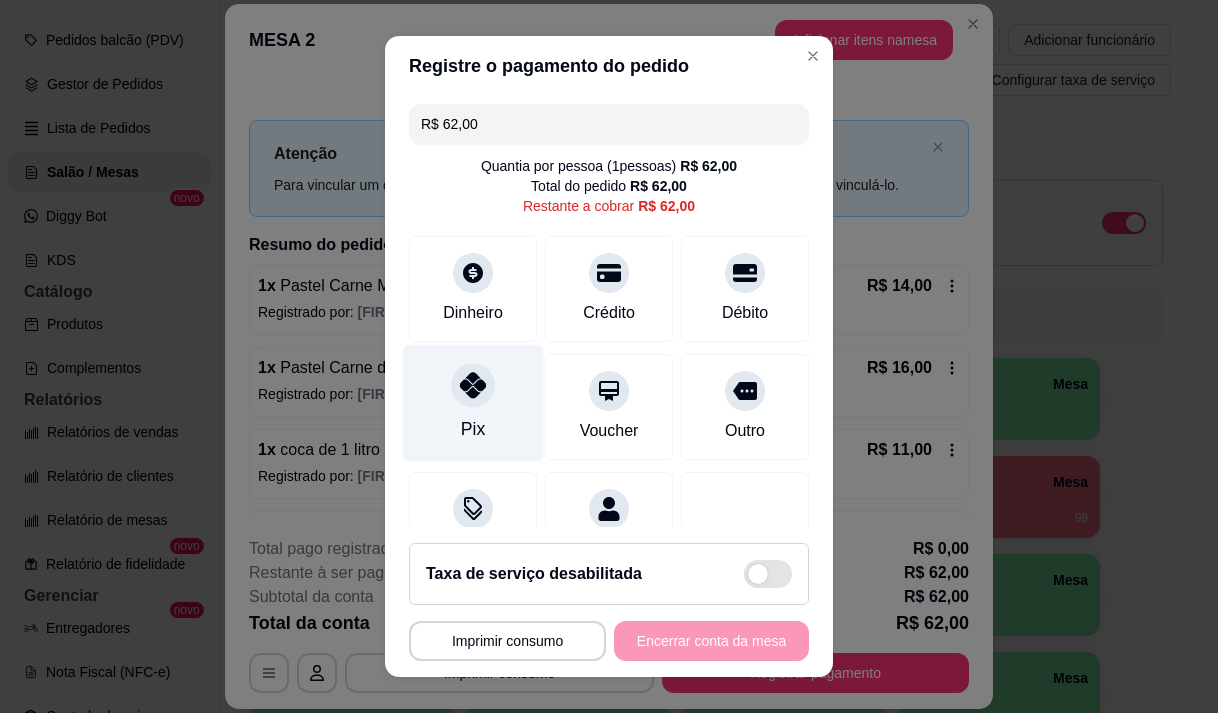click on "Pix" at bounding box center (473, 402) 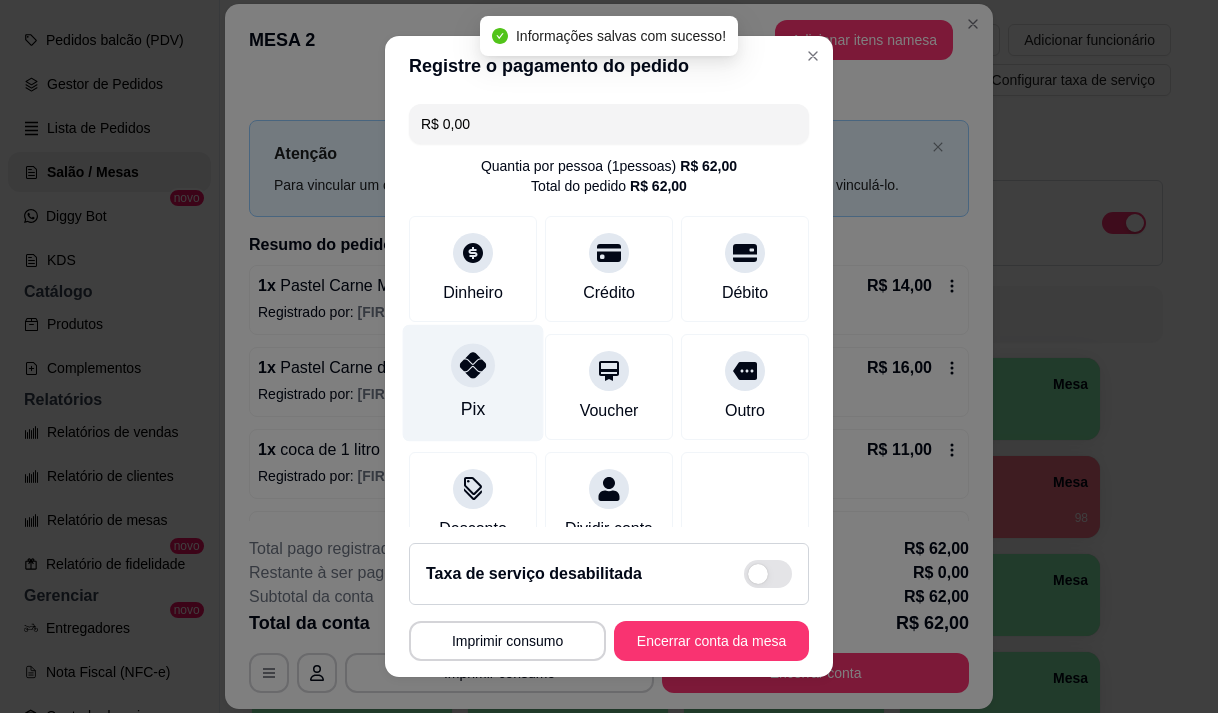 type on "R$ 0,00" 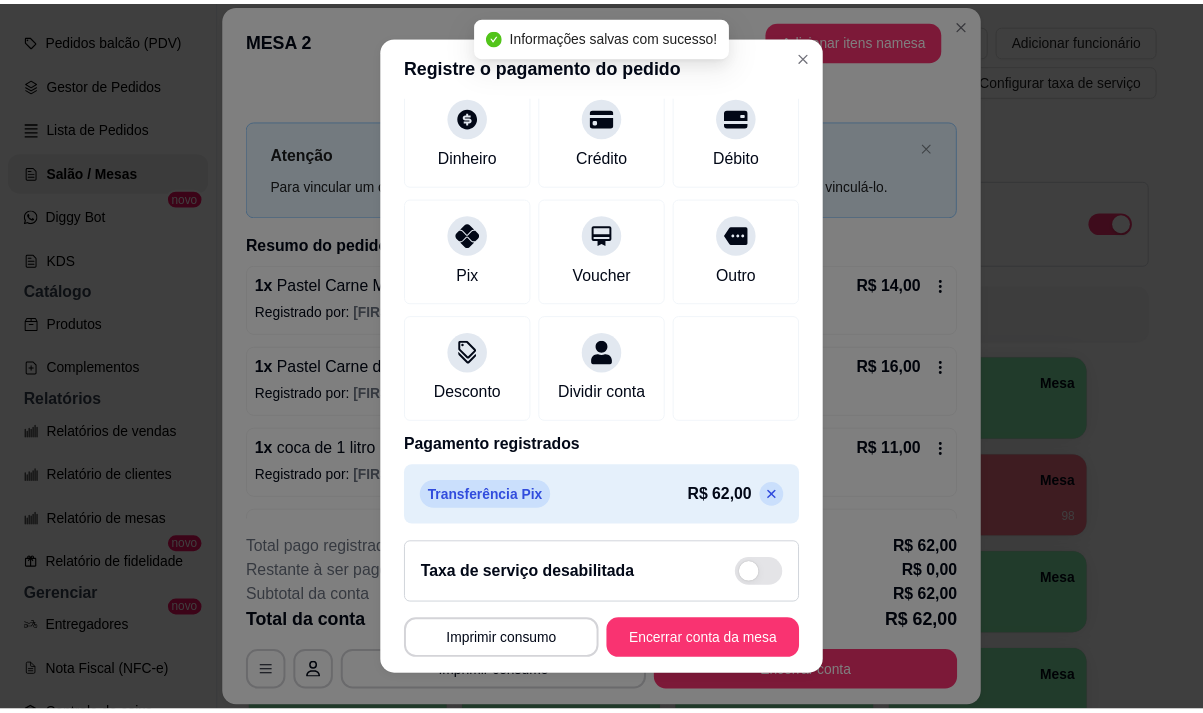 scroll, scrollTop: 166, scrollLeft: 0, axis: vertical 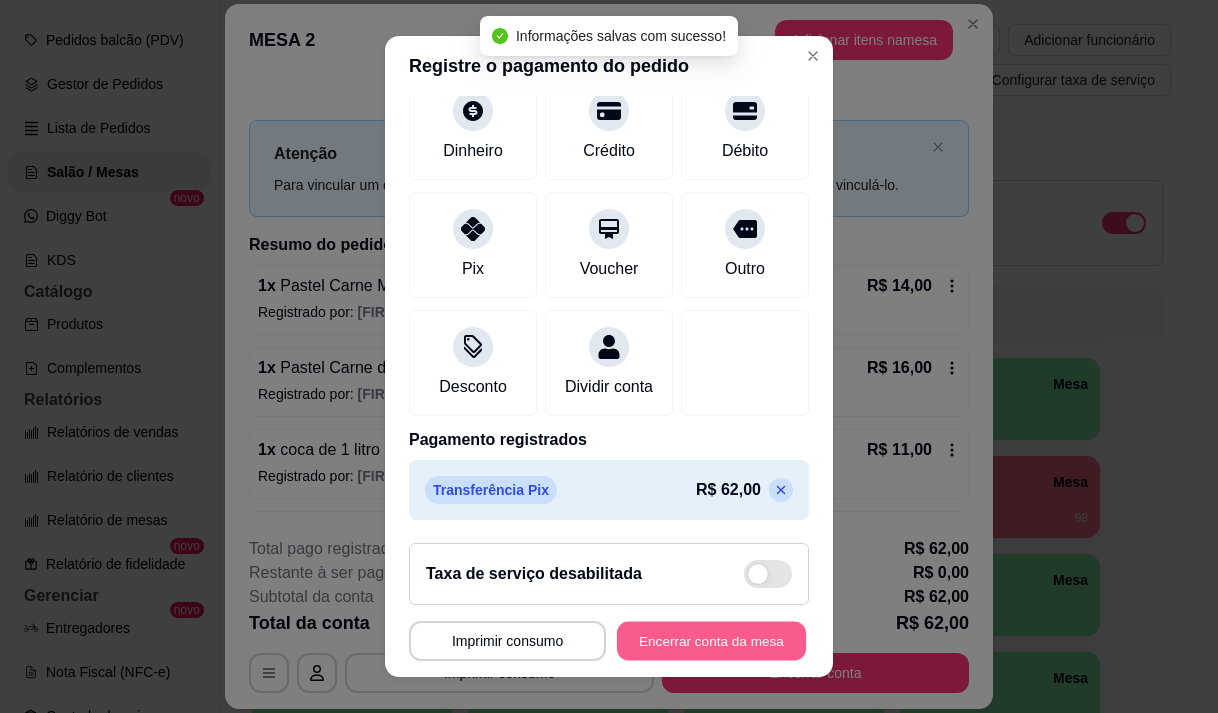 click on "Encerrar conta da mesa" at bounding box center [711, 641] 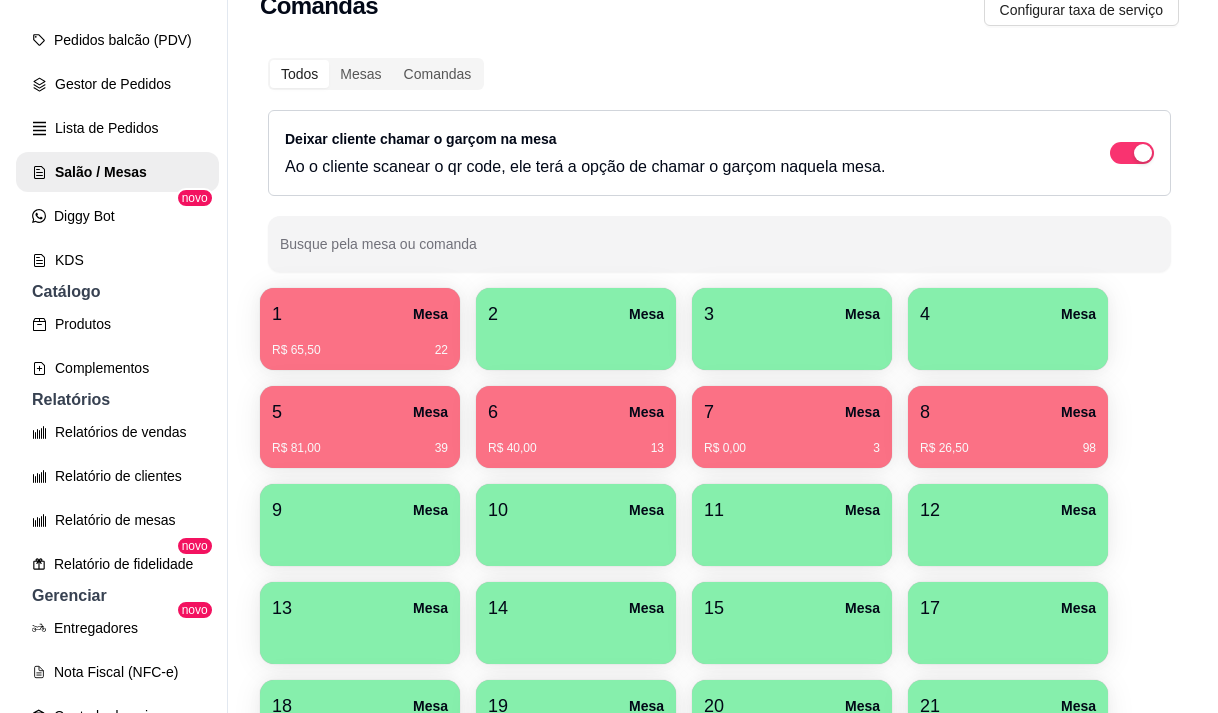 scroll, scrollTop: 100, scrollLeft: 0, axis: vertical 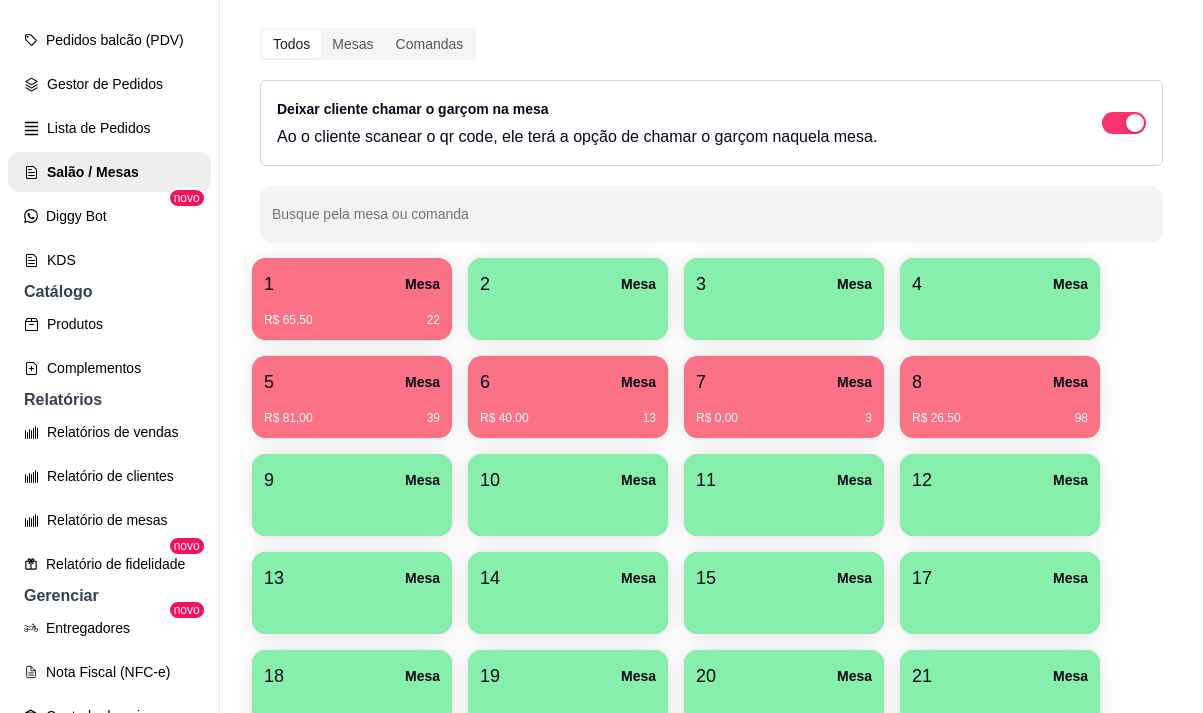 click on "R$ 26,50 98" at bounding box center [1000, 418] 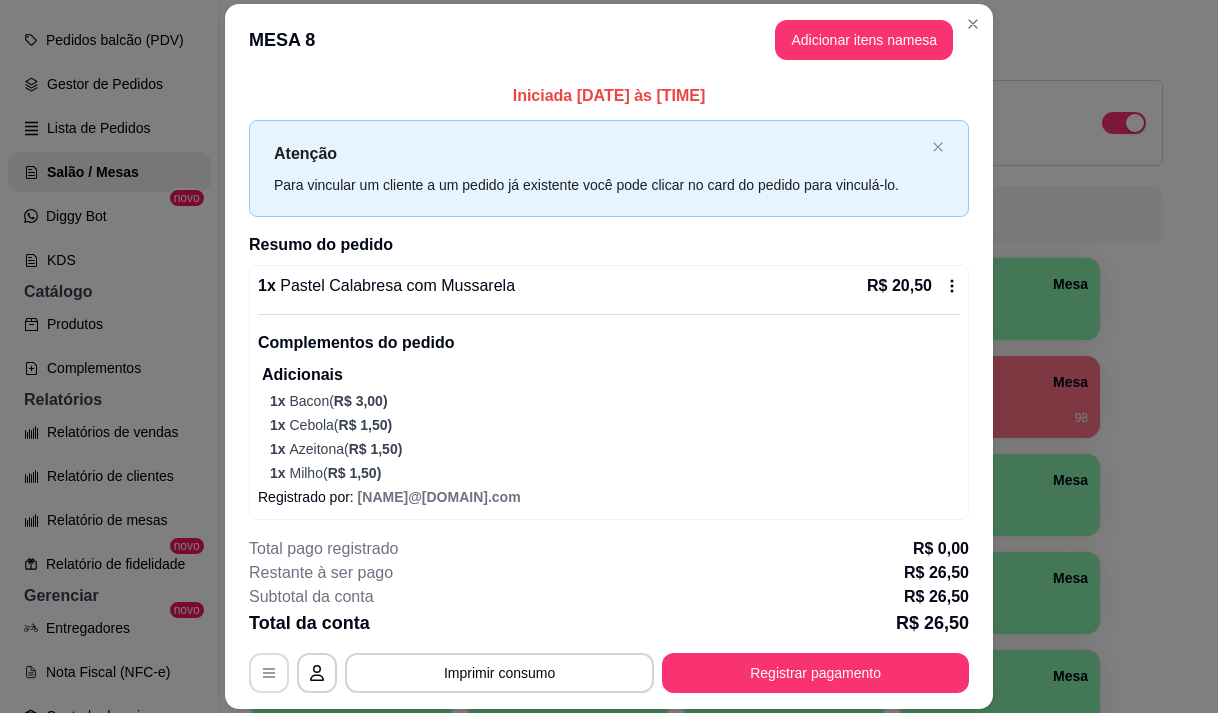 click at bounding box center (269, 673) 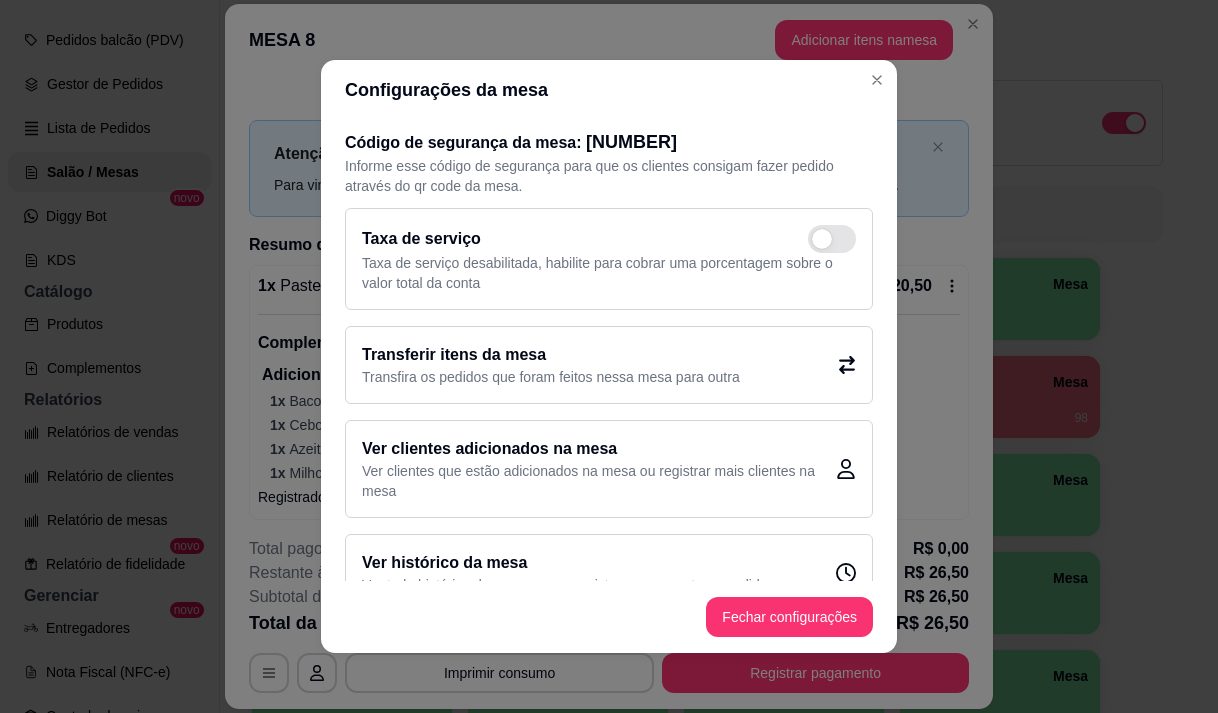 click on "Transfira os pedidos que foram feitos nessa mesa para outra" at bounding box center (551, 377) 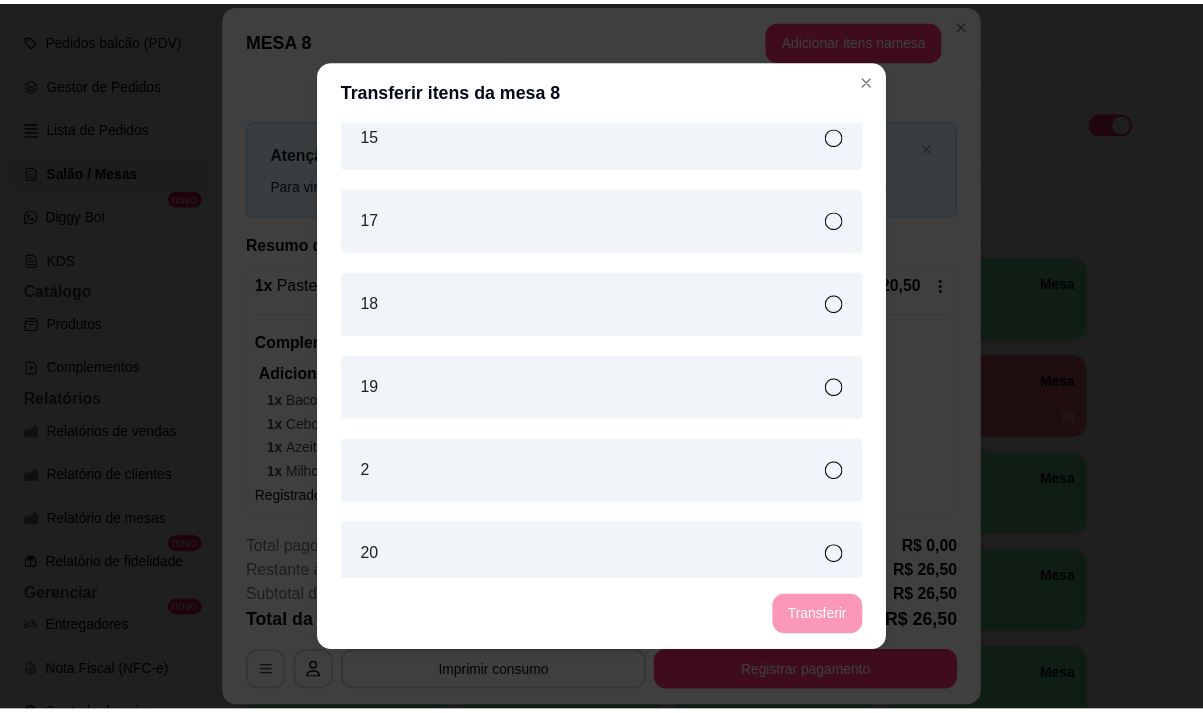 scroll, scrollTop: 500, scrollLeft: 0, axis: vertical 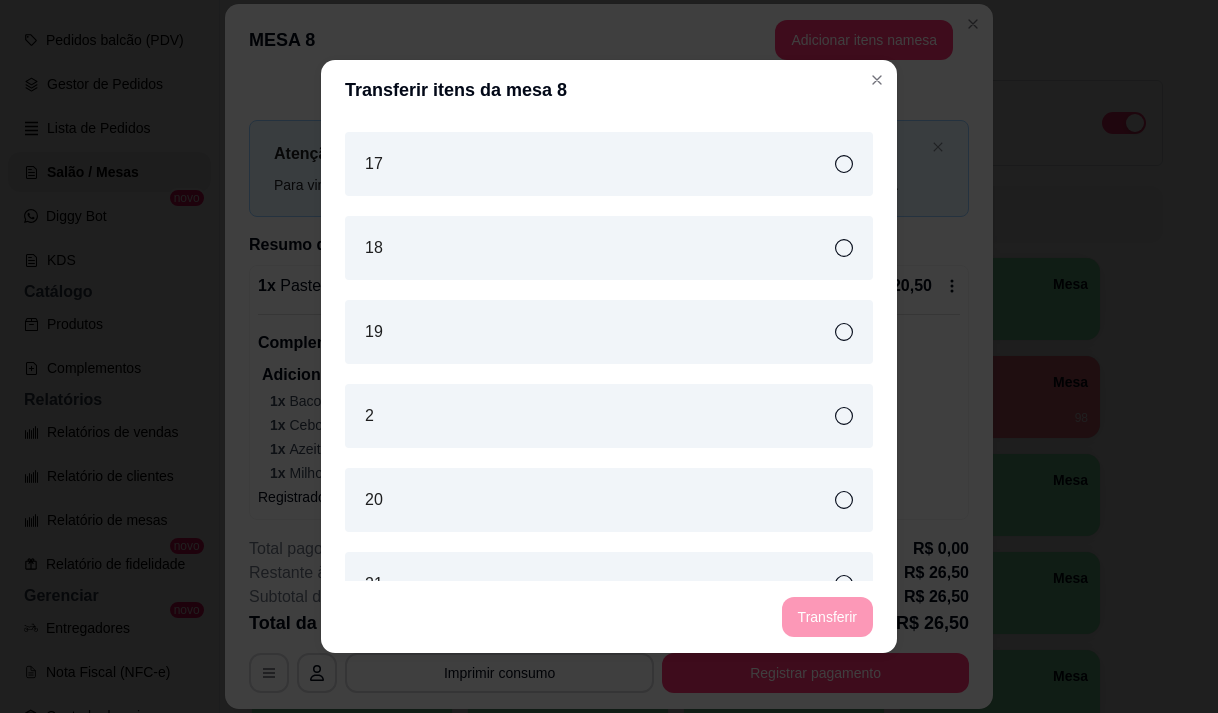 click on "19" at bounding box center [609, 332] 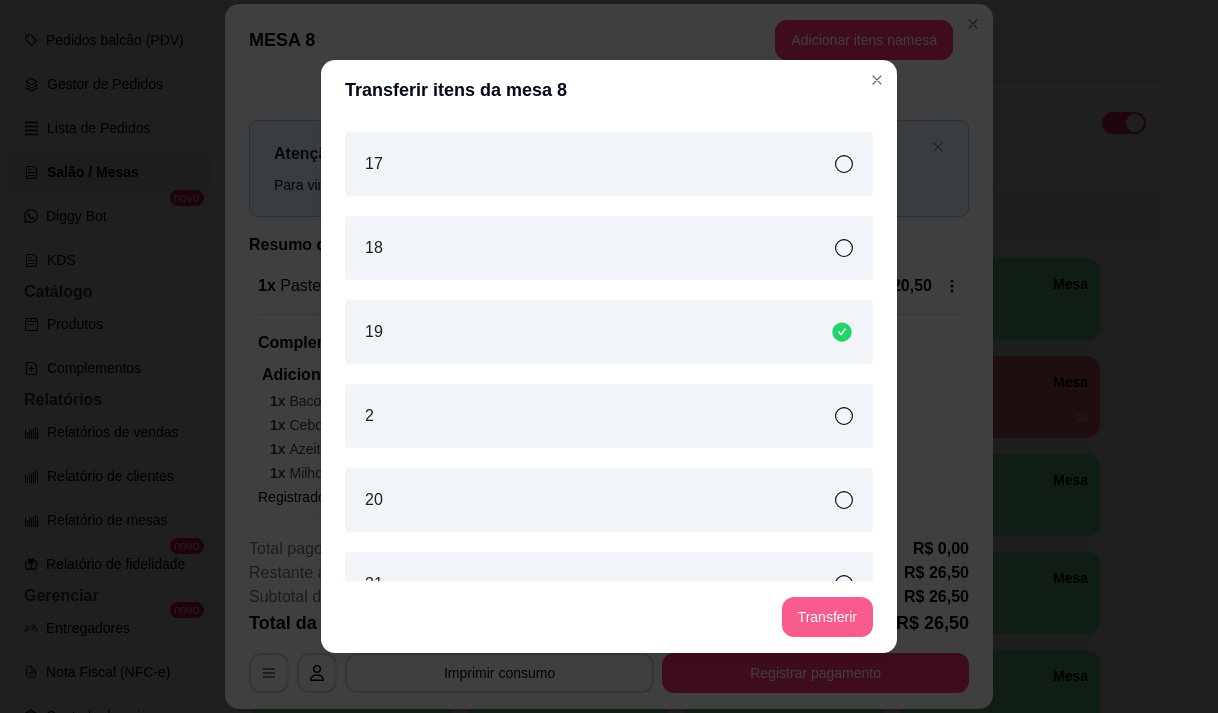 click on "Transferir" at bounding box center (827, 617) 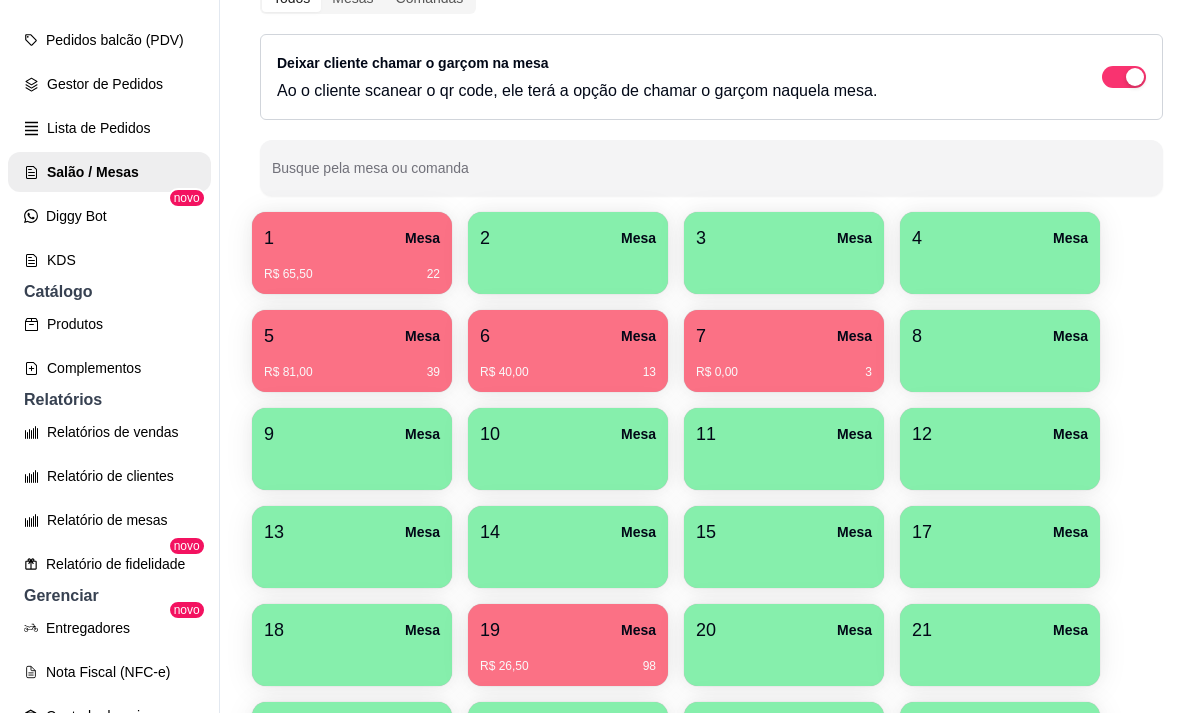 scroll, scrollTop: 100, scrollLeft: 0, axis: vertical 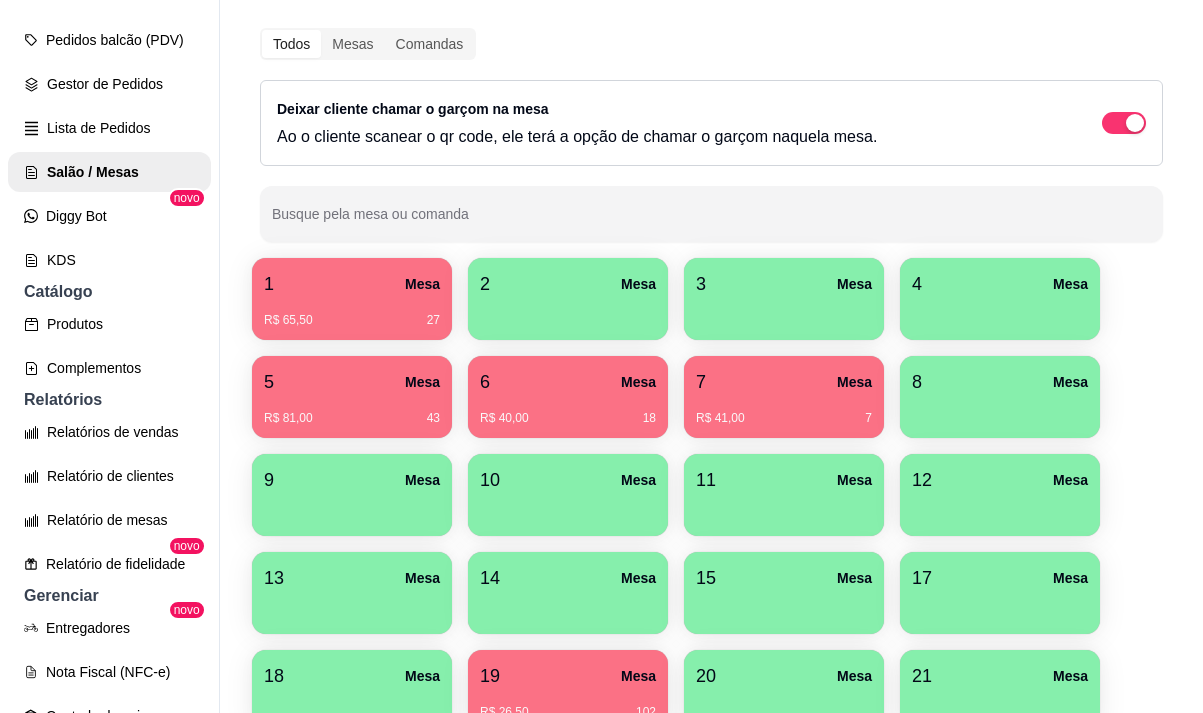 click on "6 Mesa" at bounding box center [568, 382] 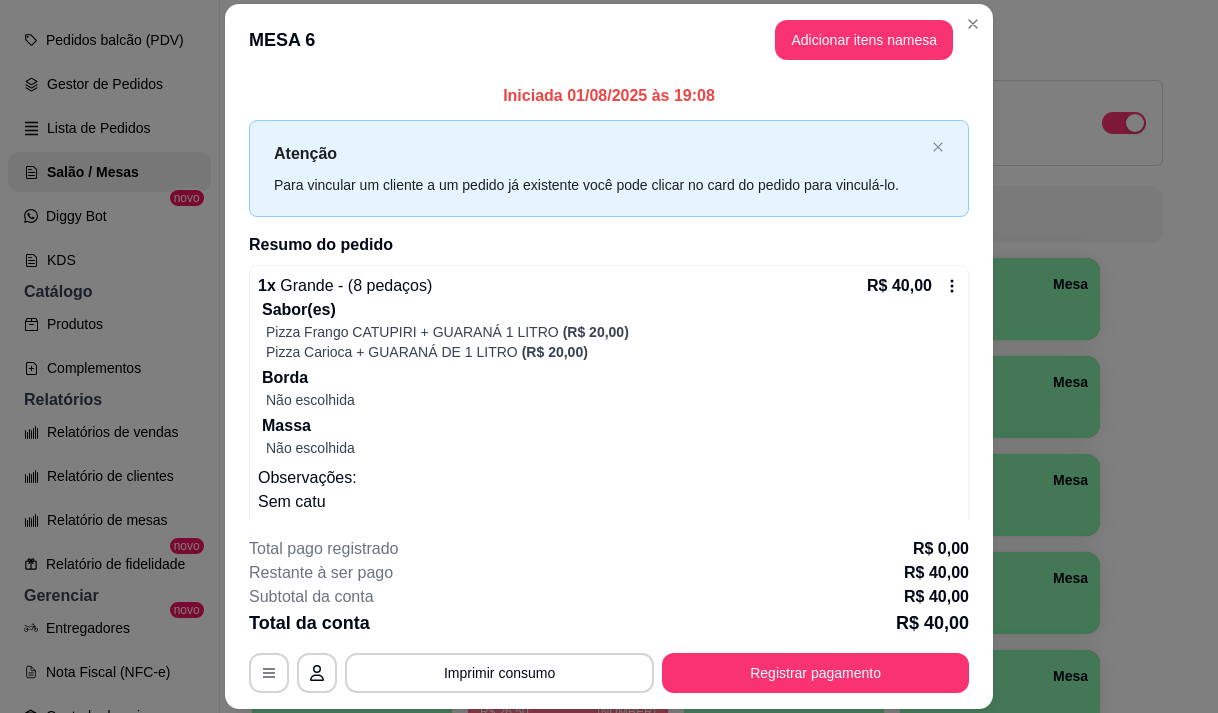 click on "Iniciada [DATE] às [TIME] Atenção Para vincular um cliente a um pedido já existente você pode clicar no card do pedido para vinculá-lo. Resumo do pedido 1 x Grande - (8 pedaços) R$ 40,00 Sabor(es) Pizza Frango CATUPIRI + GUARANÁ 1 LITRO (R$ 20,00) Pizza Carioca + GUARANÁ DE 1 LITRO (R$ 20,00) Borda Não escolhida Massa Não escolhida Observações: Sem catu Registrado por: [FIRST]" at bounding box center [609, 317] 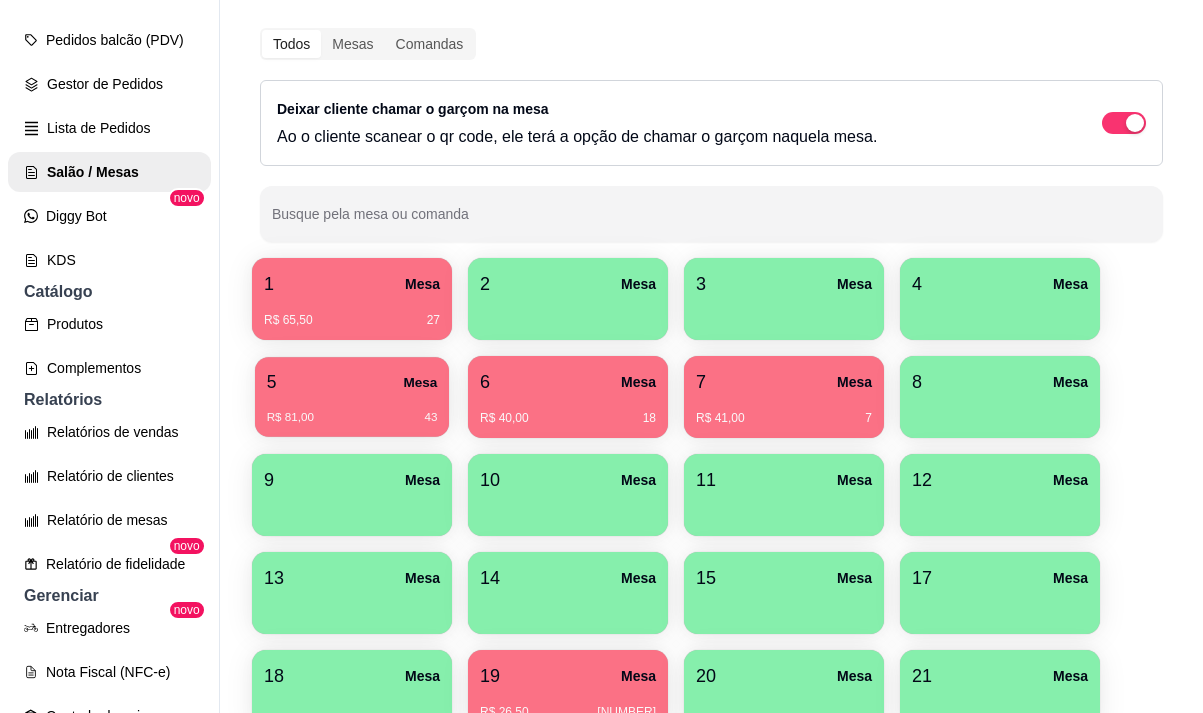 click on "R$ [PRICE] 43" at bounding box center [352, 410] 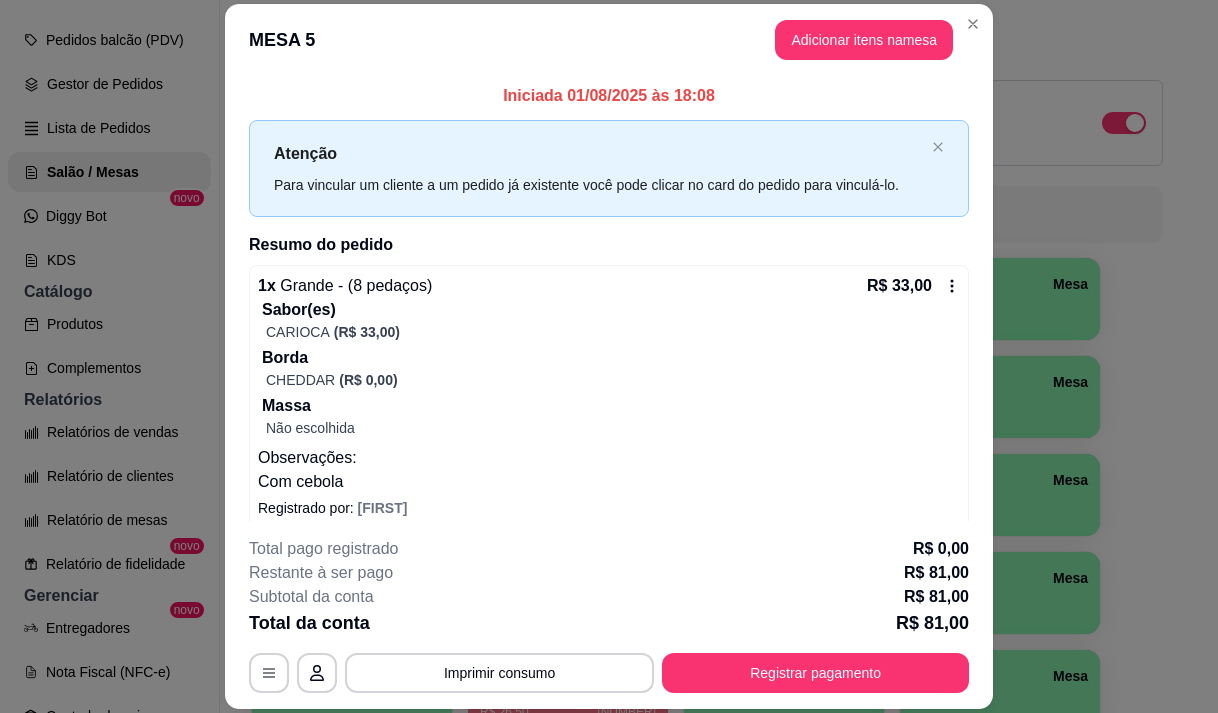 scroll, scrollTop: 60, scrollLeft: 0, axis: vertical 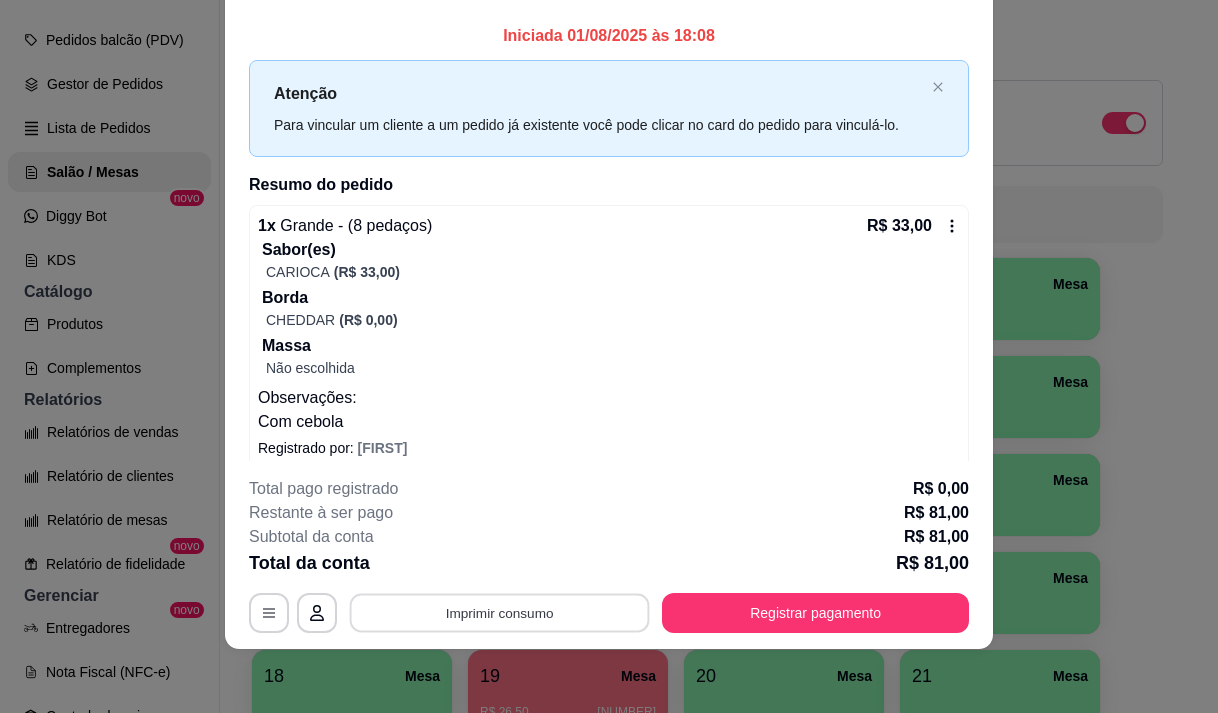 click on "Imprimir consumo" at bounding box center (500, 613) 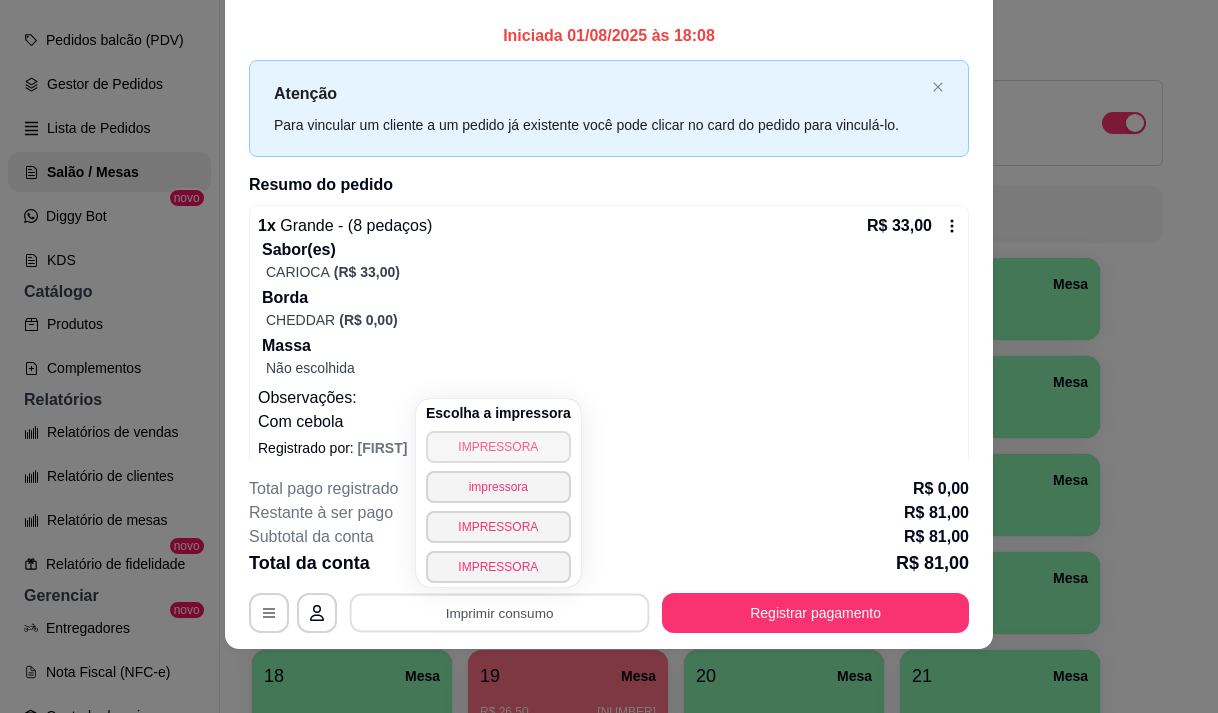 click on "IMPRESSORA" at bounding box center (498, 447) 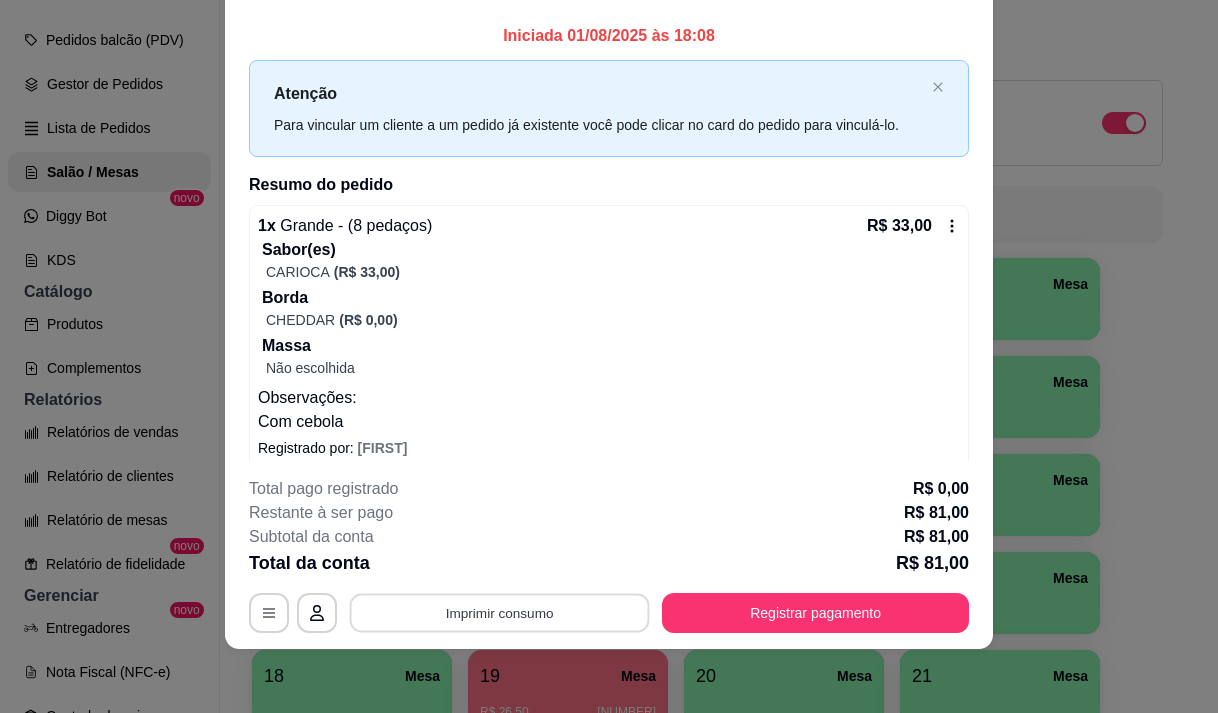 click on "Imprimir consumo" at bounding box center (500, 613) 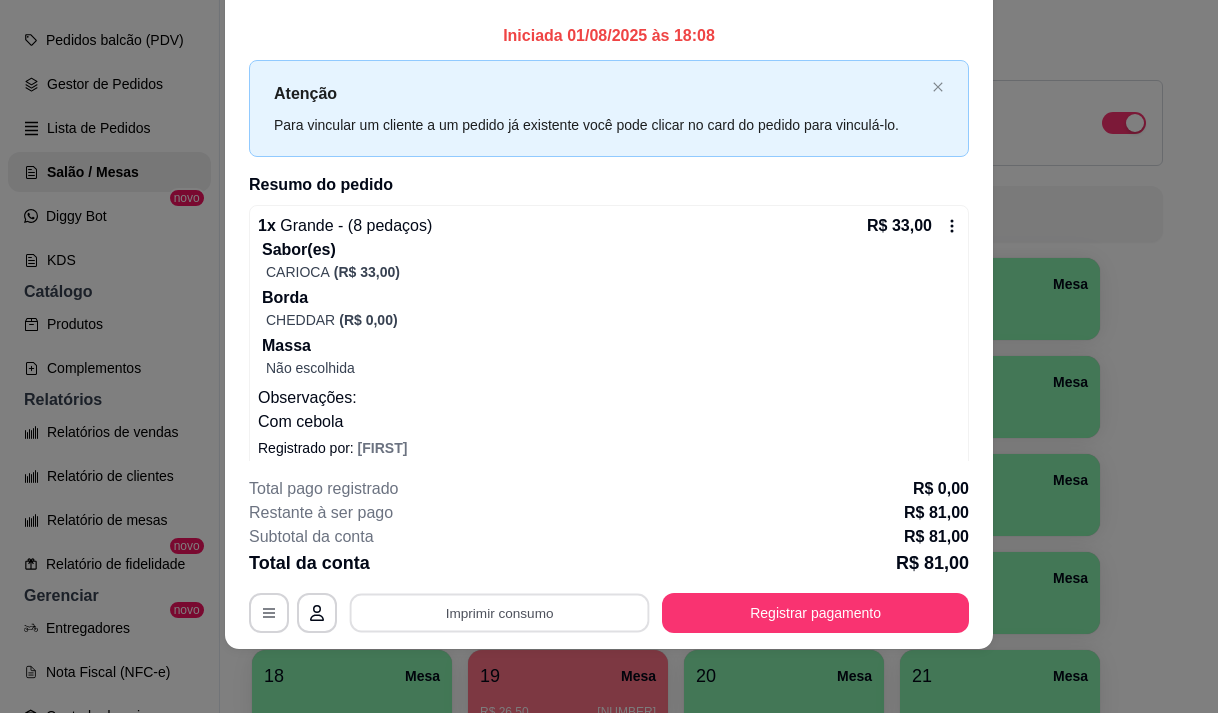 click on "Total pago registrado R$ 0,00" at bounding box center [609, 489] 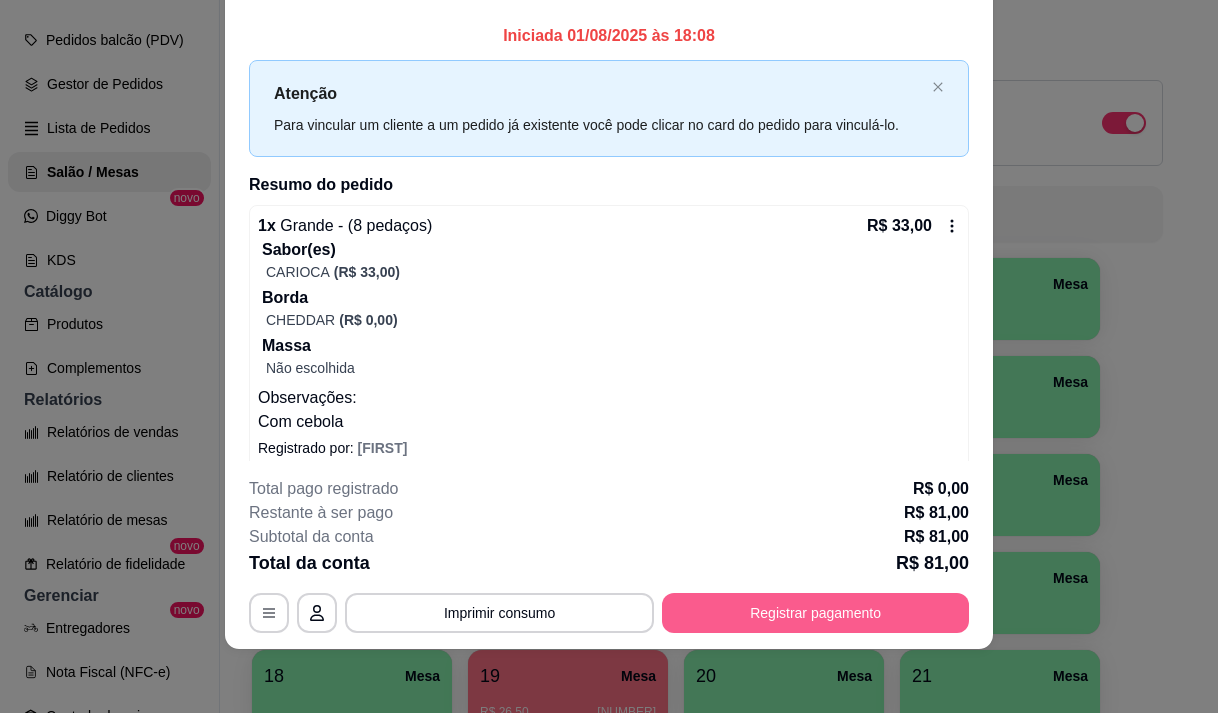 click on "Registrar pagamento" at bounding box center [815, 613] 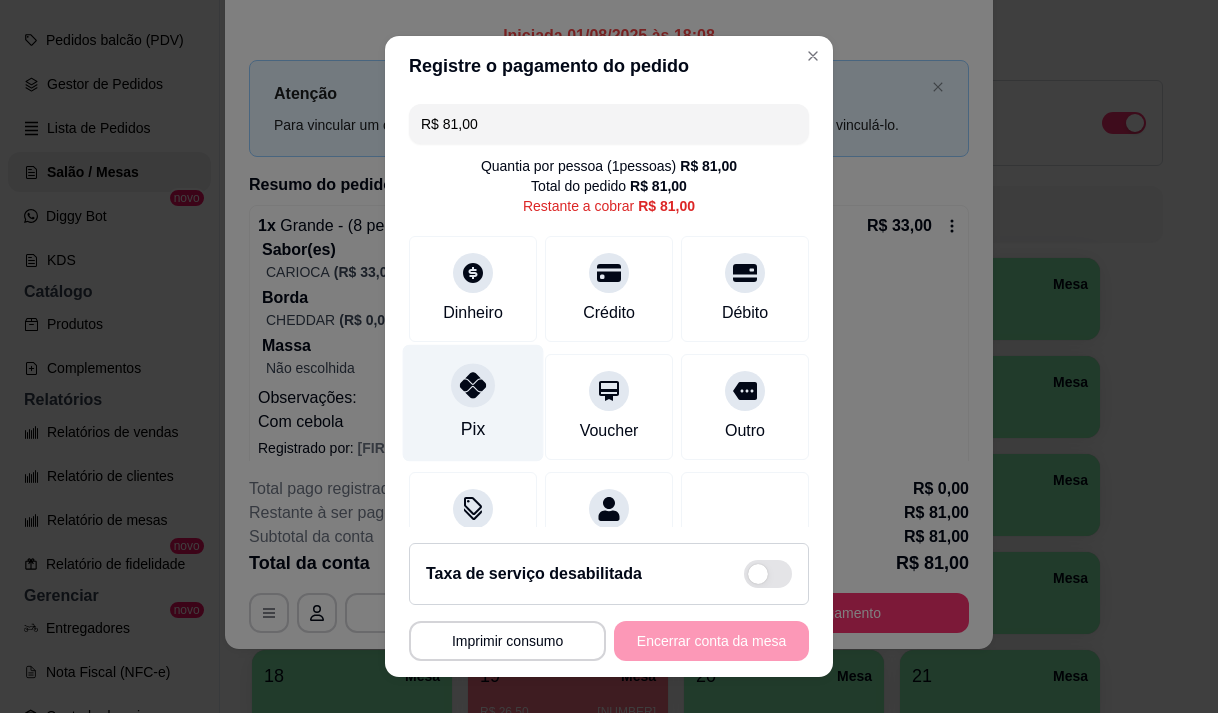 click on "Pix" at bounding box center (473, 402) 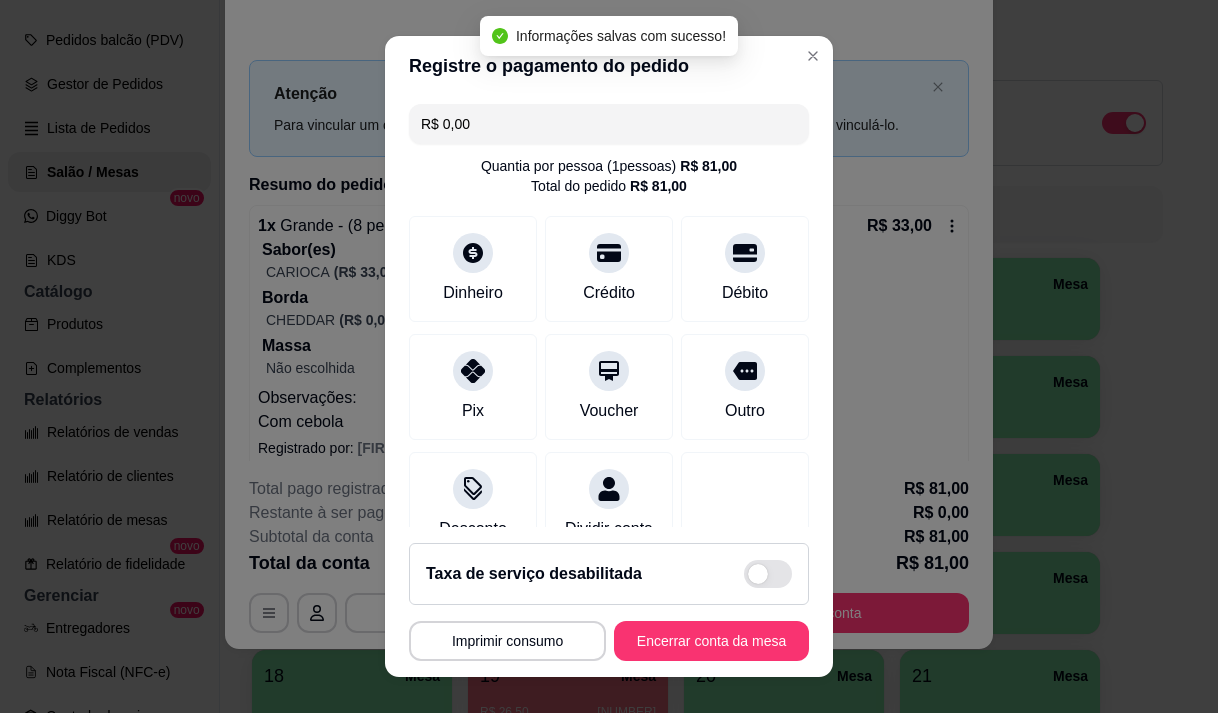 type on "R$ 0,00" 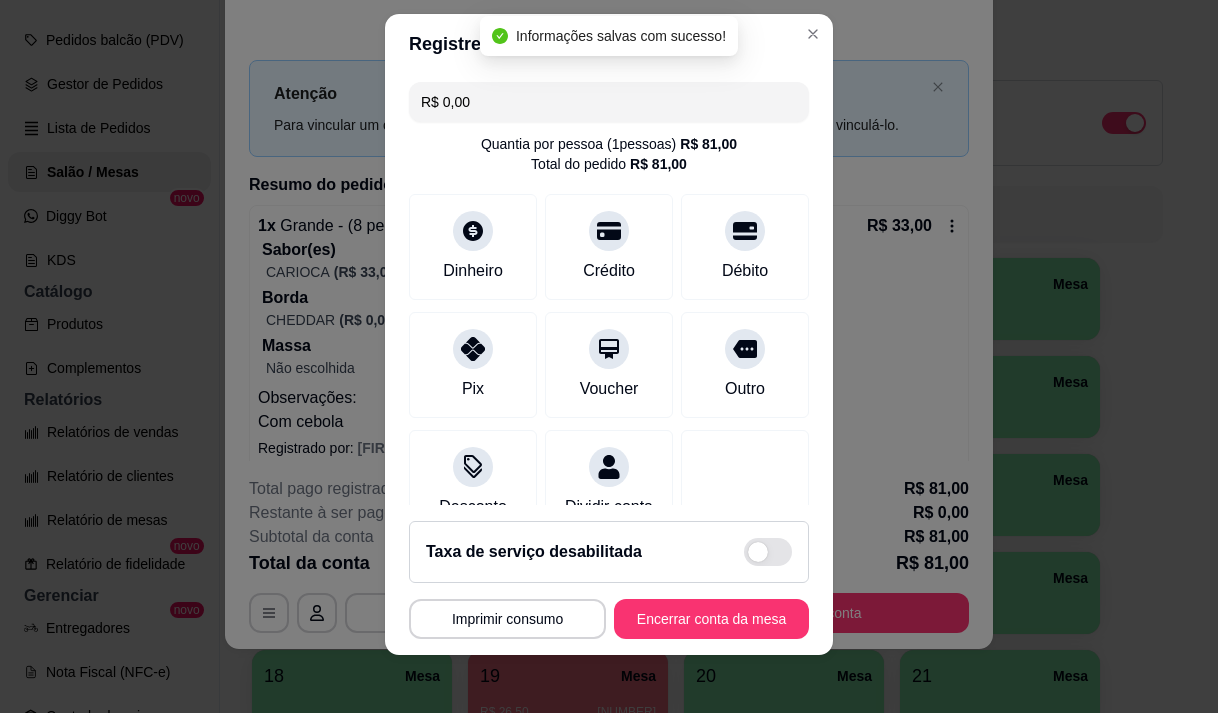 scroll, scrollTop: 28, scrollLeft: 0, axis: vertical 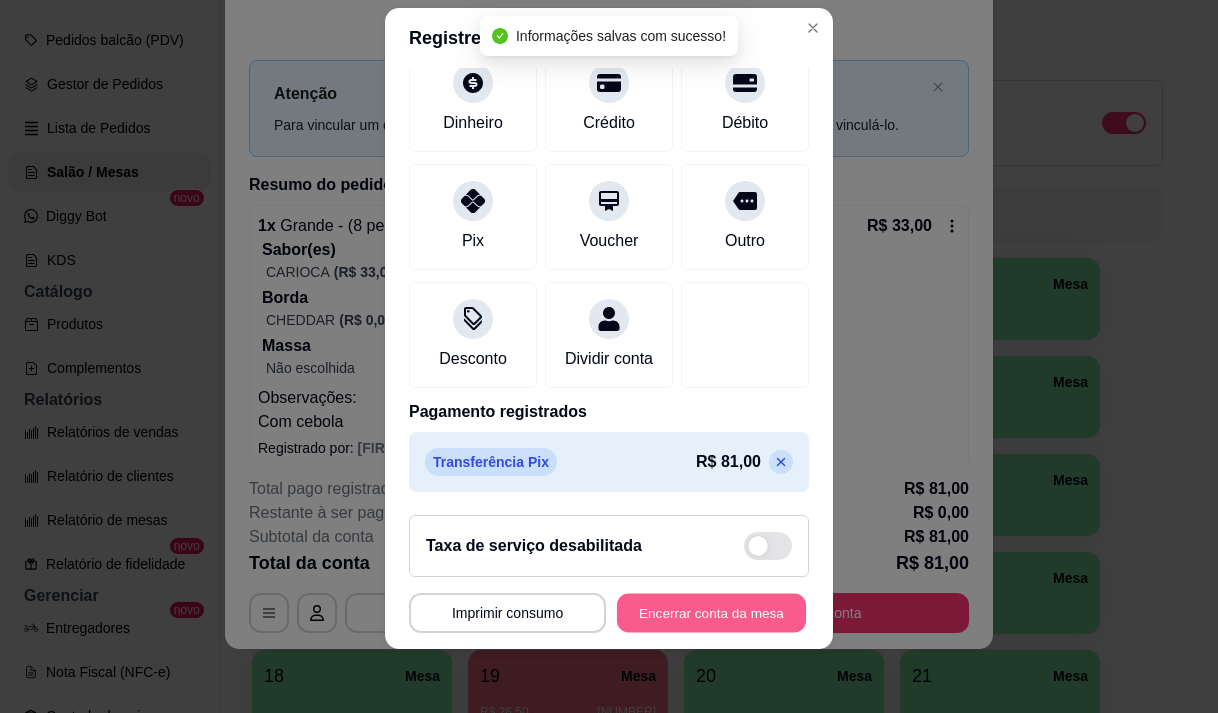 click on "Encerrar conta da mesa" at bounding box center (711, 613) 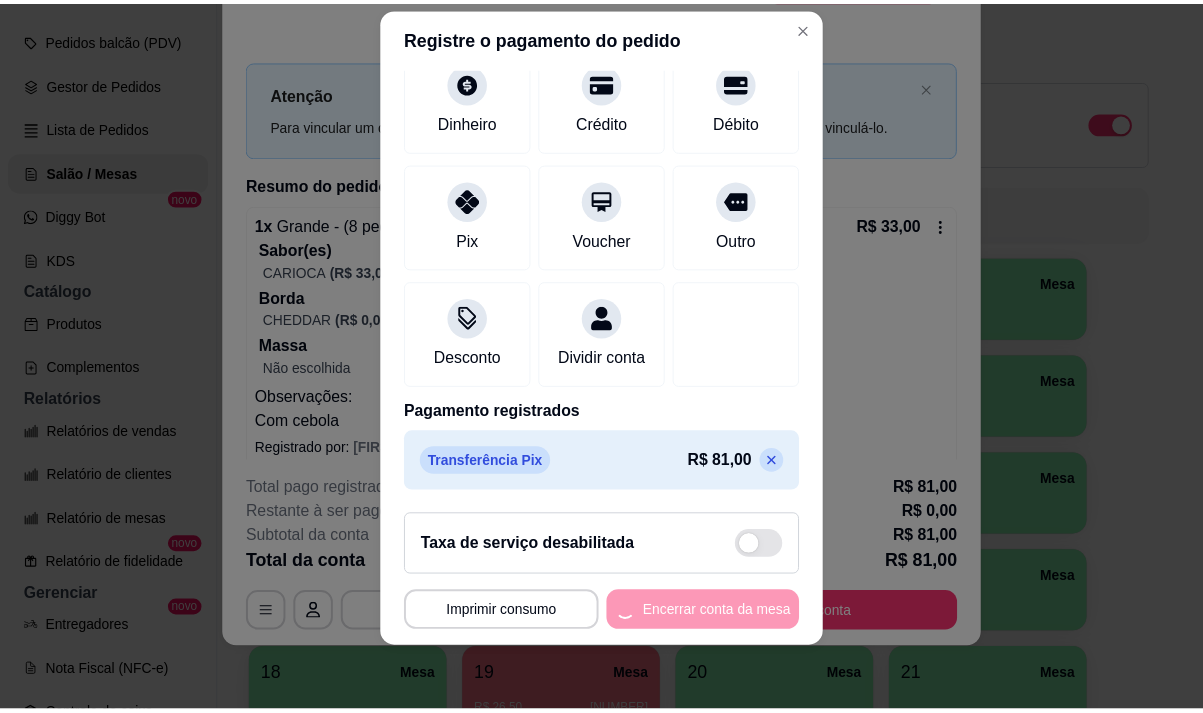 scroll, scrollTop: 0, scrollLeft: 0, axis: both 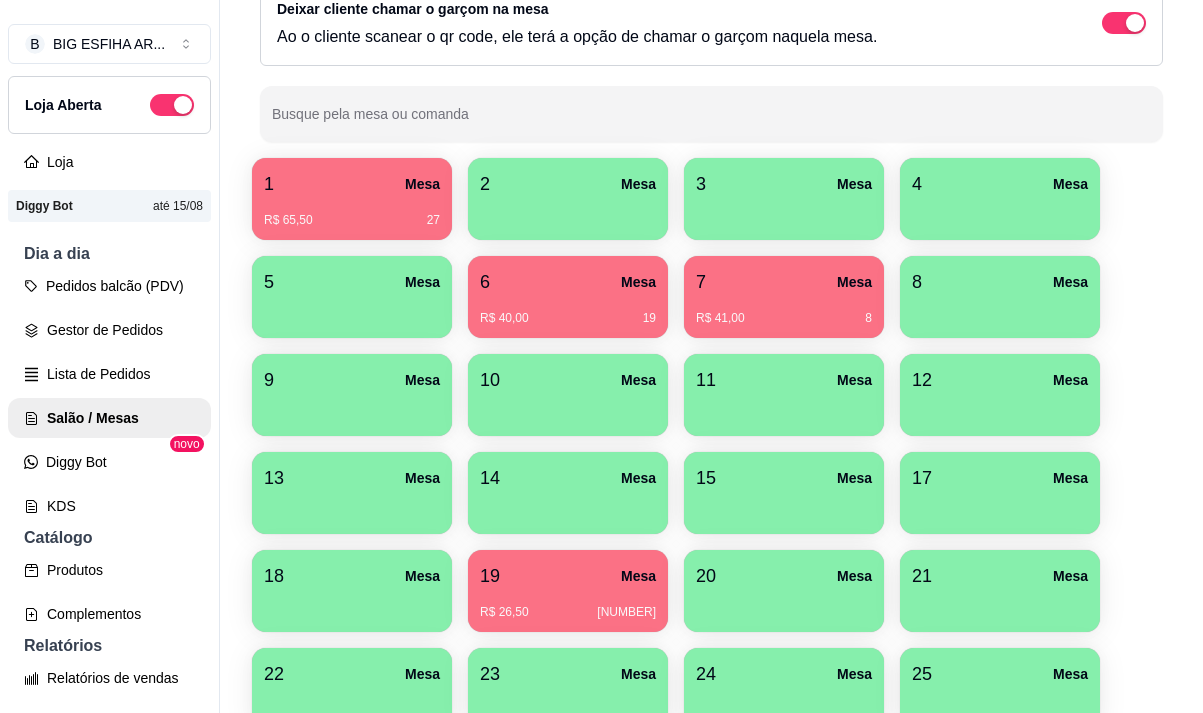 click on "R$ 65,50" at bounding box center (288, 220) 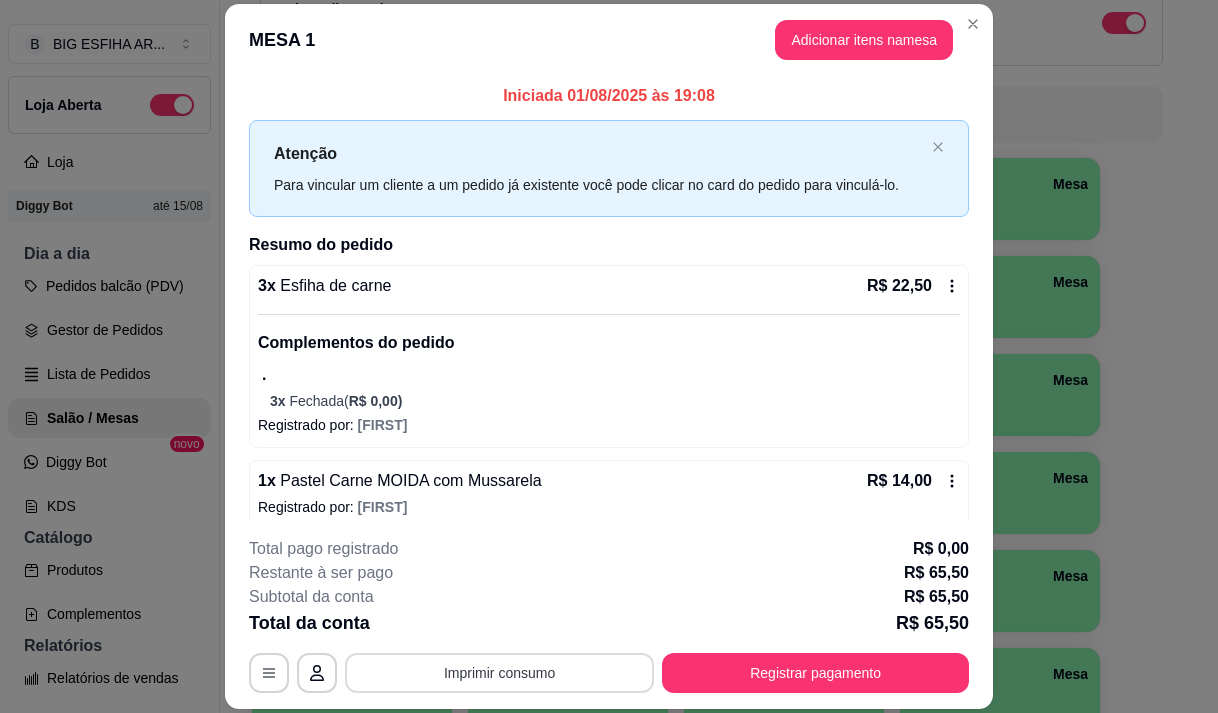 click on "Imprimir consumo" at bounding box center [499, 673] 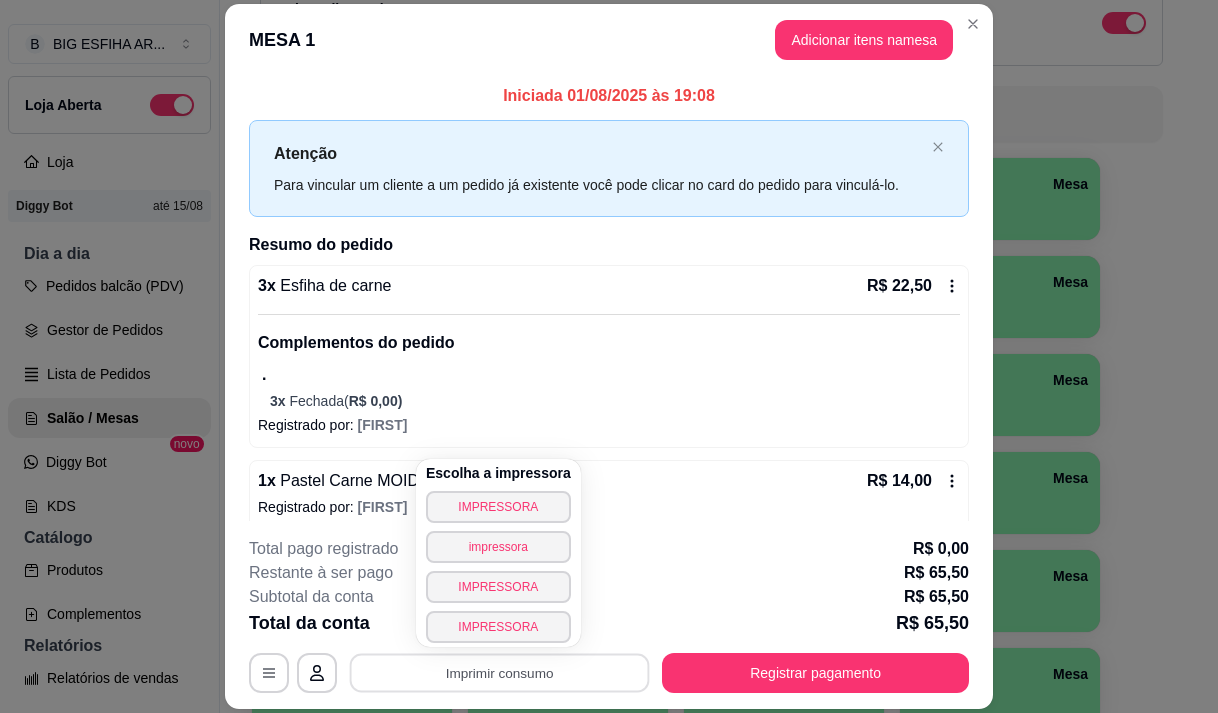 click on "IMPRESSORA" at bounding box center [498, 507] 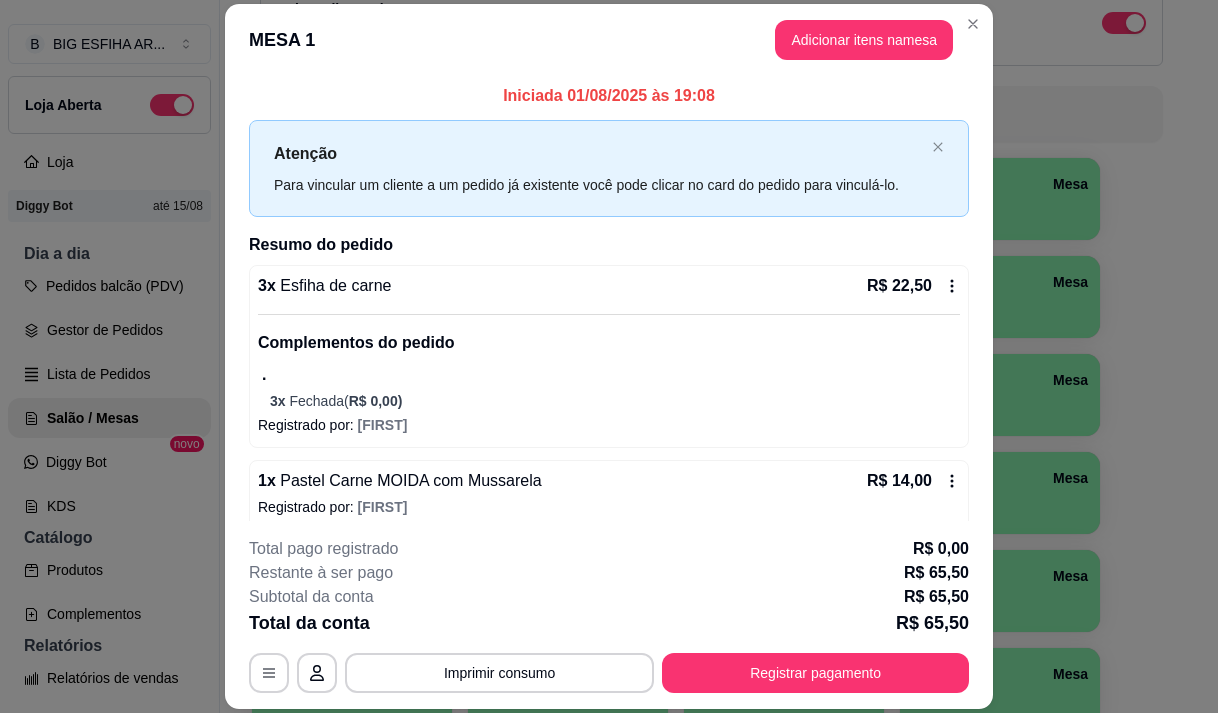 scroll, scrollTop: 60, scrollLeft: 0, axis: vertical 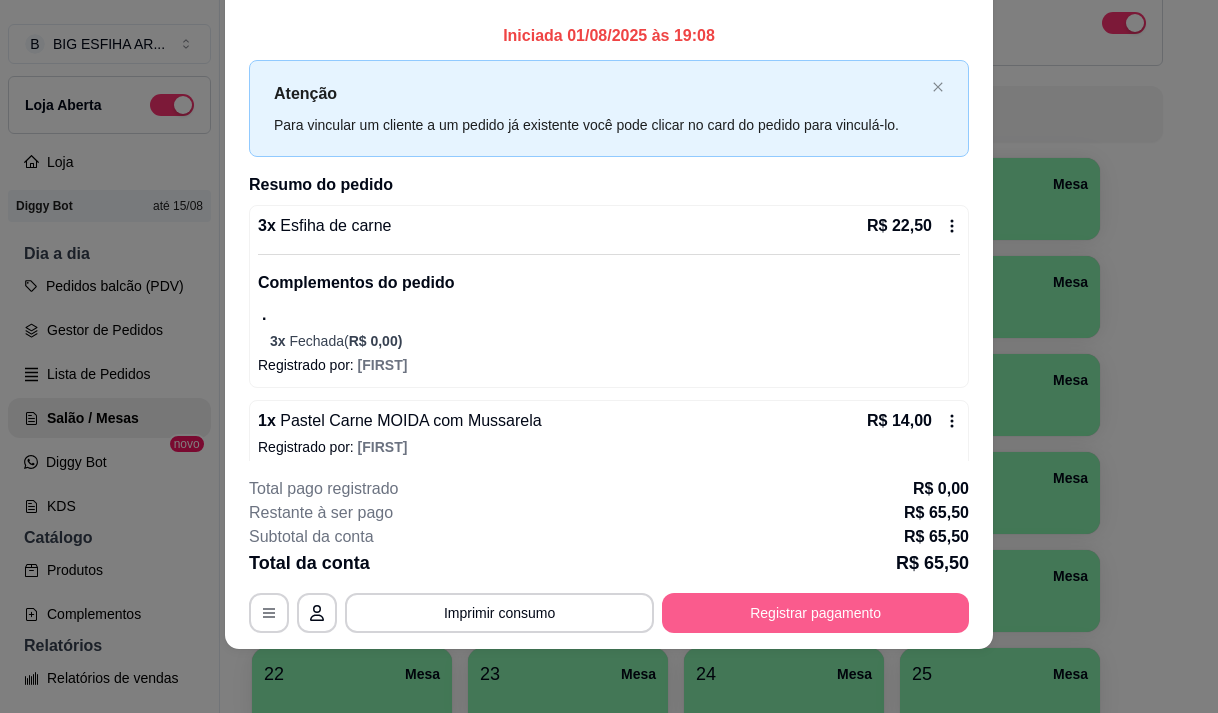 click on "Registrar pagamento" at bounding box center [815, 613] 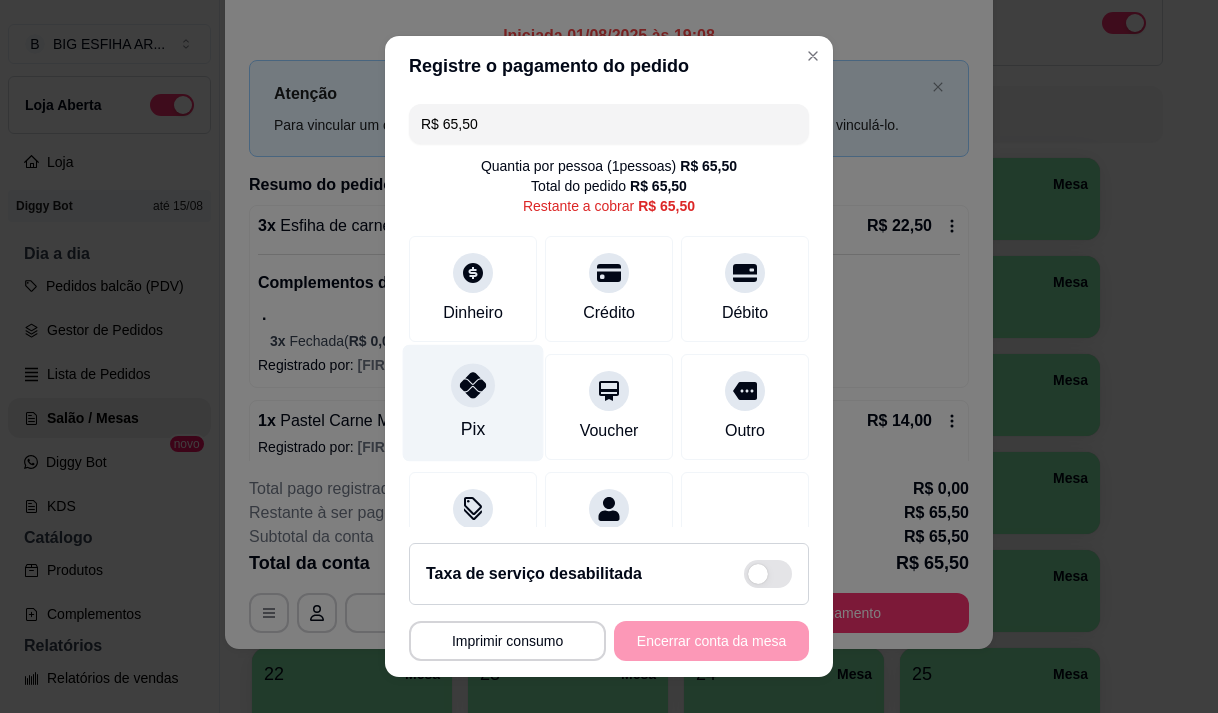 click 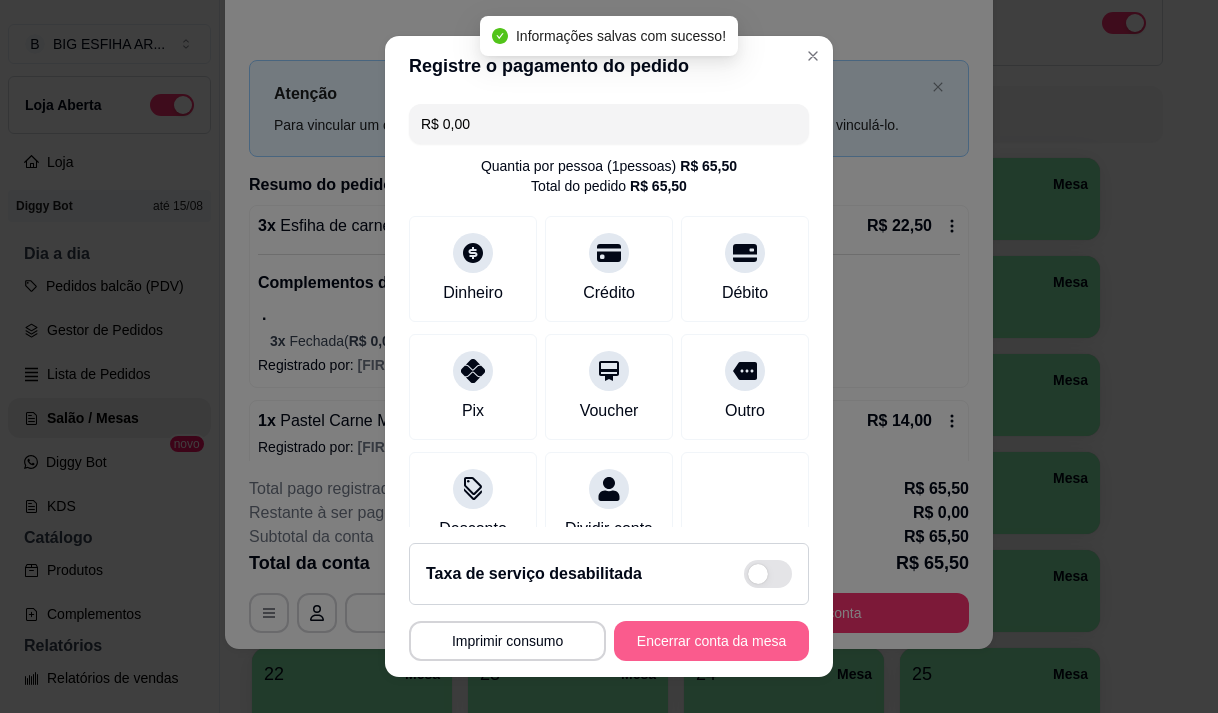 type on "R$ 0,00" 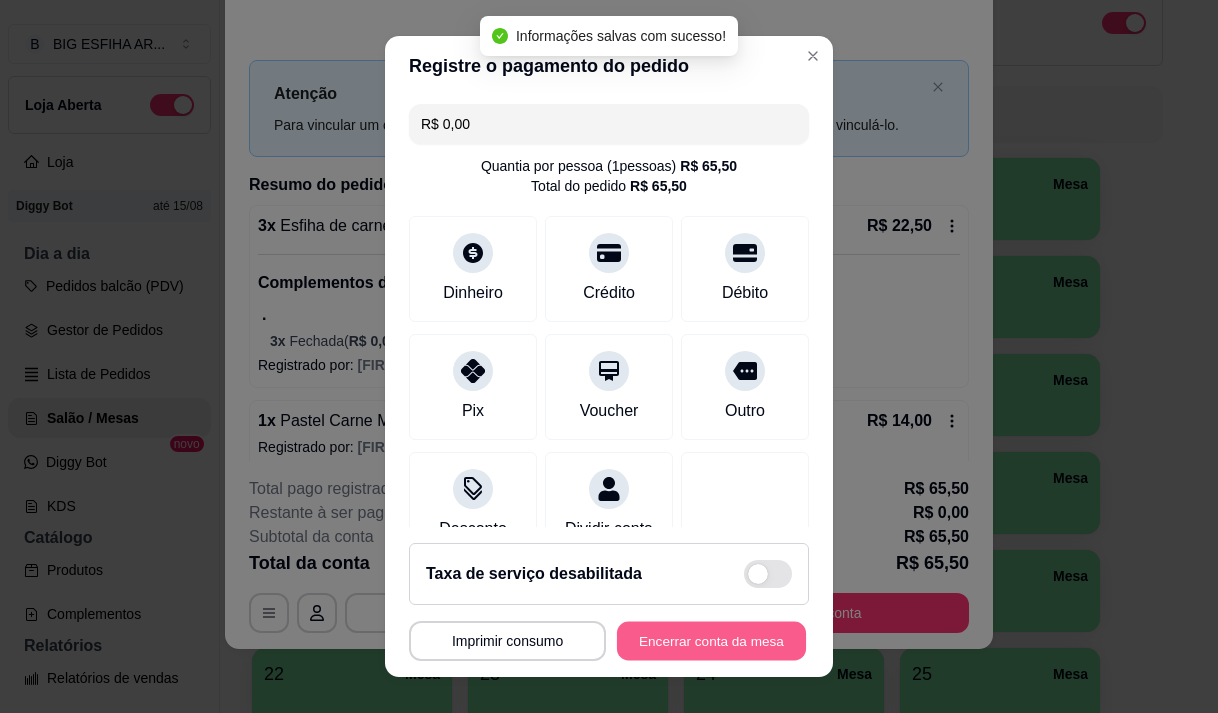 click on "Encerrar conta da mesa" at bounding box center (711, 641) 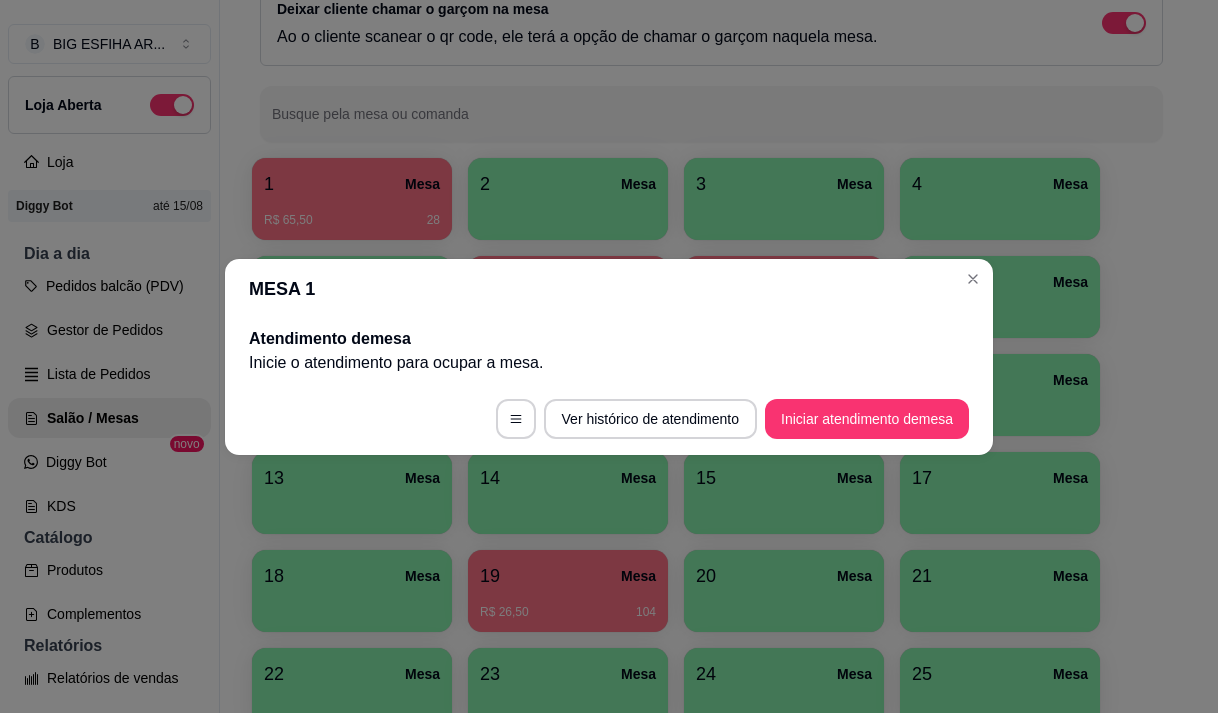 scroll, scrollTop: 0, scrollLeft: 0, axis: both 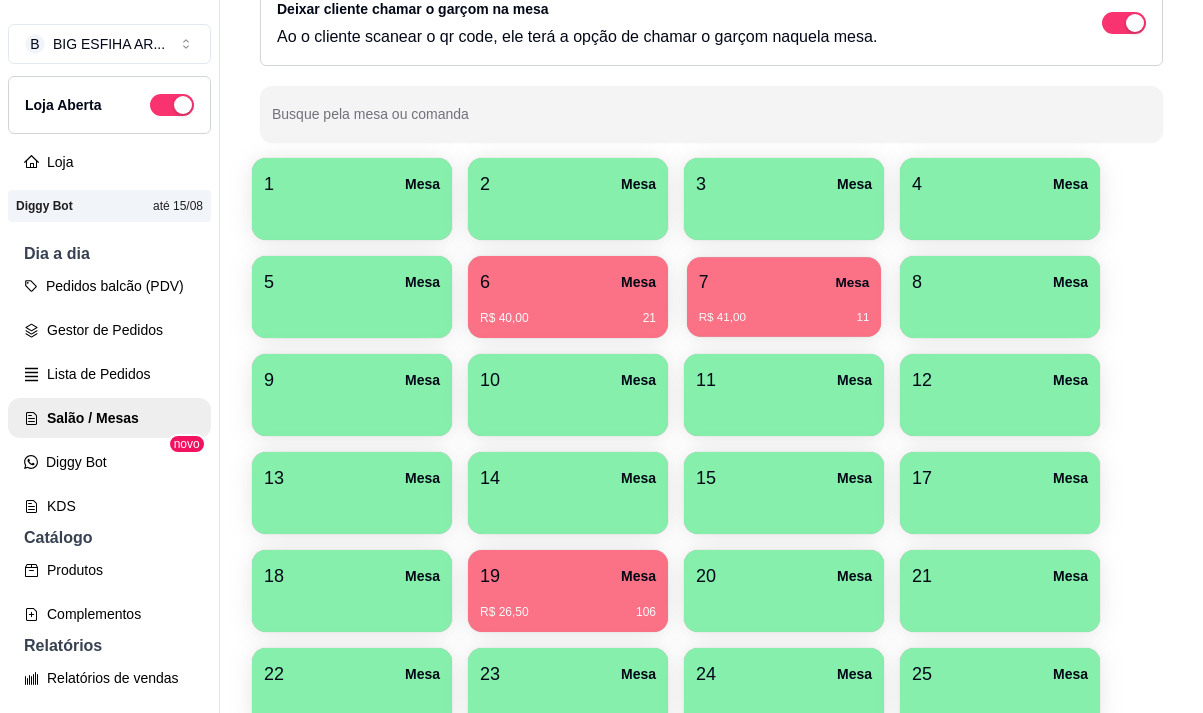 click on "R$ 41,00 11" at bounding box center (784, 318) 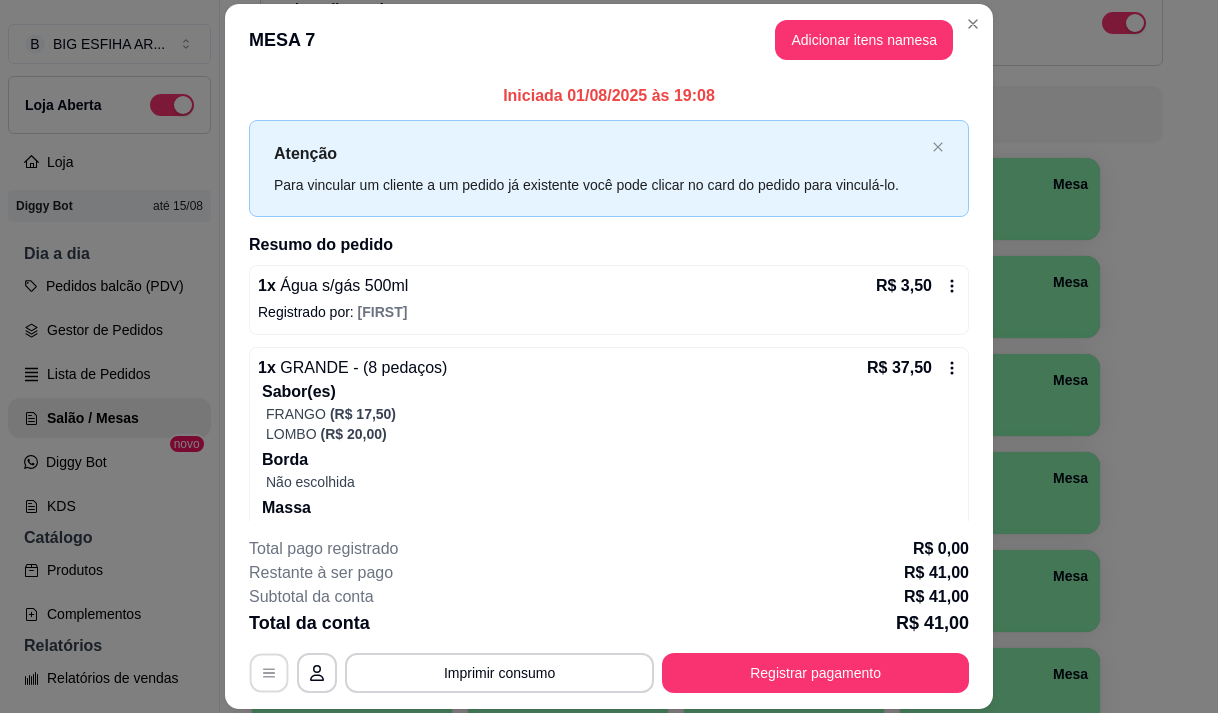 click 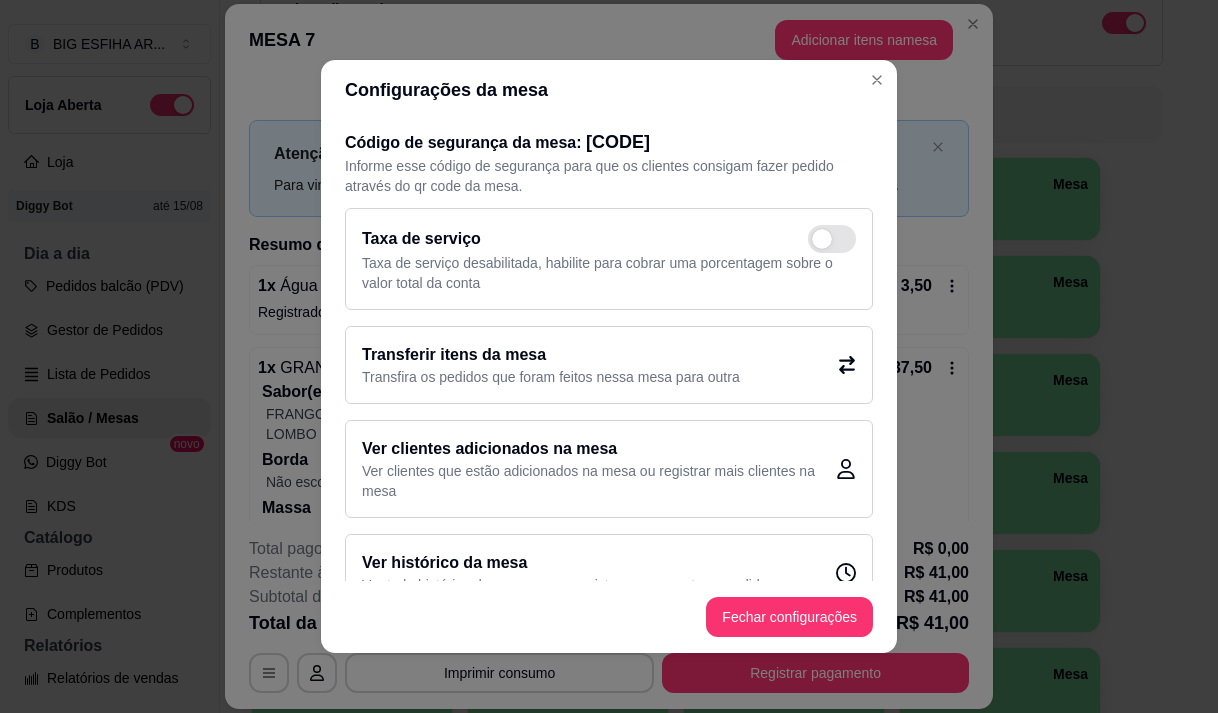 click on "Transferir itens da mesa" at bounding box center [551, 355] 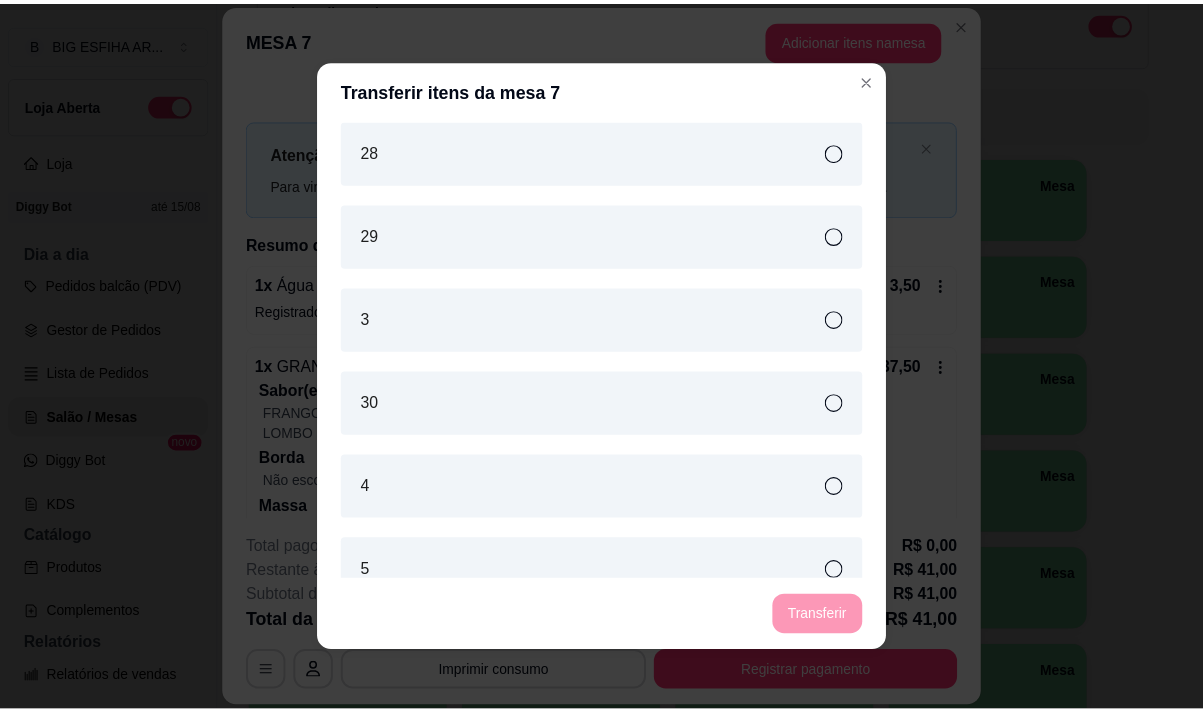 scroll, scrollTop: 1519, scrollLeft: 0, axis: vertical 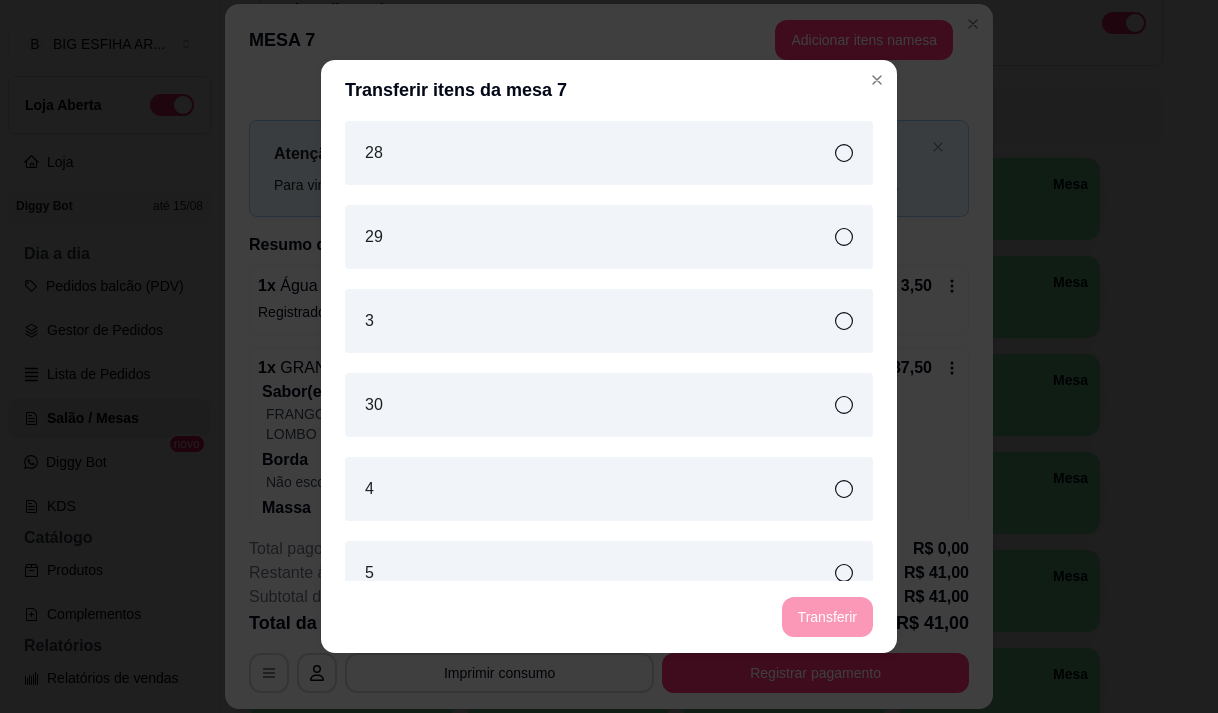 click on "3" at bounding box center [609, 321] 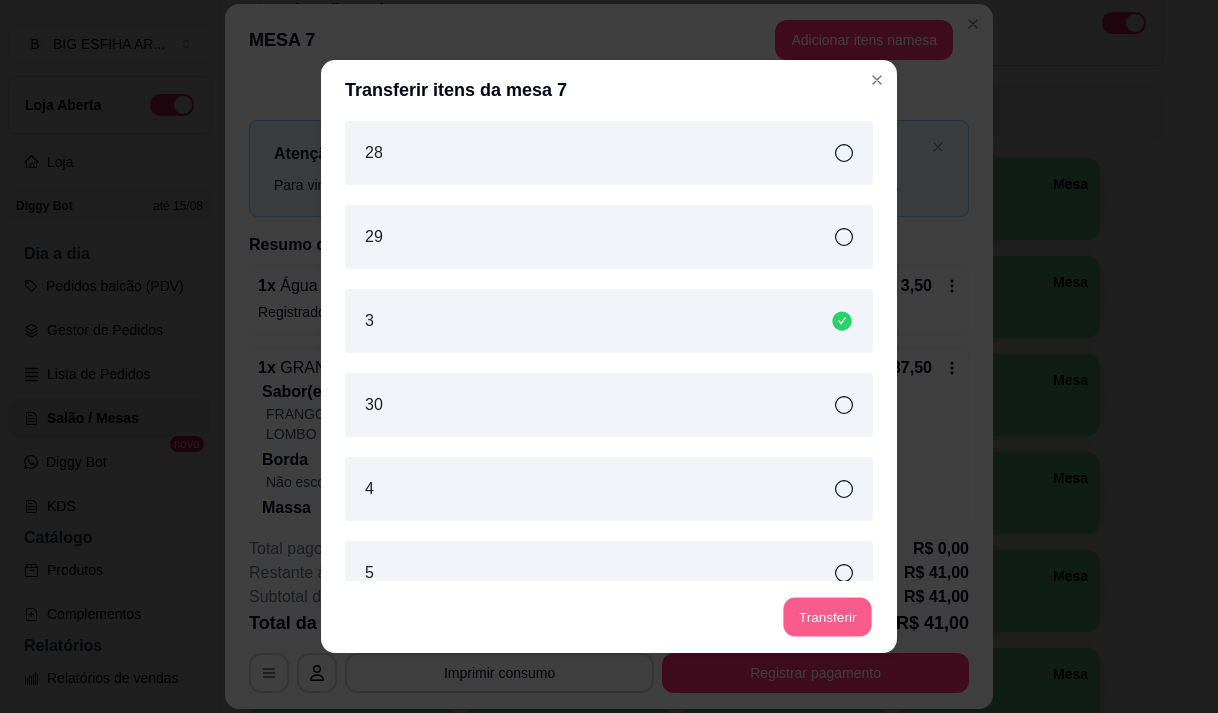click on "Transferir" at bounding box center (827, 617) 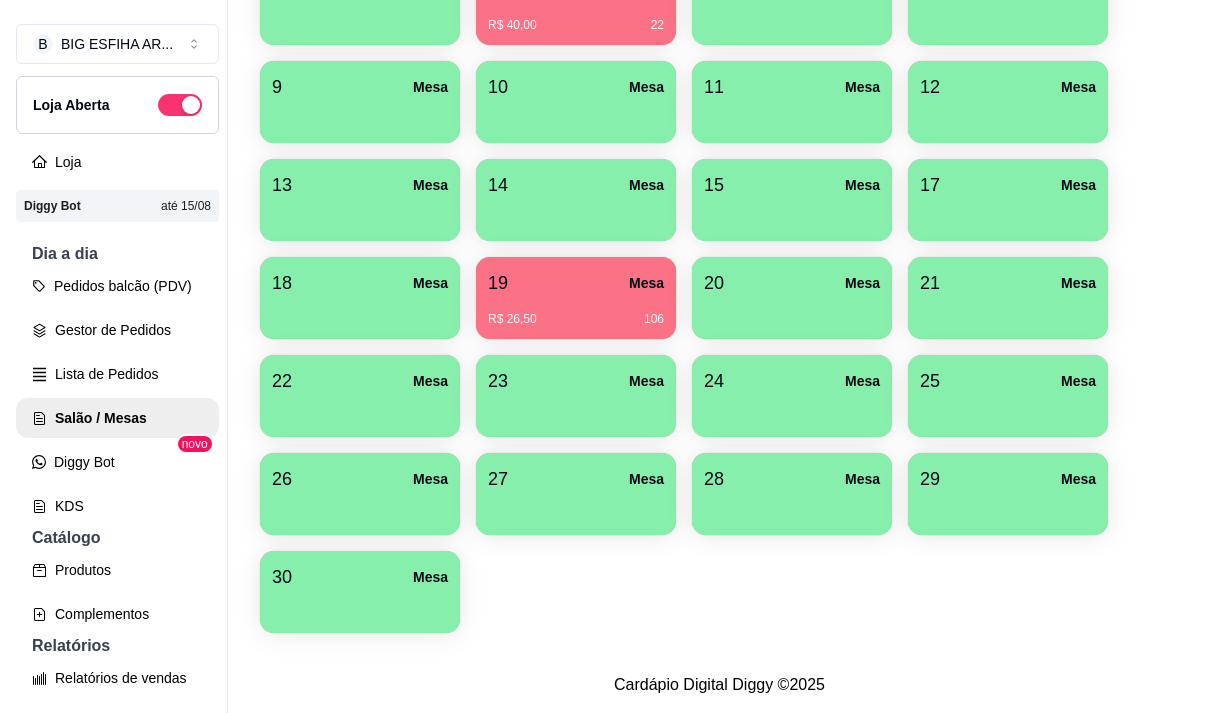 scroll, scrollTop: 508, scrollLeft: 0, axis: vertical 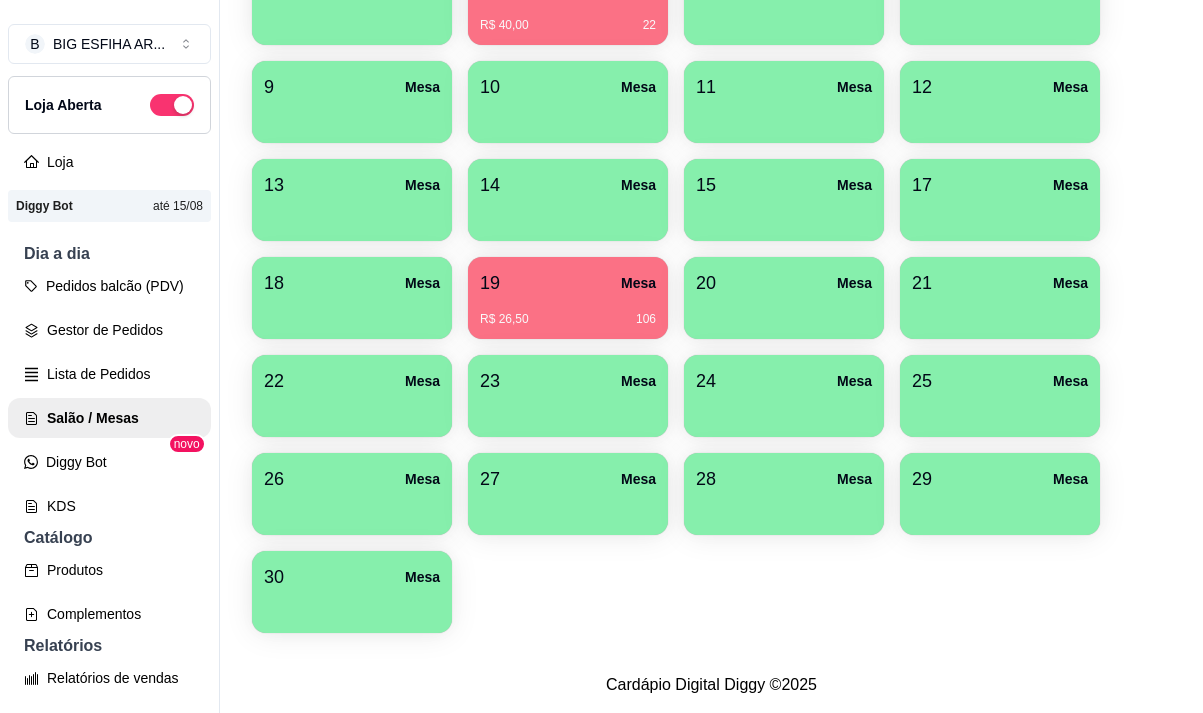 click on "30 Mesa" at bounding box center [352, 577] 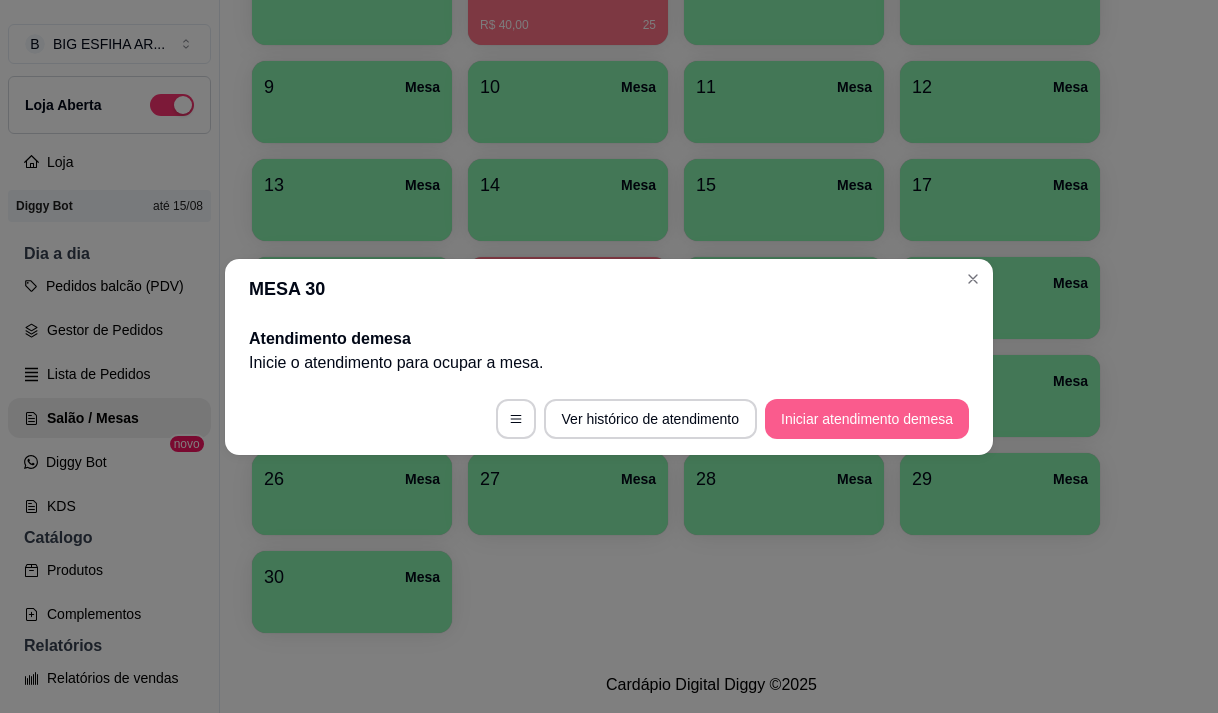click on "Iniciar atendimento de  mesa" at bounding box center [867, 419] 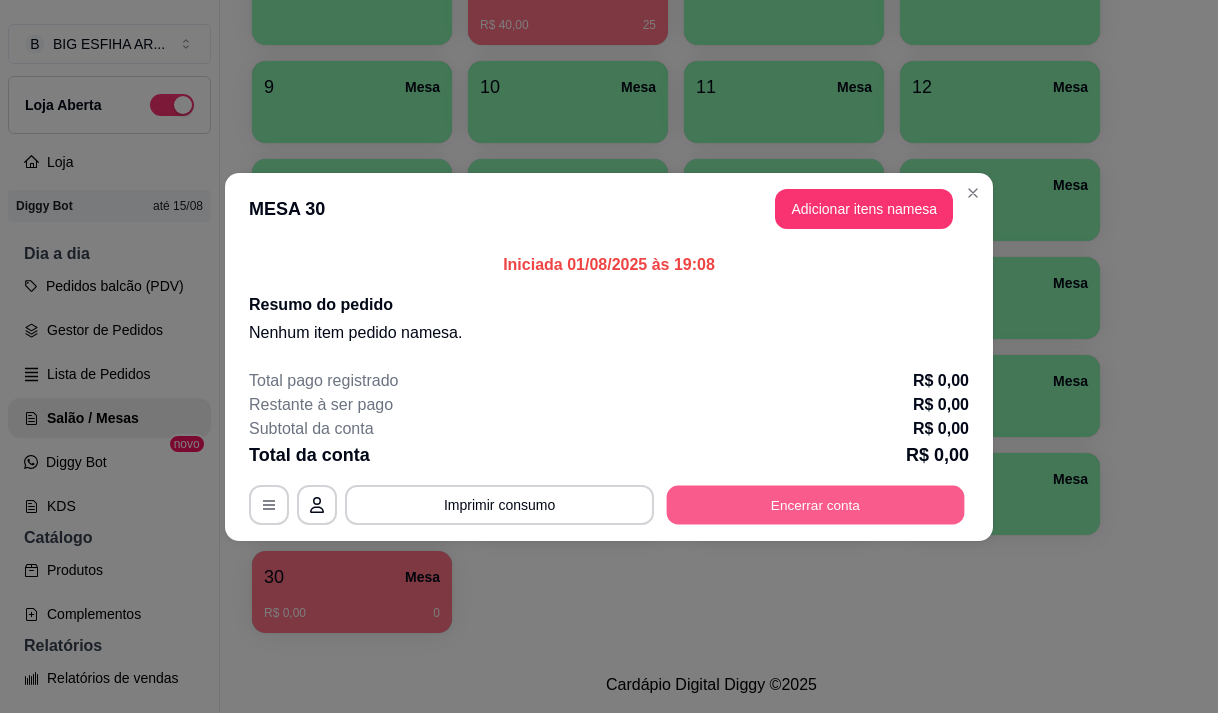 click on "Encerrar conta" at bounding box center [816, 504] 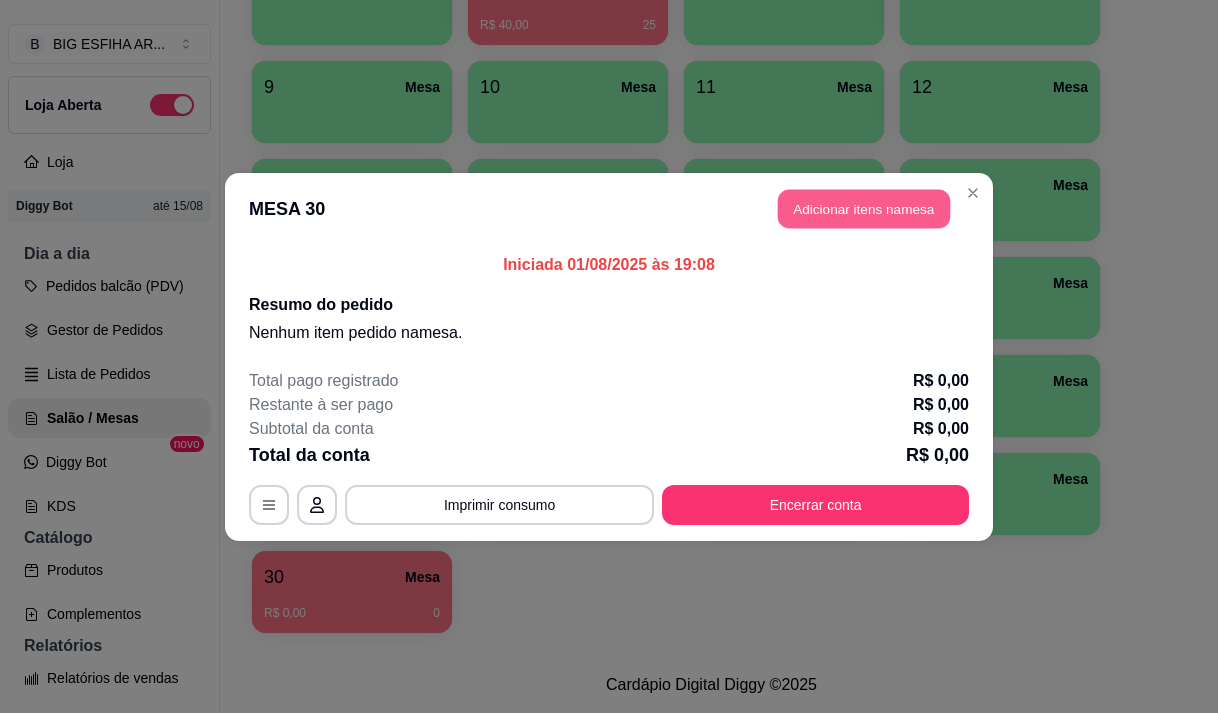 click on "Adicionar itens na  mesa" at bounding box center [864, 208] 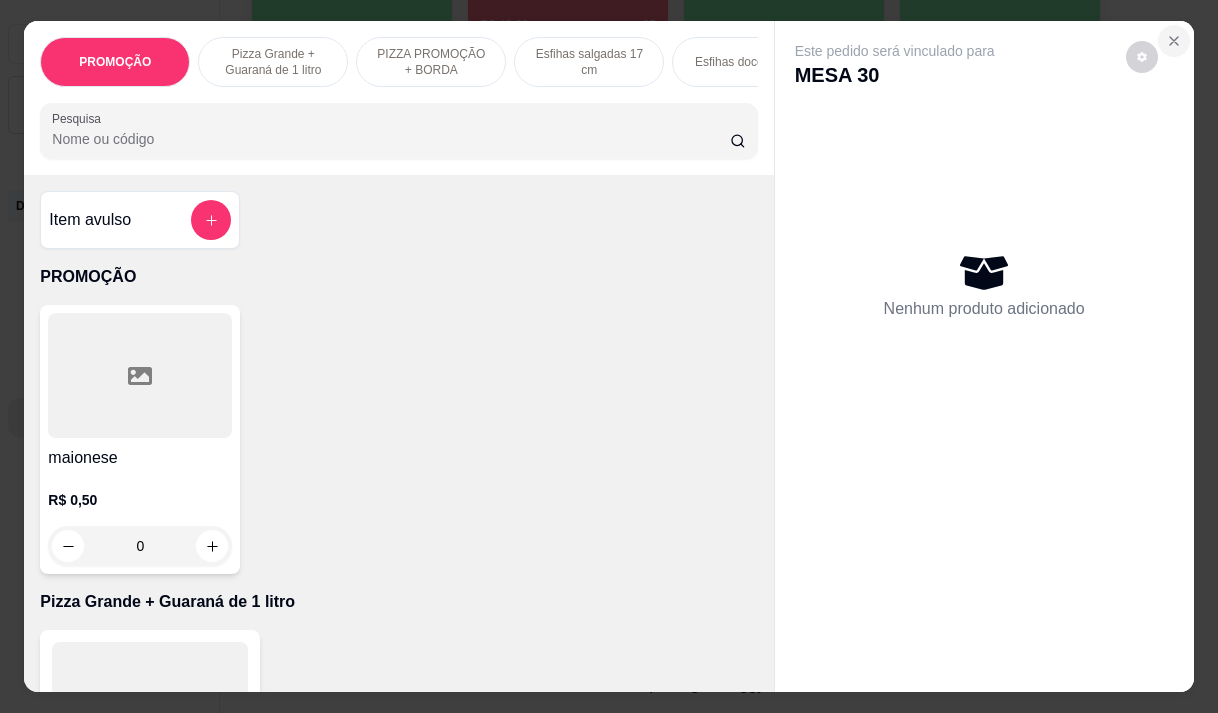 click 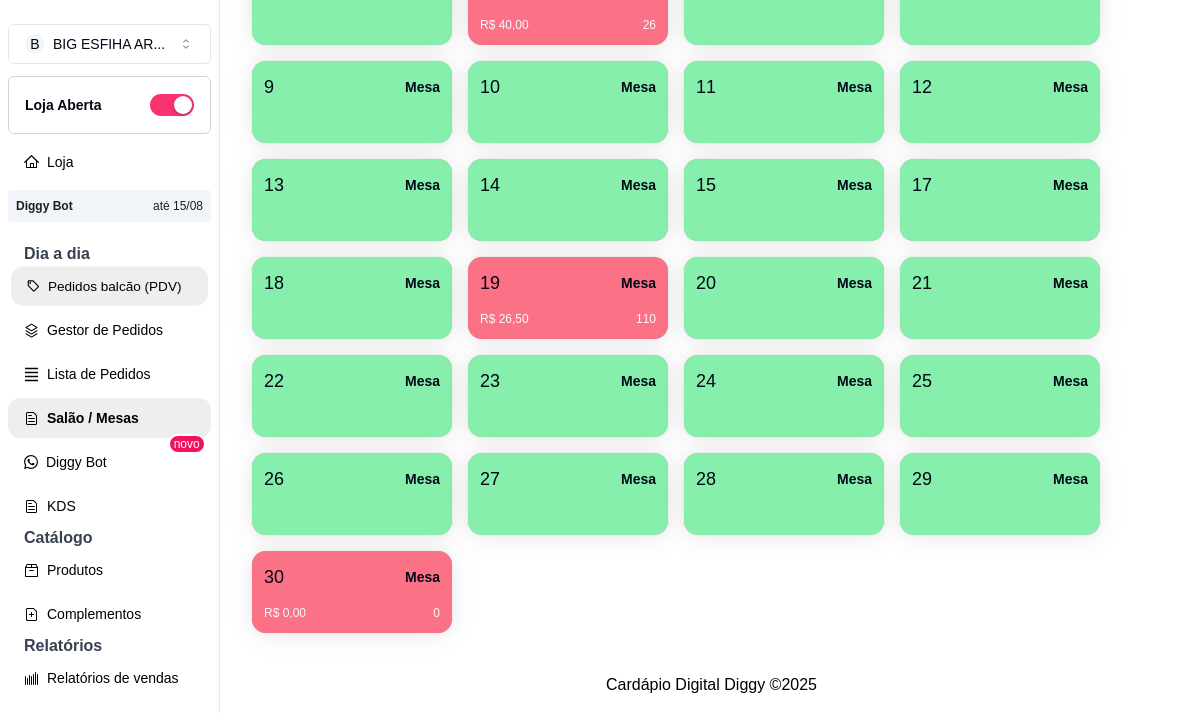 click on "Pedidos balcão (PDV)" at bounding box center [109, 286] 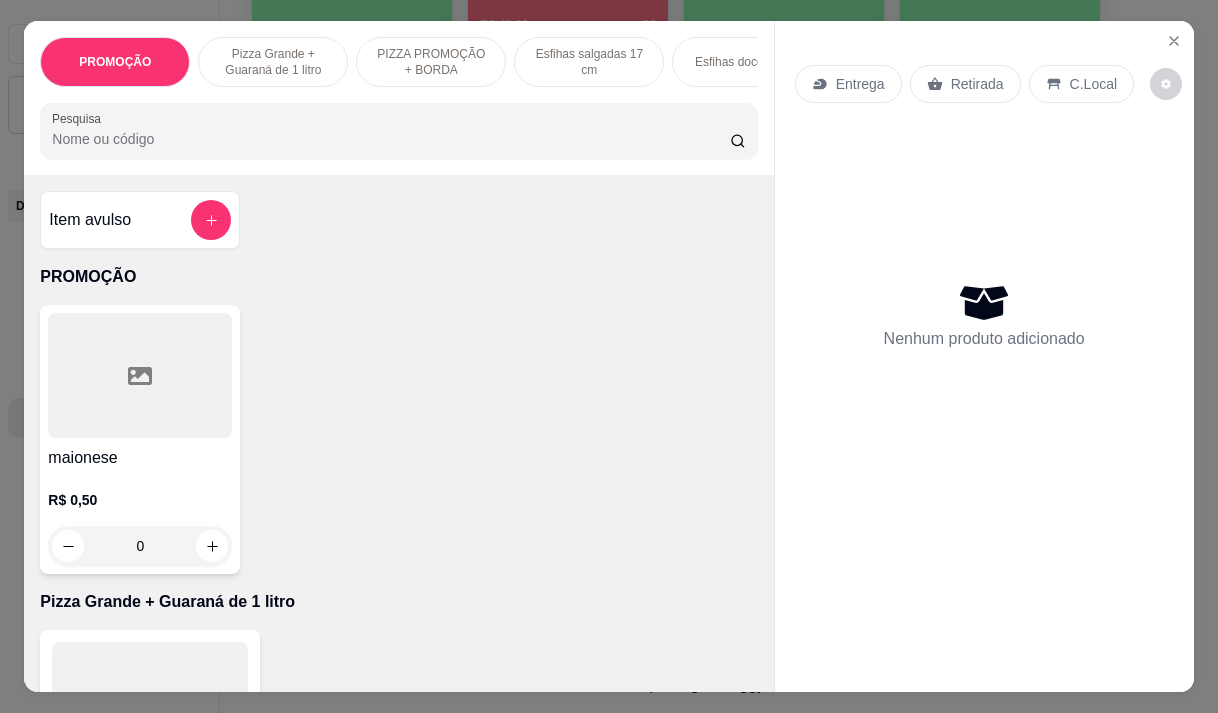 click on "Entrega" at bounding box center (848, 84) 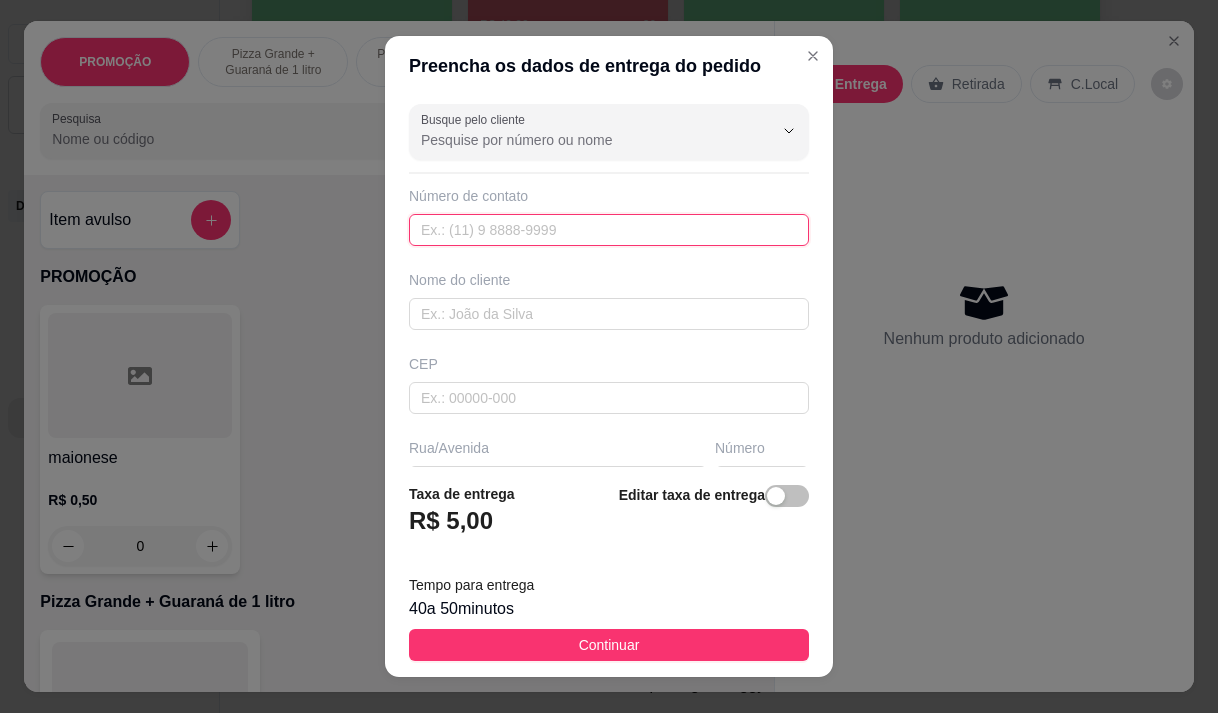 click at bounding box center [609, 230] 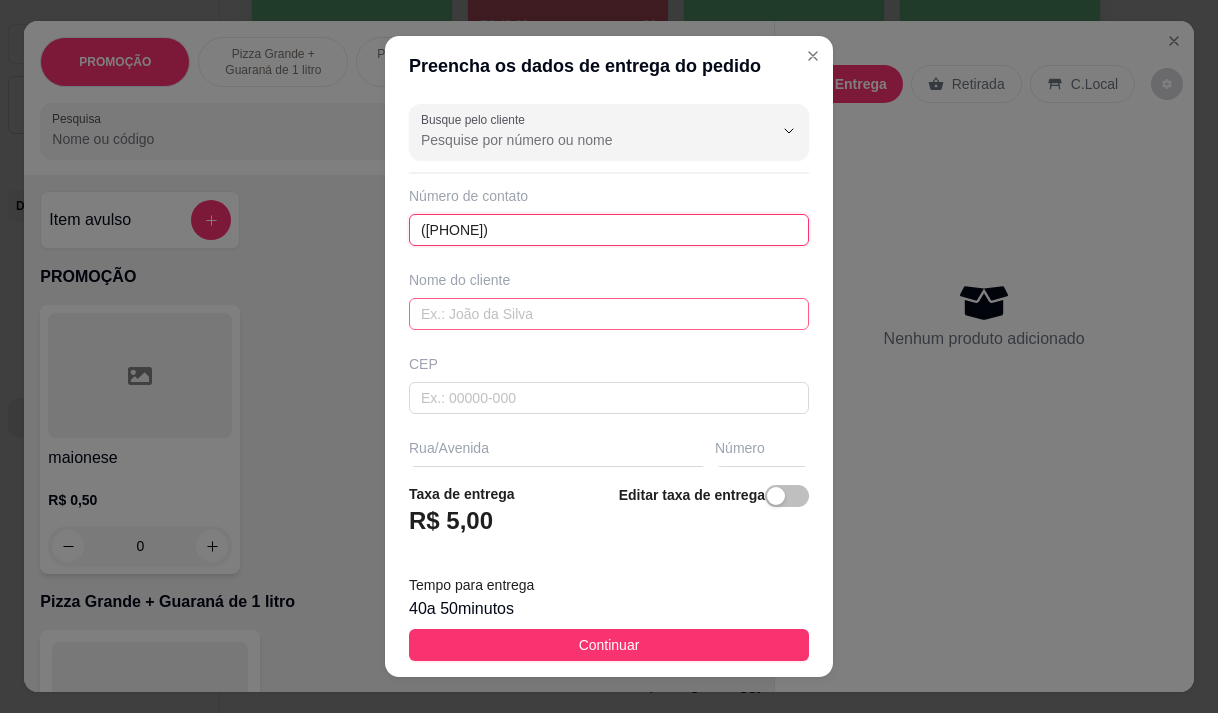 type on "([PHONE])" 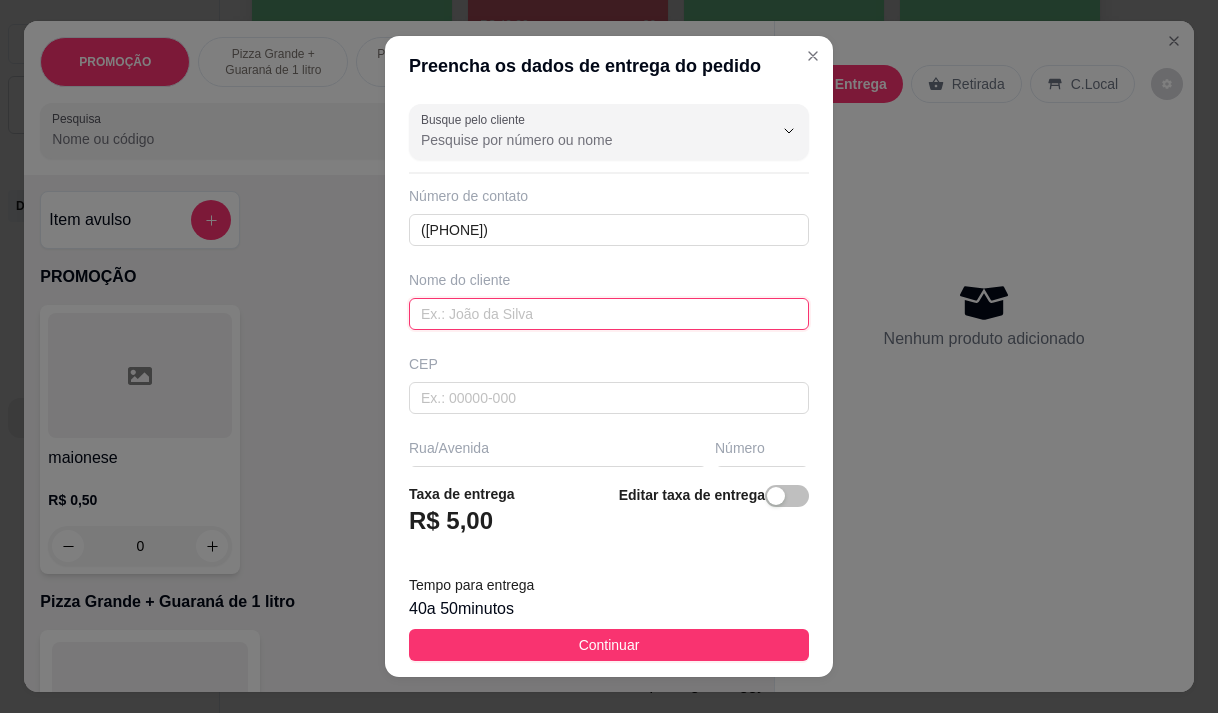 click at bounding box center (609, 314) 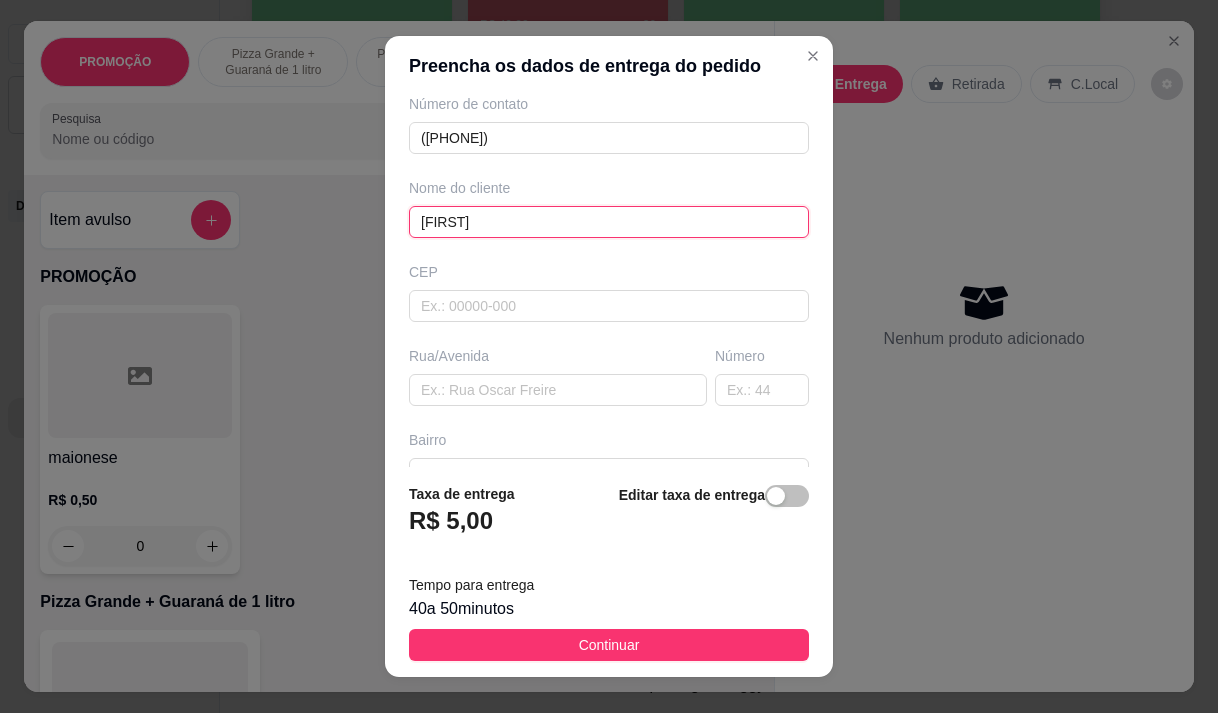 scroll, scrollTop: 200, scrollLeft: 0, axis: vertical 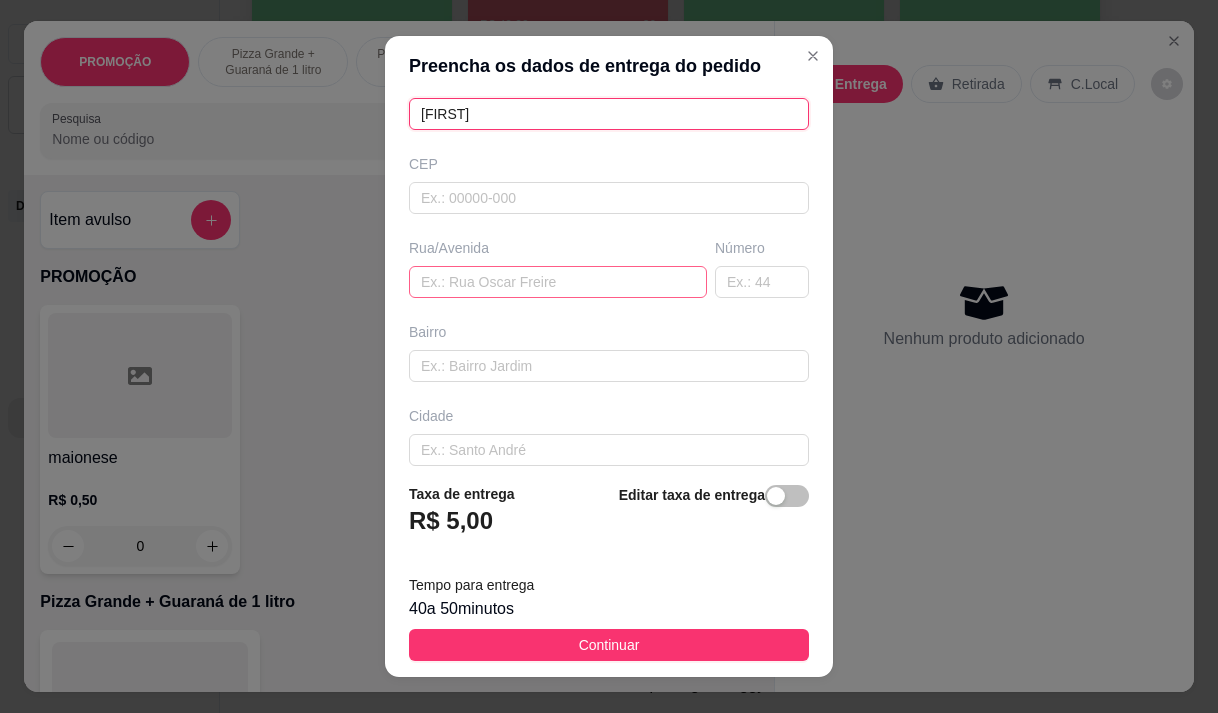 type on "[FIRST]" 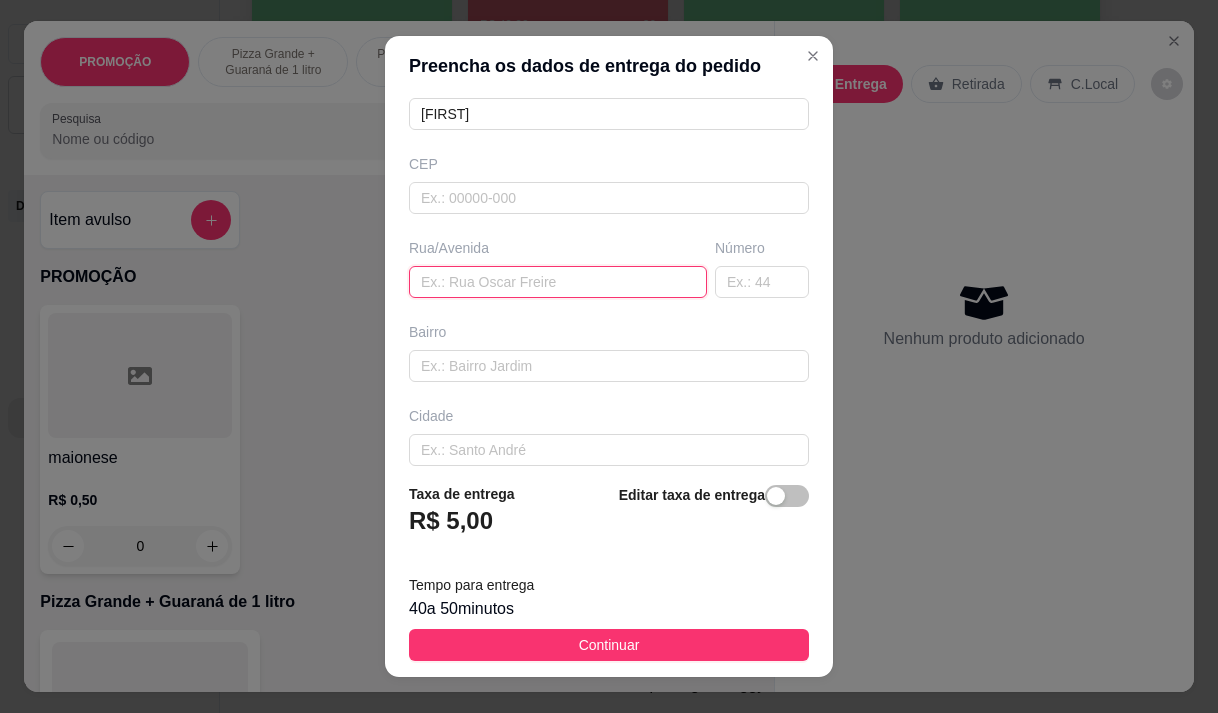 click at bounding box center (558, 282) 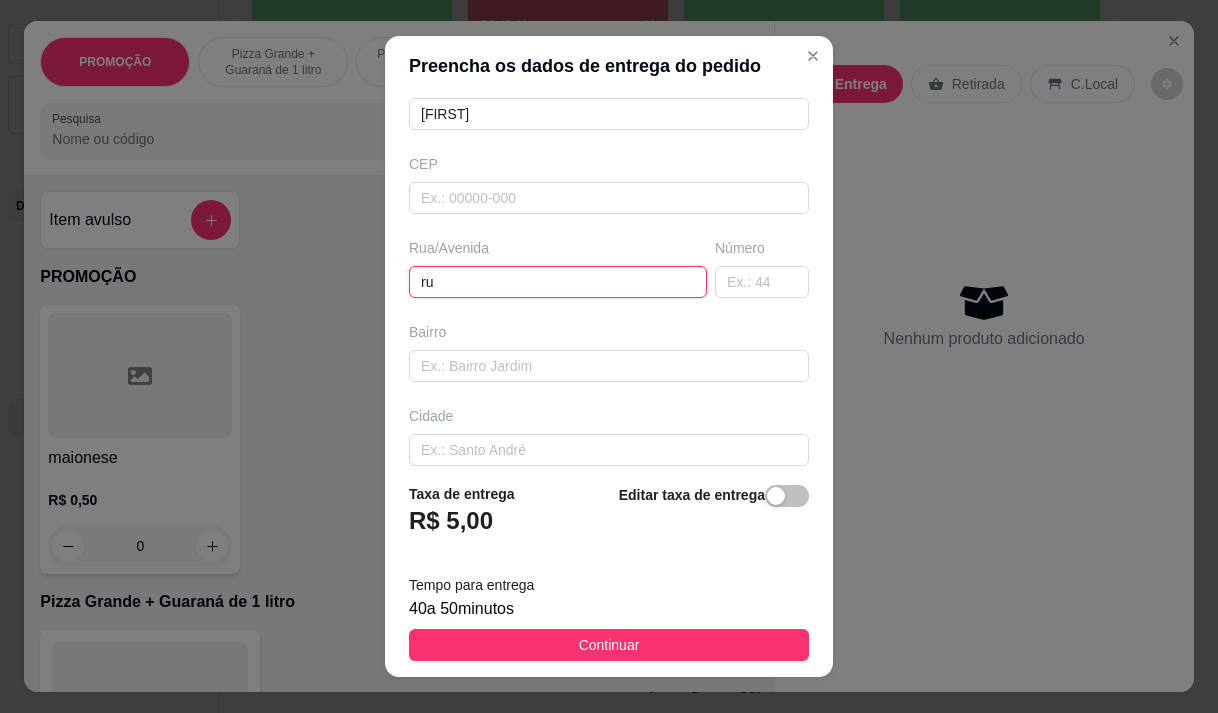 type on "r" 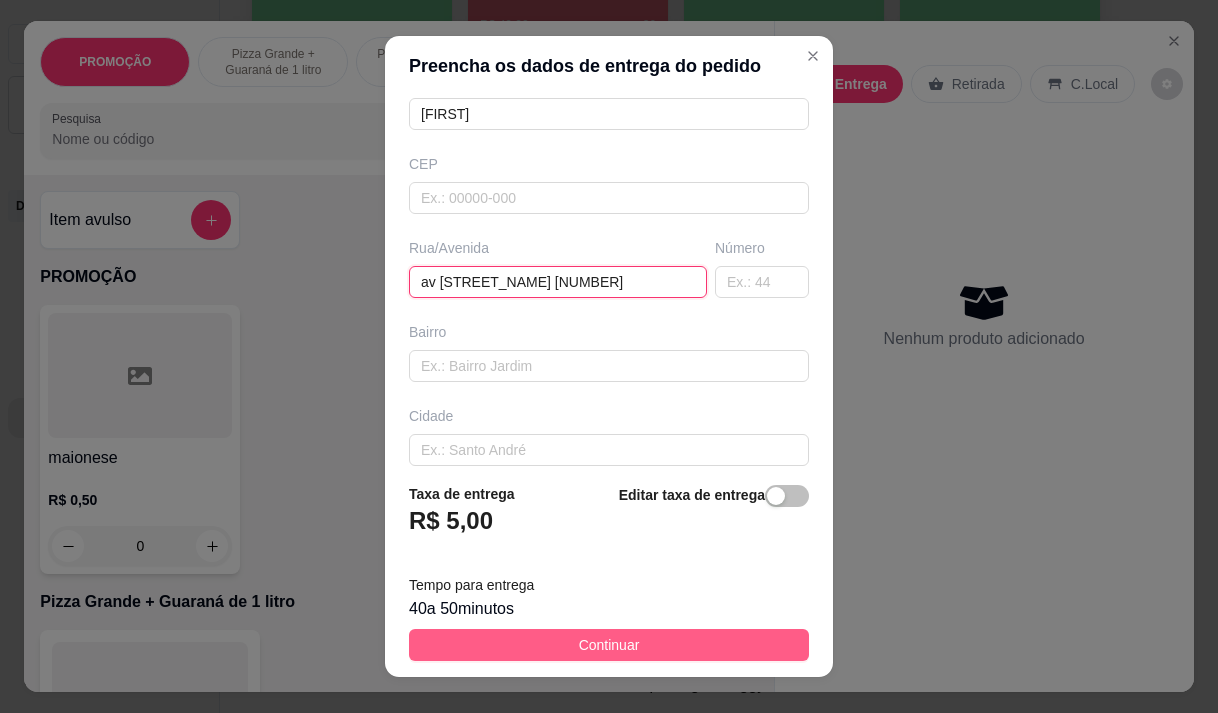 type on "av [STREET_NAME] [NUMBER]" 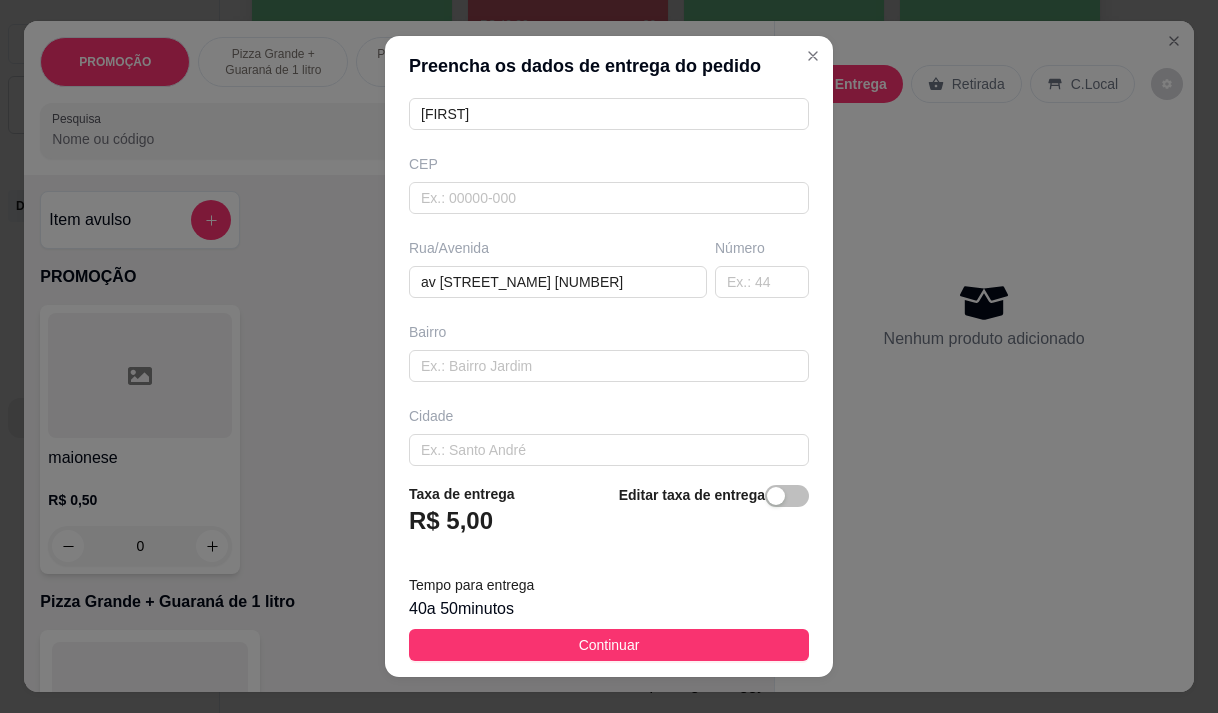 drag, startPoint x: 540, startPoint y: 644, endPoint x: 189, endPoint y: 308, distance: 485.89813 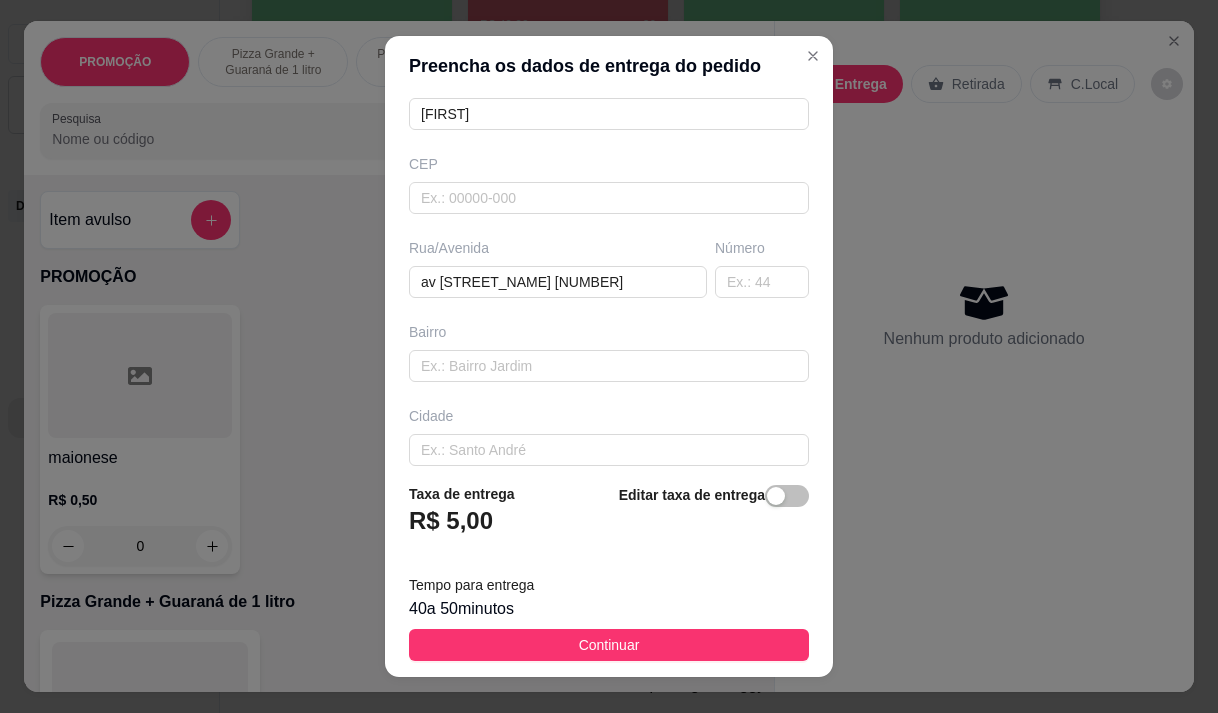 click on "Continuar" at bounding box center (609, 645) 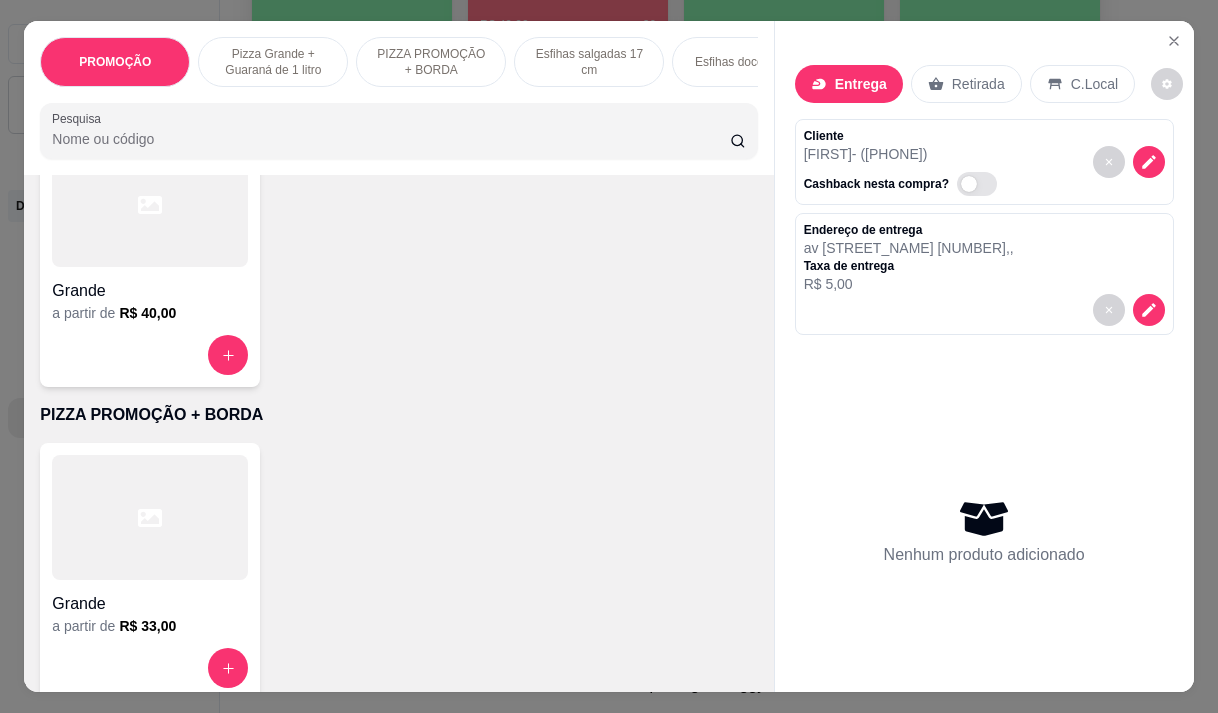 scroll, scrollTop: 700, scrollLeft: 0, axis: vertical 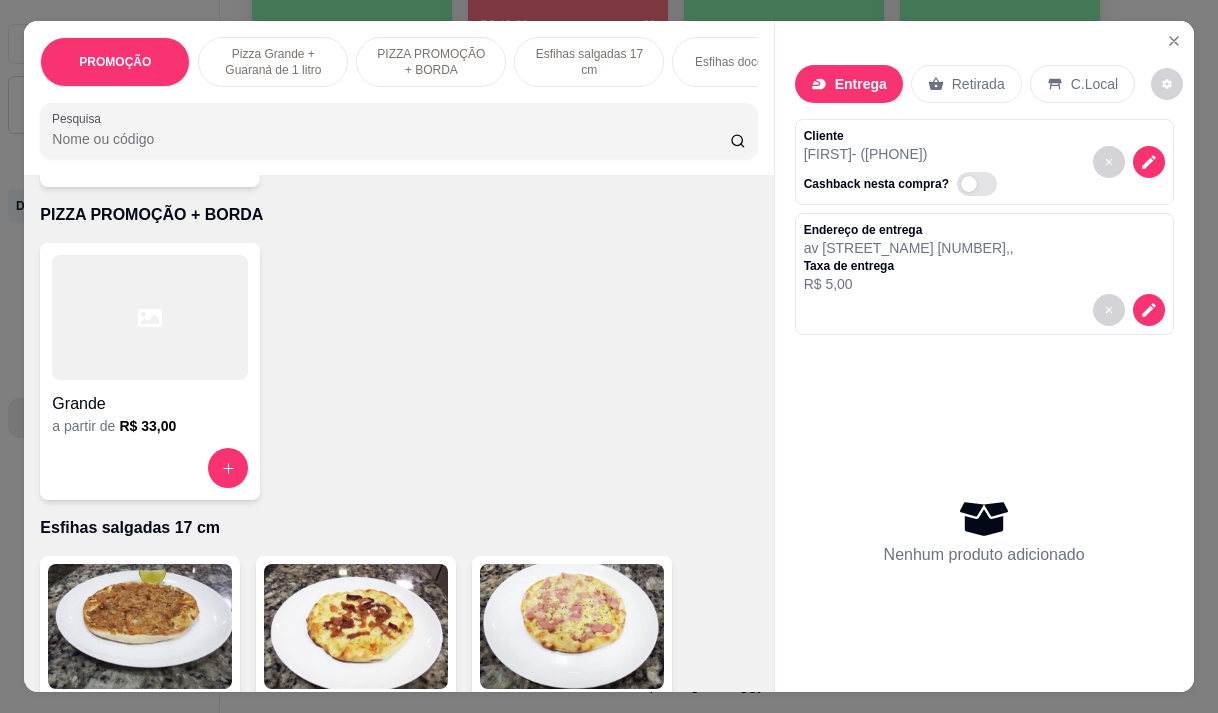 click at bounding box center [150, 468] 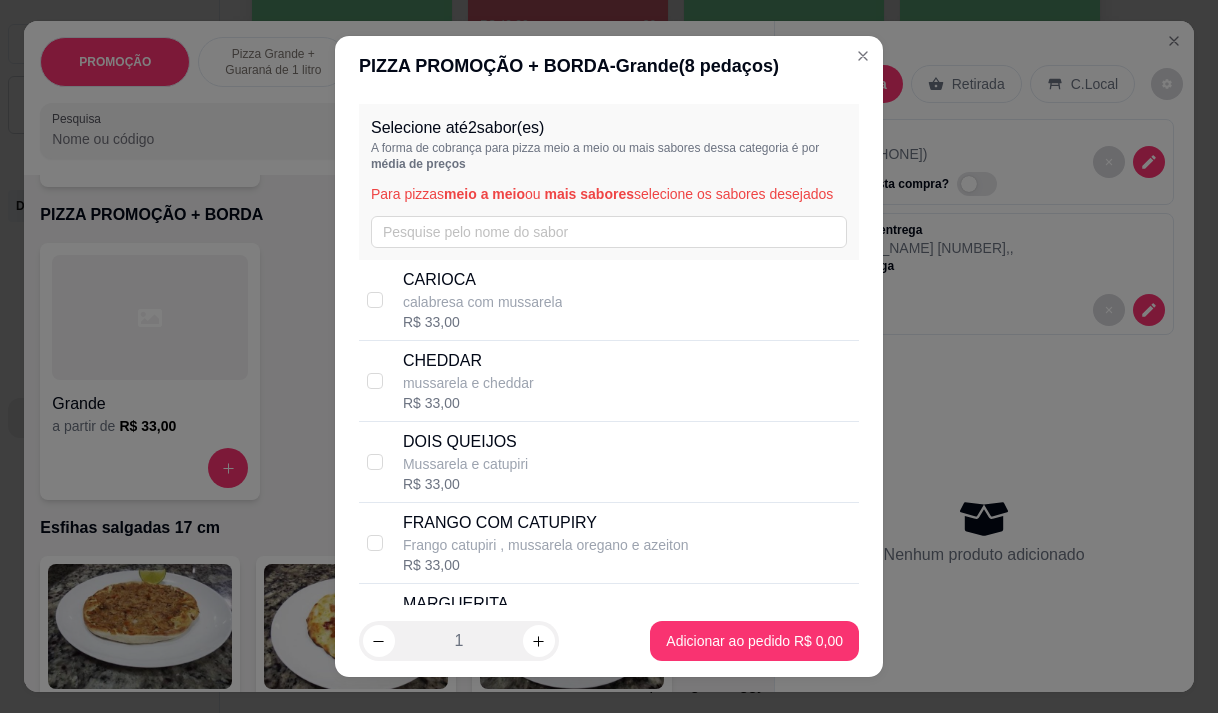 click on "calabresa com mussarela" at bounding box center (483, 302) 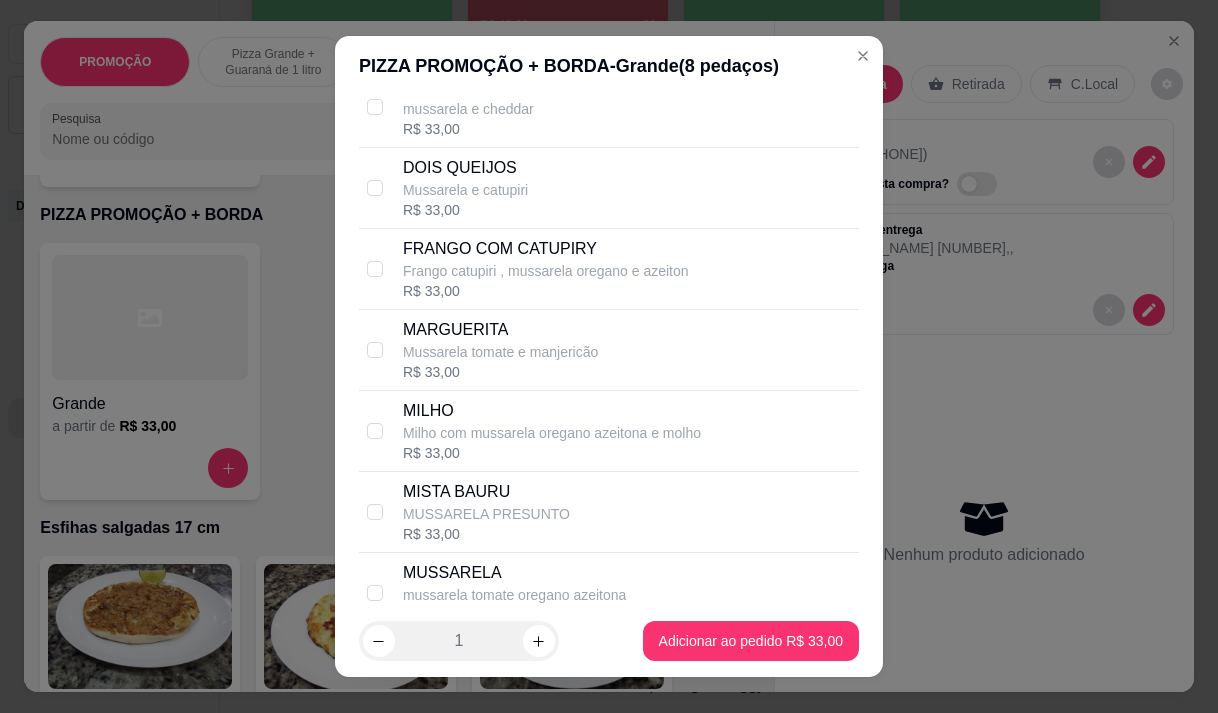 scroll, scrollTop: 300, scrollLeft: 0, axis: vertical 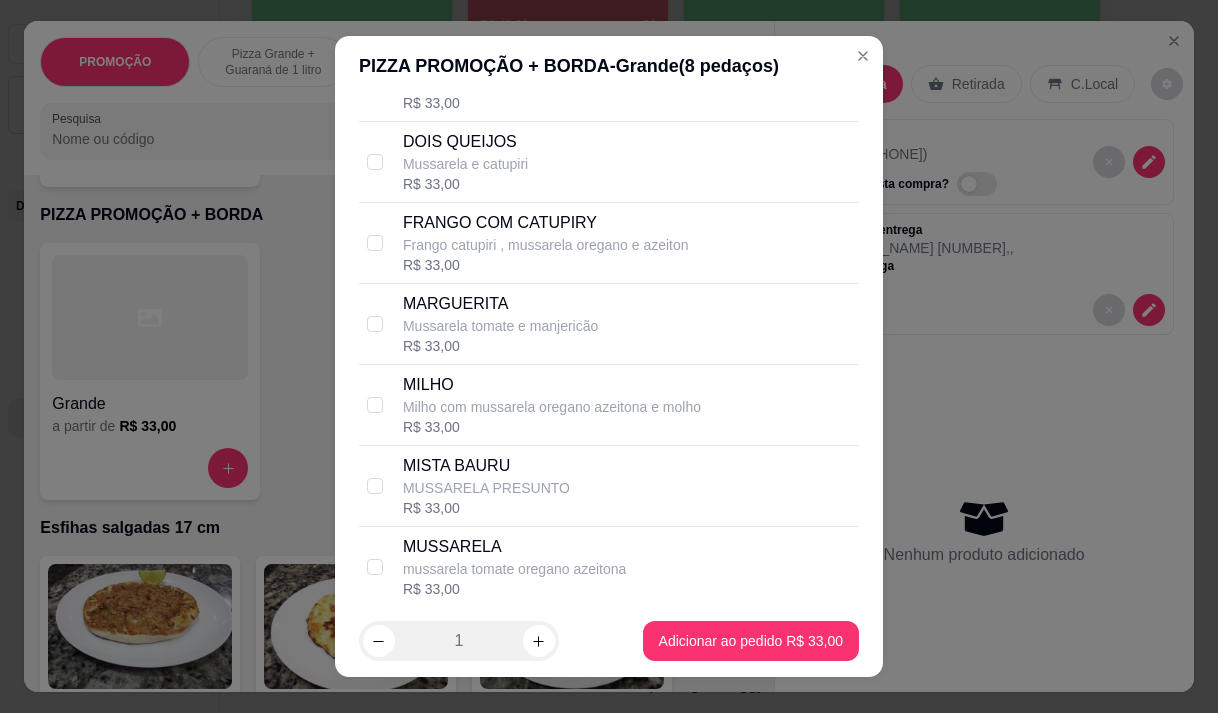 click on "Frango catupiri , mussarela oregano e azeiton" at bounding box center (546, 245) 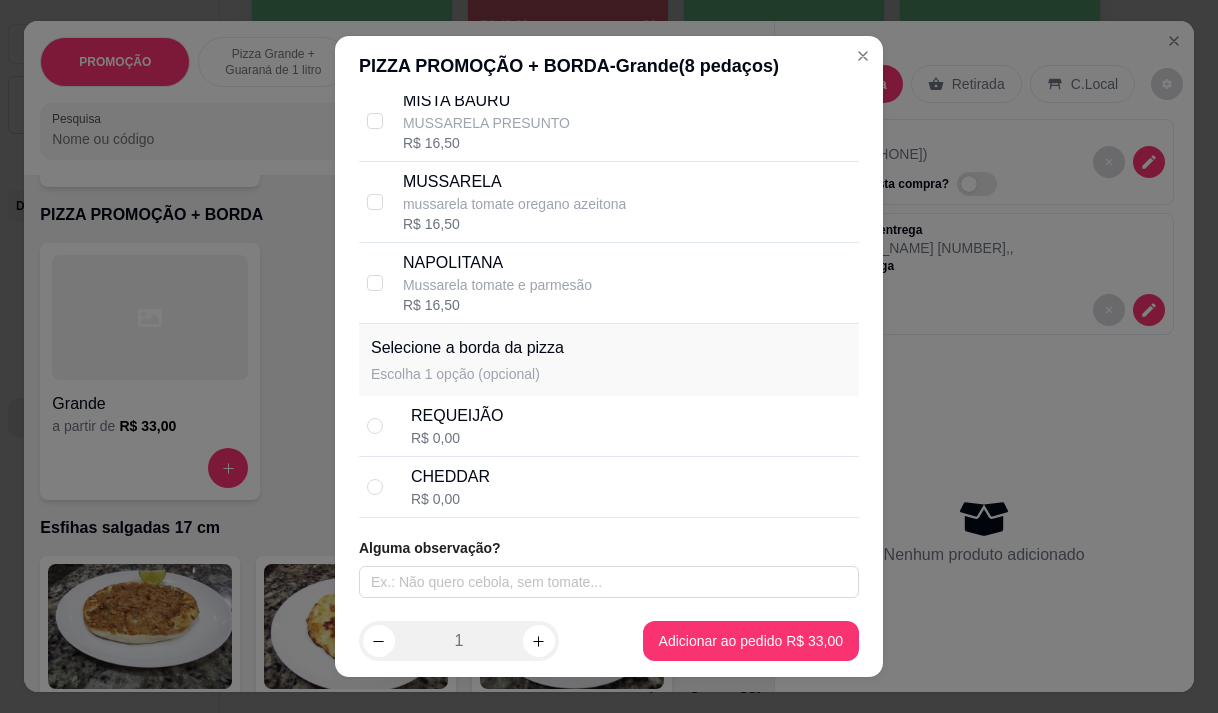 scroll, scrollTop: 685, scrollLeft: 0, axis: vertical 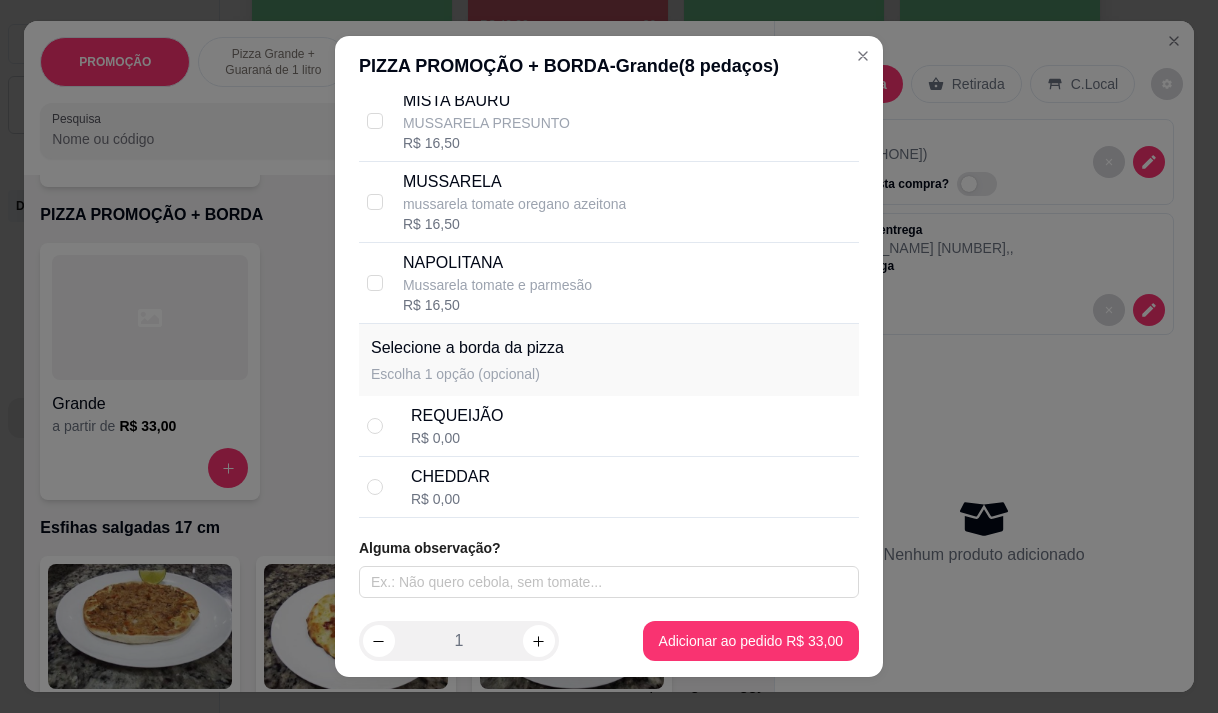click on "CHEDDAR R$ 0,00" at bounding box center (631, 487) 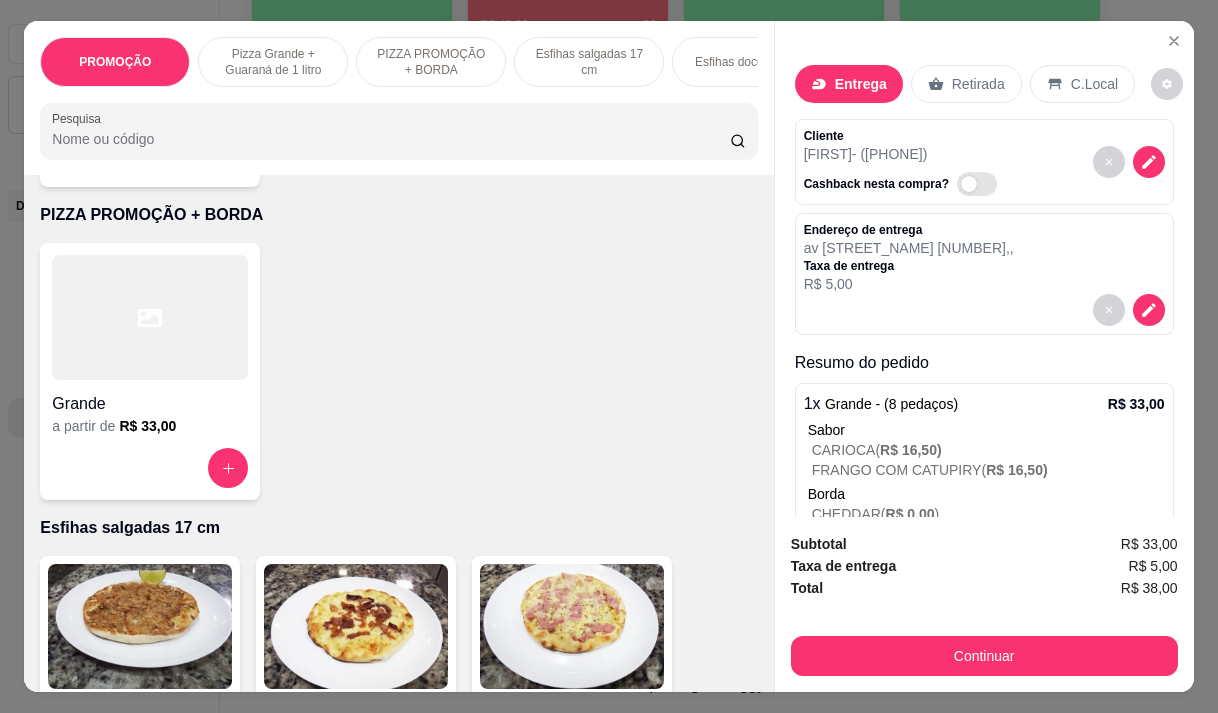 scroll, scrollTop: 85, scrollLeft: 0, axis: vertical 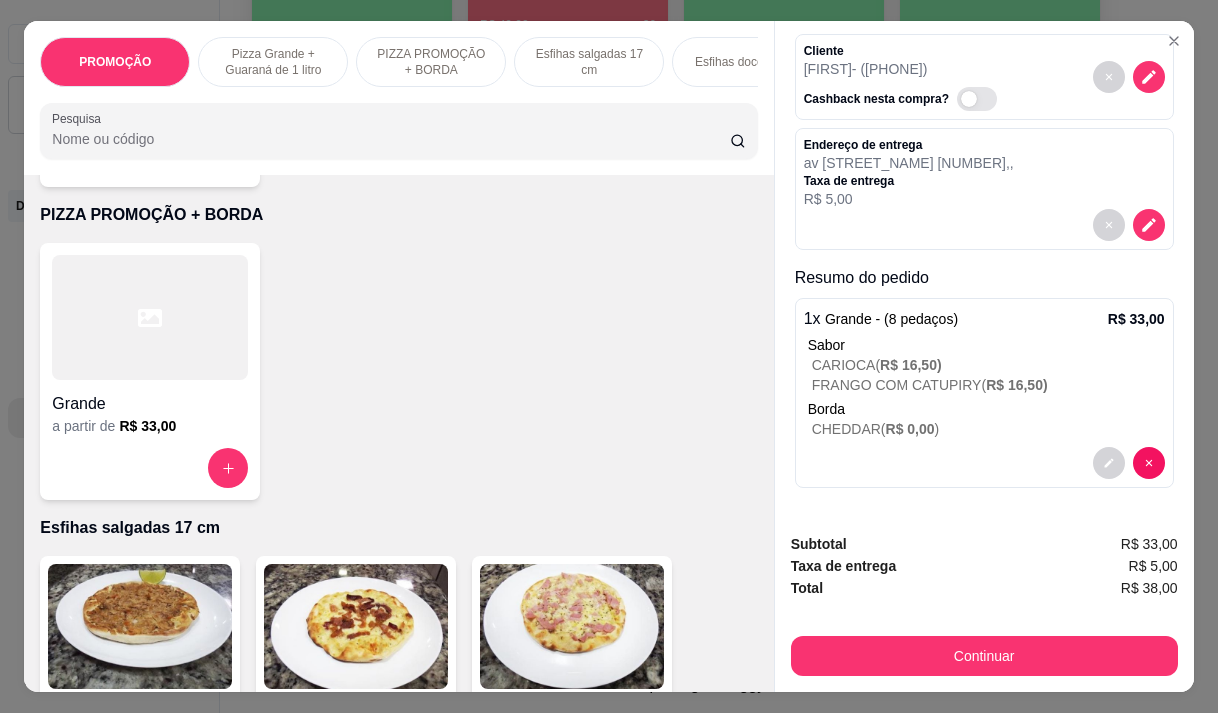 click on "1 x Grande - (8 pedaços) R$ 33,00 Sabor CARIOCA ( R$ 16,50 ) FRANGO COM CATUPIRY ( R$ 16,50 ) Borda CHEDDAR ( R$ 0,00 )" at bounding box center (984, 393) 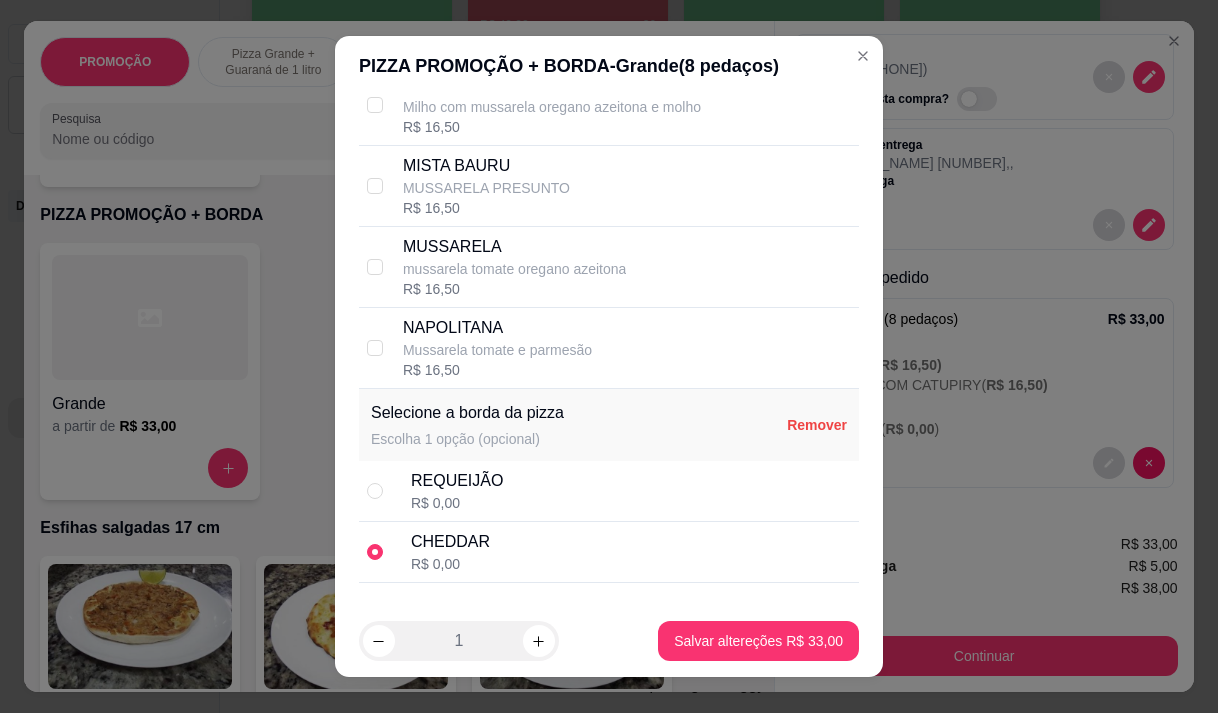 scroll, scrollTop: 685, scrollLeft: 0, axis: vertical 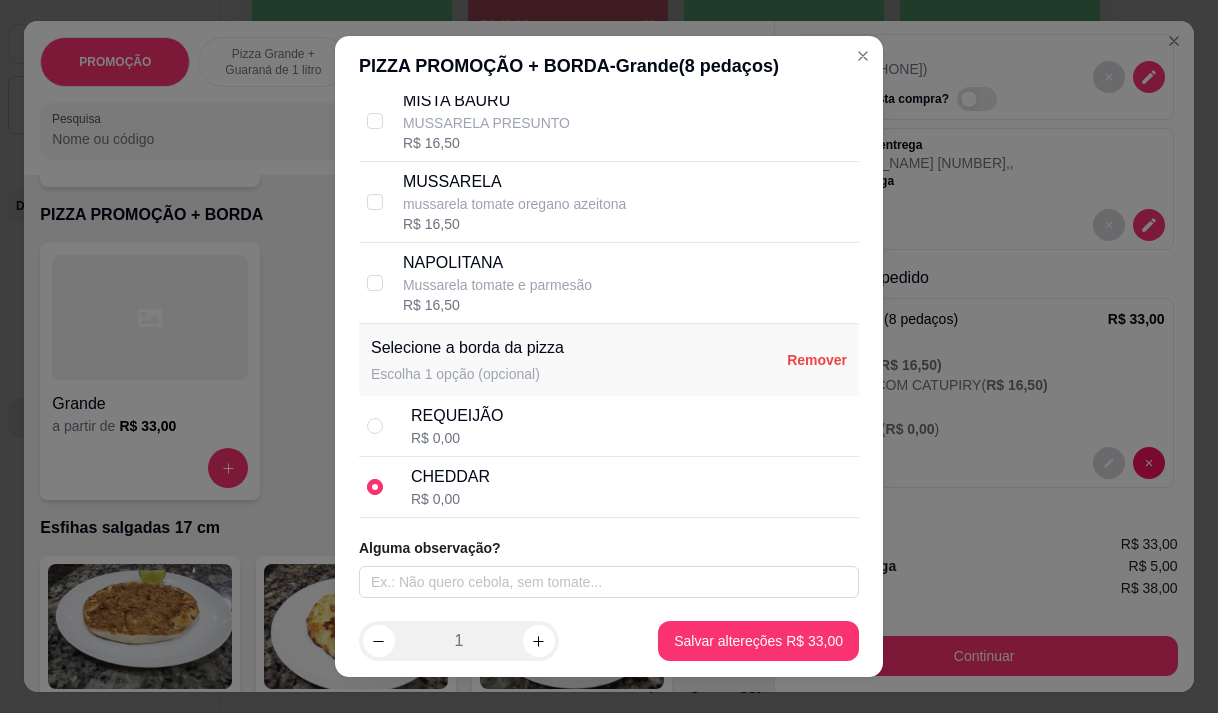 click at bounding box center [375, 487] 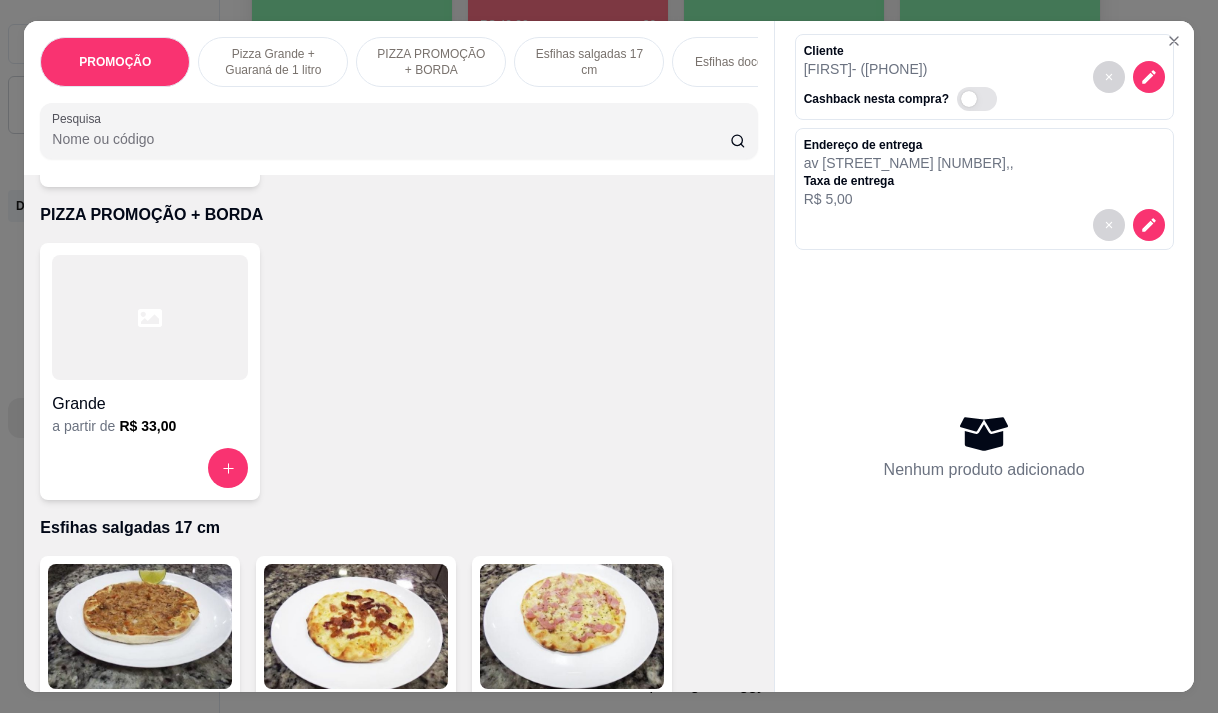 click on "Grande" at bounding box center [150, 404] 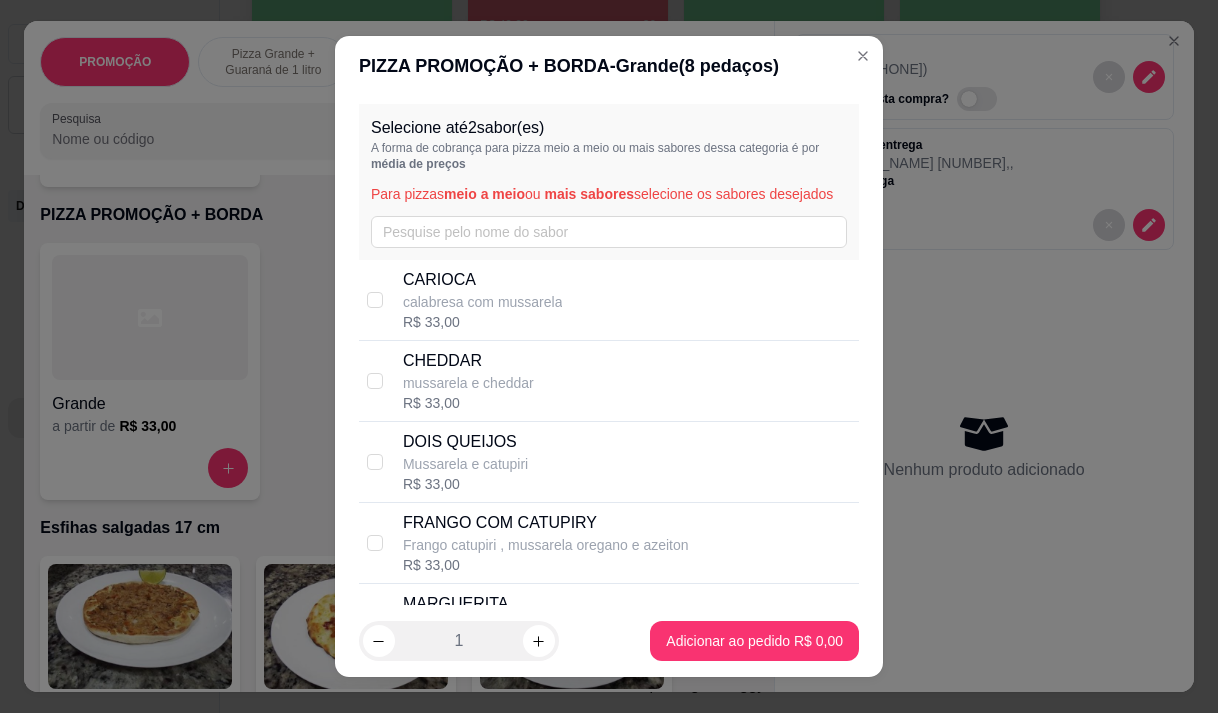 click on "CARIOCA calabresa com mussarela R$ 33,00" at bounding box center [627, 300] 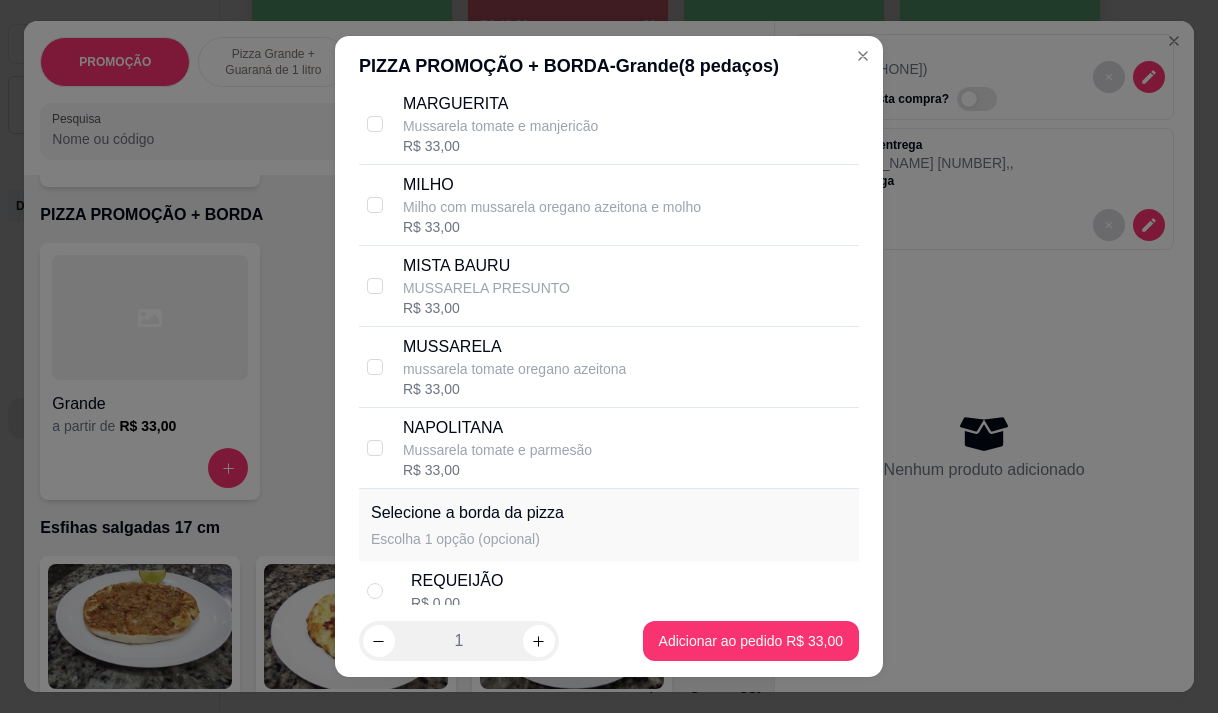 scroll, scrollTop: 200, scrollLeft: 0, axis: vertical 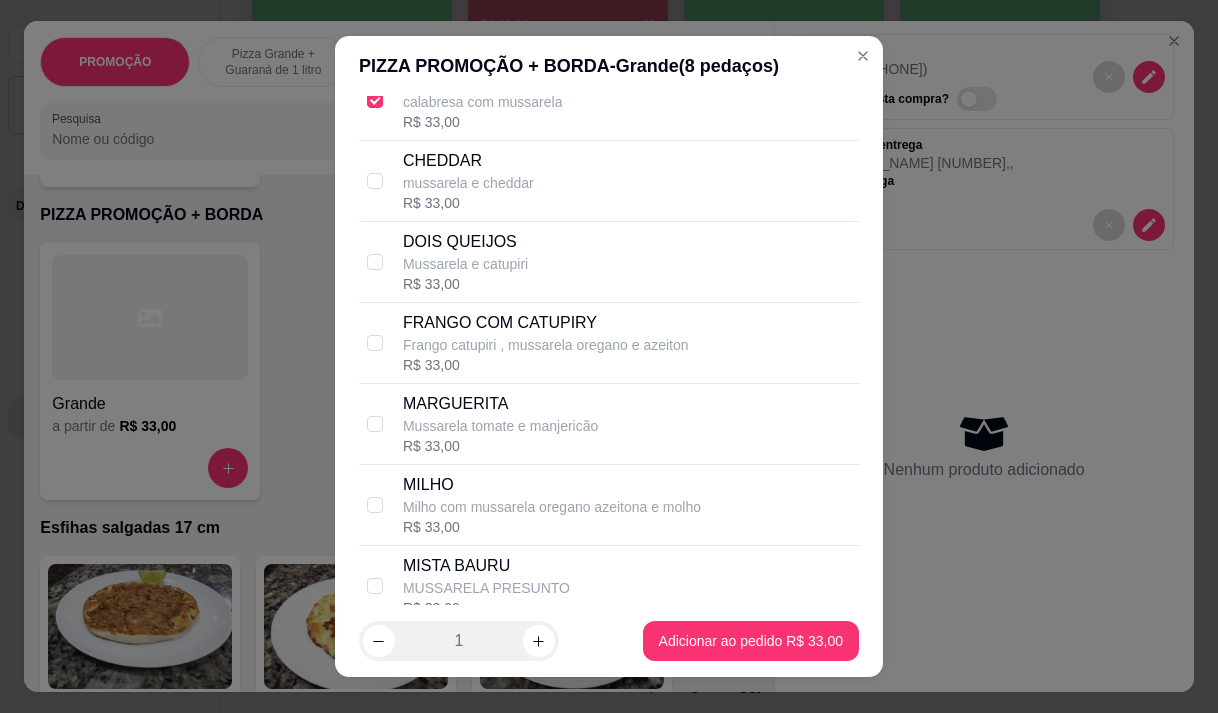drag, startPoint x: 516, startPoint y: 361, endPoint x: 613, endPoint y: 498, distance: 167.86304 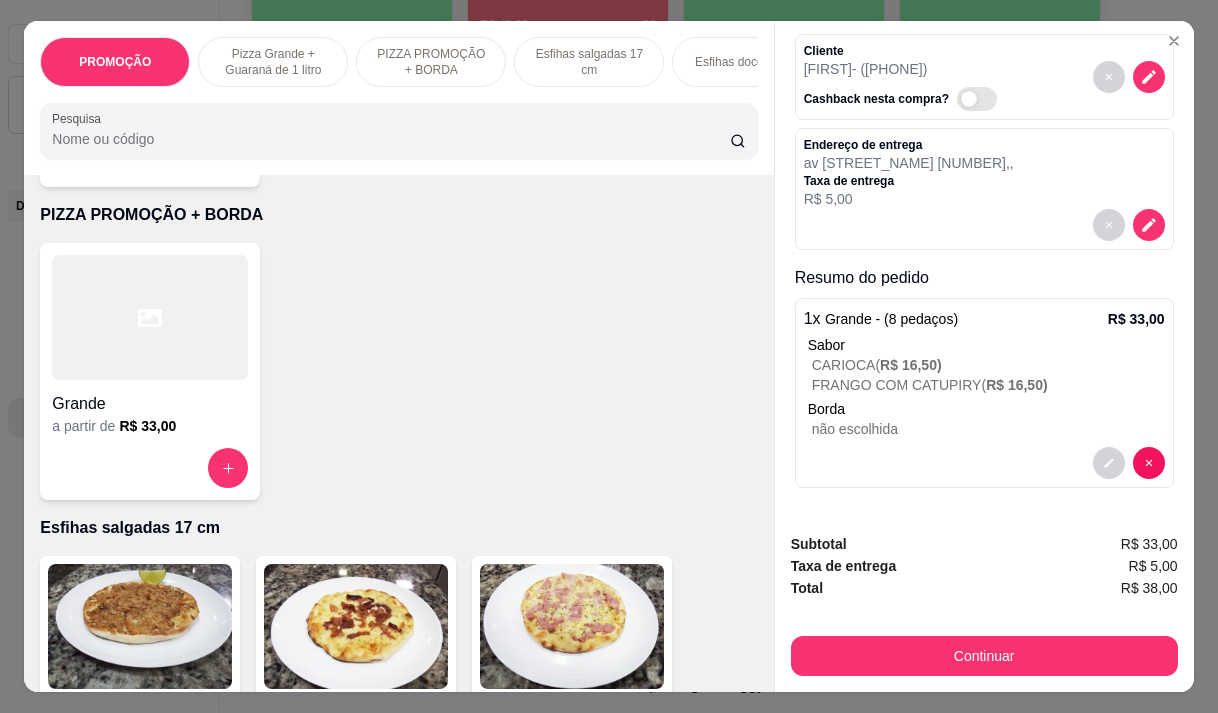 click on "Continuar" at bounding box center [984, 653] 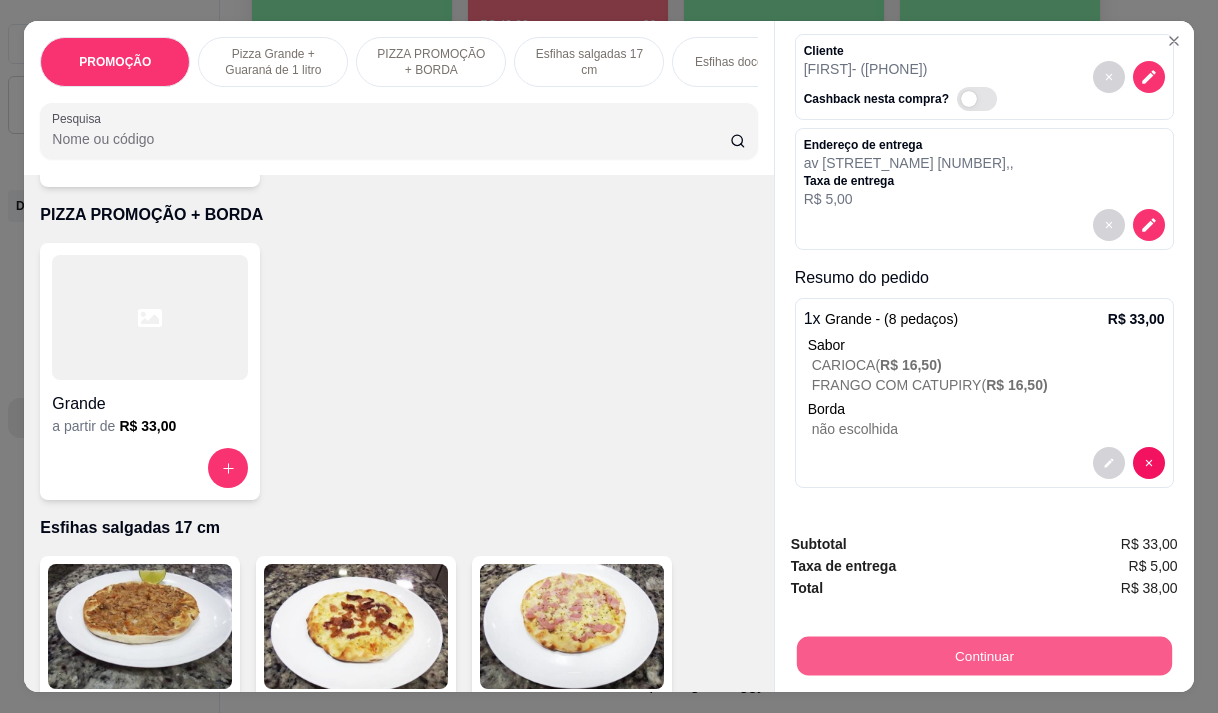 click on "Continuar" at bounding box center (983, 655) 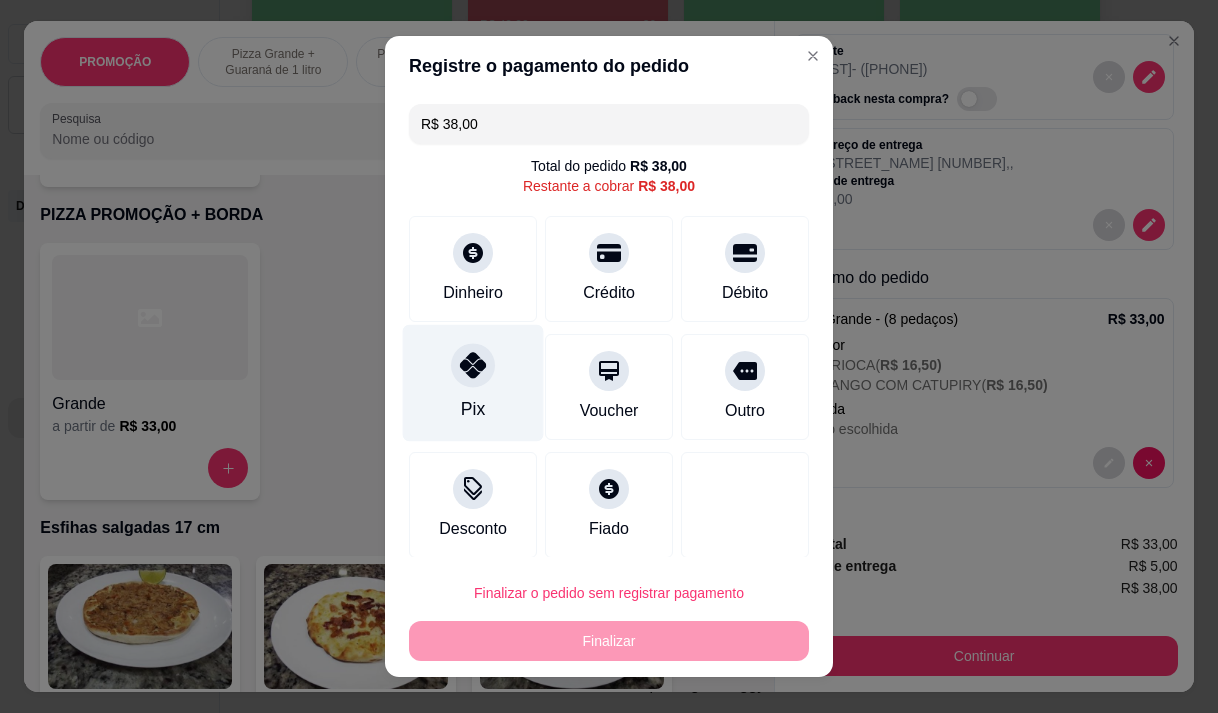 click on "Pix" at bounding box center [473, 382] 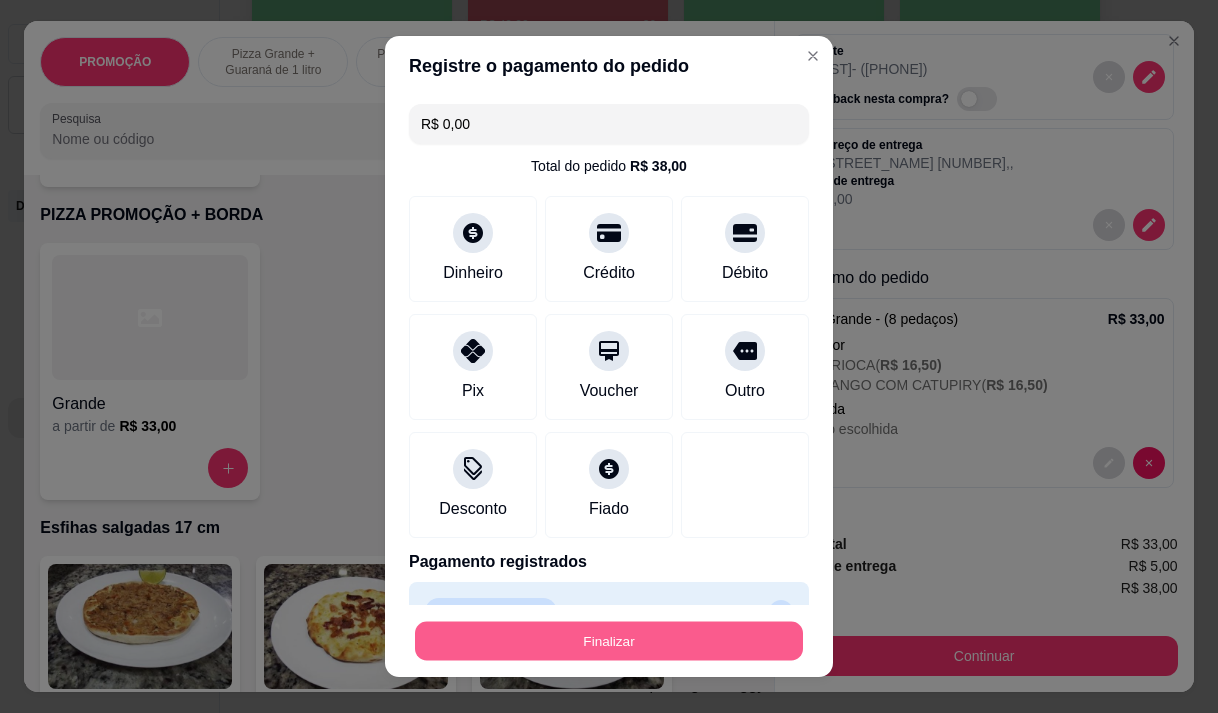 click on "Finalizar" at bounding box center (609, 641) 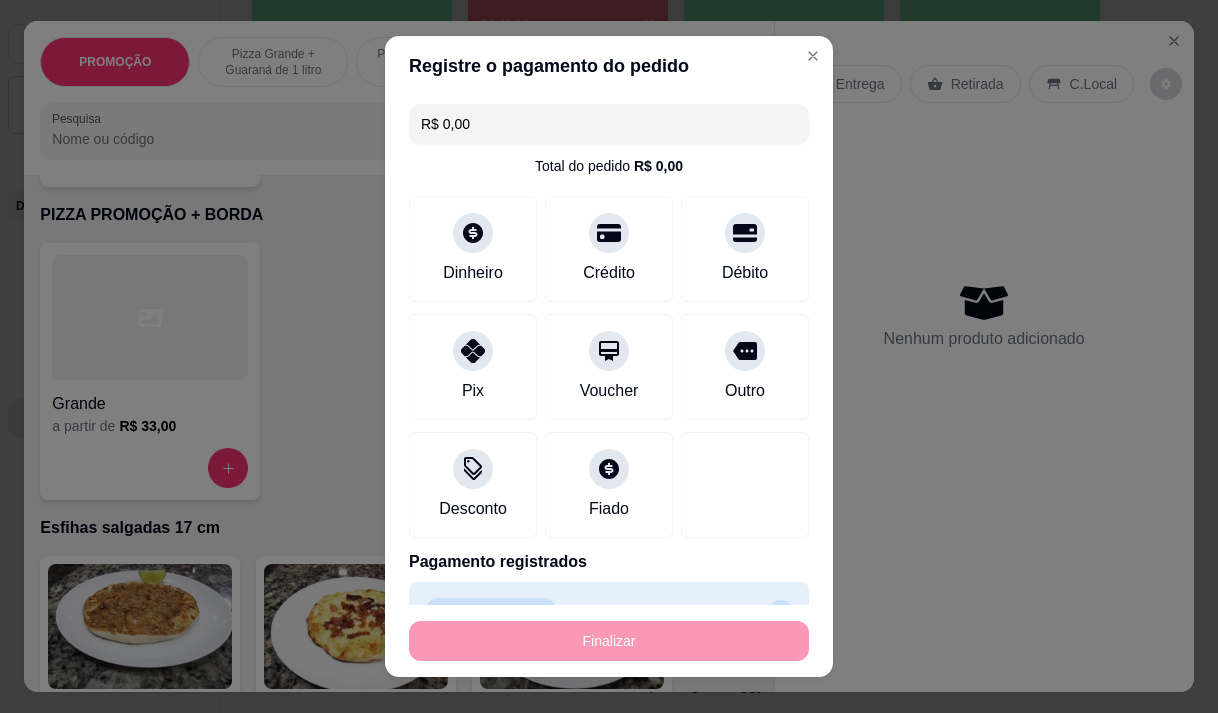 type on "-R$ 38,00" 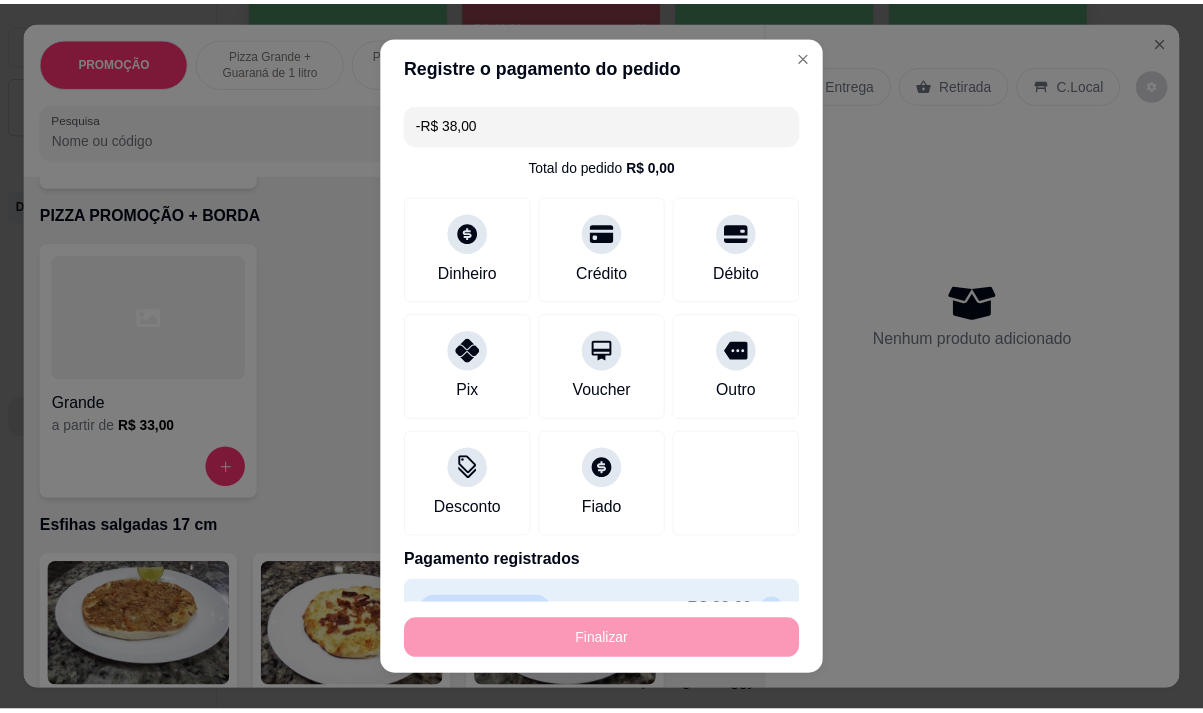 scroll, scrollTop: 0, scrollLeft: 0, axis: both 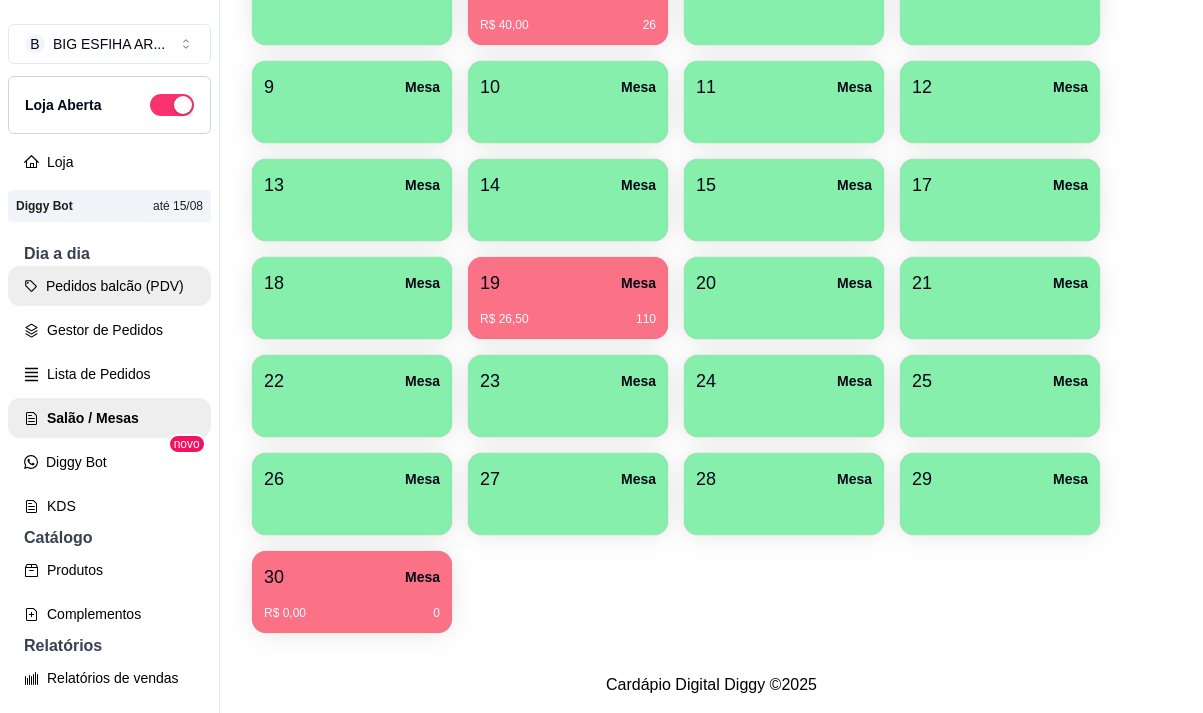 click on "Pedidos balcão (PDV)" at bounding box center (109, 286) 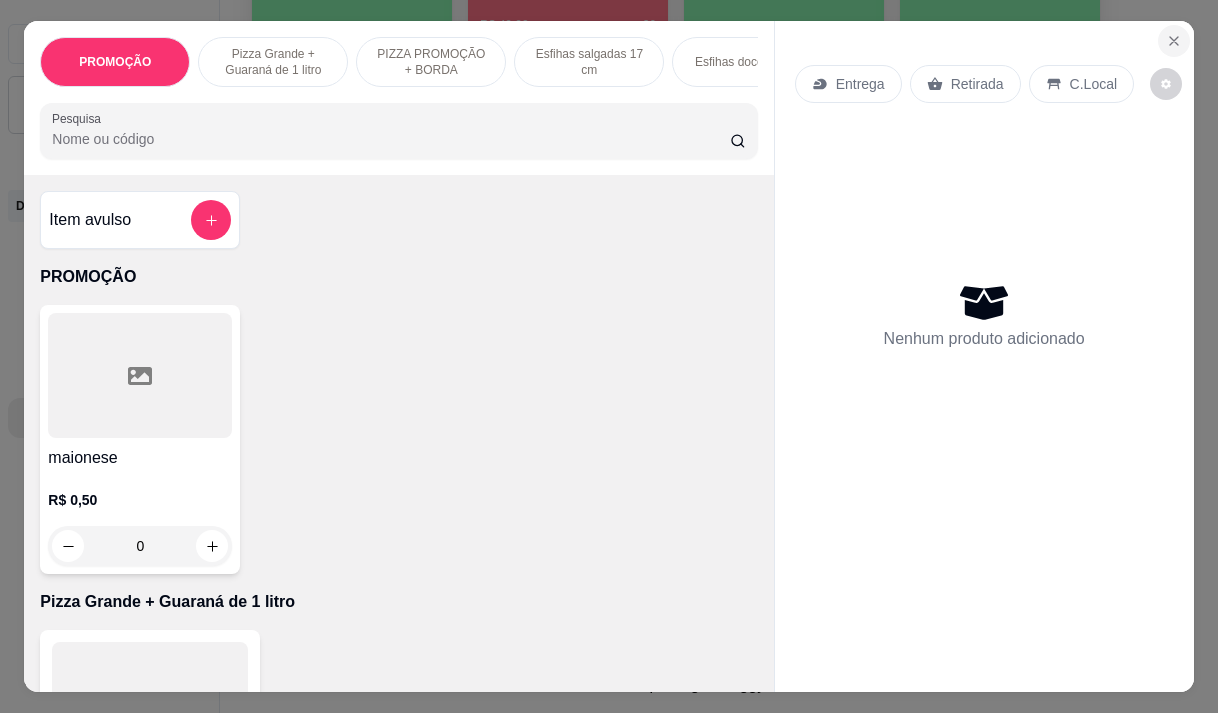 click 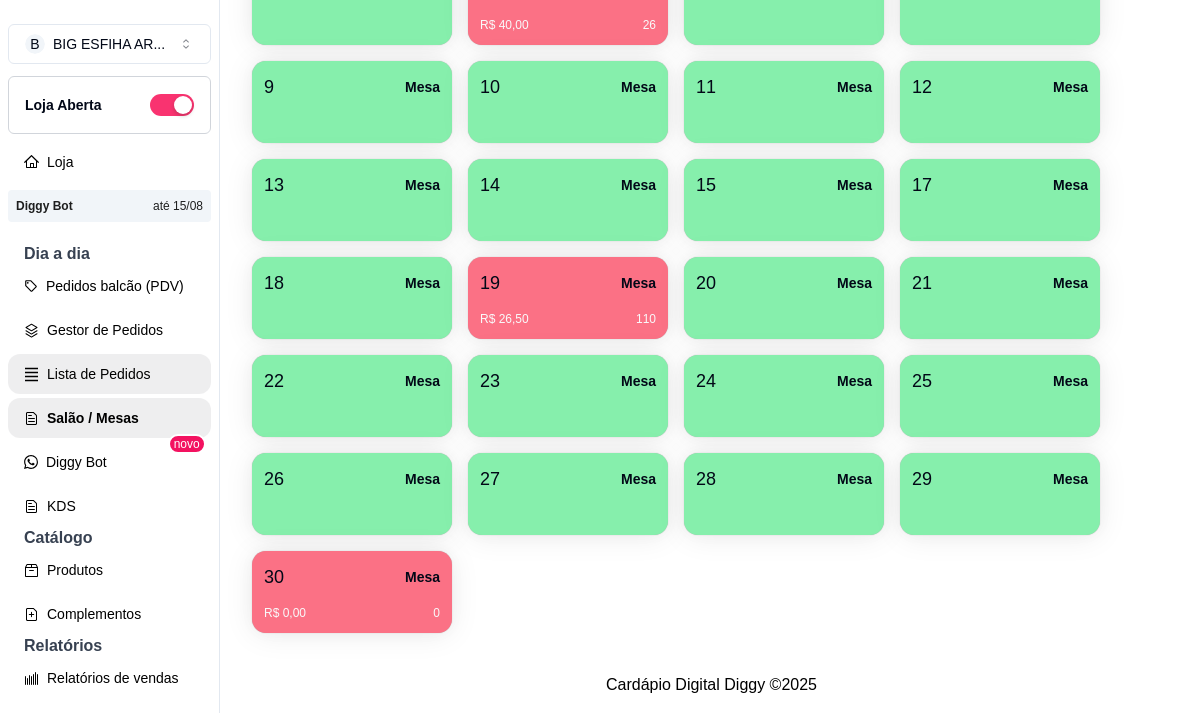 click on "Lista de Pedidos" at bounding box center (109, 374) 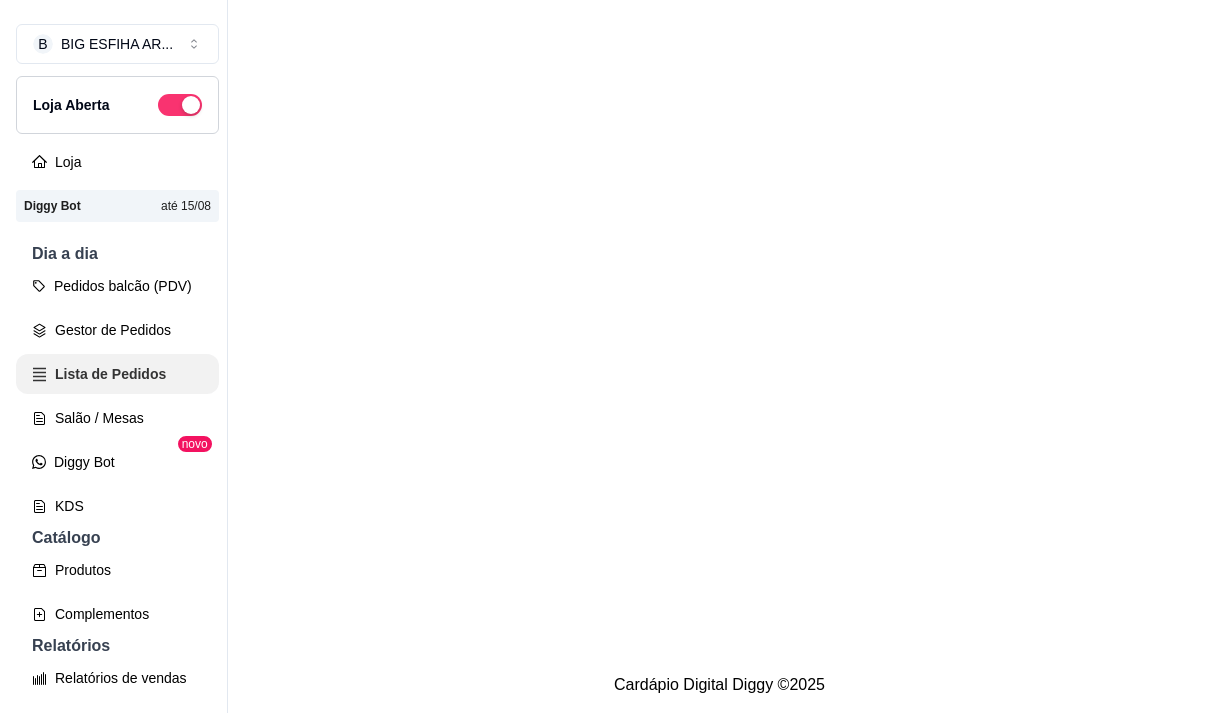 scroll, scrollTop: 0, scrollLeft: 0, axis: both 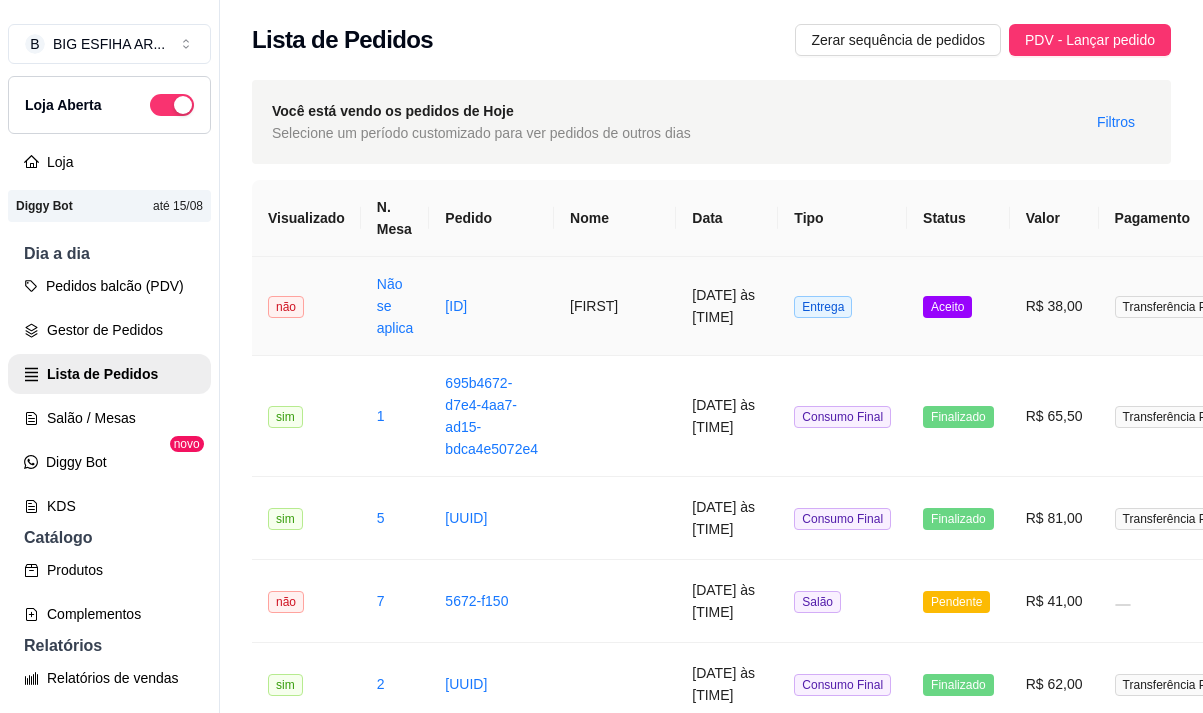 click on "[FIRST]" at bounding box center [615, 306] 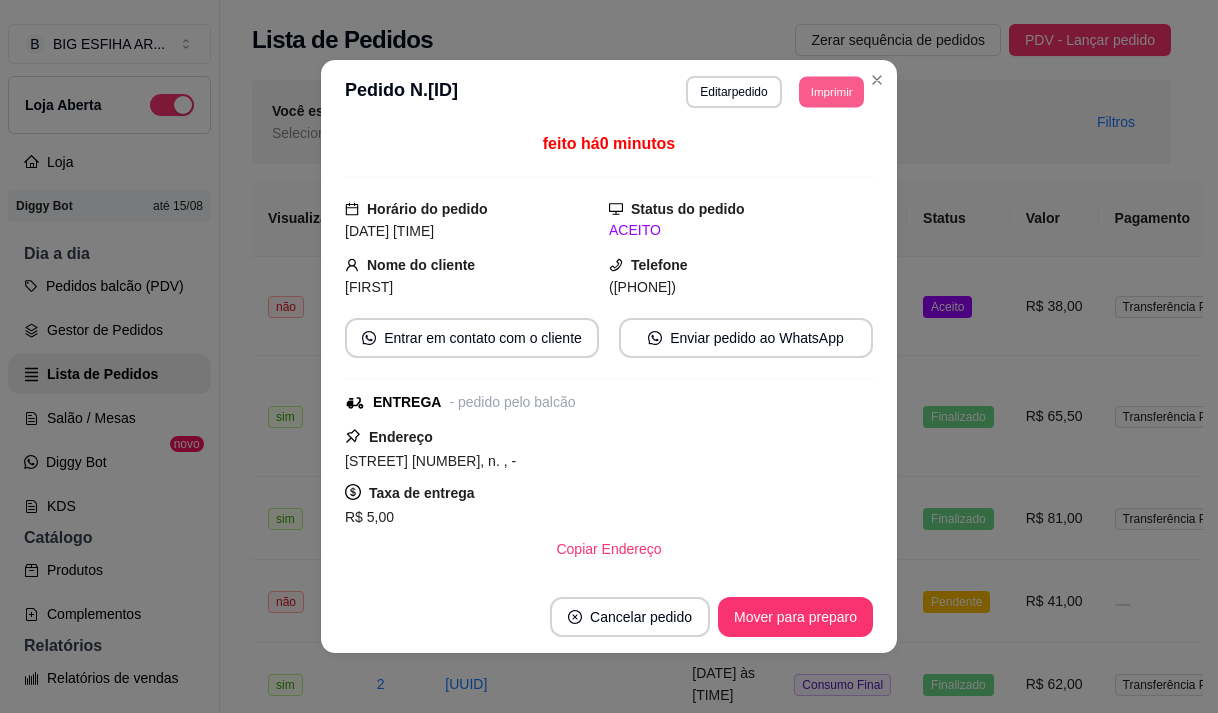 click on "Imprimir" at bounding box center (831, 91) 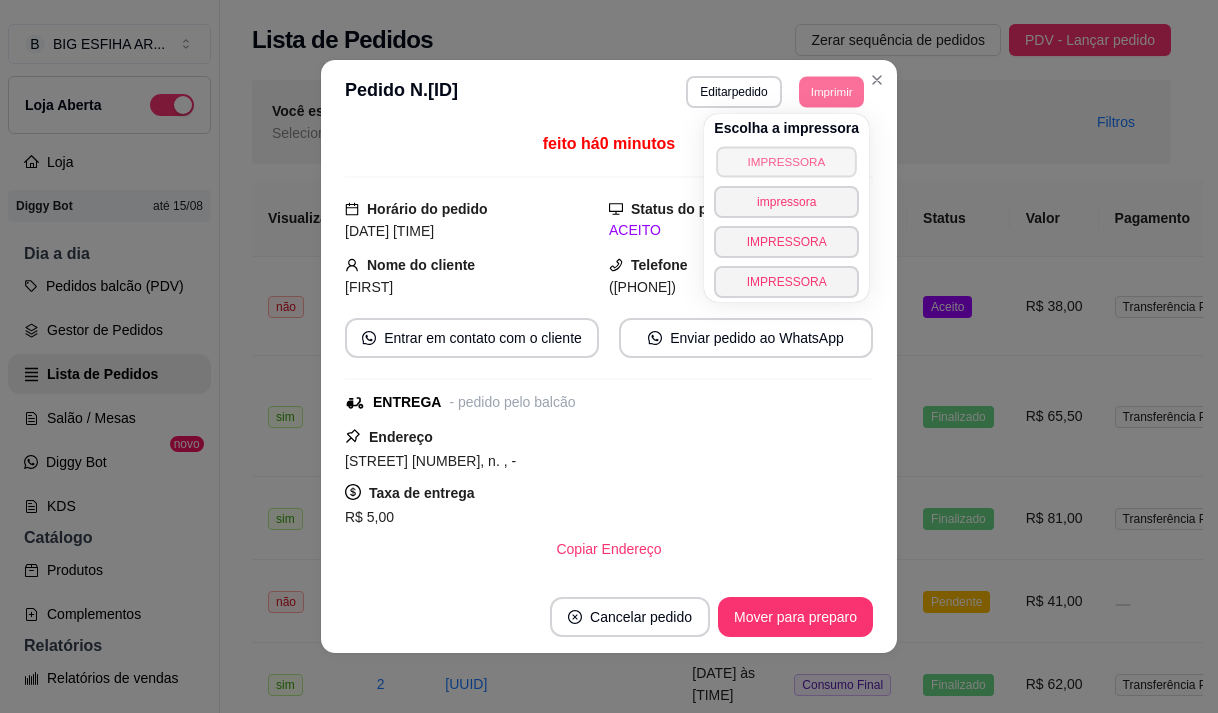 click on "IMPRESSORA" at bounding box center [787, 161] 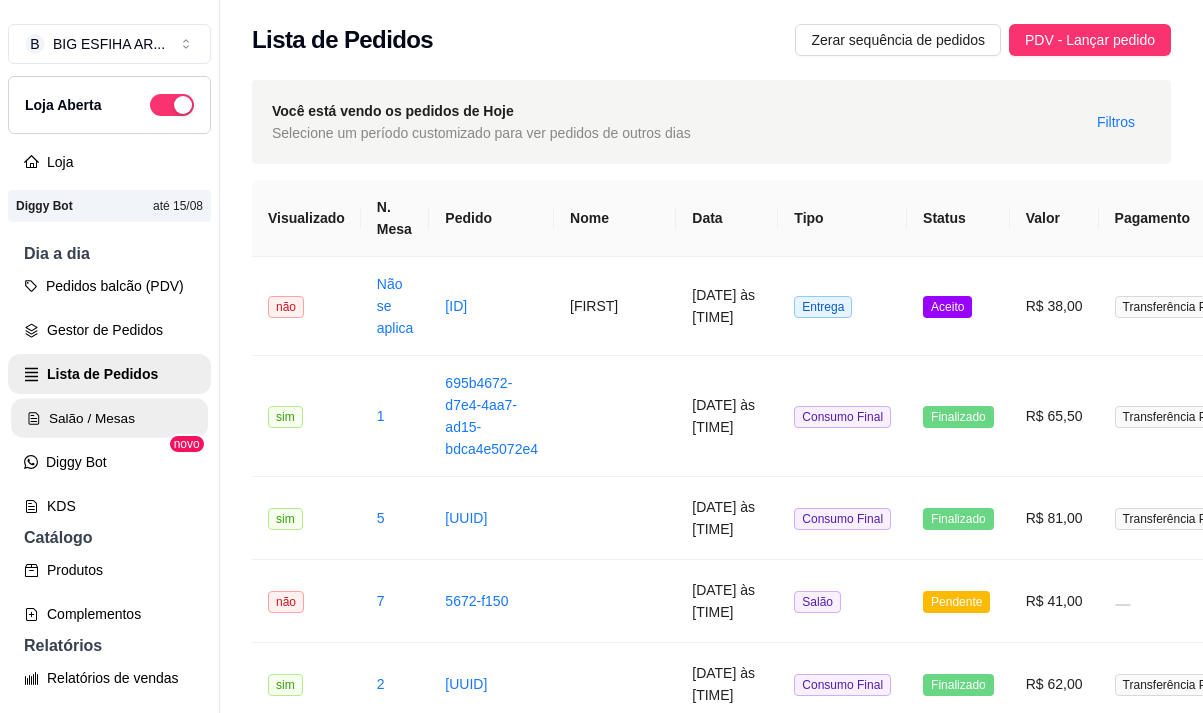 click on "Salão / Mesas" at bounding box center [109, 418] 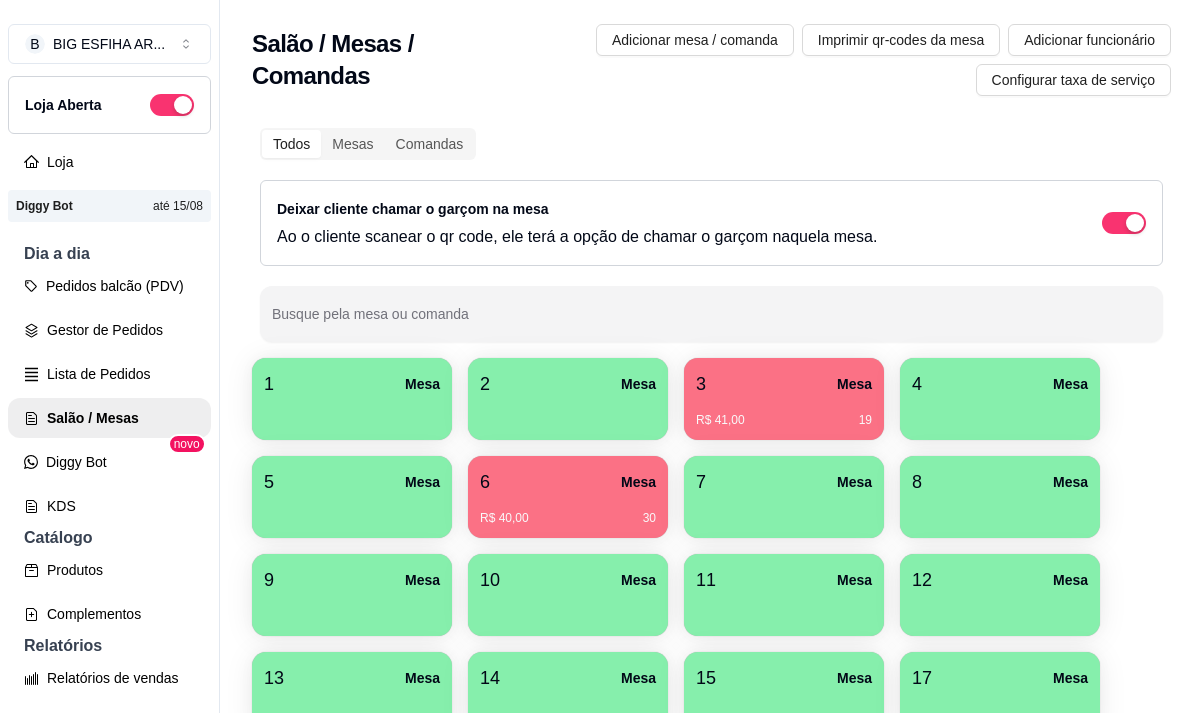 click on "4 Mesa" at bounding box center [1000, 384] 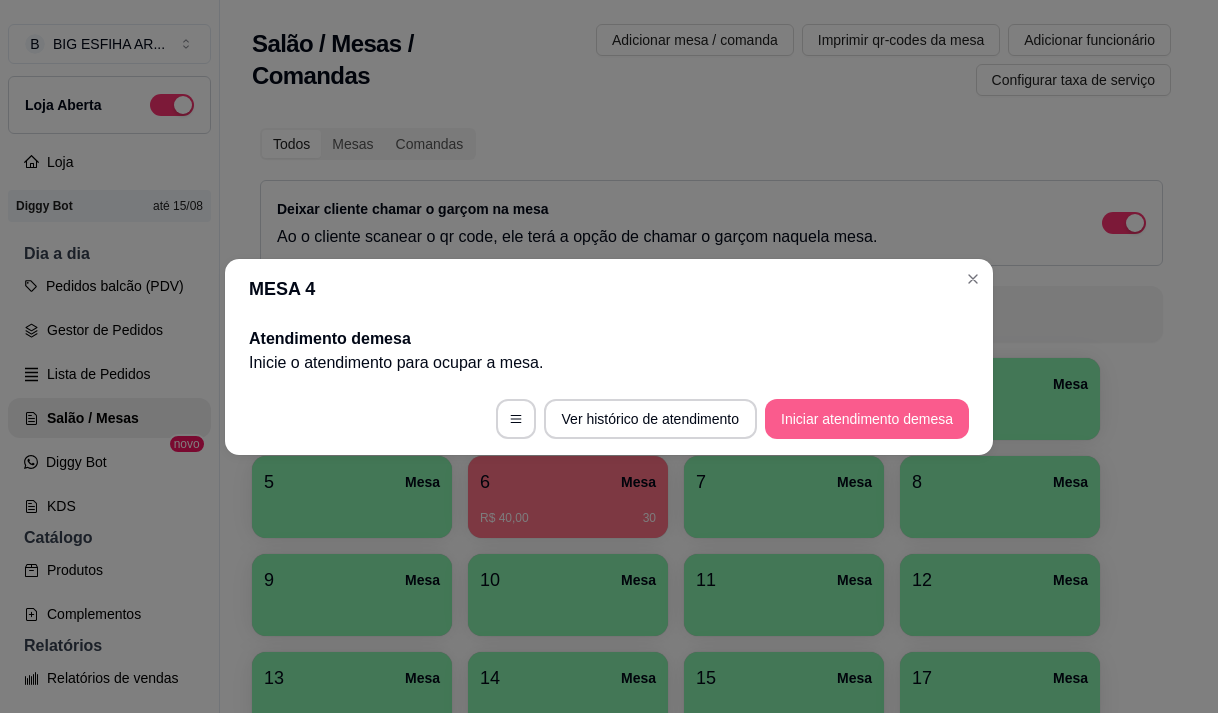 click on "Iniciar atendimento de  mesa" at bounding box center (867, 419) 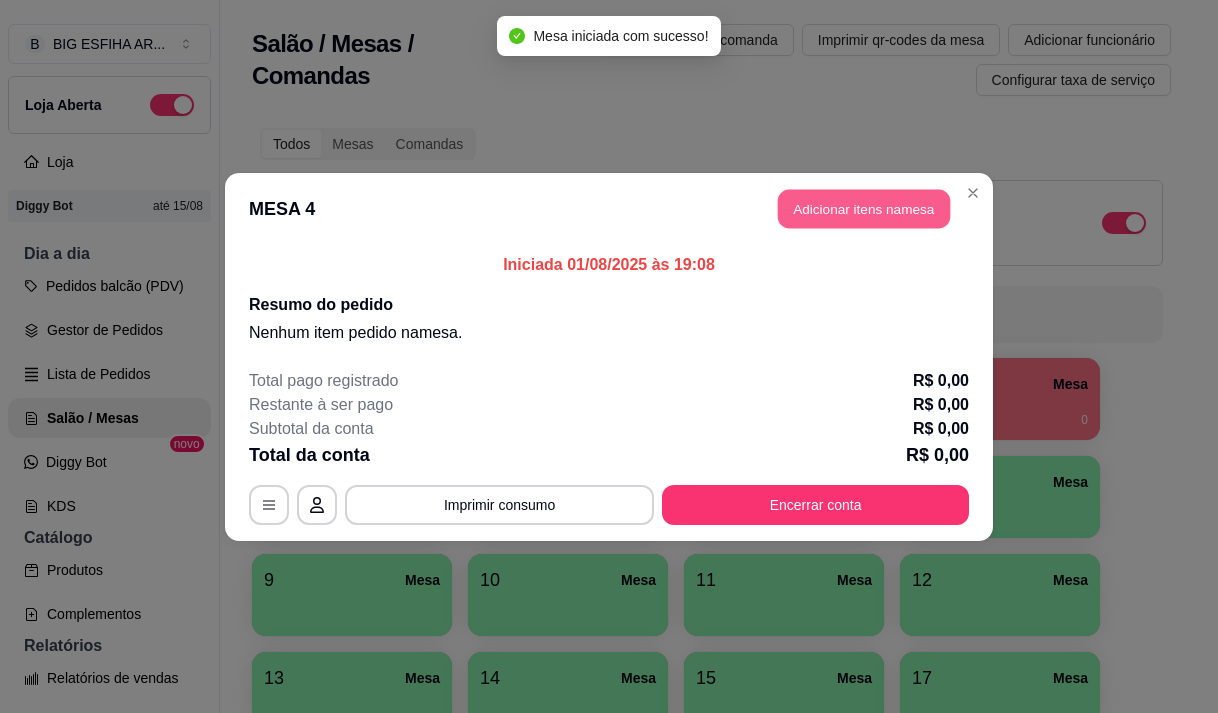 click on "Adicionar itens na  mesa" at bounding box center [864, 208] 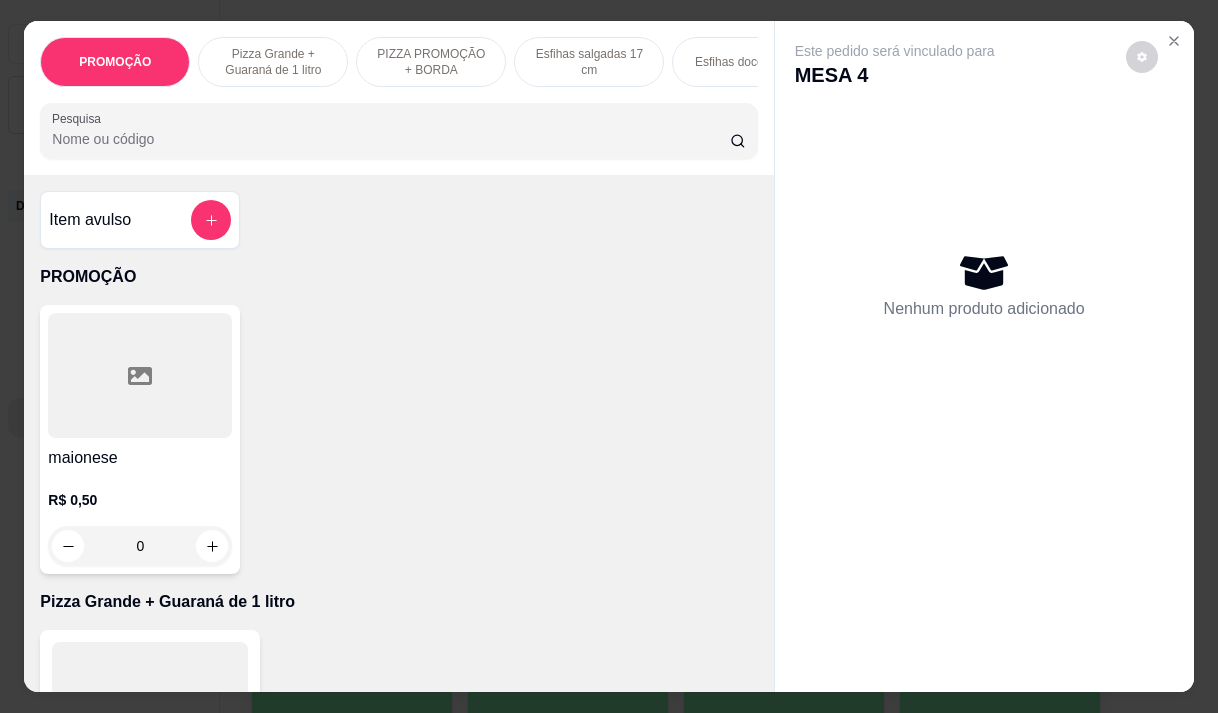 scroll, scrollTop: 700, scrollLeft: 0, axis: vertical 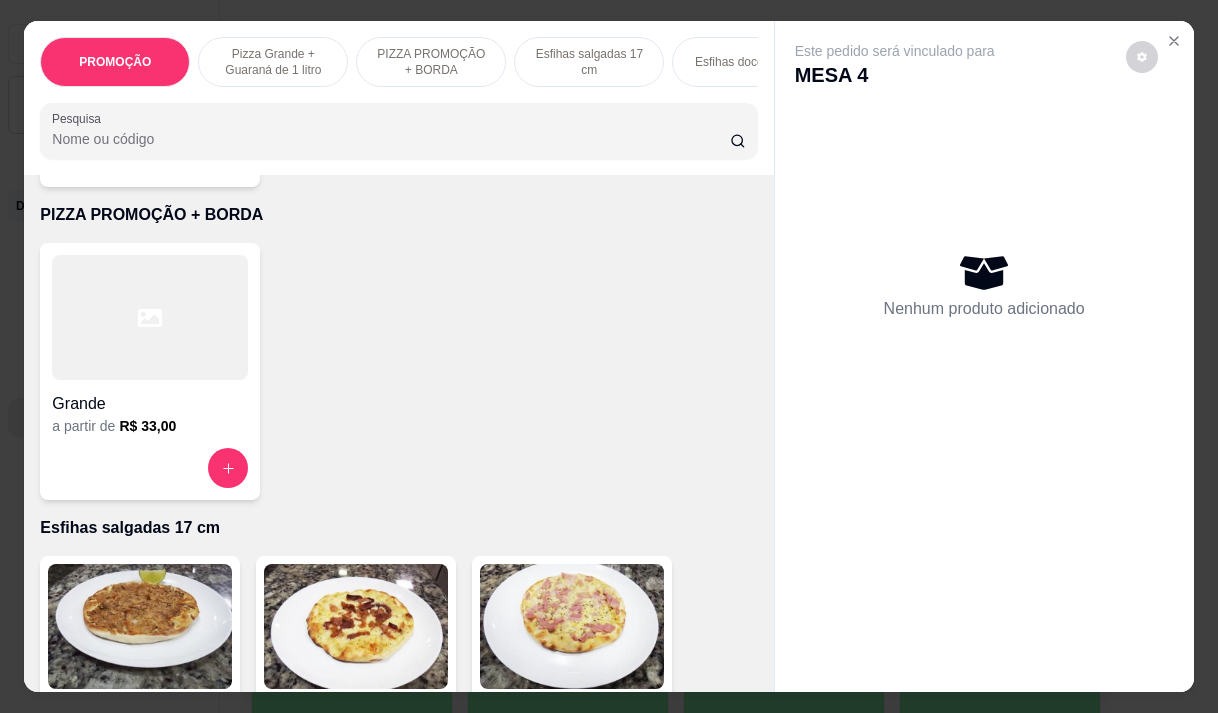 click on "Grande" at bounding box center (150, 404) 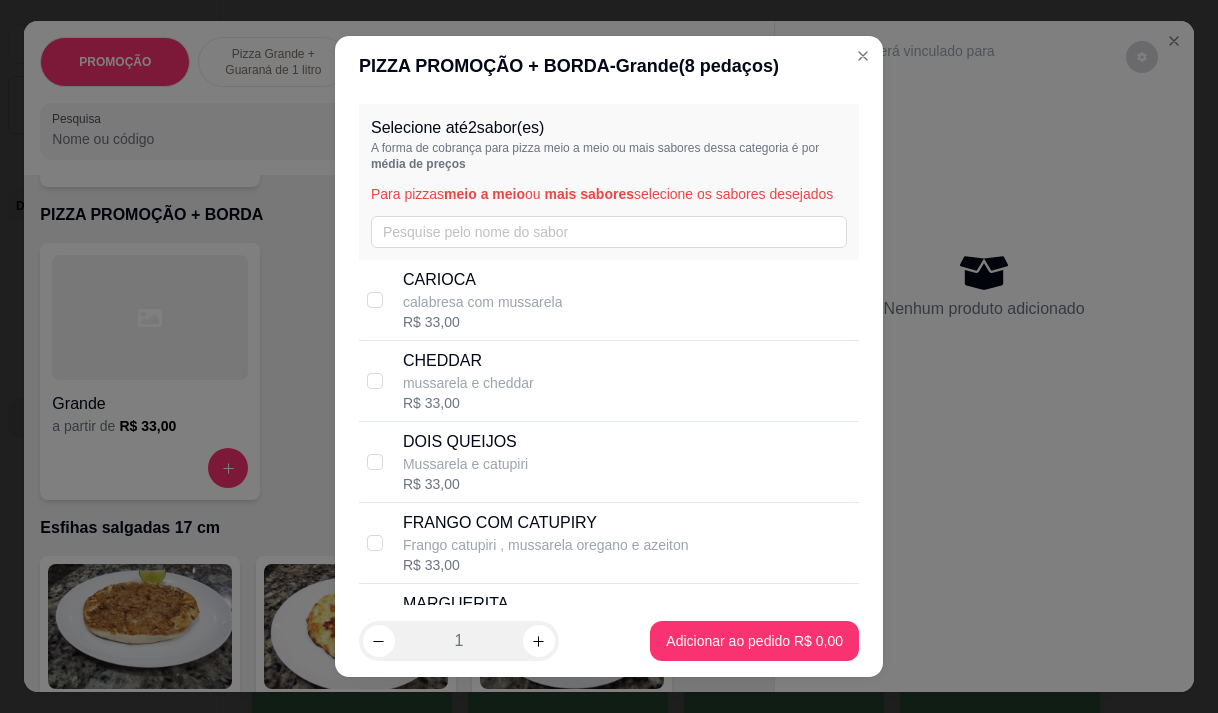 click on "CARIOCA calabresa com mussarela R$ 33,00" at bounding box center (627, 300) 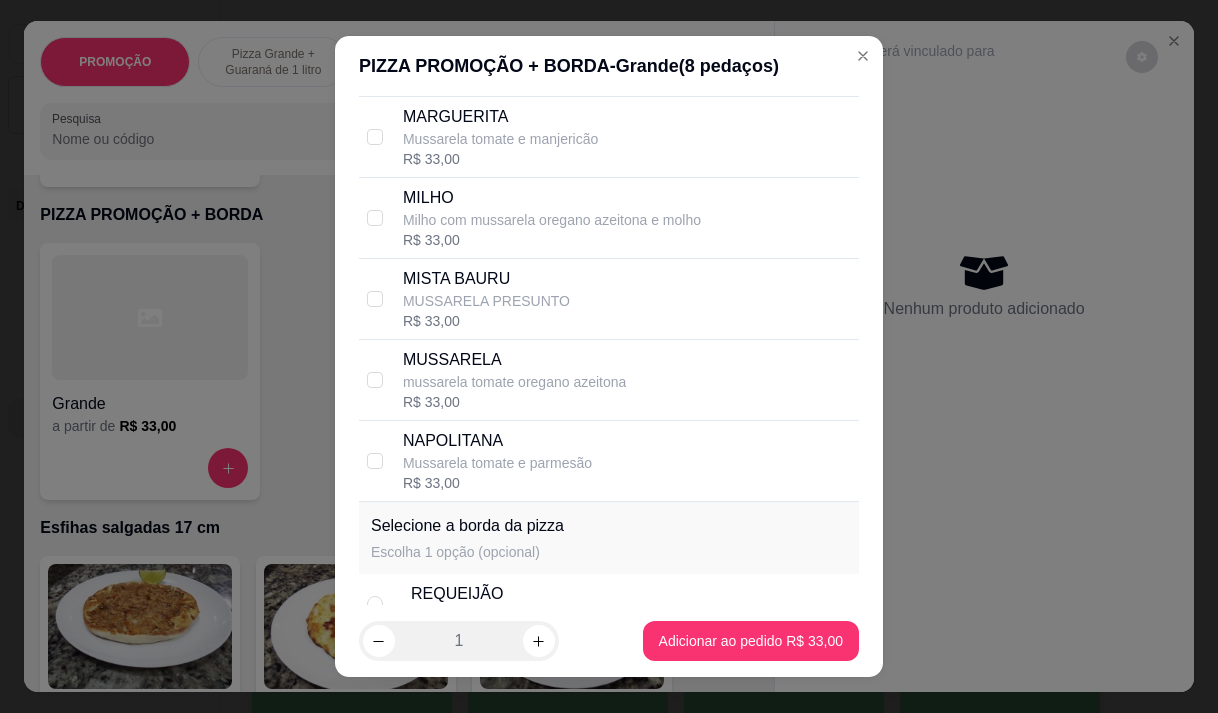 scroll, scrollTop: 685, scrollLeft: 0, axis: vertical 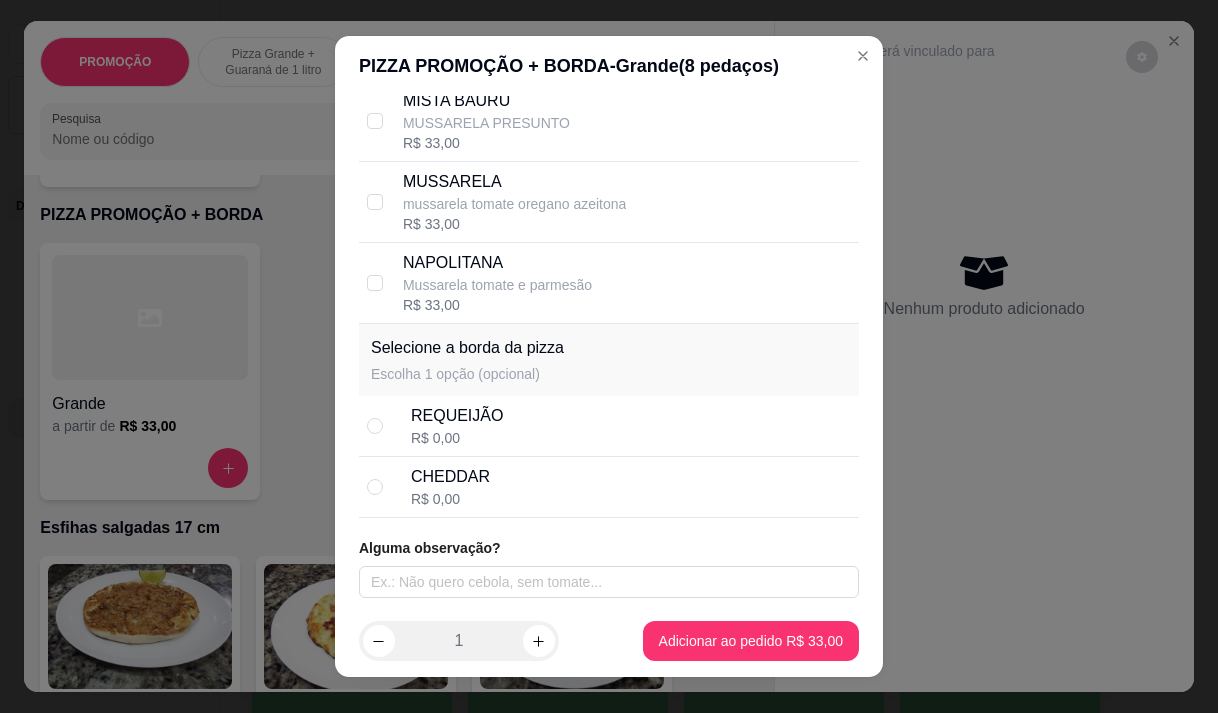 click on "REQUEIJÃO R$ 0,00" at bounding box center (631, 426) 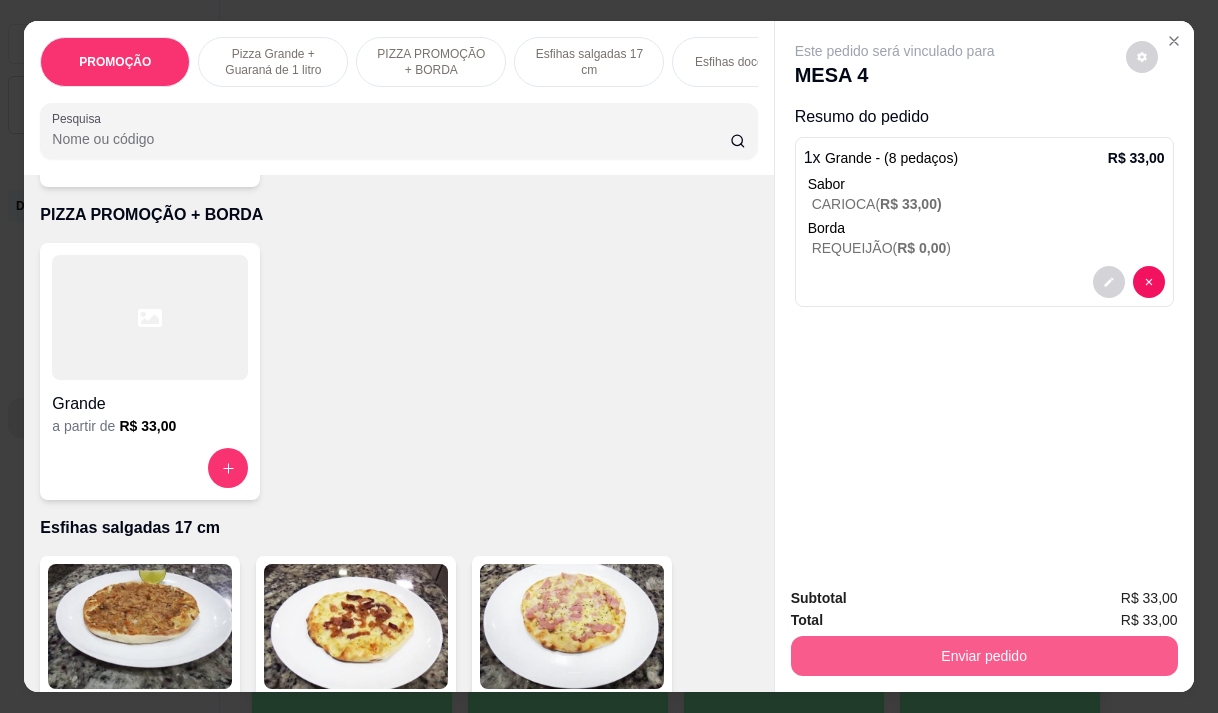 click on "Enviar pedido" at bounding box center [984, 656] 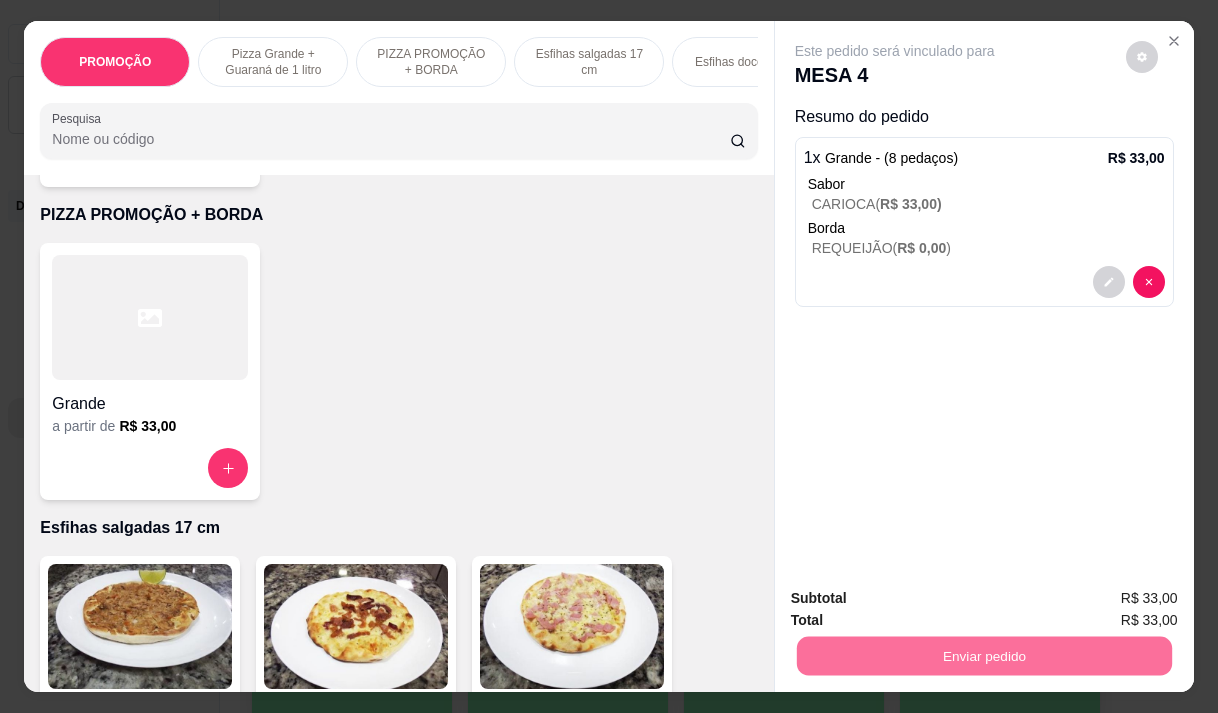 click on "Não registrar e enviar pedido" at bounding box center (918, 599) 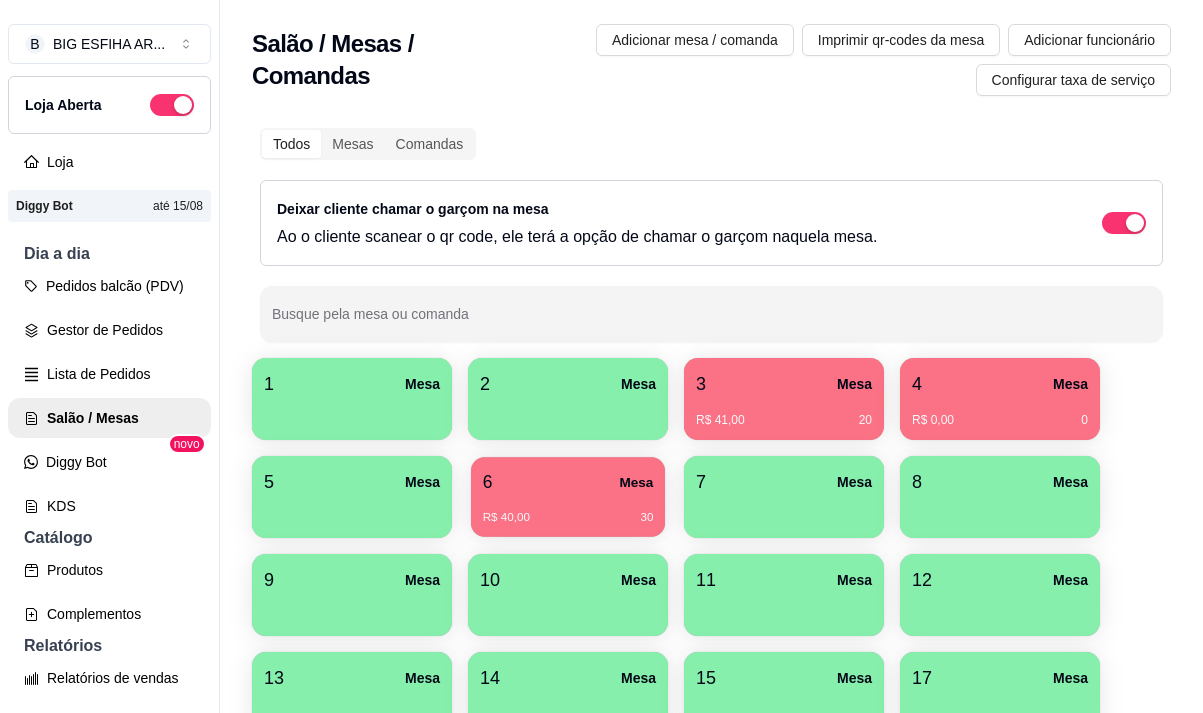 click on "R$ 40,00 30" at bounding box center [568, 510] 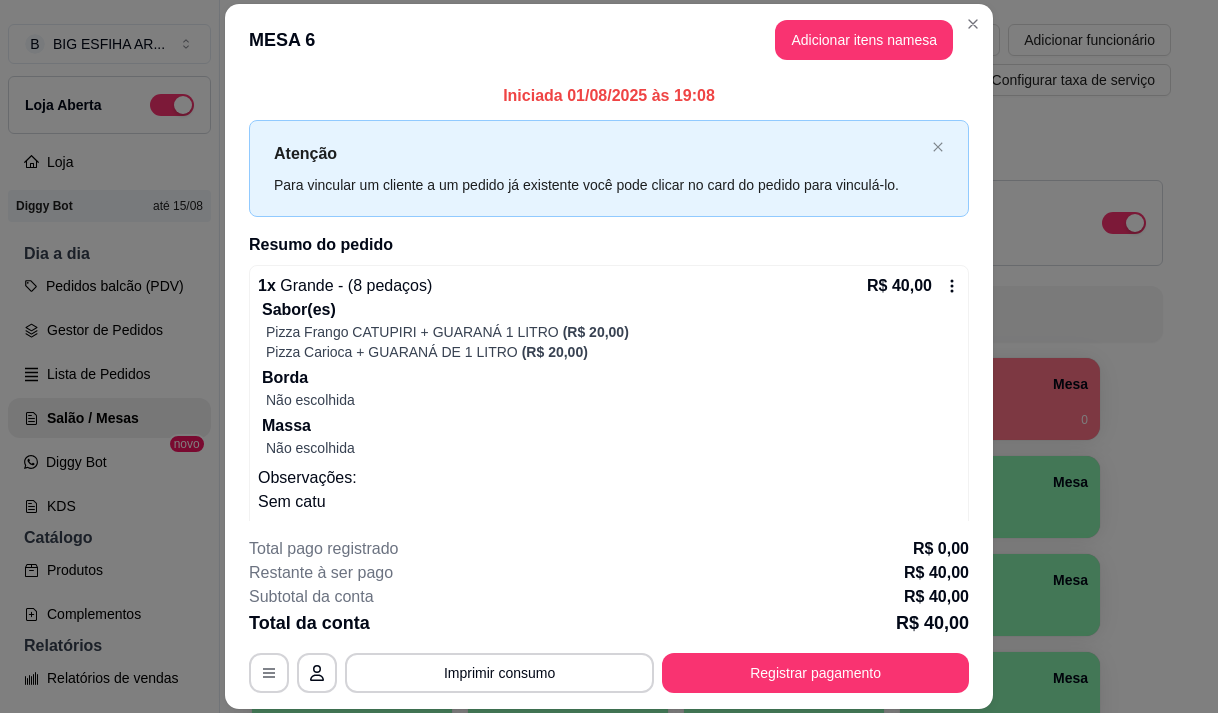 scroll, scrollTop: 37, scrollLeft: 0, axis: vertical 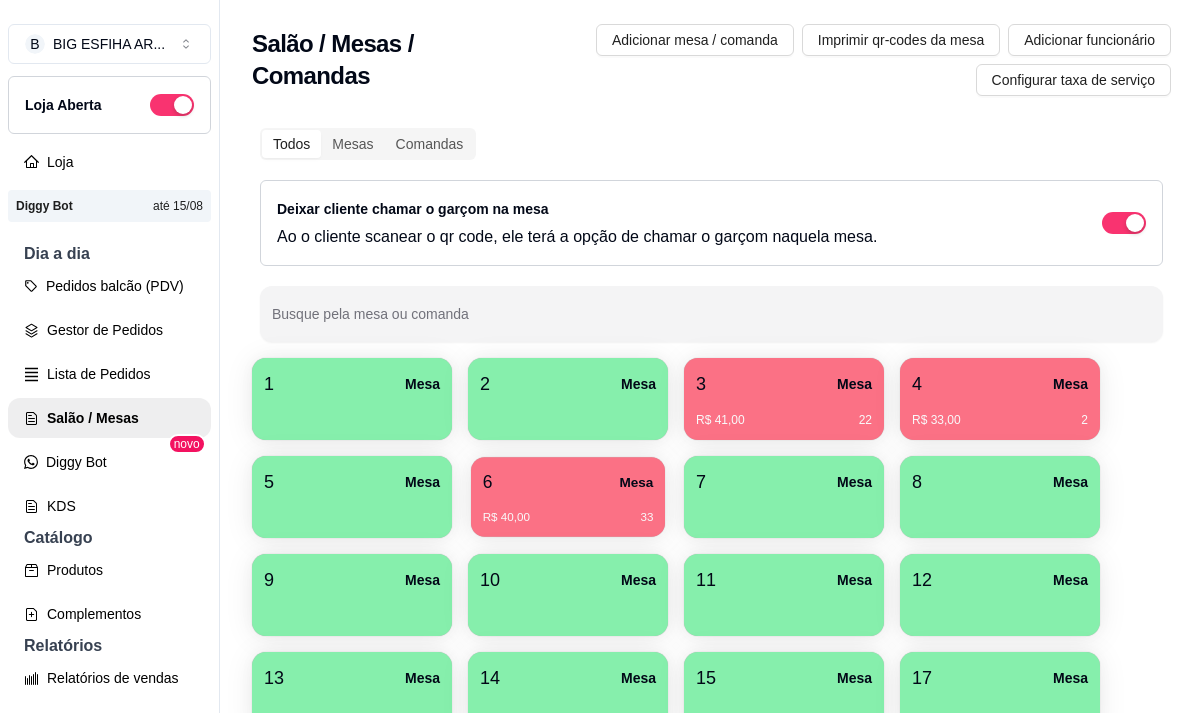 click on "6 Mesa" at bounding box center (568, 482) 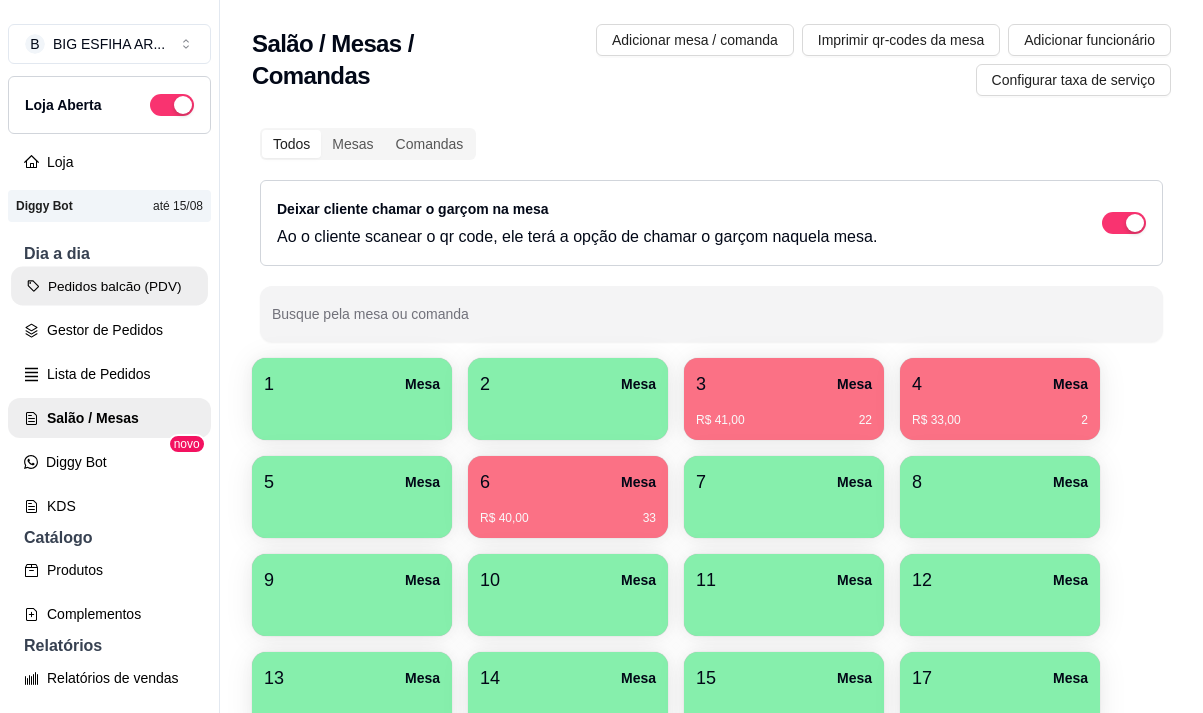 click on "Pedidos balcão (PDV)" at bounding box center [109, 286] 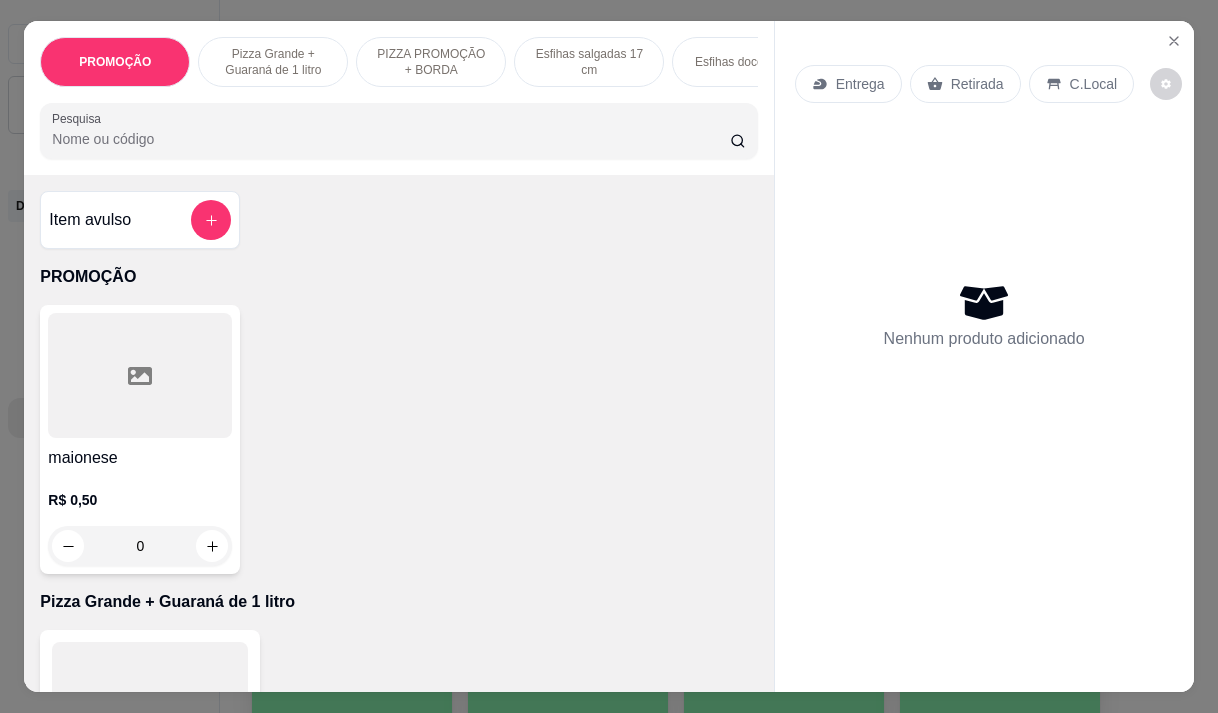 click on "Entrega" at bounding box center [848, 84] 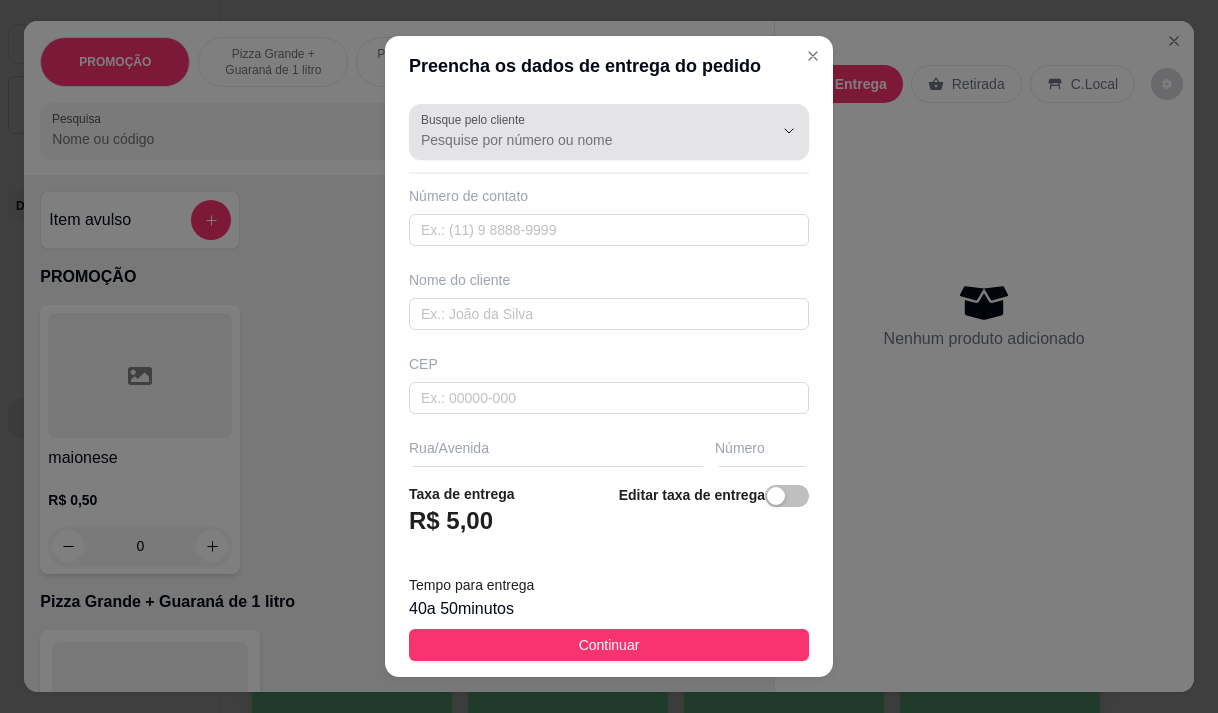 click on "Busque pelo cliente" at bounding box center (581, 140) 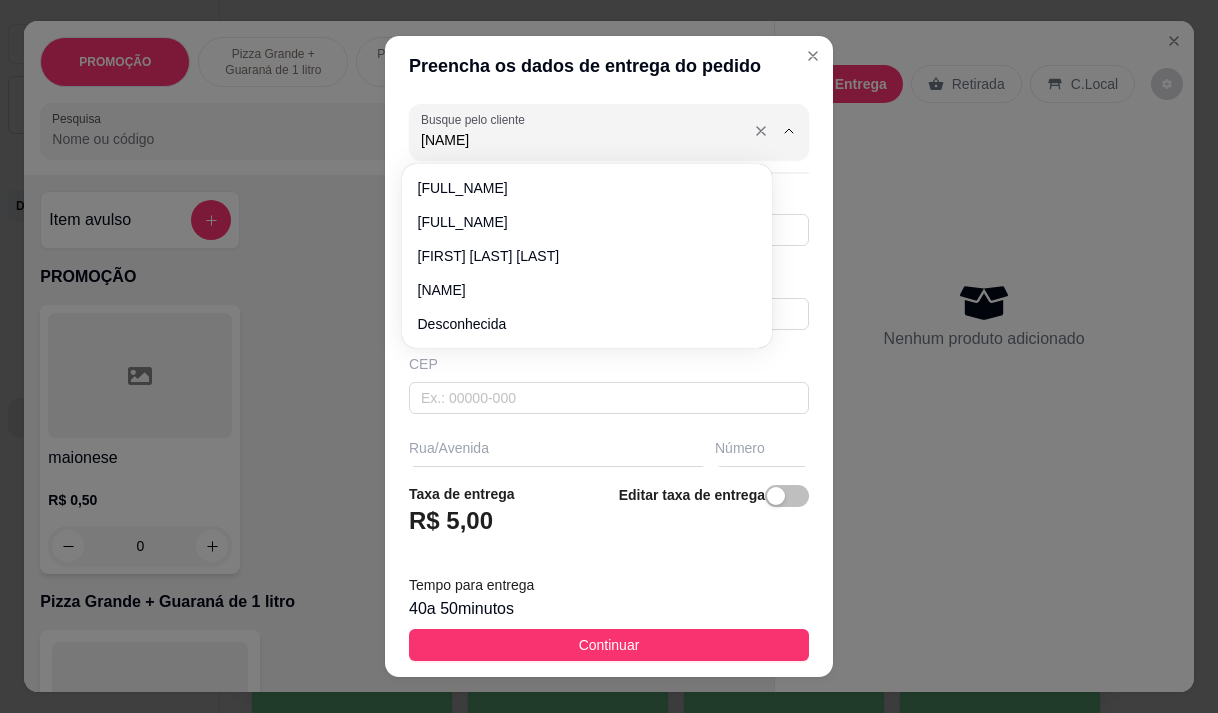 type on "danna" 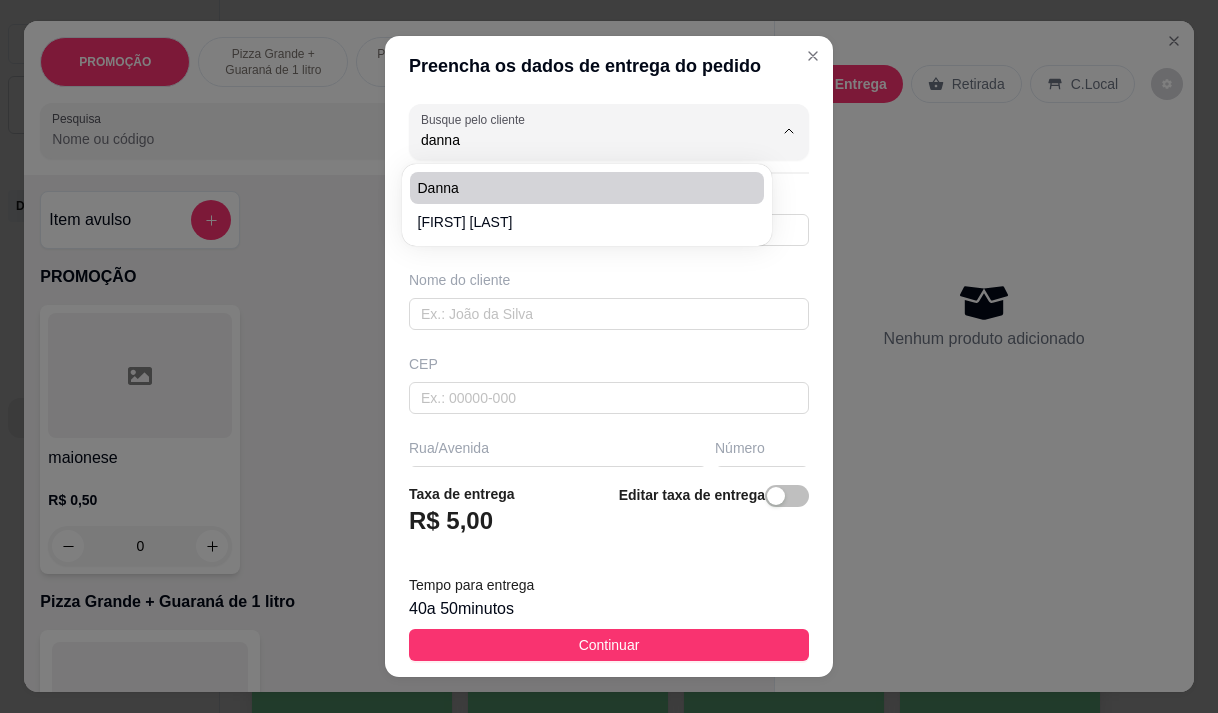 click on "danna" at bounding box center [577, 188] 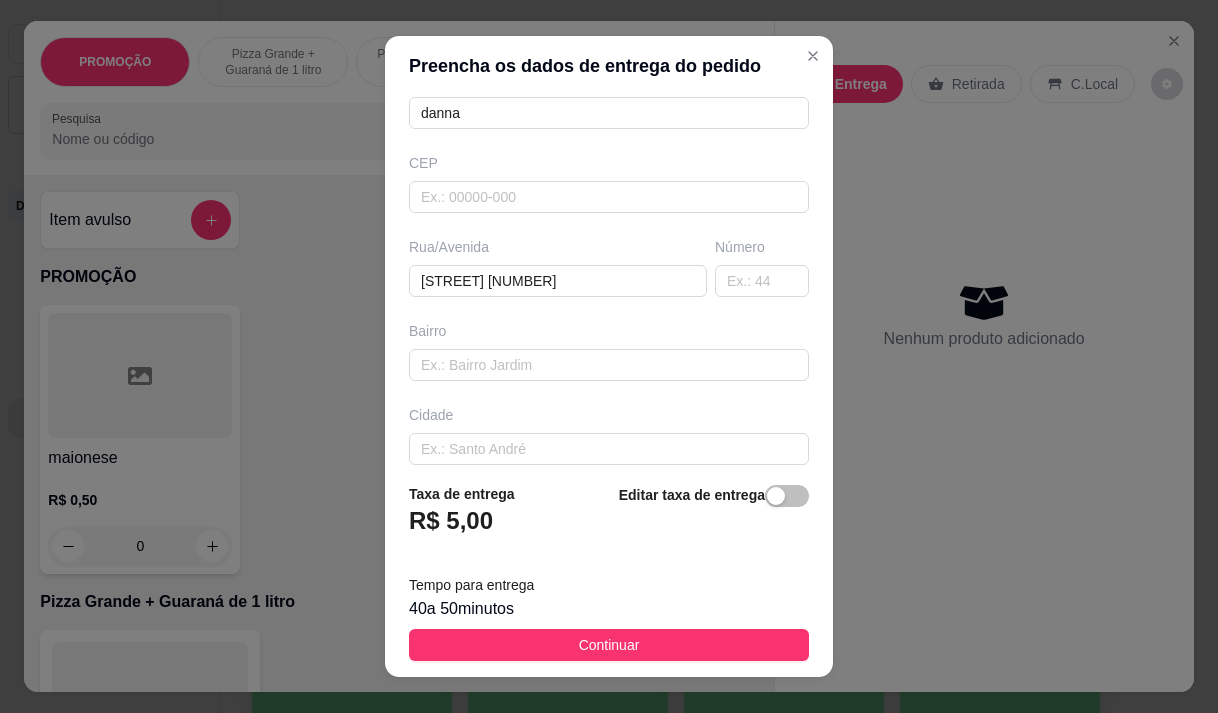 scroll, scrollTop: 300, scrollLeft: 0, axis: vertical 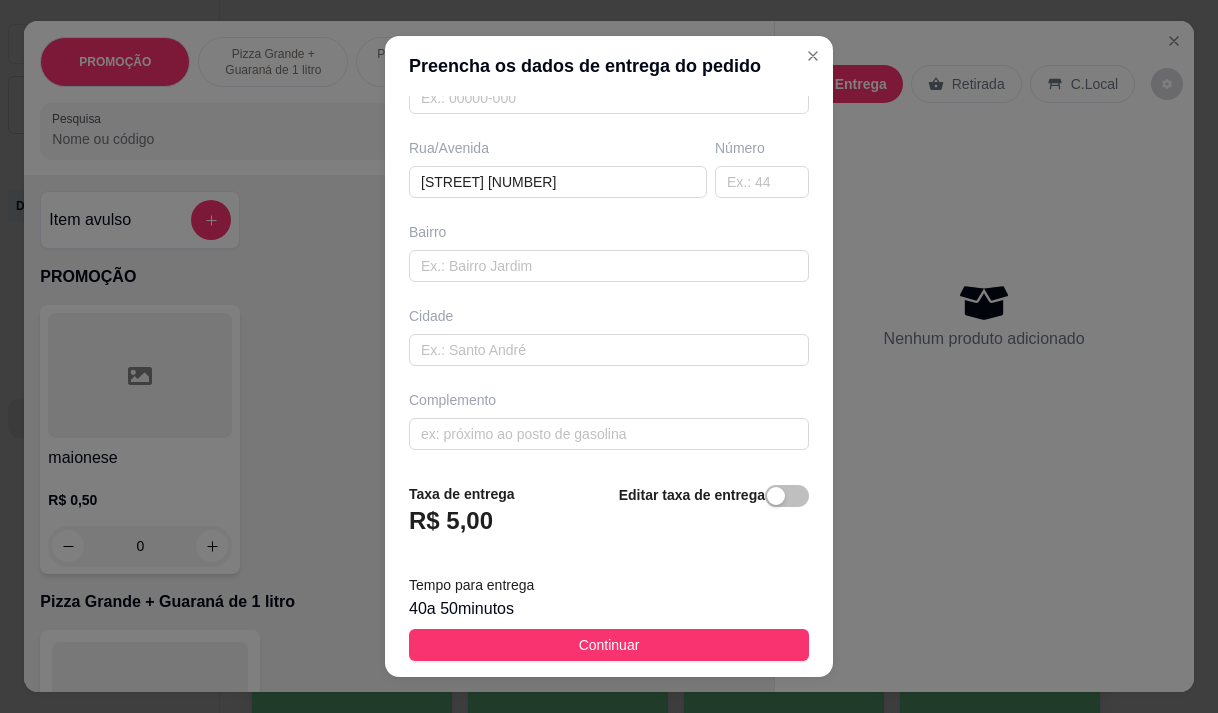 type on "danna" 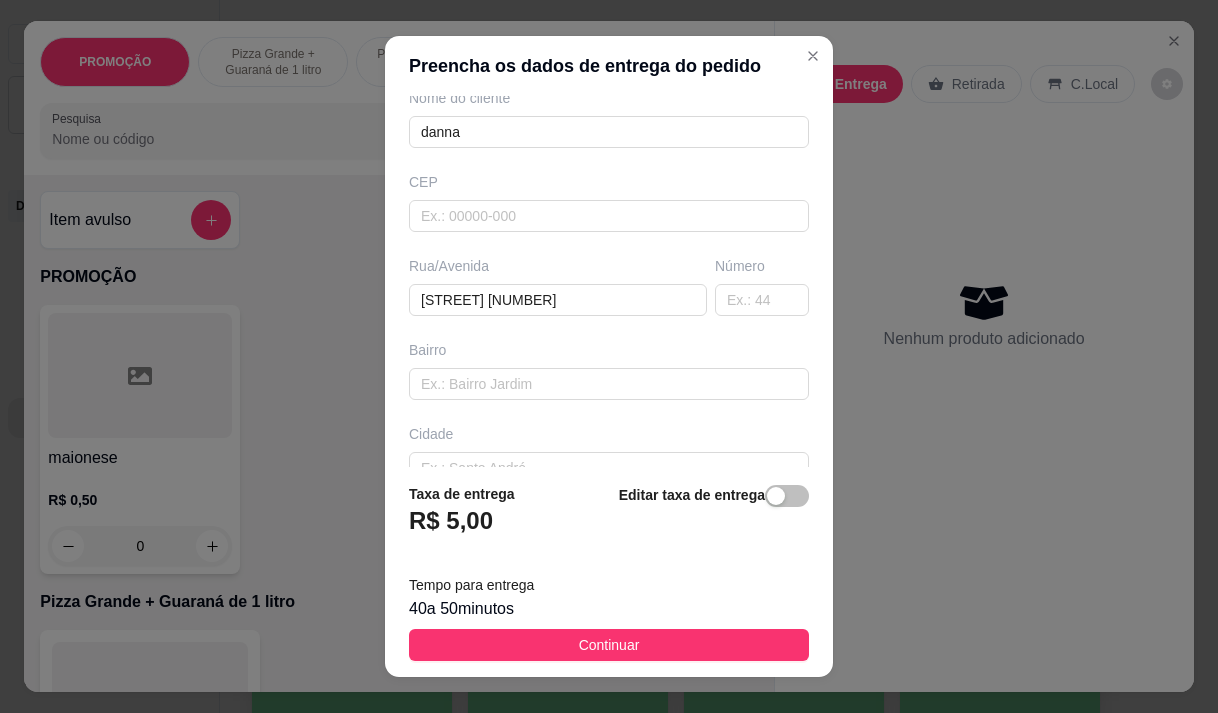 scroll, scrollTop: 200, scrollLeft: 0, axis: vertical 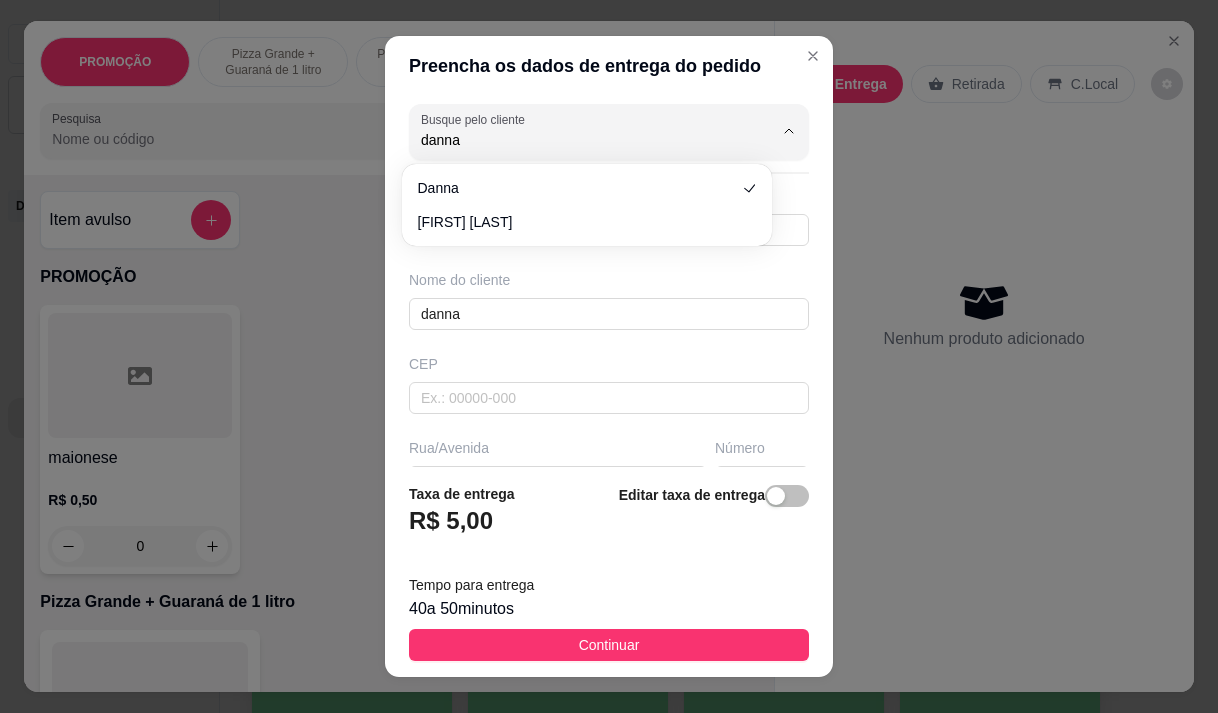 click on "Continuar" at bounding box center (609, 645) 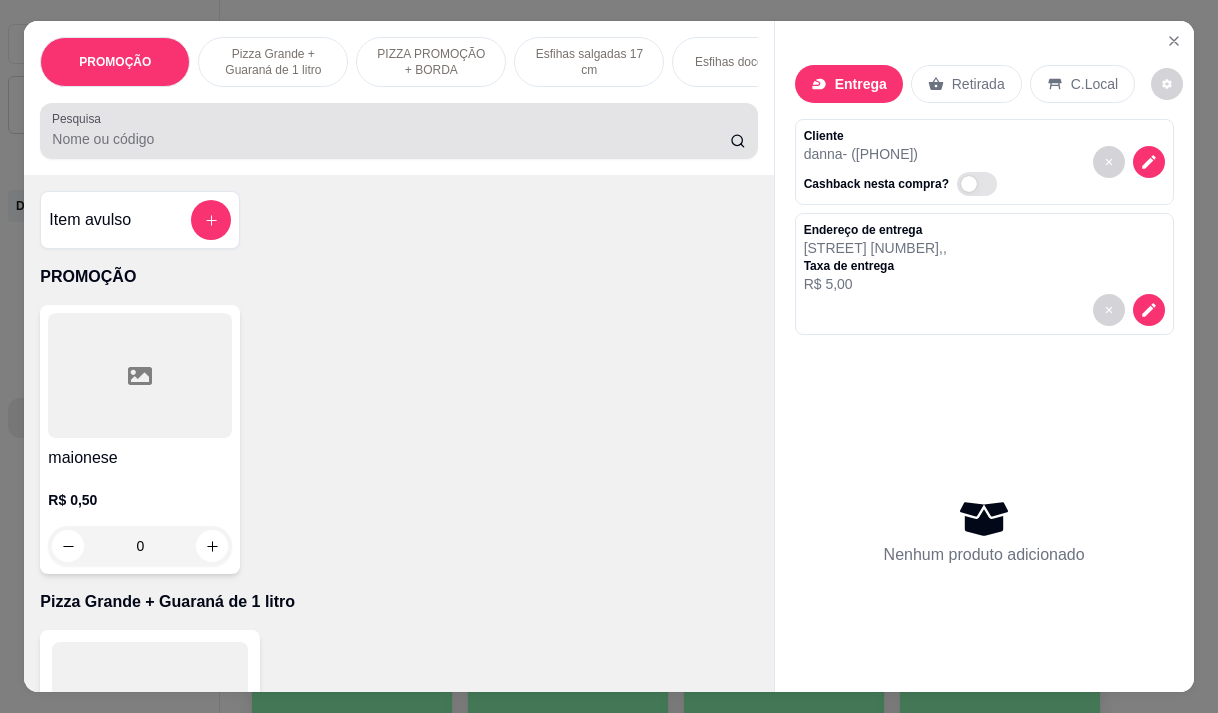 click on "Pesquisa" at bounding box center [391, 139] 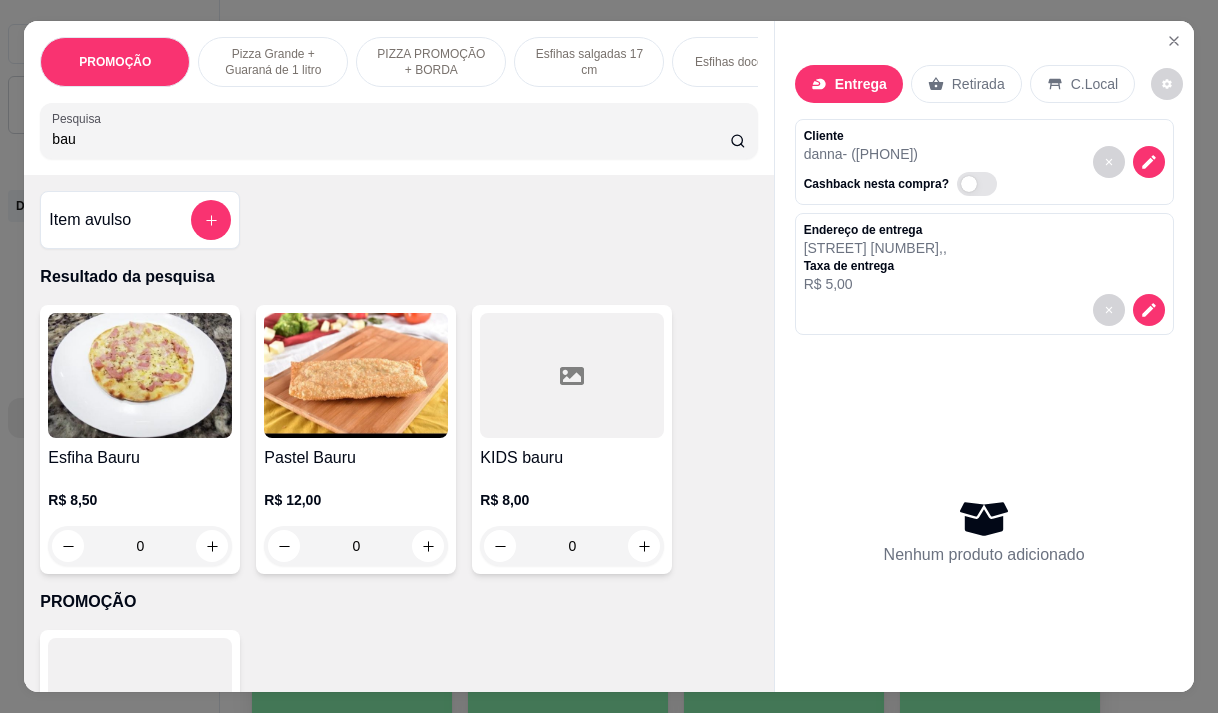 type on "bau" 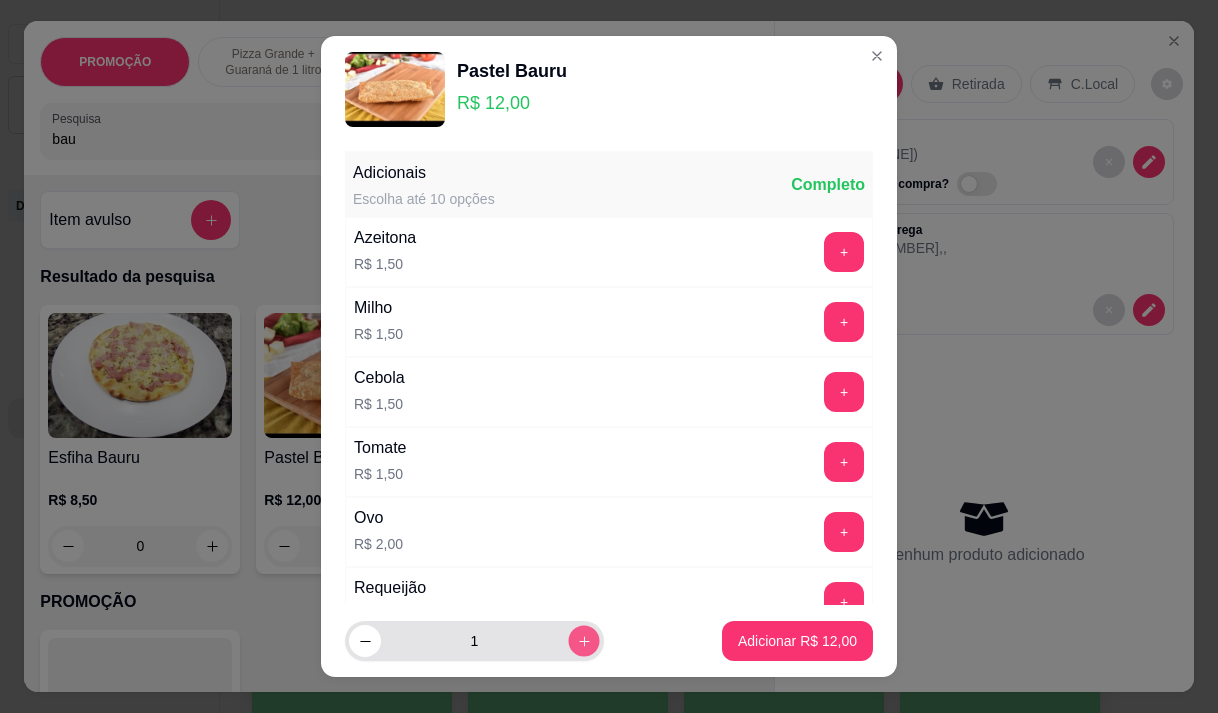 click 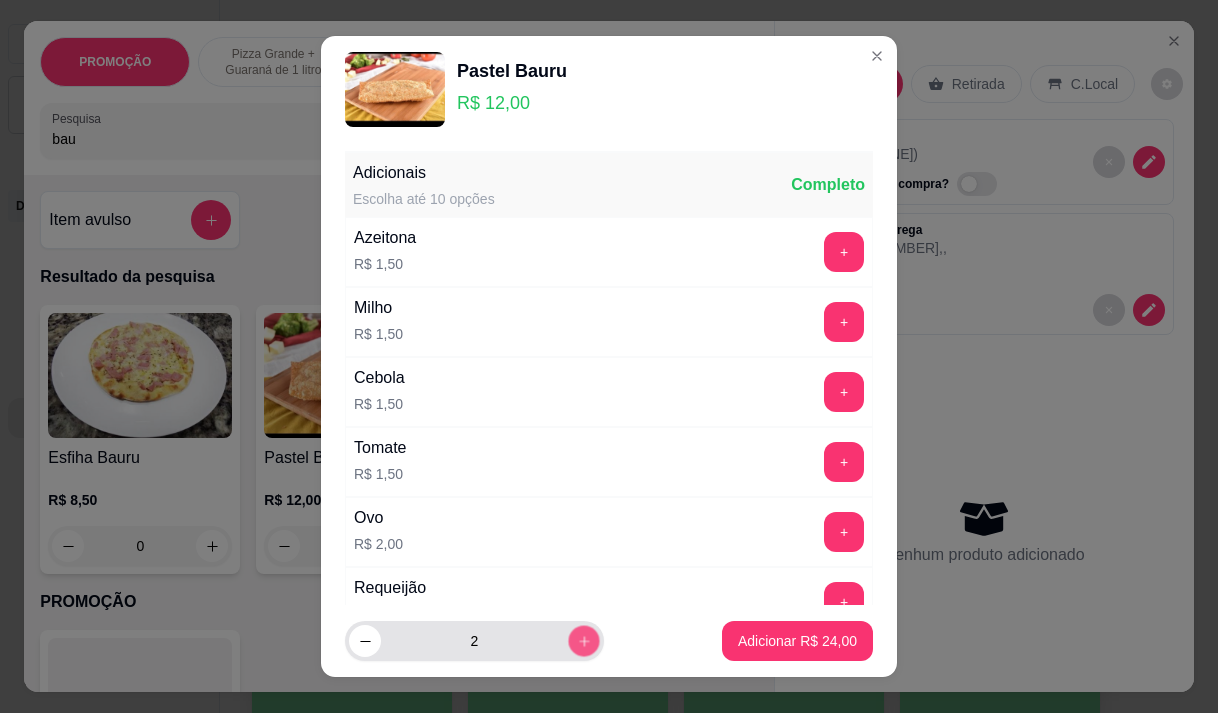 click 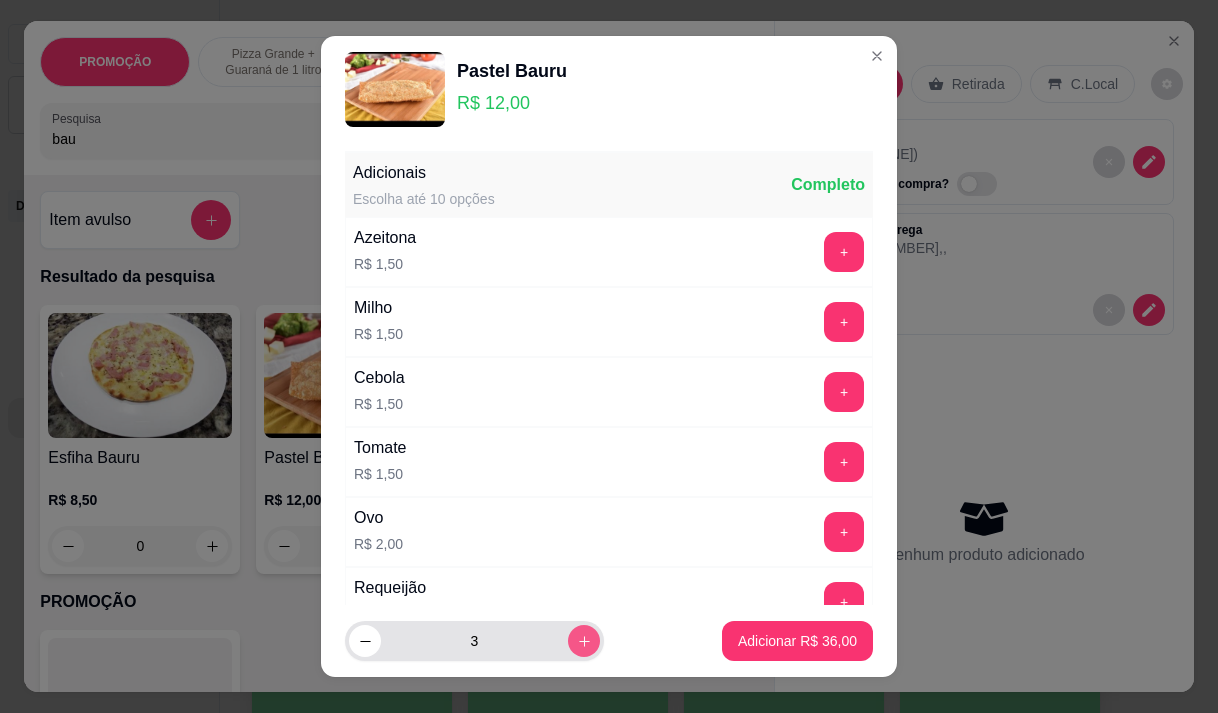 click 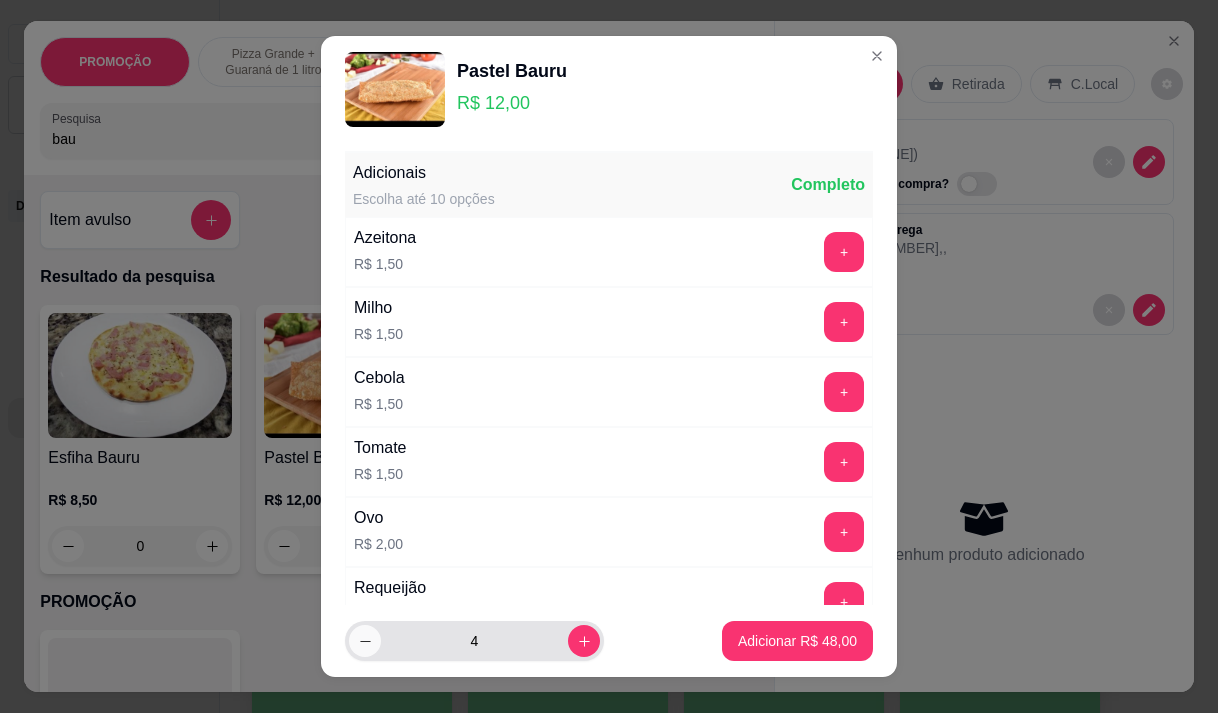 click at bounding box center [365, 641] 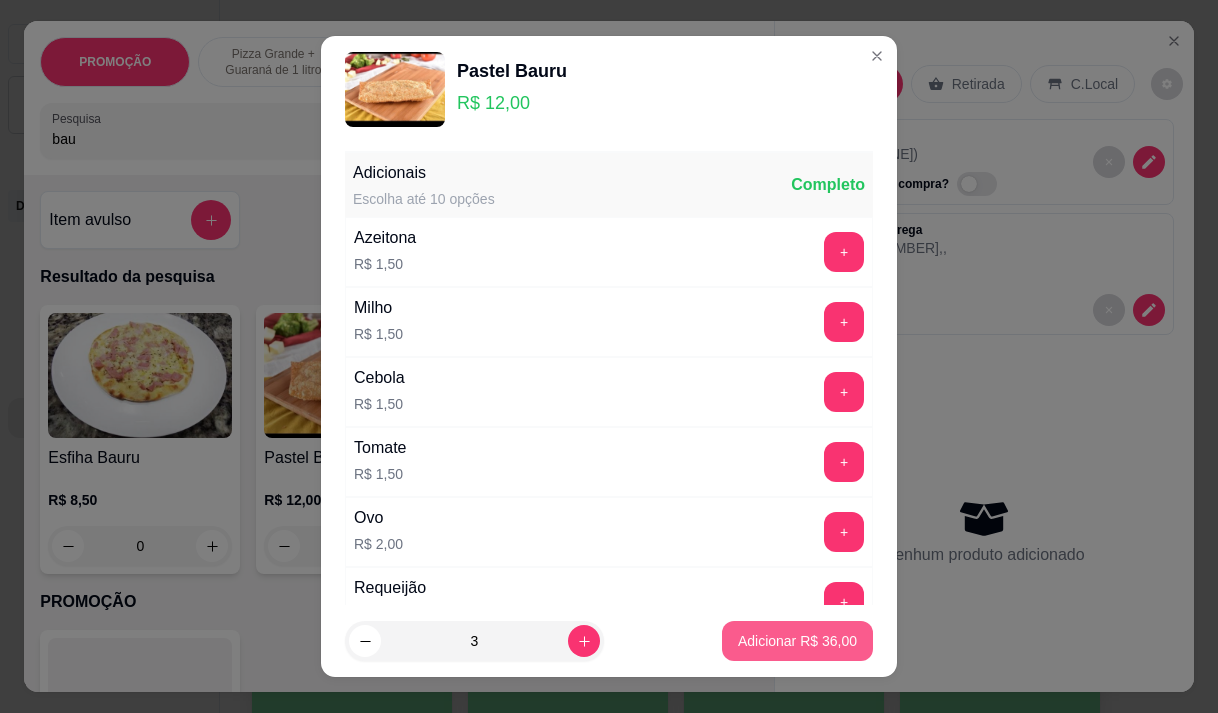 click on "Adicionar   R$ 36,00" at bounding box center [797, 641] 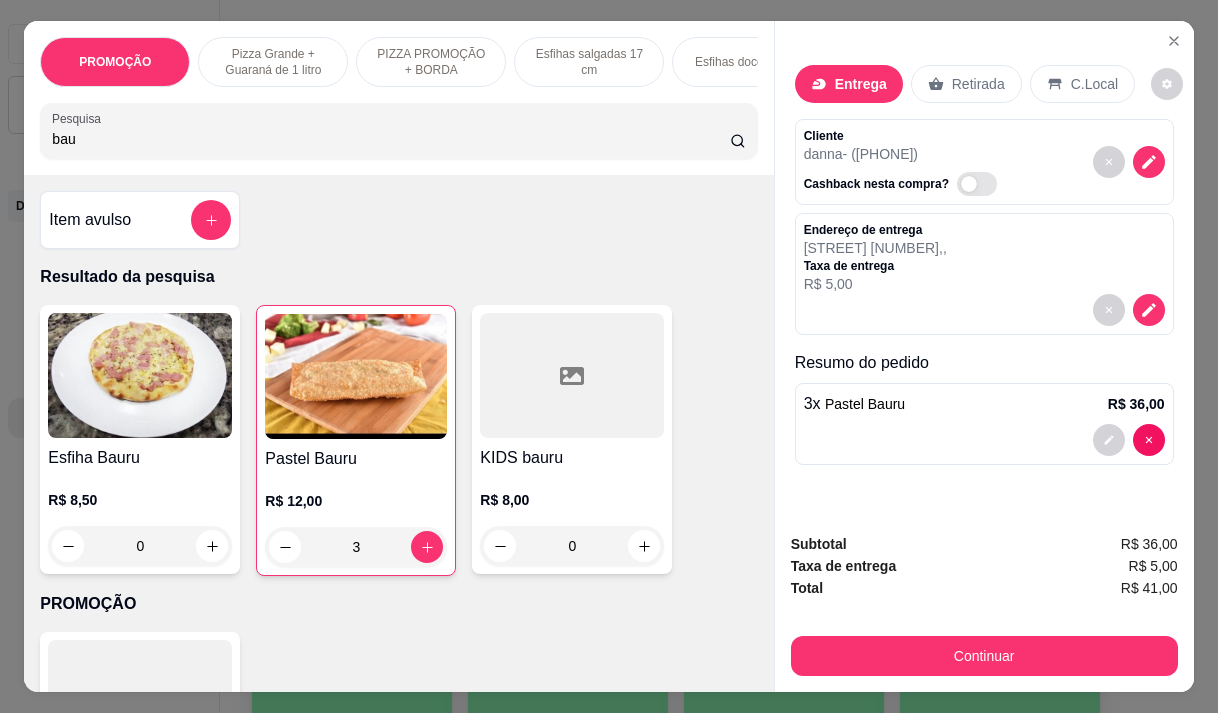 type on "3" 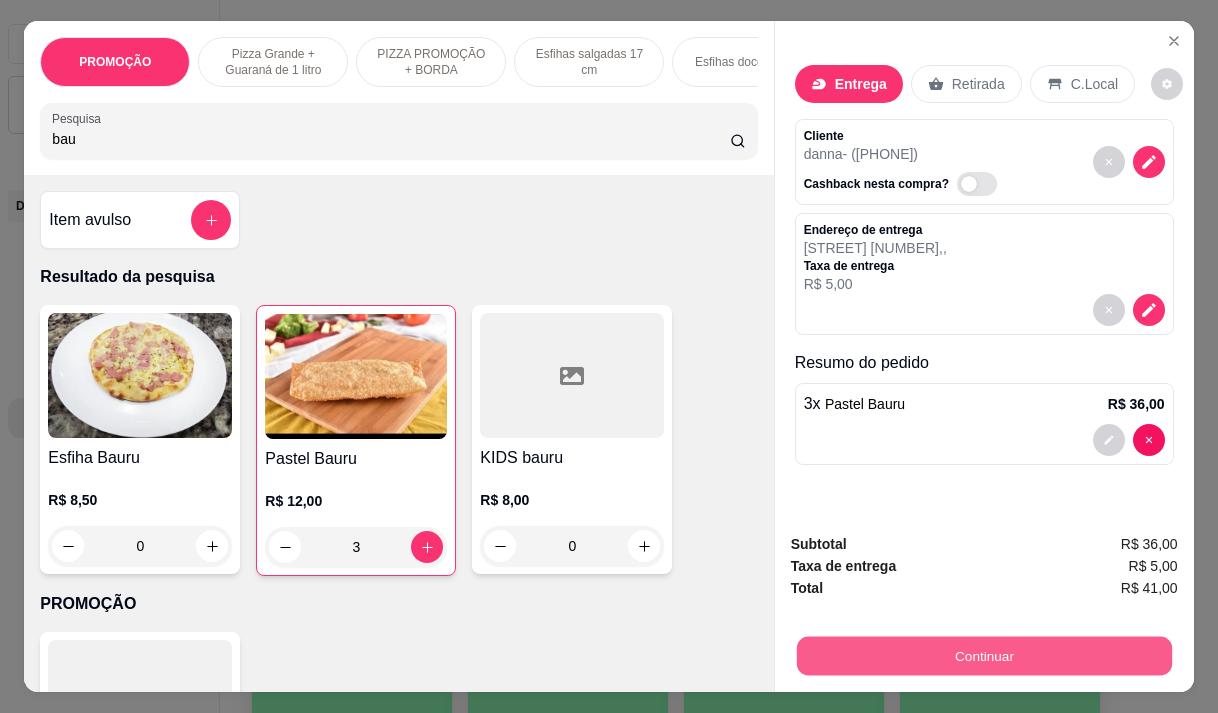 click on "Continuar" at bounding box center [983, 655] 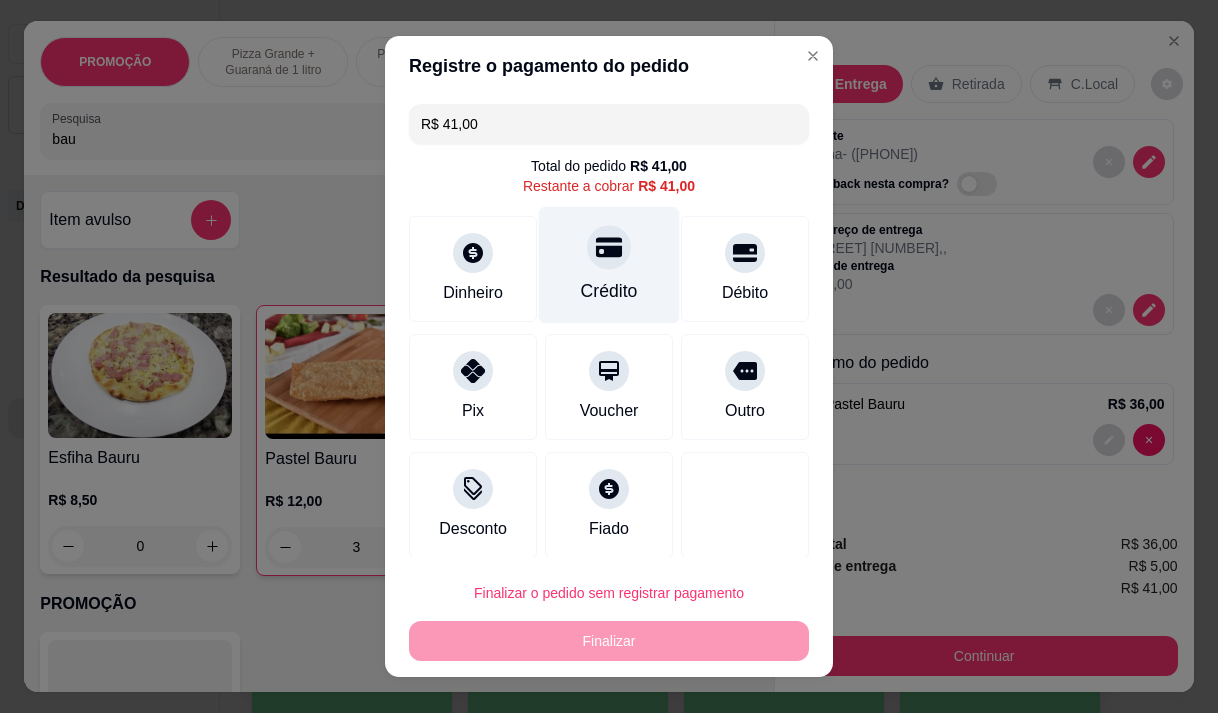 click at bounding box center [609, 247] 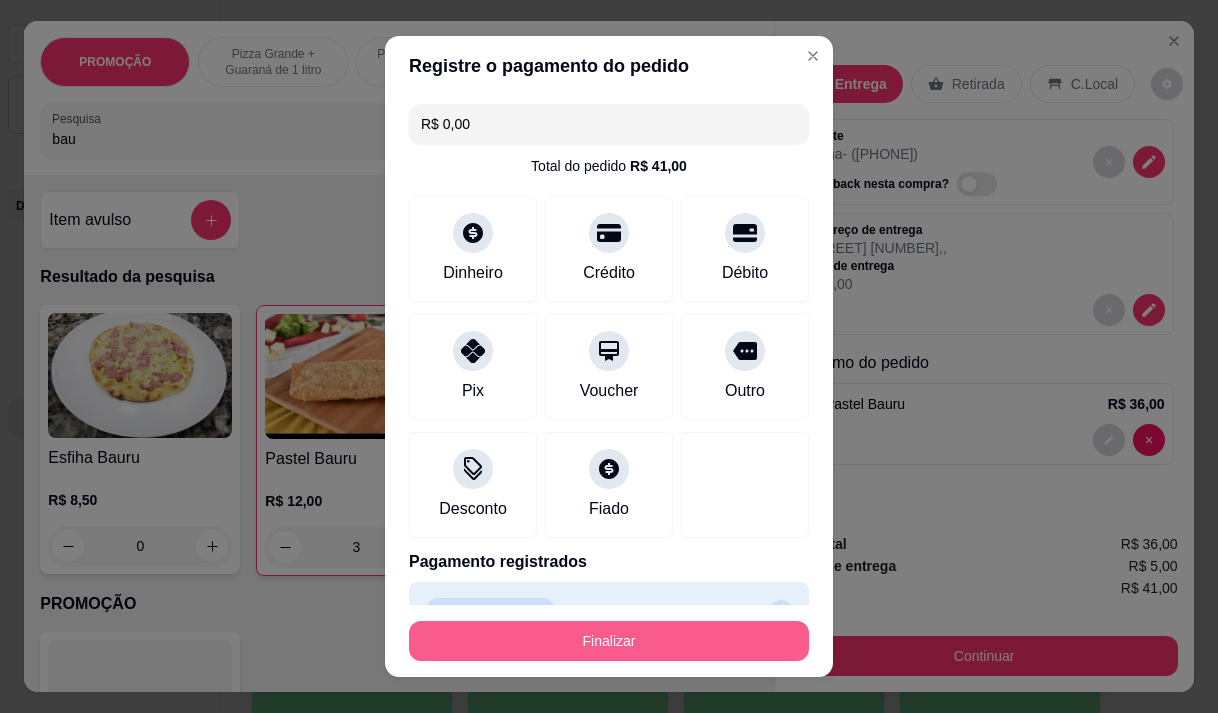 click on "Finalizar" at bounding box center [609, 641] 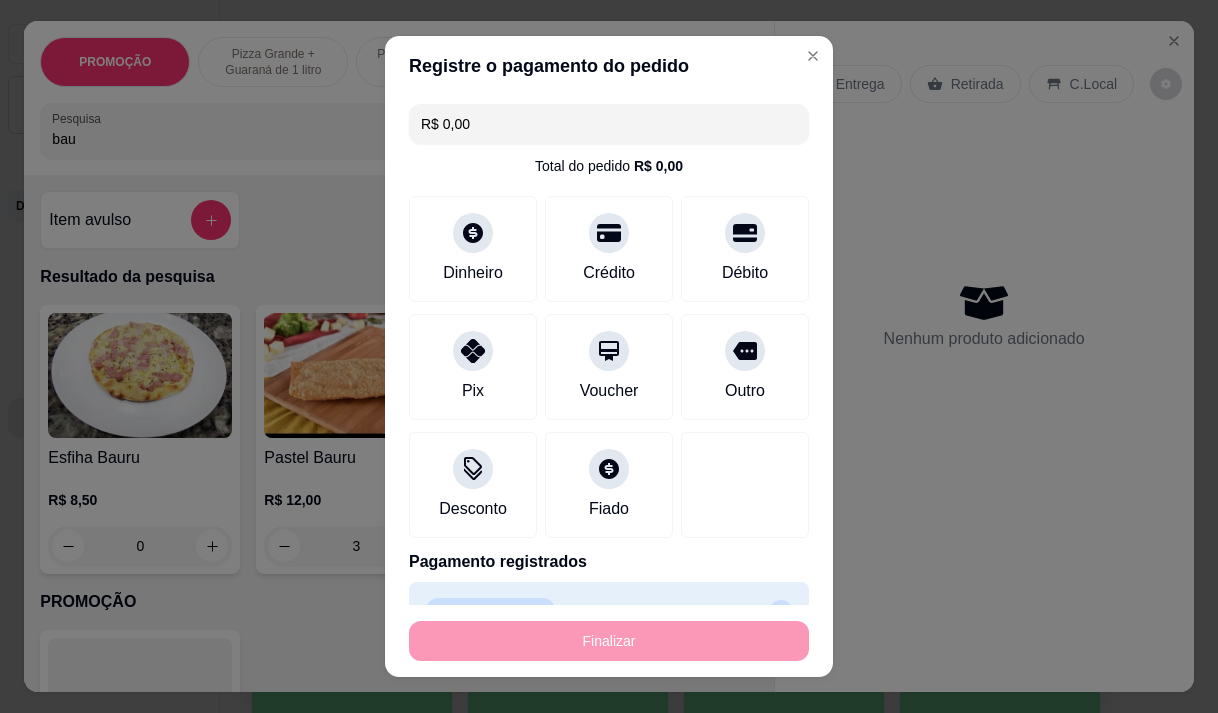 type on "0" 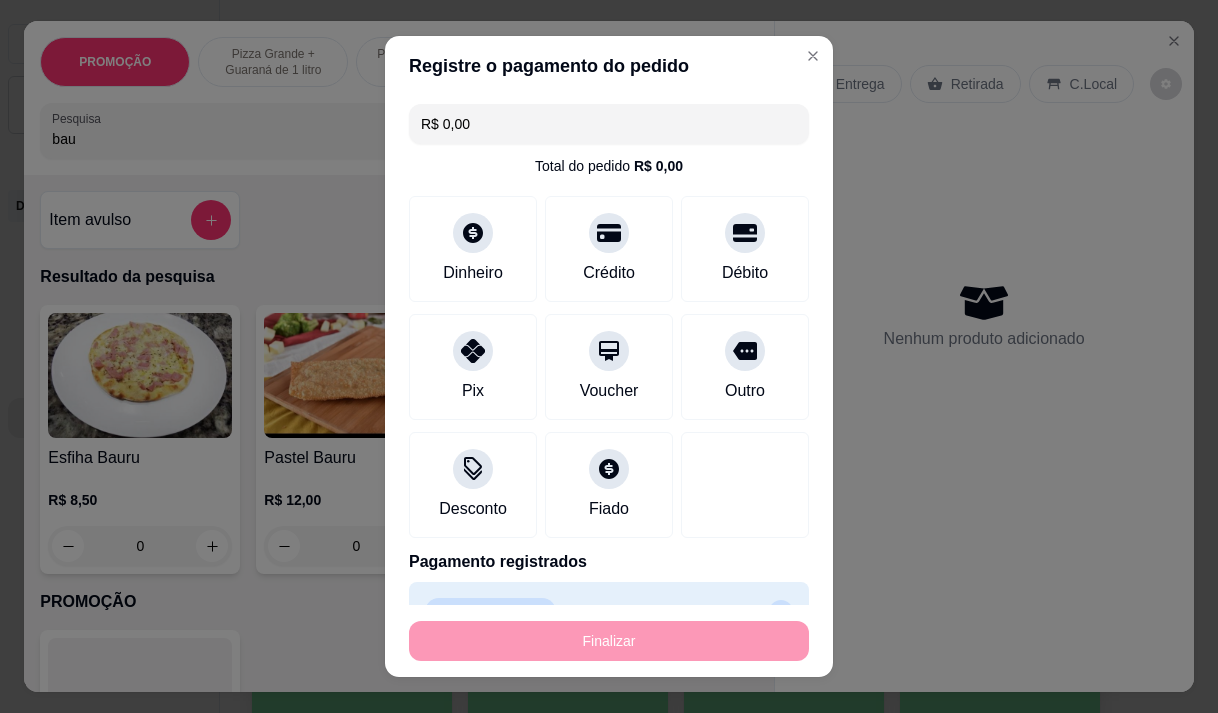 type on "-R$ 41,00" 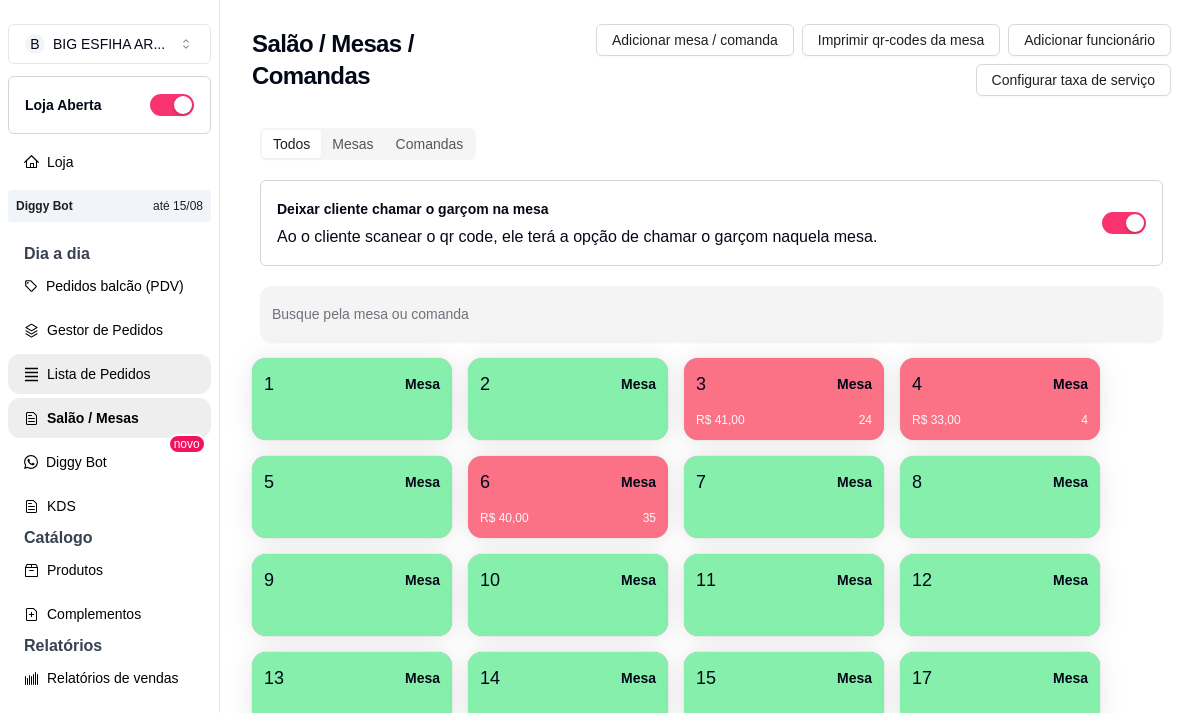 click on "Lista de Pedidos" at bounding box center [109, 374] 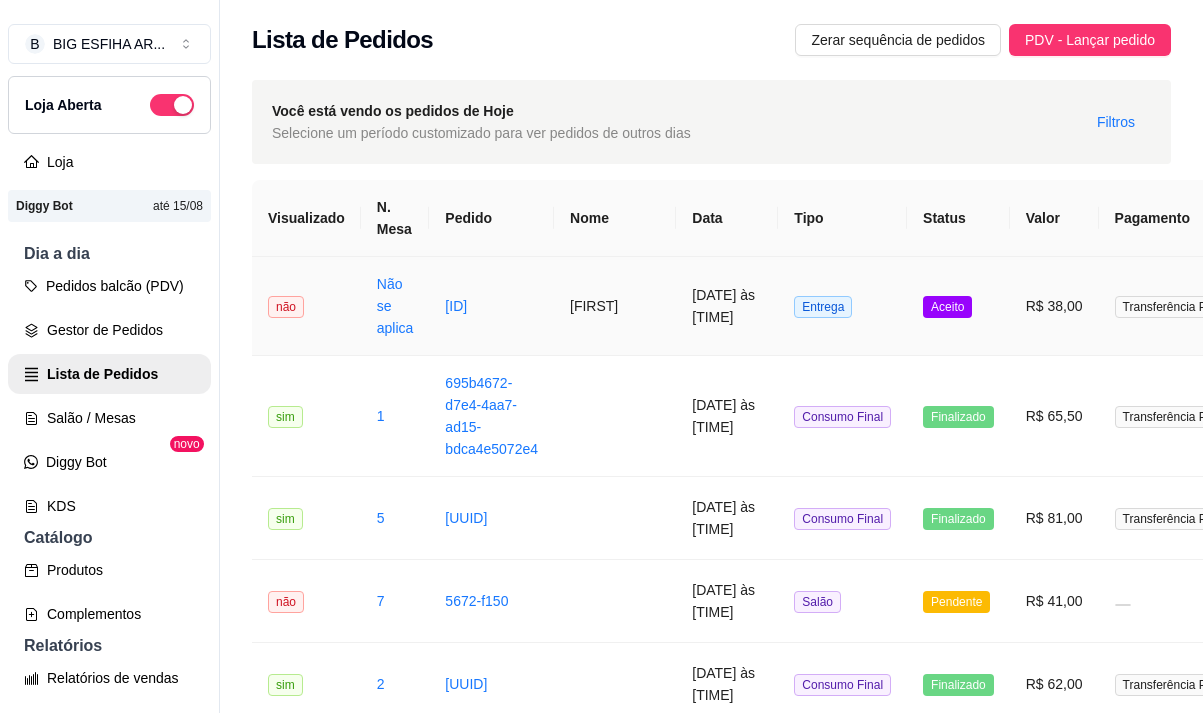 click on "**********" at bounding box center [847, 1545] 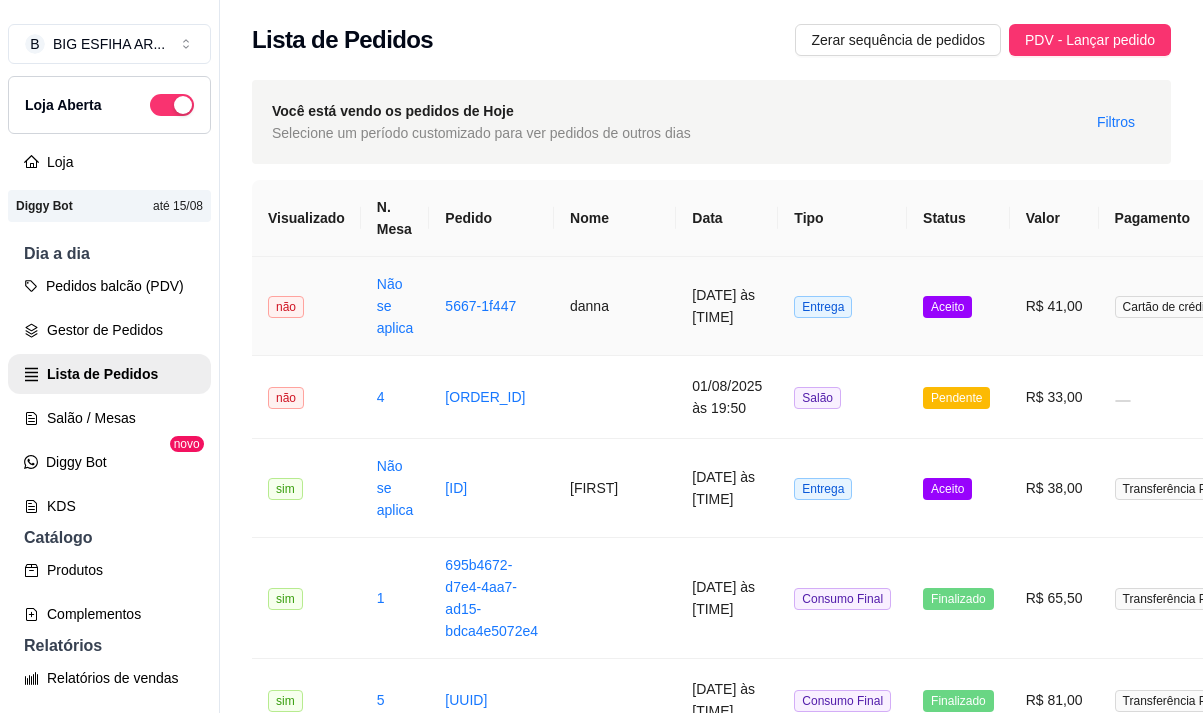 click on "danna" at bounding box center (615, 306) 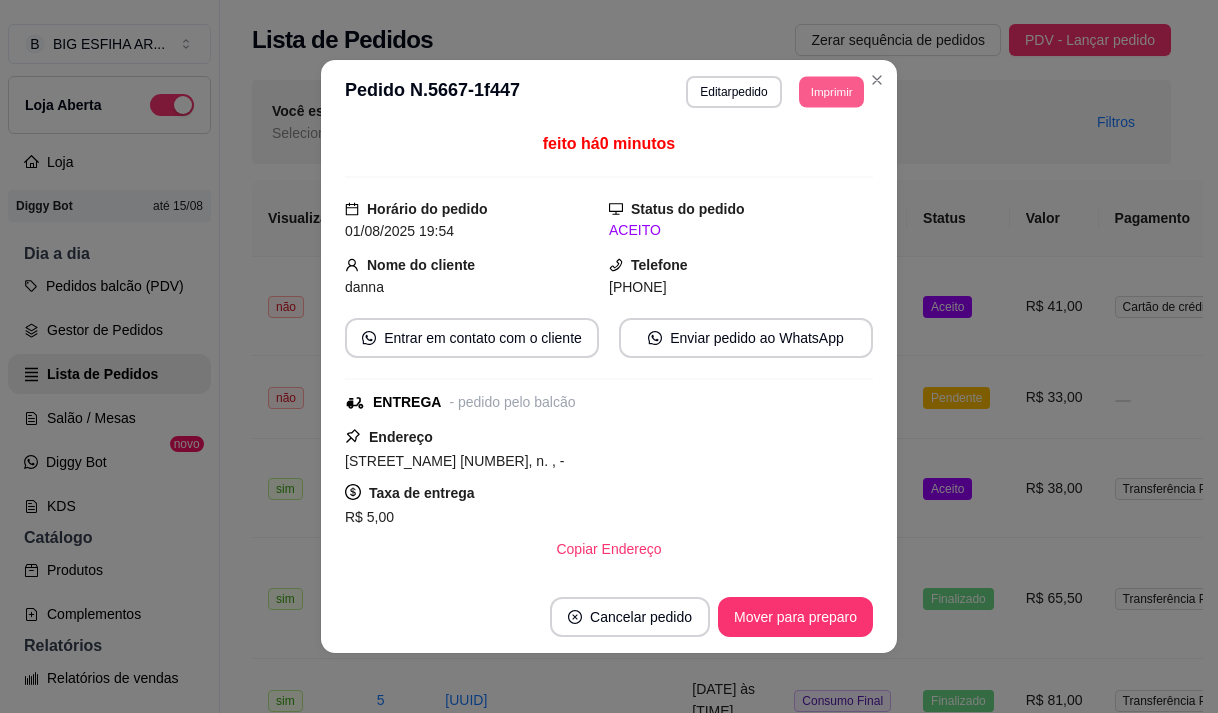 click on "Imprimir" at bounding box center (831, 91) 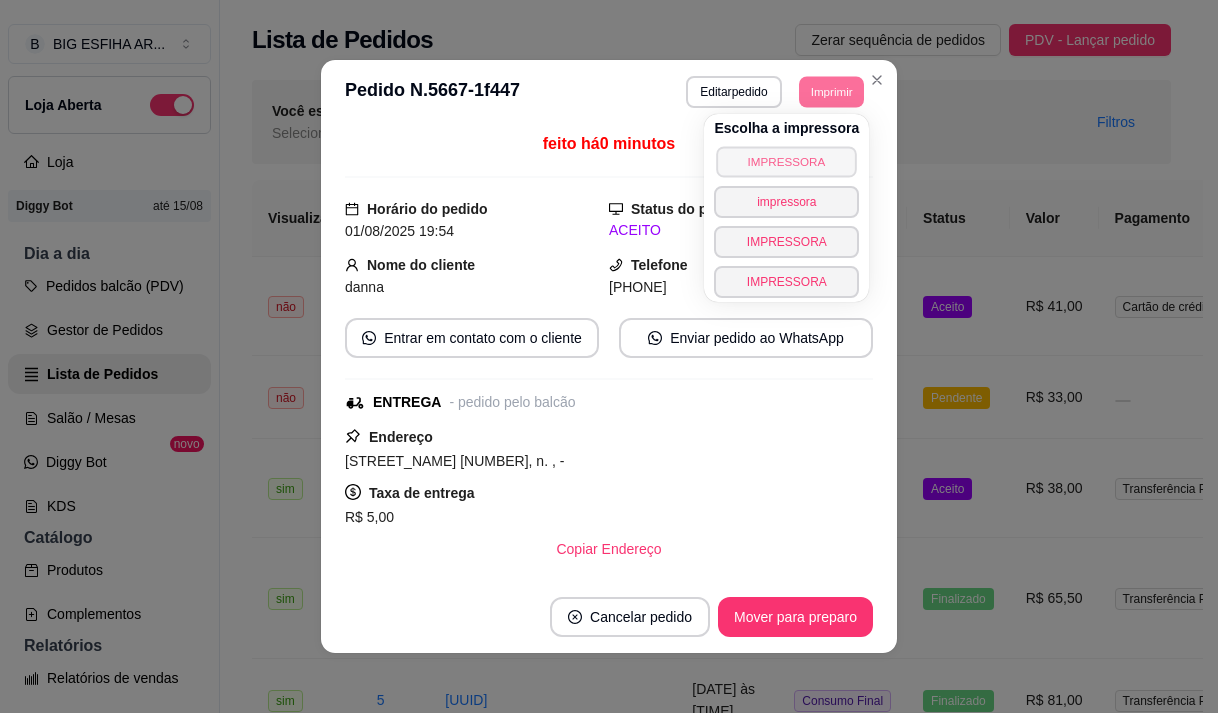 click on "IMPRESSORA" at bounding box center [787, 161] 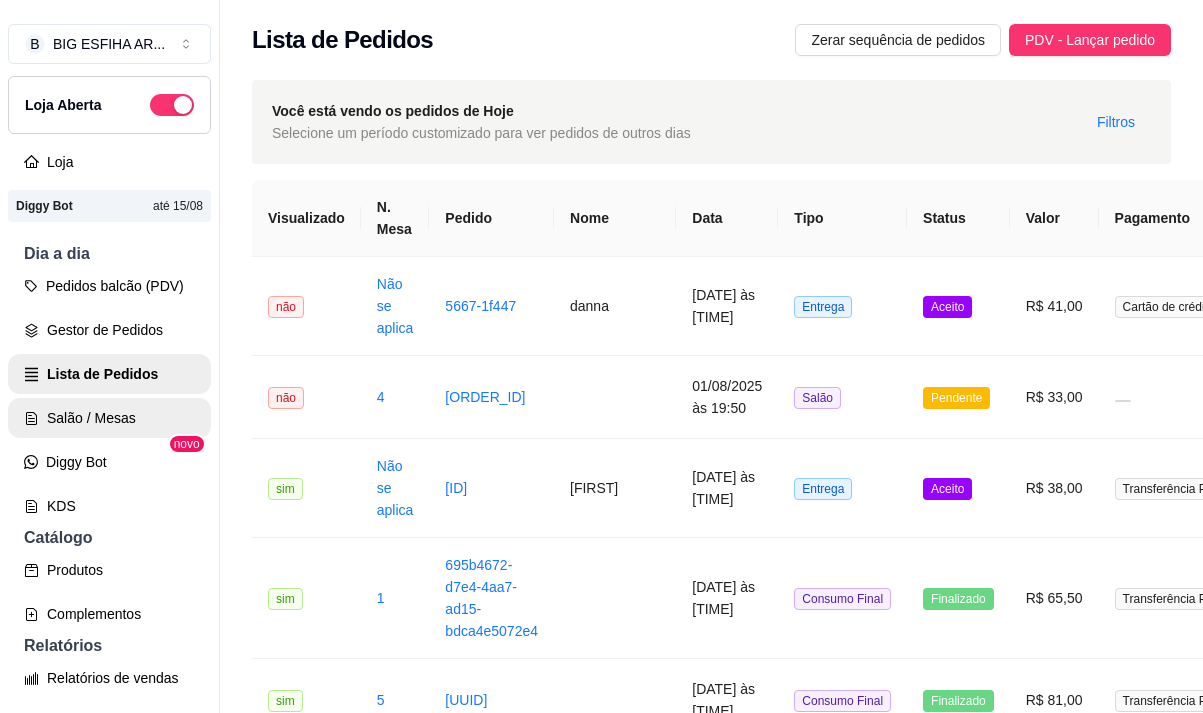 click on "Salão / Mesas" at bounding box center [109, 418] 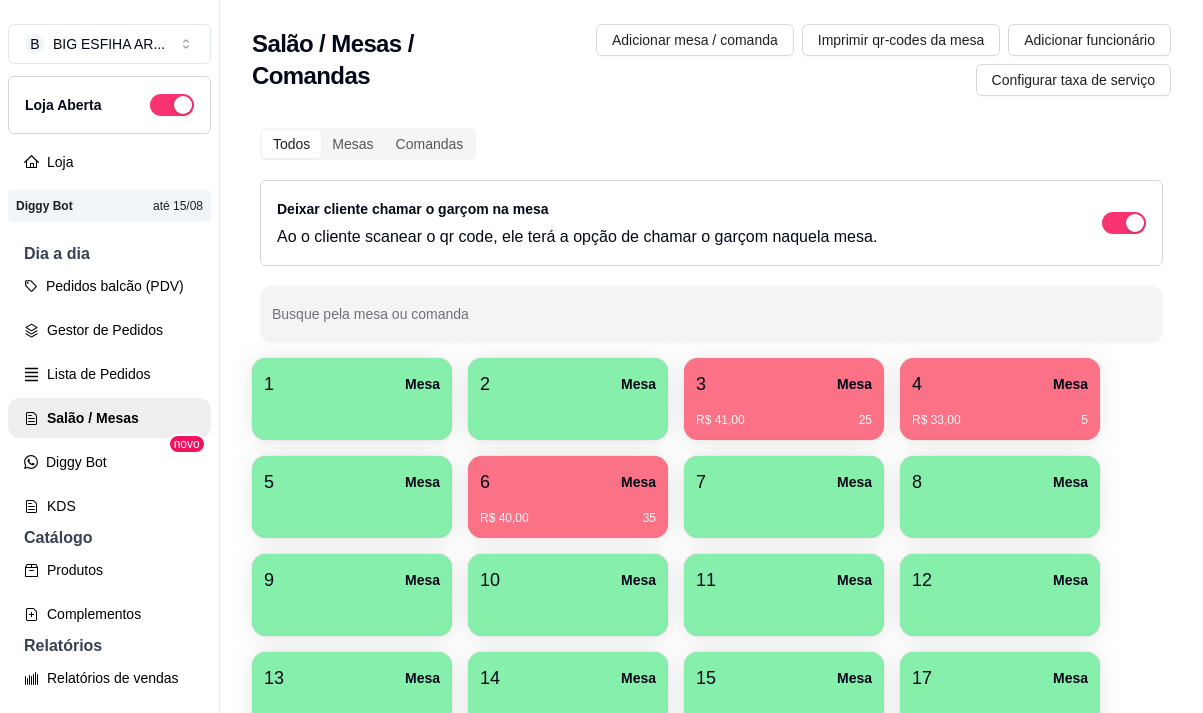 click on "3 Mesa" at bounding box center (784, 384) 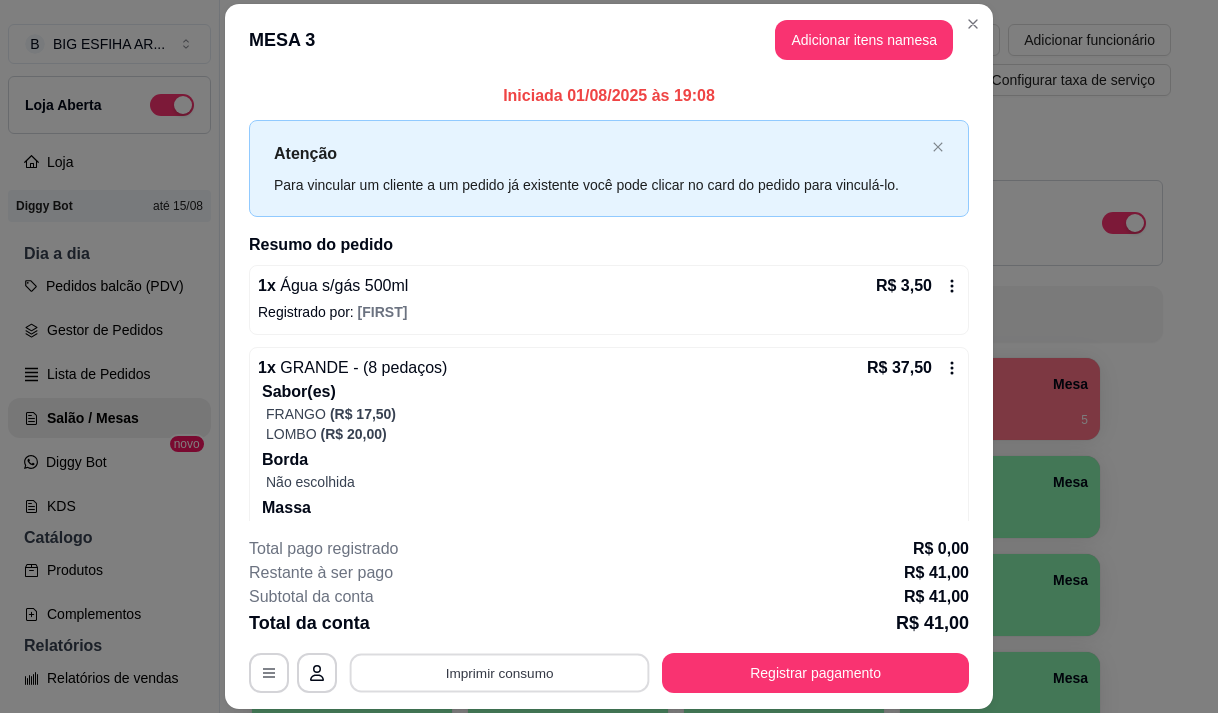 click on "Imprimir consumo" at bounding box center (500, 673) 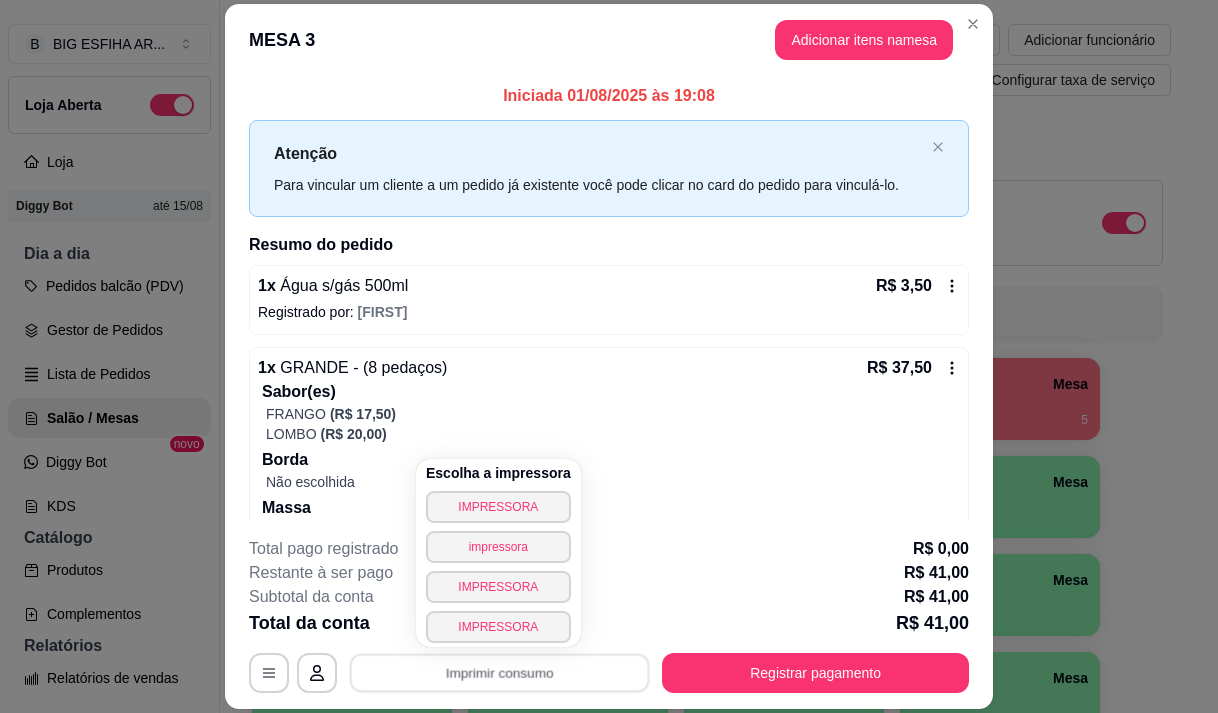 click on "Escolha a impressora IMPRESSORA impressora IMPRESSORA IMPRESSORA" at bounding box center [498, 553] 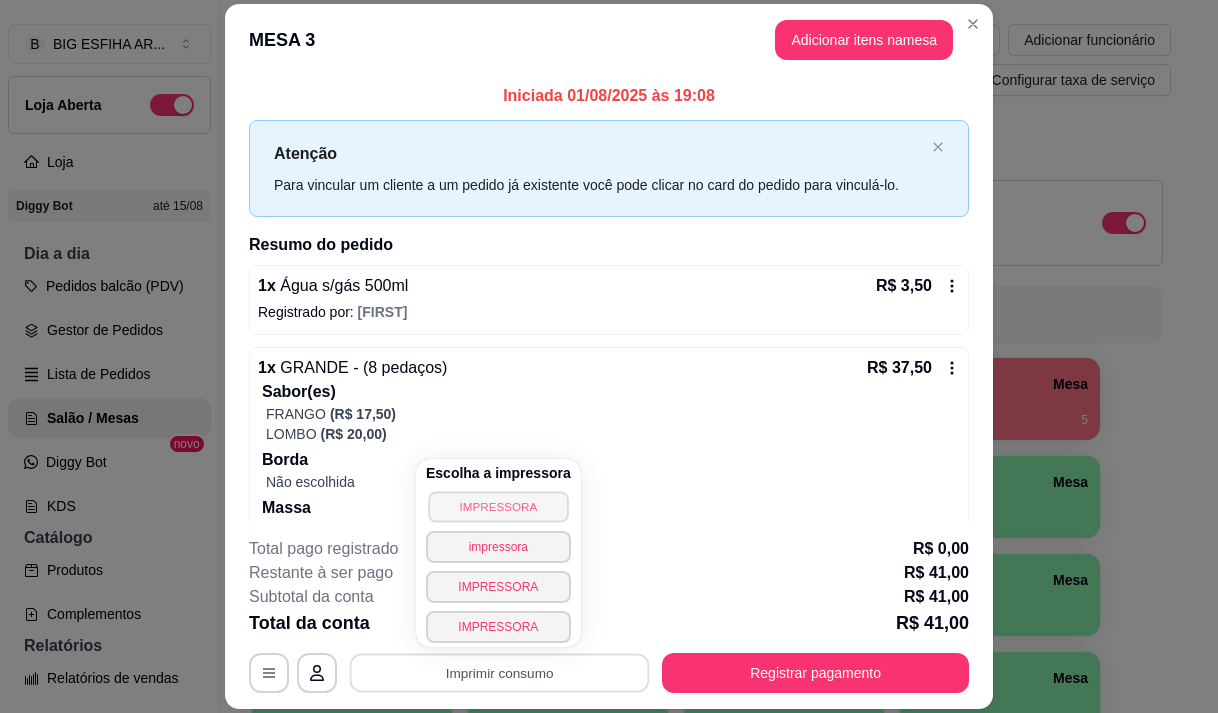 click on "IMPRESSORA" at bounding box center [498, 506] 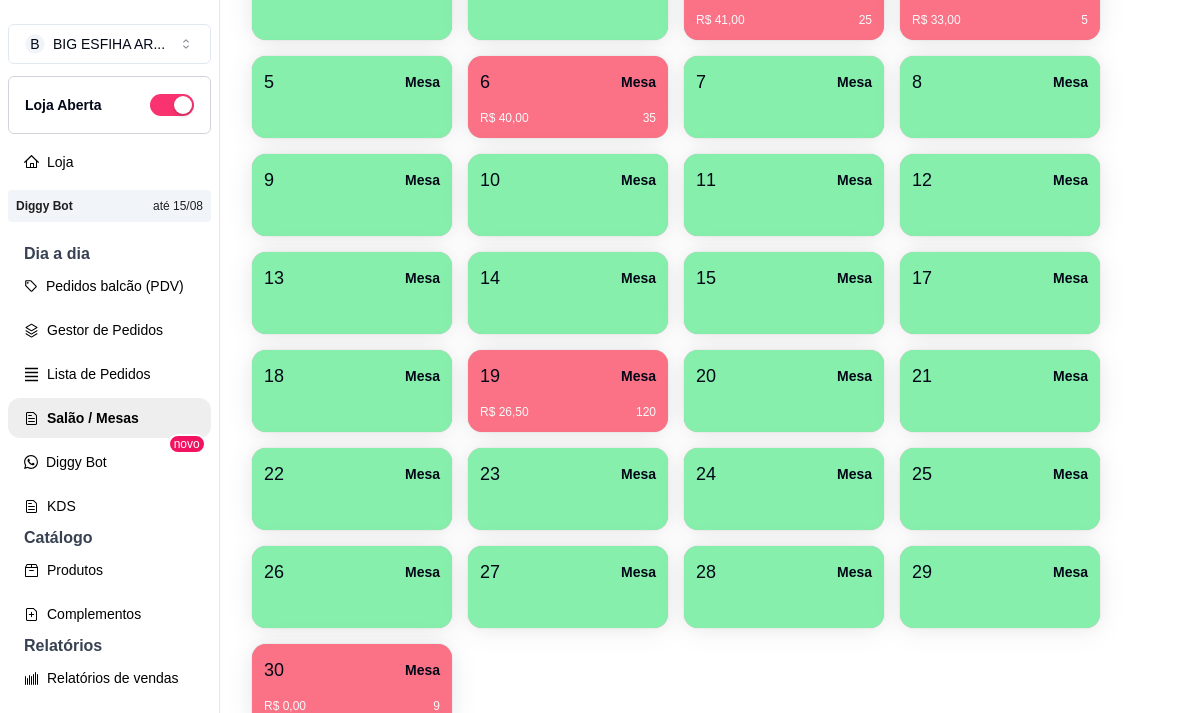 scroll, scrollTop: 508, scrollLeft: 0, axis: vertical 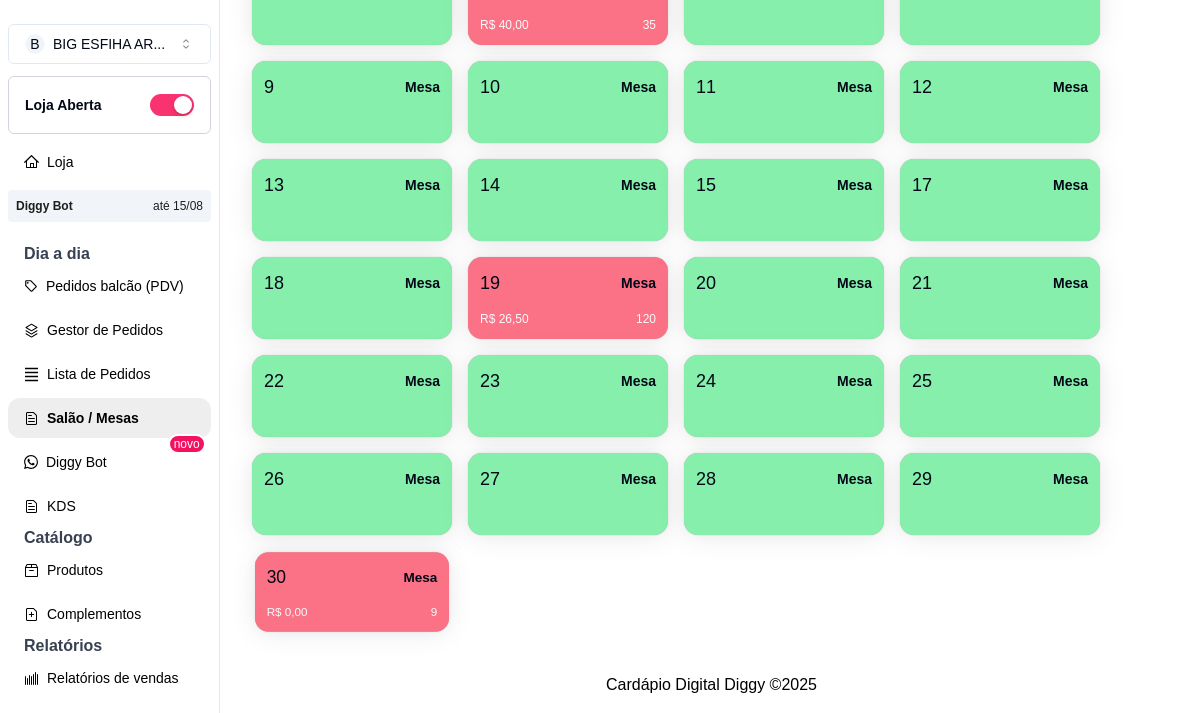 click on "R$ 0,00 9" at bounding box center [352, 613] 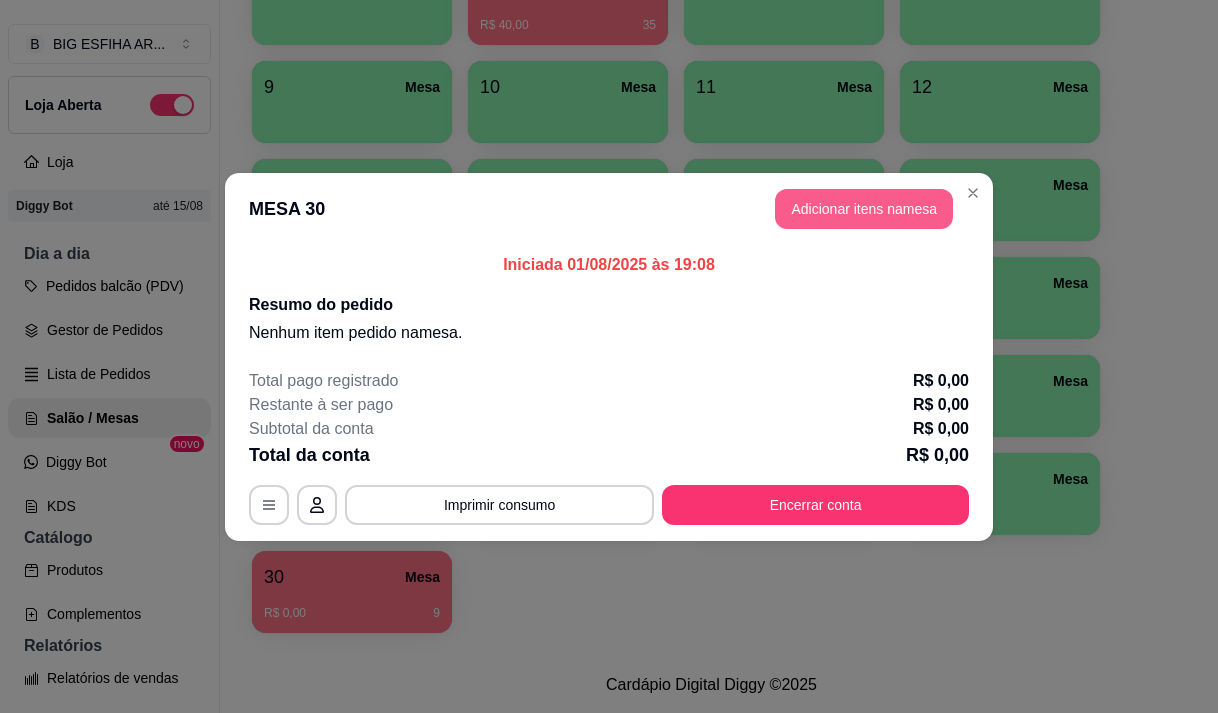 click on "Adicionar itens na  mesa" at bounding box center [864, 209] 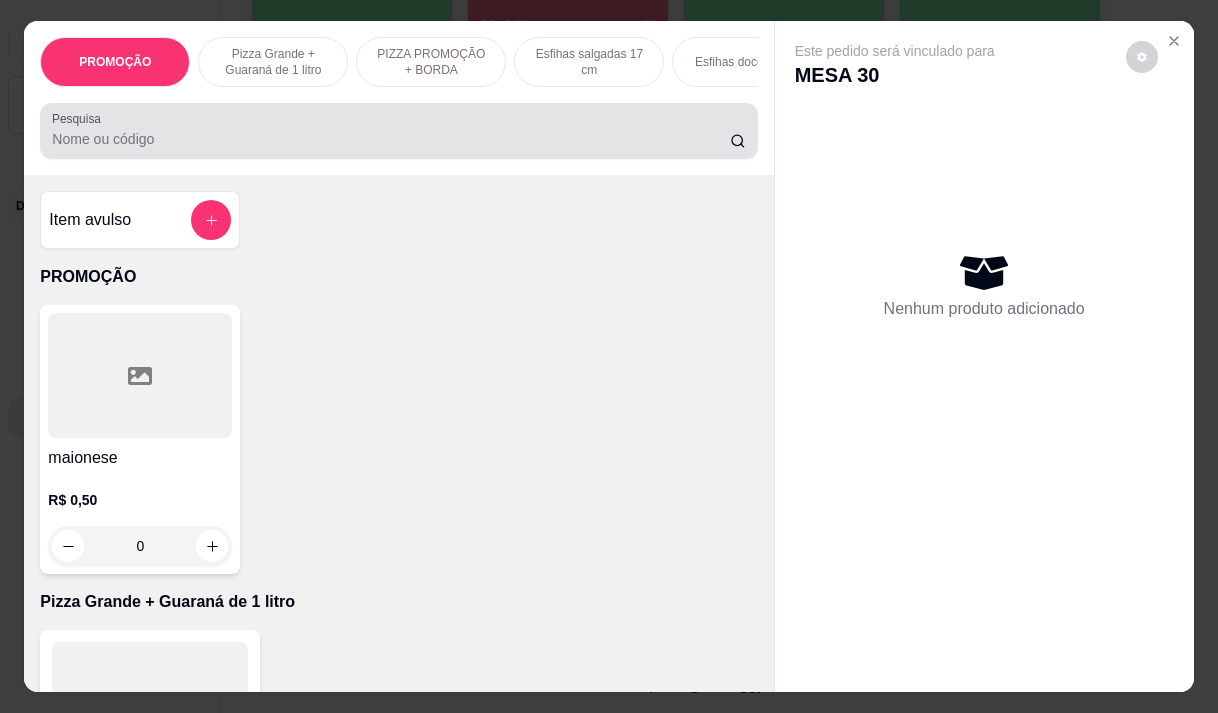 click on "Pesquisa" at bounding box center (391, 139) 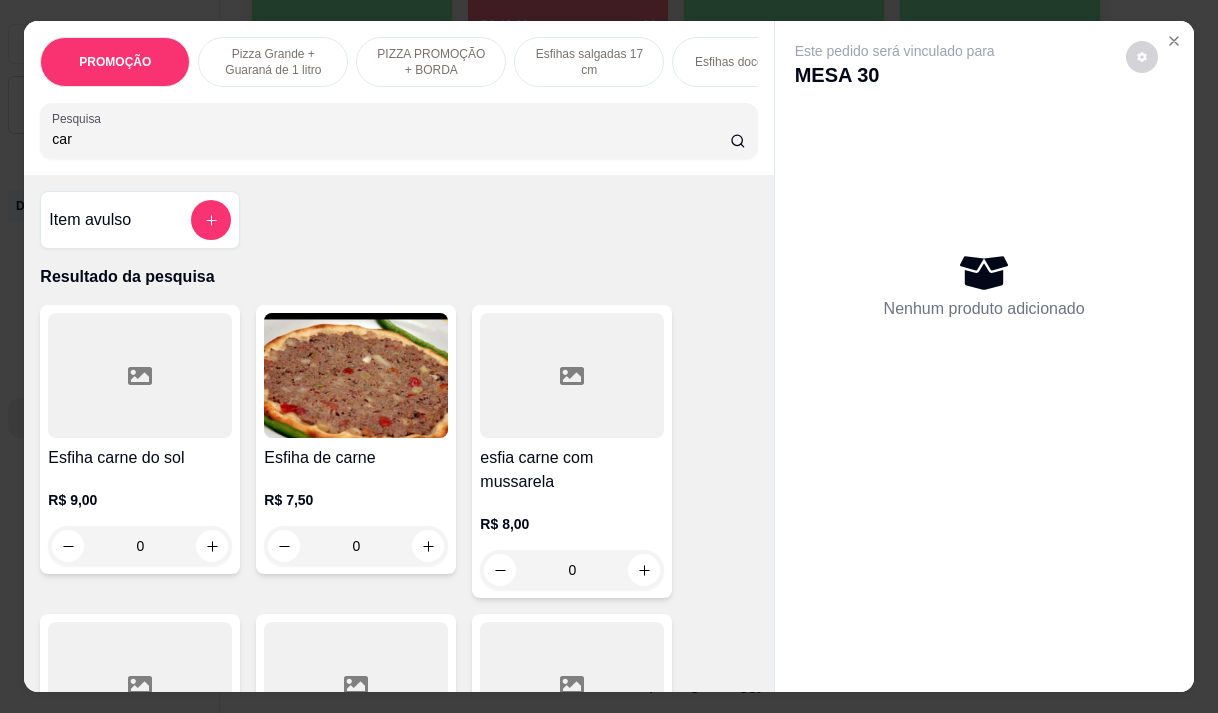 type on "car" 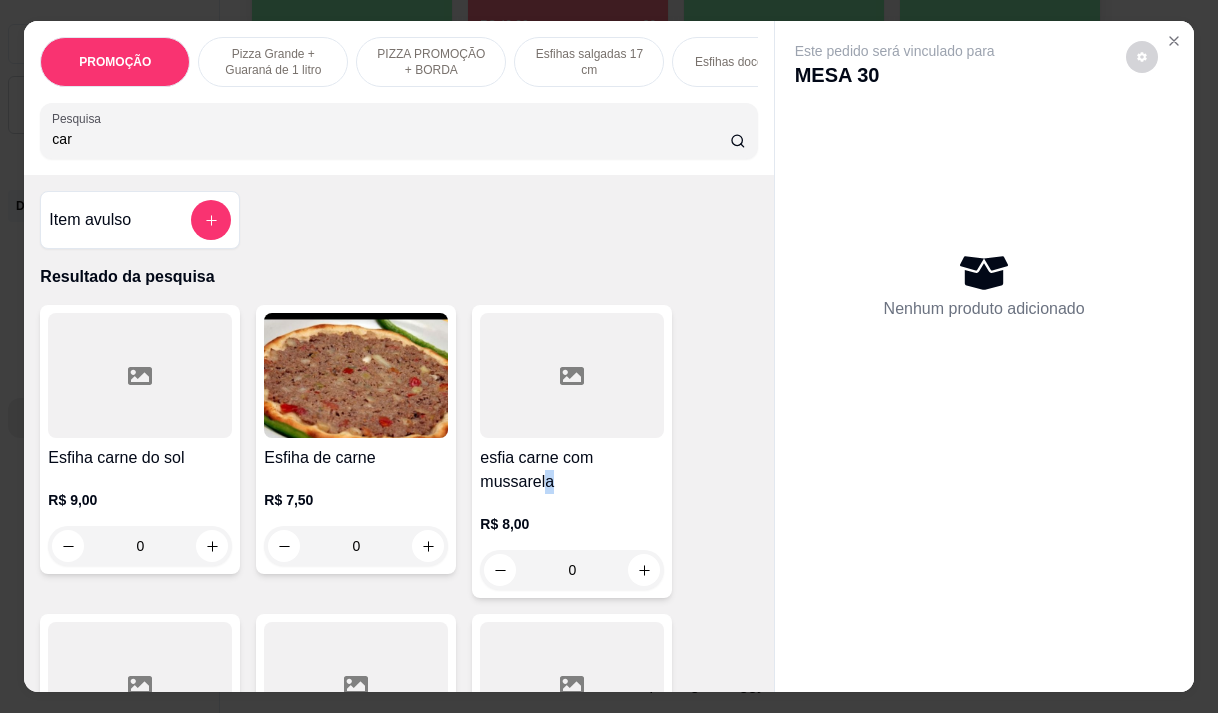 click on "esfia carne com mussarela" at bounding box center (572, 470) 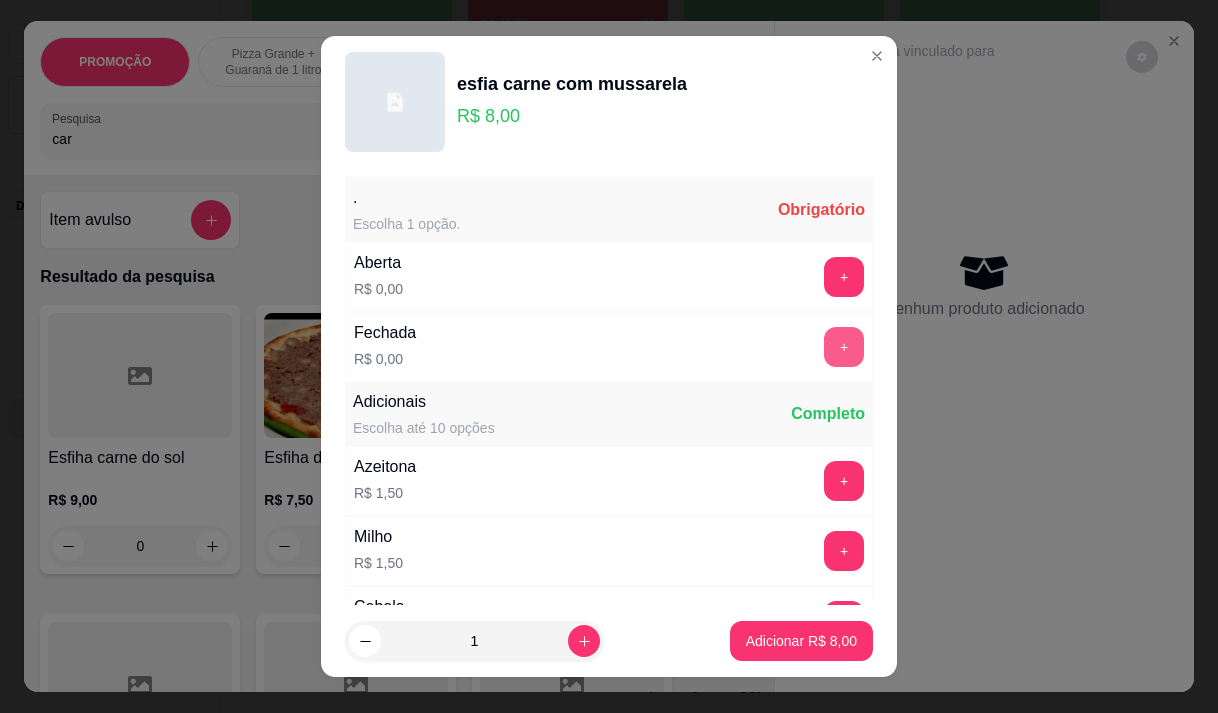 click on "+" at bounding box center [844, 347] 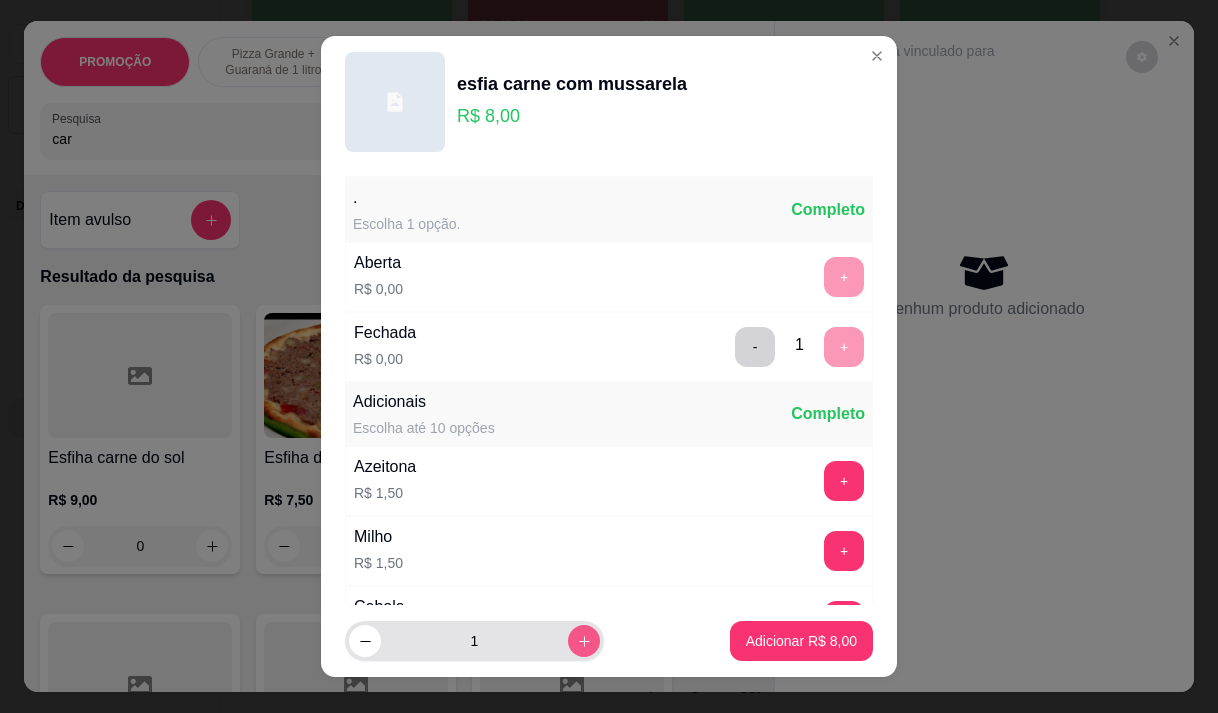 click 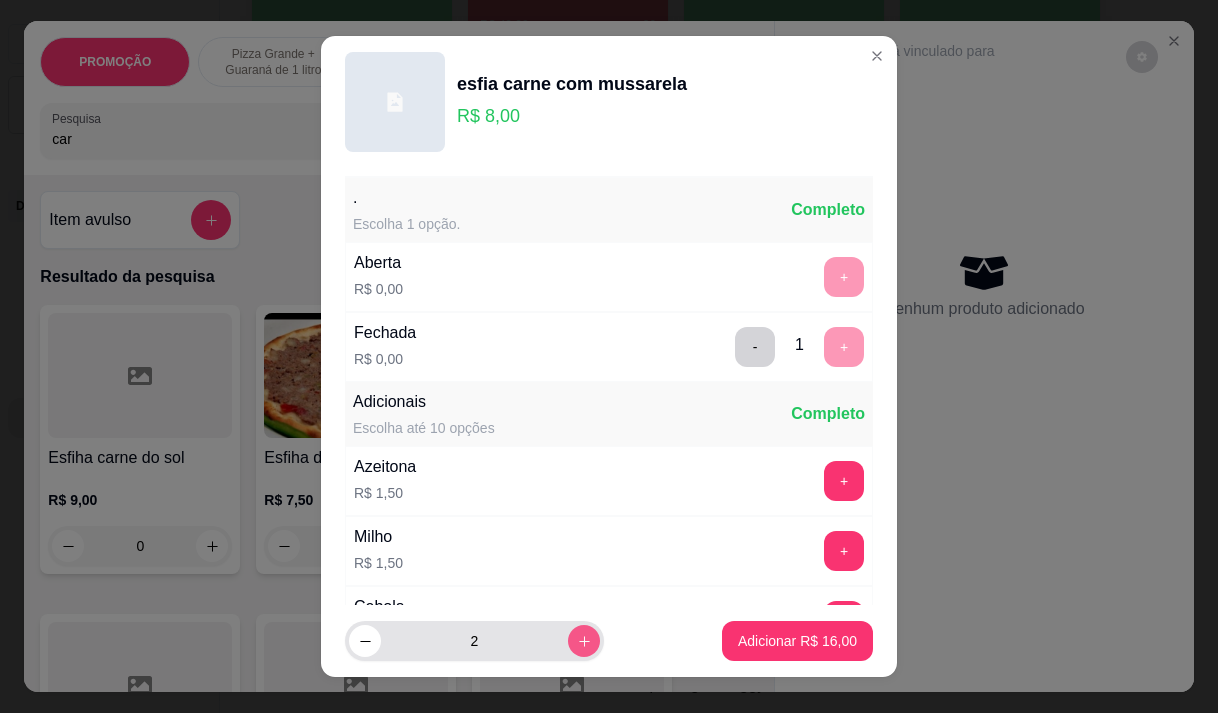 click 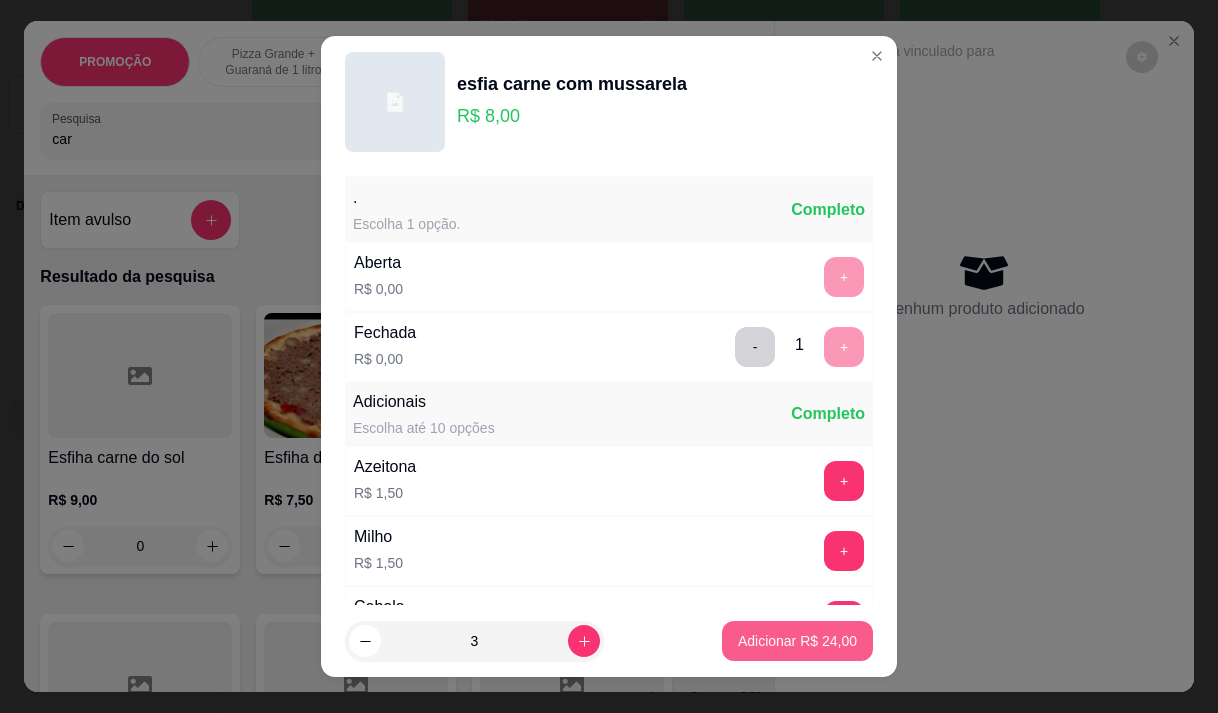 click on "Adicionar   R$ 24,00" at bounding box center (797, 641) 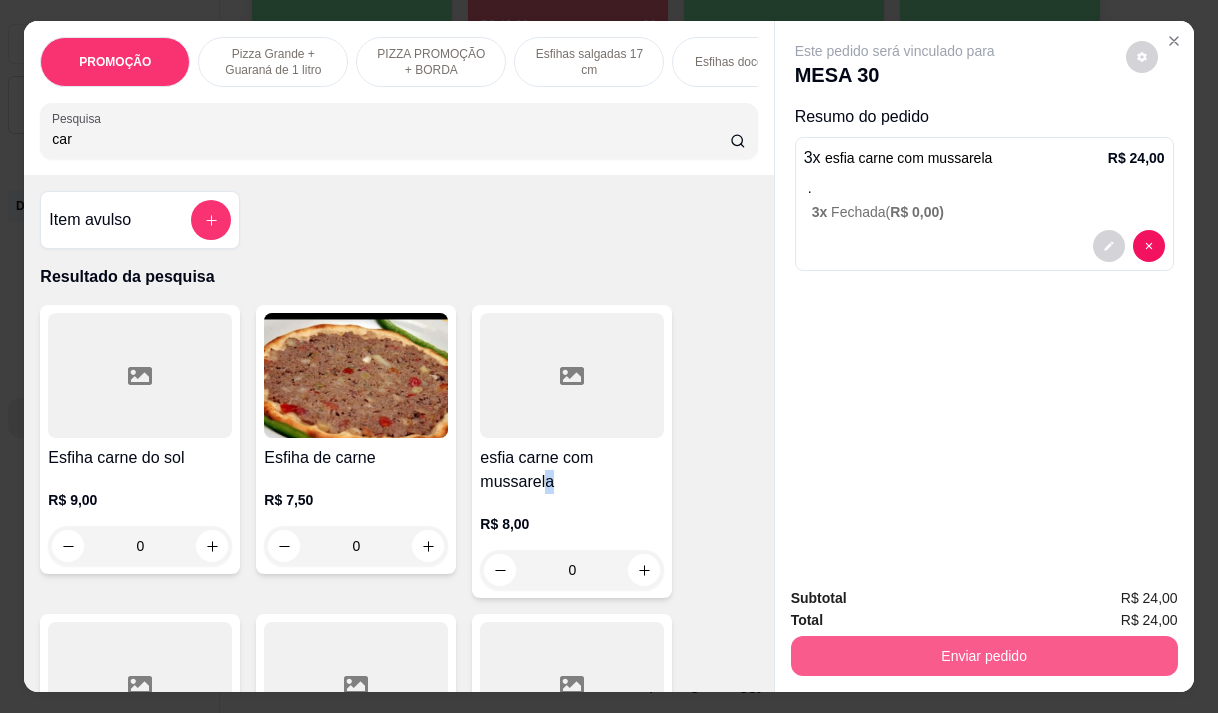 click on "Enviar pedido" at bounding box center (984, 656) 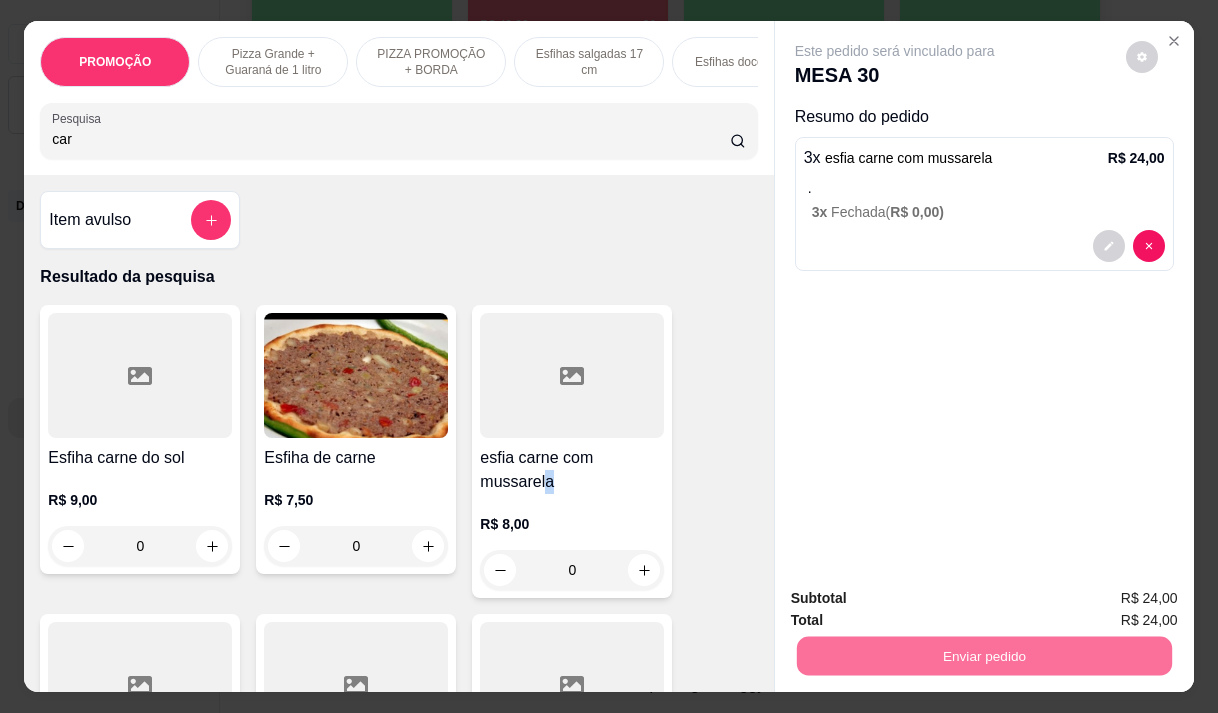 click on "Não registrar e enviar pedido" at bounding box center (918, 598) 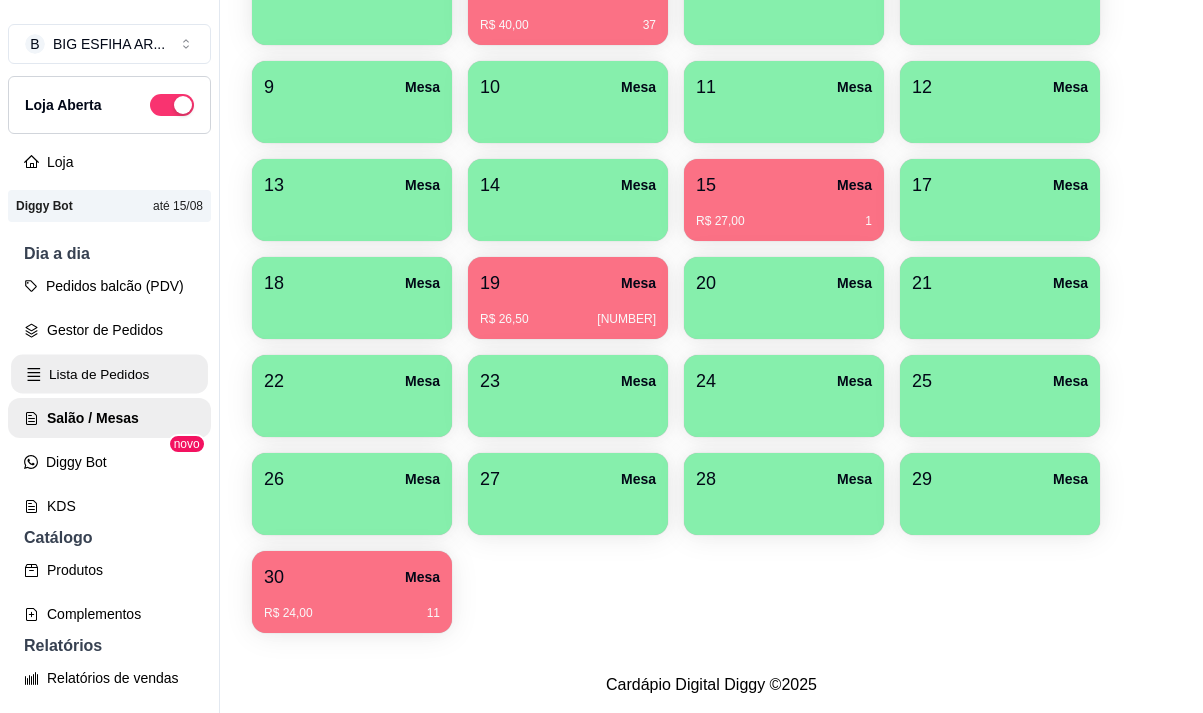 click on "Lista de Pedidos" at bounding box center (109, 374) 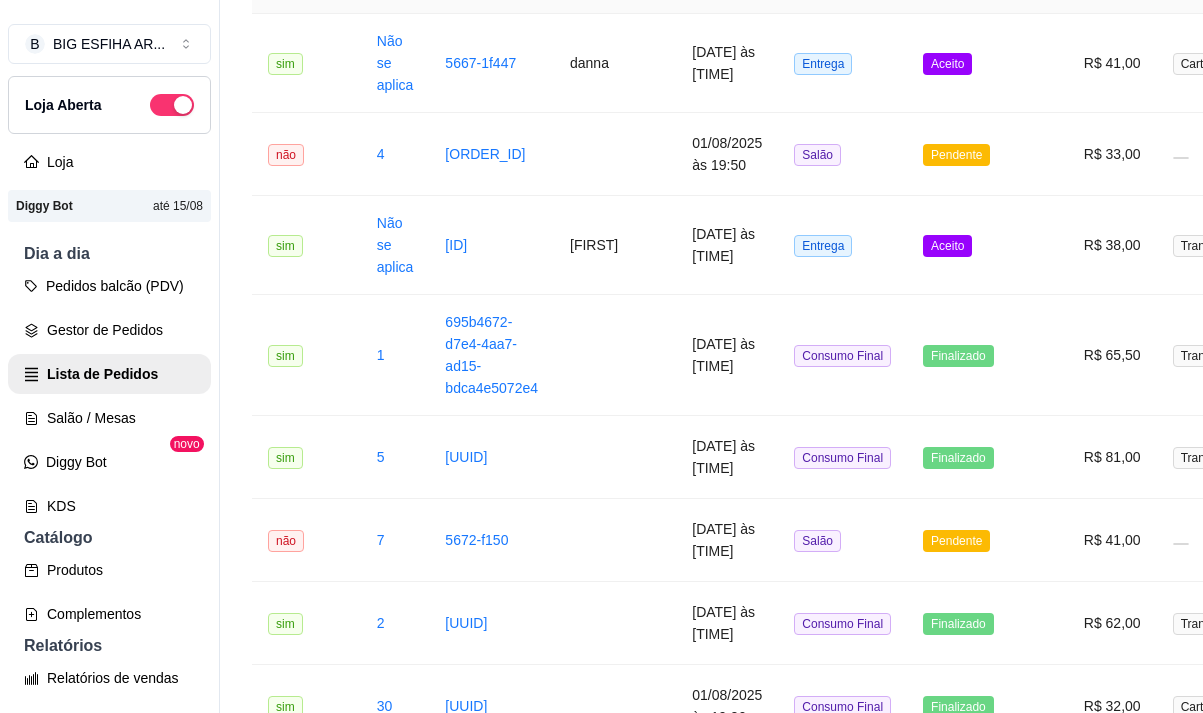 scroll, scrollTop: 0, scrollLeft: 0, axis: both 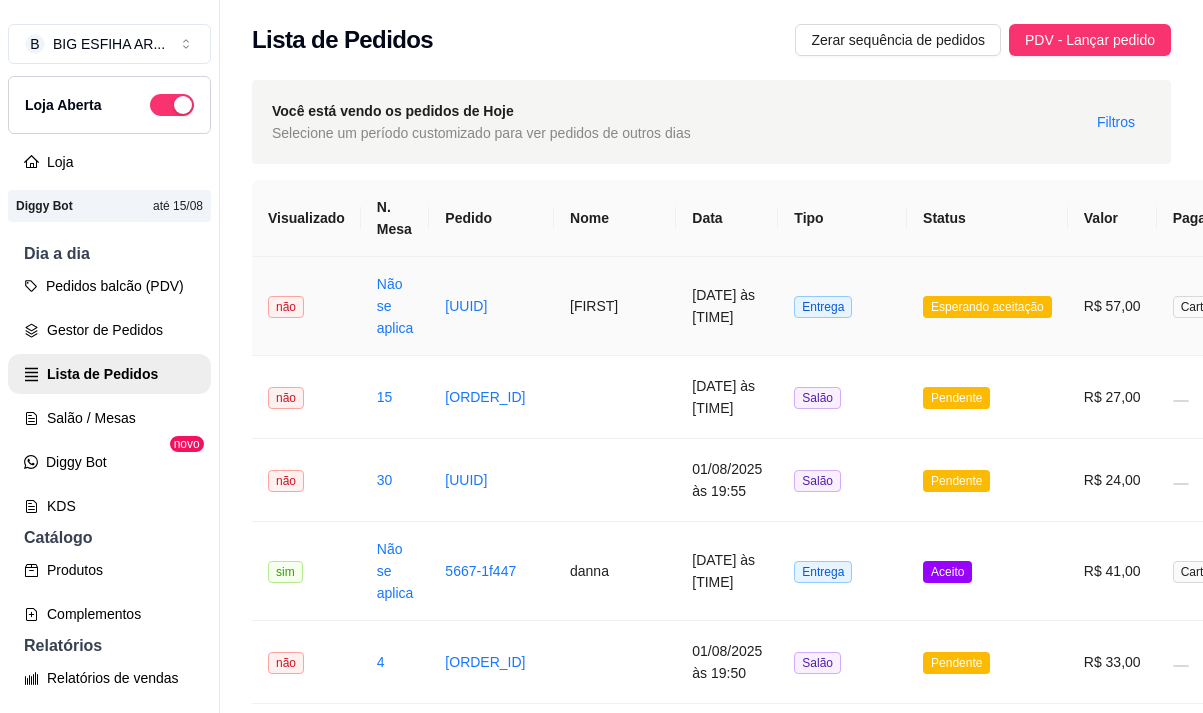 click on "[FIRST]" at bounding box center [615, 306] 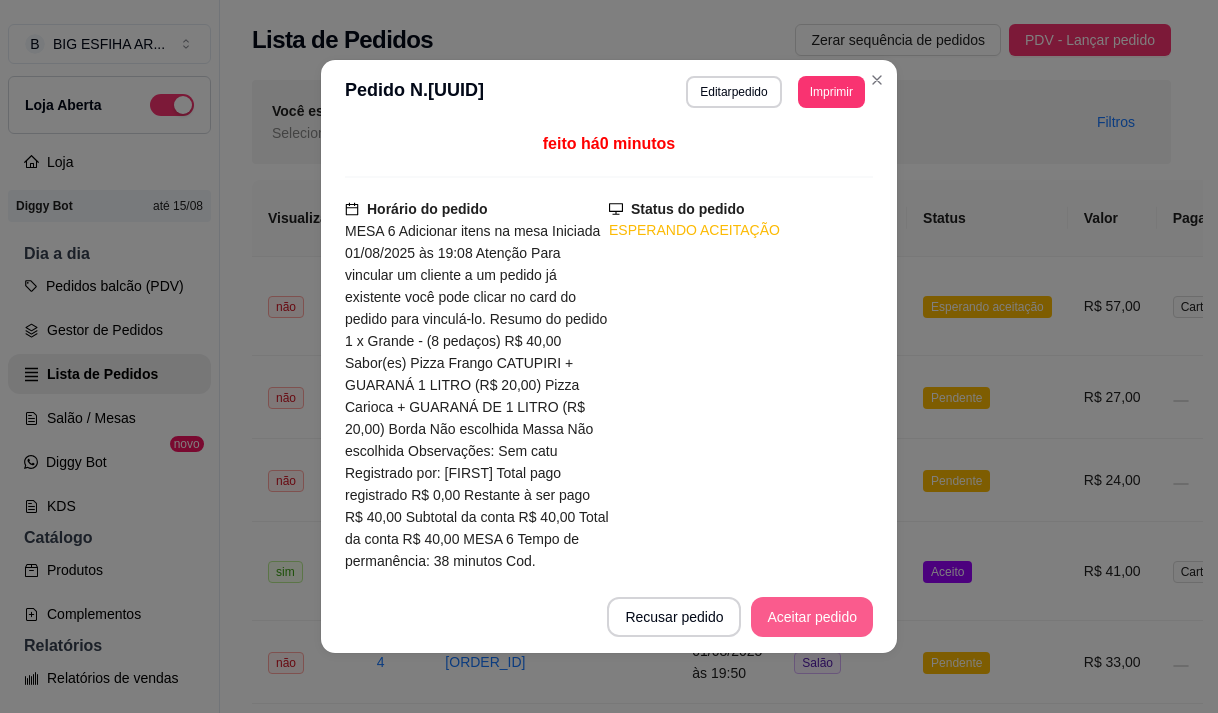 click on "Aceitar pedido" at bounding box center (812, 617) 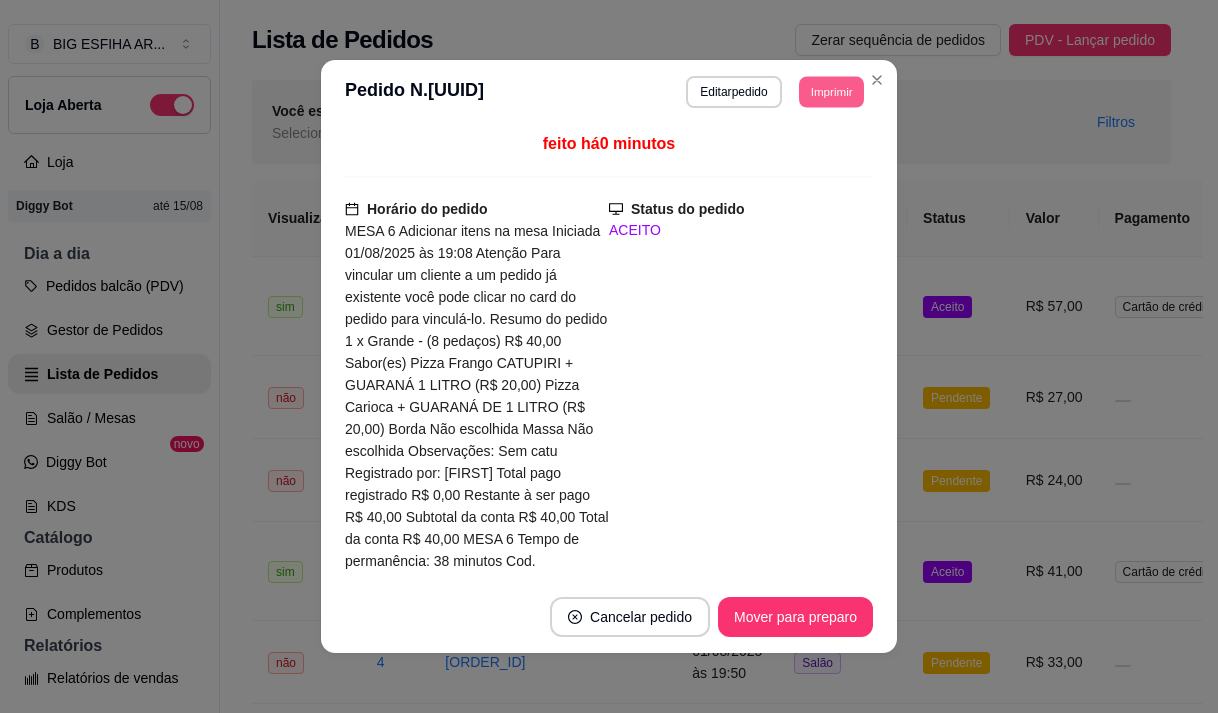 click on "Imprimir" at bounding box center [831, 91] 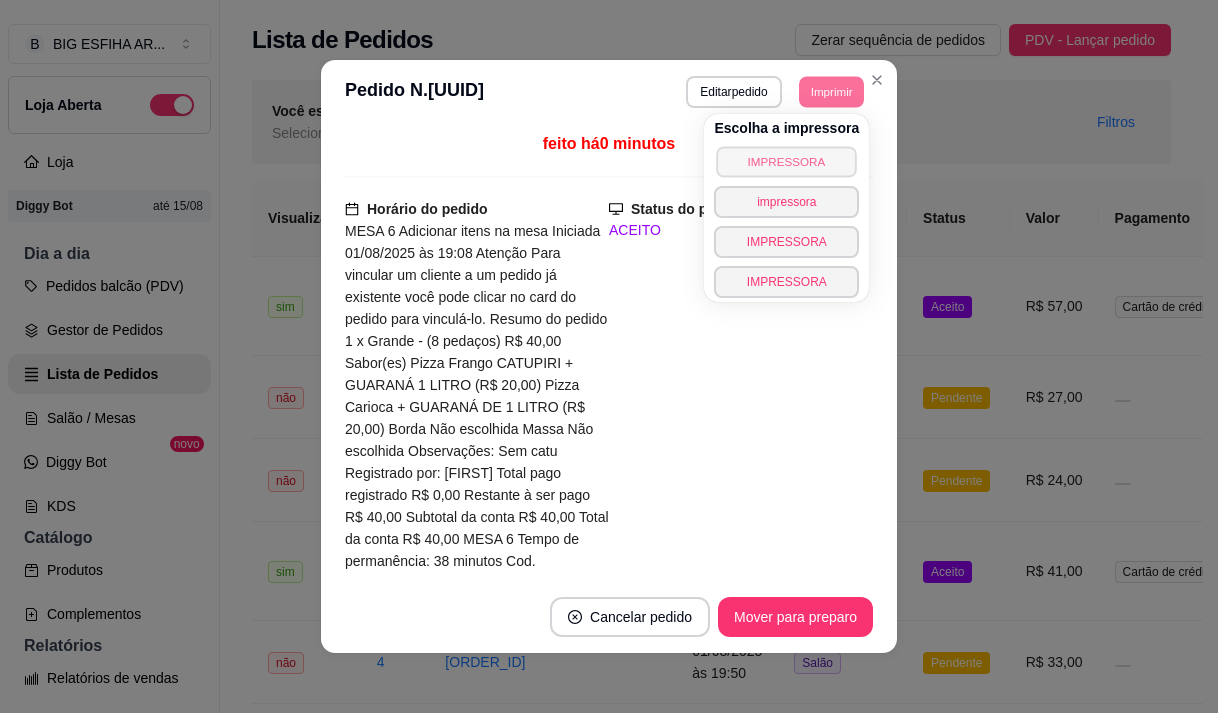 click on "IMPRESSORA" at bounding box center (787, 161) 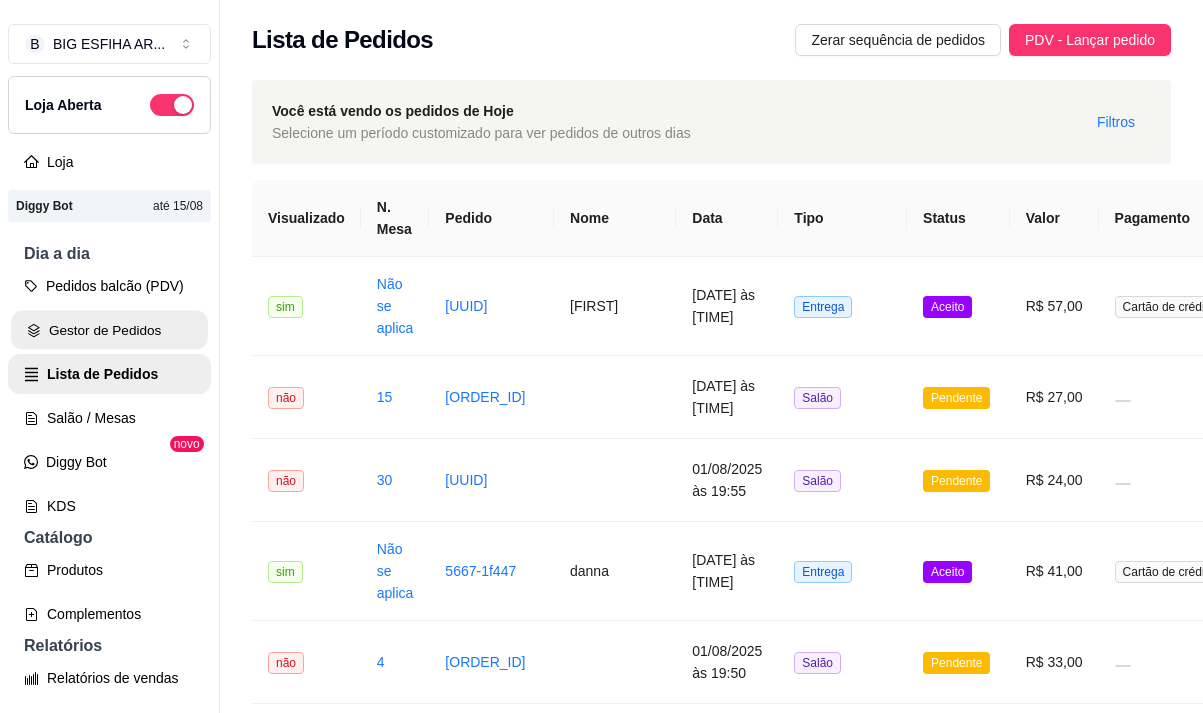 click on "Gestor de Pedidos" at bounding box center [109, 330] 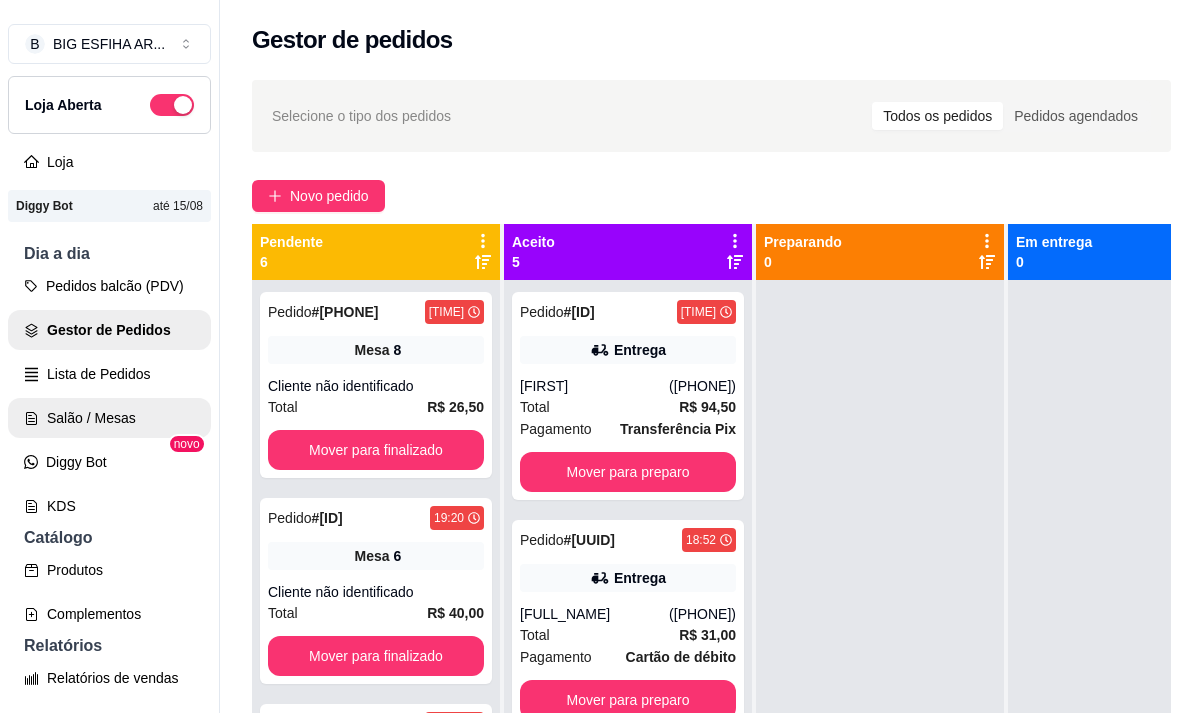click on "Salão / Mesas" at bounding box center [109, 418] 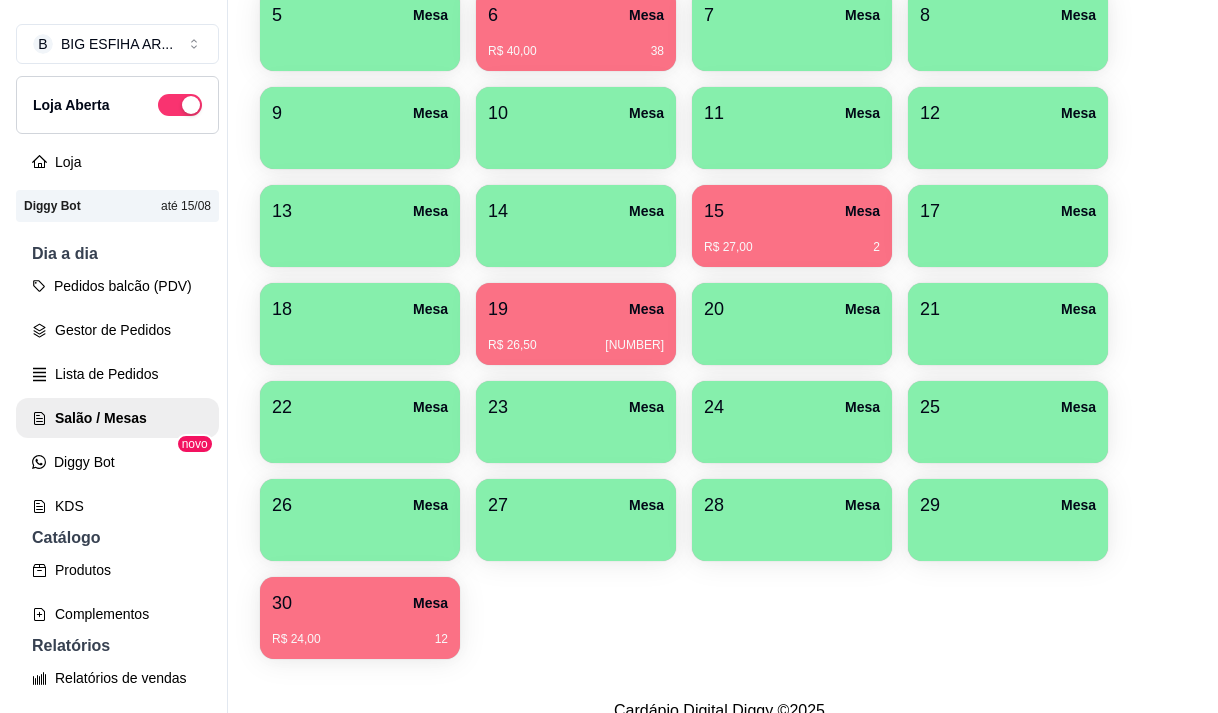 scroll, scrollTop: 508, scrollLeft: 0, axis: vertical 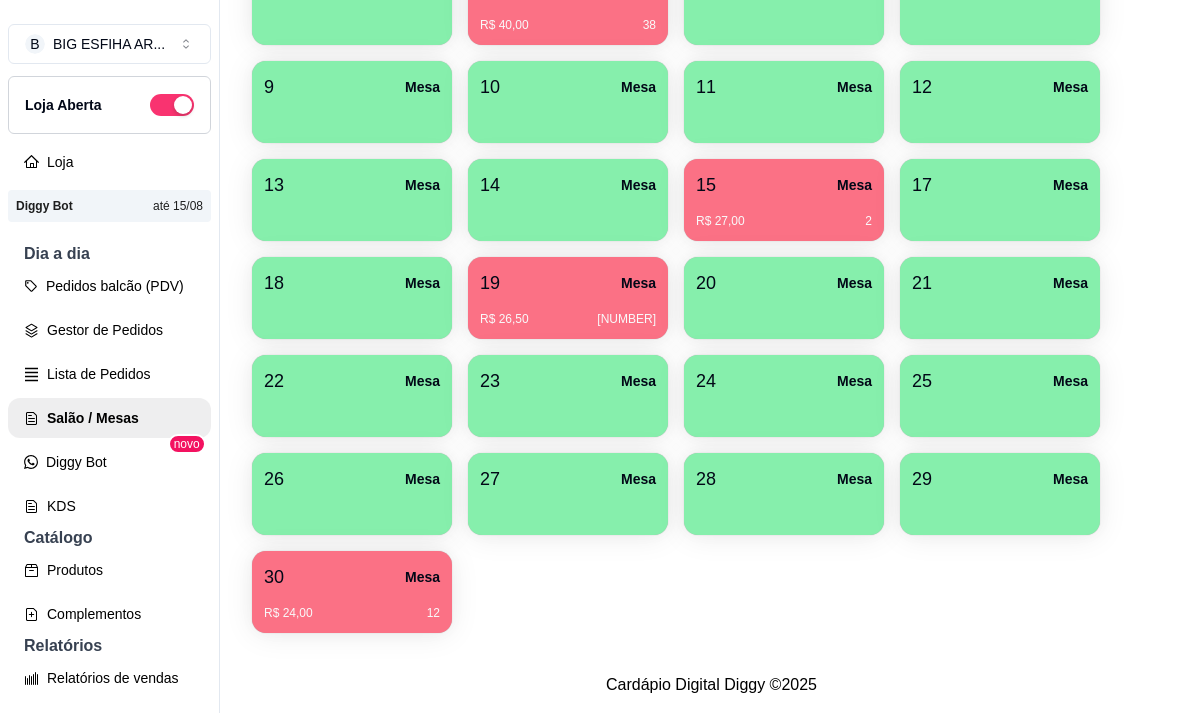 click on "R$ 24,00 12" at bounding box center (352, 613) 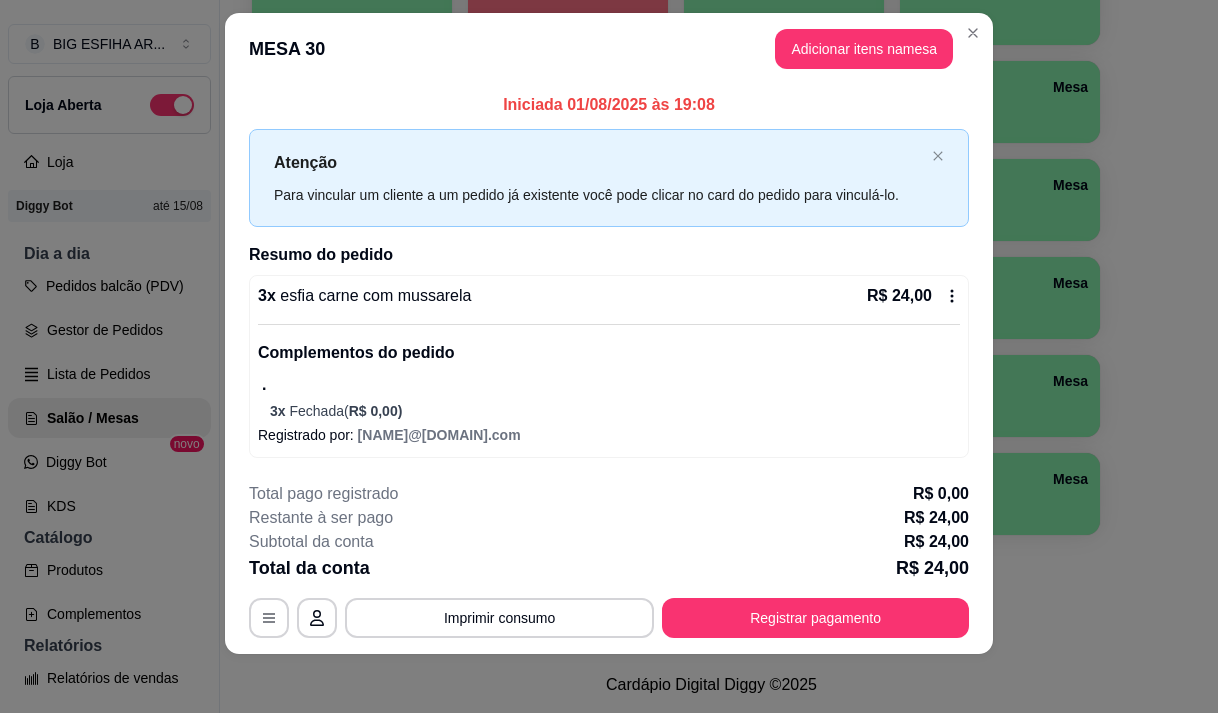 scroll, scrollTop: 28, scrollLeft: 0, axis: vertical 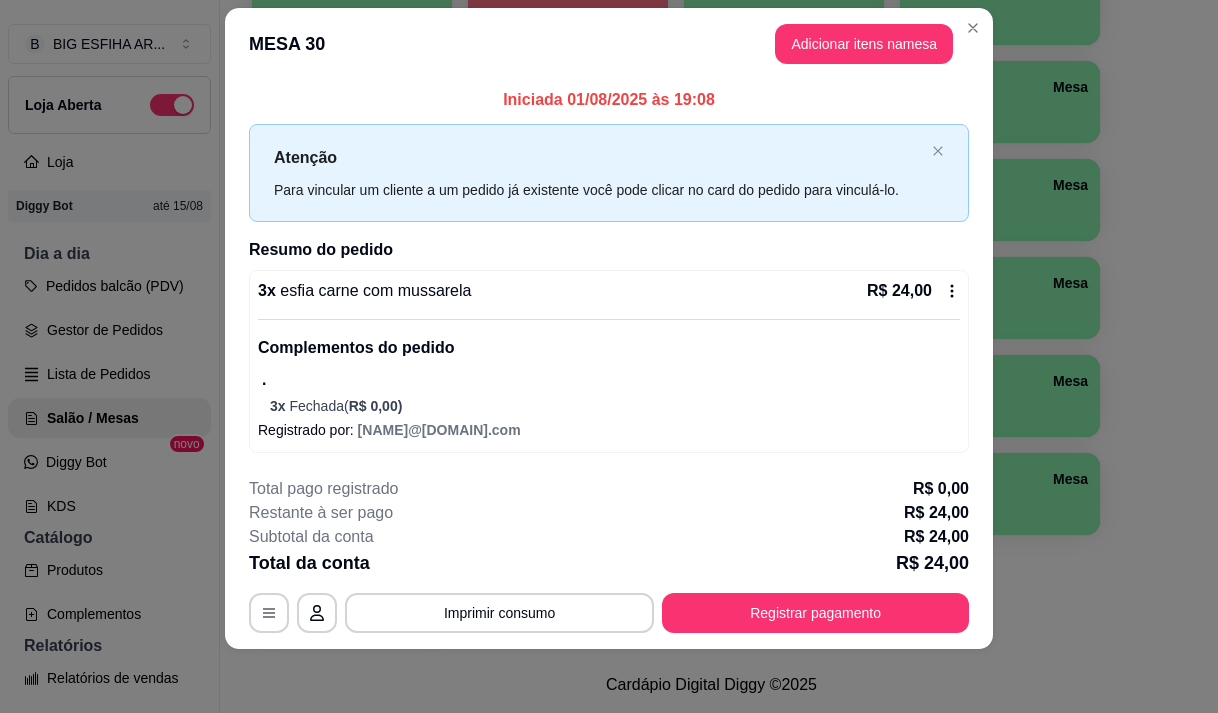 click 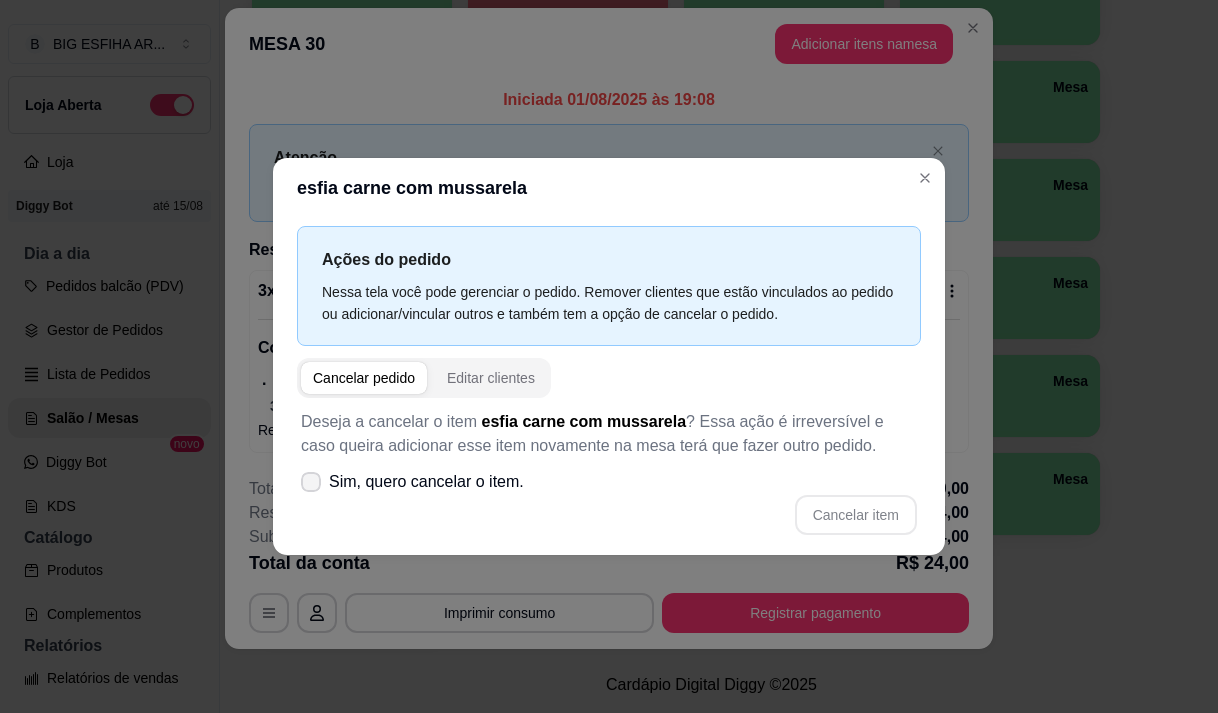 click 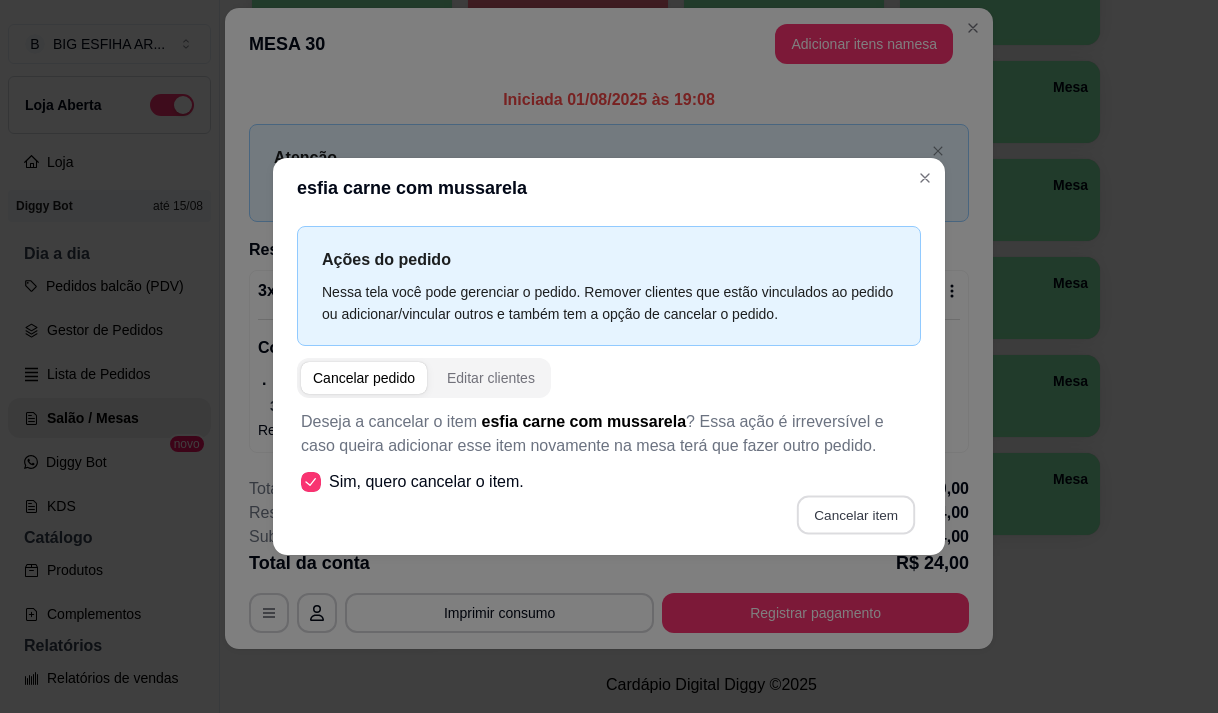 click on "Cancelar item" at bounding box center (855, 514) 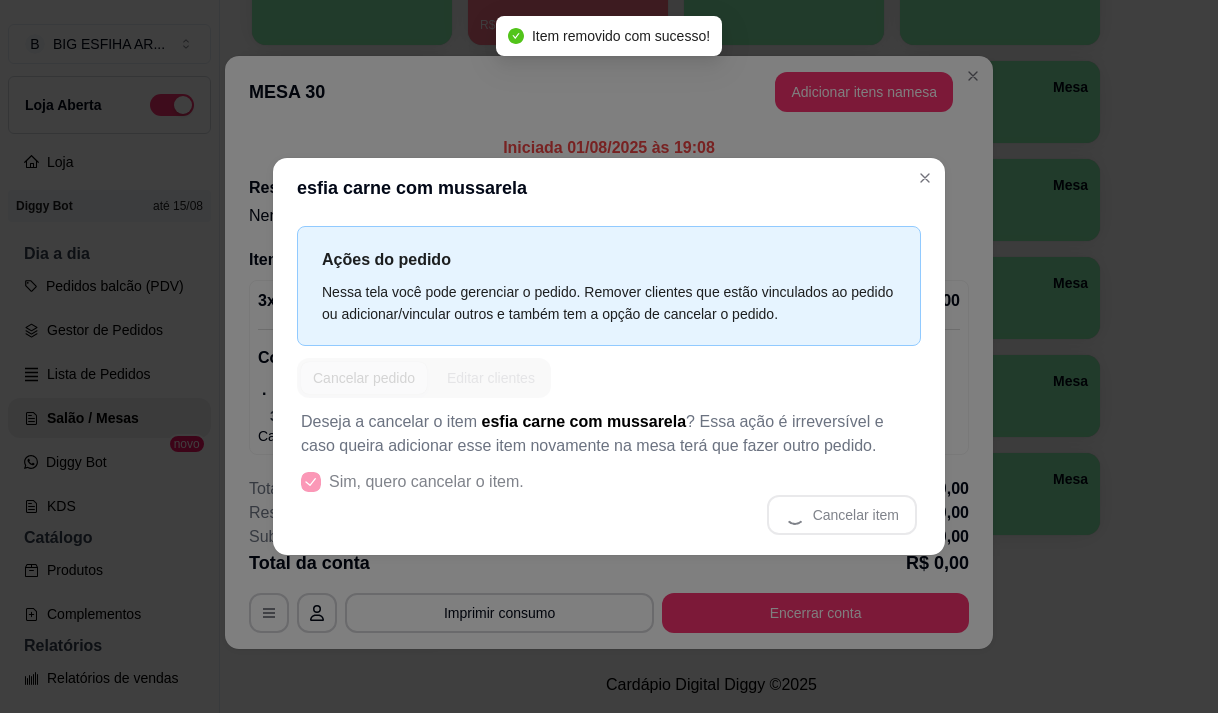 scroll, scrollTop: 4, scrollLeft: 0, axis: vertical 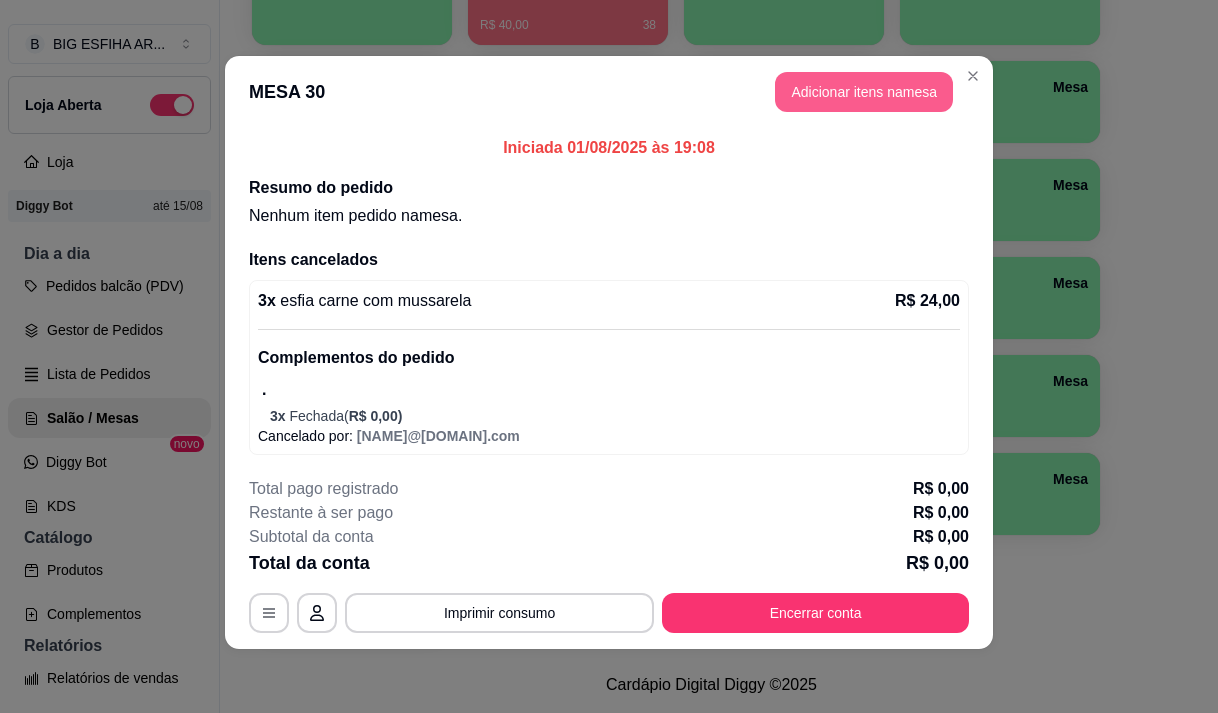 click on "Adicionar itens na  mesa" at bounding box center [864, 92] 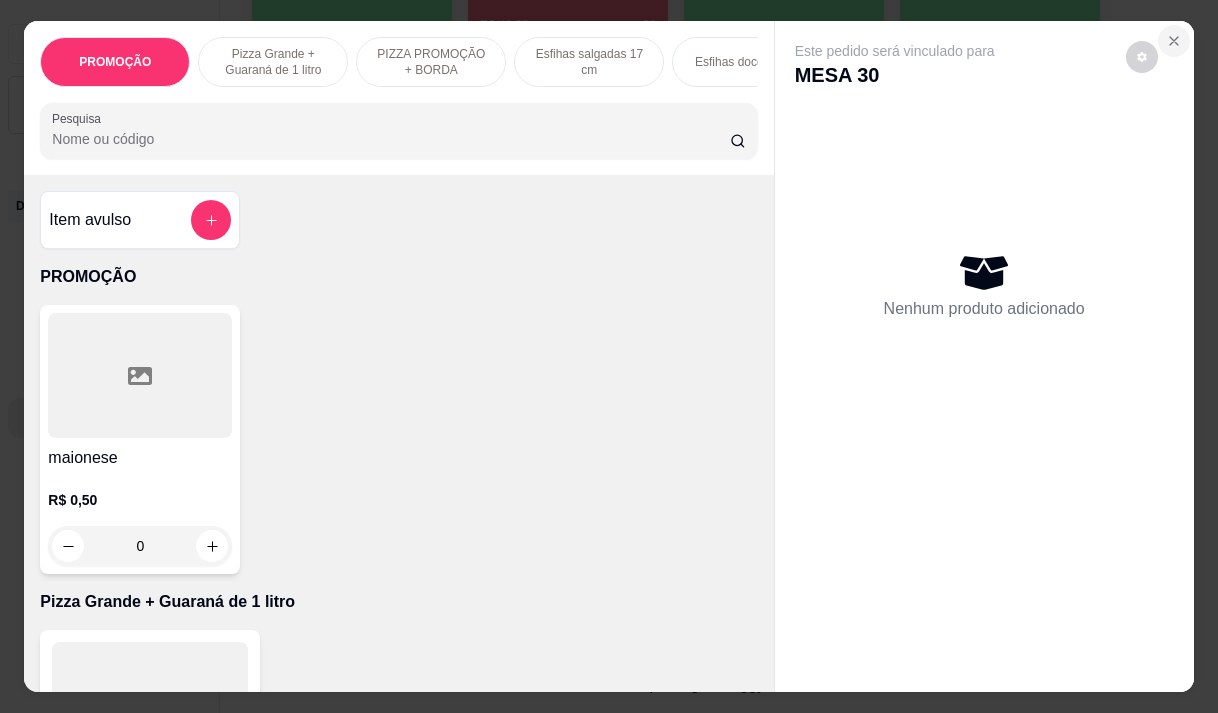 click 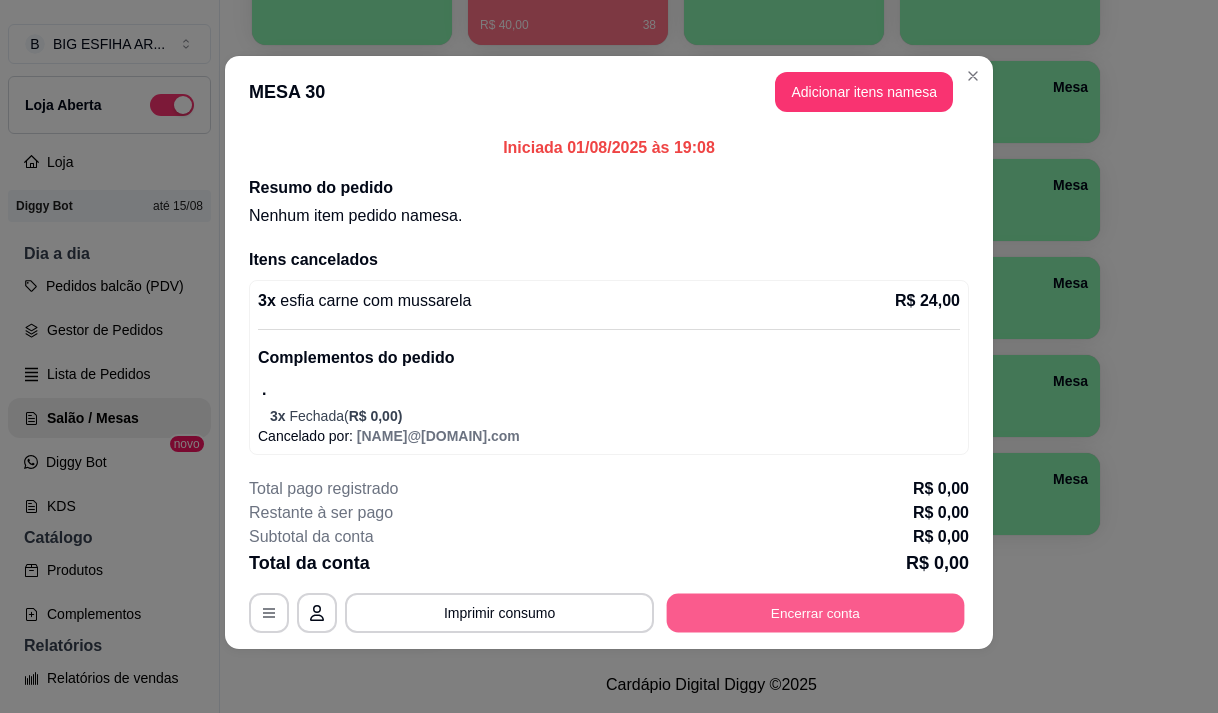 click on "Encerrar conta" at bounding box center (816, 613) 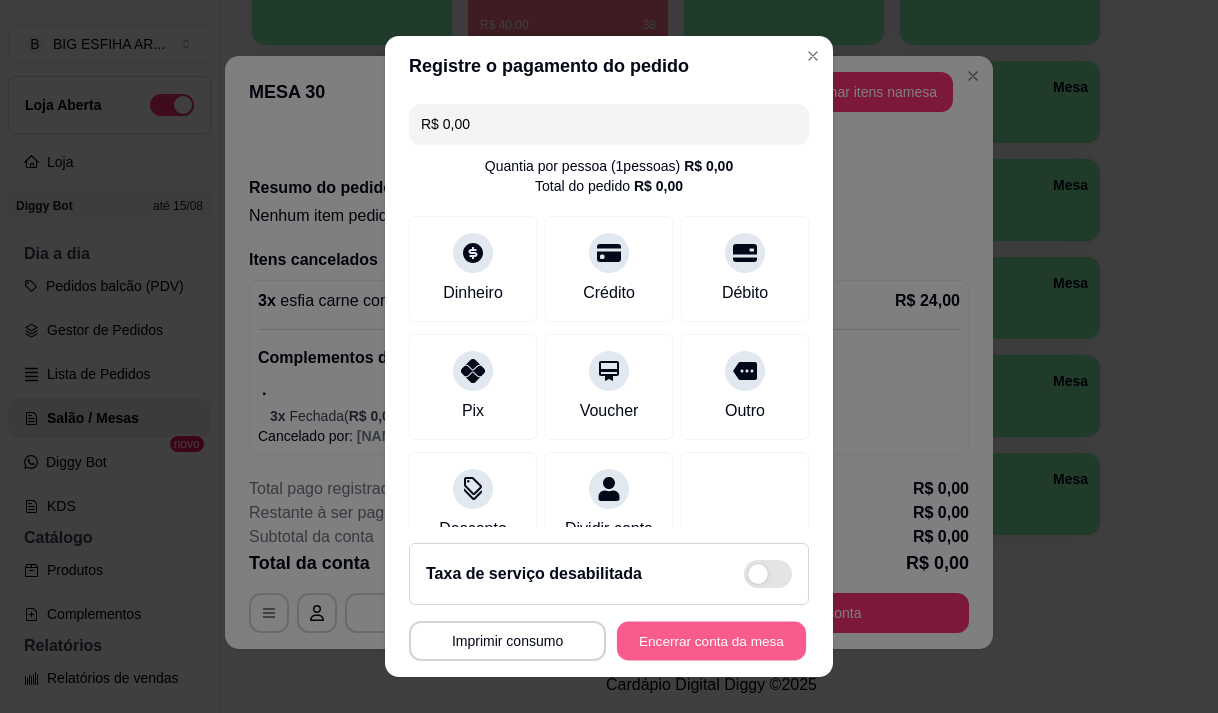 click on "Encerrar conta da mesa" at bounding box center [711, 641] 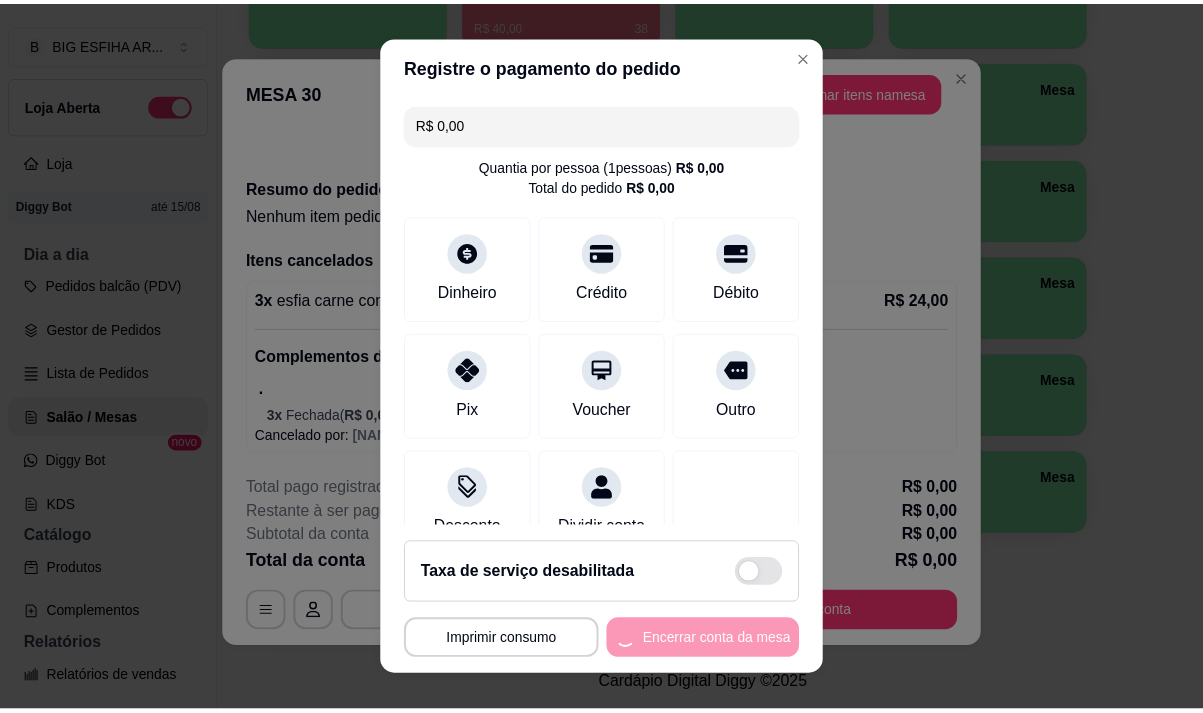 scroll, scrollTop: 0, scrollLeft: 0, axis: both 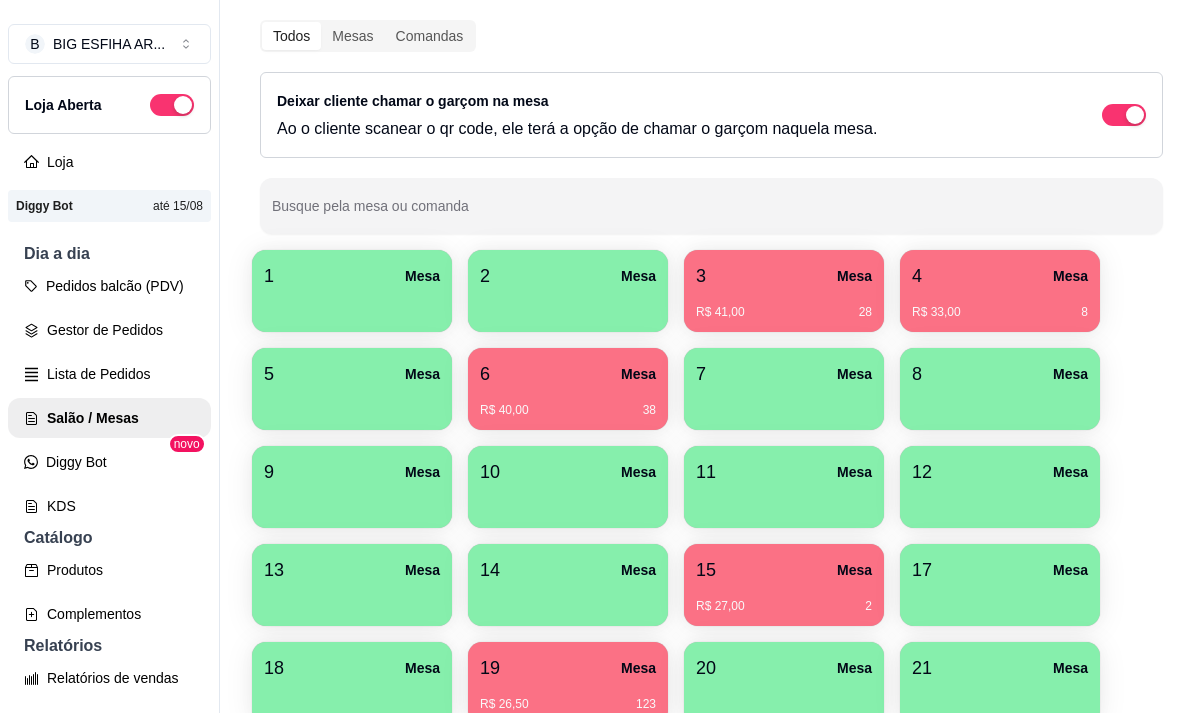 click on "R$ 41,00 28" at bounding box center [784, 305] 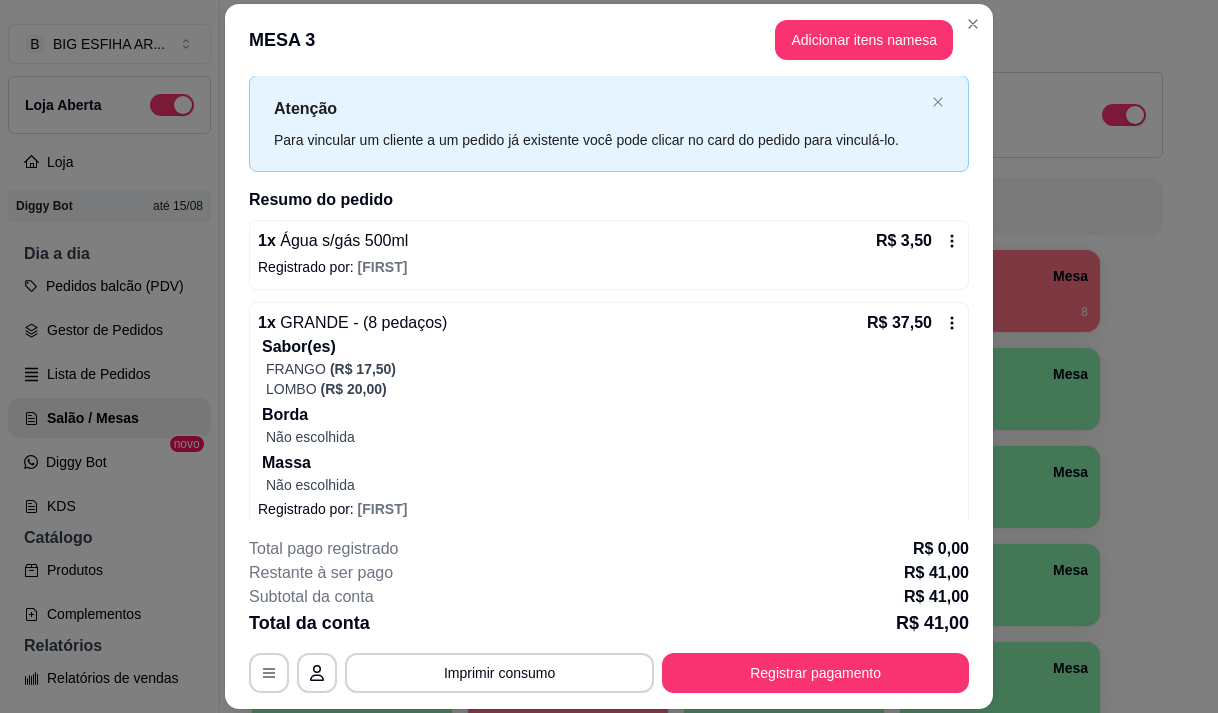 scroll, scrollTop: 63, scrollLeft: 0, axis: vertical 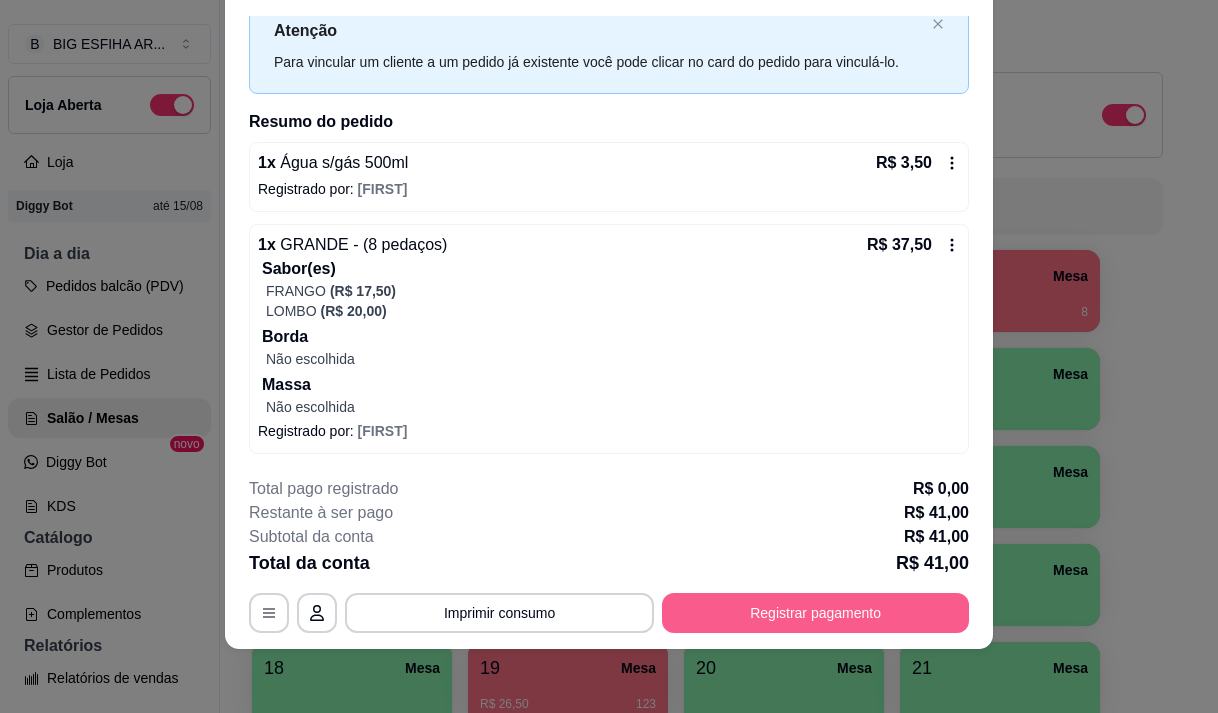 click on "Registrar pagamento" at bounding box center (815, 613) 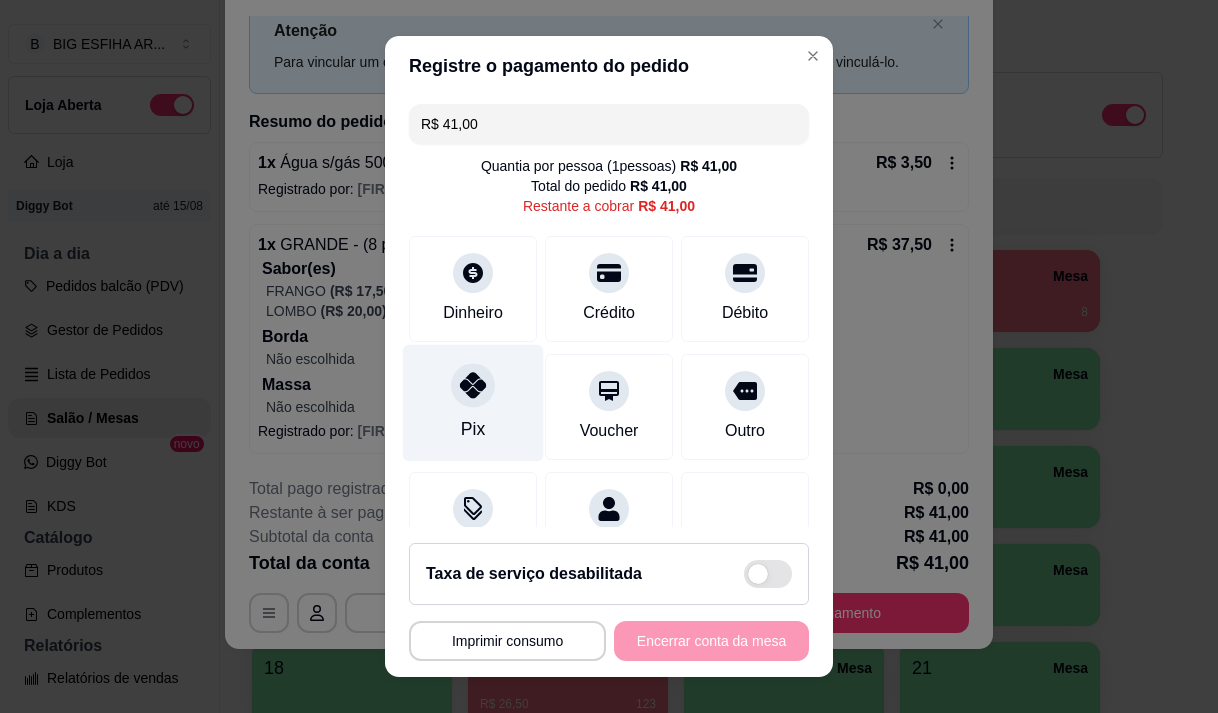 click at bounding box center (473, 385) 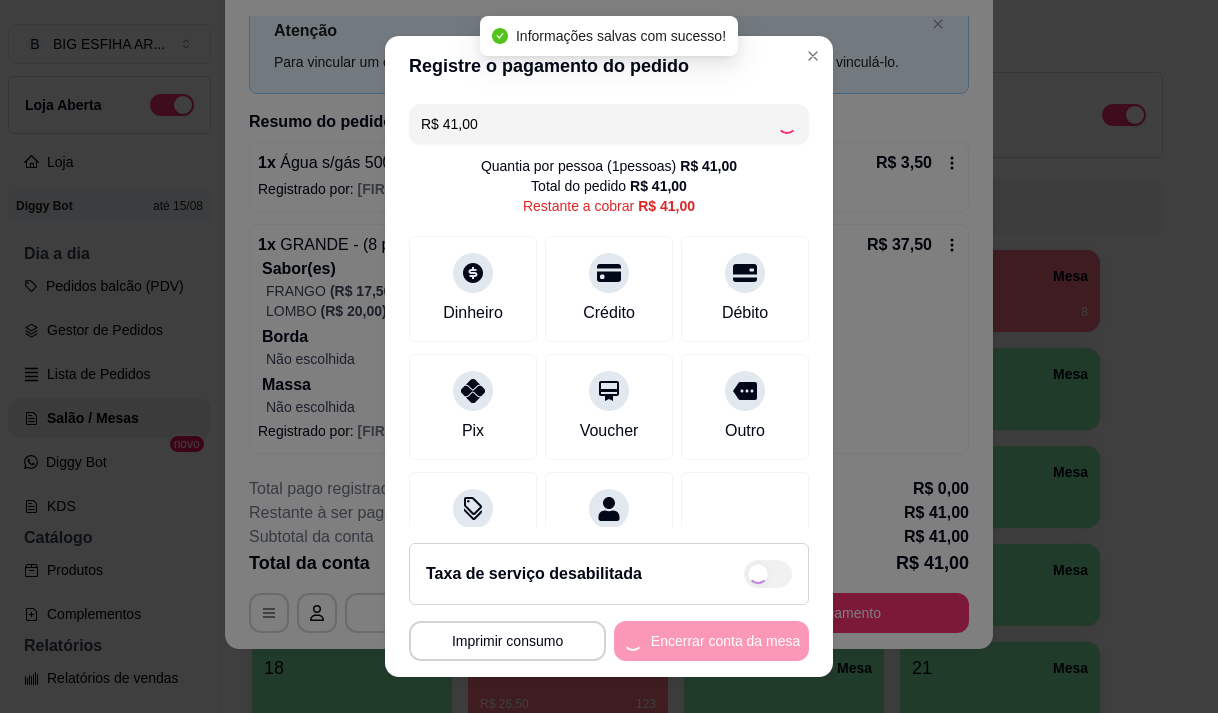 type on "R$ 0,00" 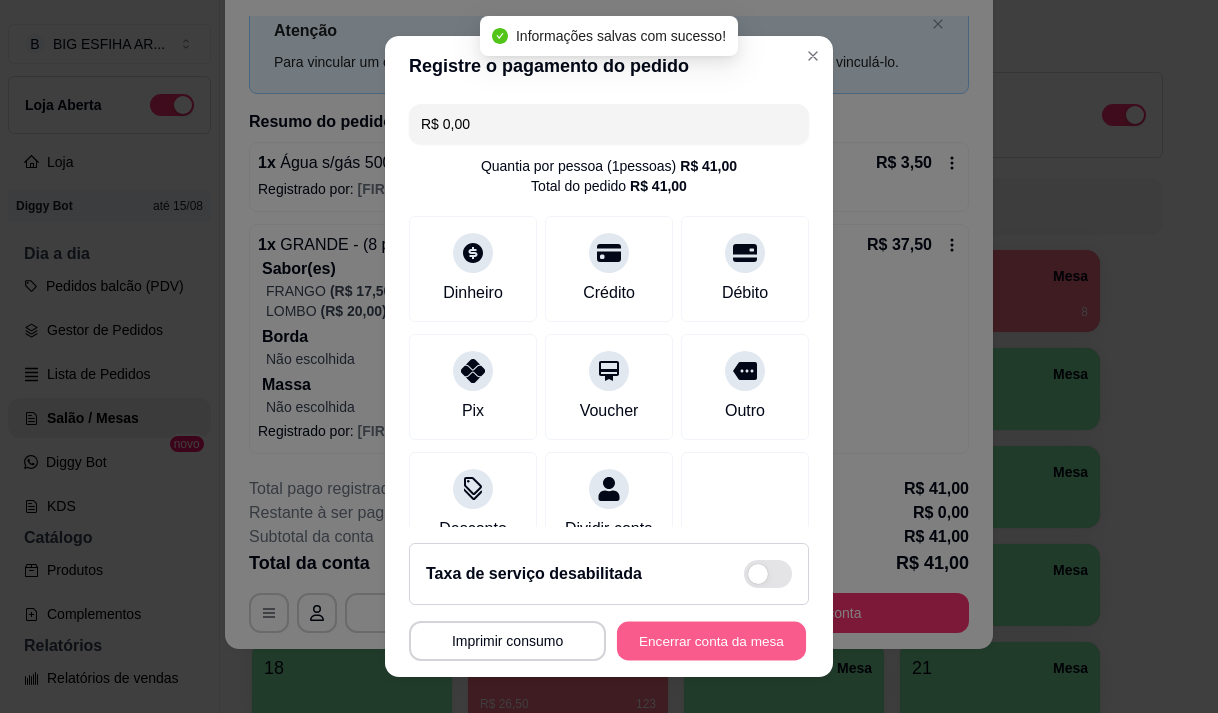 click on "Encerrar conta da mesa" at bounding box center [711, 641] 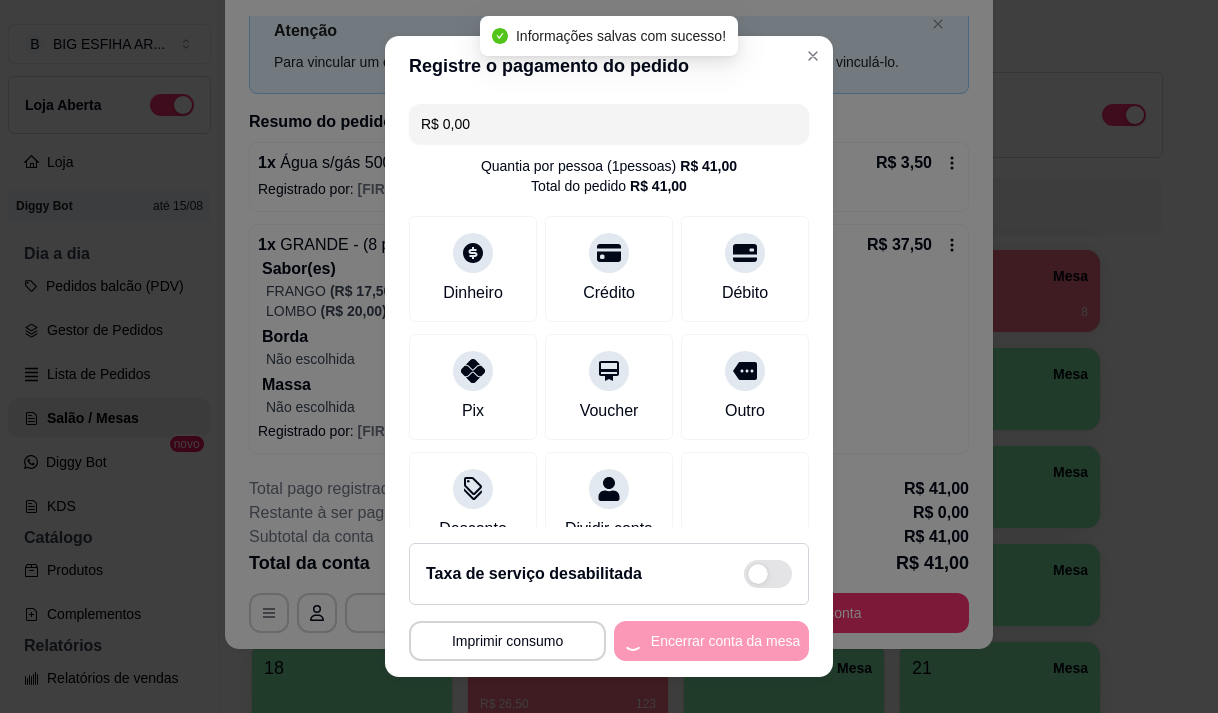 scroll, scrollTop: 0, scrollLeft: 0, axis: both 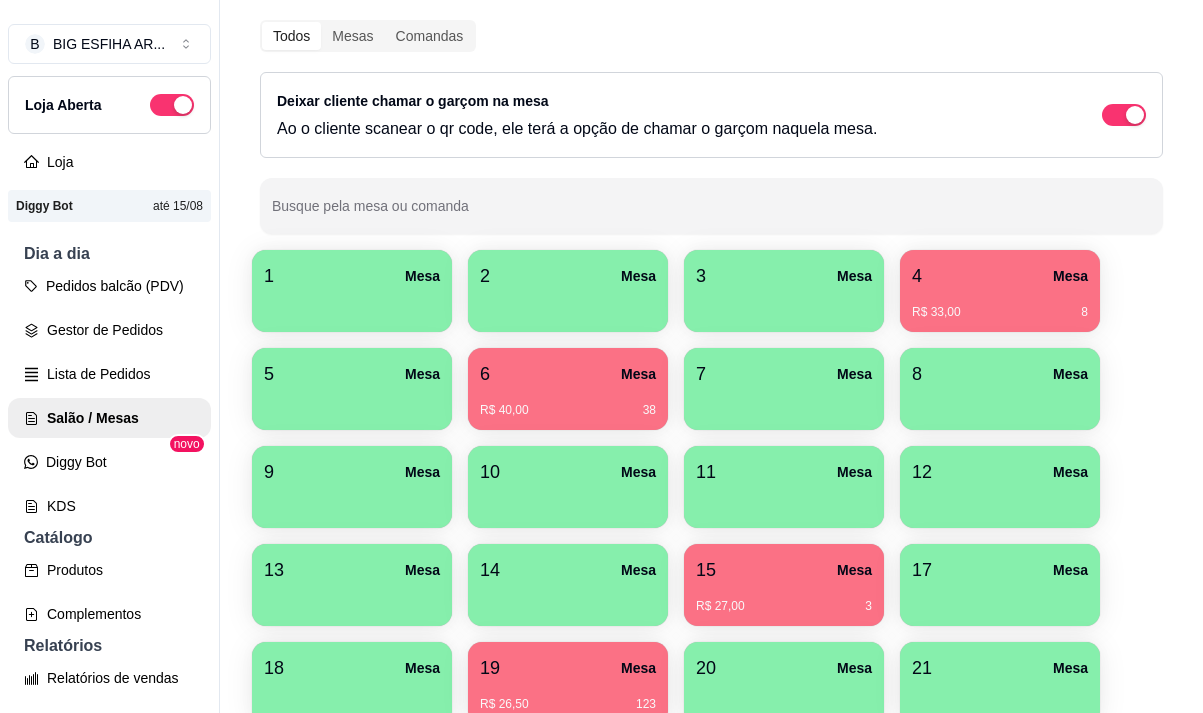 click on "R$ 40,00 38" at bounding box center (568, 403) 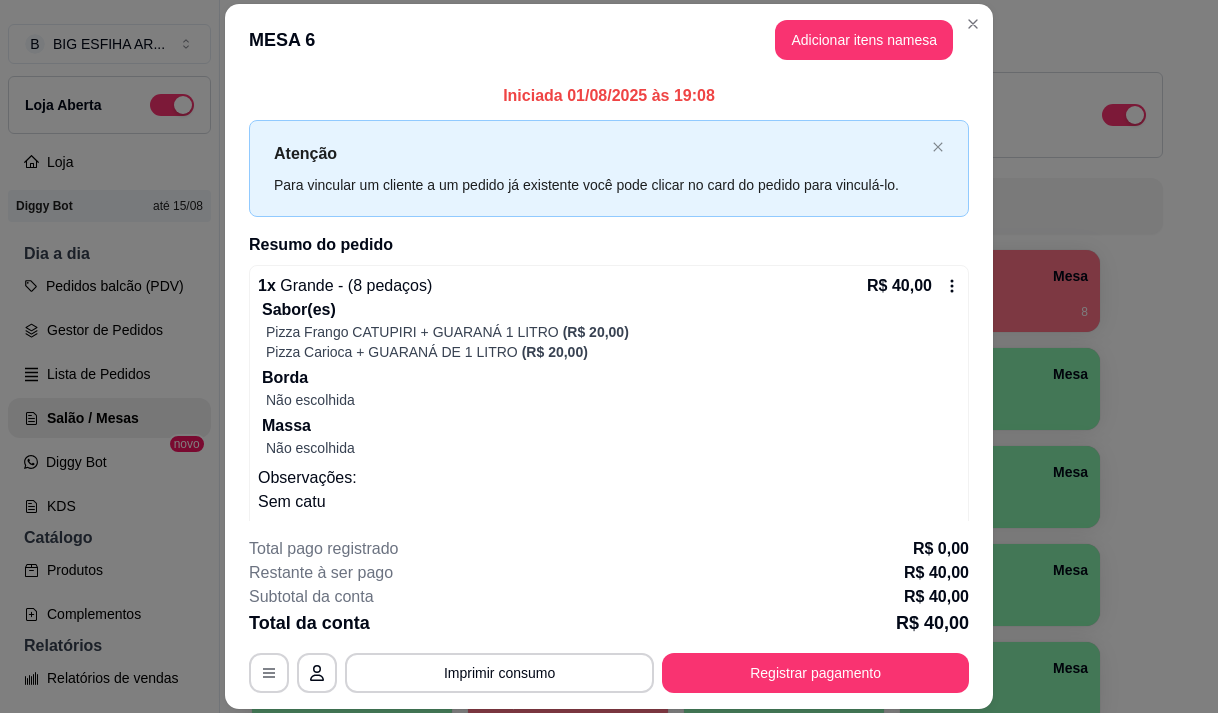 scroll, scrollTop: 37, scrollLeft: 0, axis: vertical 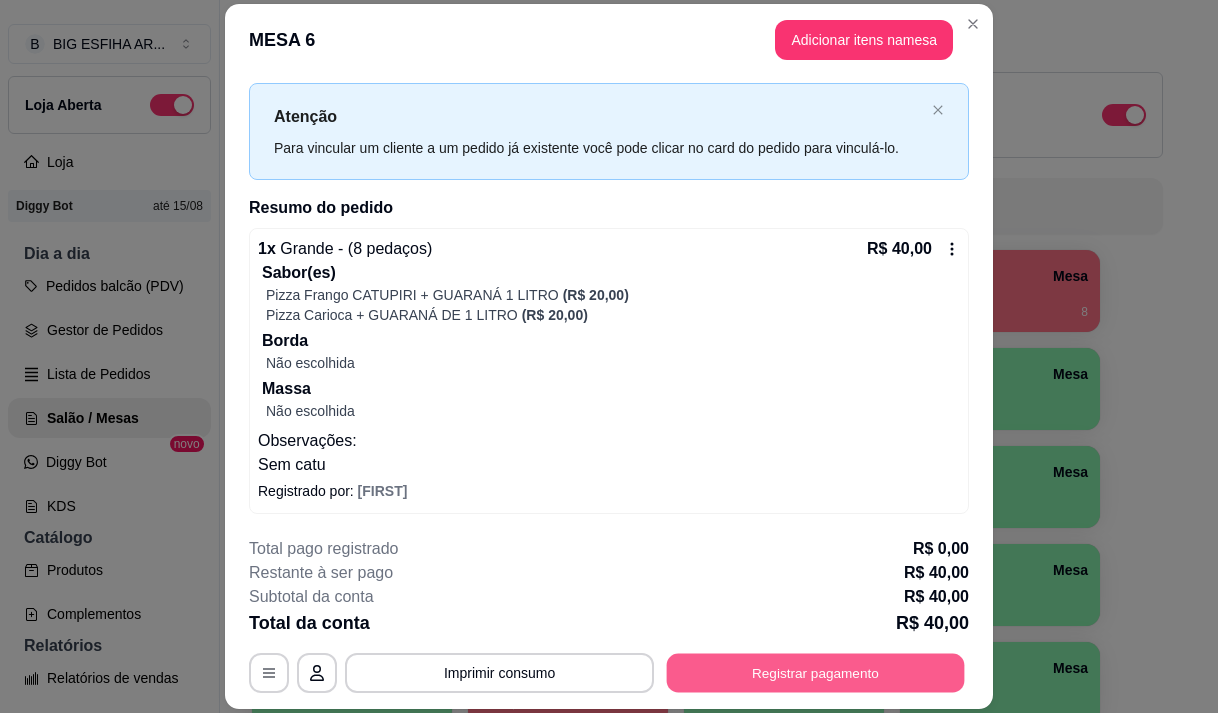 click on "Registrar pagamento" at bounding box center [816, 673] 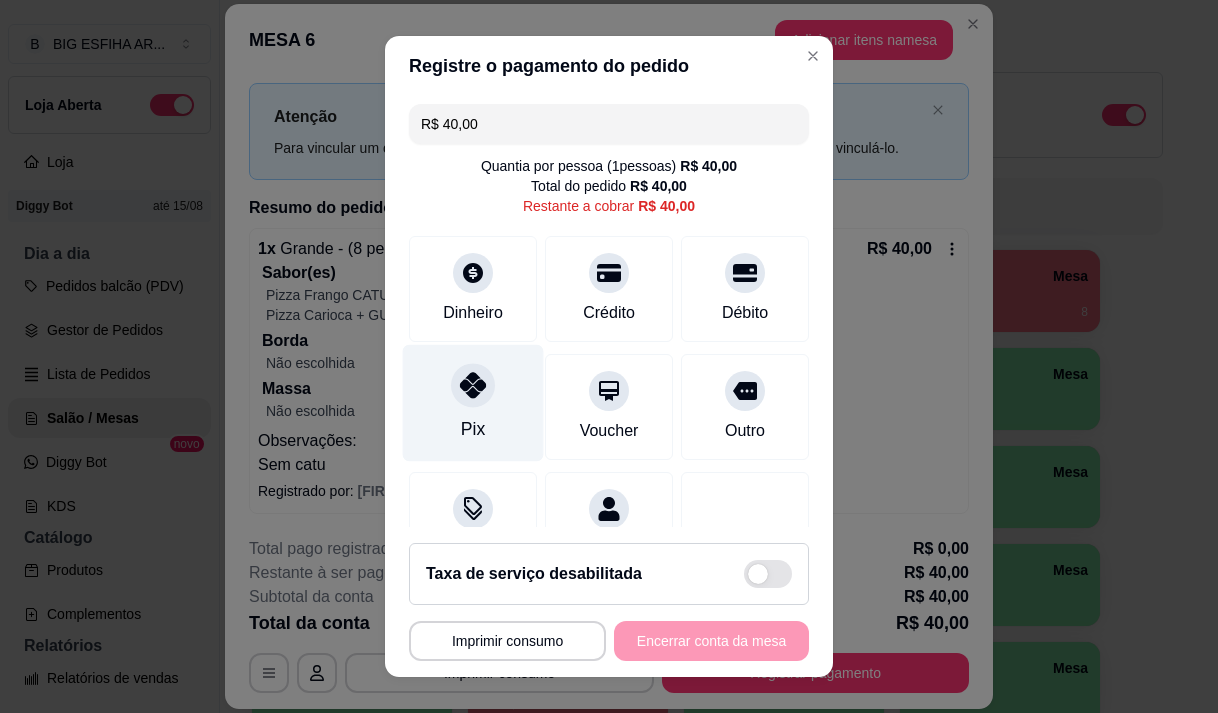 click on "Pix" at bounding box center (473, 429) 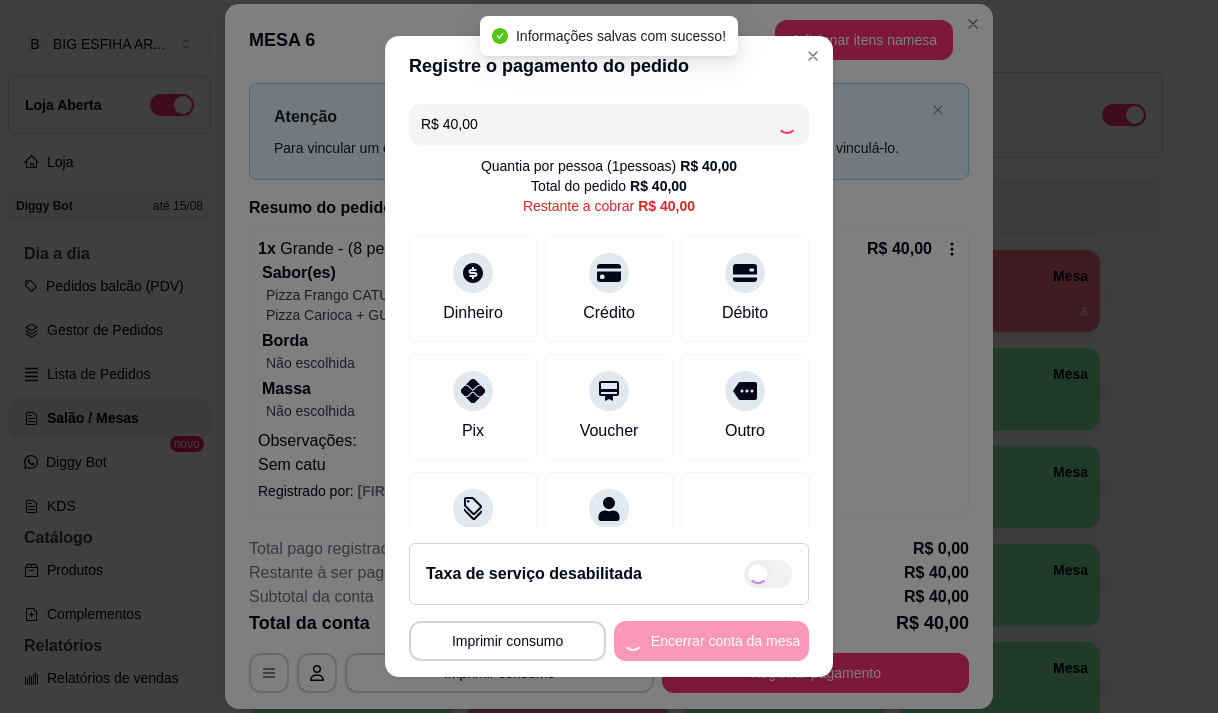type on "R$ 0,00" 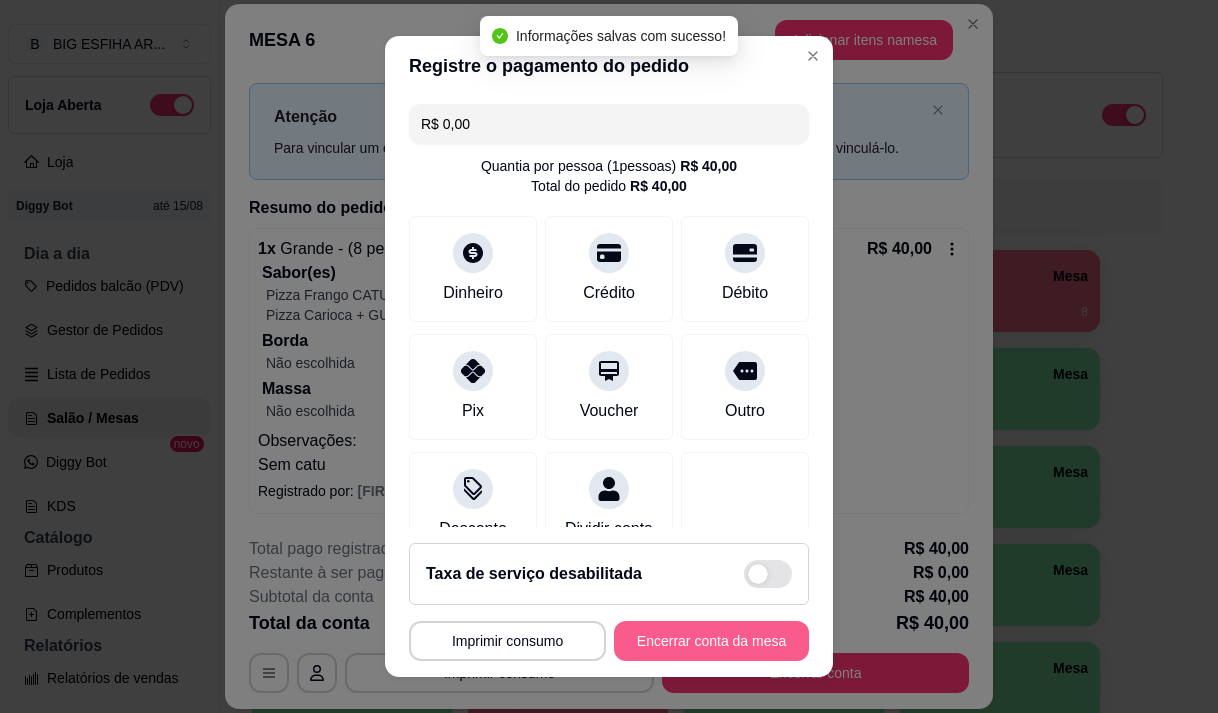 click on "Encerrar conta da mesa" at bounding box center [711, 641] 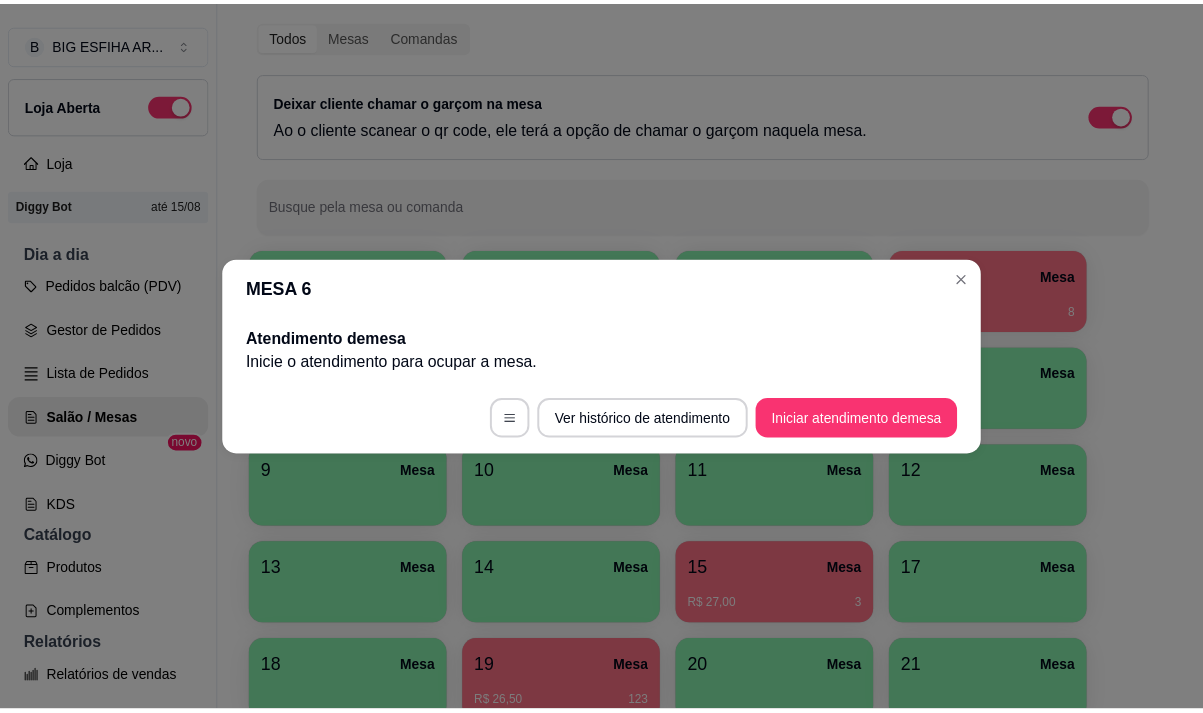 scroll, scrollTop: 0, scrollLeft: 0, axis: both 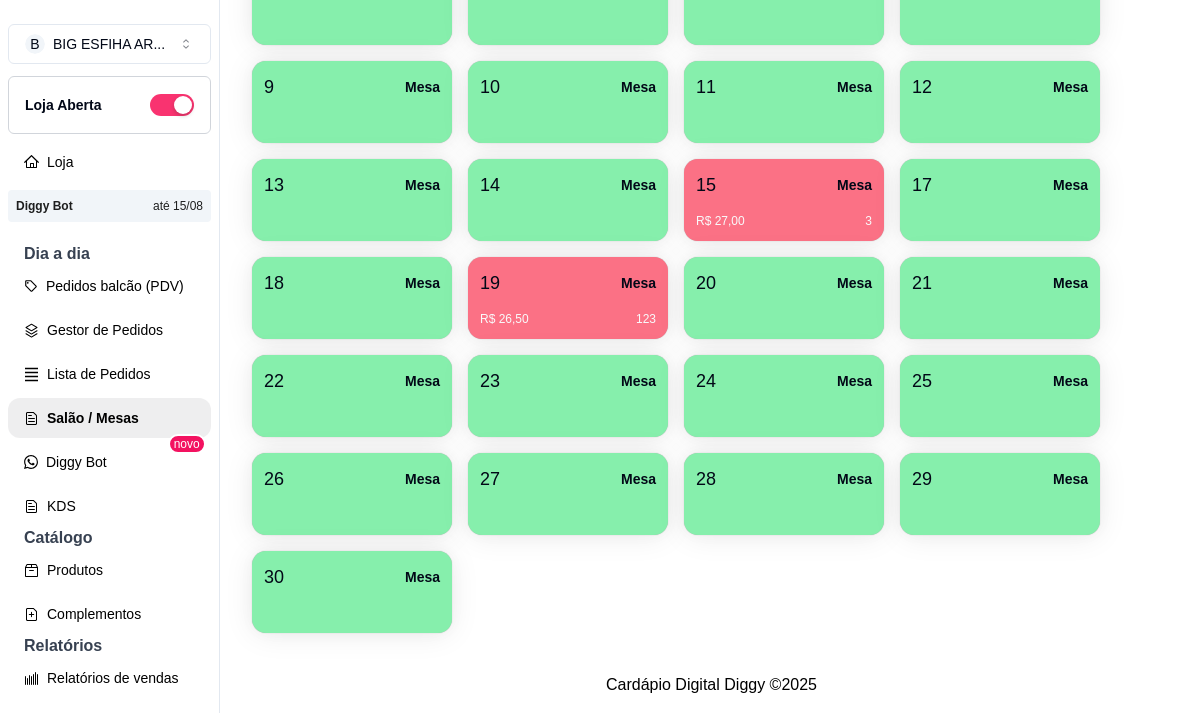 click on "Todos Mesas Comandas Deixar cliente chamar o garçom na mesa Ao o cliente scanear o qr code, ele terá a opção de chamar o garçom naquela mesa. Busque pela mesa ou comanda 1 Mesa 2 Mesa 3 Mesa 4 Mesa R$ 33,00 8 5 Mesa 6 Mesa 7 Mesa 8 Mesa 9 Mesa 10 Mesa 11 Mesa 12 Mesa 13 Mesa 14 Mesa 15 Mesa R$ 27,00 3 17 Mesa 18 Mesa 19 Mesa R$ 26,50 123 20 Mesa 21 Mesa 22 Mesa 23 Mesa 24 Mesa 25 Mesa 26 Mesa 27 Mesa 28 Mesa 29 Mesa 30 Mesa" at bounding box center [711, 136] 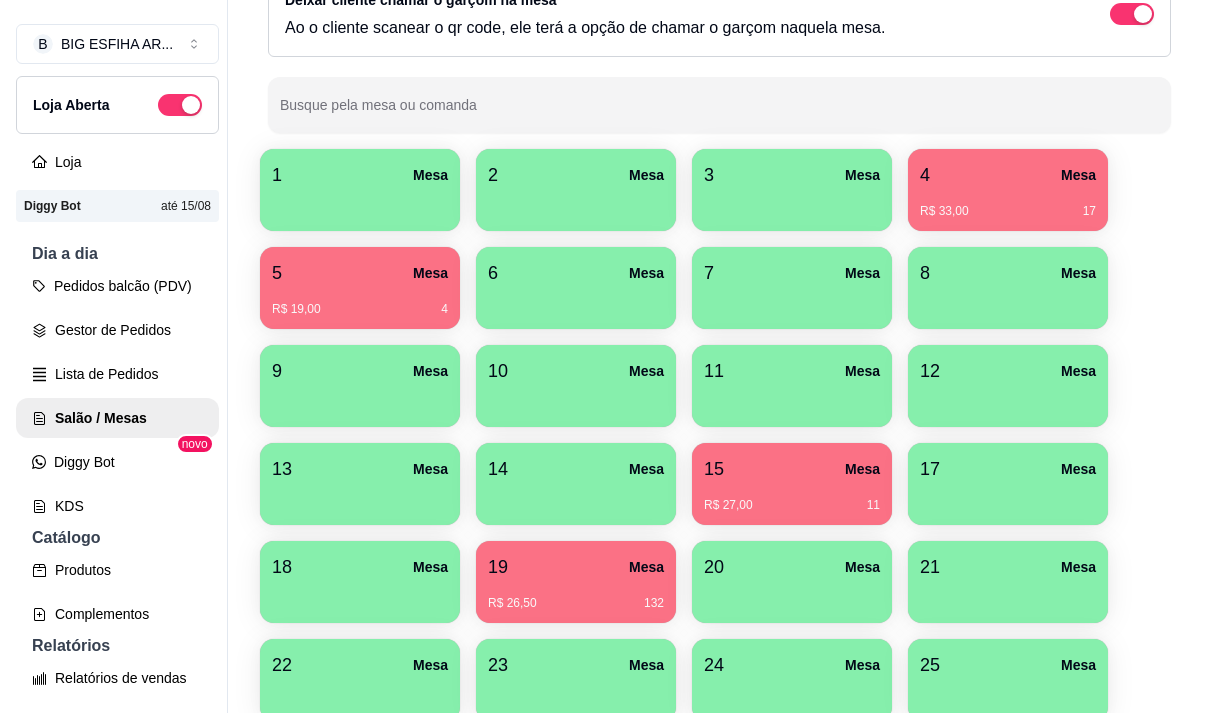 scroll, scrollTop: 208, scrollLeft: 0, axis: vertical 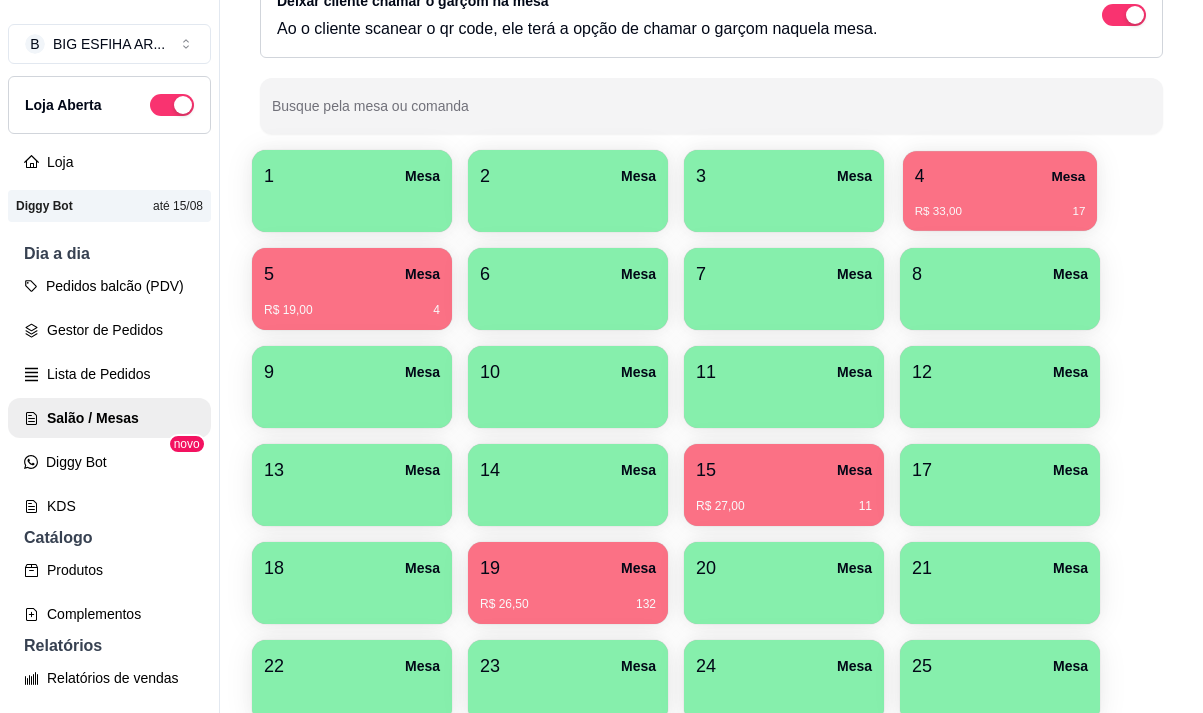 click on "R$ 33,00 17" at bounding box center [1000, 204] 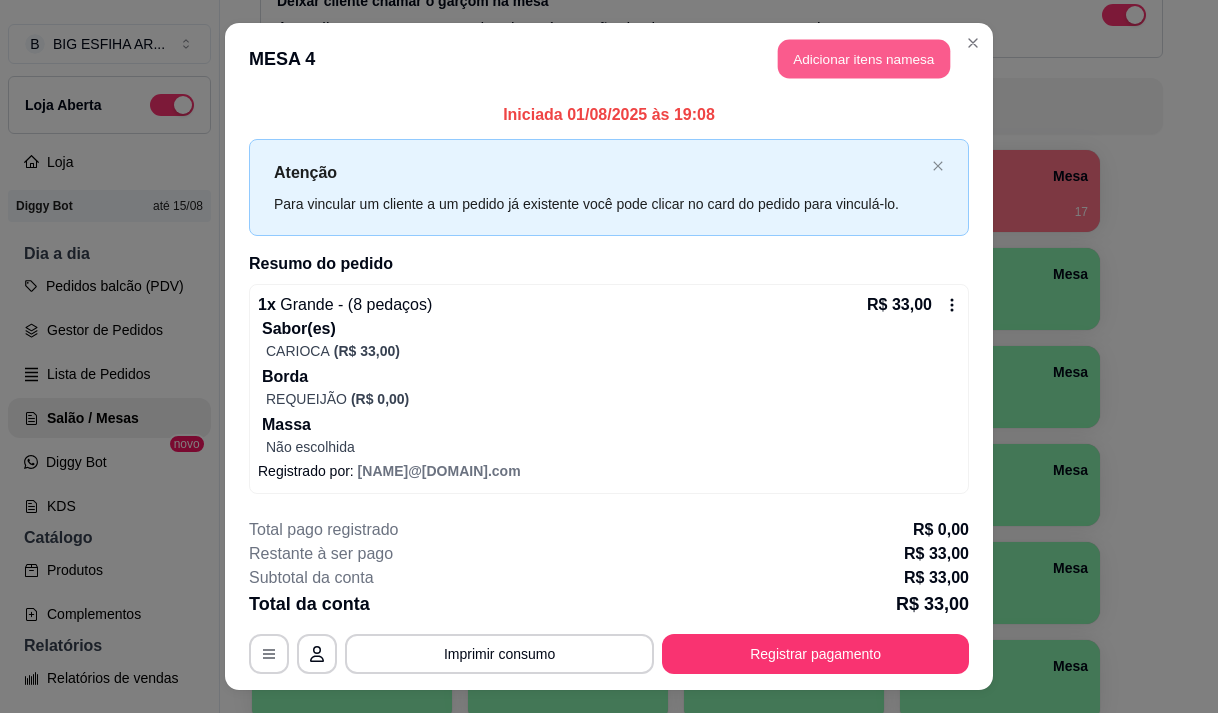 click on "Adicionar itens na  mesa" at bounding box center (864, 59) 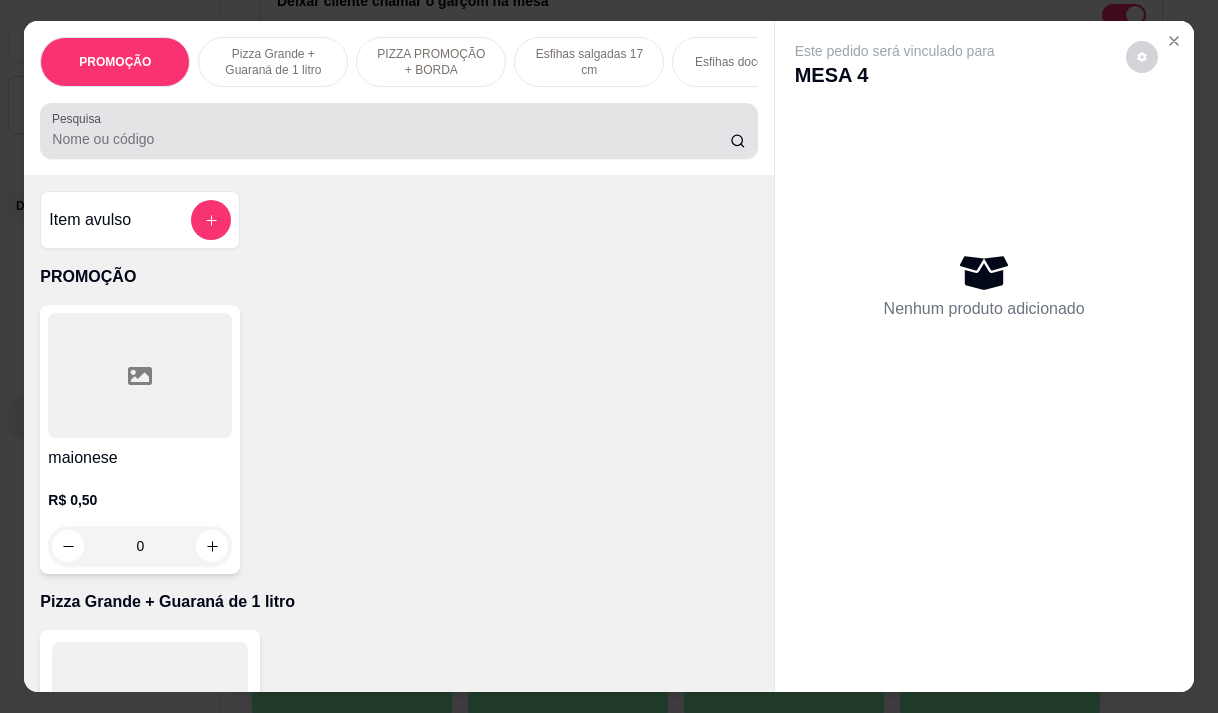 click on "Pesquisa" at bounding box center (391, 139) 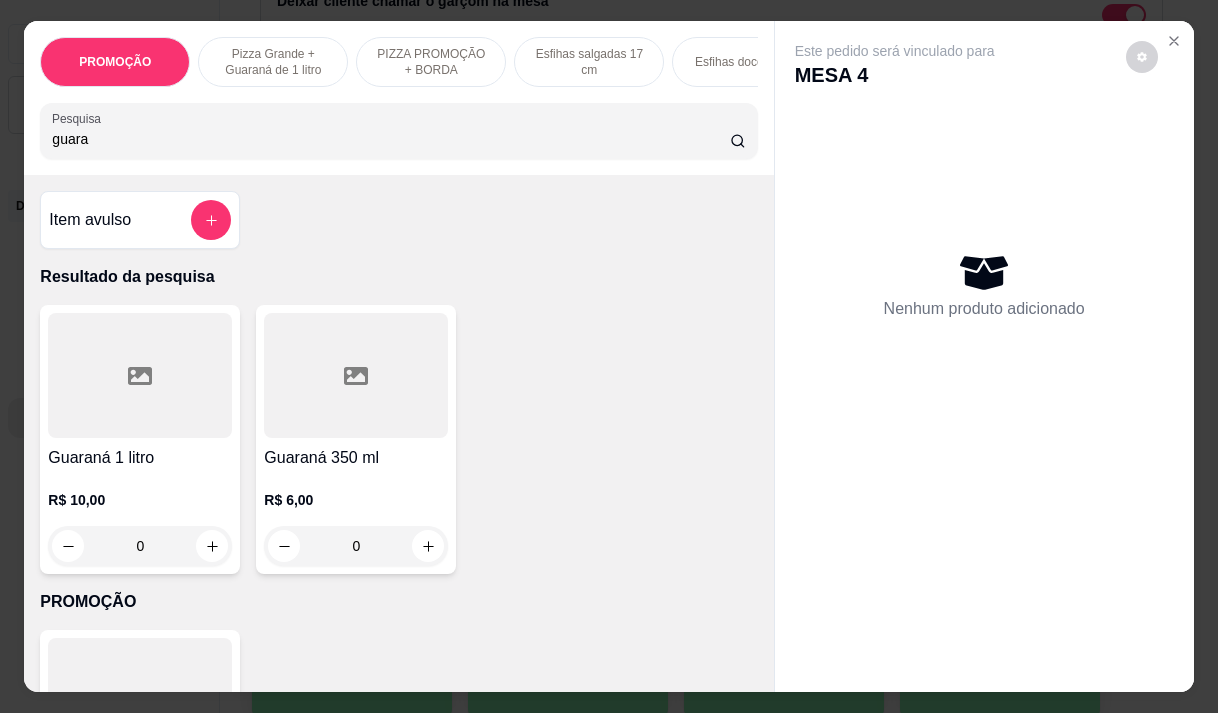 type on "guara" 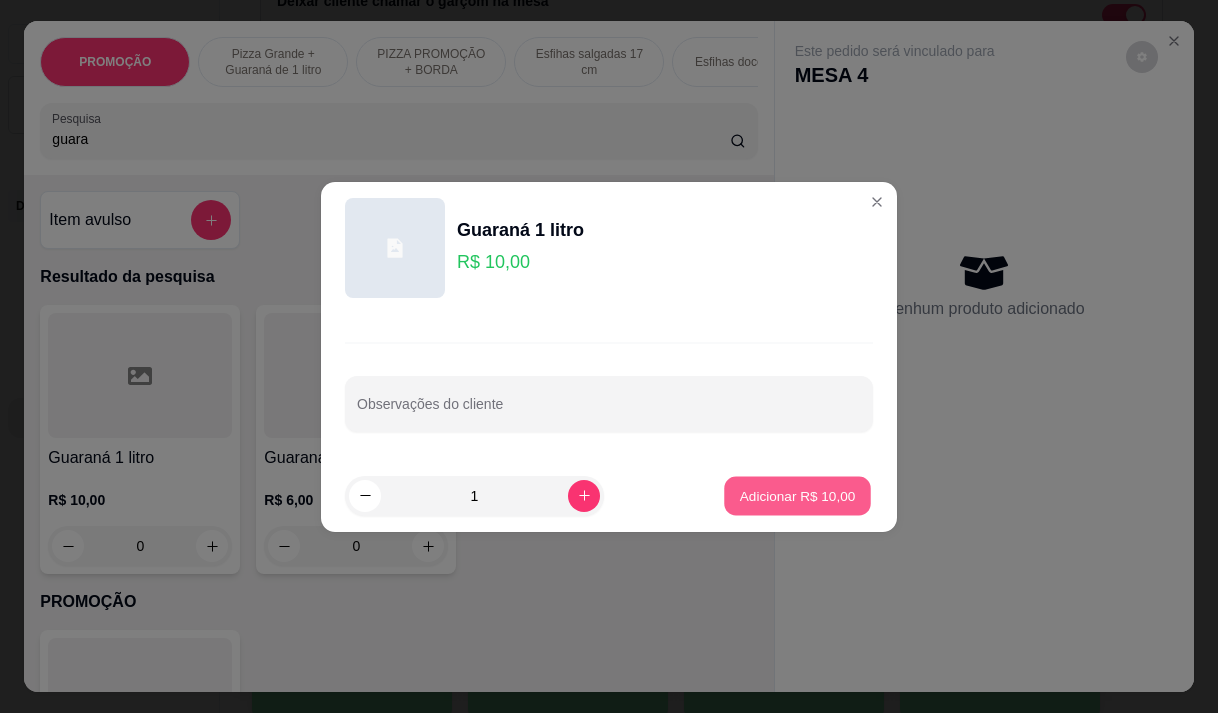 click on "Adicionar   R$ 10,00" at bounding box center (798, 495) 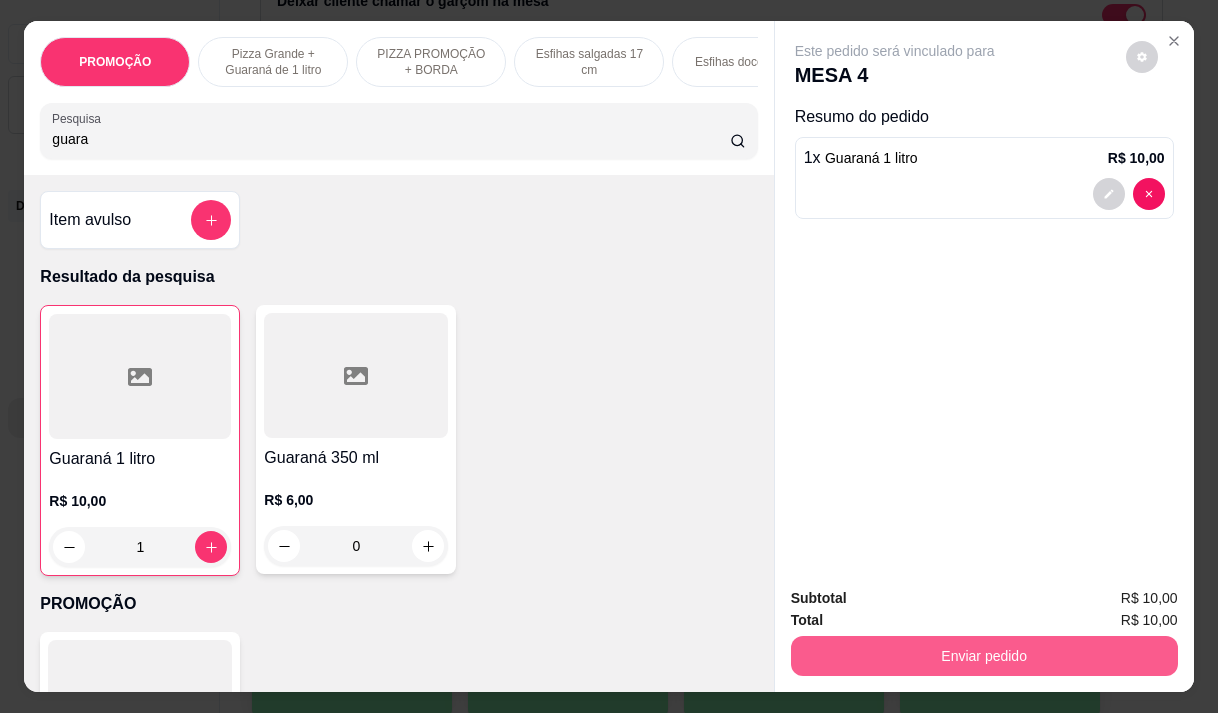 click on "Enviar pedido" at bounding box center (984, 656) 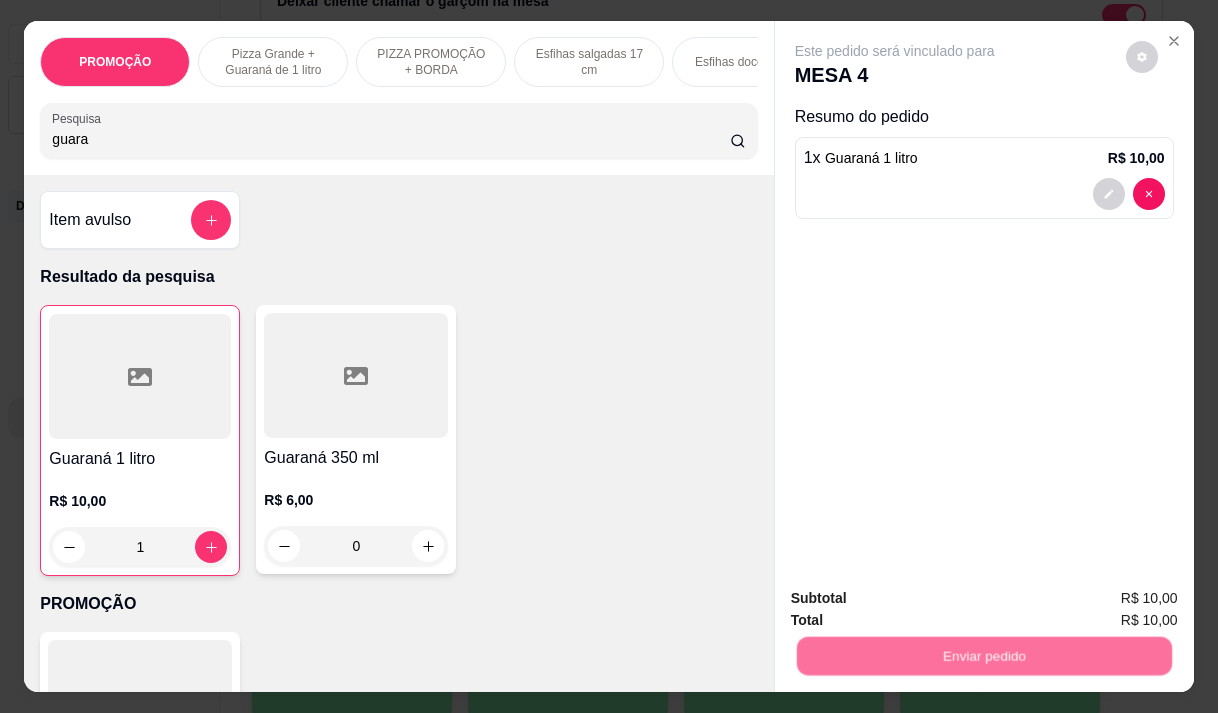 click on "Não registrar e enviar pedido" at bounding box center (918, 598) 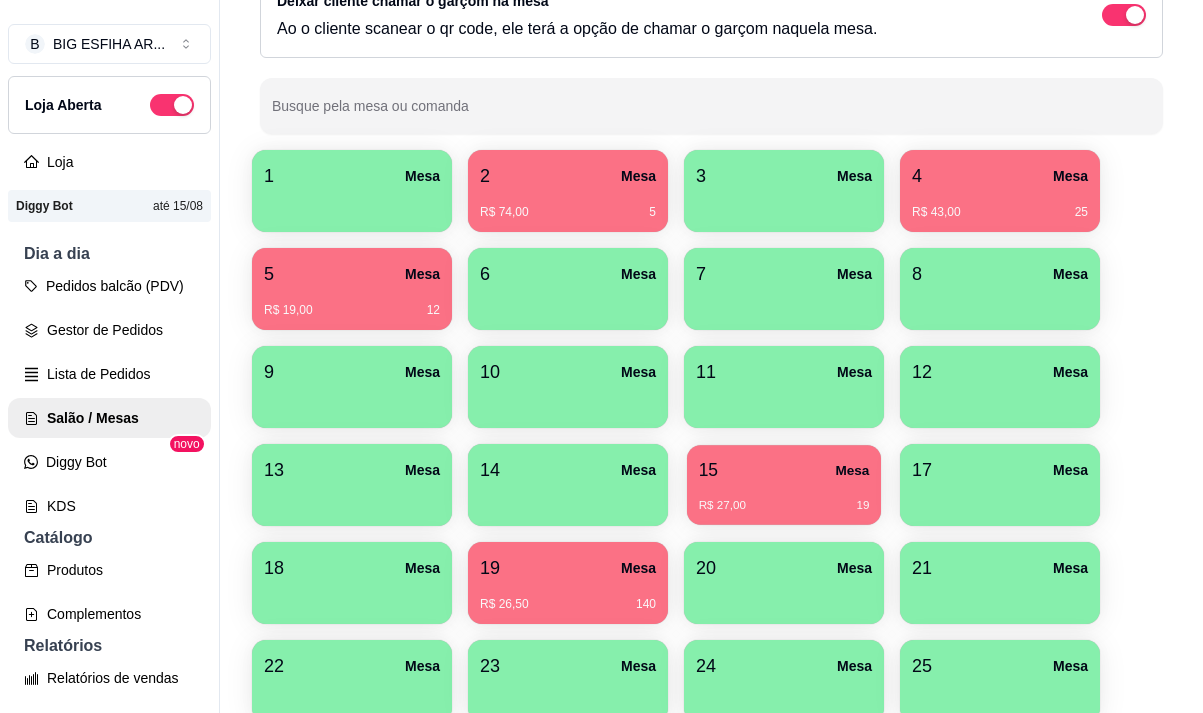 click on "R$ 27,00 19" at bounding box center [784, 498] 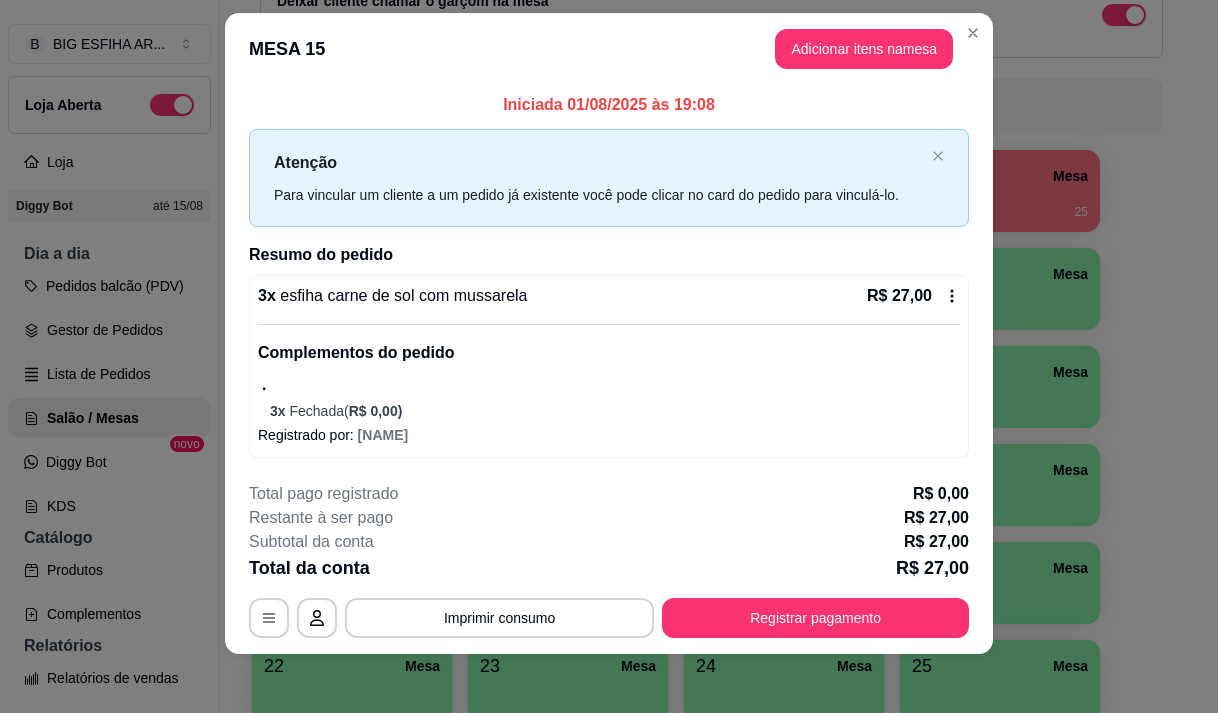 scroll, scrollTop: 28, scrollLeft: 0, axis: vertical 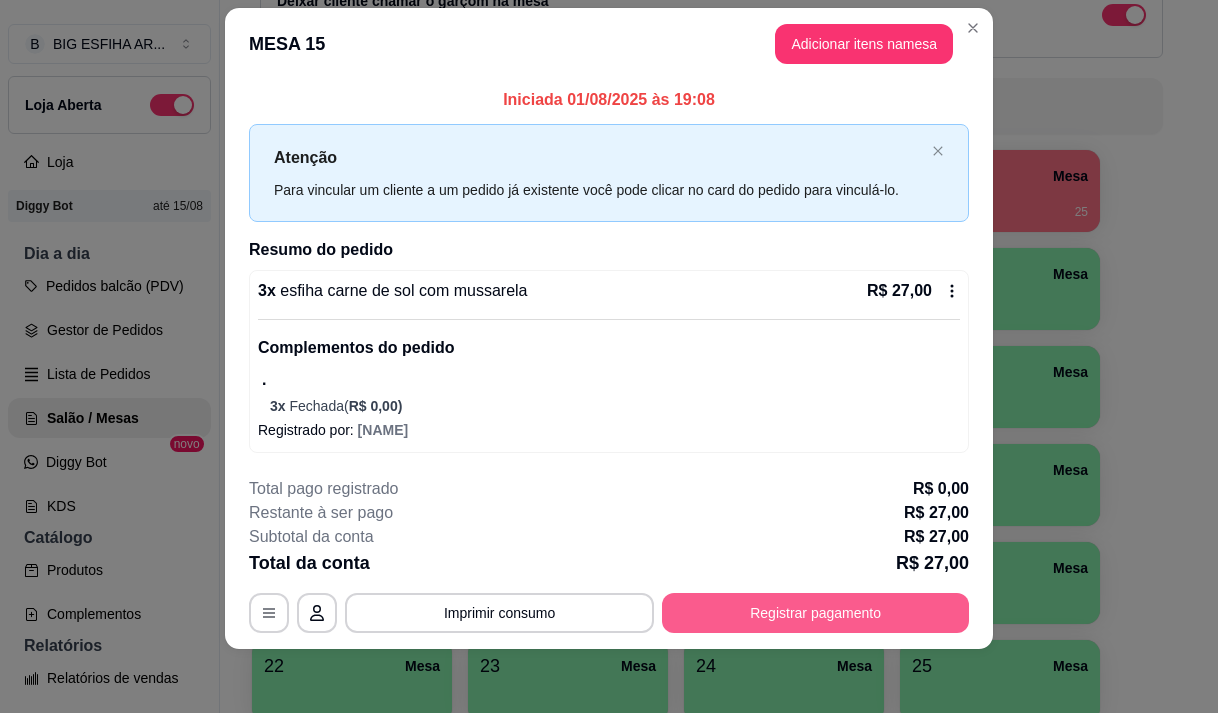 click on "Registrar pagamento" at bounding box center [815, 613] 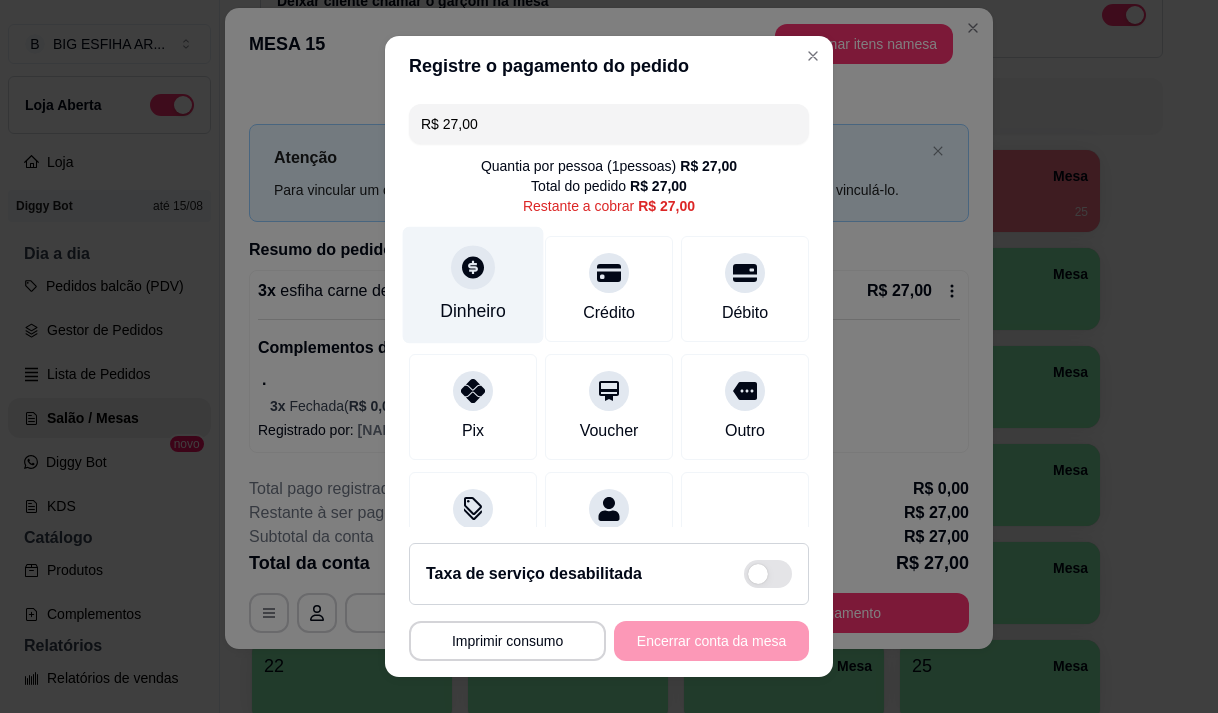 click on "Dinheiro" at bounding box center [473, 284] 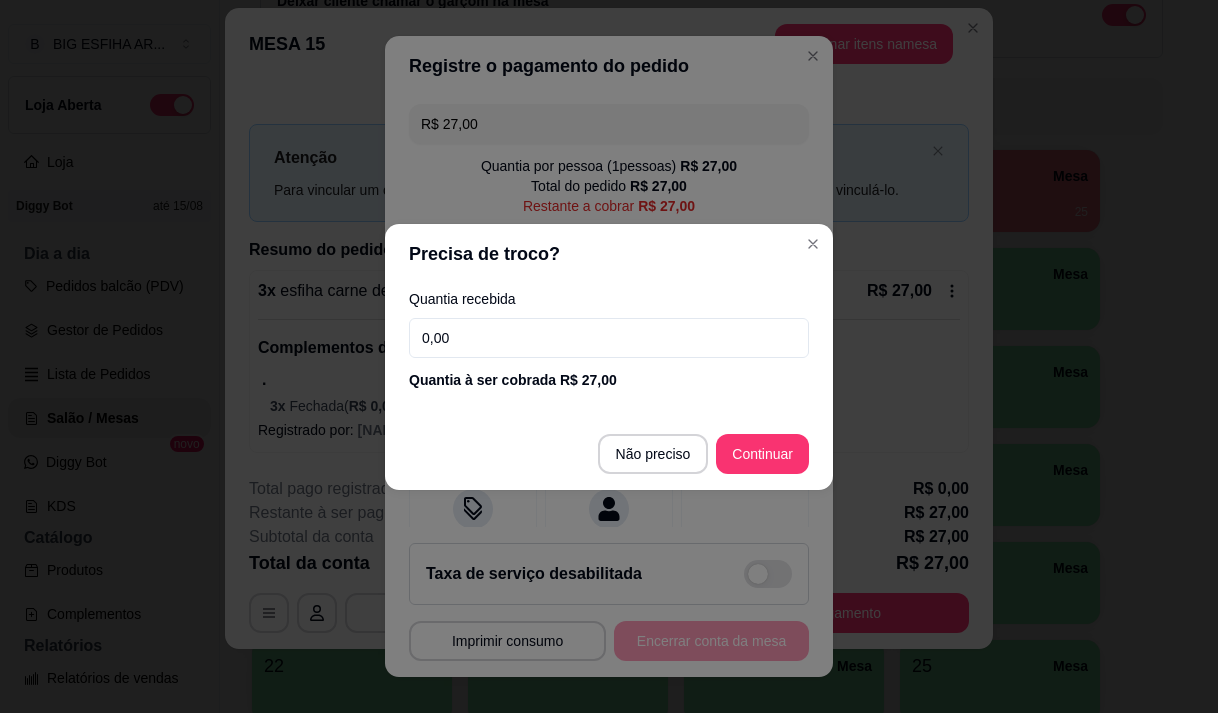 click on "0,00" at bounding box center (609, 338) 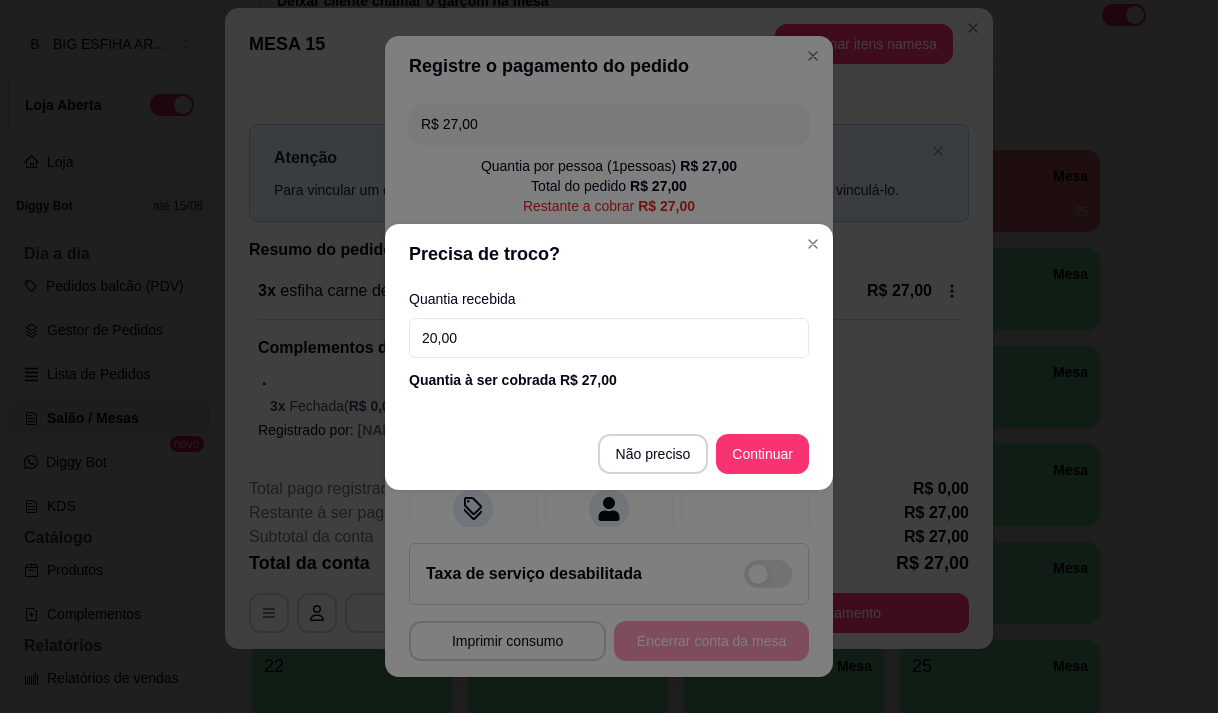 type on "200,00" 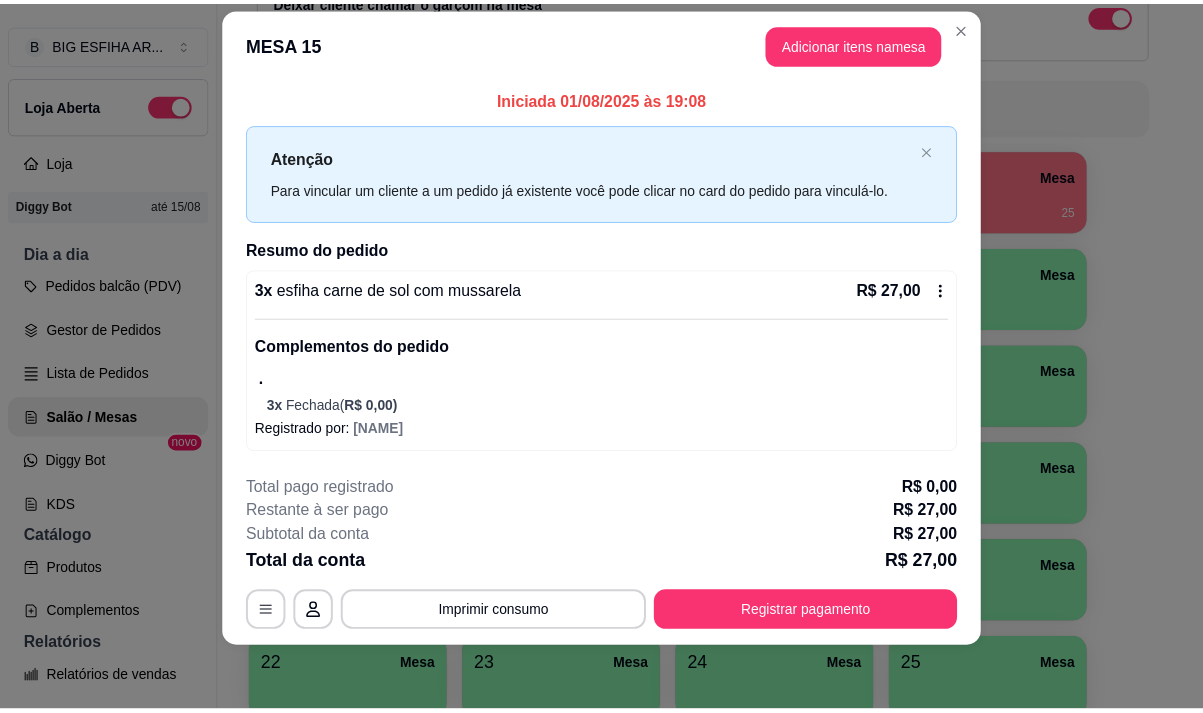 scroll, scrollTop: 0, scrollLeft: 0, axis: both 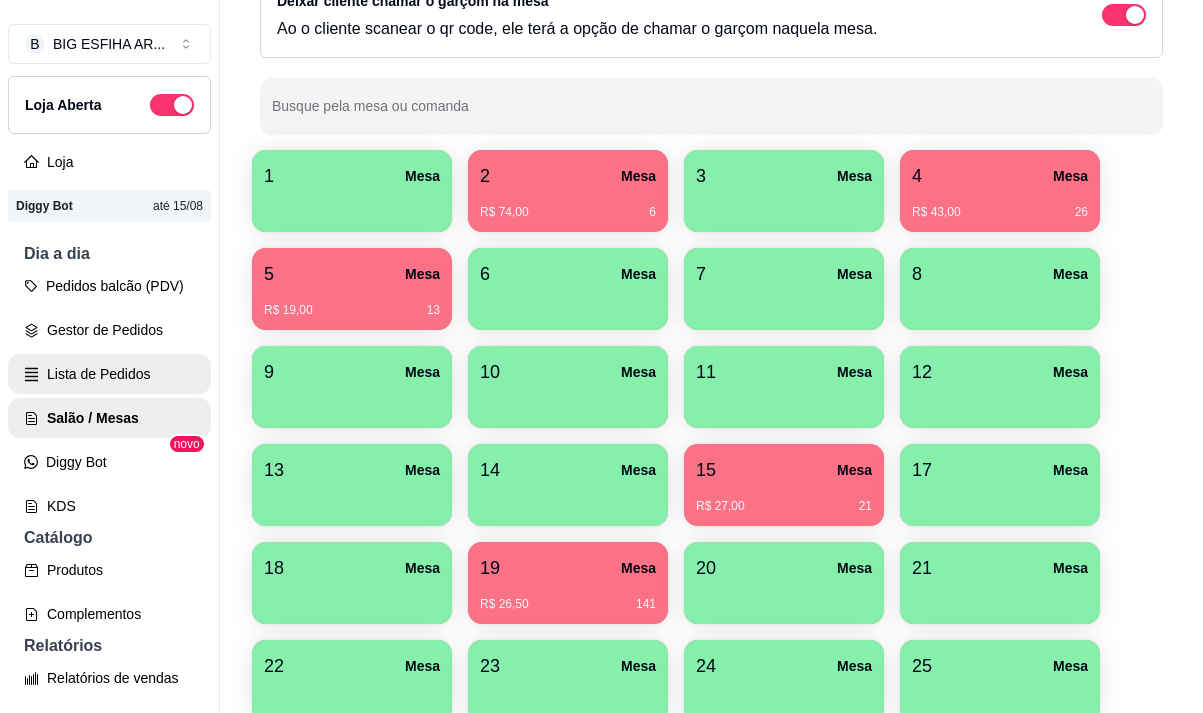 click on "Lista de Pedidos" at bounding box center [109, 374] 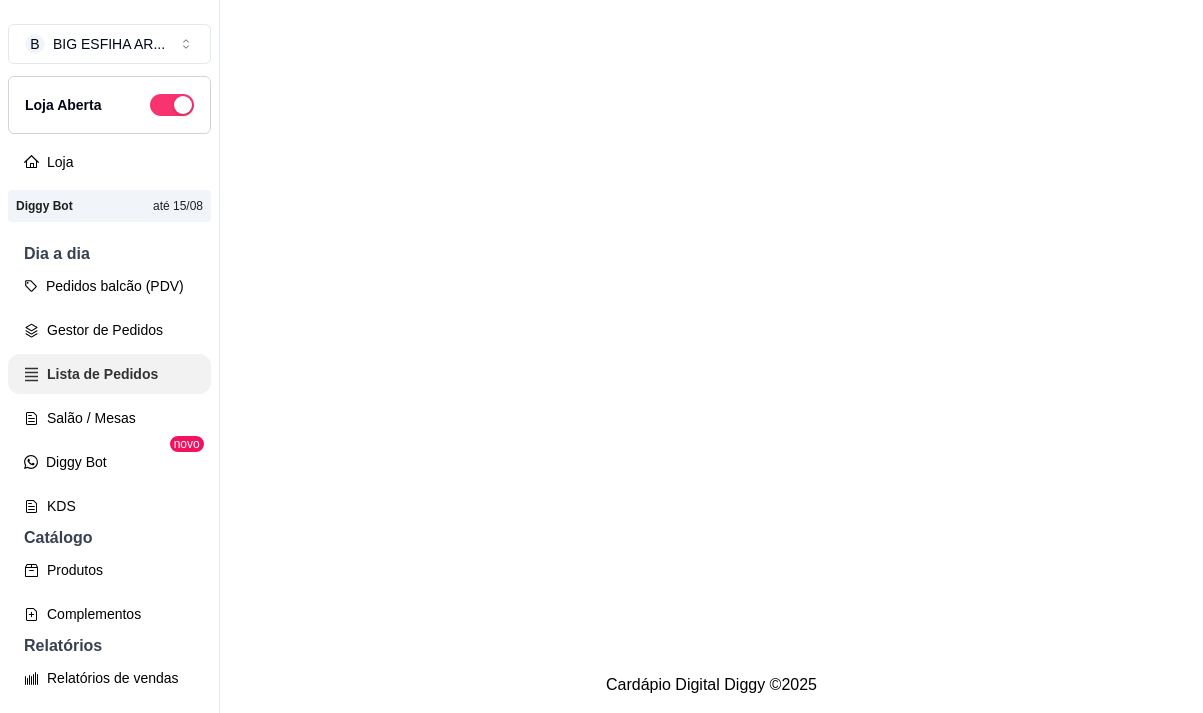 scroll, scrollTop: 0, scrollLeft: 0, axis: both 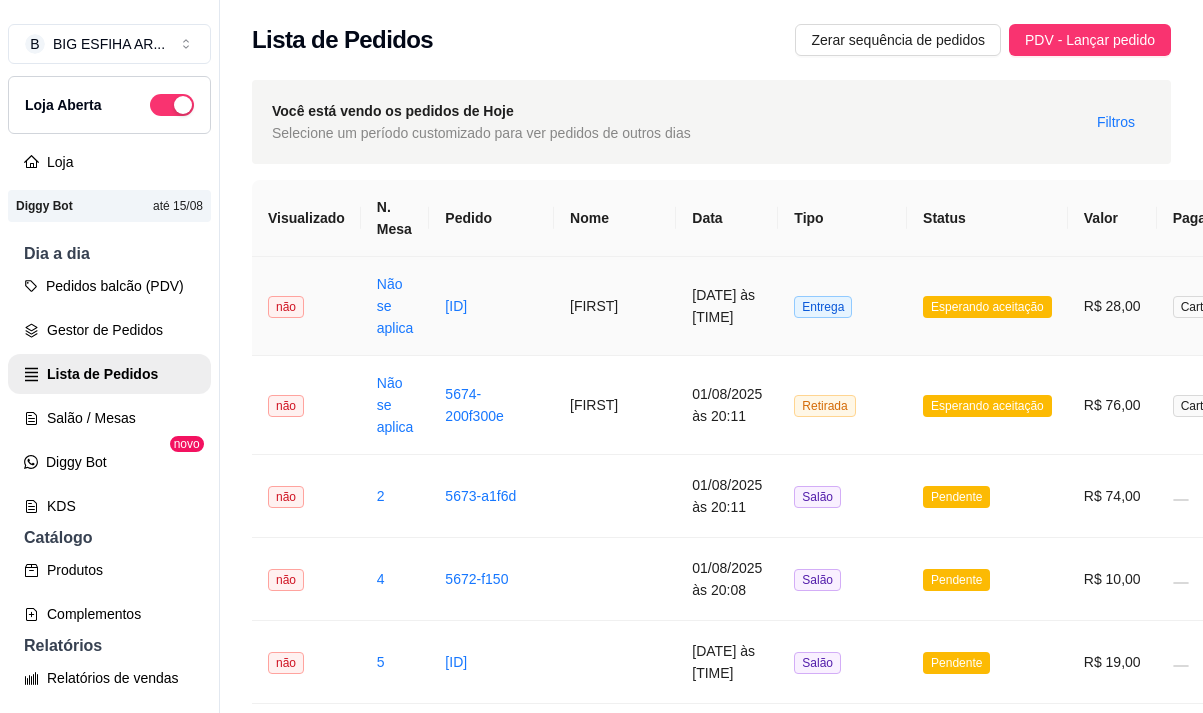 click on "[ID]" at bounding box center (491, 306) 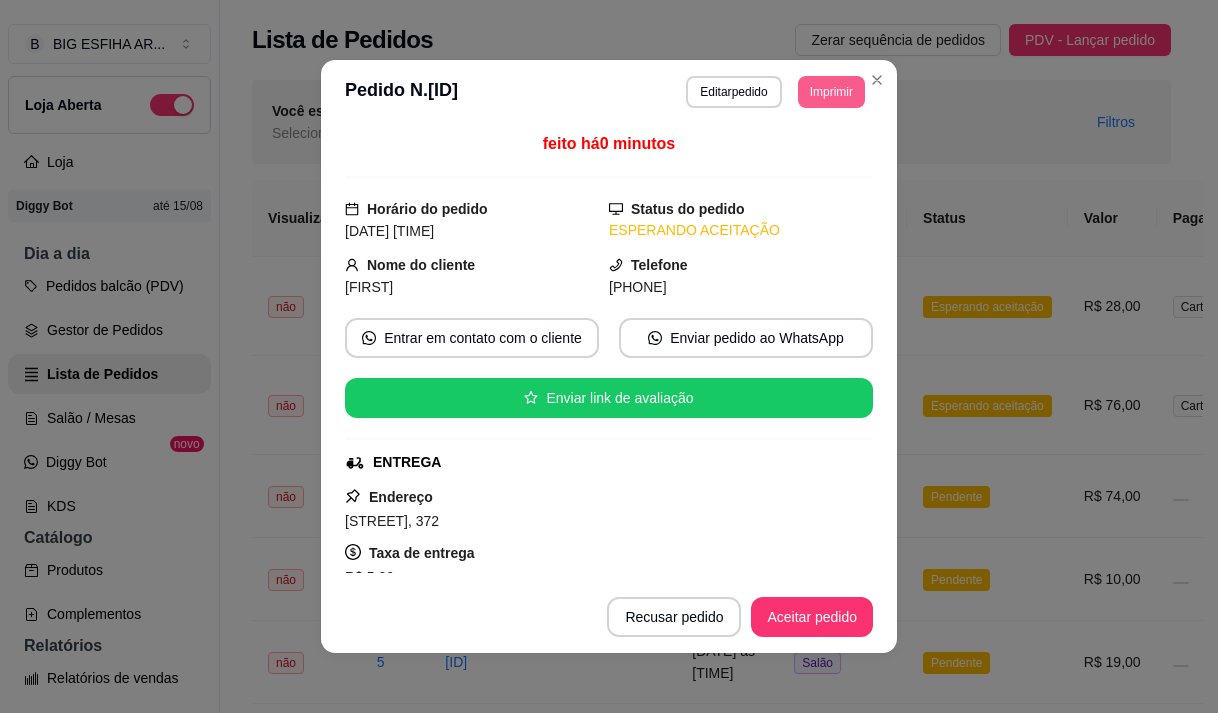 click on "Imprimir" at bounding box center (831, 92) 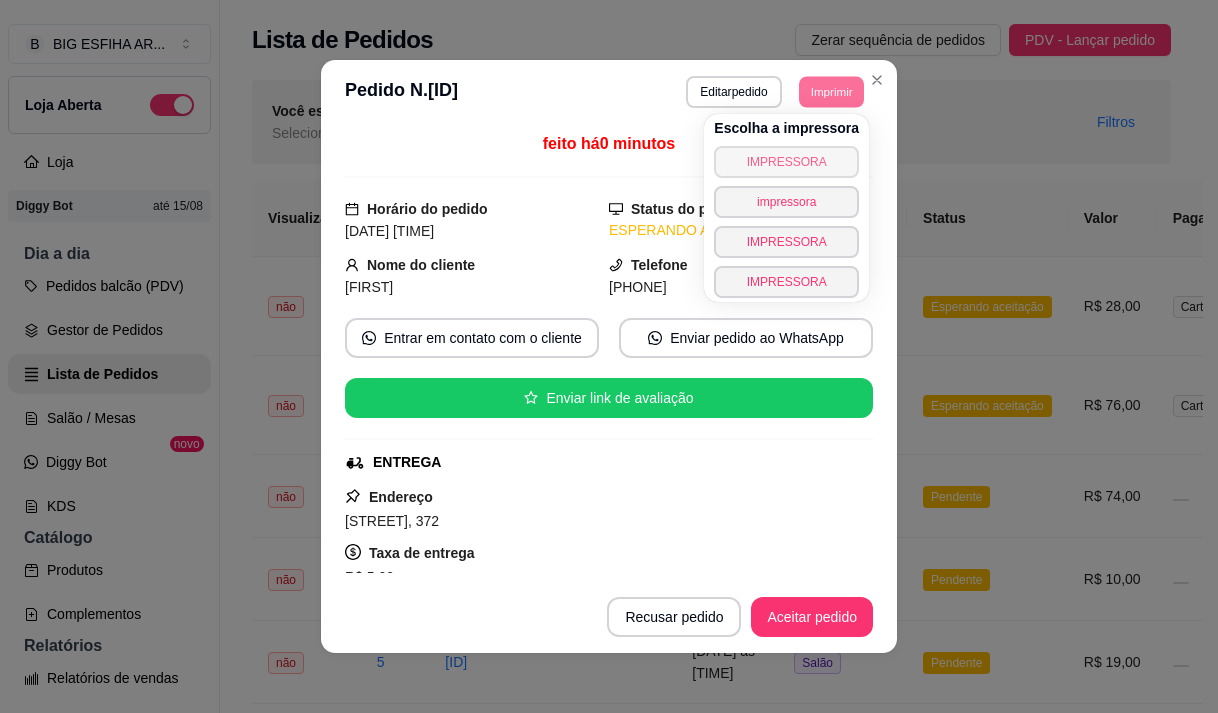 click on "IMPRESSORA" at bounding box center [786, 162] 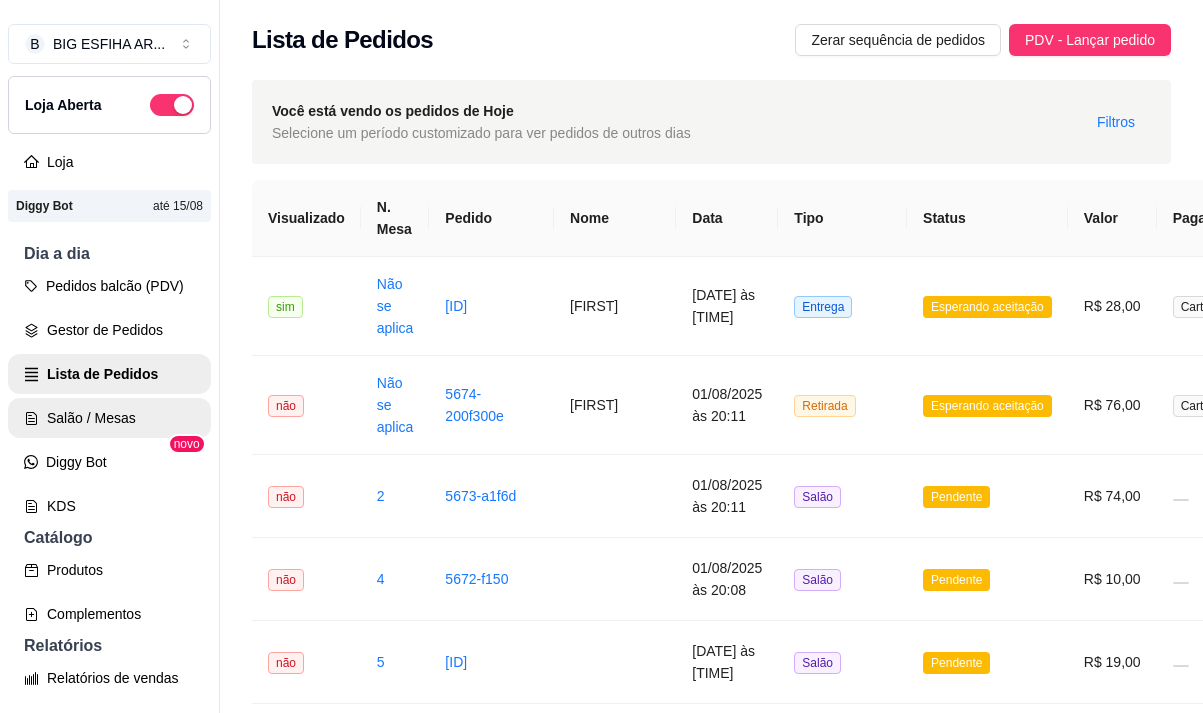 click on "Salão / Mesas" at bounding box center [109, 418] 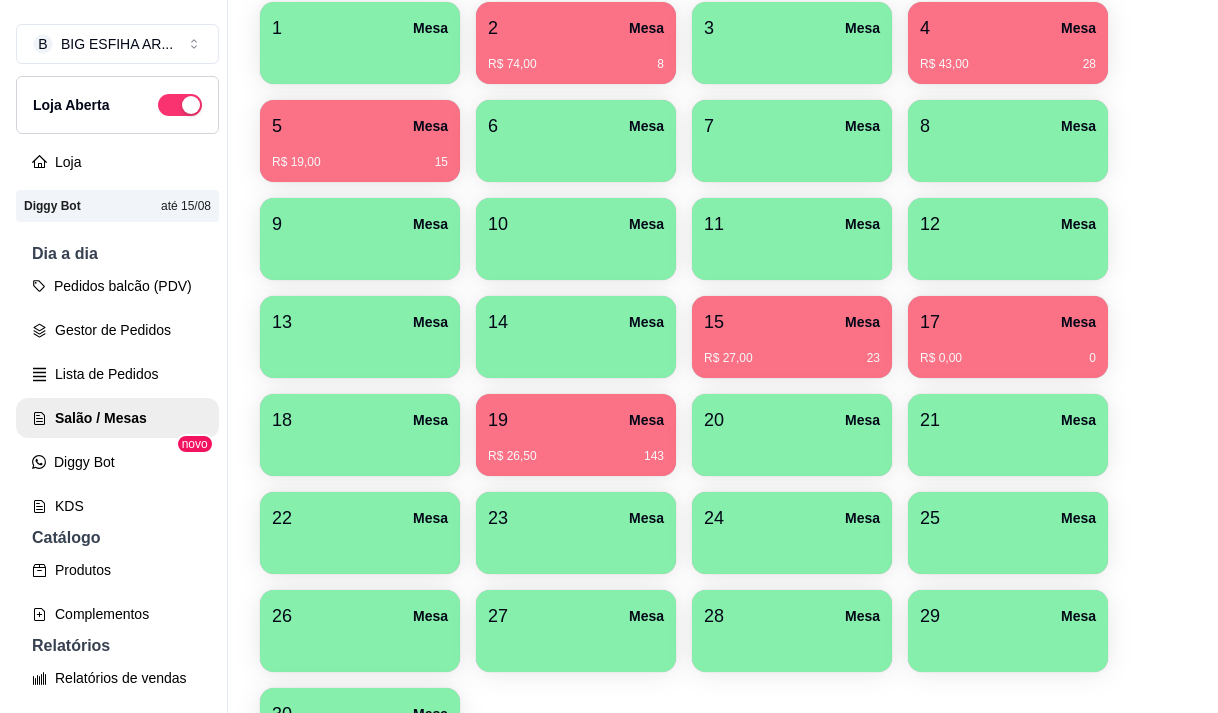 scroll, scrollTop: 200, scrollLeft: 0, axis: vertical 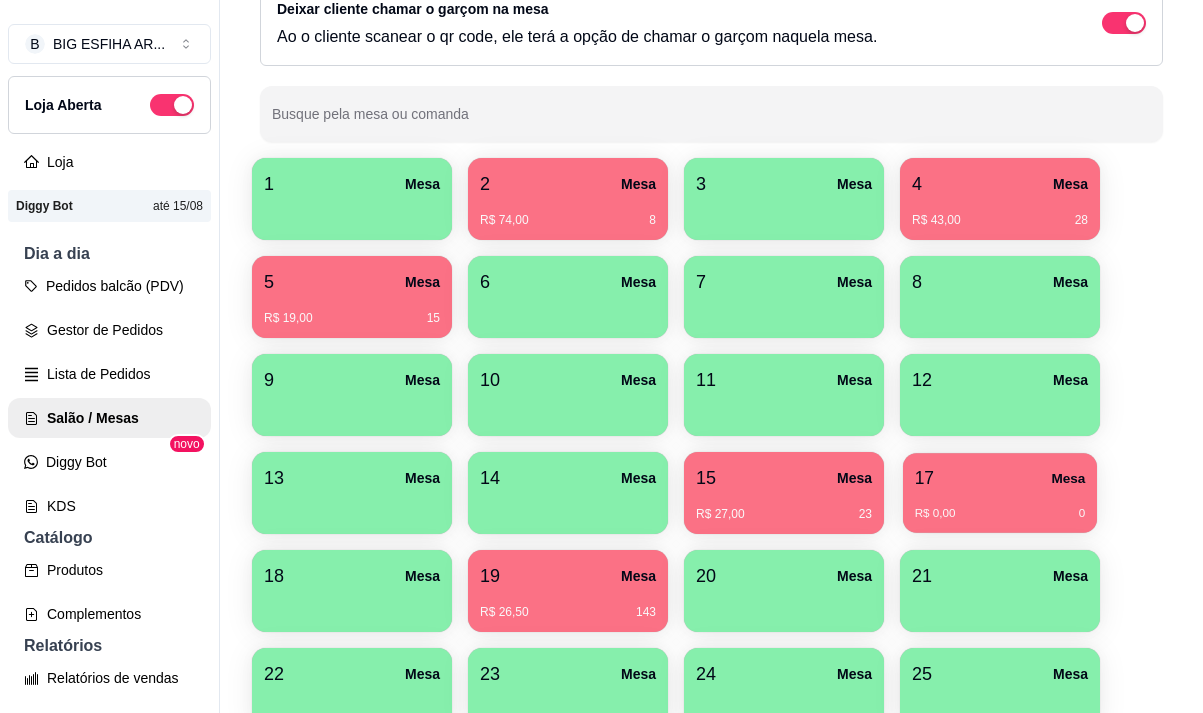 click on "17 Mesa" at bounding box center [1000, 478] 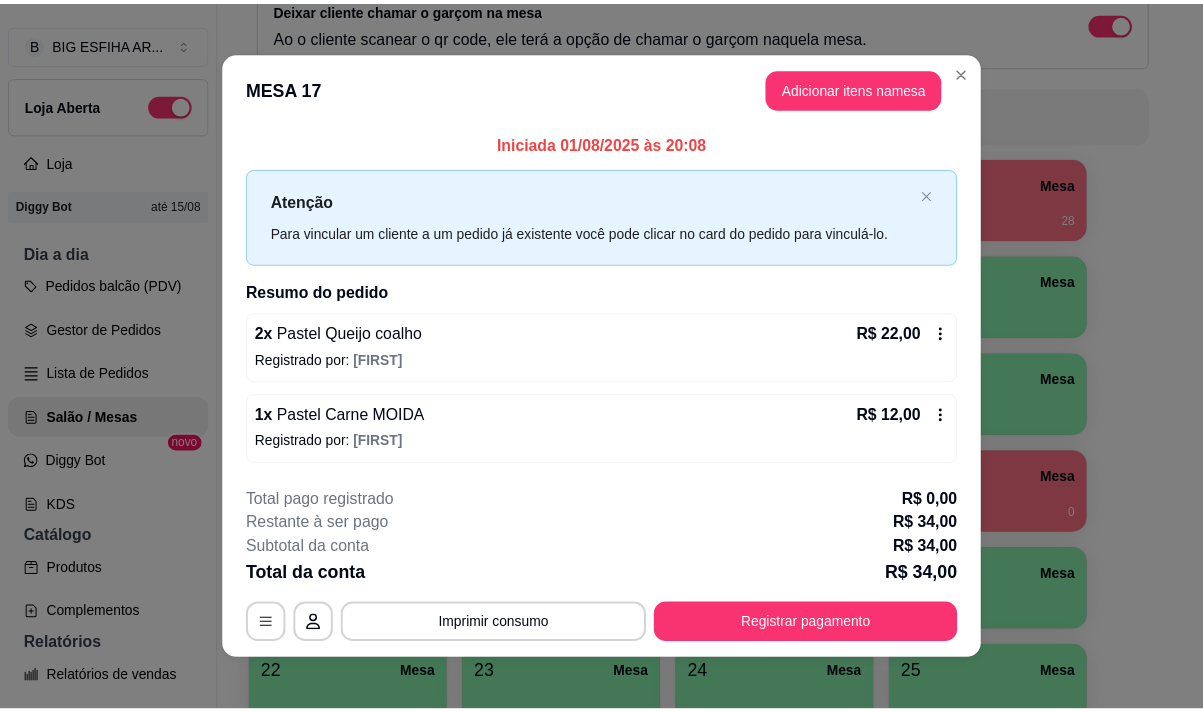 scroll, scrollTop: 12, scrollLeft: 0, axis: vertical 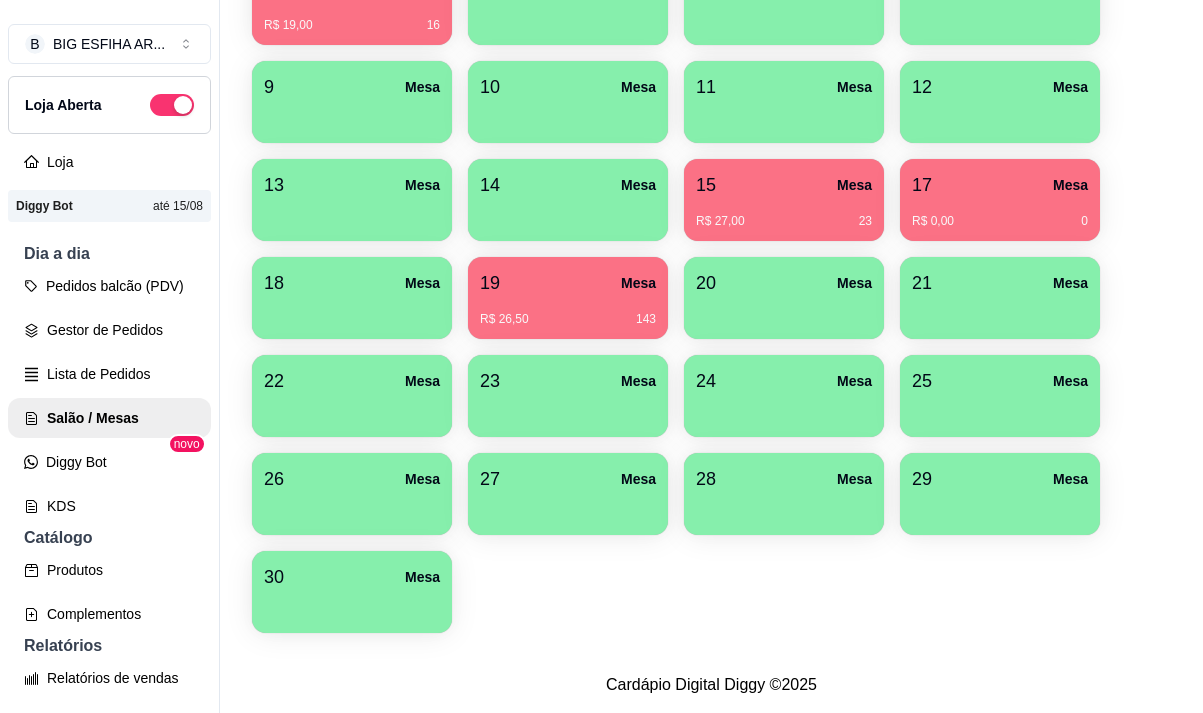 click on "19 Mesa" at bounding box center [568, 283] 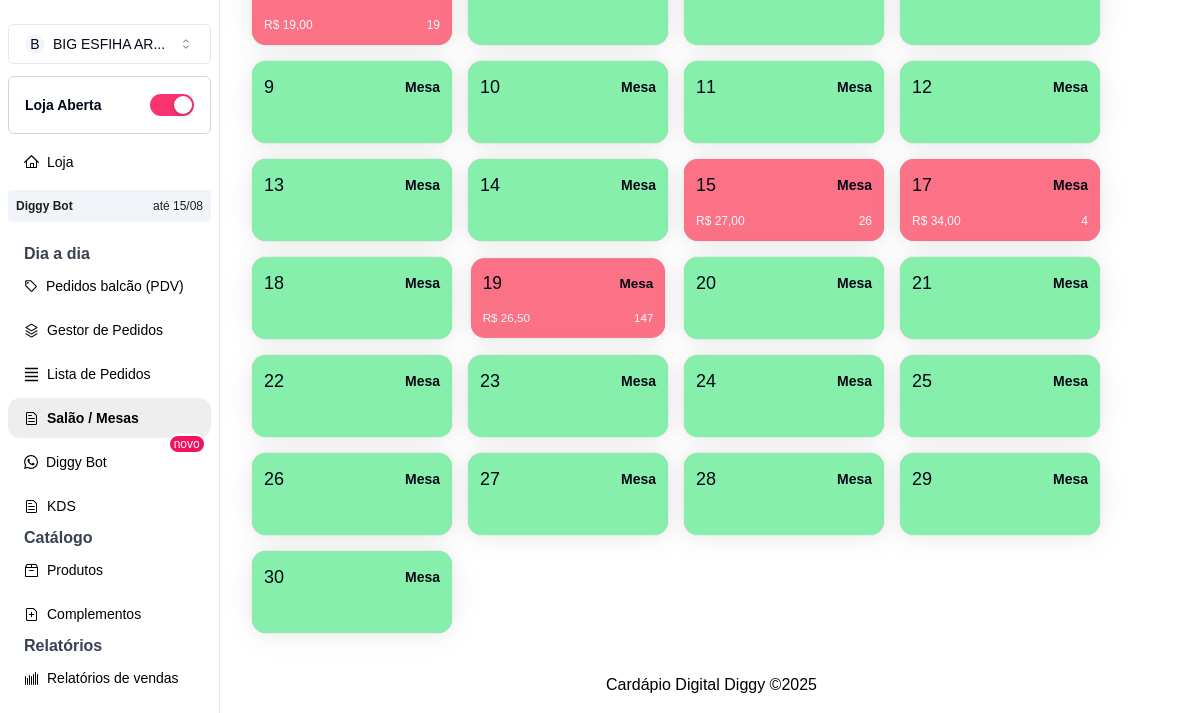 click on "19 Mesa" at bounding box center [568, 283] 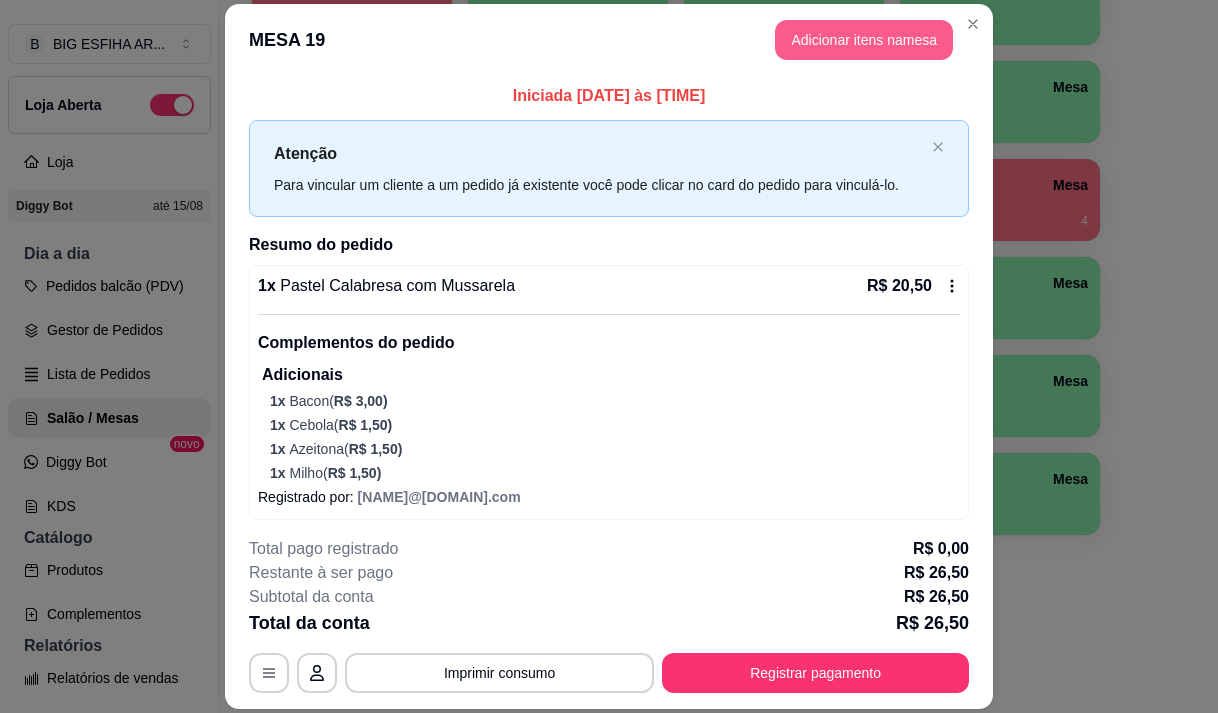 click on "Adicionar itens na  mesa" at bounding box center (864, 40) 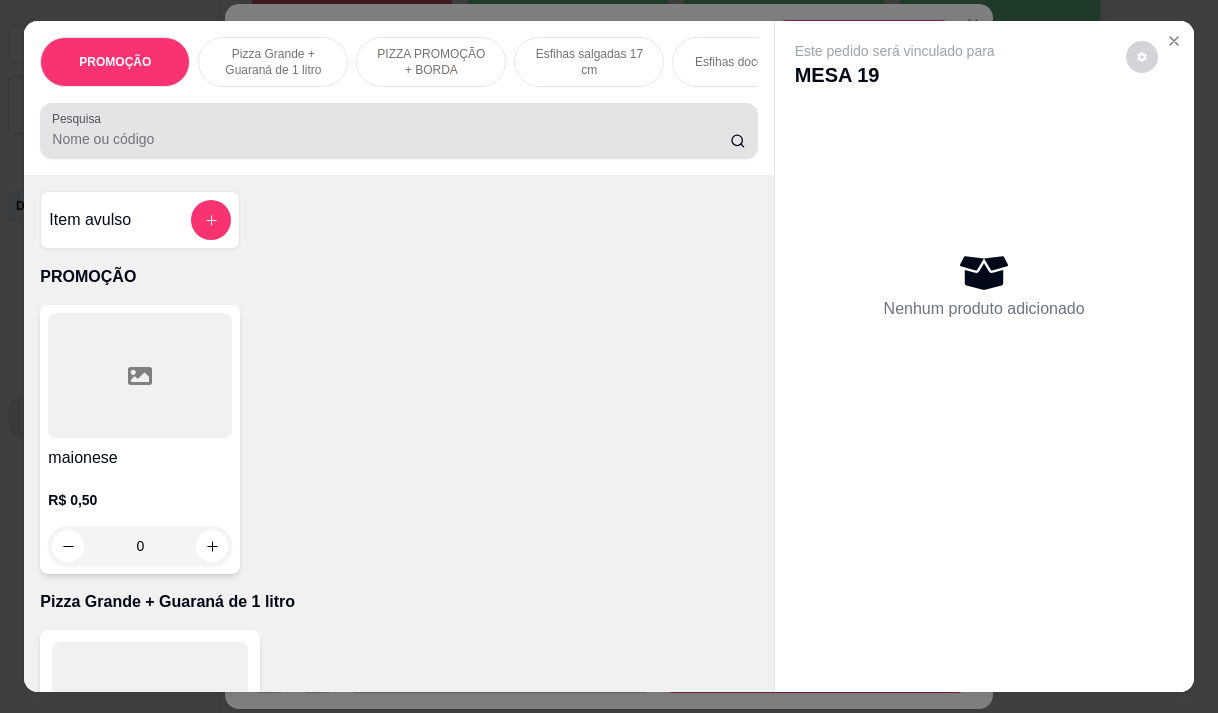 click on "Pesquisa" at bounding box center [391, 139] 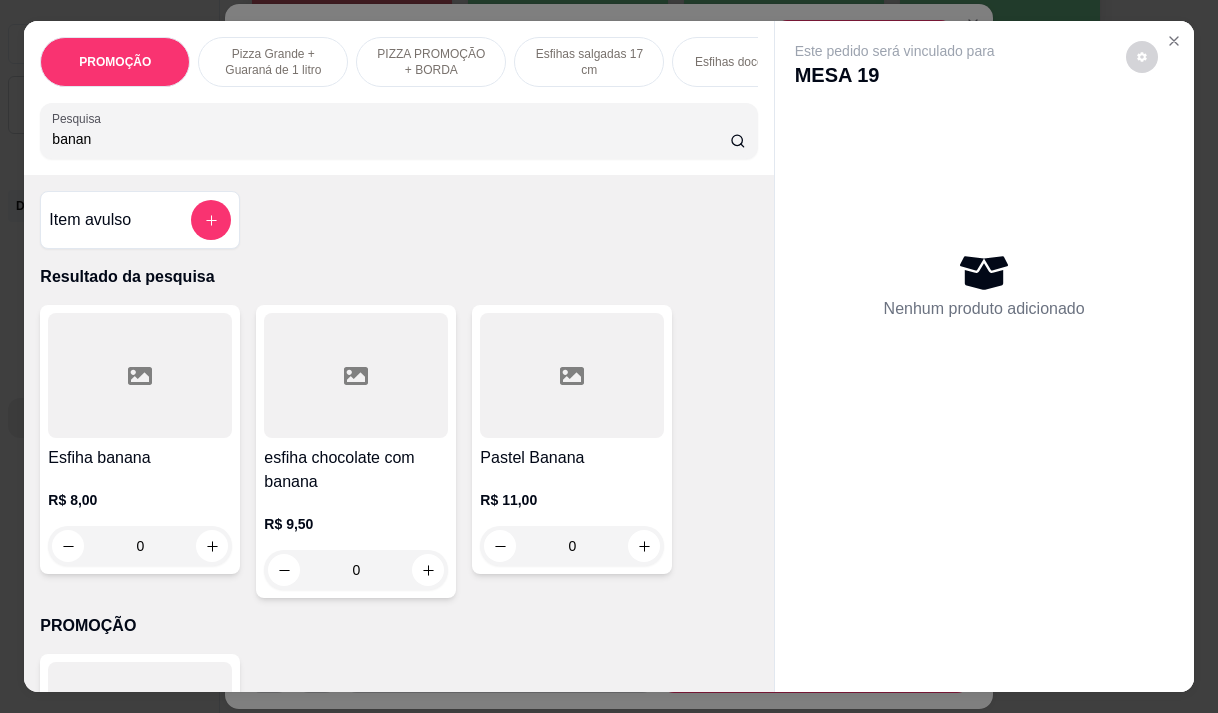 click on "Esfiha banana" at bounding box center (140, 458) 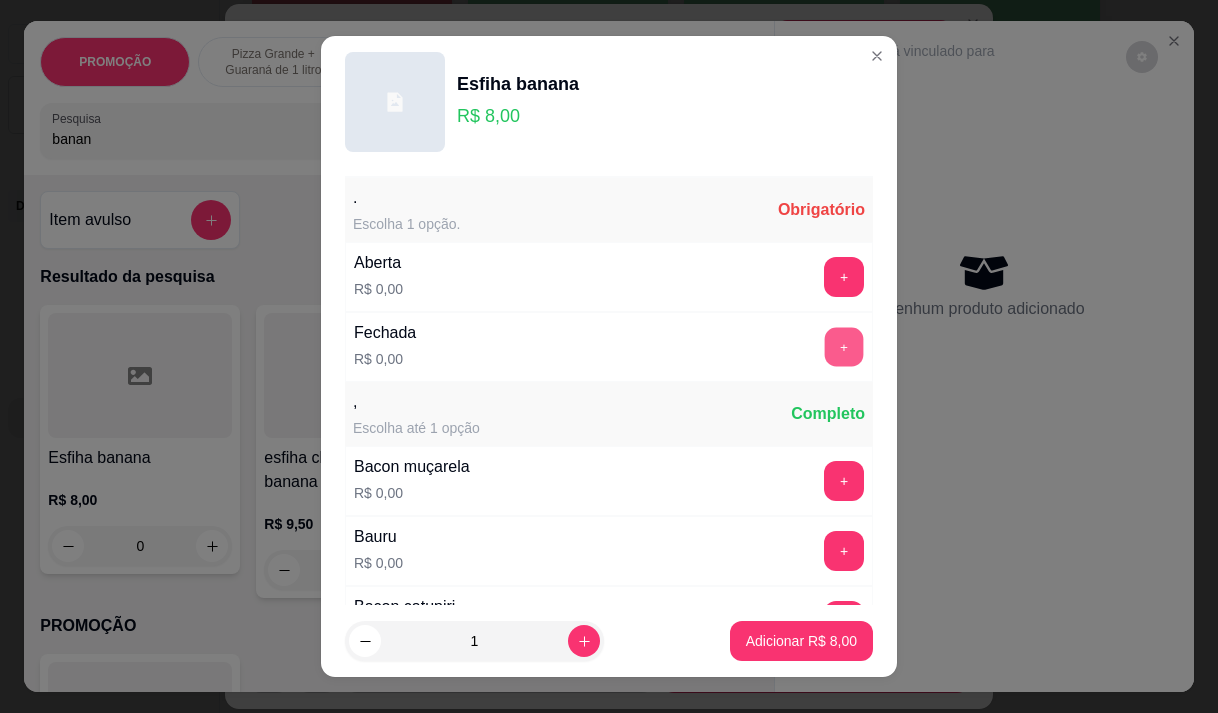 click on "+" at bounding box center [844, 346] 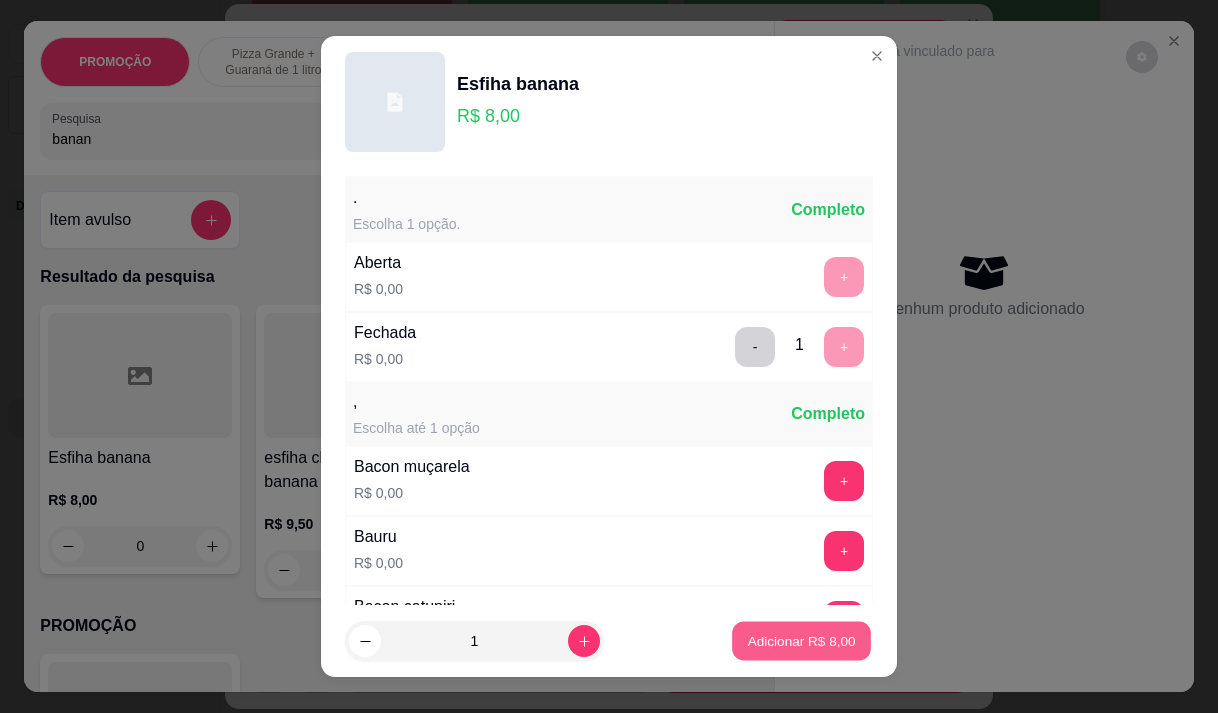 click on "Adicionar   R$ 8,00" at bounding box center (801, 641) 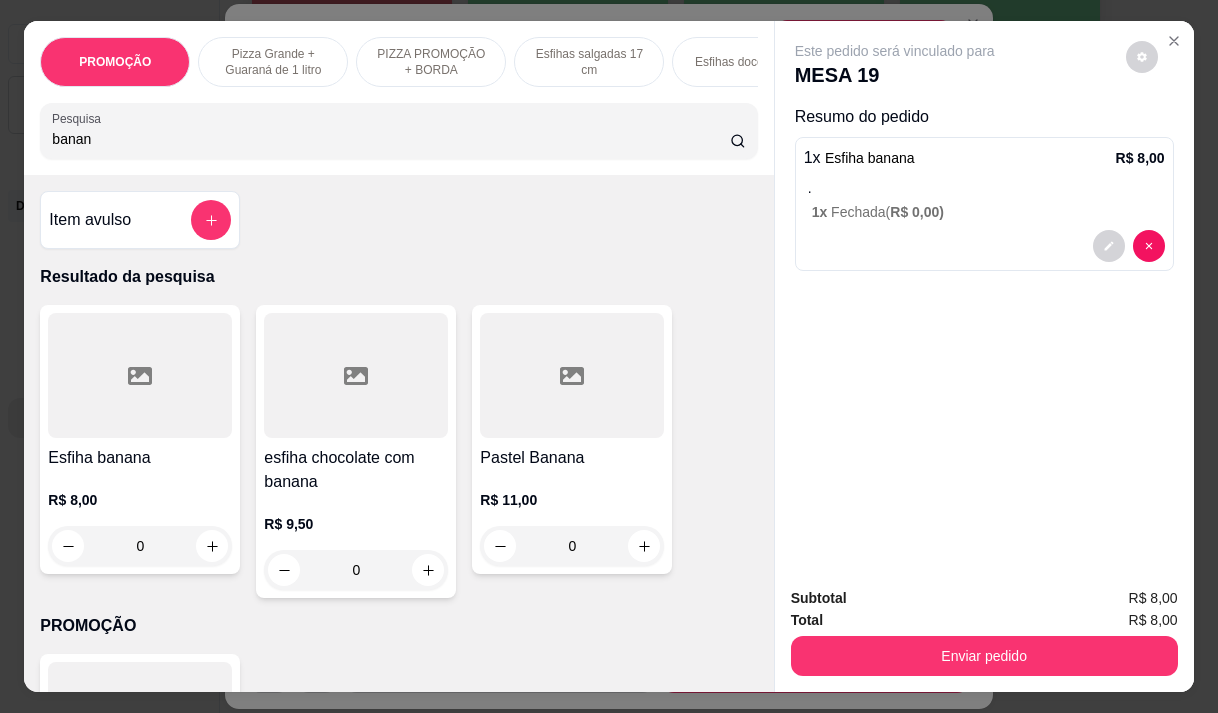 click on "banan" at bounding box center [391, 139] 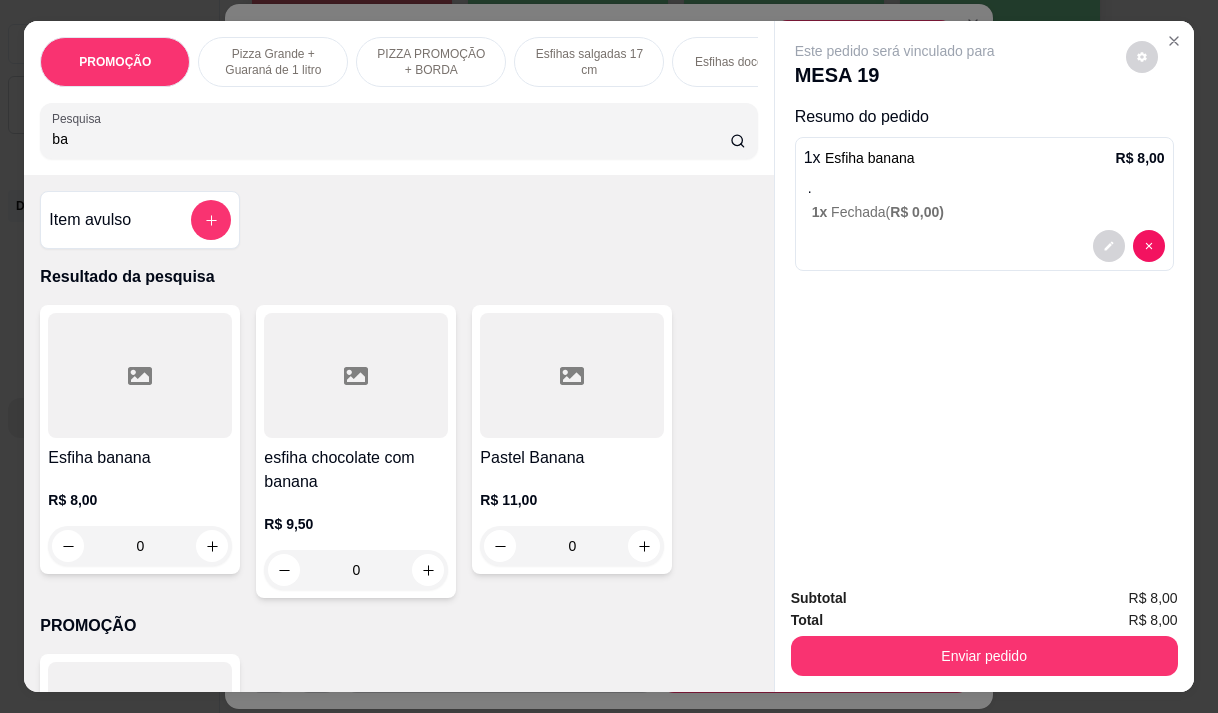 type on "b" 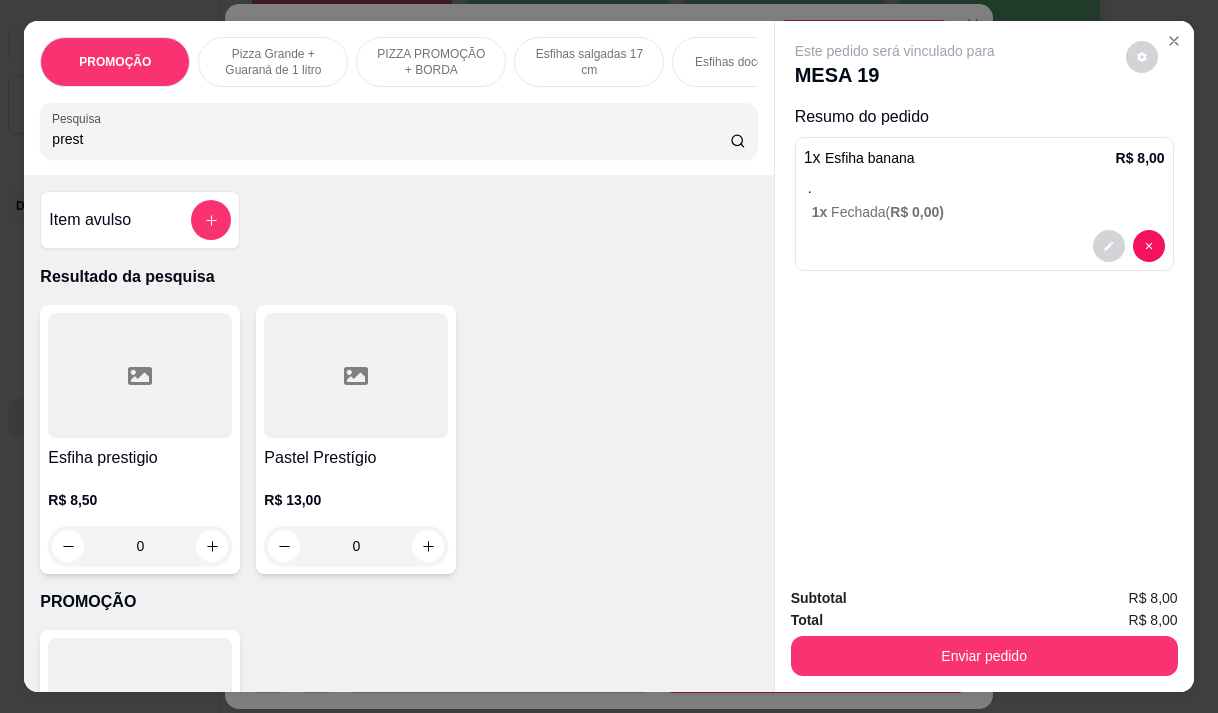 type on "prest" 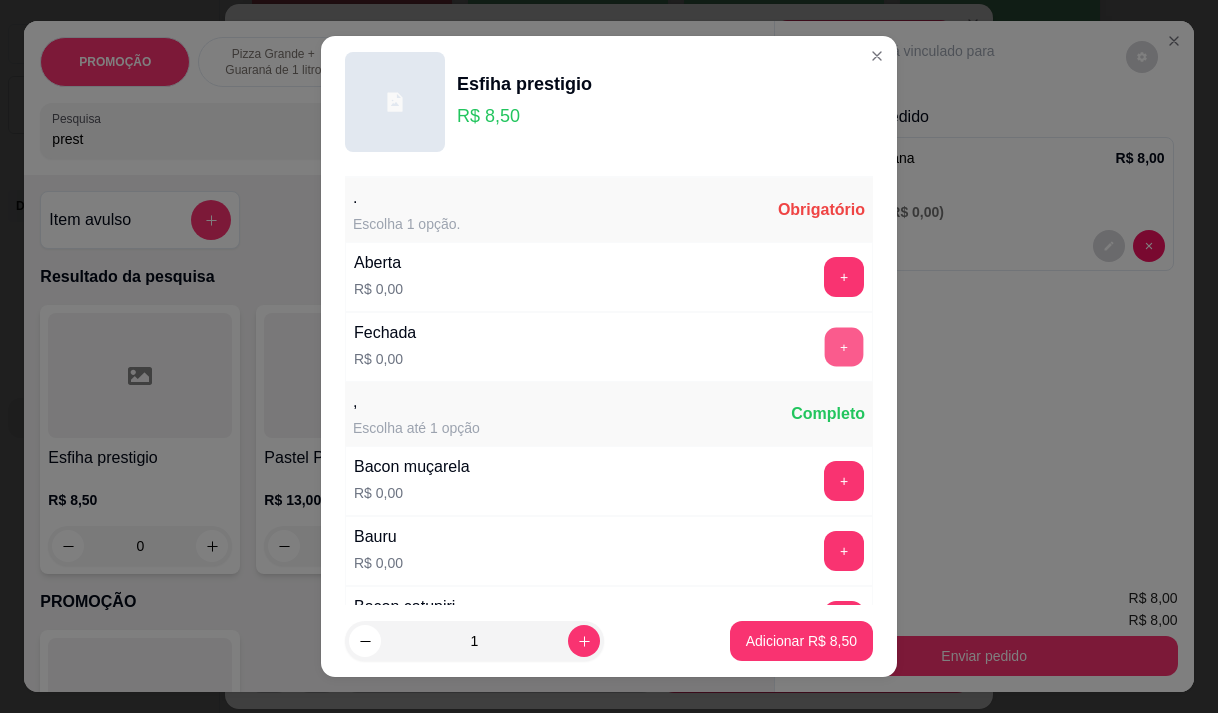 click on "+" at bounding box center [844, 346] 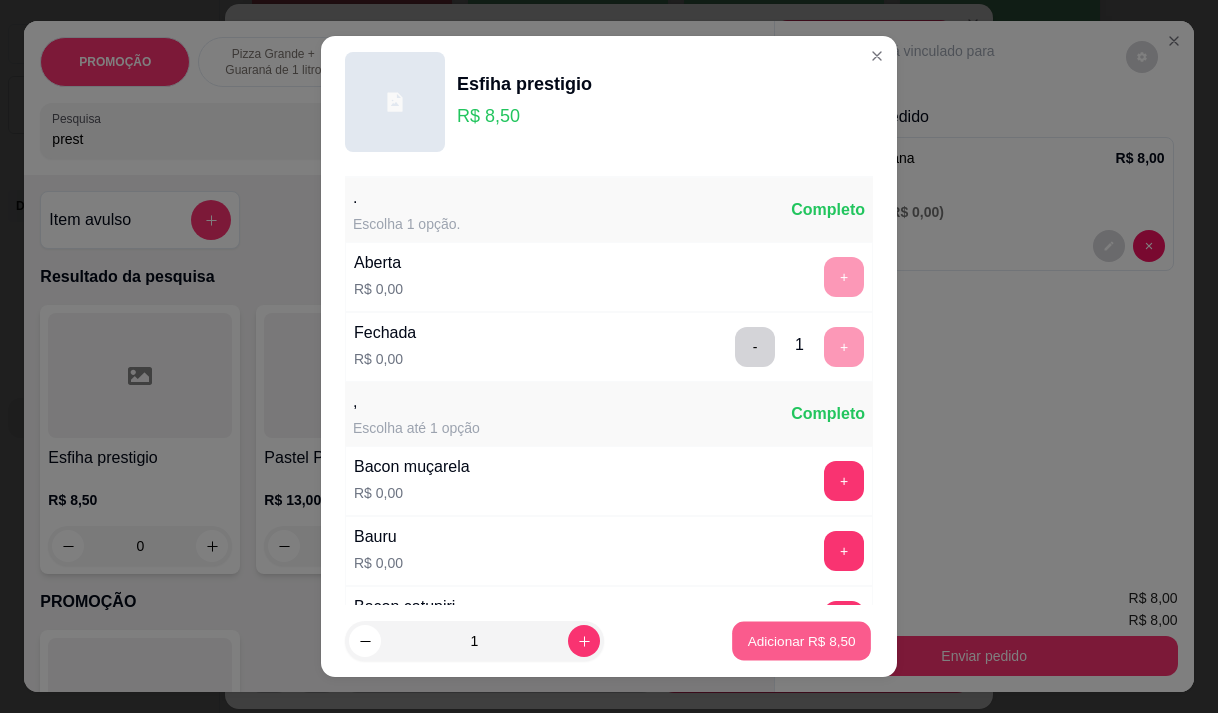 click on "Adicionar R$ 8,50" at bounding box center (801, 641) 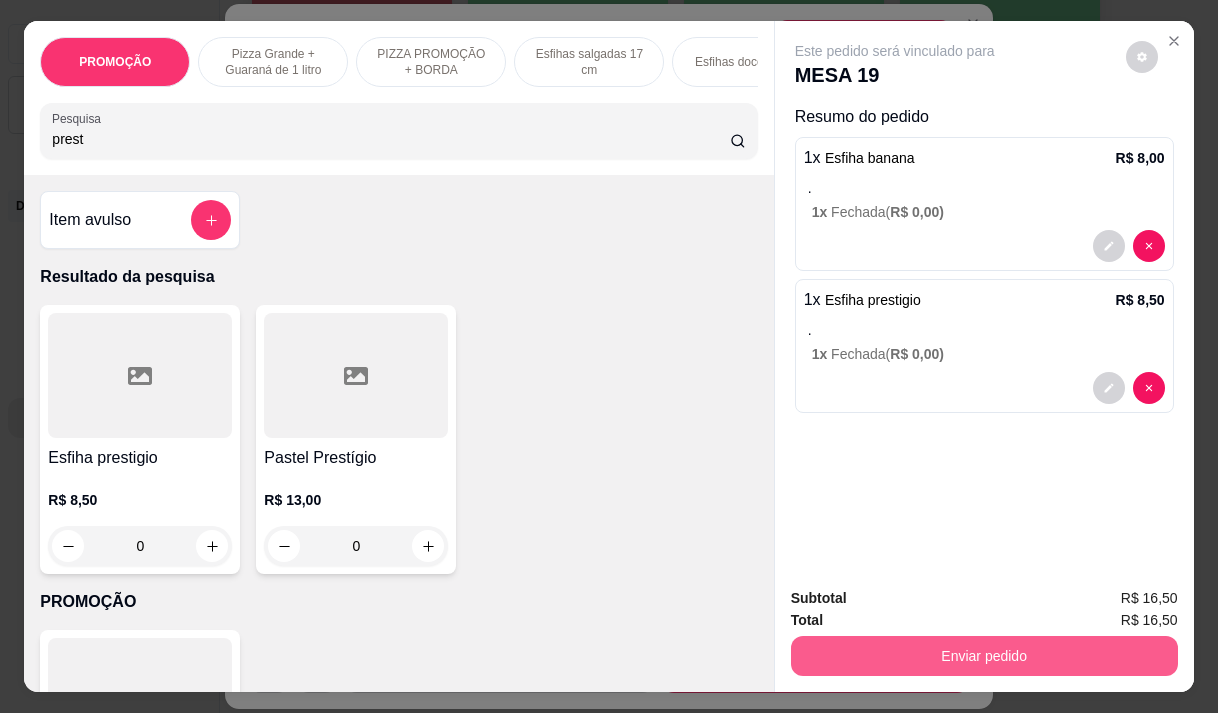 click on "Enviar pedido" at bounding box center (984, 656) 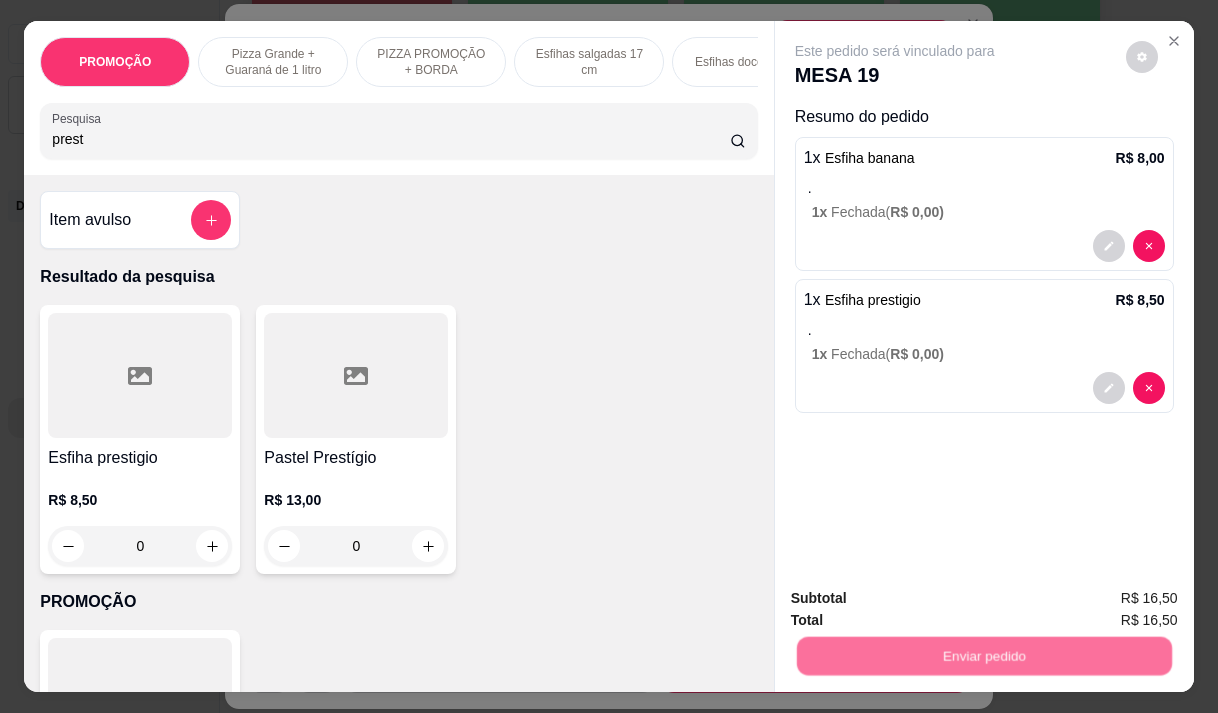click on "Não registrar e enviar pedido" at bounding box center [918, 598] 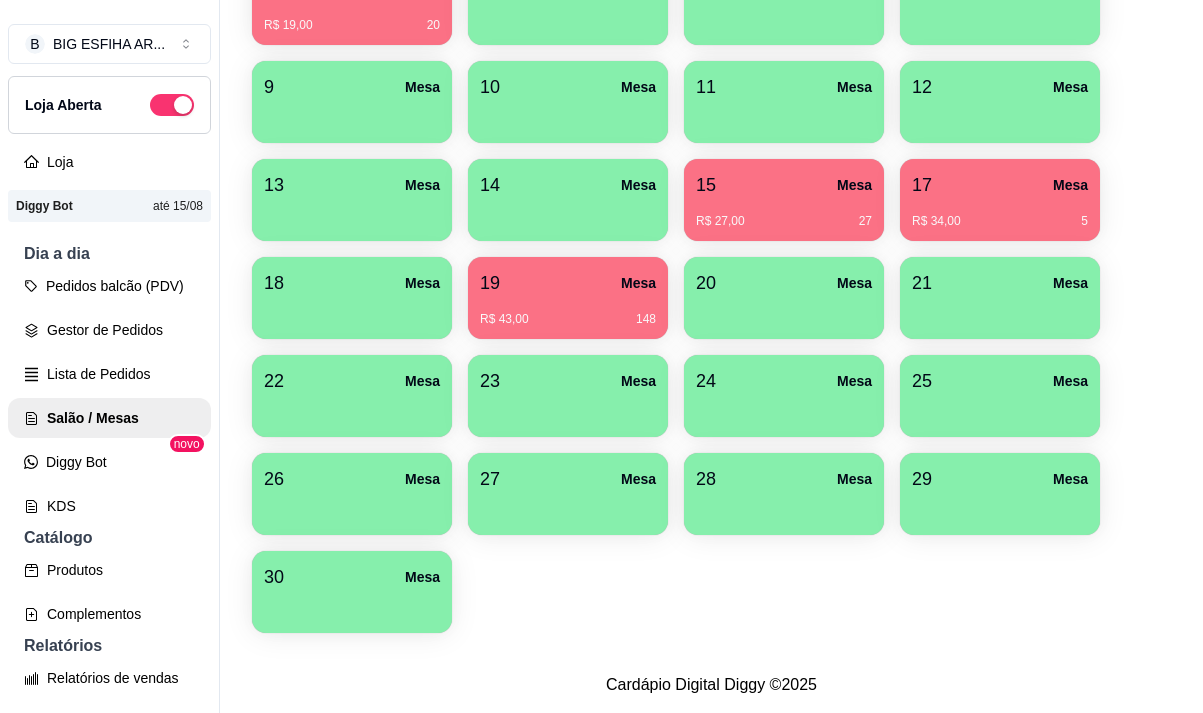 click on "30 Mesa" at bounding box center (352, 592) 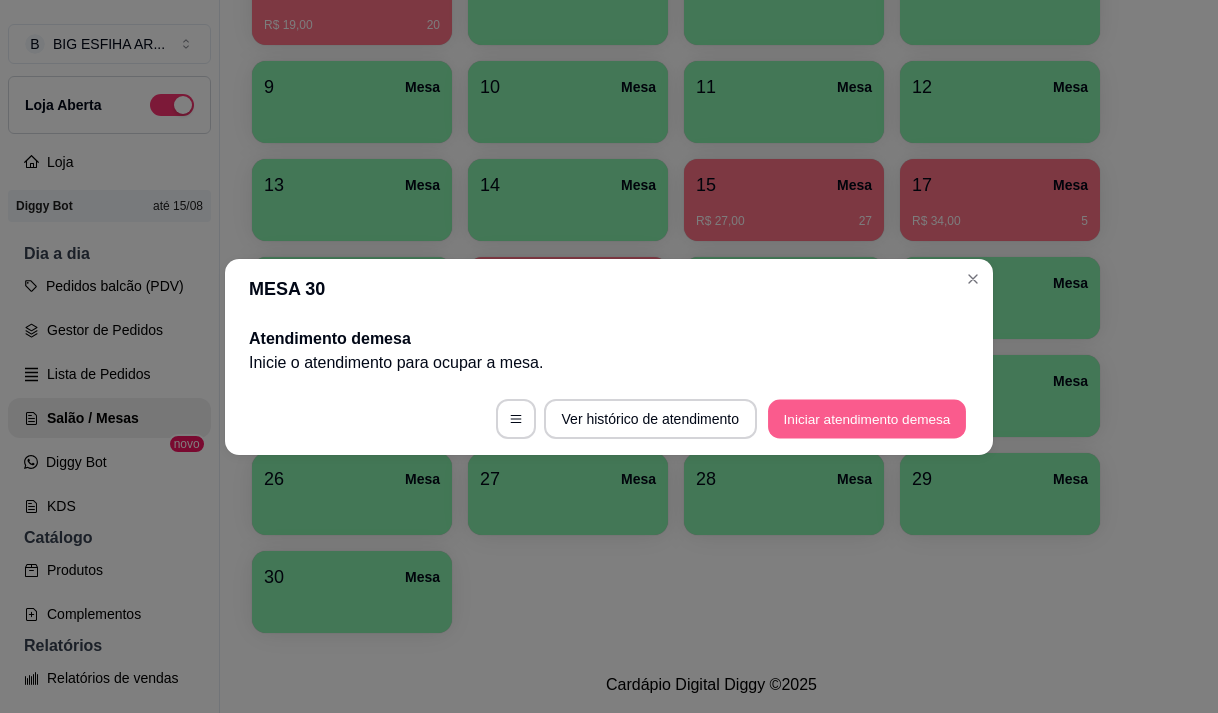 click on "Iniciar atendimento de  mesa" at bounding box center [867, 418] 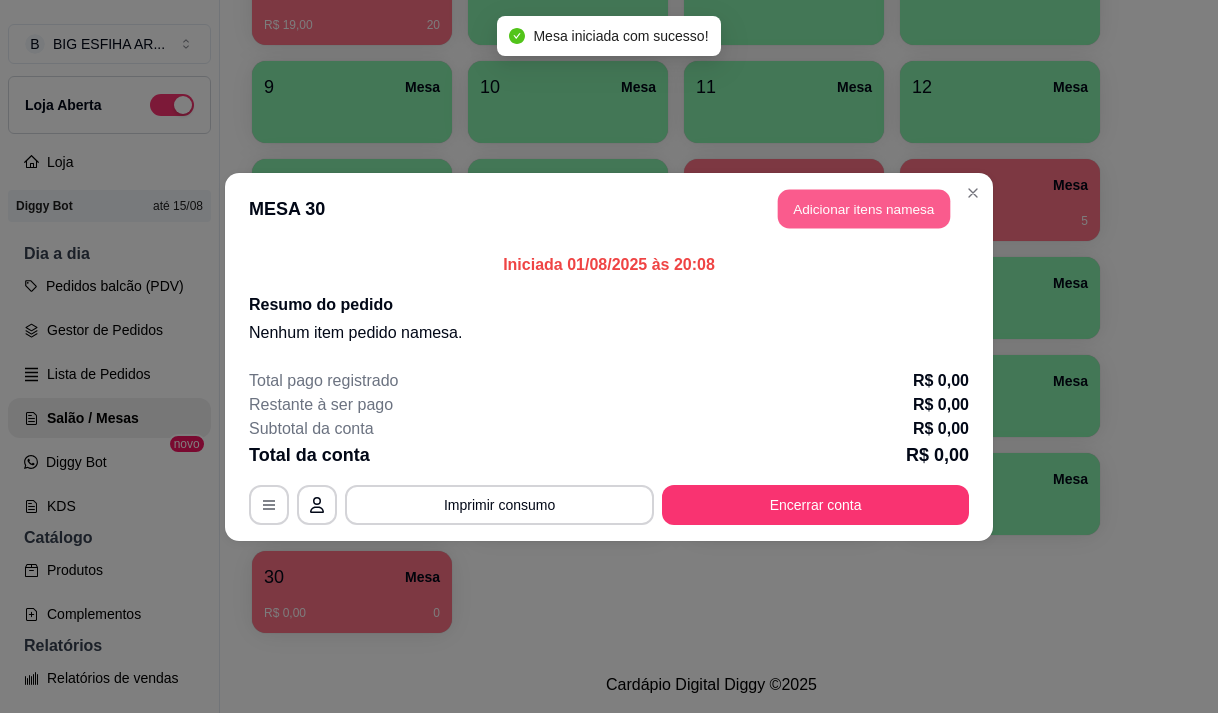 click on "Adicionar itens na  mesa" at bounding box center (864, 208) 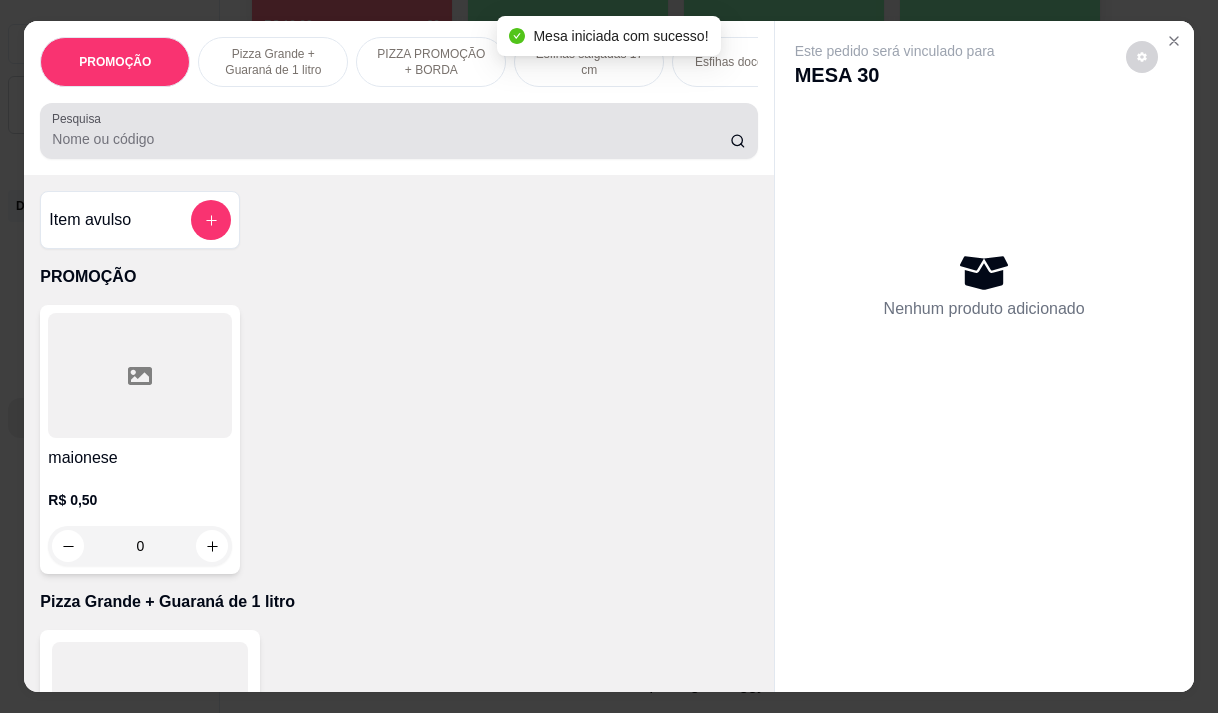 click on "Pesquisa" at bounding box center [391, 139] 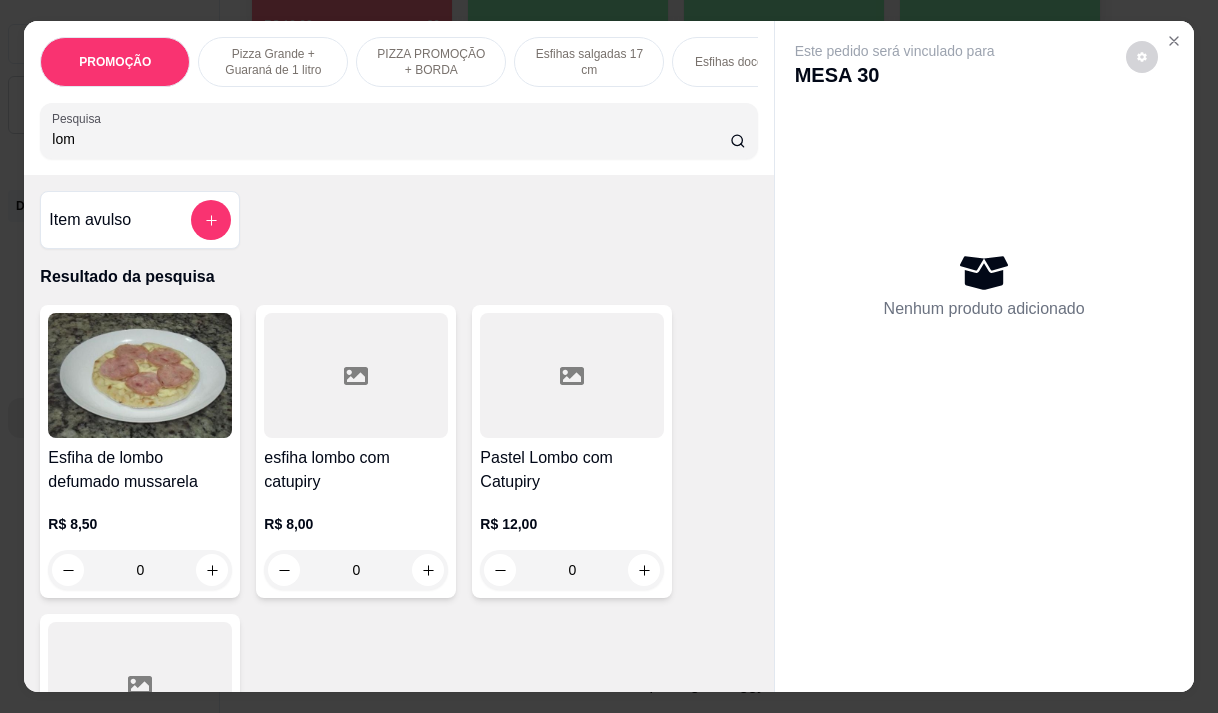 type on "lom" 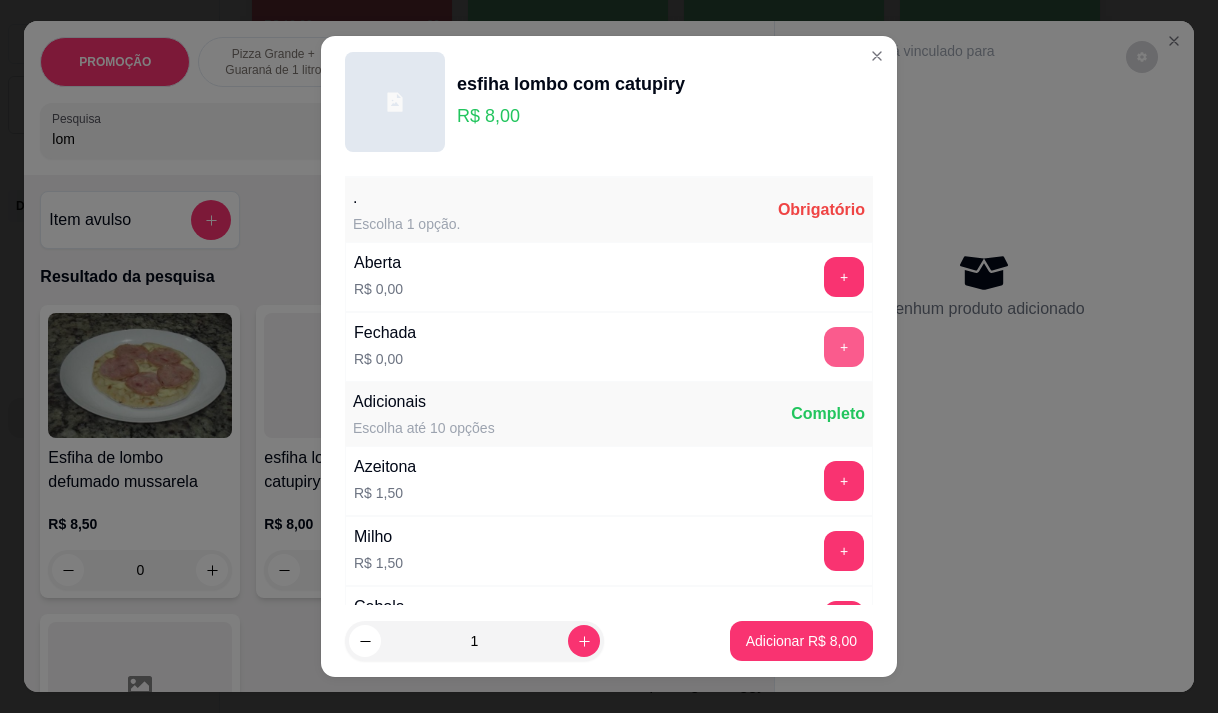 click on "+" at bounding box center (844, 347) 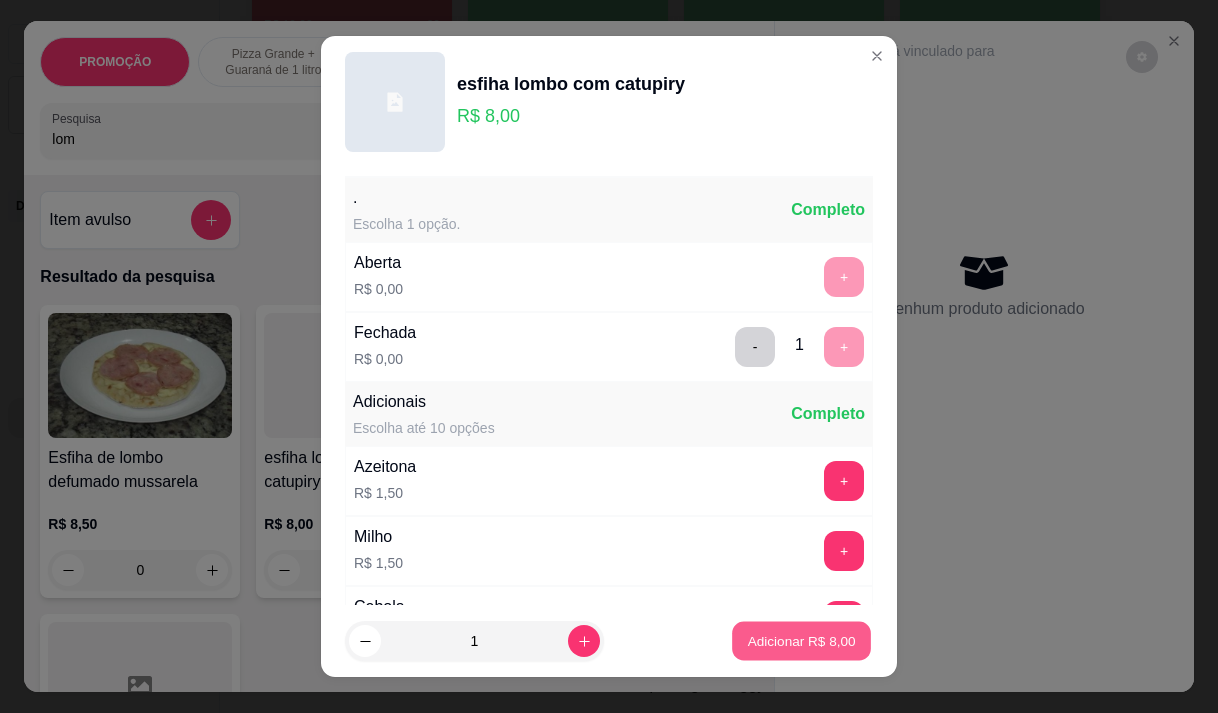 click on "Adicionar   R$ 8,00" at bounding box center [801, 641] 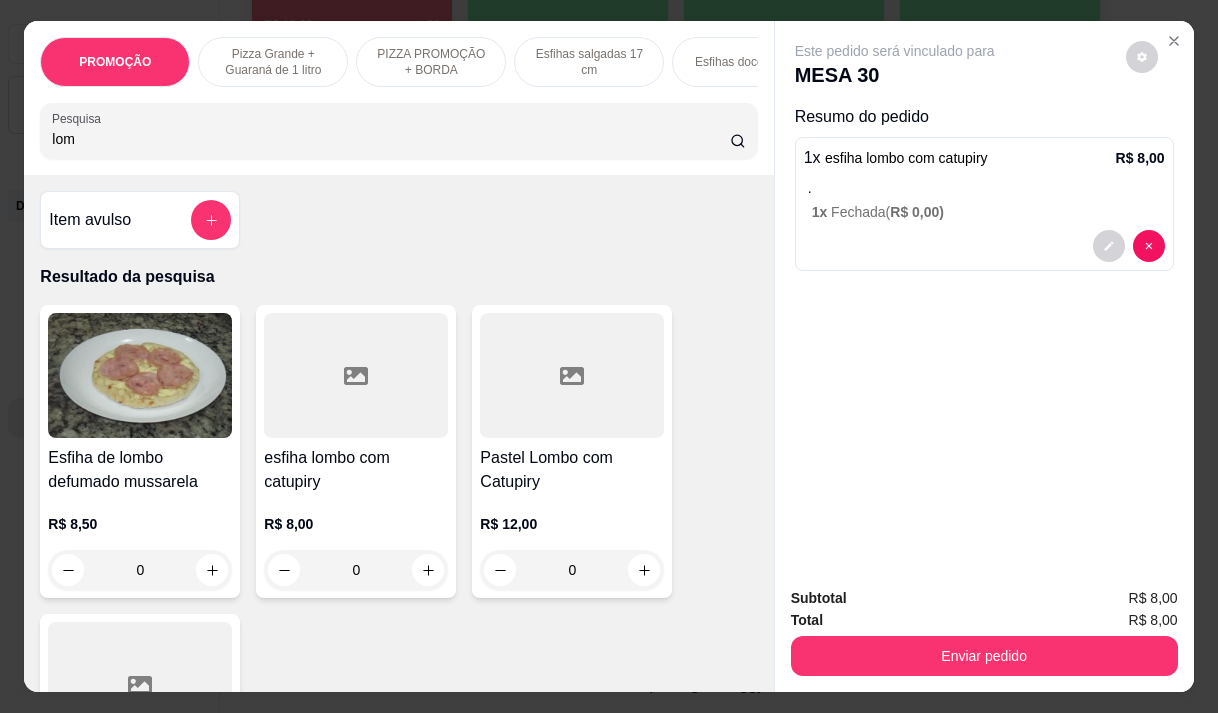 click on "lom" at bounding box center [391, 139] 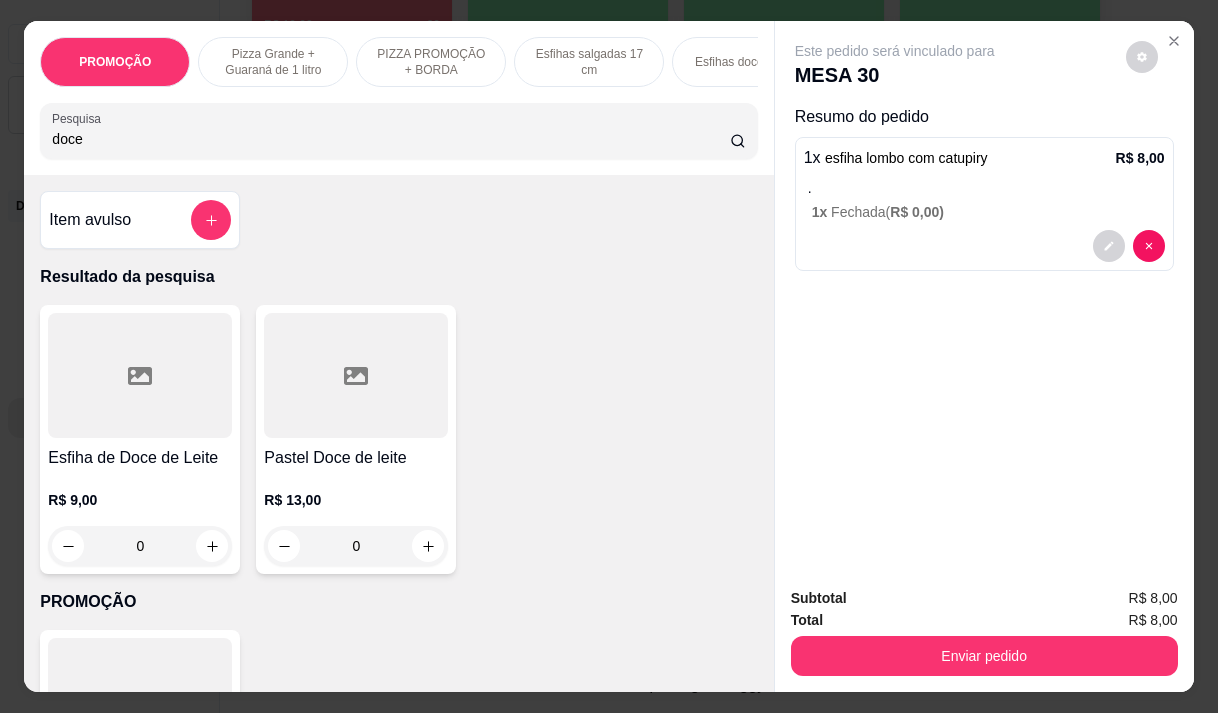 type on "doce" 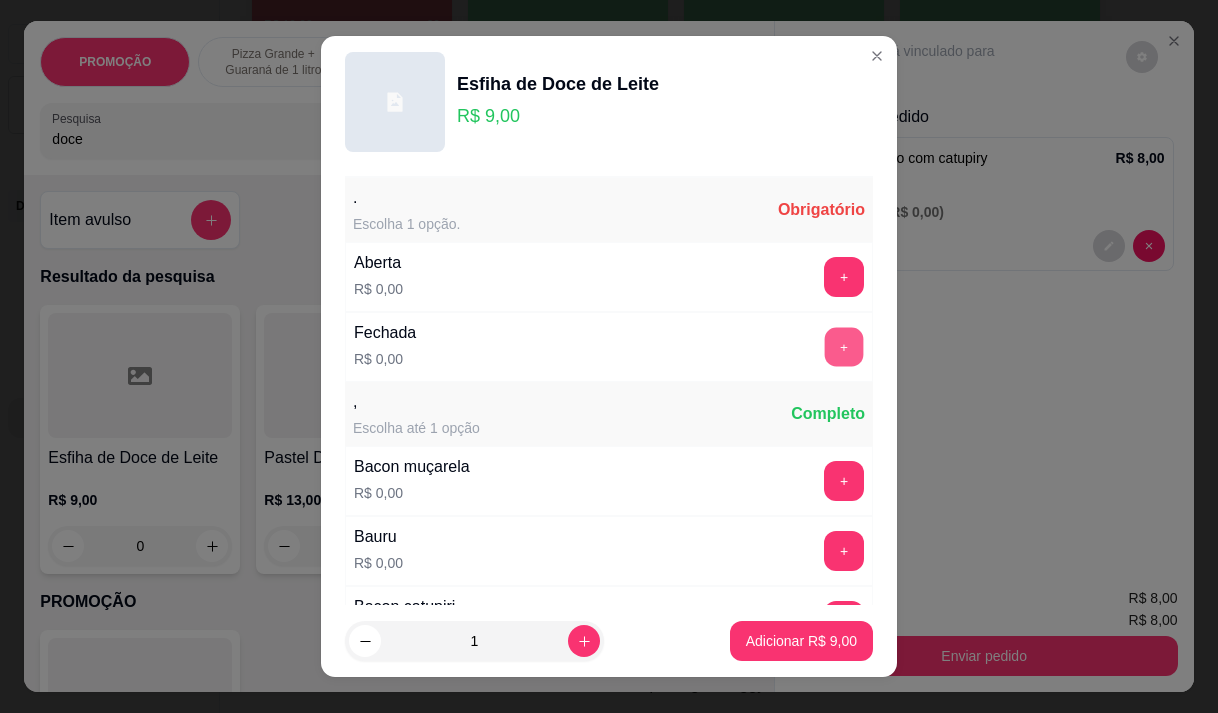 click on "+" at bounding box center [844, 346] 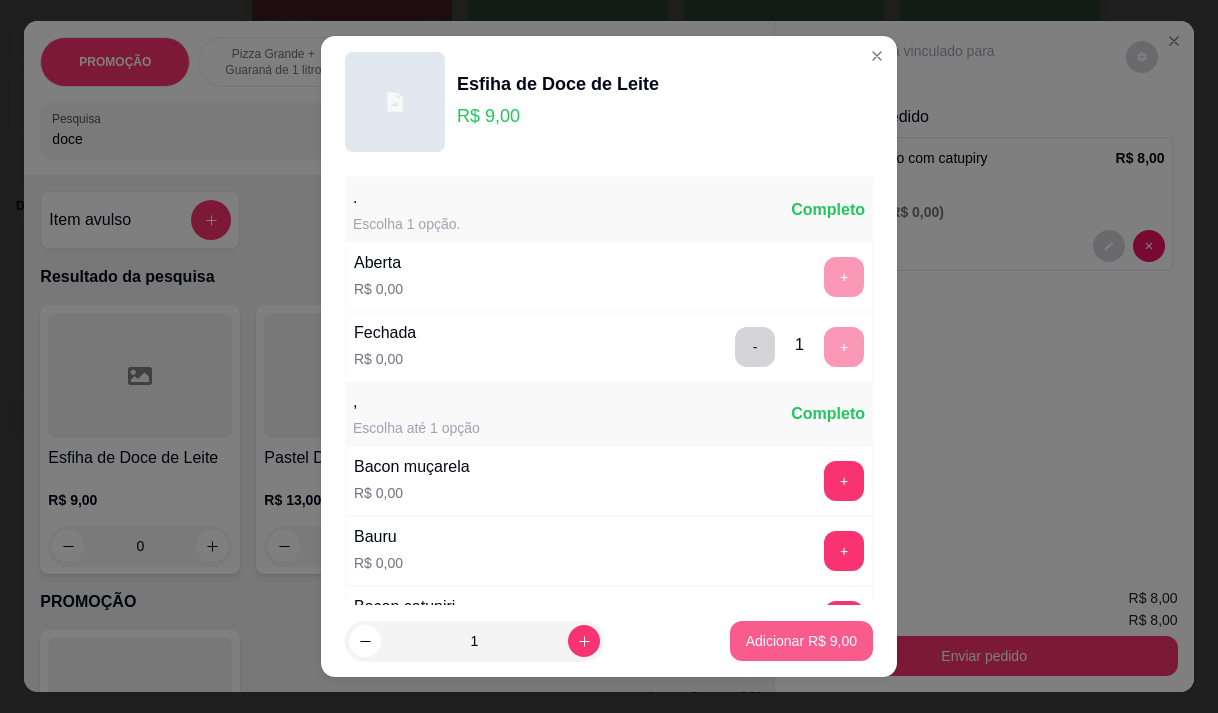 click on "Adicionar   R$ 9,00" at bounding box center [801, 641] 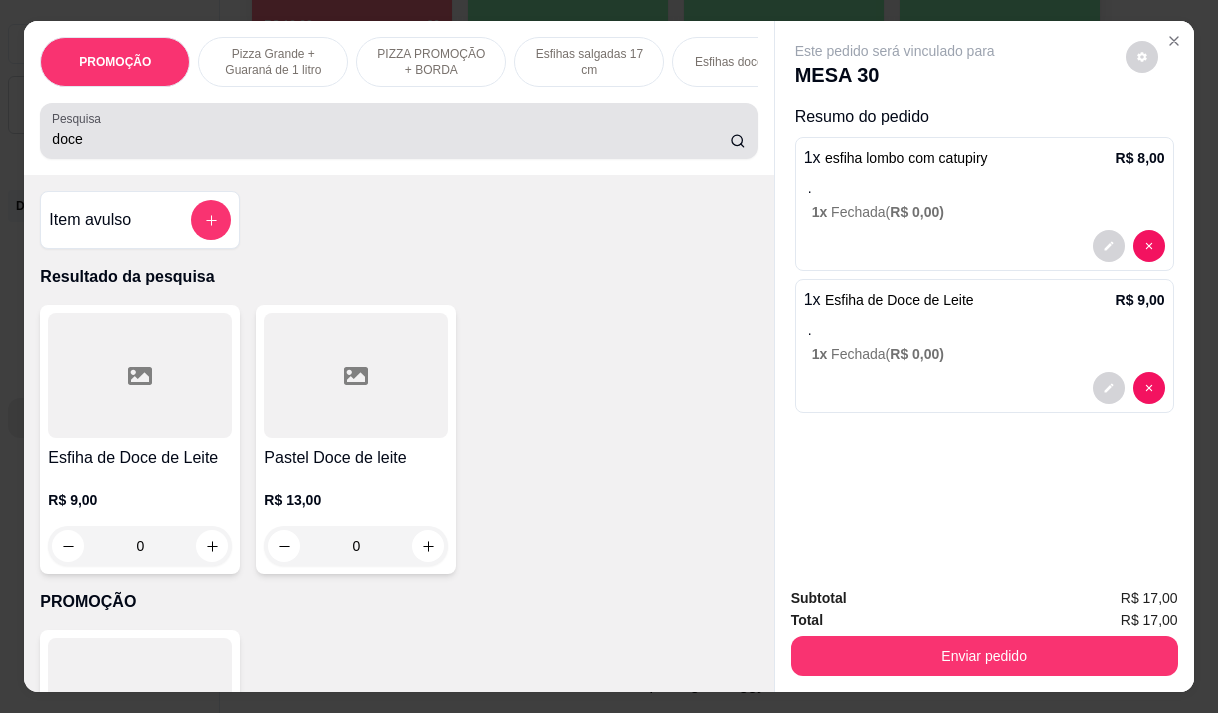 click on "doce" at bounding box center (391, 139) 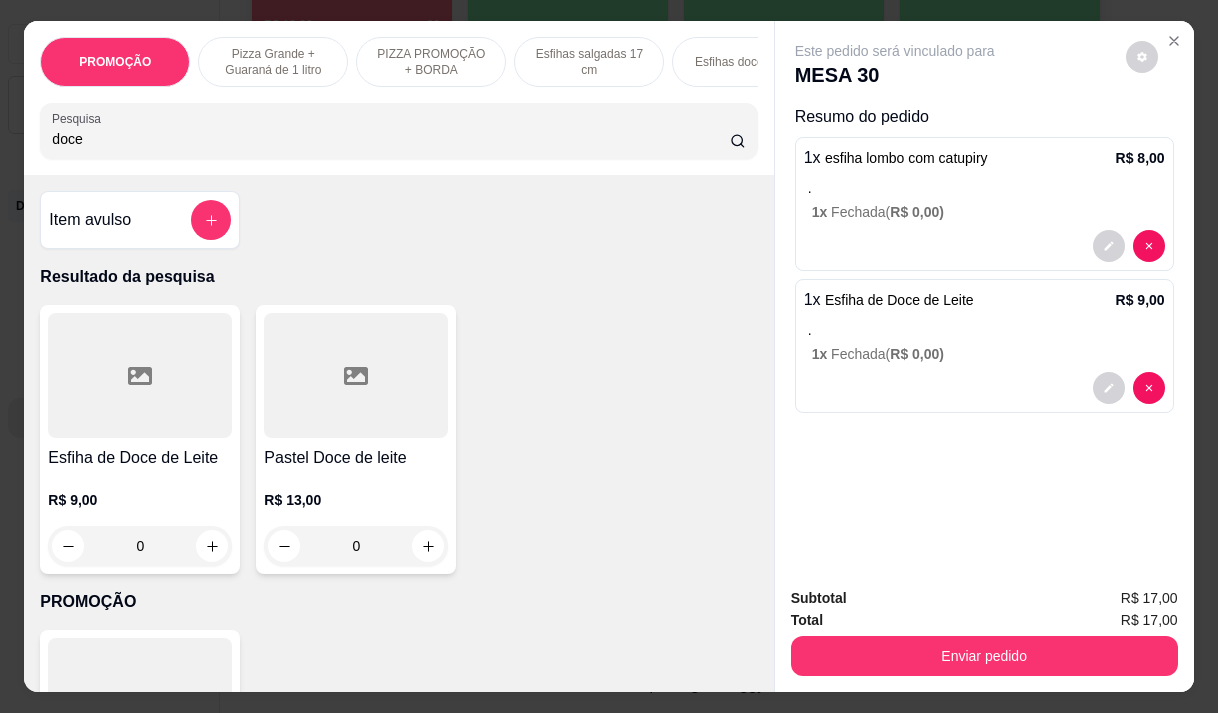 click on "doce" at bounding box center (391, 139) 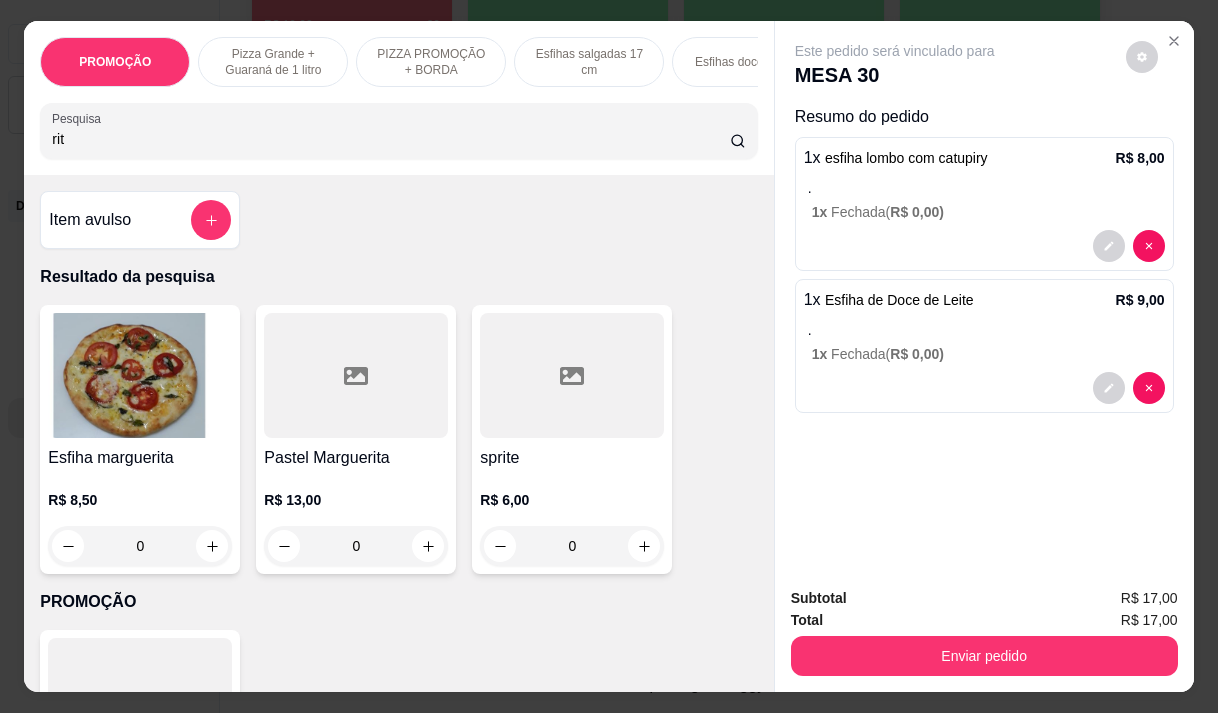 click on "rit" at bounding box center (391, 139) 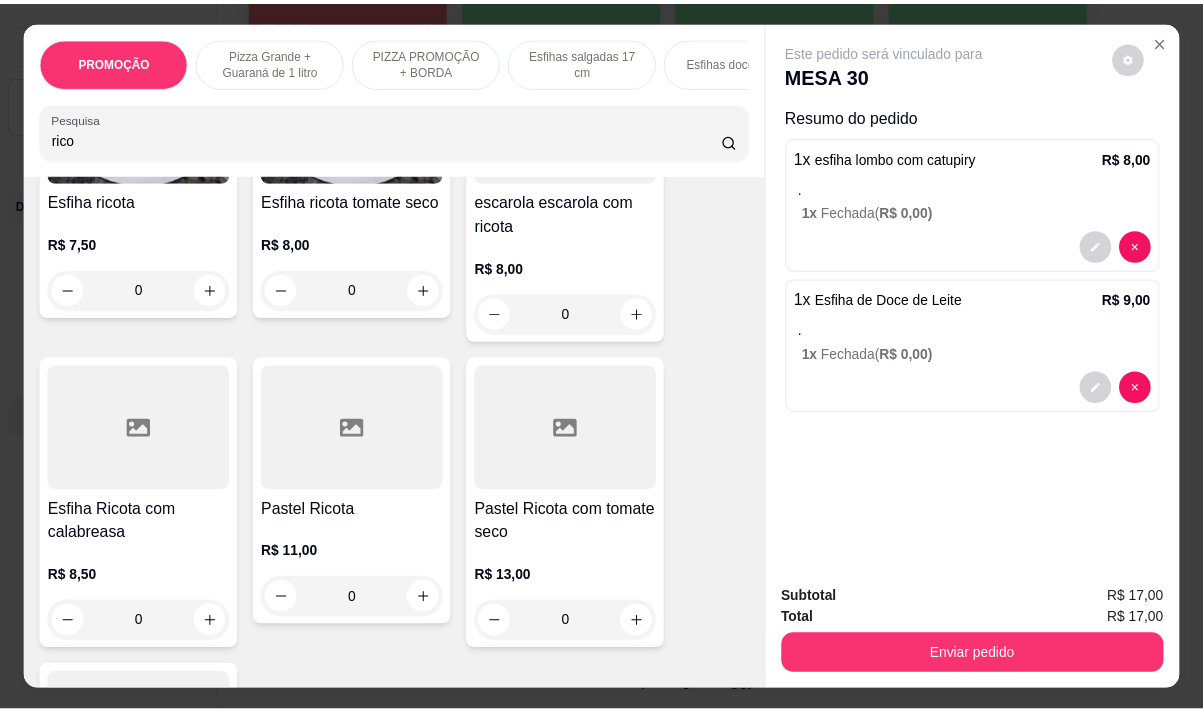 scroll, scrollTop: 300, scrollLeft: 0, axis: vertical 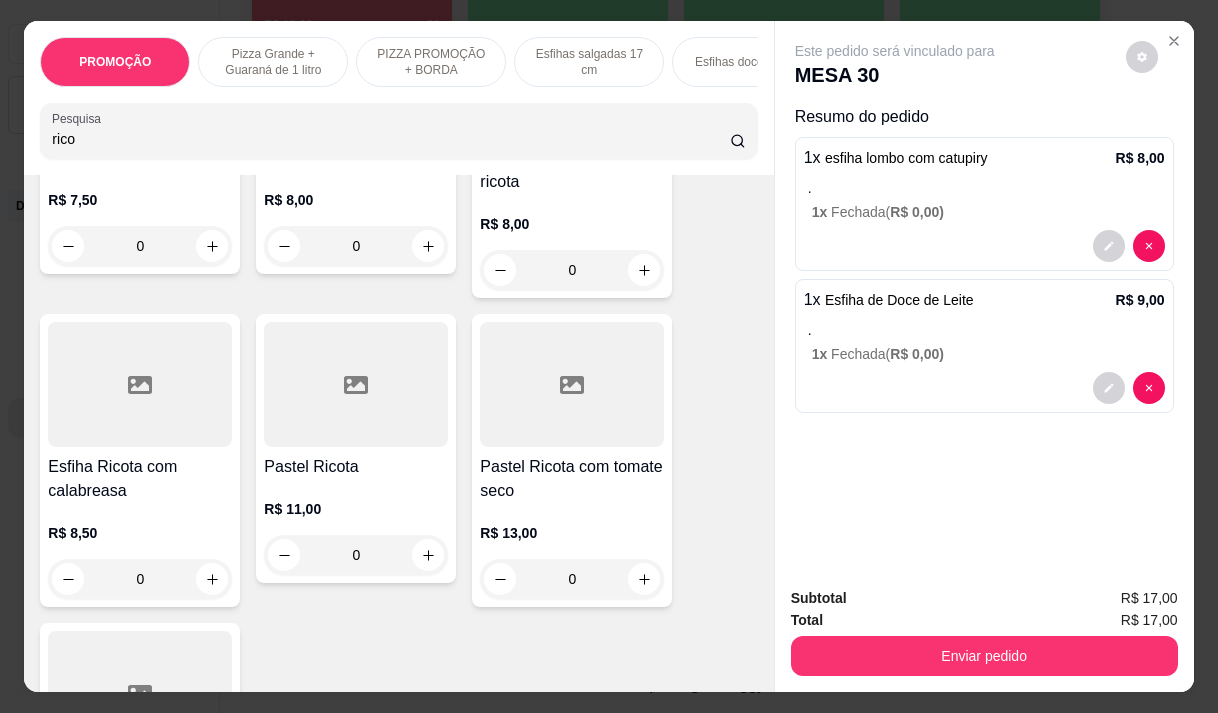 type on "rico" 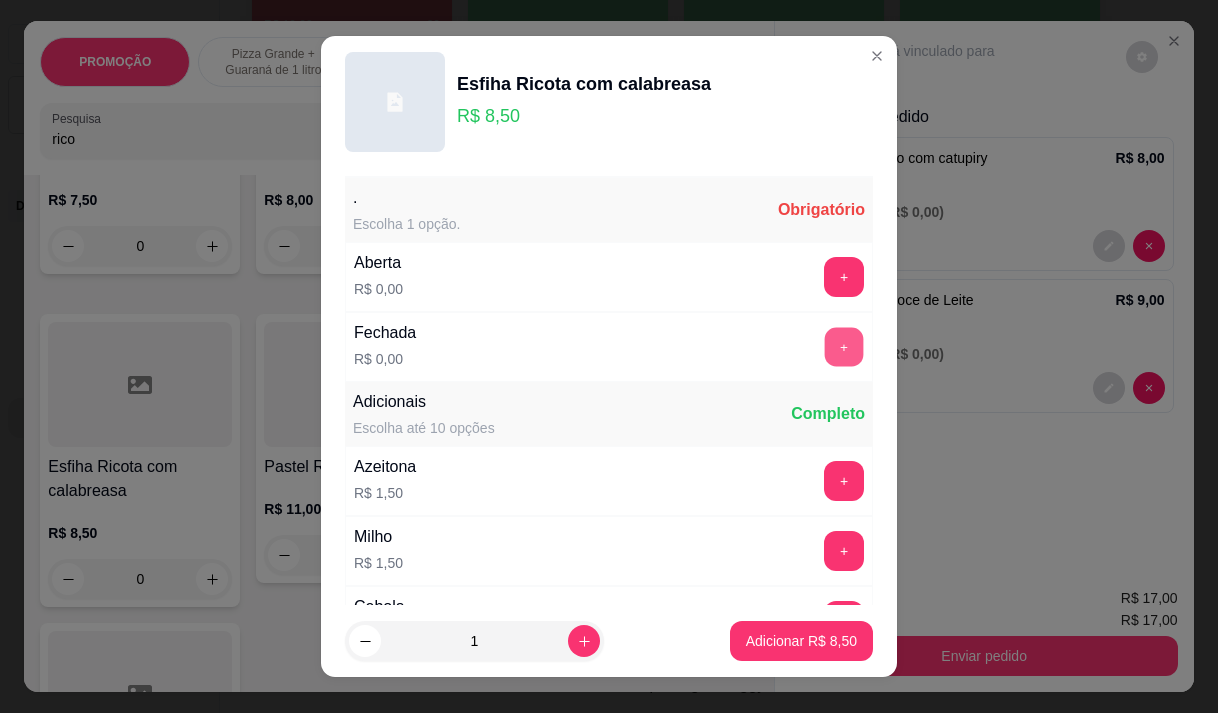 click on "+" at bounding box center (844, 346) 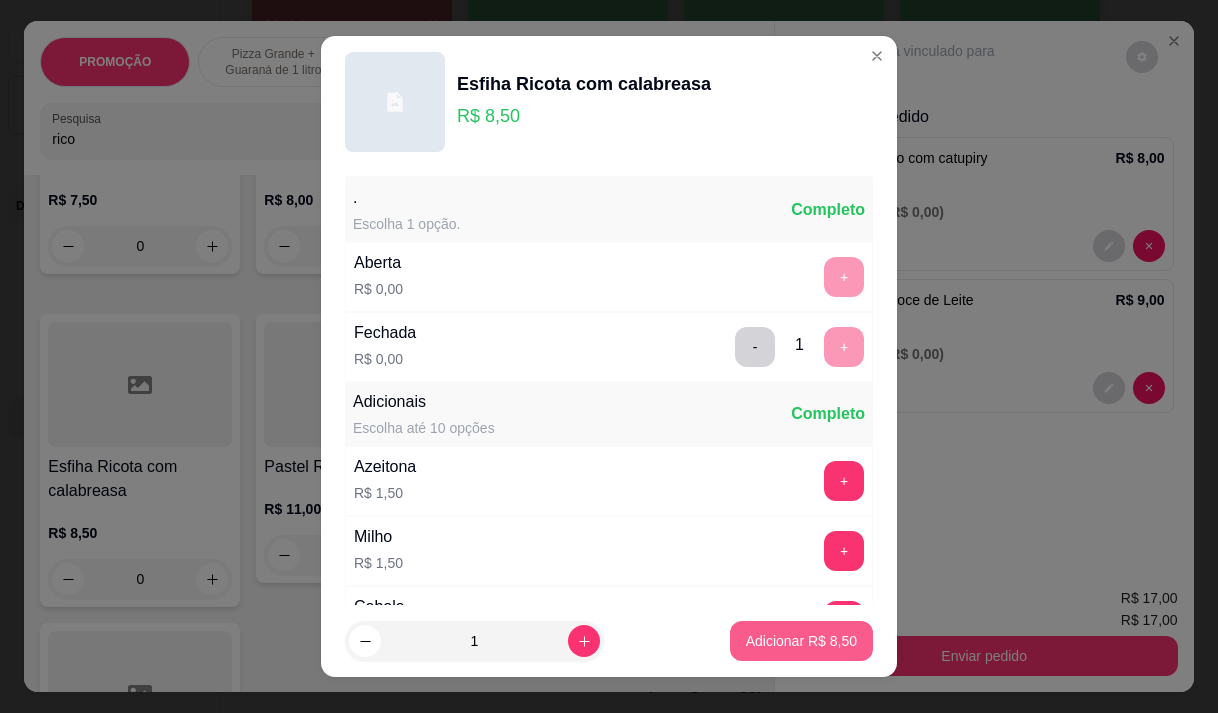 click on "Adicionar R$ 8,50" at bounding box center (801, 641) 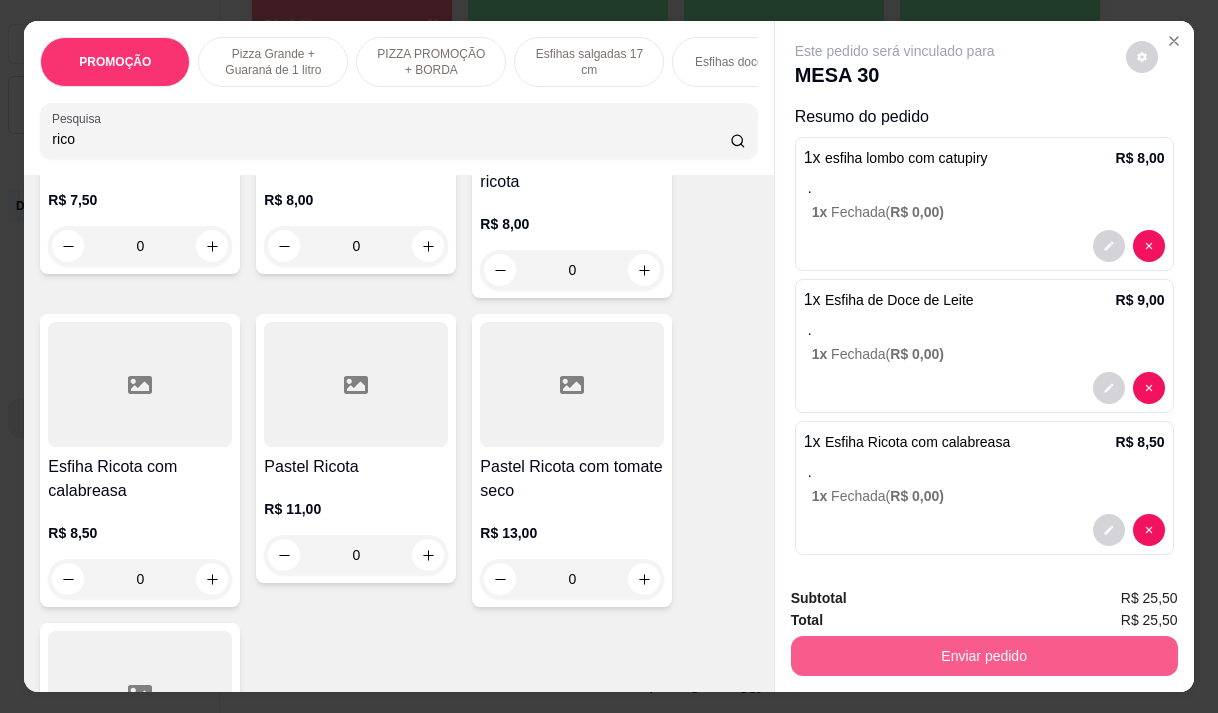 click on "Enviar pedido" at bounding box center (984, 656) 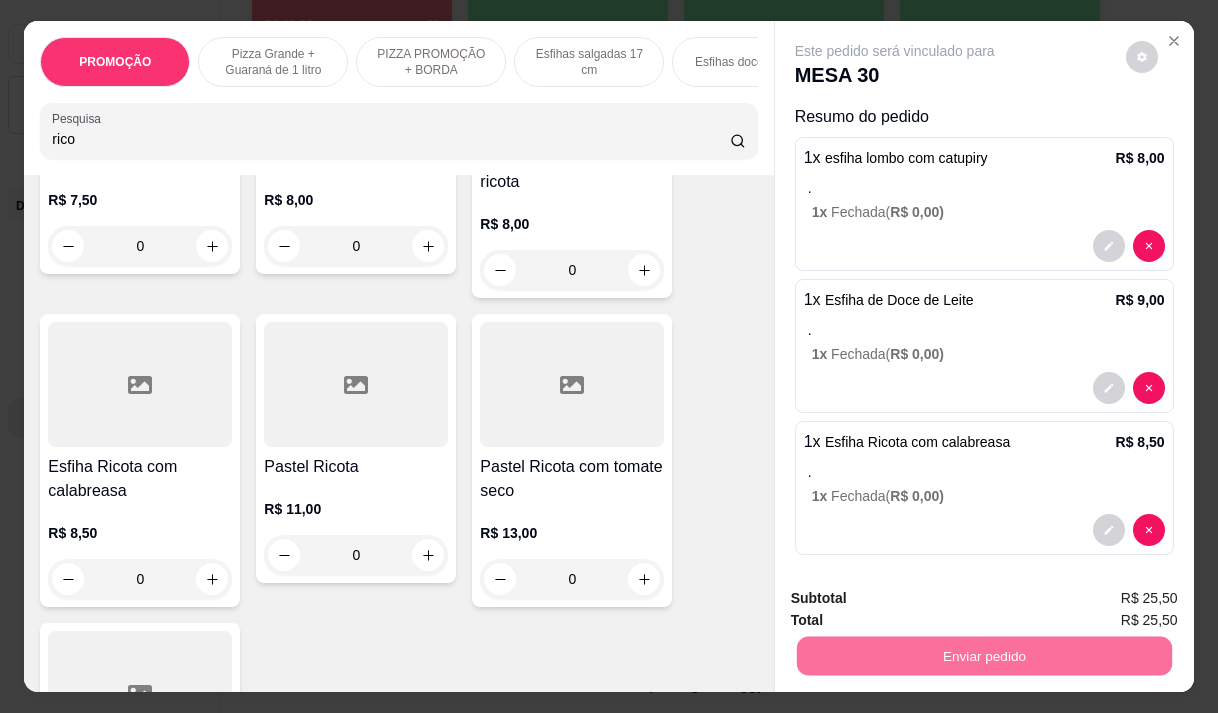 click on "Não registrar e enviar pedido" at bounding box center (918, 599) 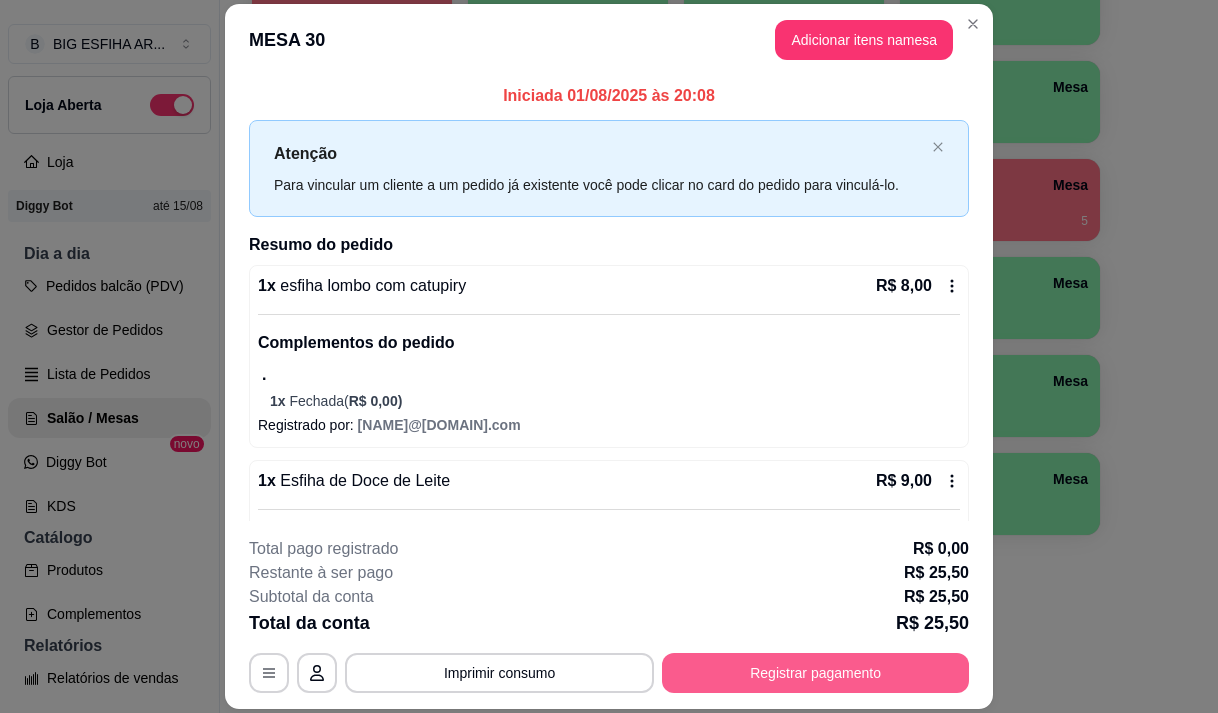 click on "Registrar pagamento" at bounding box center [815, 673] 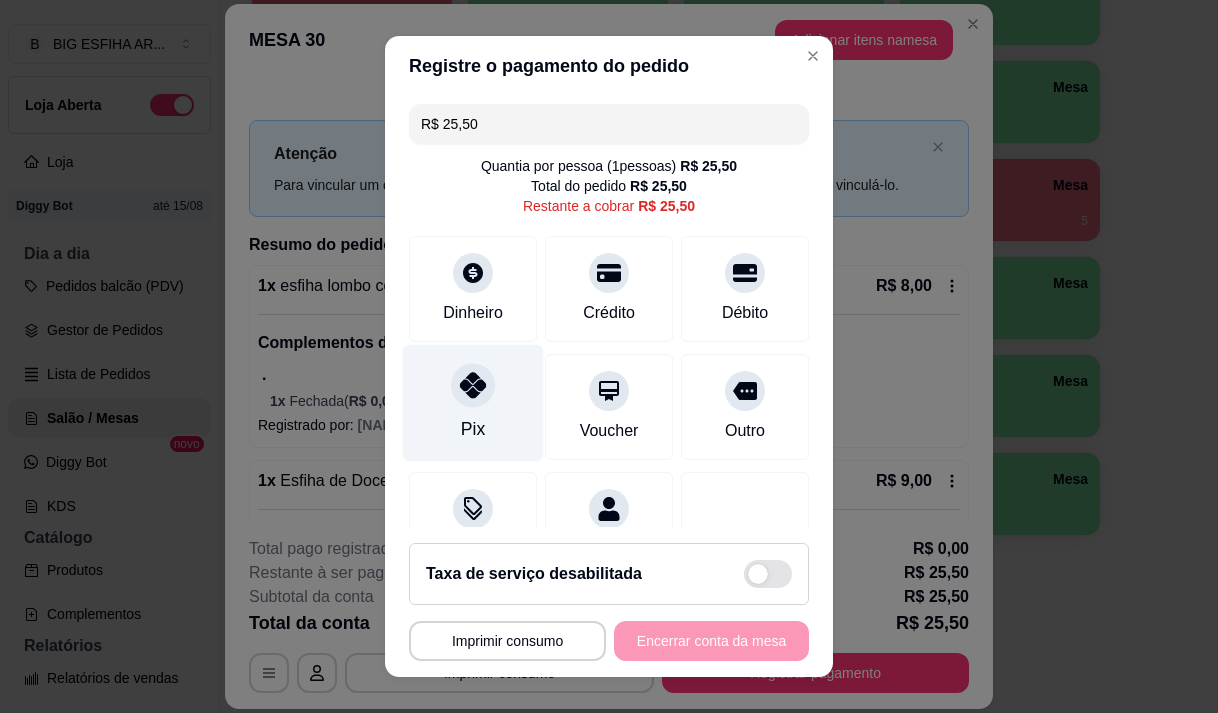 click on "Pix" at bounding box center [473, 402] 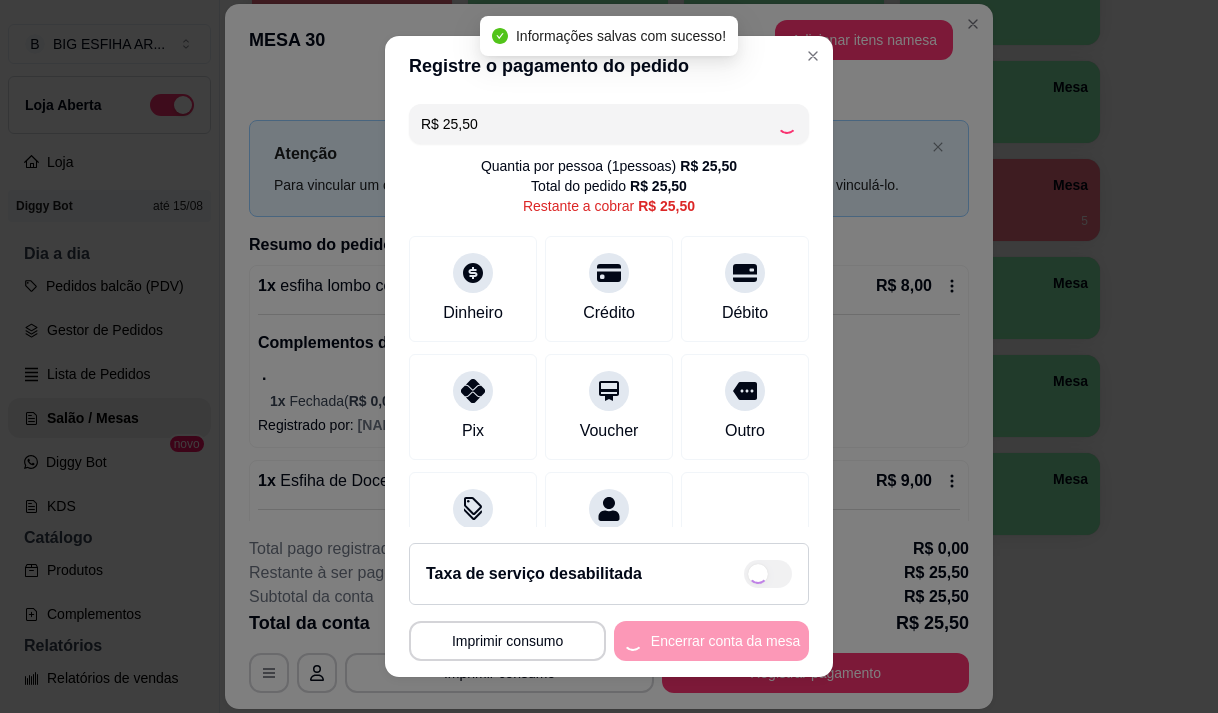 type on "R$ 0,00" 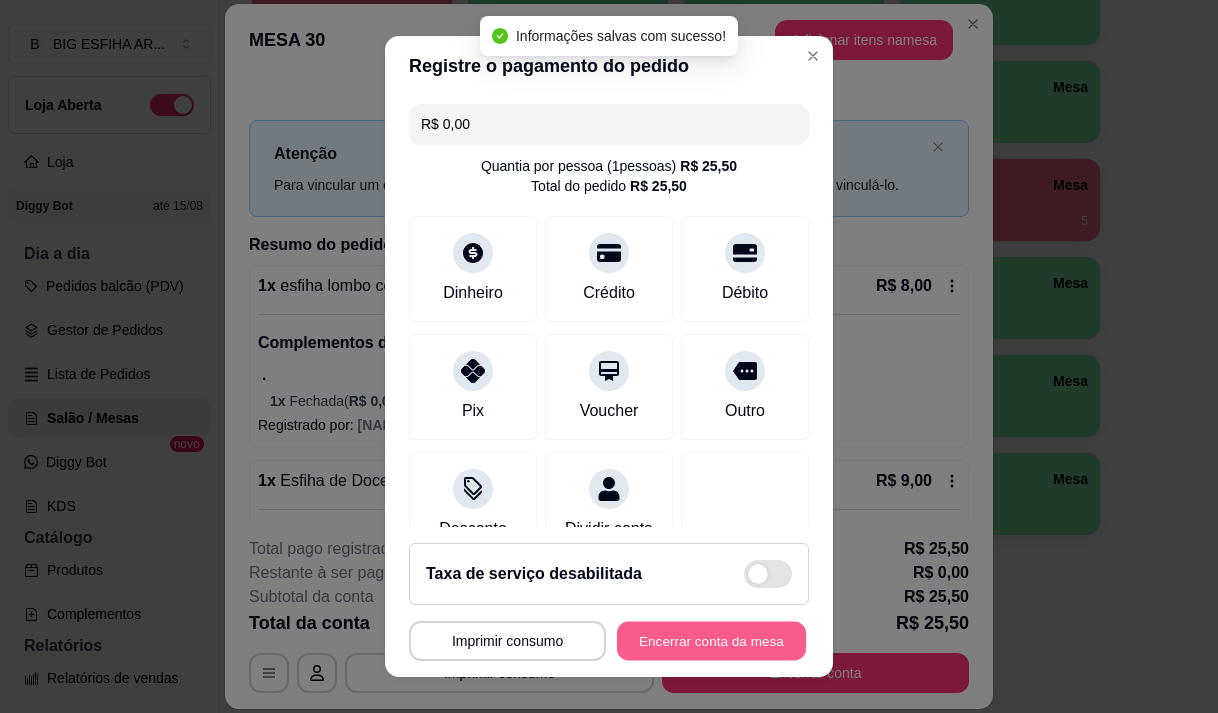 click on "Encerrar conta da mesa" at bounding box center [711, 641] 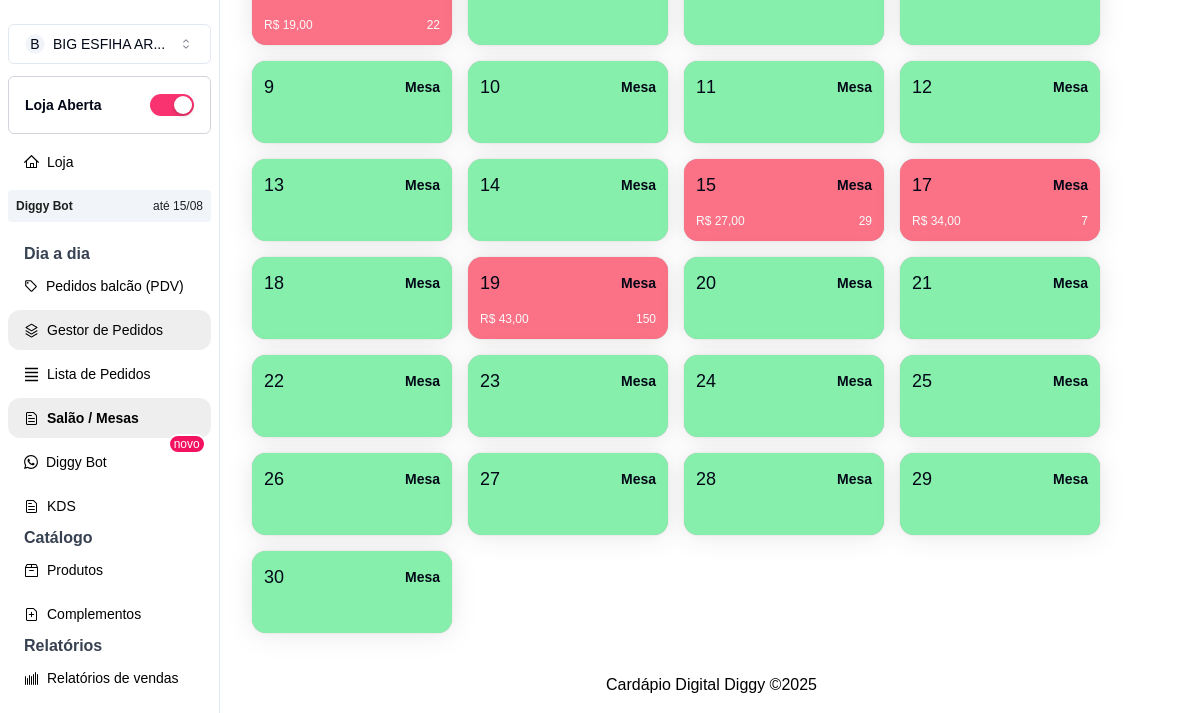 click on "Gestor de Pedidos" at bounding box center (109, 330) 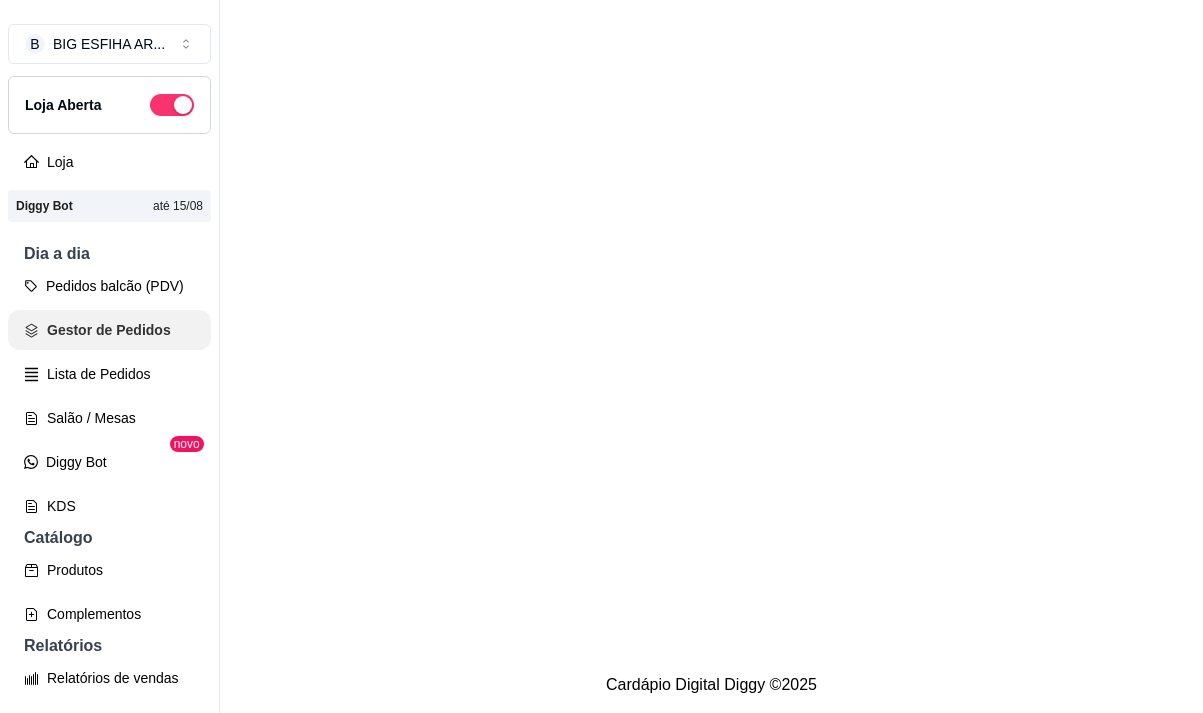 scroll, scrollTop: 0, scrollLeft: 0, axis: both 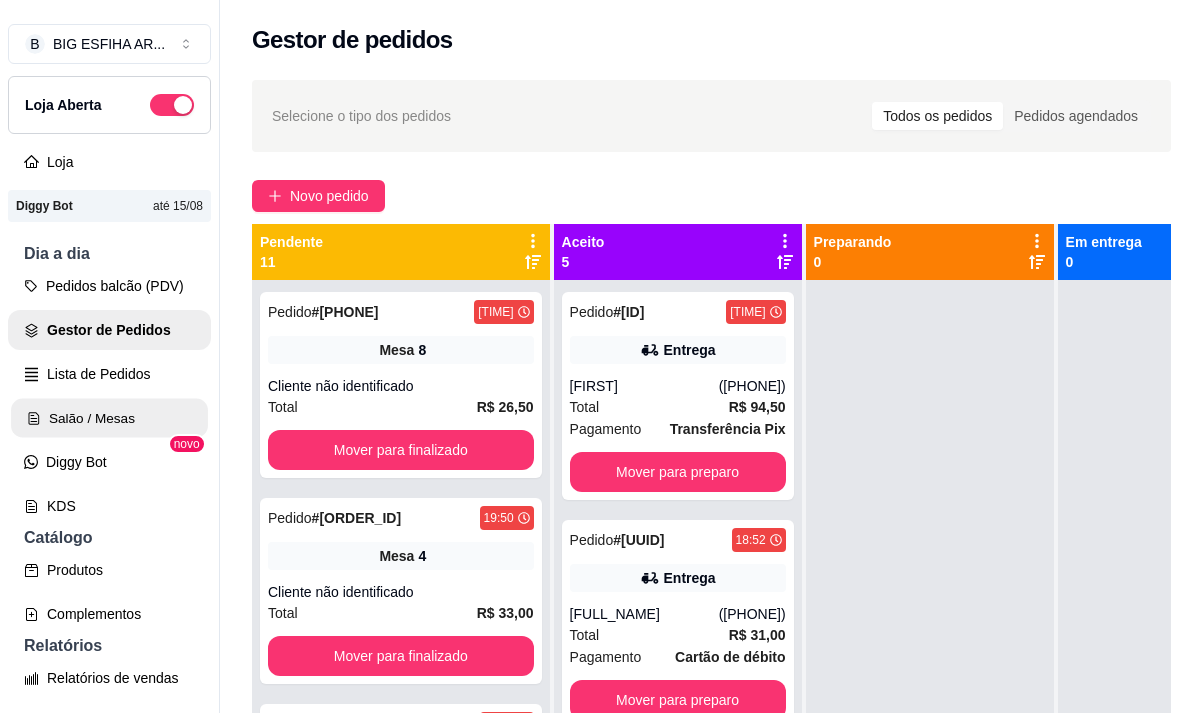 click on "Salão / Mesas" at bounding box center [109, 418] 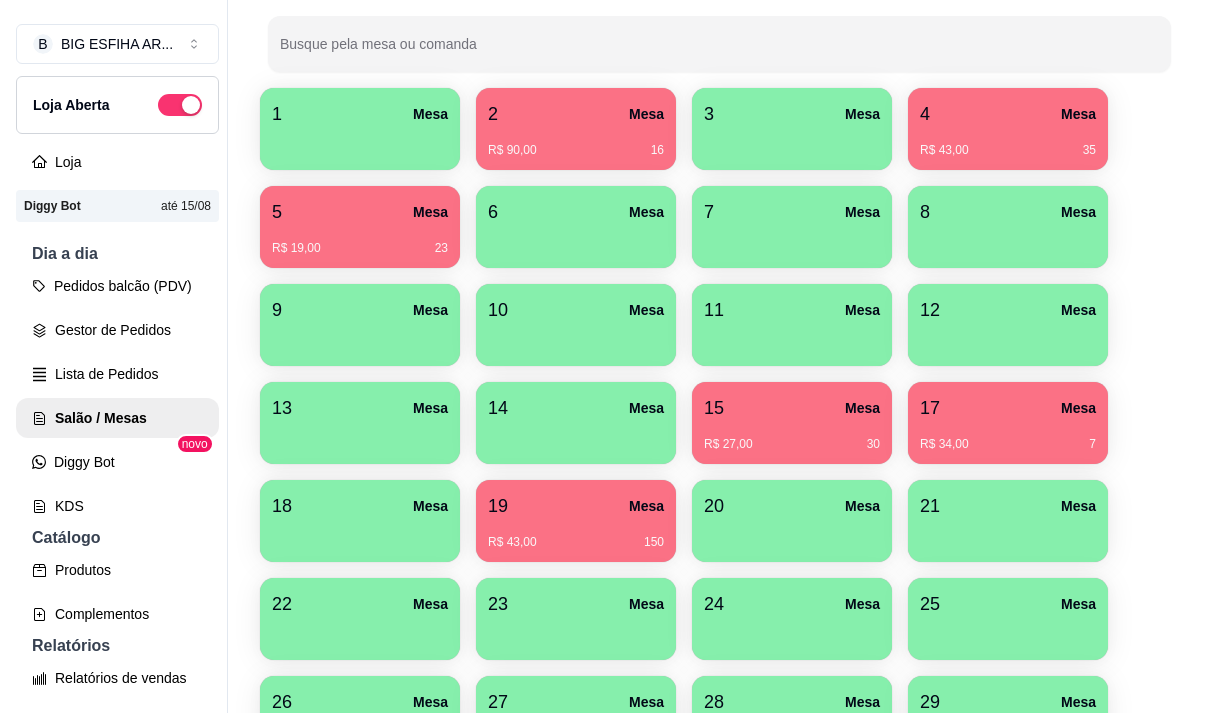 scroll, scrollTop: 300, scrollLeft: 0, axis: vertical 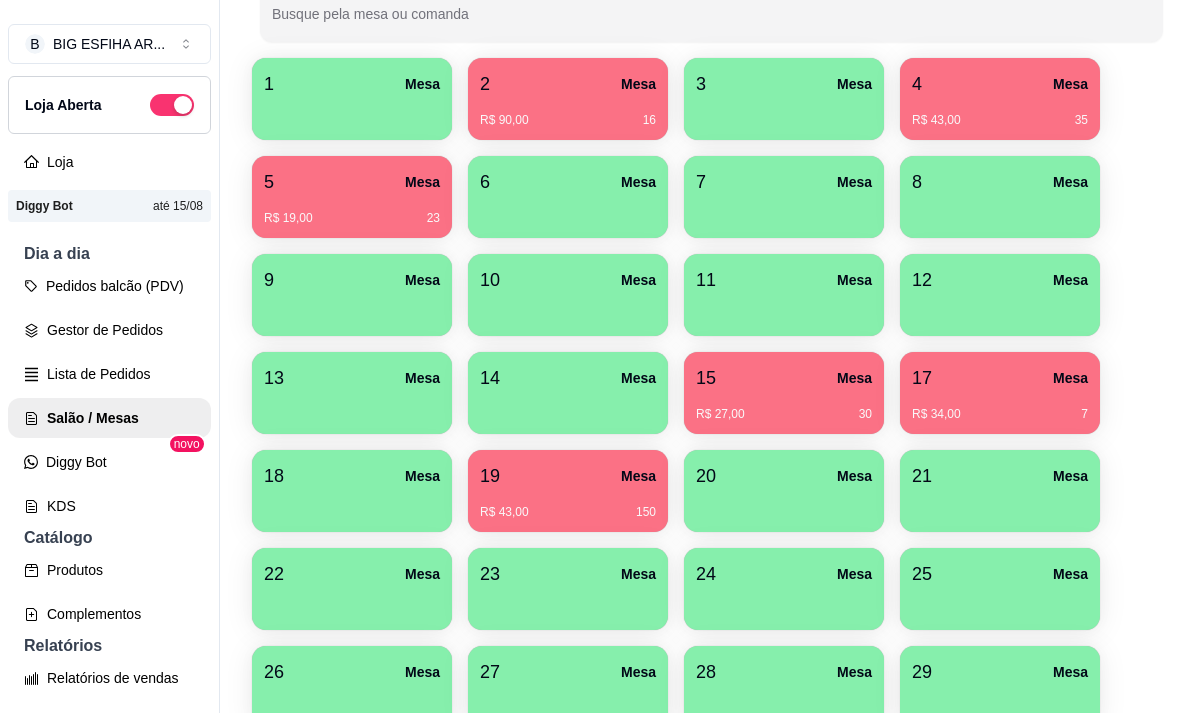 click on "R$ 27,00 30" at bounding box center (784, 407) 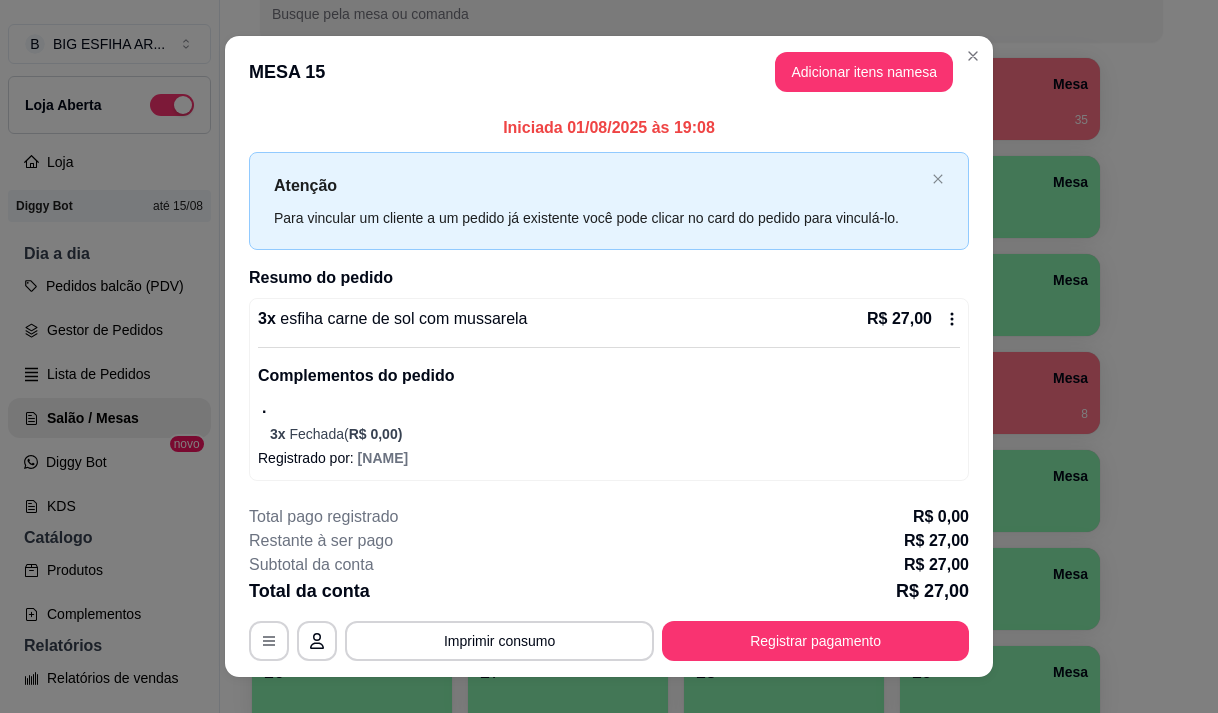 click 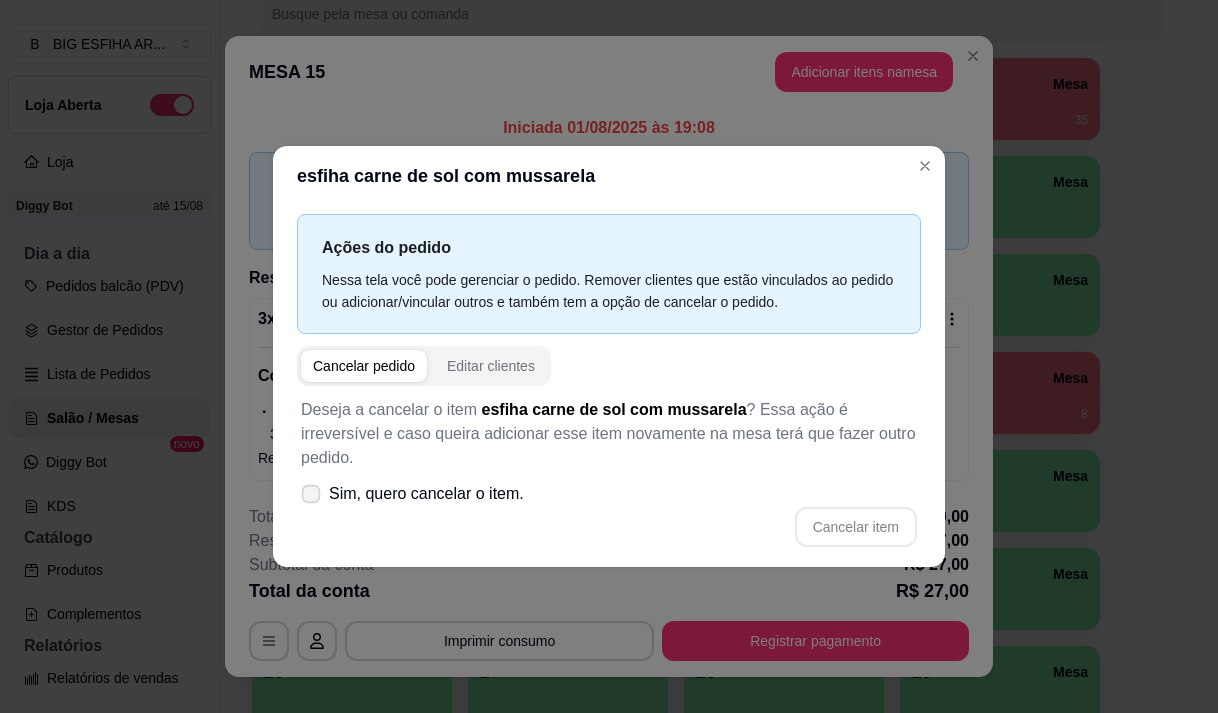 click 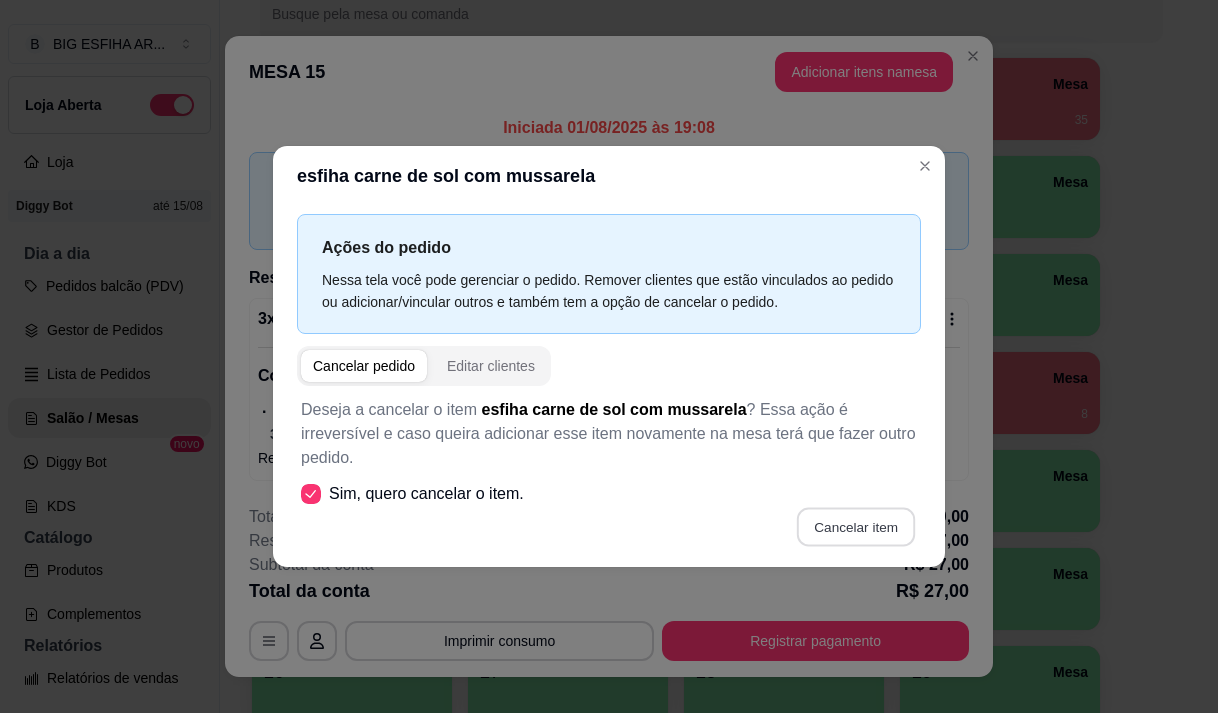 click on "Cancelar item" at bounding box center (855, 526) 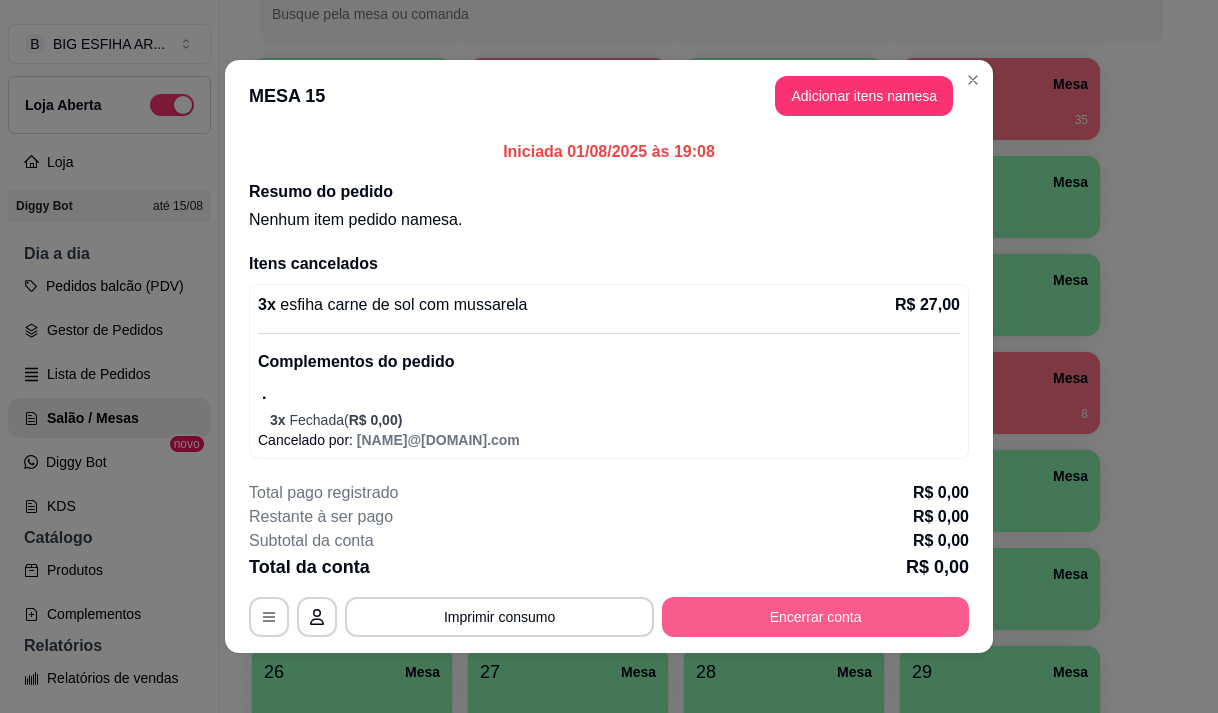 click on "Encerrar conta" at bounding box center (815, 617) 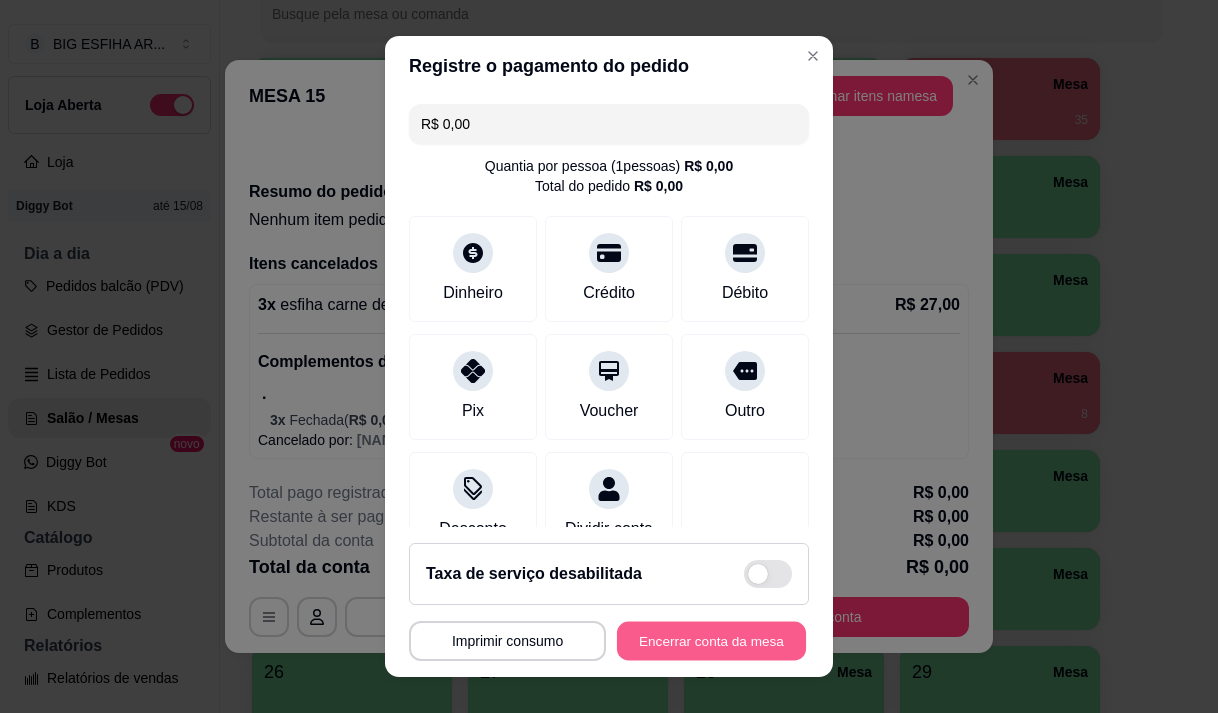 click on "Encerrar conta da mesa" at bounding box center (711, 641) 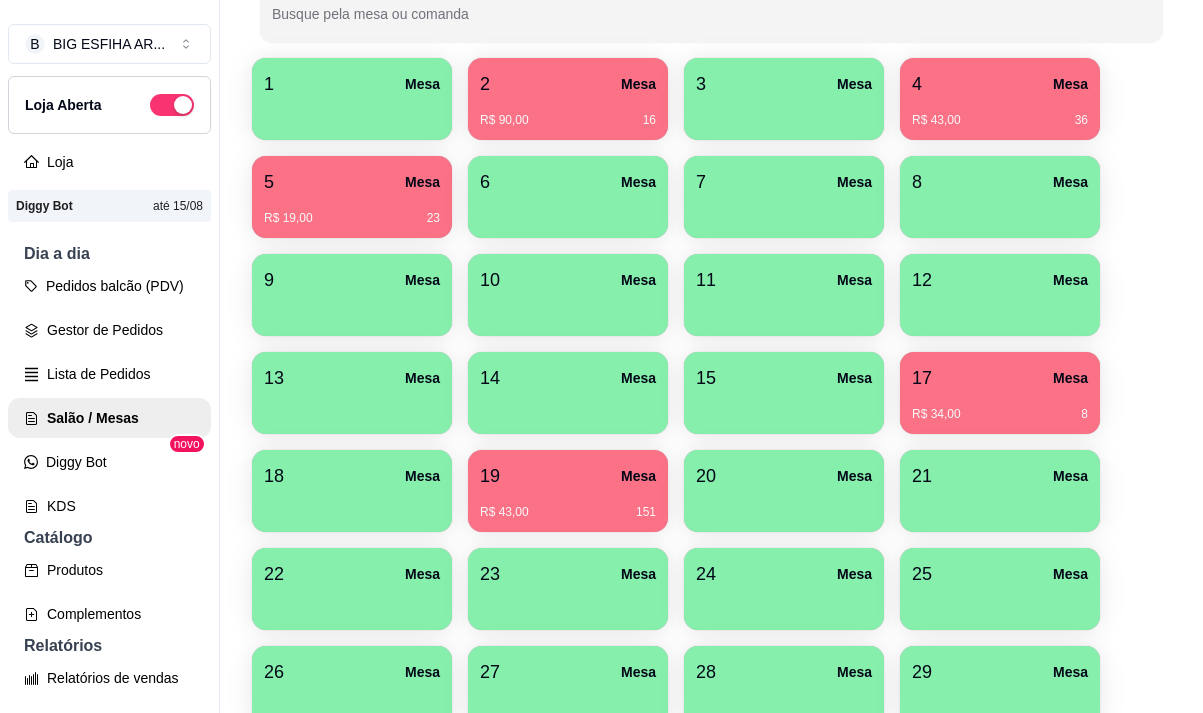 click on "R$ 90,00 [NUMBER]" at bounding box center (568, 113) 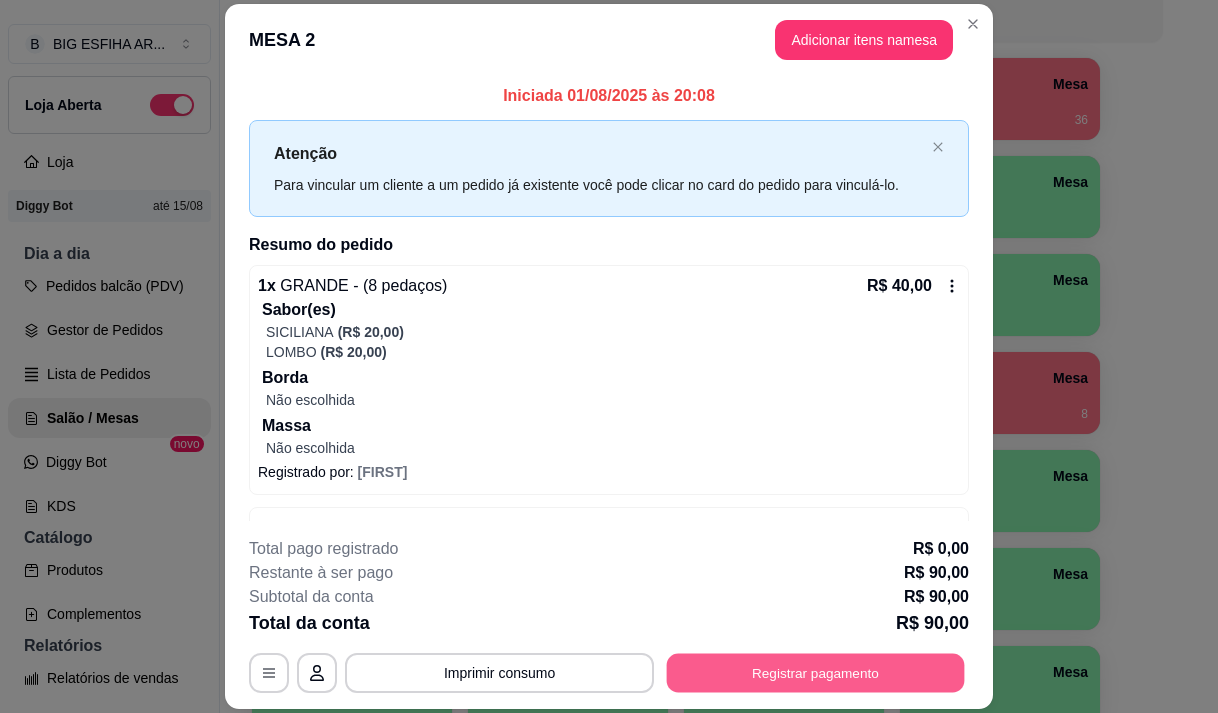 click on "Registrar pagamento" at bounding box center [816, 673] 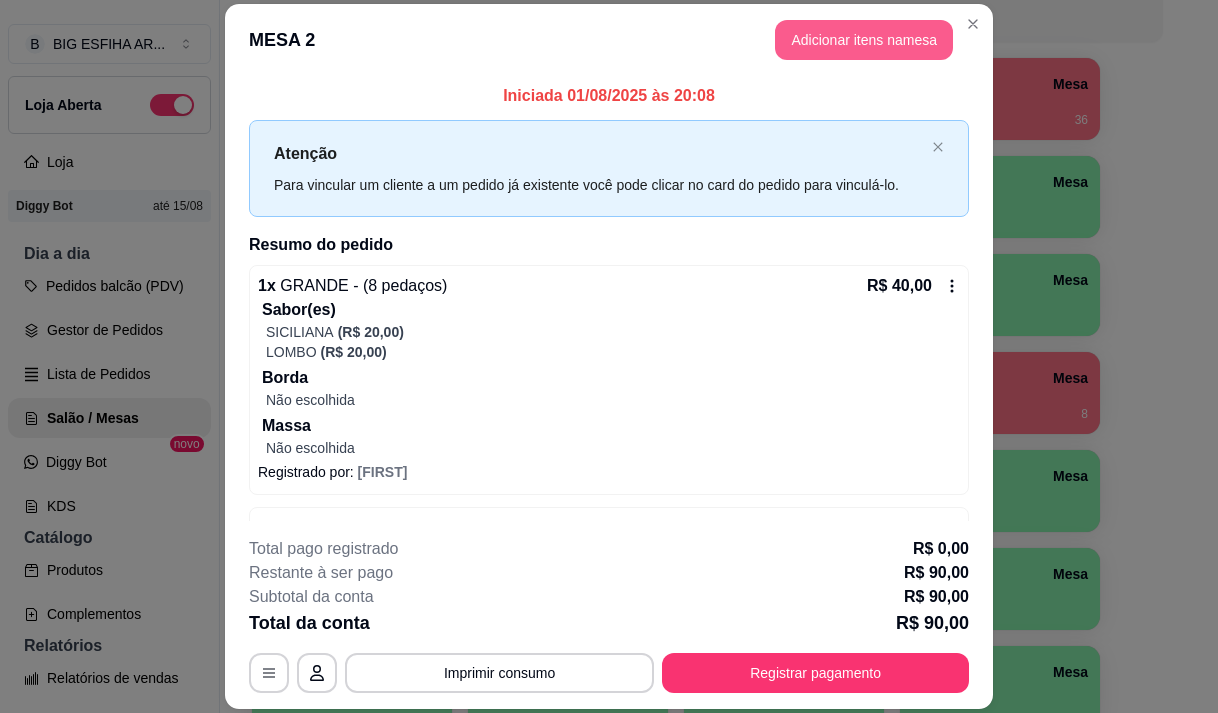 click on "Adicionar itens na  mesa" at bounding box center (864, 40) 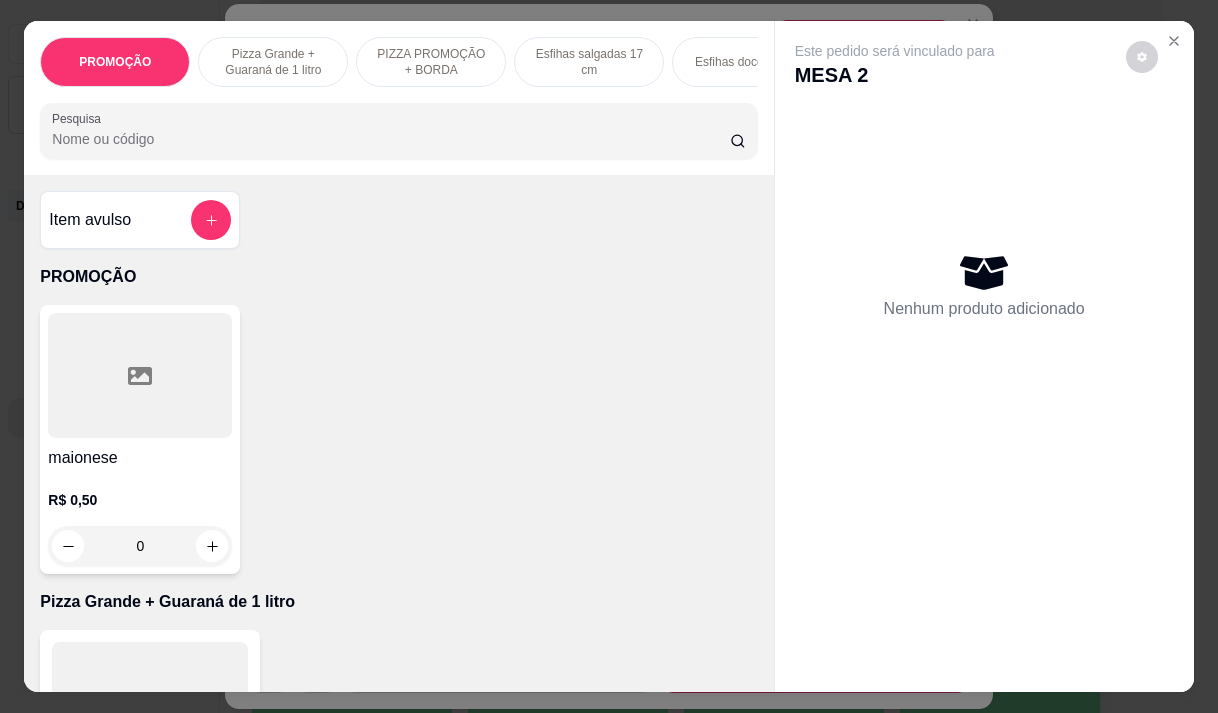 click on "Pesquisa" at bounding box center [391, 139] 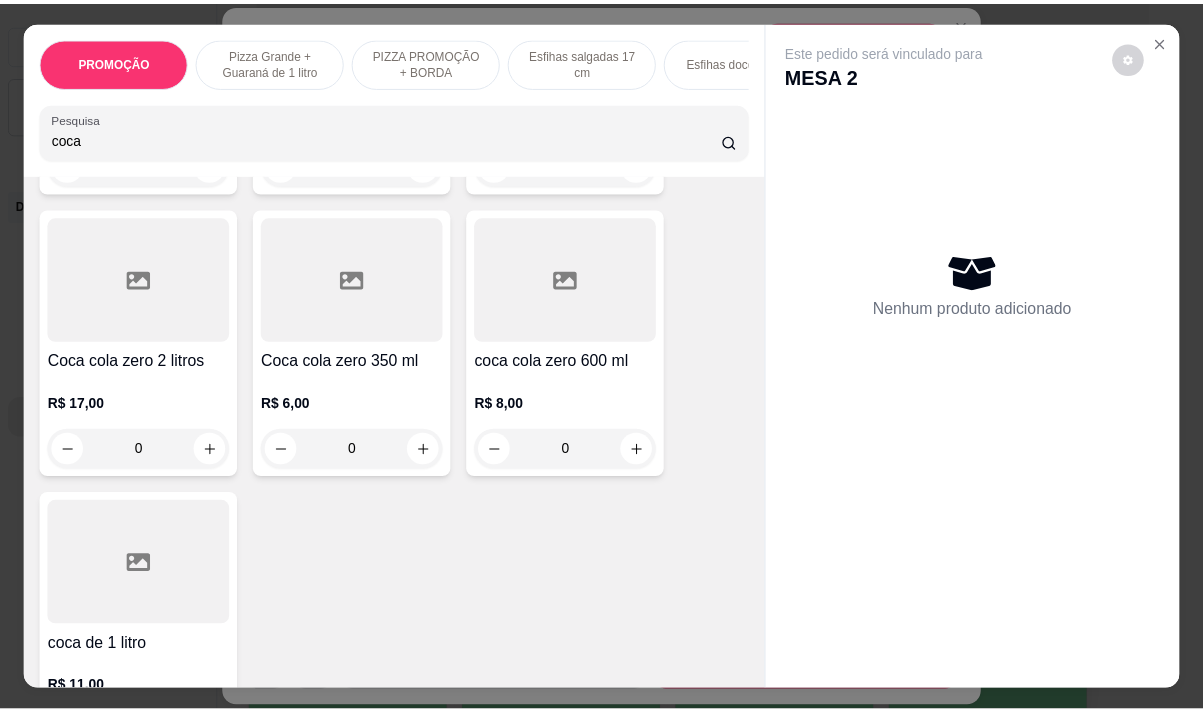 scroll, scrollTop: 400, scrollLeft: 0, axis: vertical 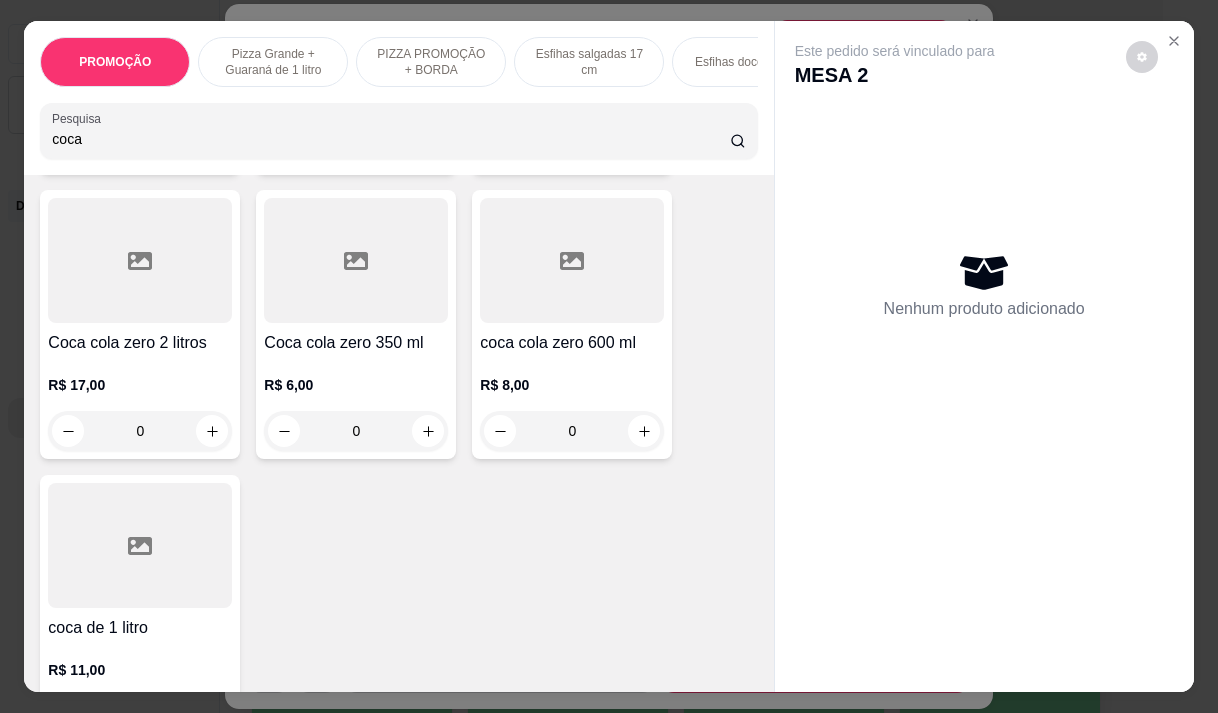 type on "coca" 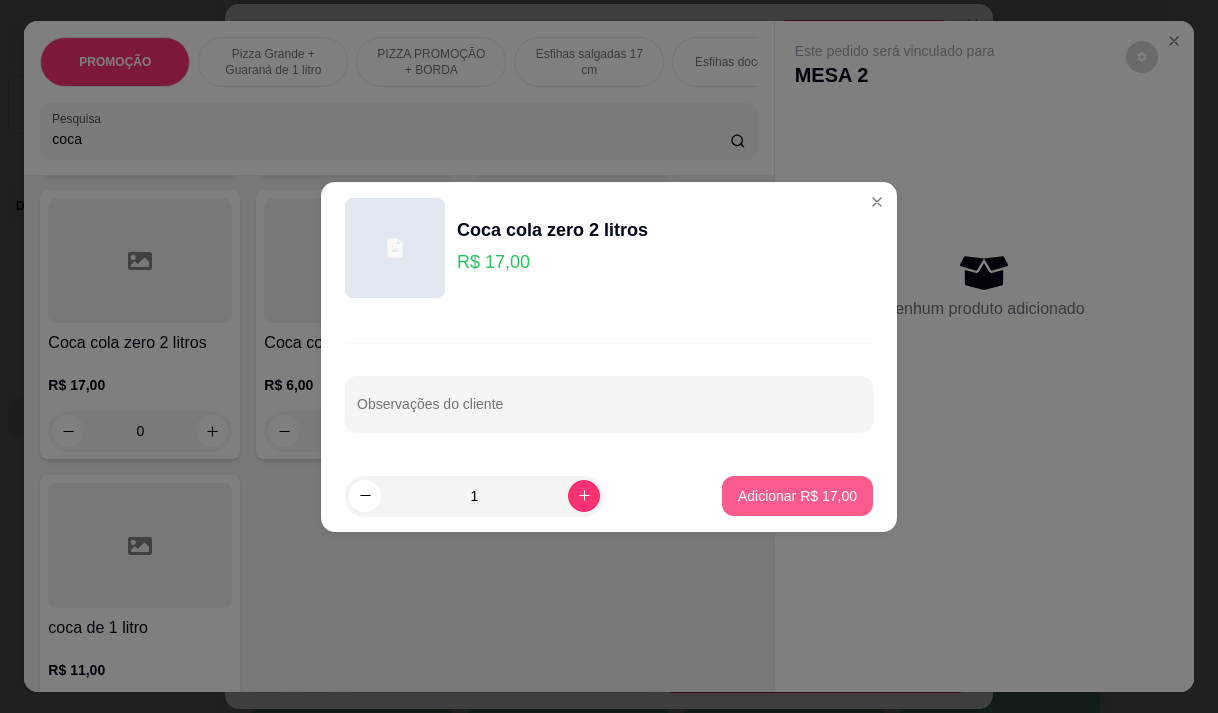 click on "Adicionar   R$ 17,00" at bounding box center (797, 496) 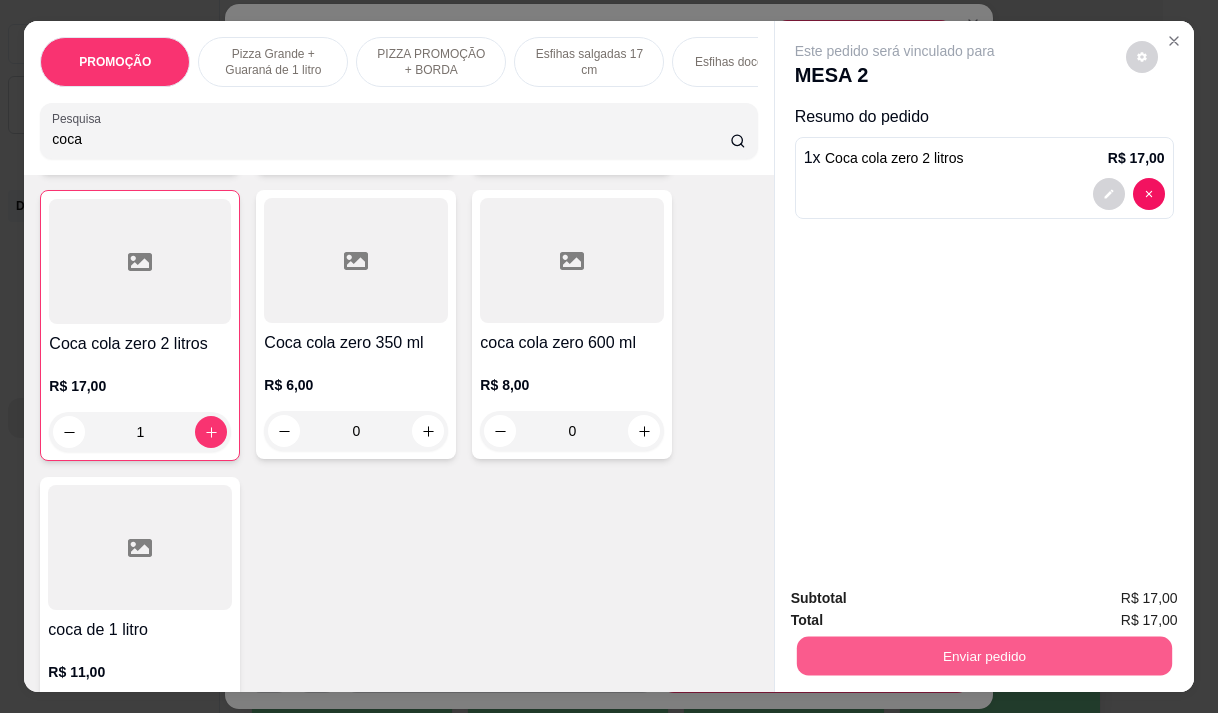 click on "Enviar pedido" at bounding box center [983, 655] 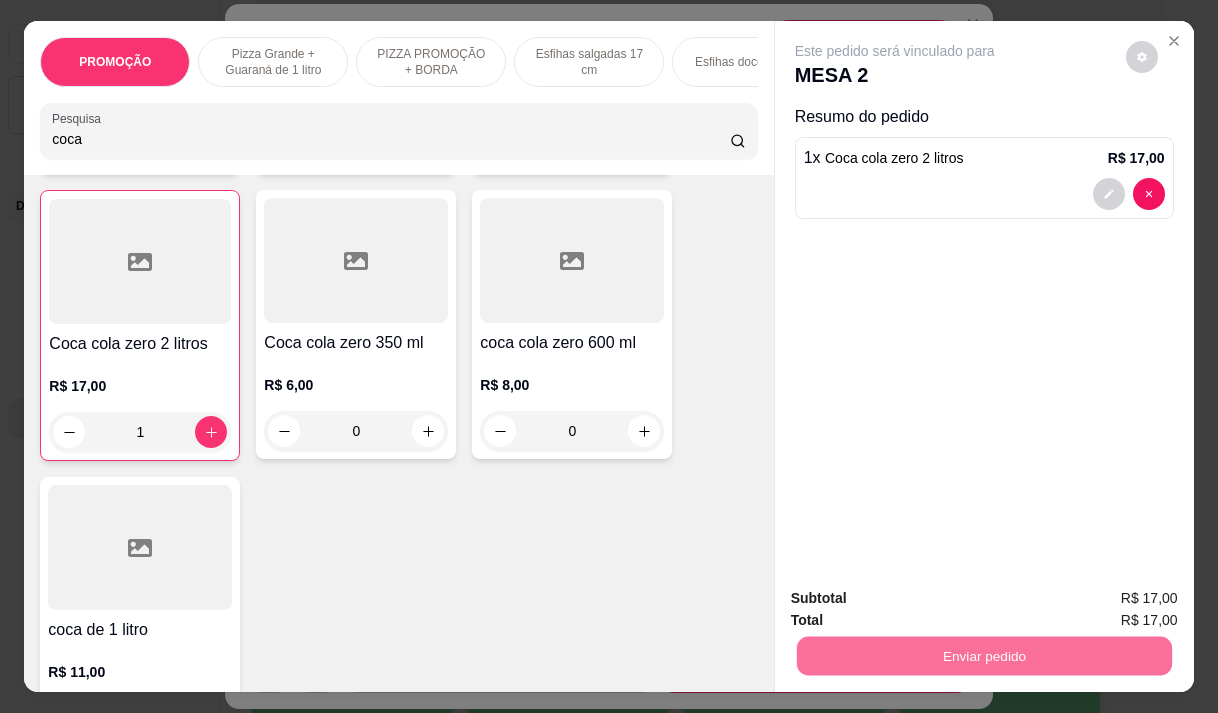 click on "Não registrar e enviar pedido" at bounding box center [918, 598] 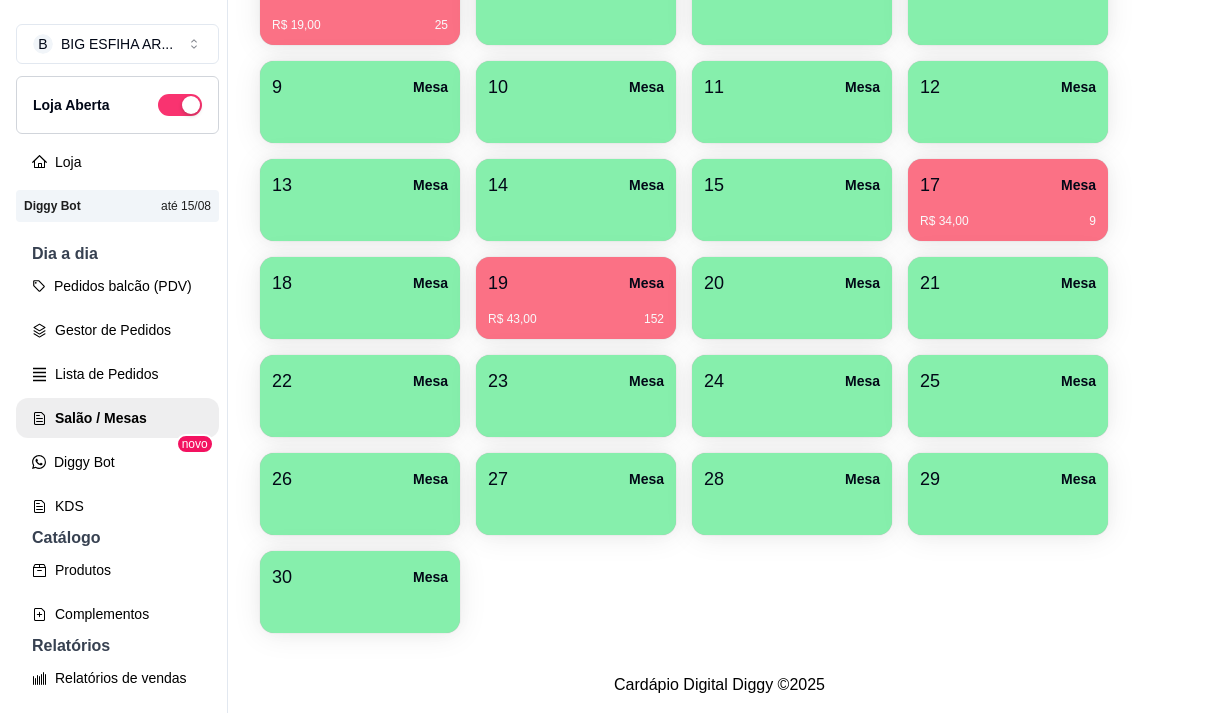 scroll, scrollTop: 508, scrollLeft: 0, axis: vertical 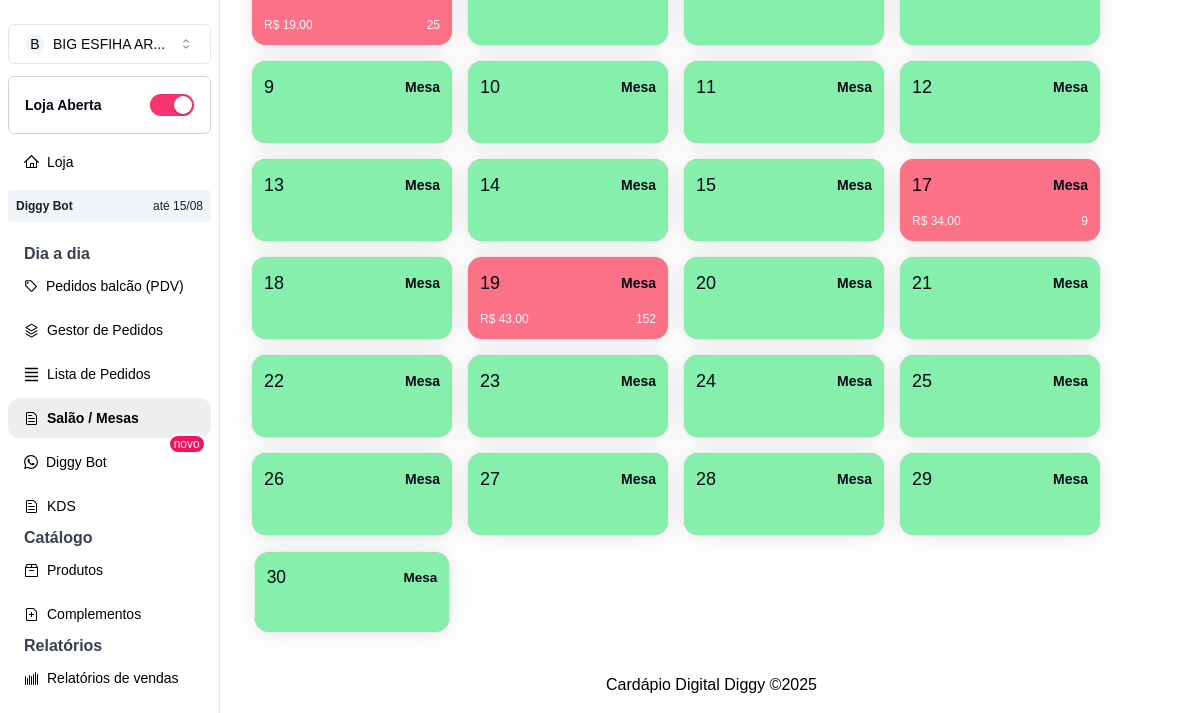 click at bounding box center [352, 605] 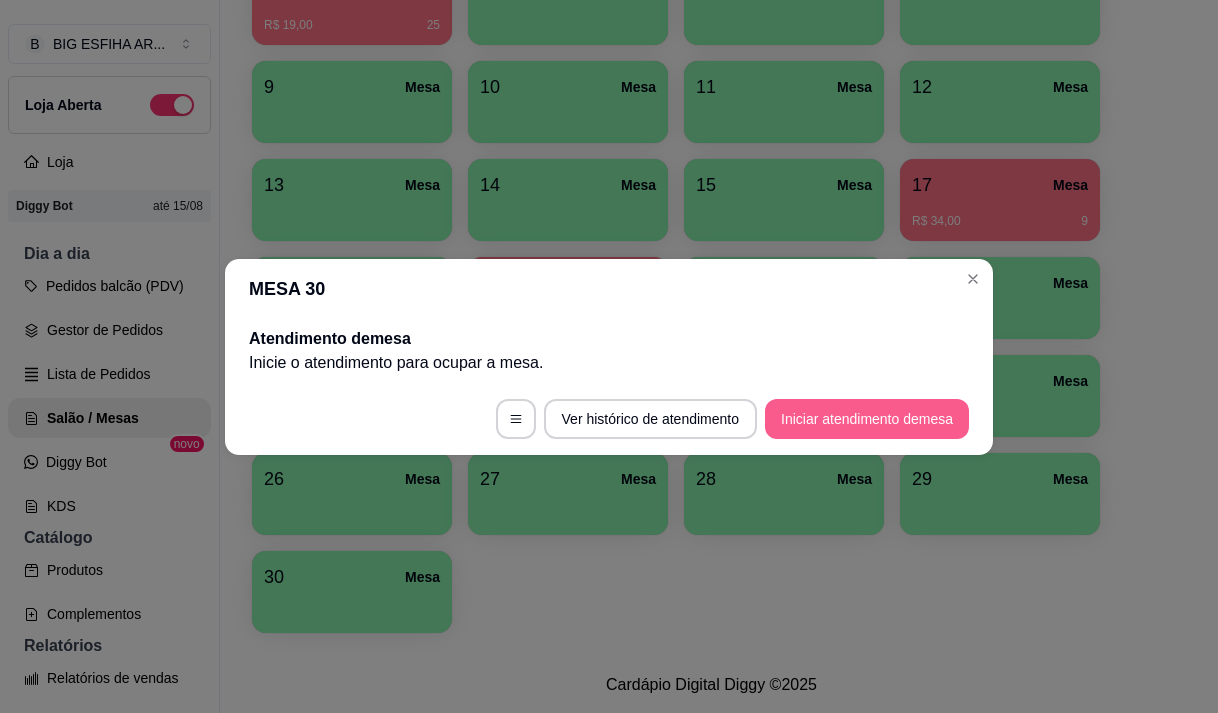 click on "Iniciar atendimento de  mesa" at bounding box center [867, 419] 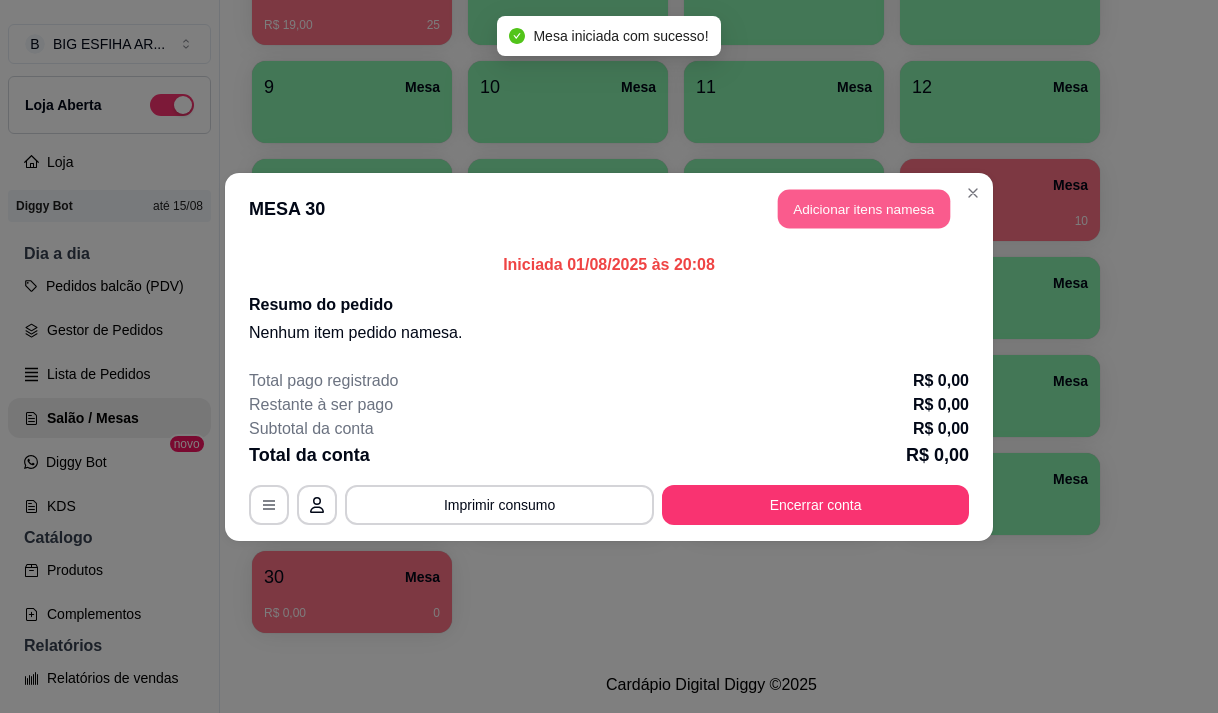 click on "Adicionar itens na  mesa" at bounding box center [864, 208] 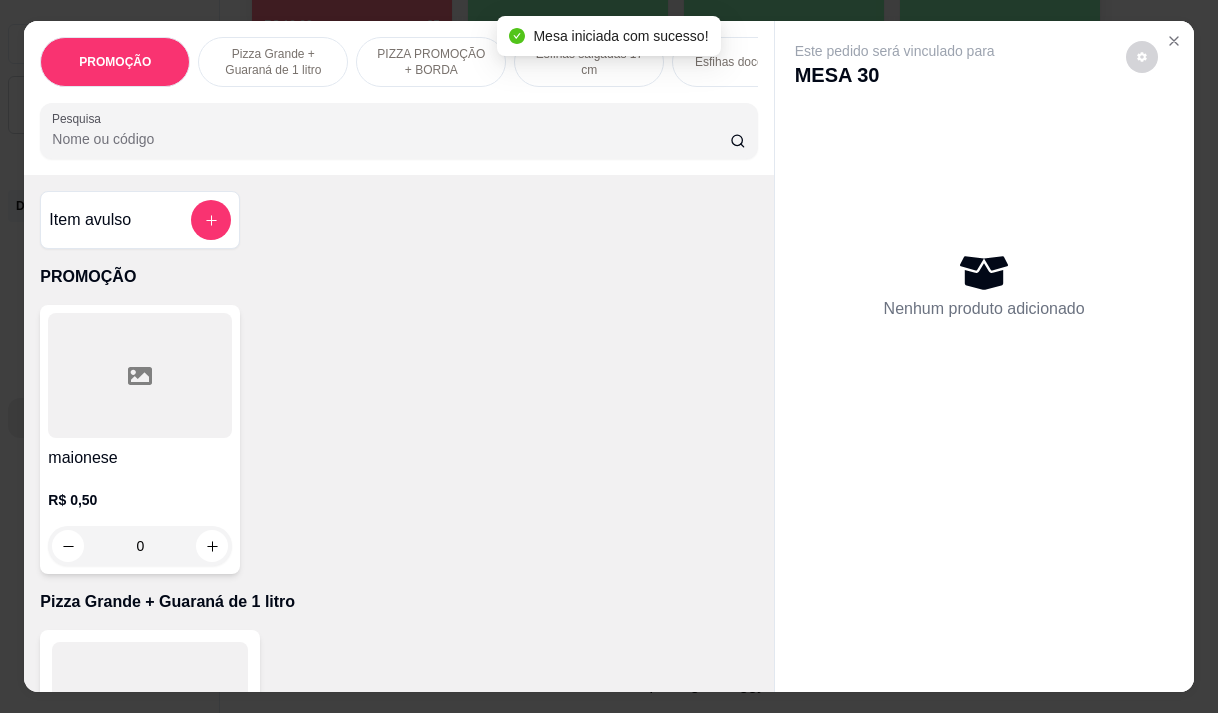 click on "Pesquisa" at bounding box center (391, 139) 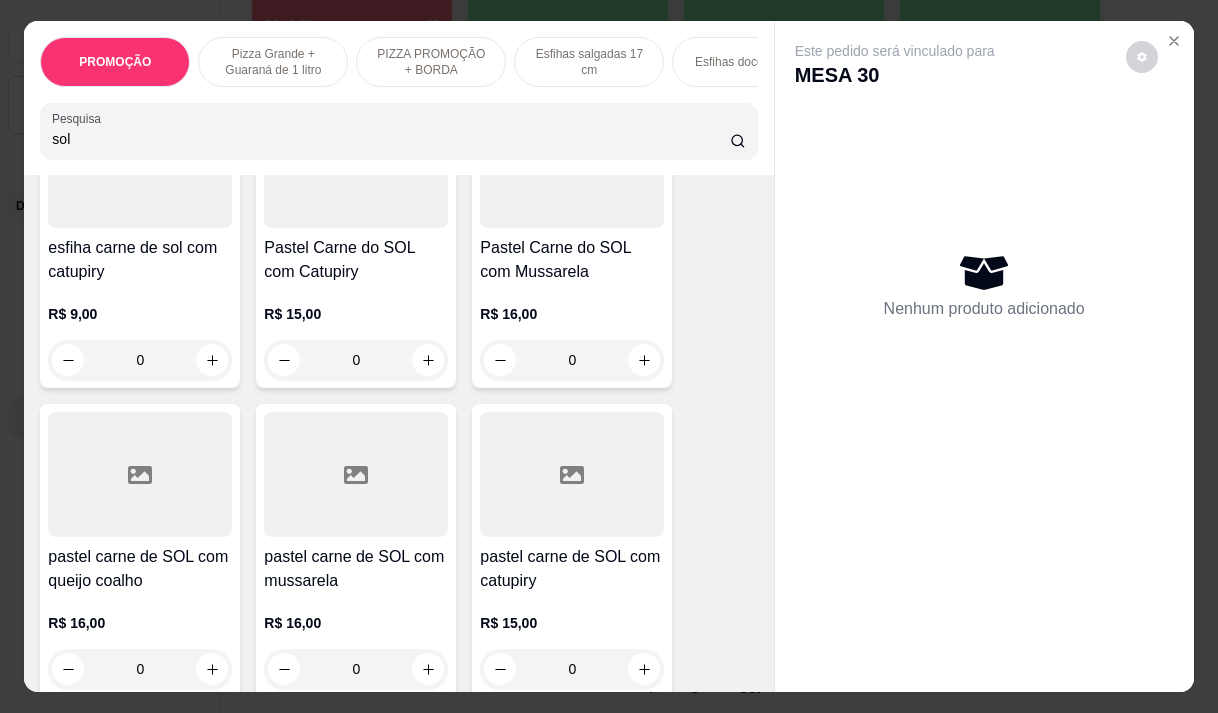 scroll, scrollTop: 600, scrollLeft: 0, axis: vertical 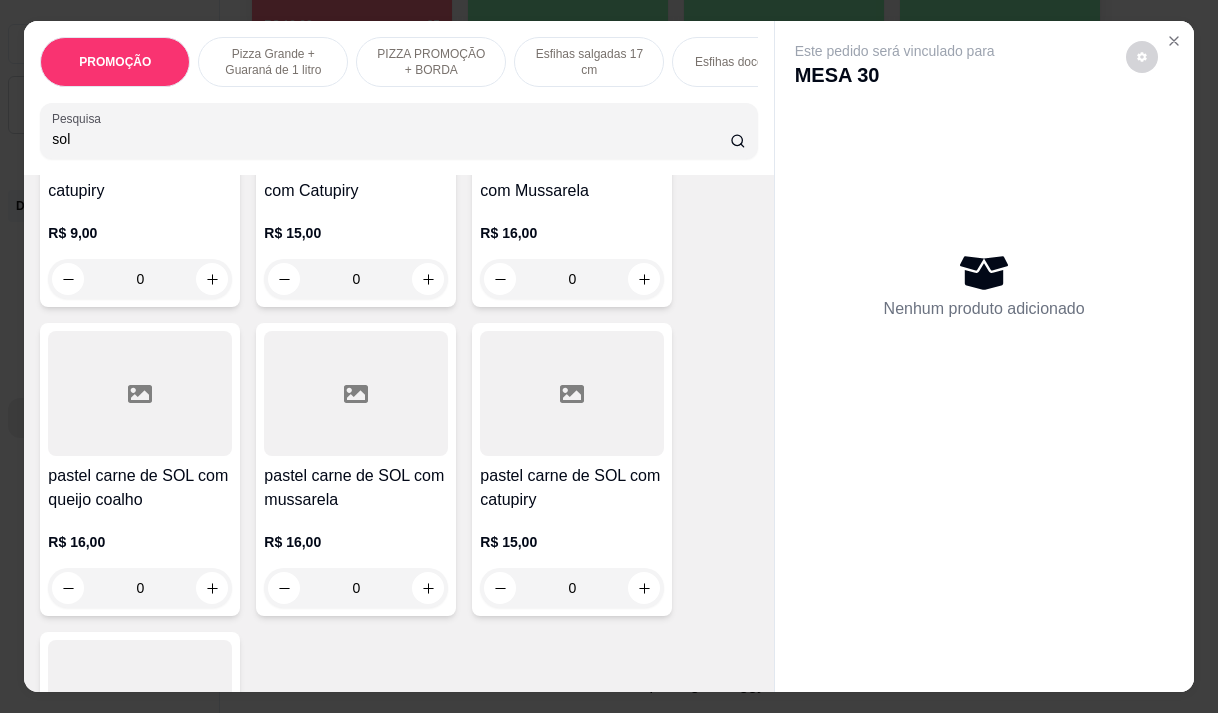 type on "sol" 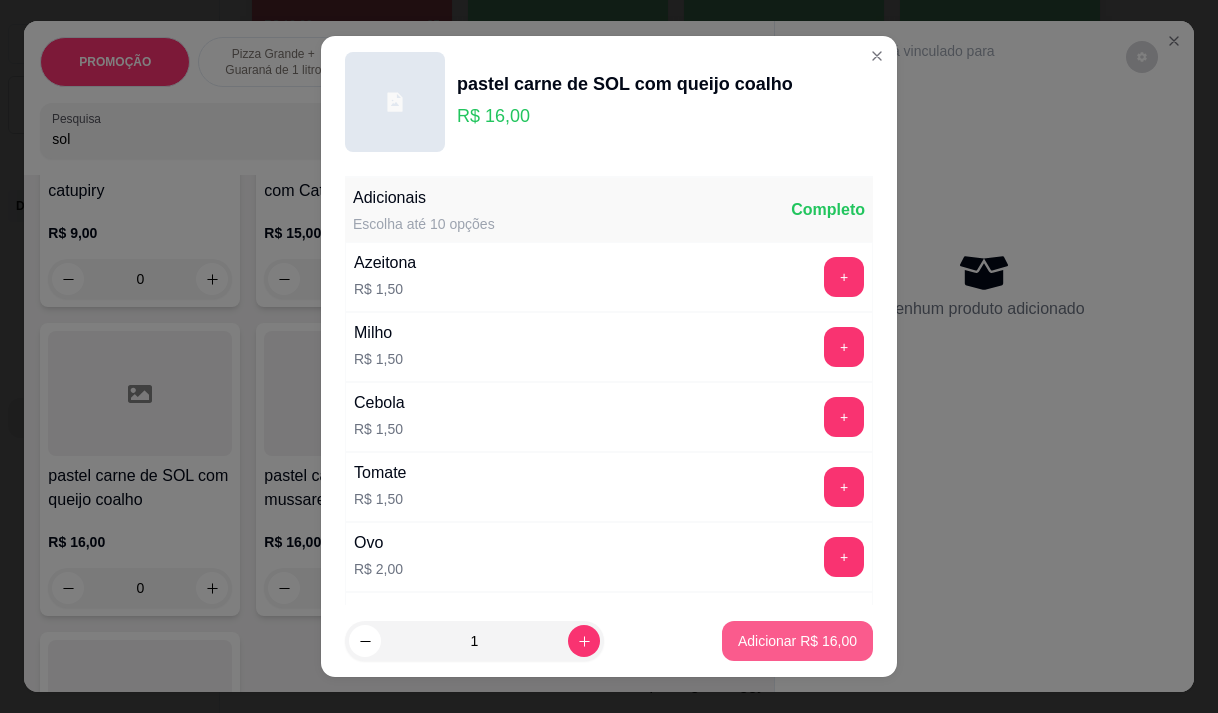 click on "Adicionar   R$ 16,00" at bounding box center (797, 641) 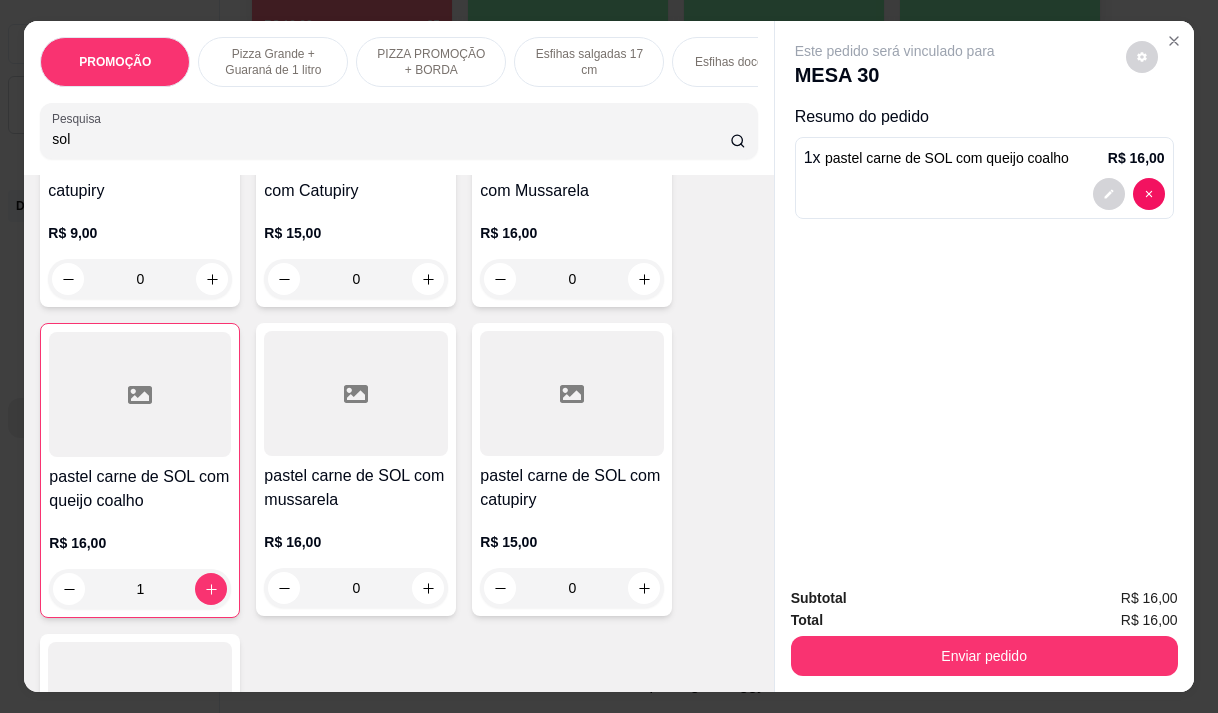 type on "1" 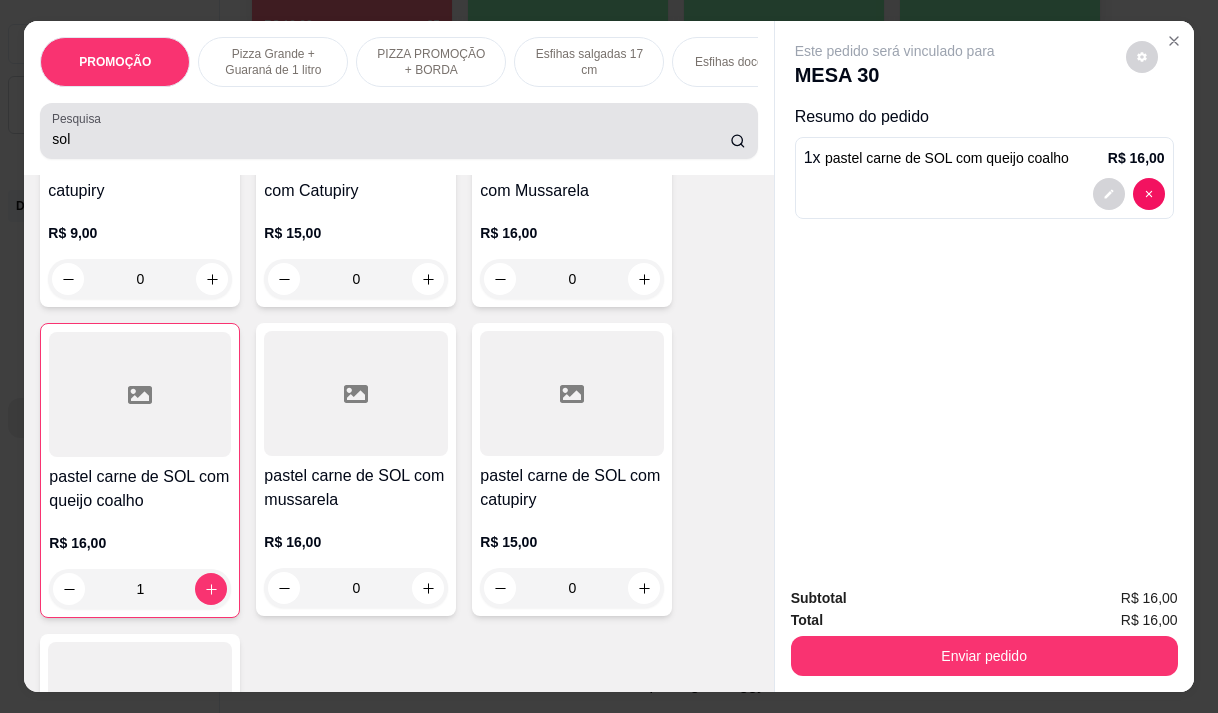 click on "sol" at bounding box center (398, 131) 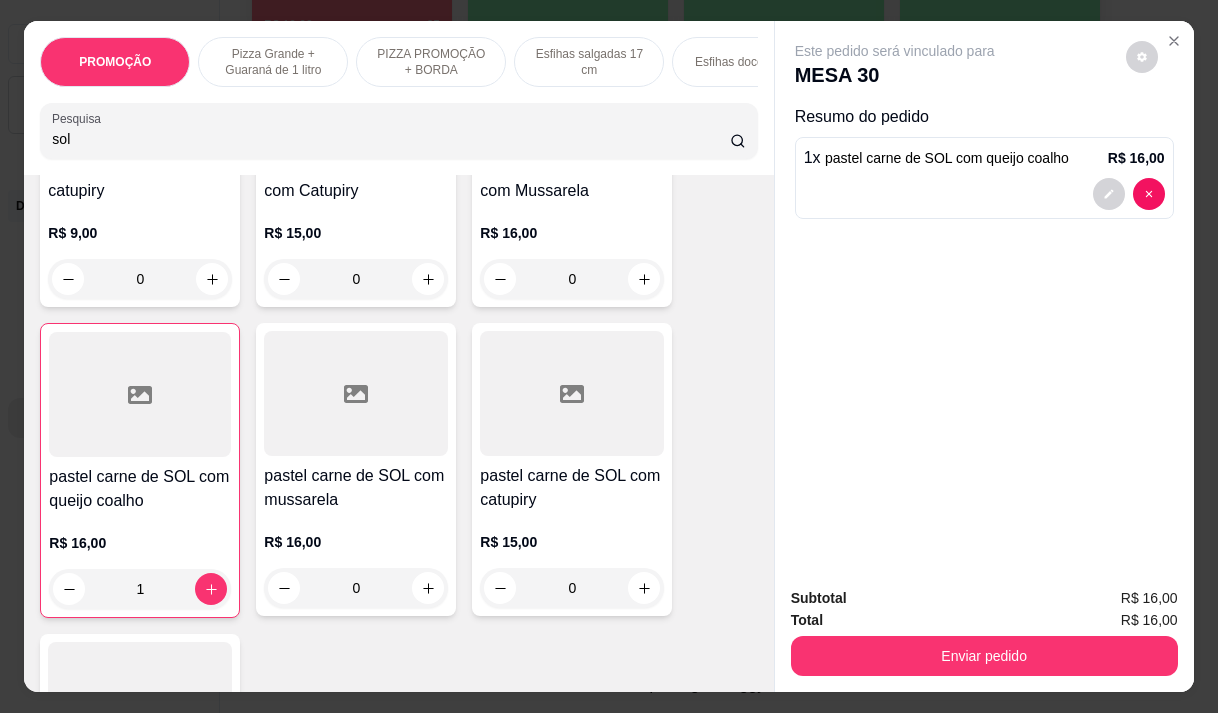 click on "sol" at bounding box center (398, 131) 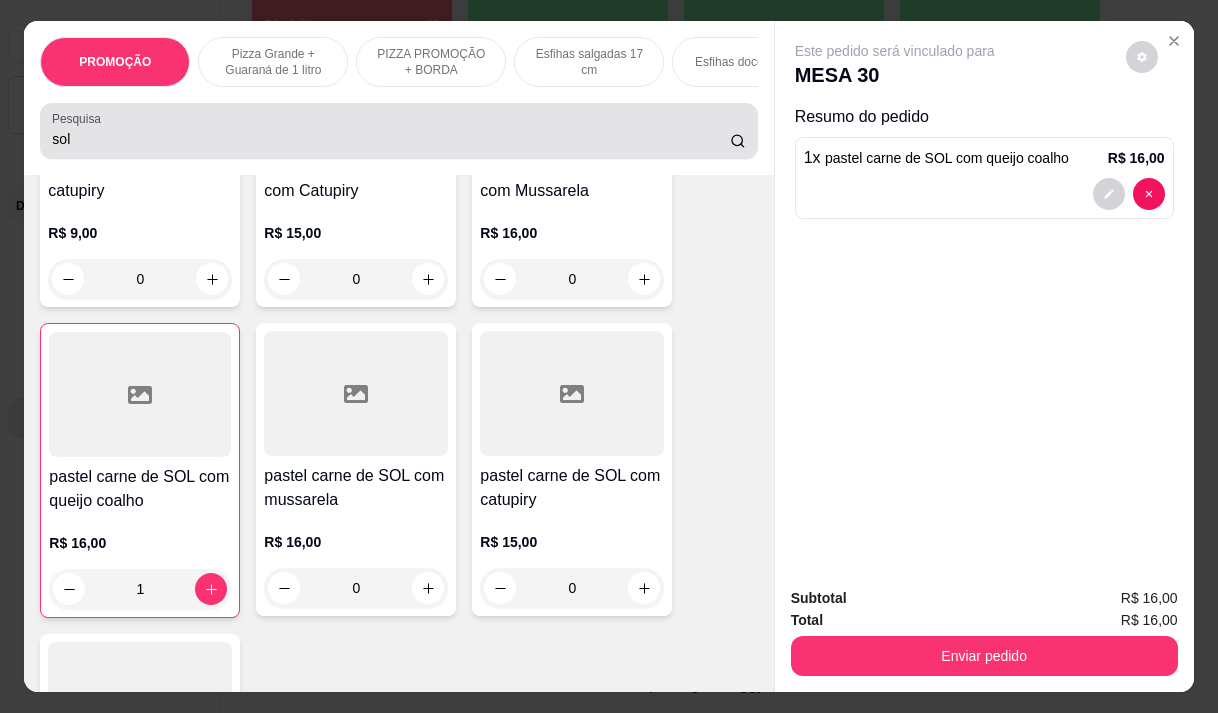 click on "sol" at bounding box center [398, 131] 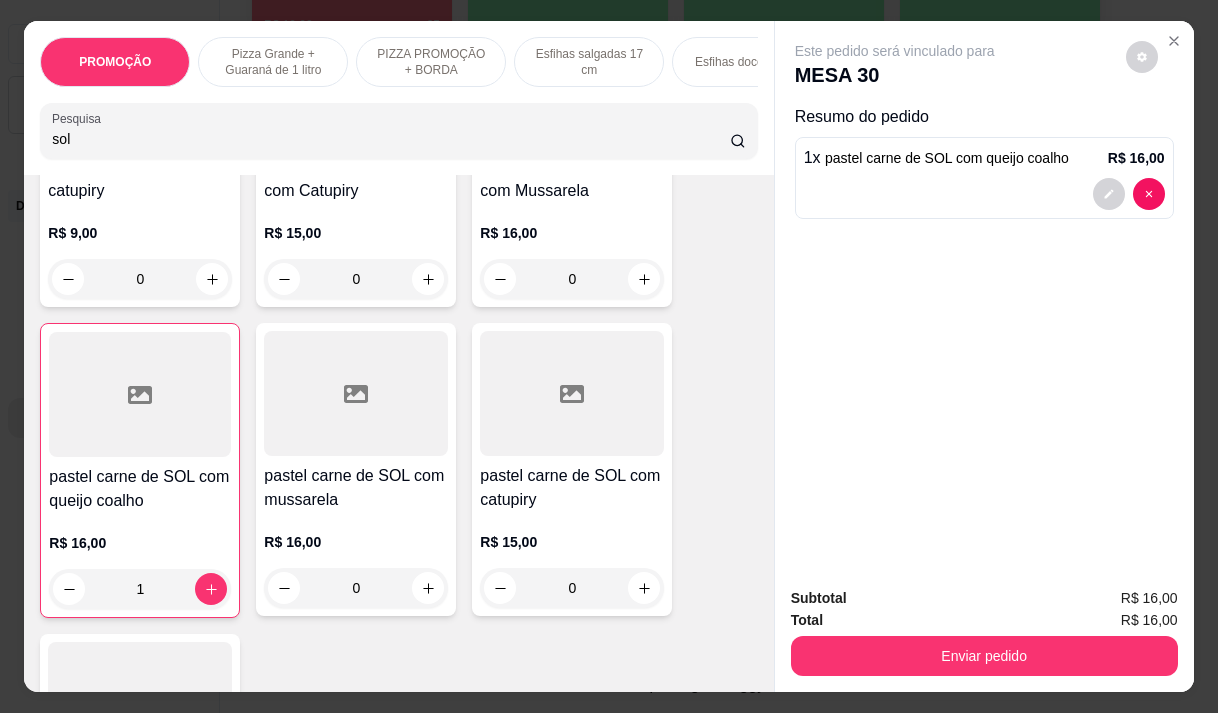 click on "sol" at bounding box center (391, 139) 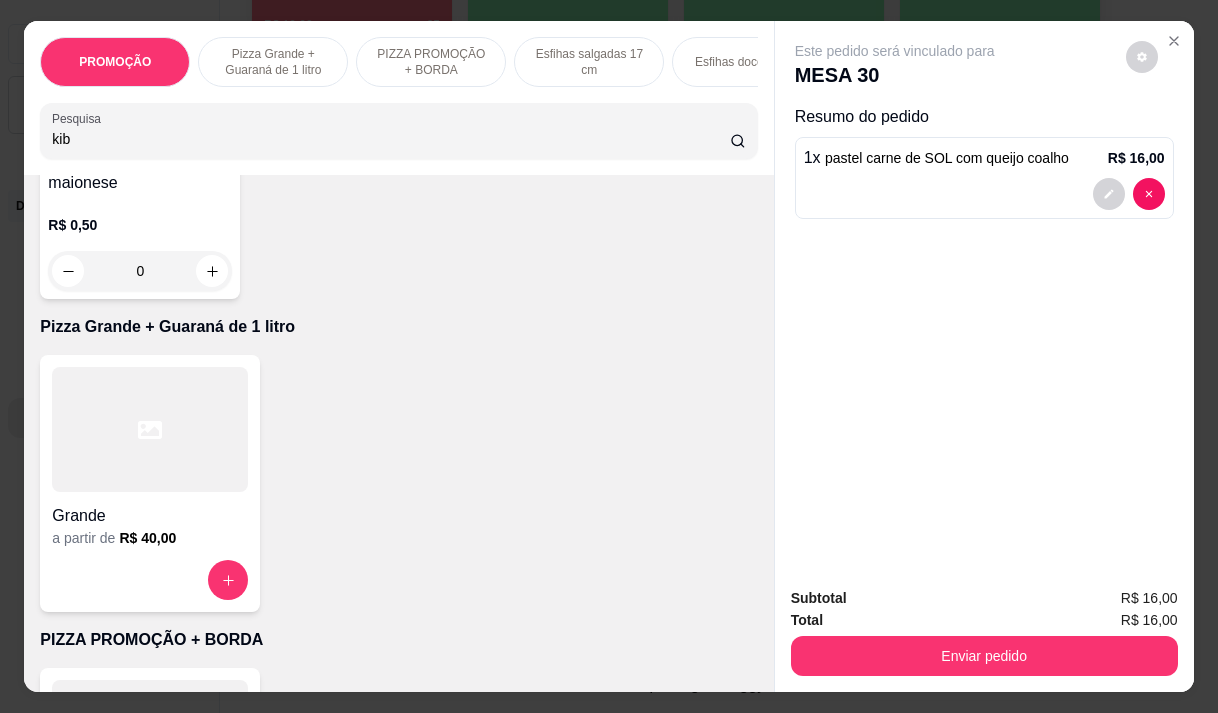 scroll, scrollTop: 925, scrollLeft: 0, axis: vertical 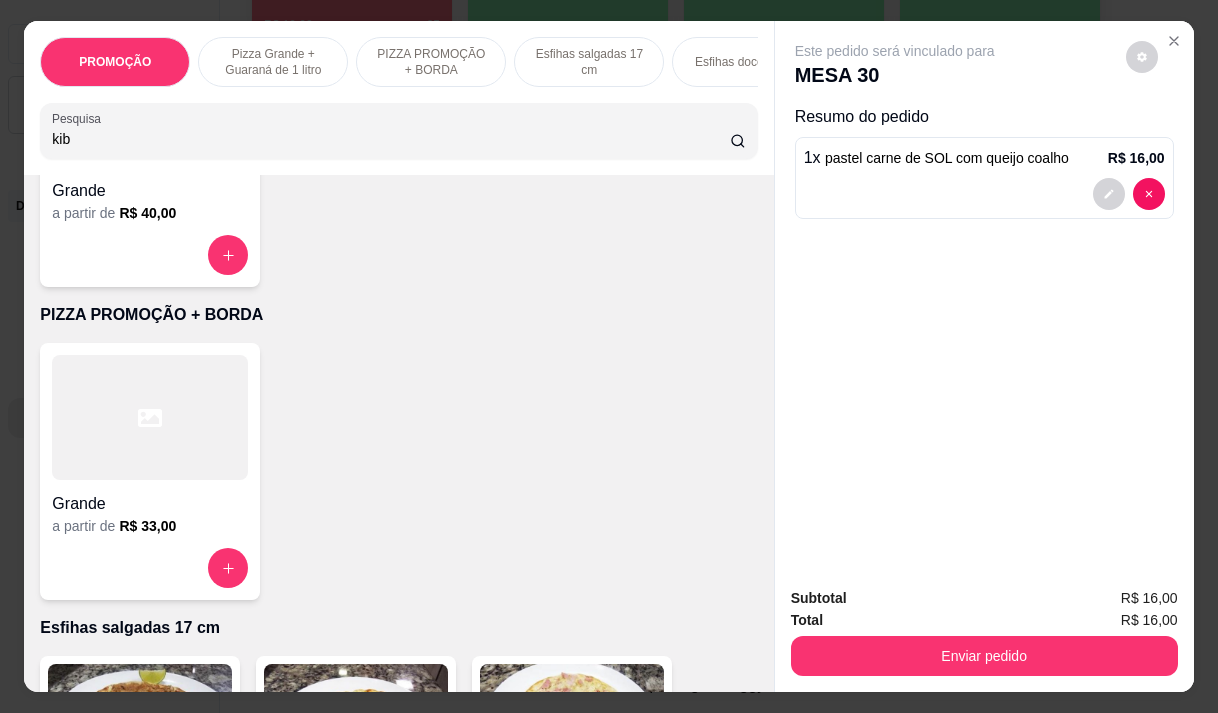 type on "kib" 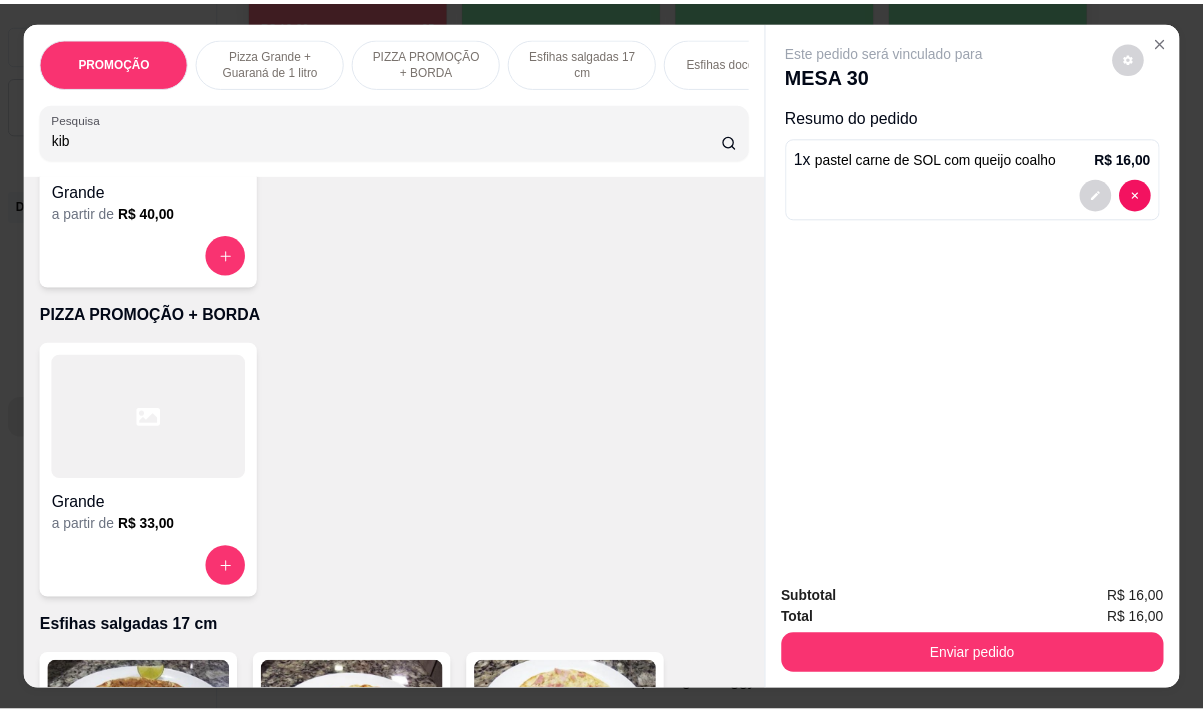 scroll, scrollTop: 0, scrollLeft: 0, axis: both 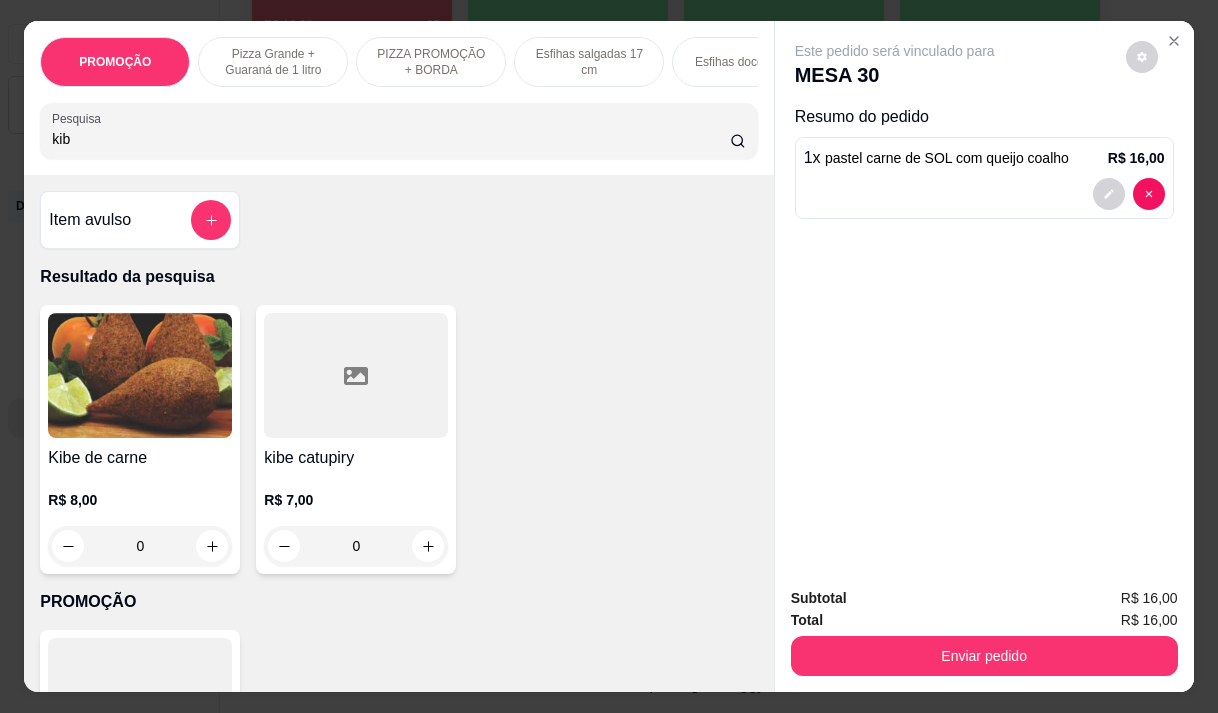 click on "Kibe de carne" at bounding box center (140, 458) 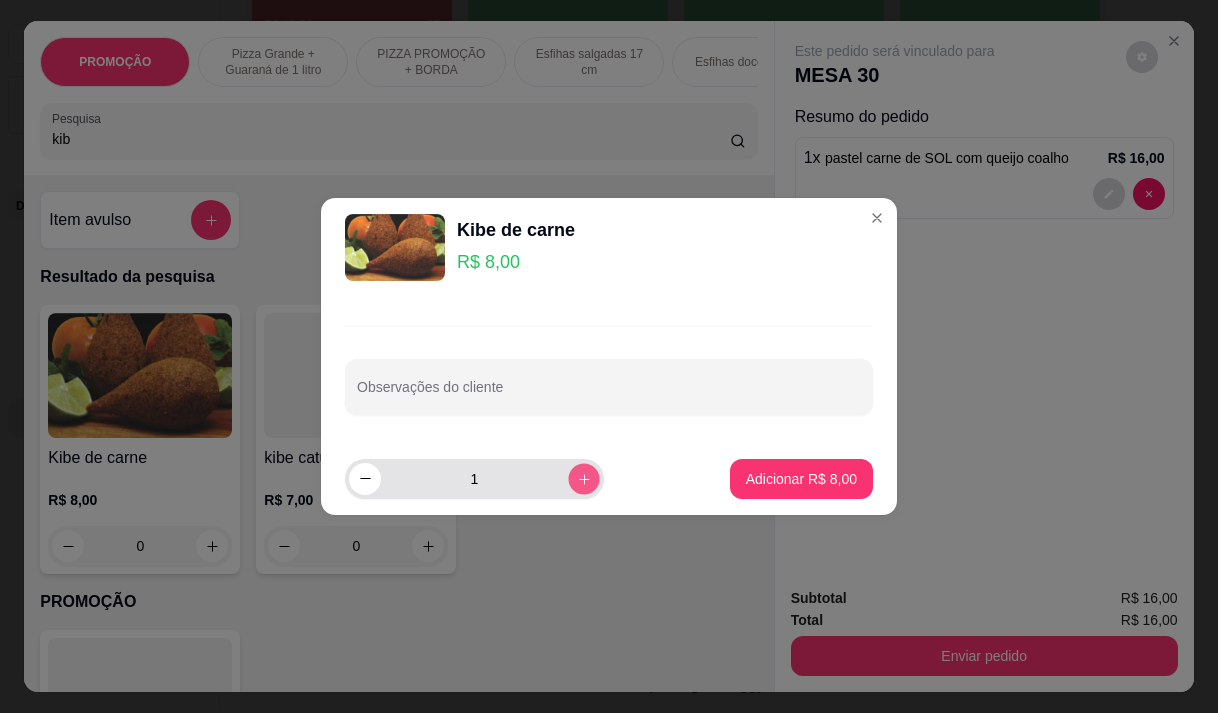 click at bounding box center [583, 478] 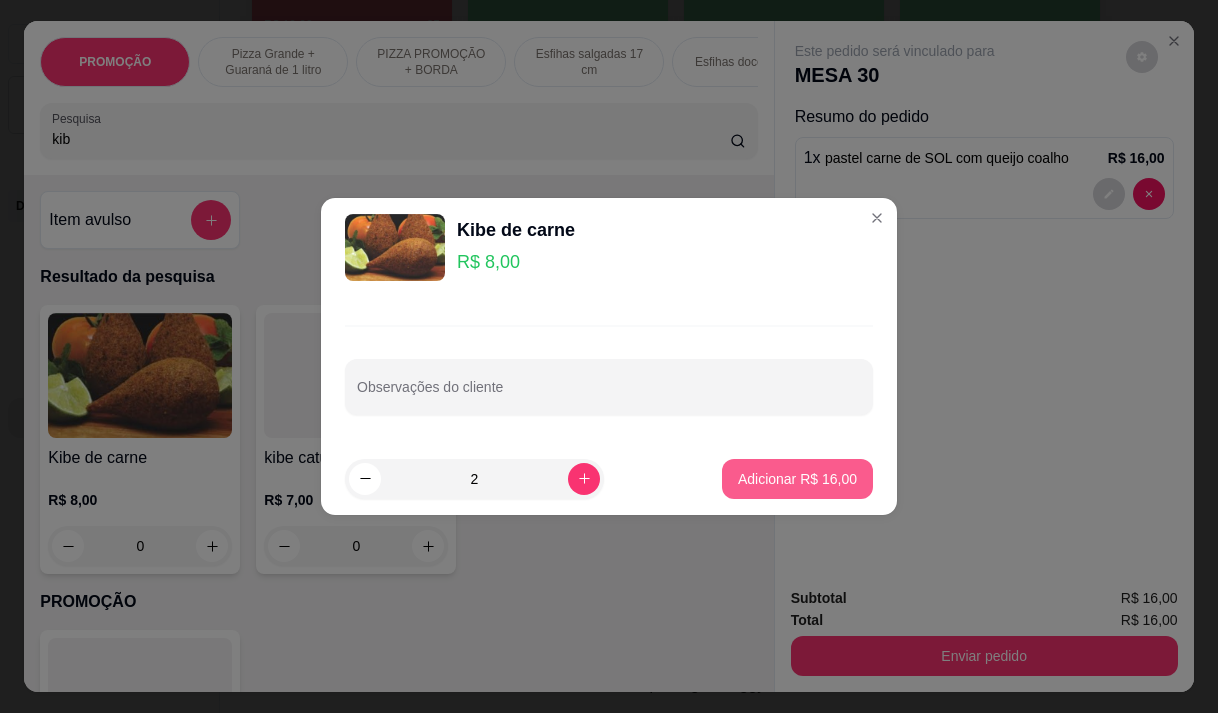 click on "Adicionar   R$ 16,00" at bounding box center [797, 479] 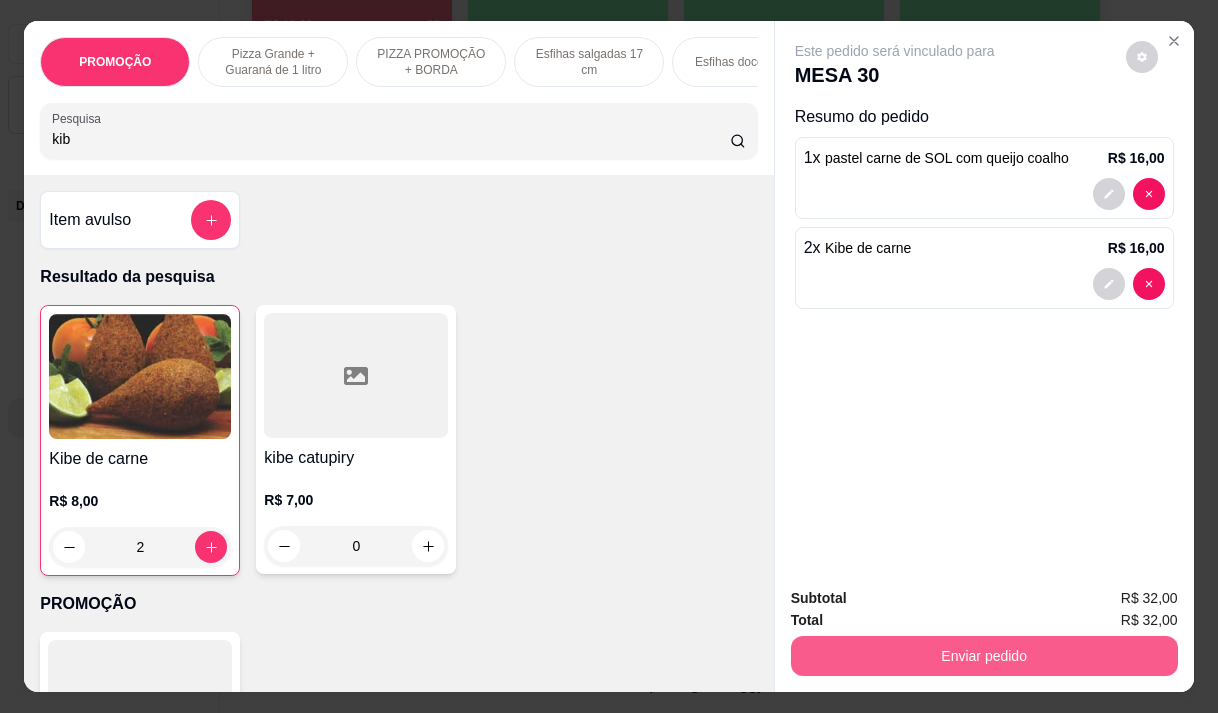 click on "Enviar pedido" at bounding box center [984, 656] 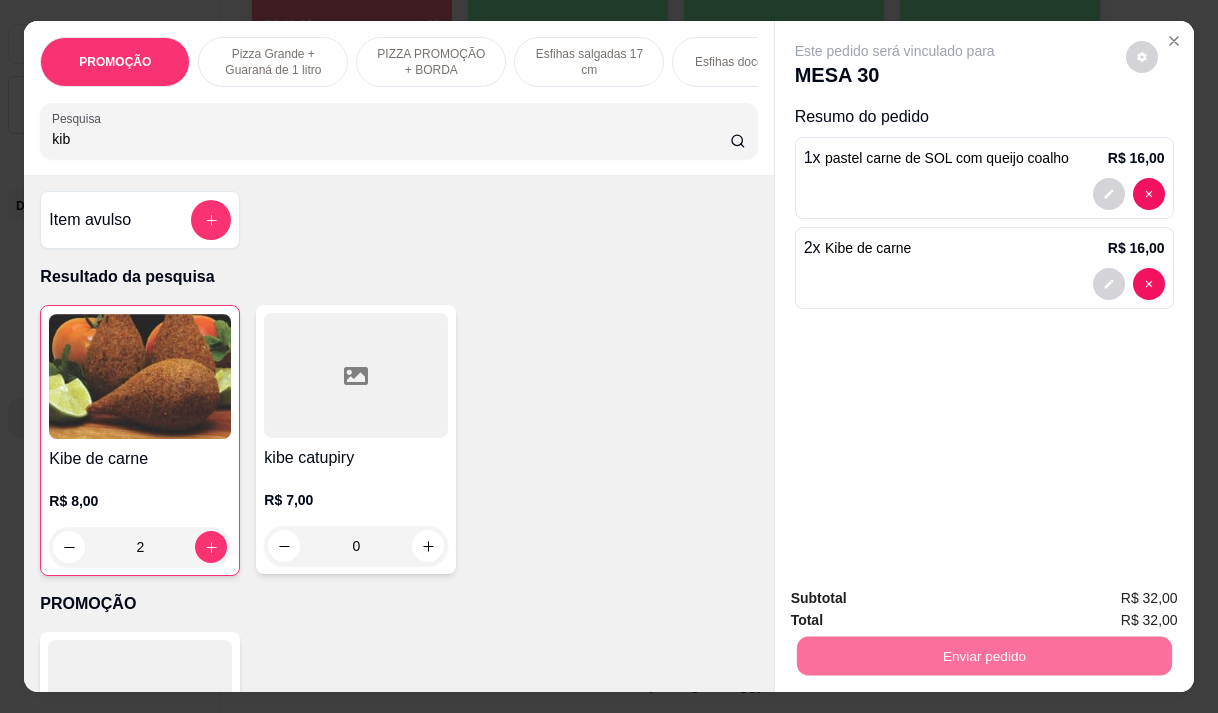 click on "Não registrar e enviar pedido" at bounding box center (918, 598) 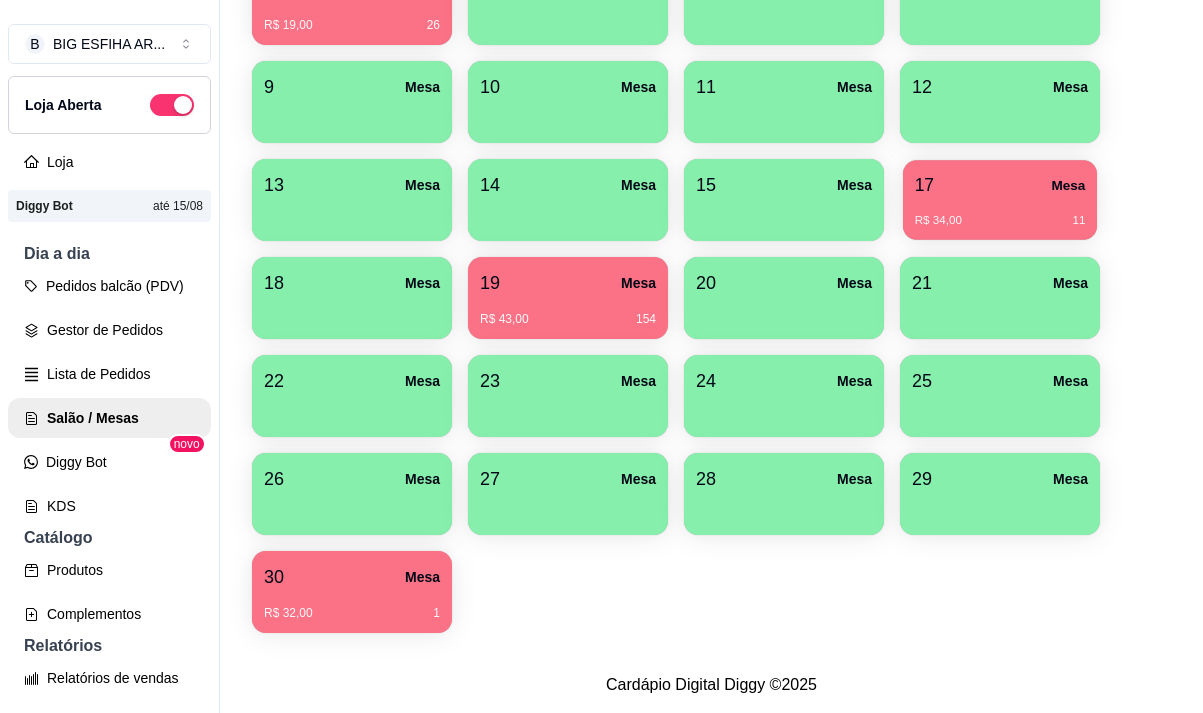 click on "R$ 34,00 11" at bounding box center (1000, 221) 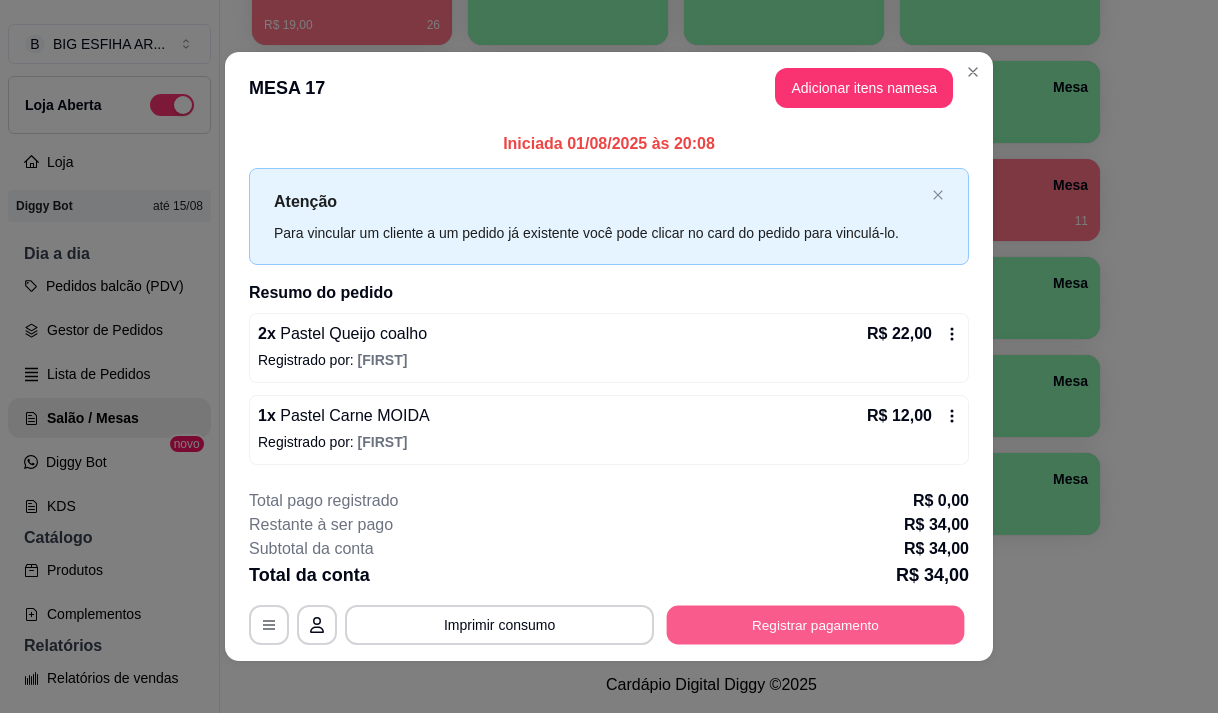 click on "Registrar pagamento" at bounding box center (816, 625) 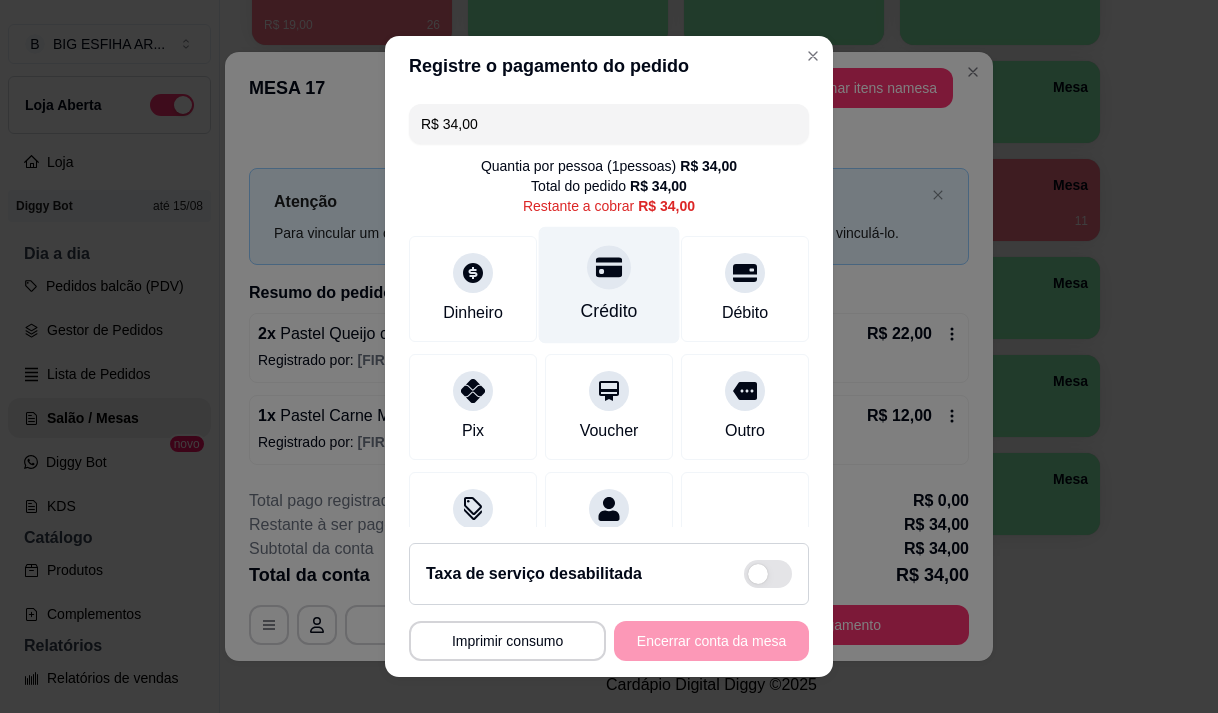 click on "Crédito" at bounding box center [609, 311] 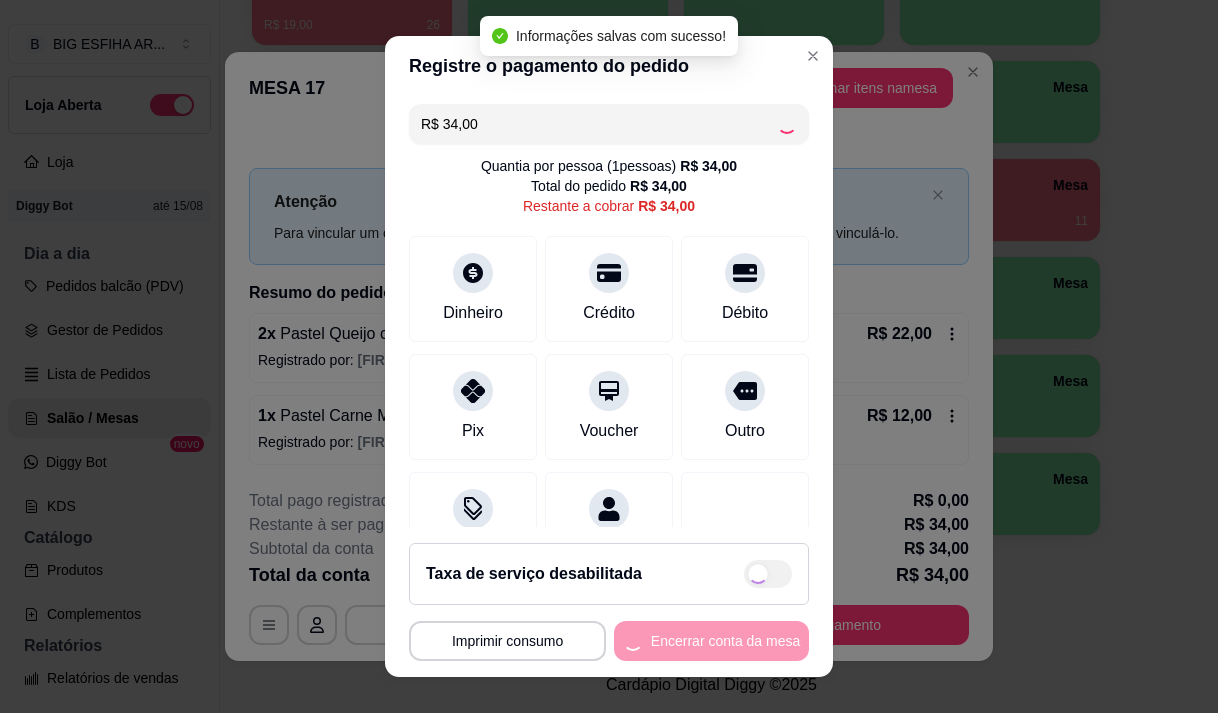 type on "R$ 0,00" 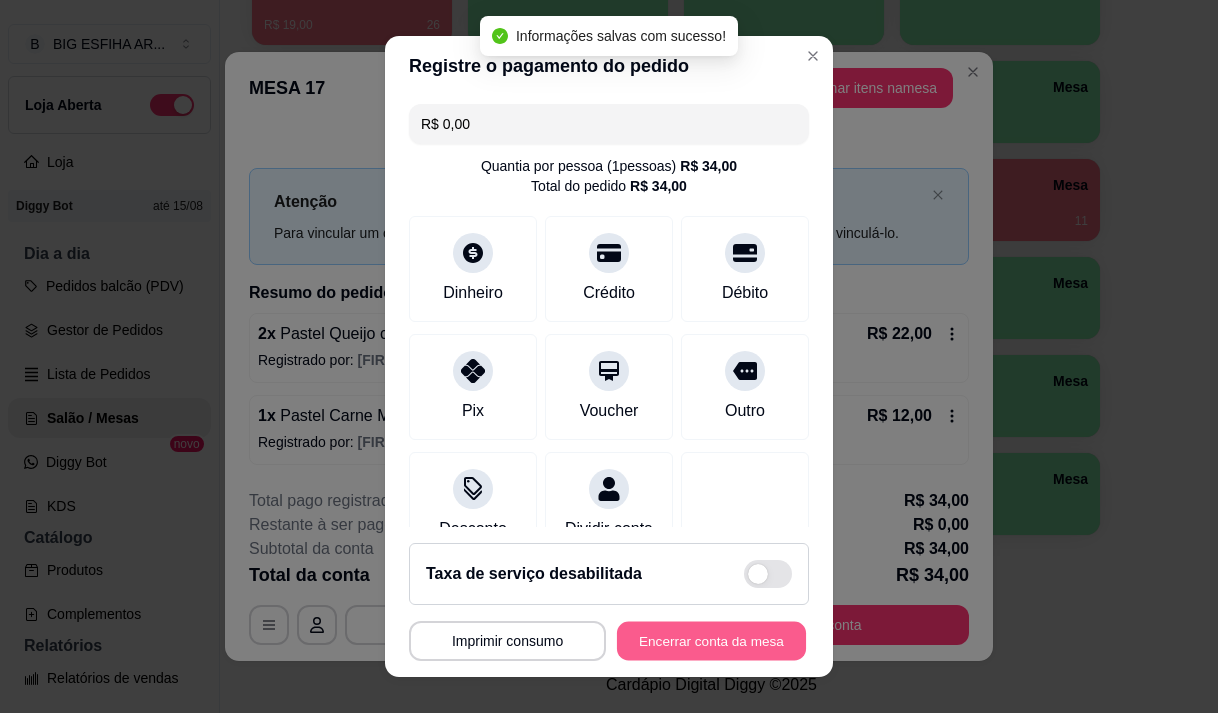 click on "Encerrar conta da mesa" at bounding box center [711, 641] 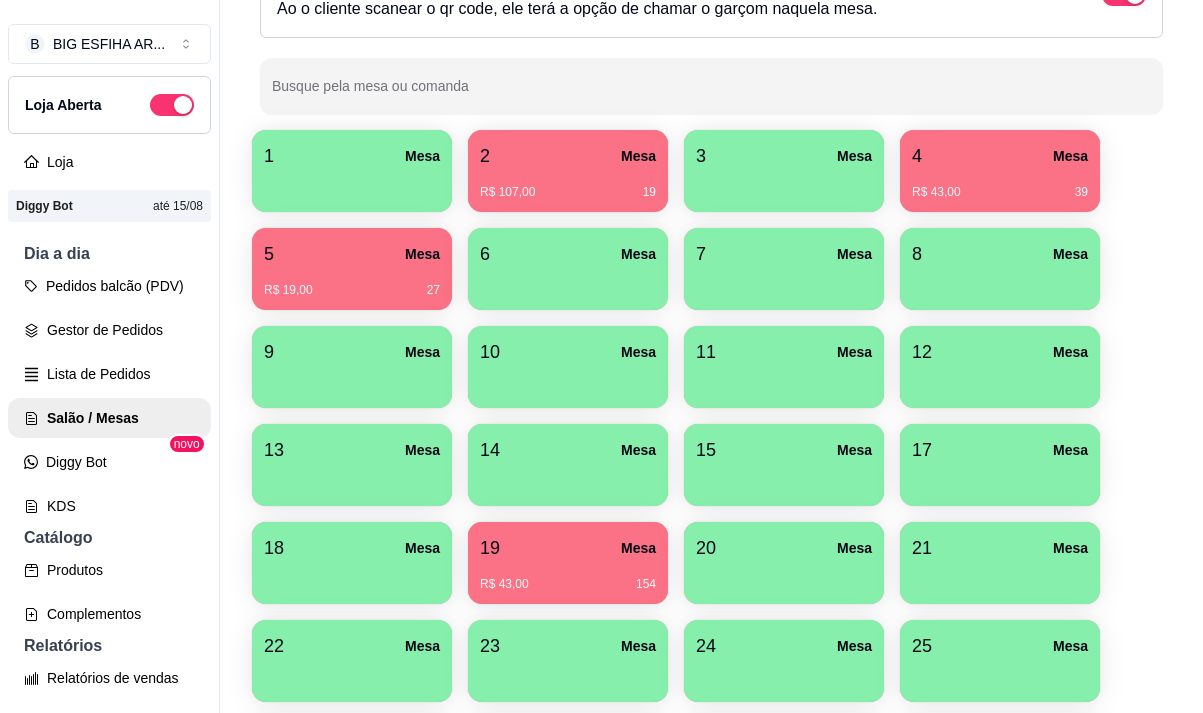 scroll, scrollTop: 208, scrollLeft: 0, axis: vertical 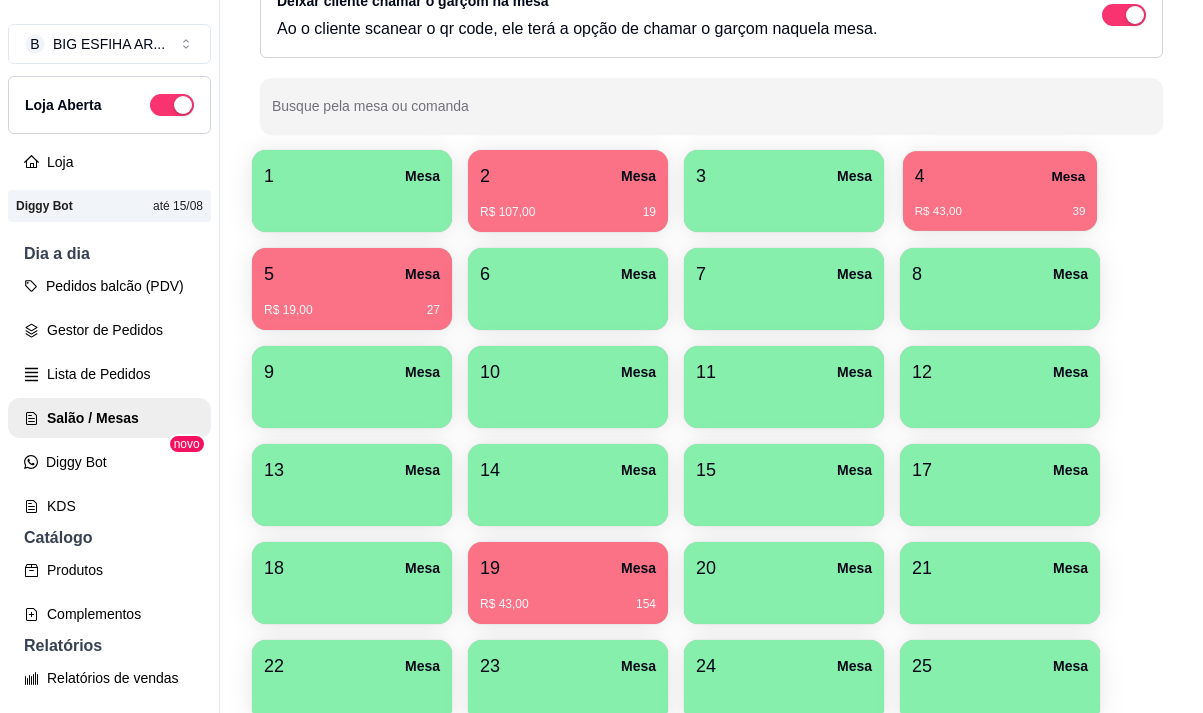 click on "R$ [PRICE] 39" at bounding box center [1000, 204] 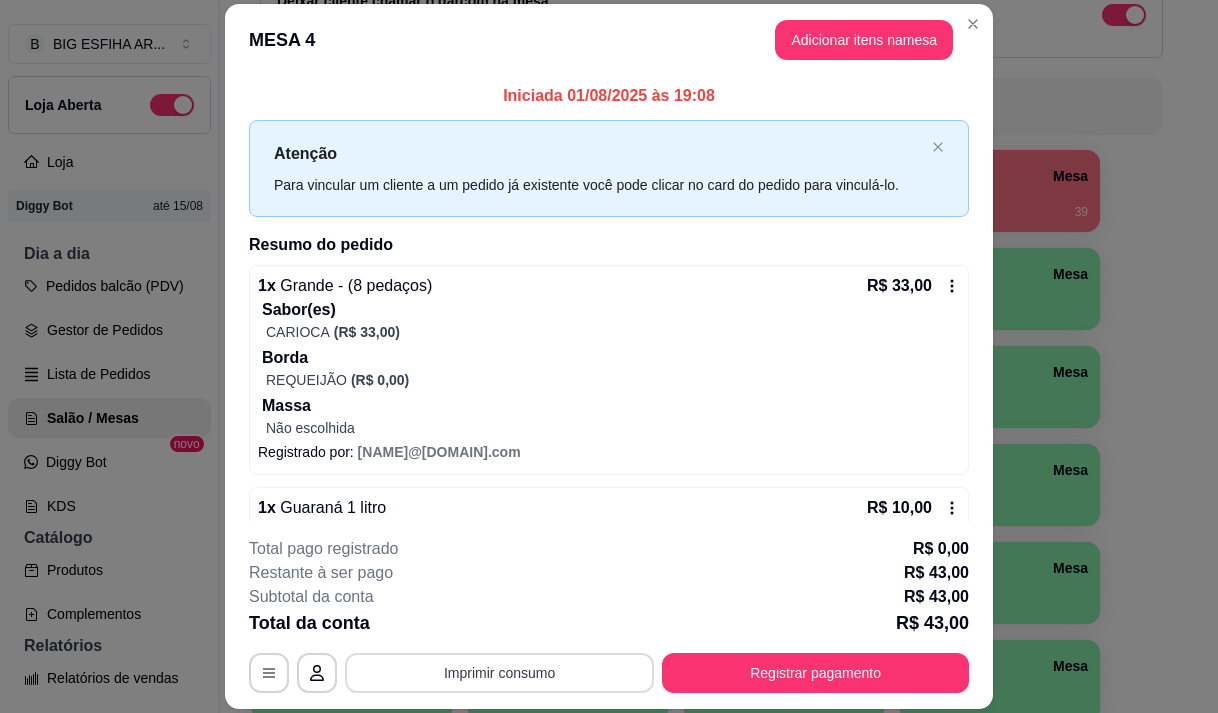 click on "Imprimir consumo" at bounding box center (499, 673) 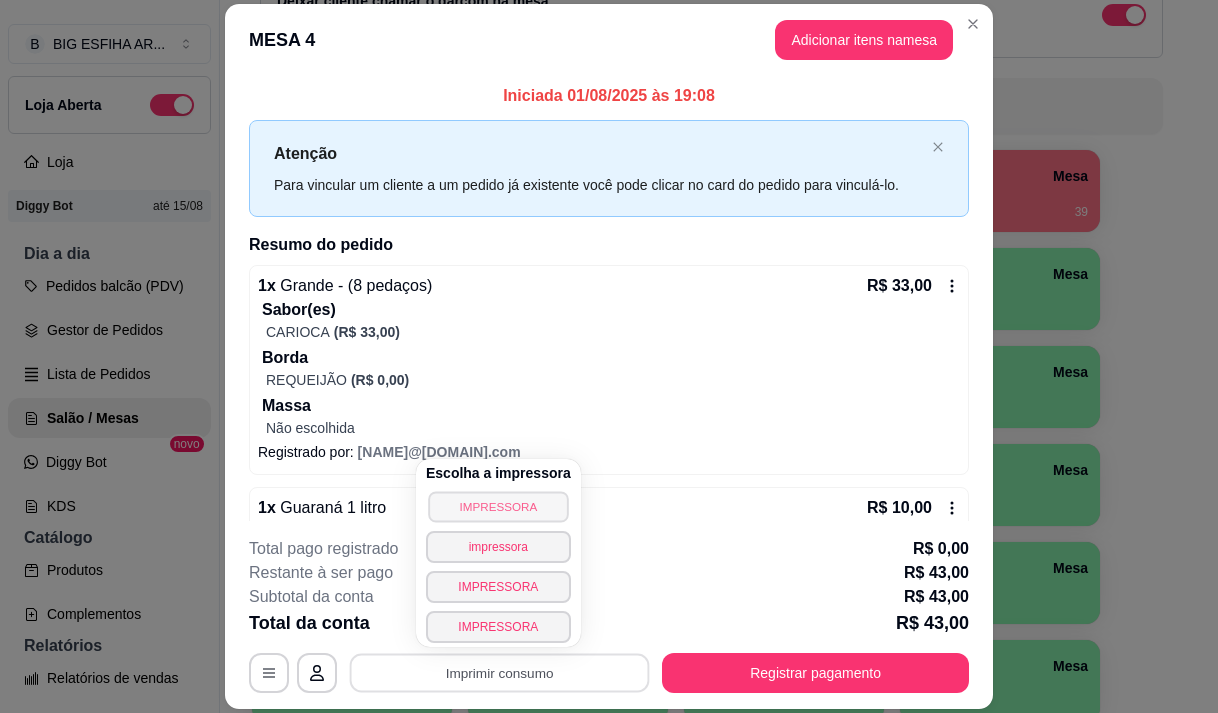 click on "IMPRESSORA" at bounding box center (498, 506) 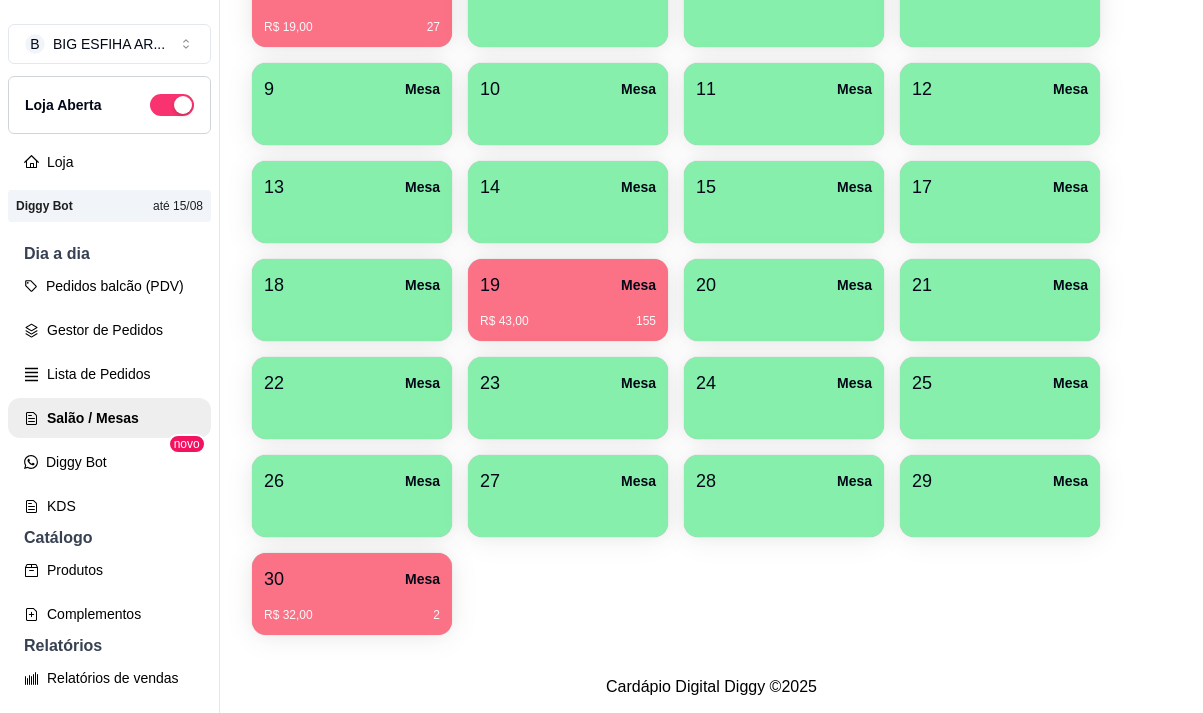 scroll, scrollTop: 508, scrollLeft: 0, axis: vertical 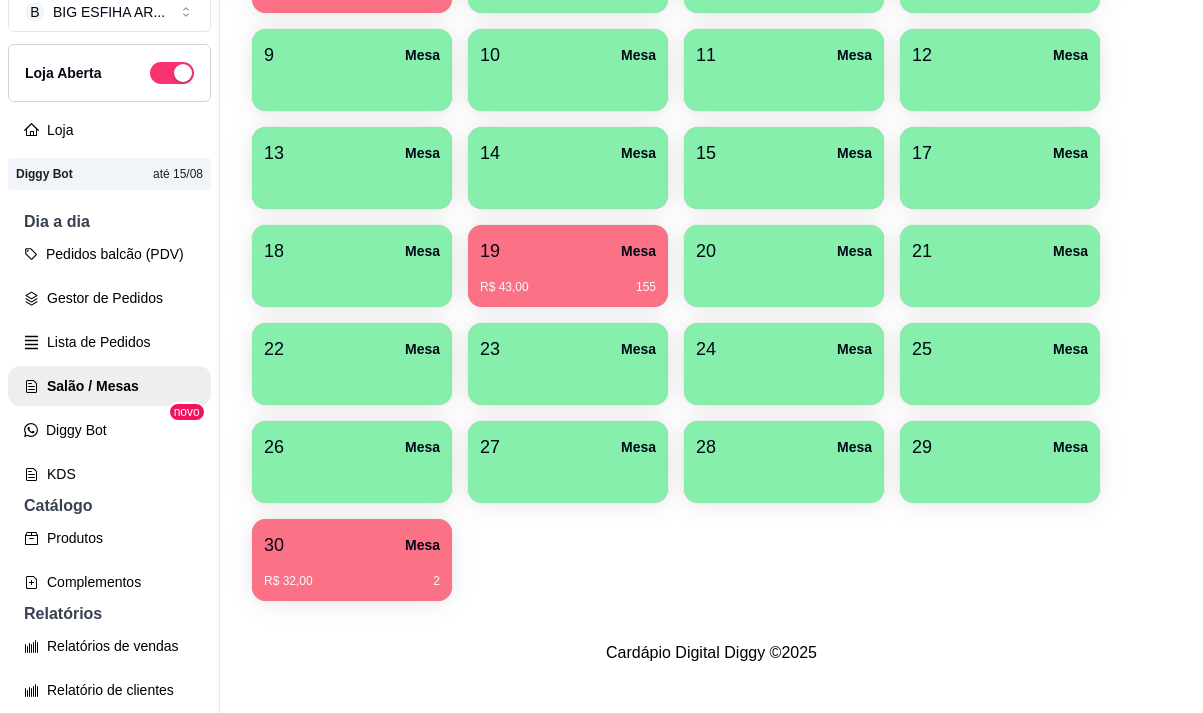 click on "R$ 32,00 2" at bounding box center [352, 574] 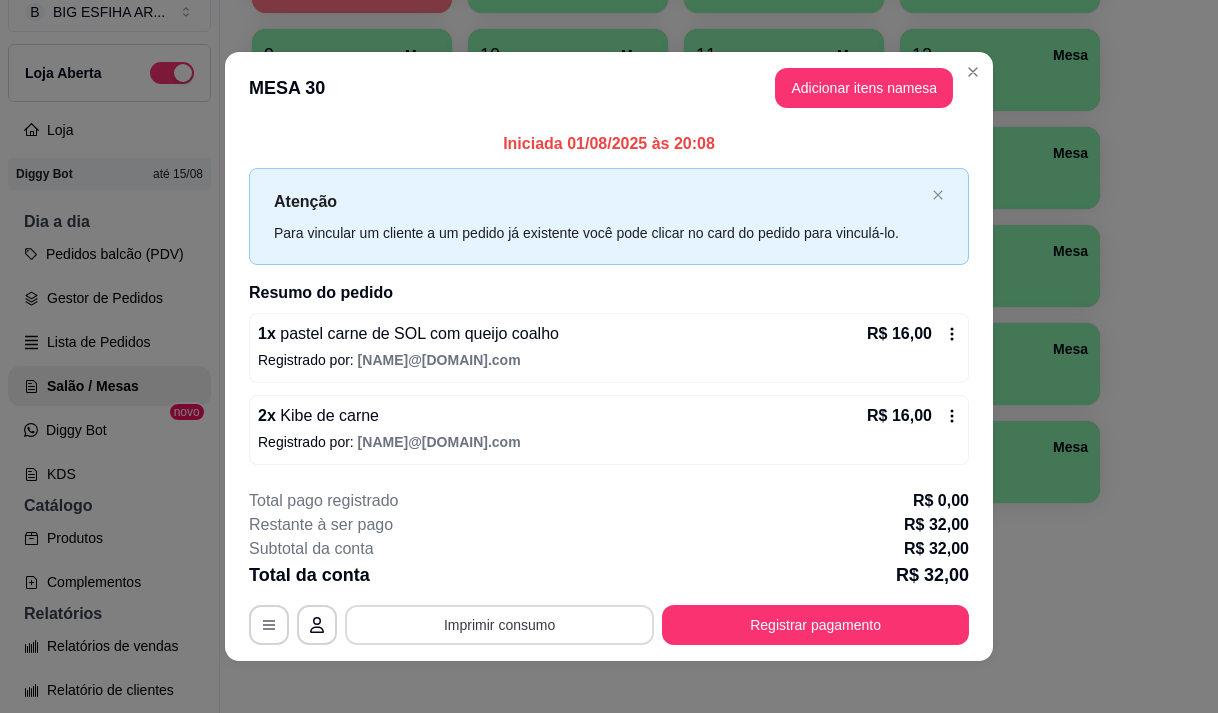 click on "Imprimir consumo" at bounding box center [499, 625] 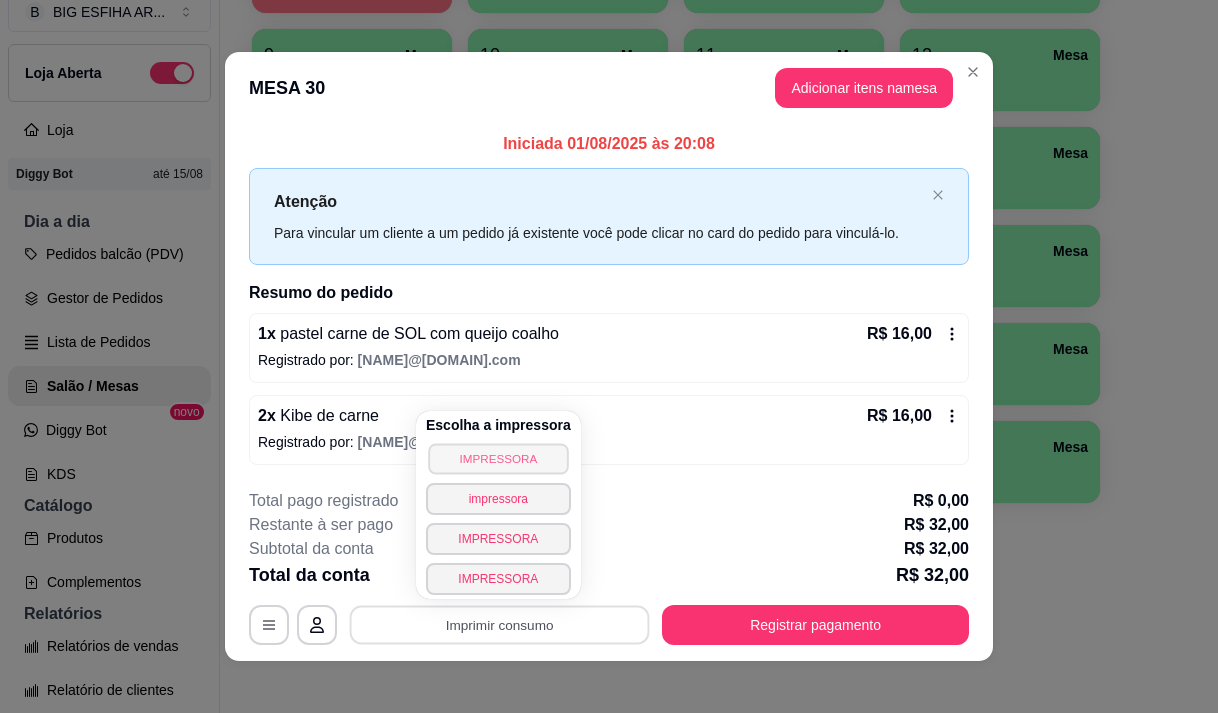 click on "IMPRESSORA" at bounding box center (498, 458) 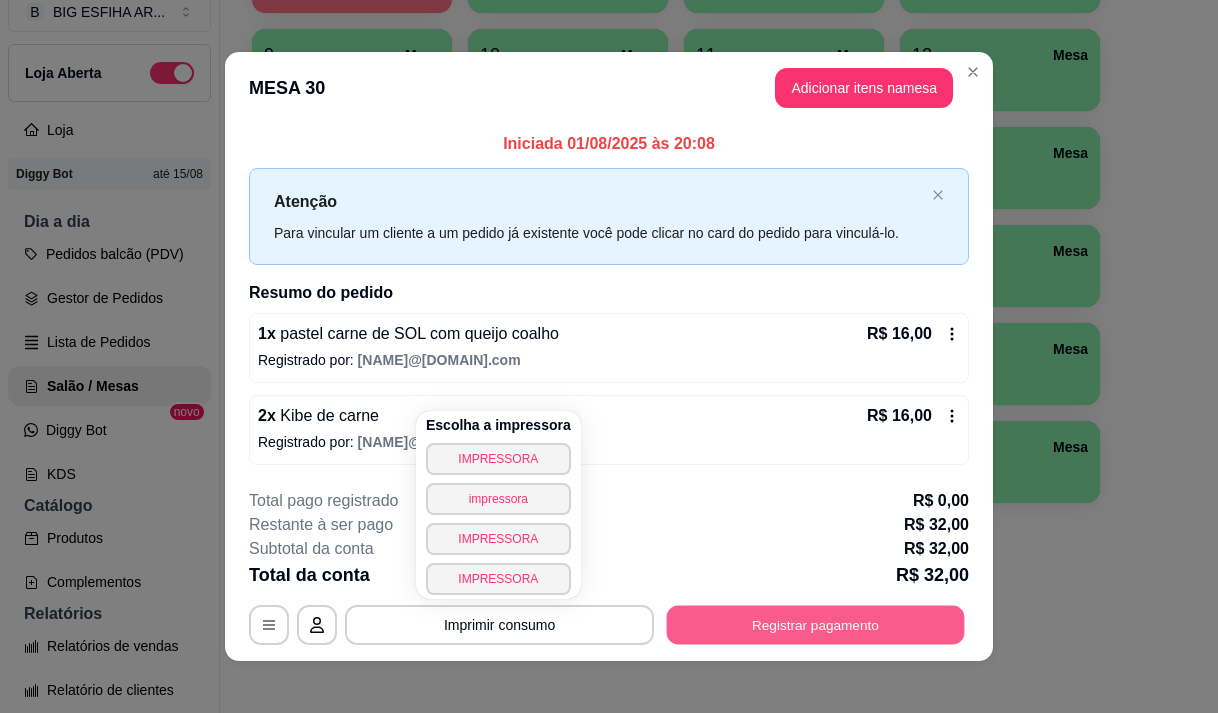click on "Registrar pagamento" at bounding box center [816, 625] 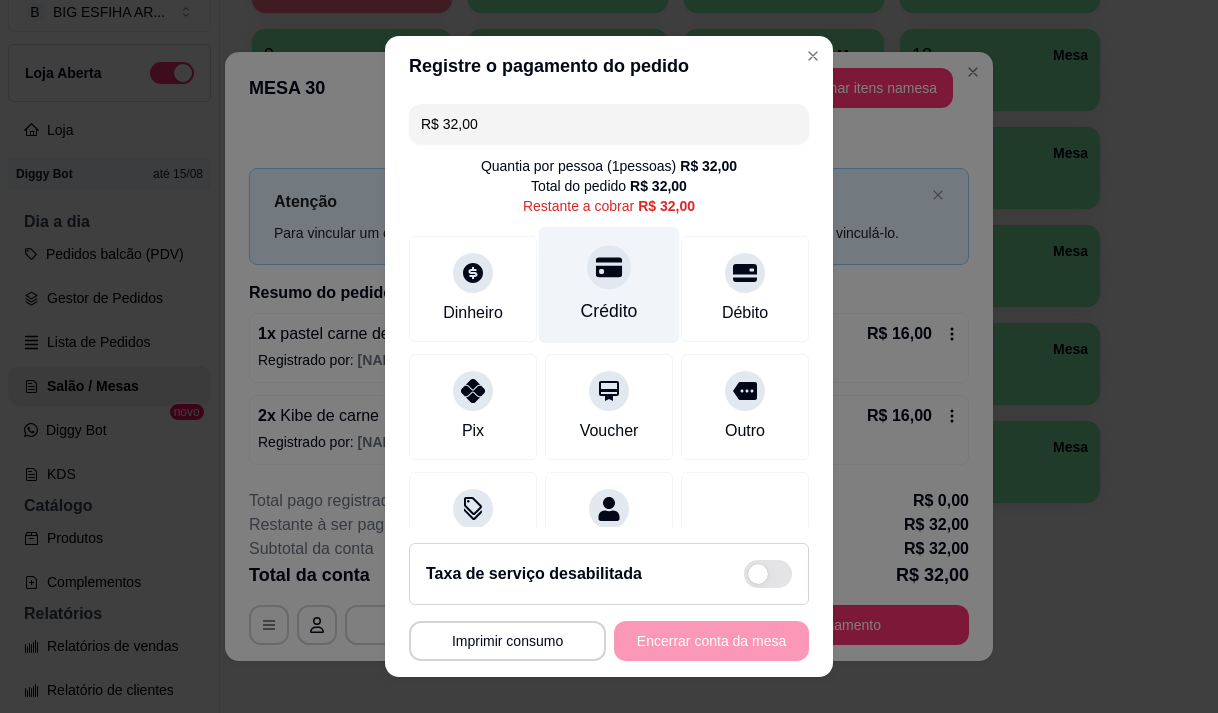 click on "Crédito" at bounding box center (609, 311) 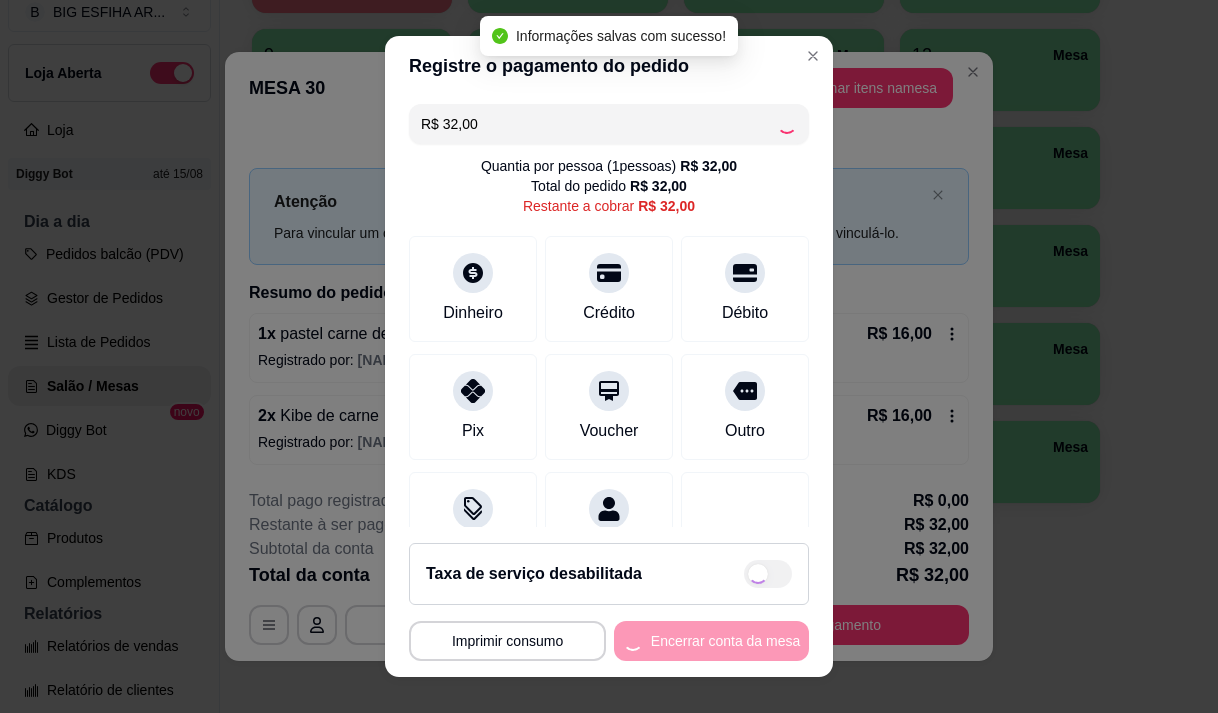 type on "R$ 0,00" 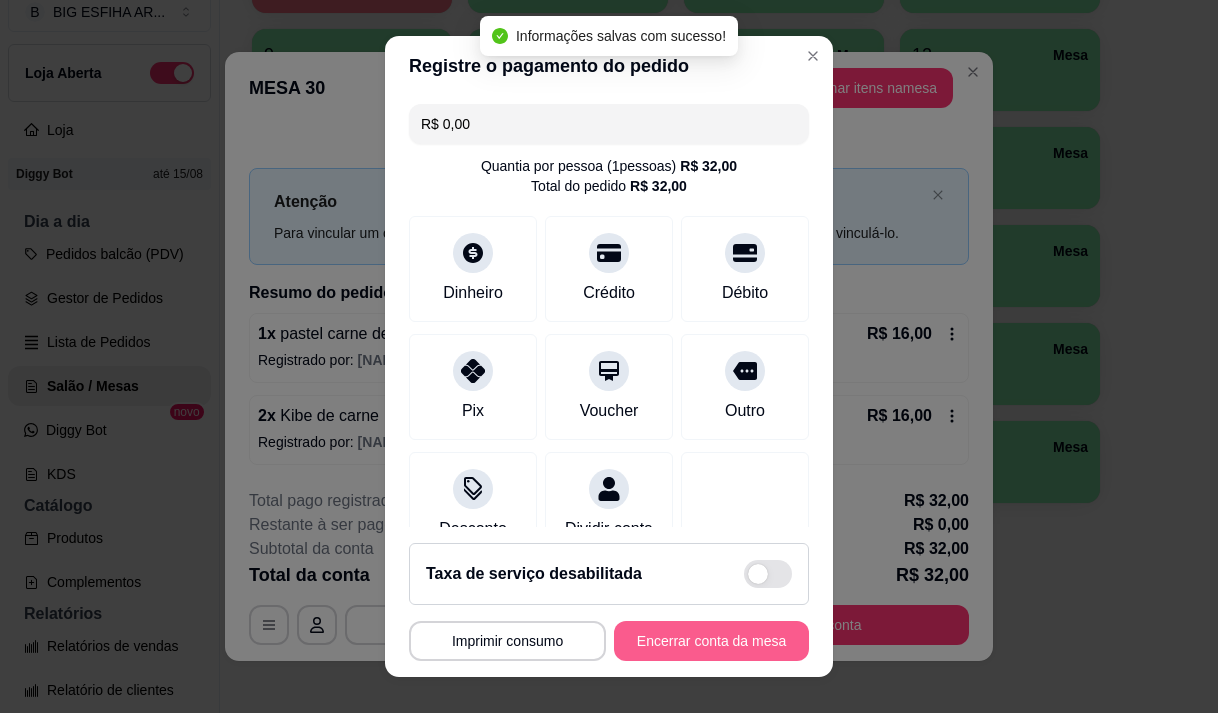 click on "Encerrar conta da mesa" at bounding box center (711, 641) 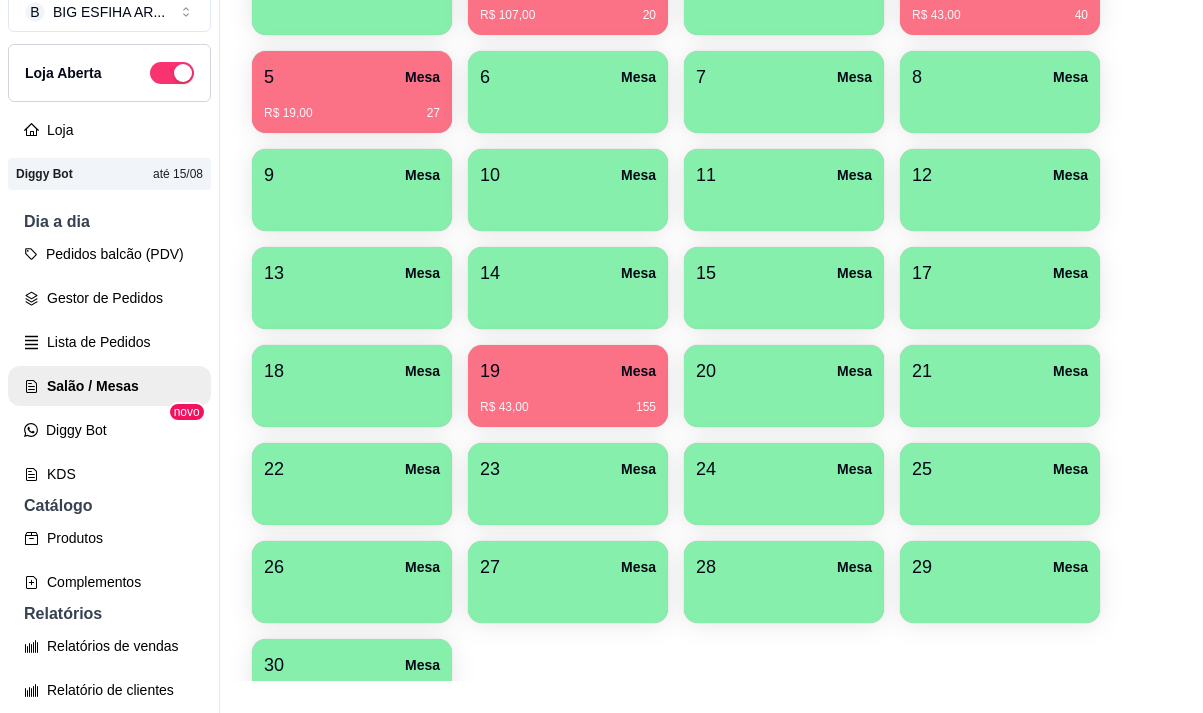 scroll, scrollTop: 308, scrollLeft: 0, axis: vertical 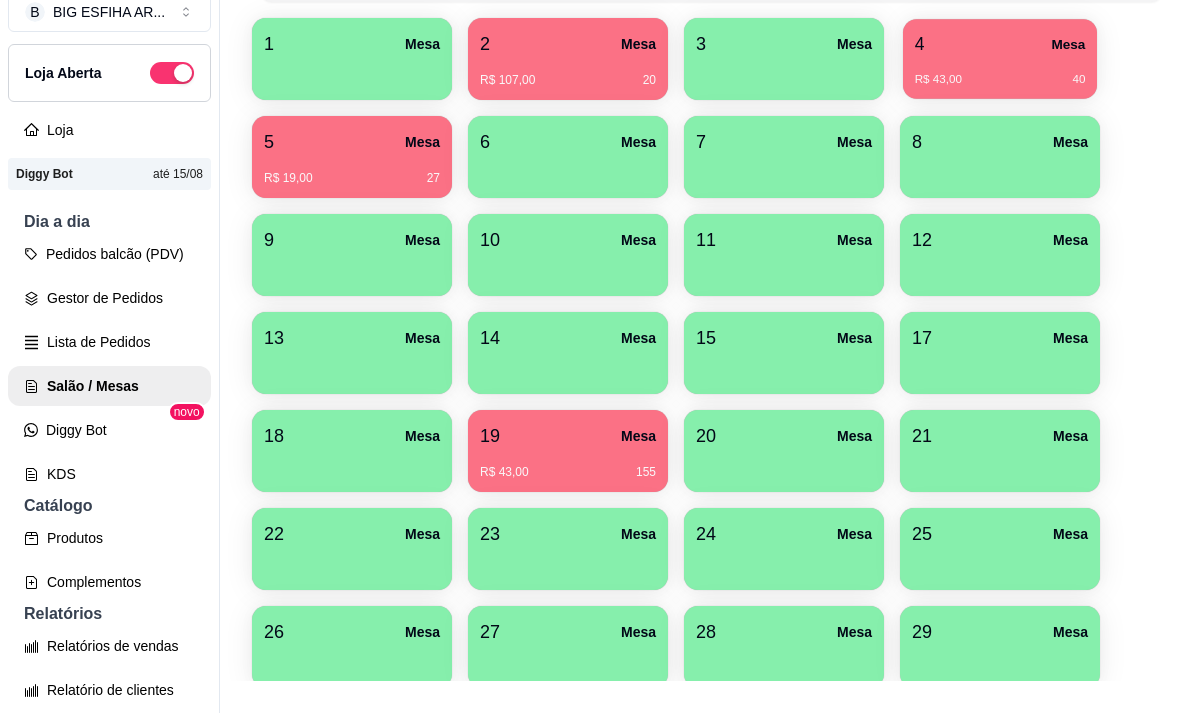 click on "4 Mesa" at bounding box center (1000, 44) 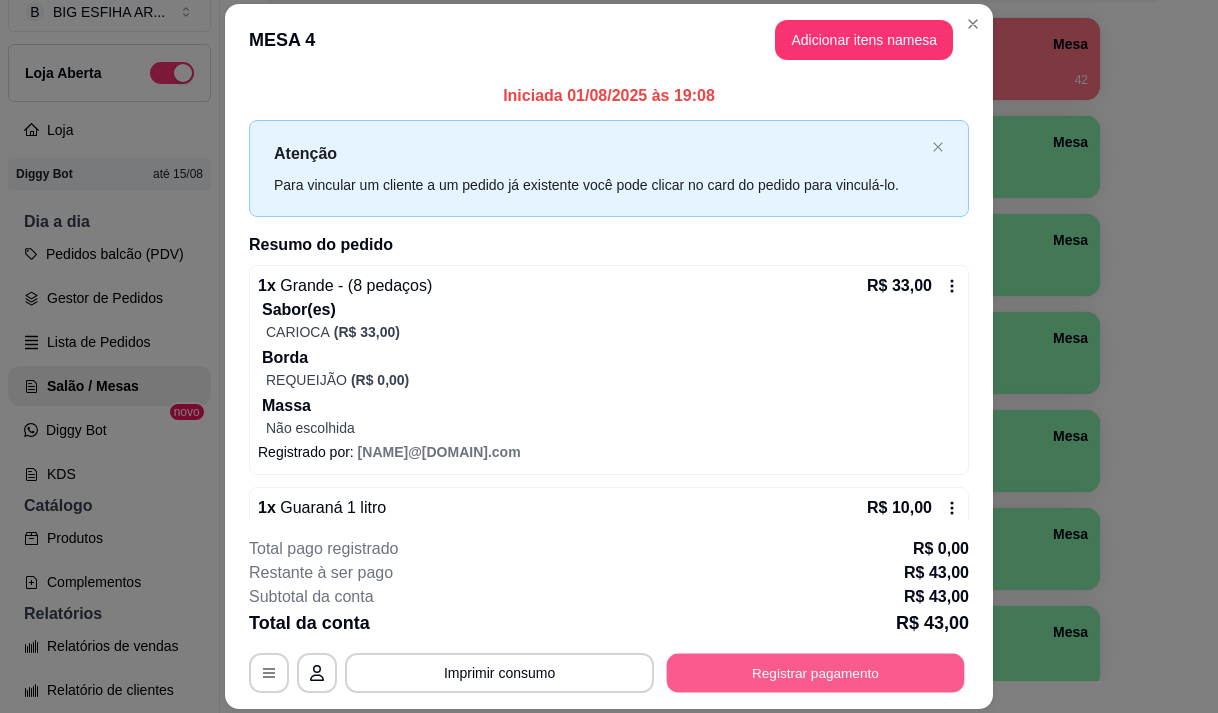 click on "Registrar pagamento" at bounding box center (816, 673) 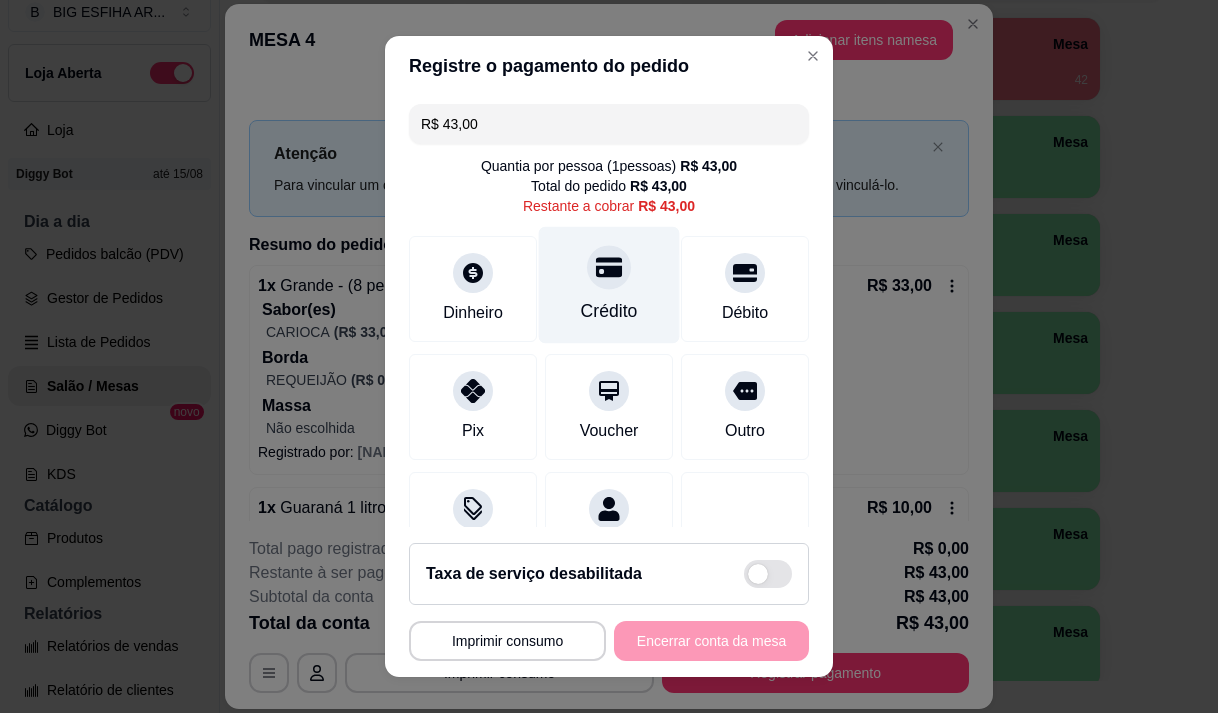 click at bounding box center [609, 267] 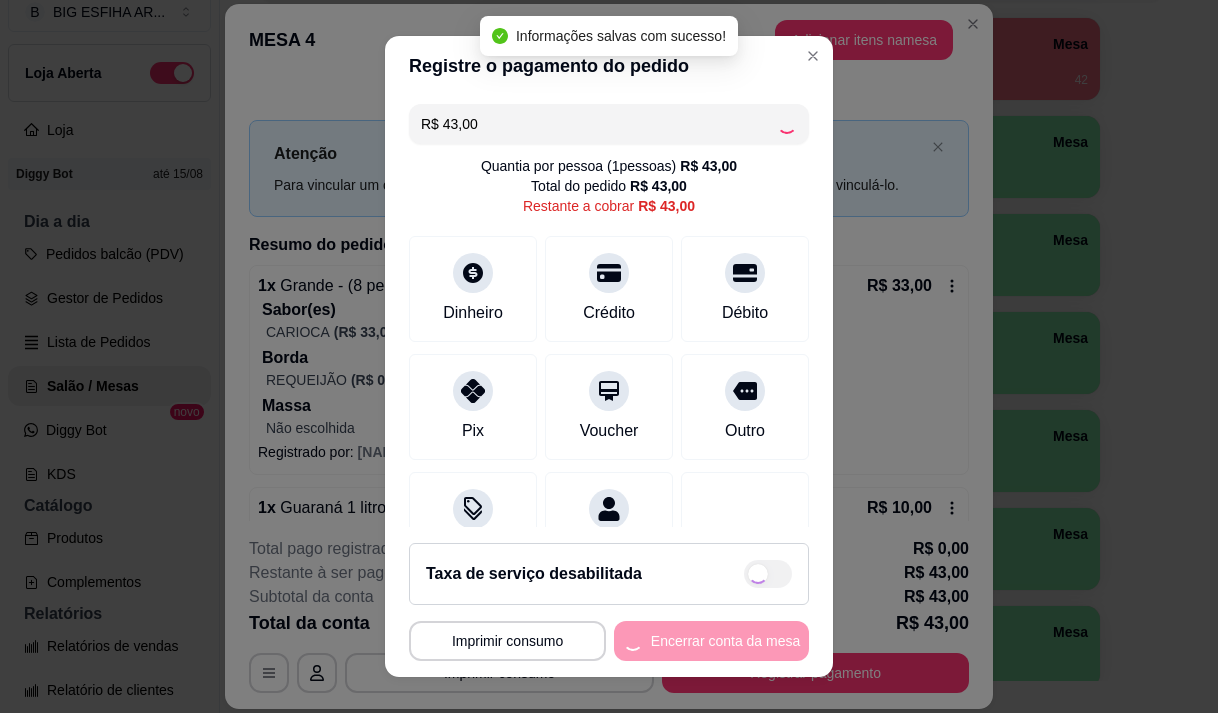 type on "R$ 0,00" 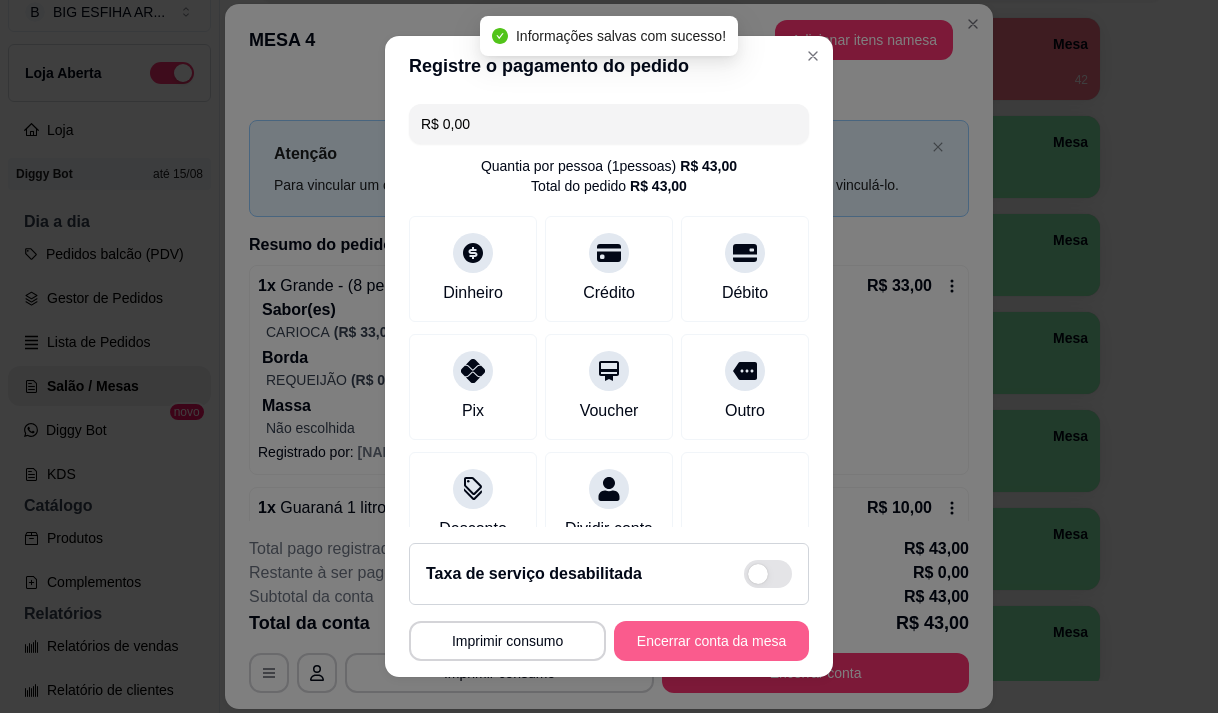 click on "Encerrar conta da mesa" at bounding box center [711, 641] 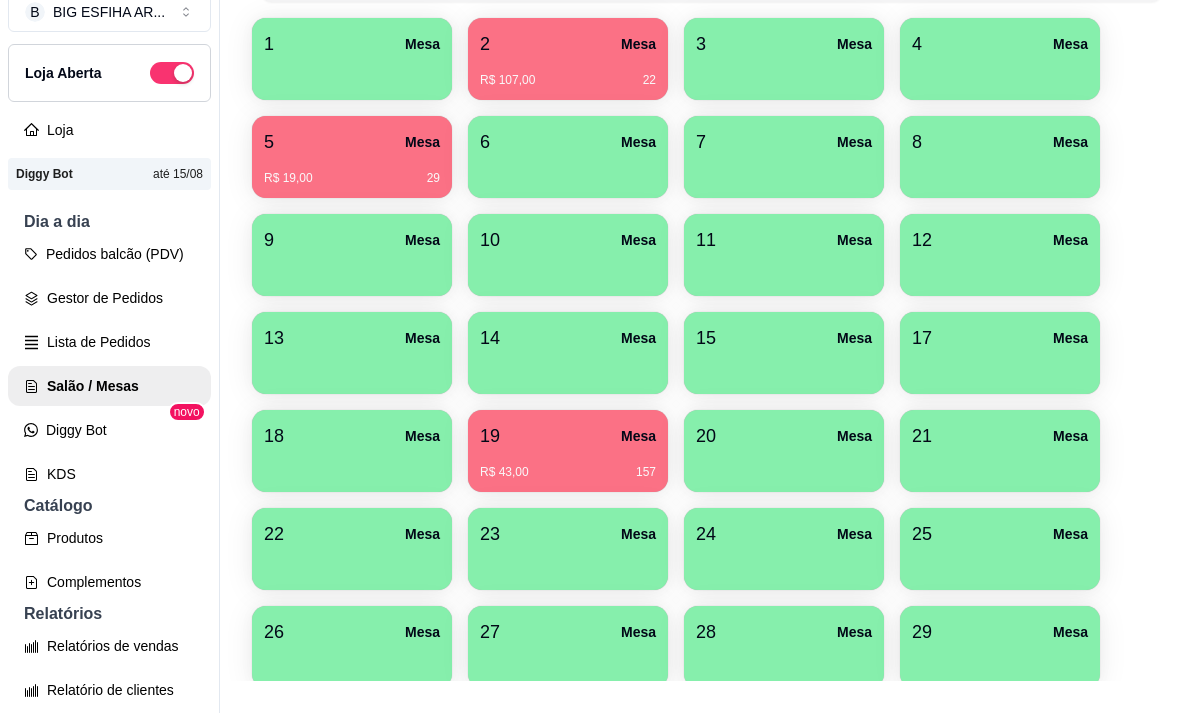 click on "R$ [PRICE] 29" at bounding box center (352, 178) 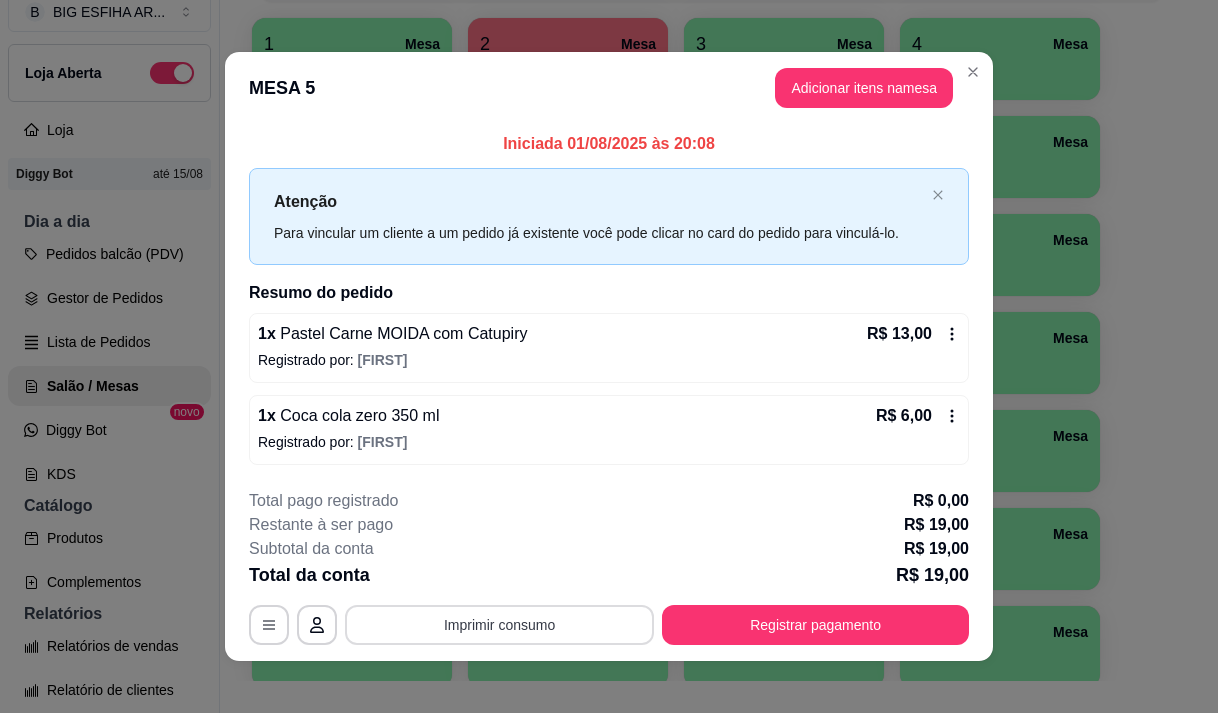 click on "Imprimir consumo" at bounding box center (499, 625) 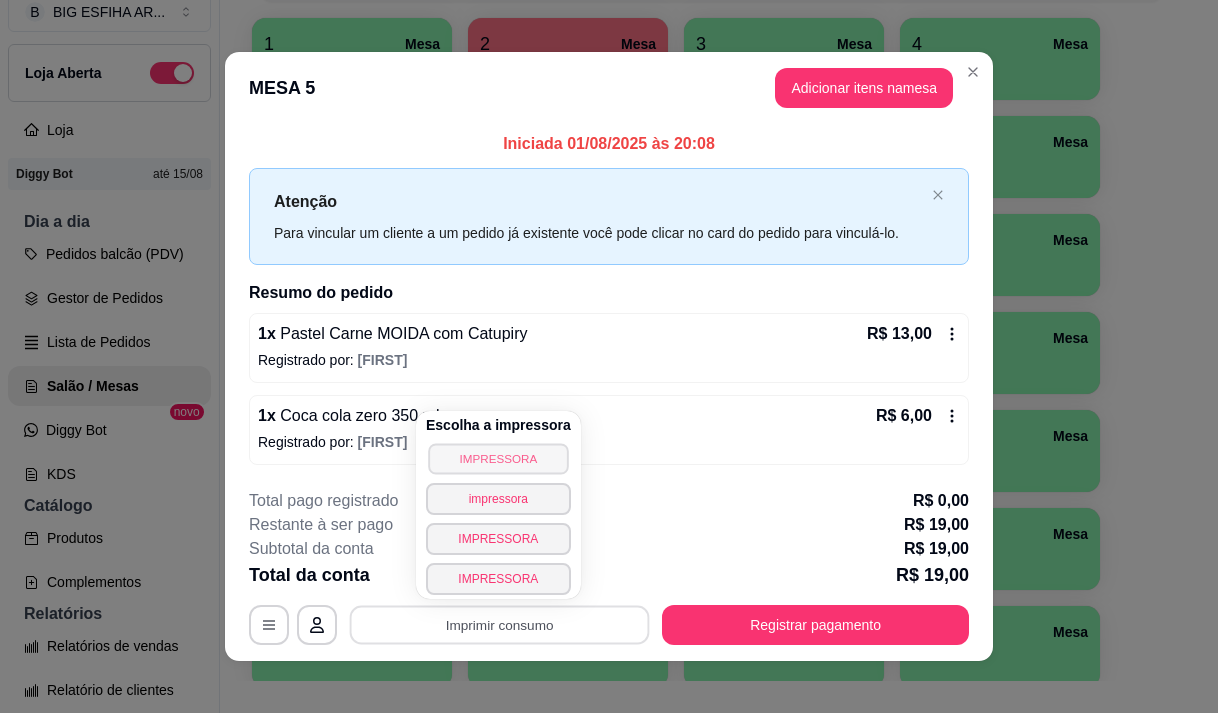 click on "IMPRESSORA" at bounding box center (498, 458) 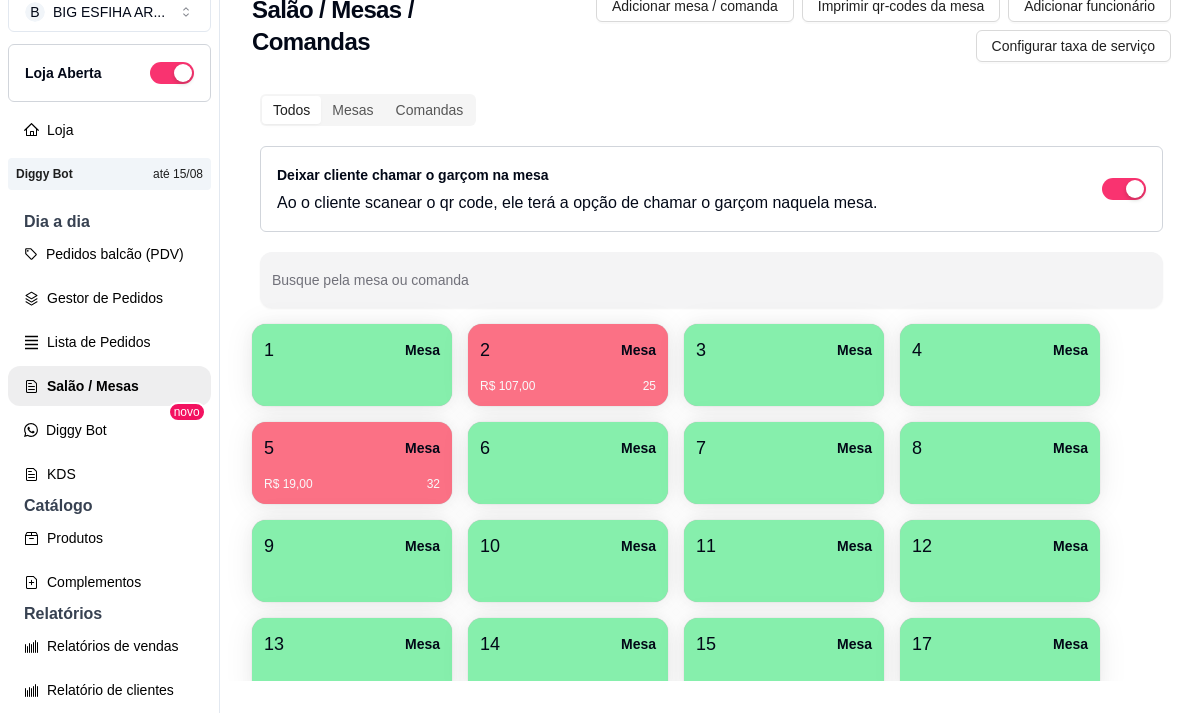 scroll, scrollTop: 0, scrollLeft: 0, axis: both 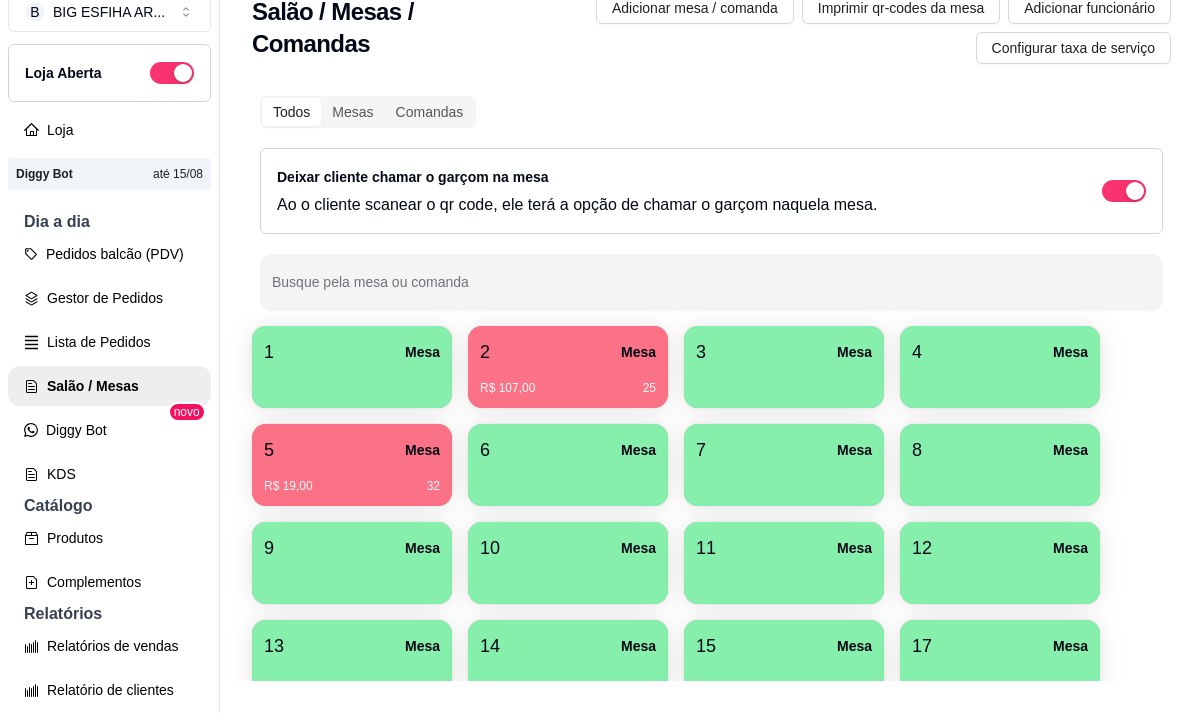 drag, startPoint x: 274, startPoint y: 510, endPoint x: 332, endPoint y: 466, distance: 72.8011 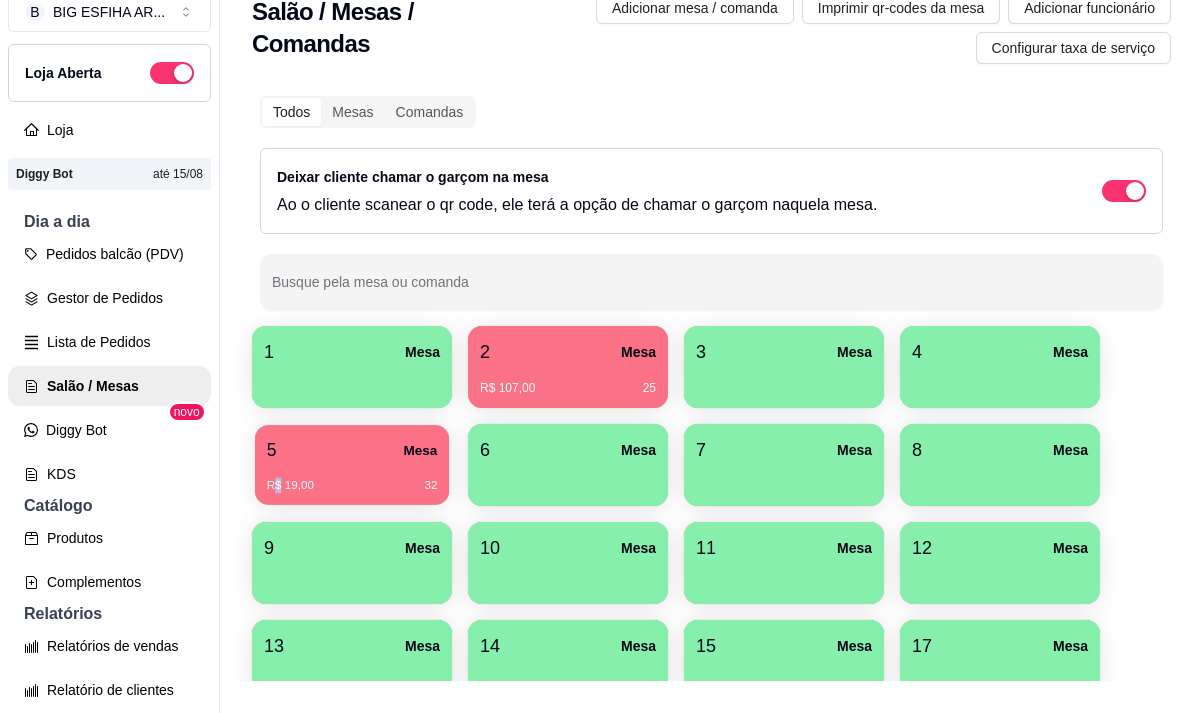 click on "R$ [PRICE] 32" at bounding box center (352, 478) 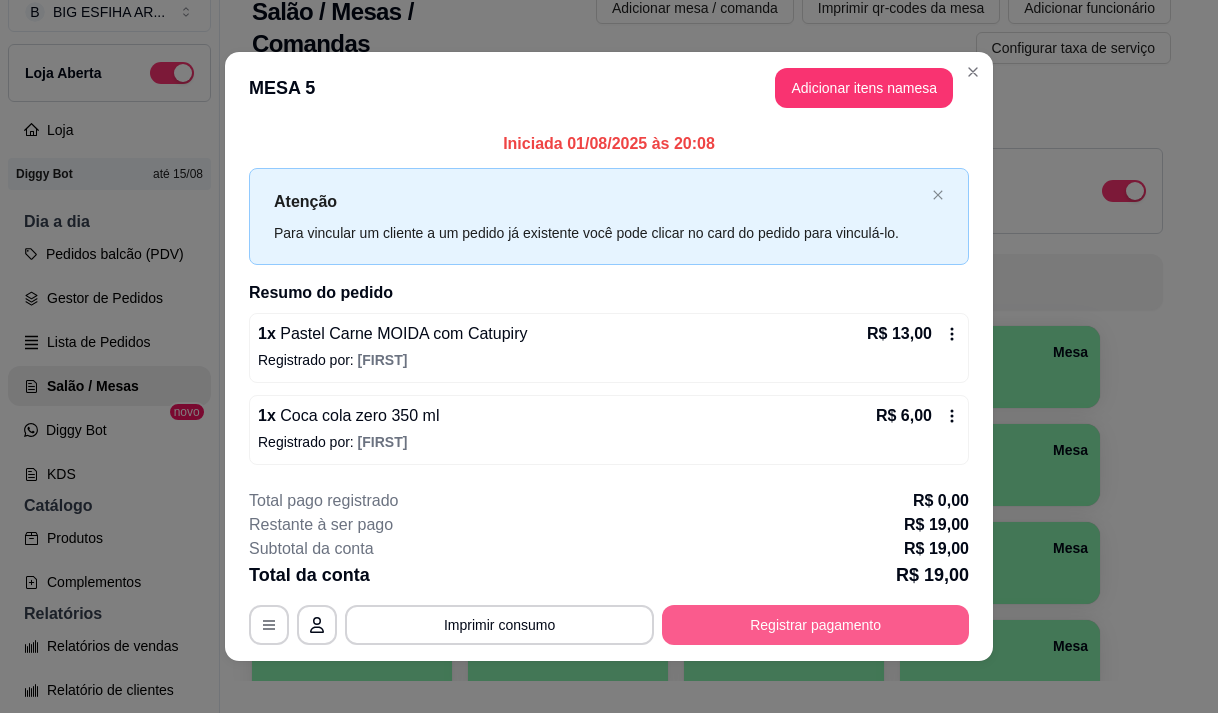 click on "Registrar pagamento" at bounding box center (815, 625) 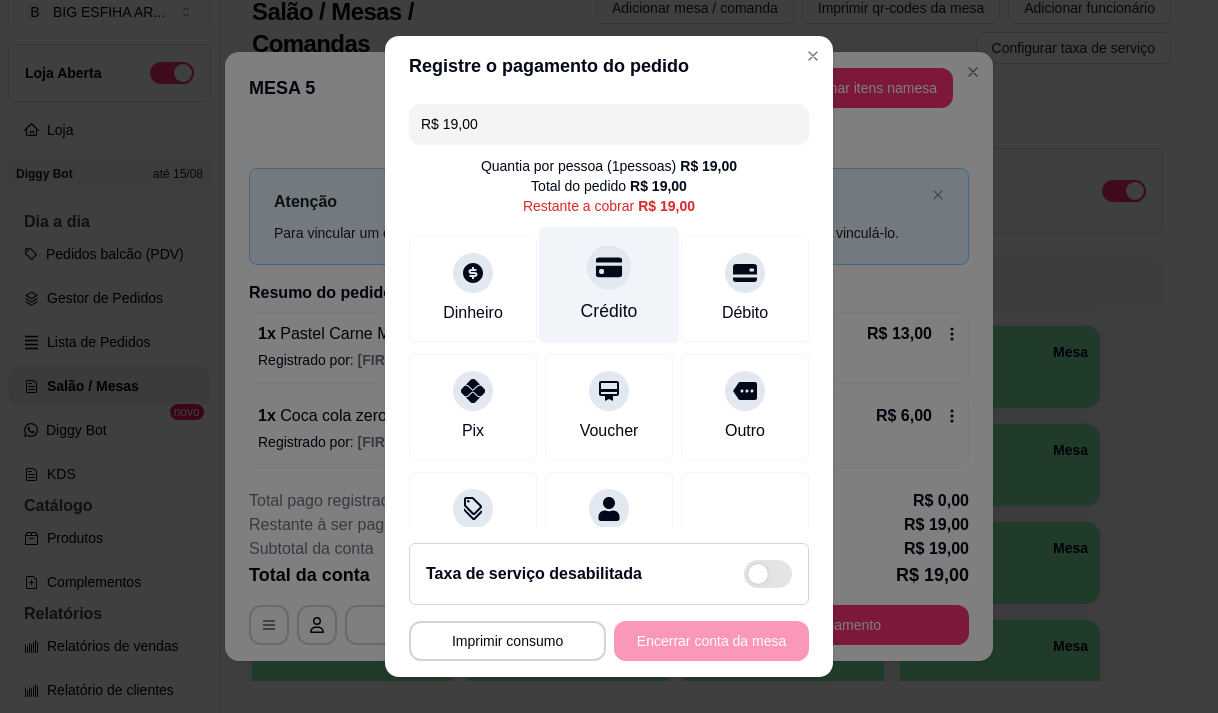 click on "Crédito" at bounding box center (609, 311) 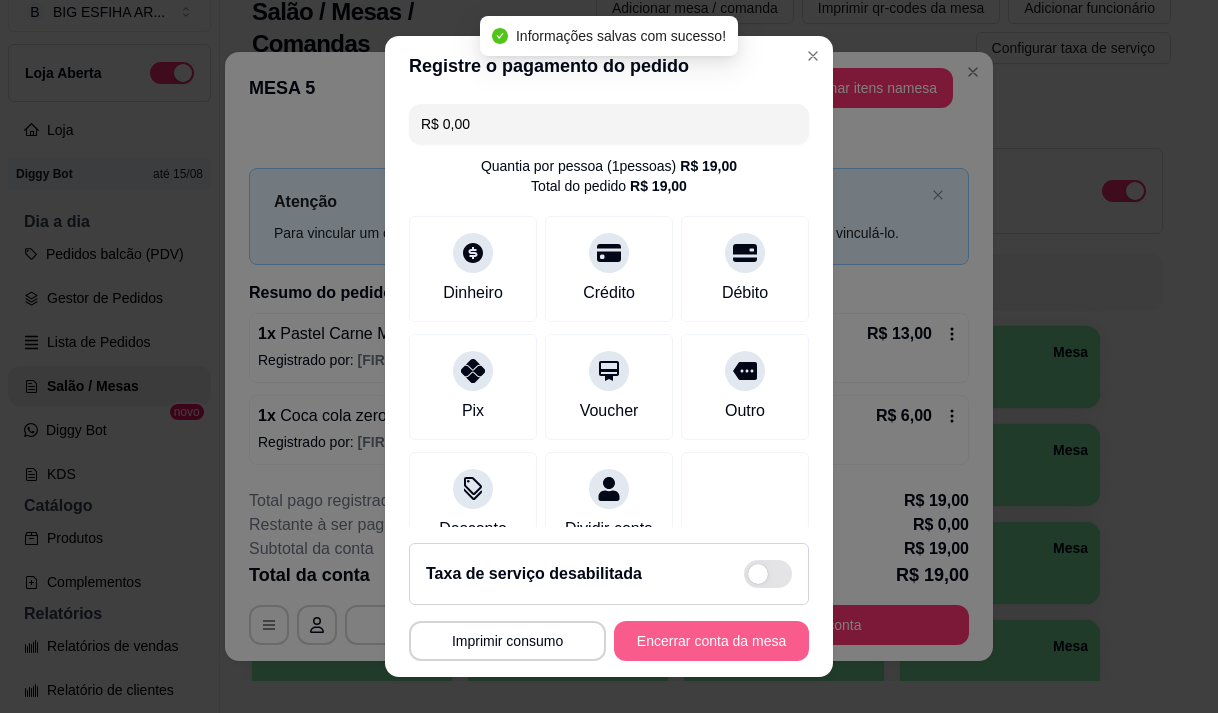 type on "R$ 0,00" 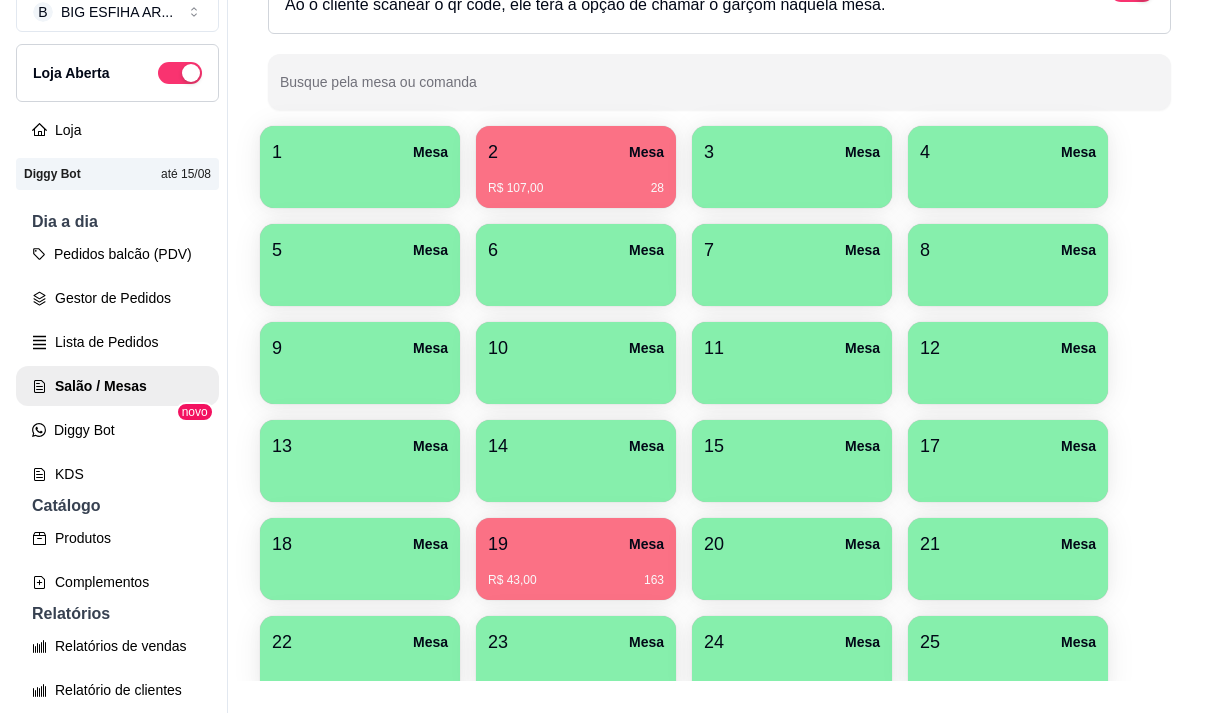 scroll, scrollTop: 400, scrollLeft: 0, axis: vertical 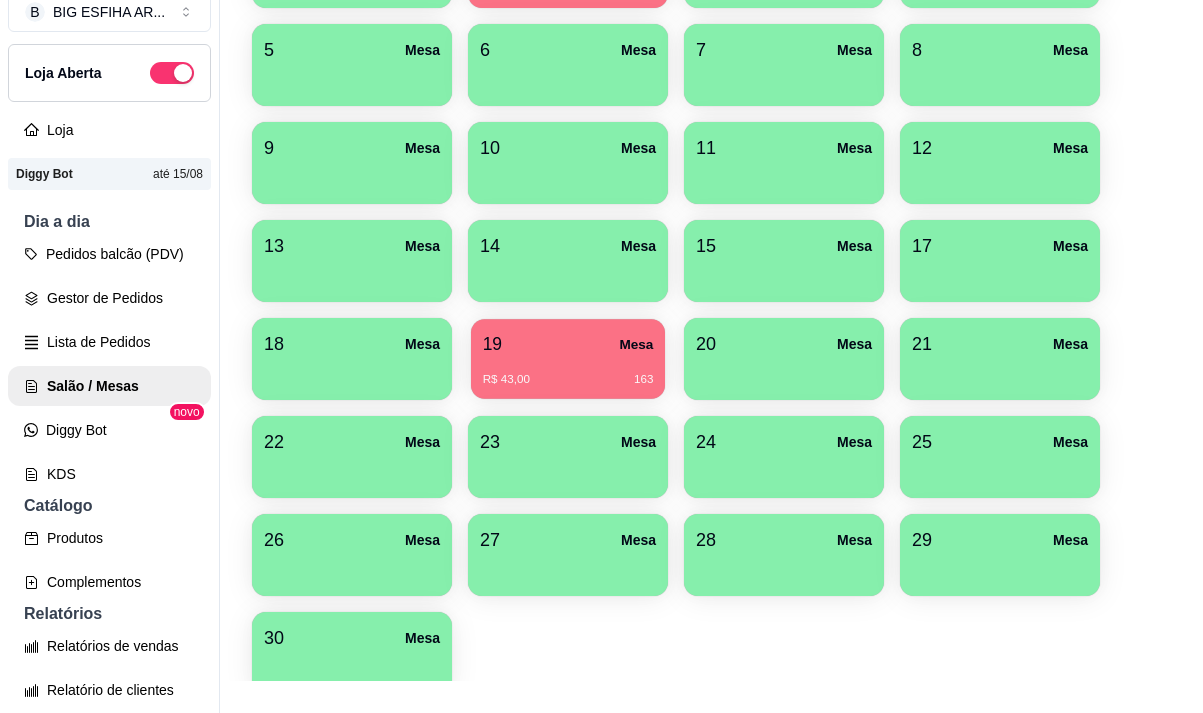 click on "R$ 43,00 163" at bounding box center [568, 380] 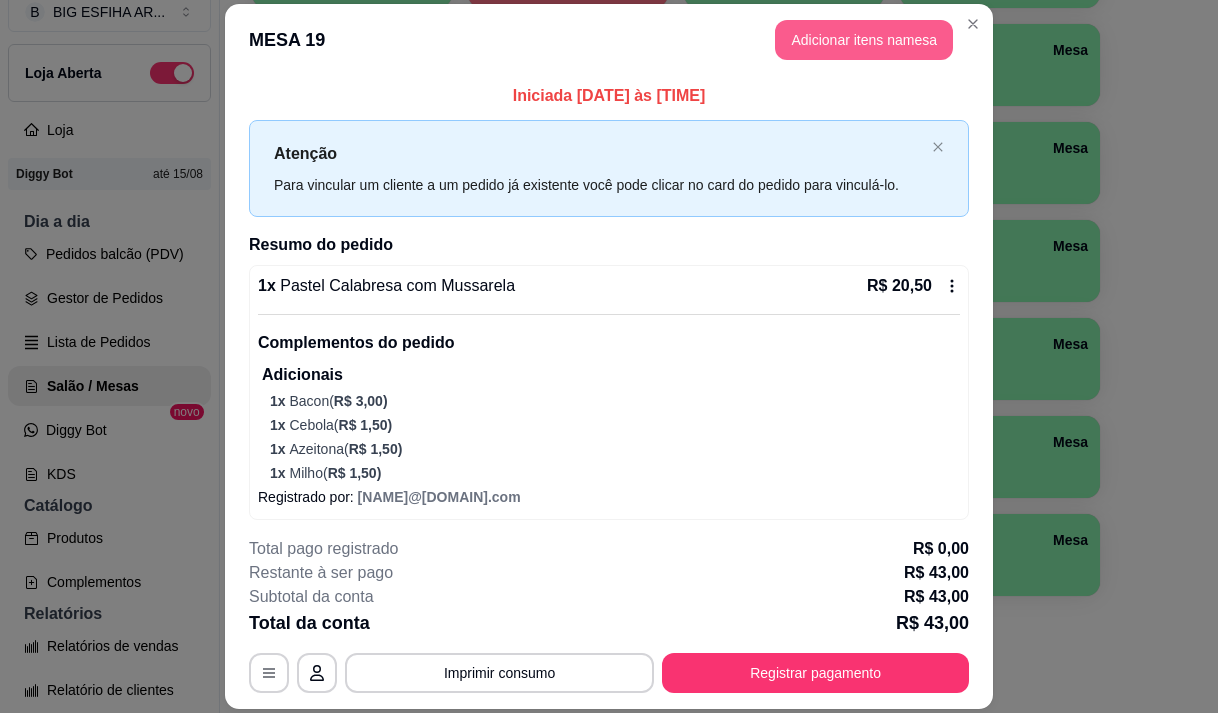 click on "Adicionar itens na  mesa" at bounding box center [864, 40] 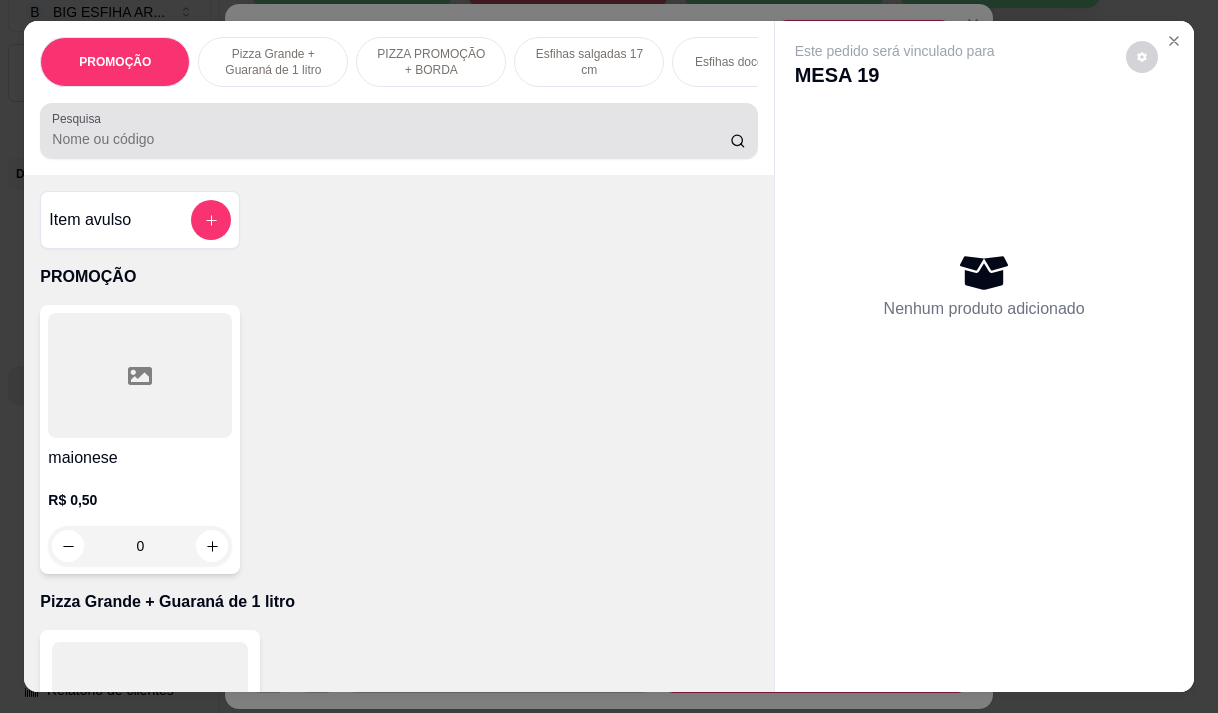 click on "Pesquisa" at bounding box center (391, 139) 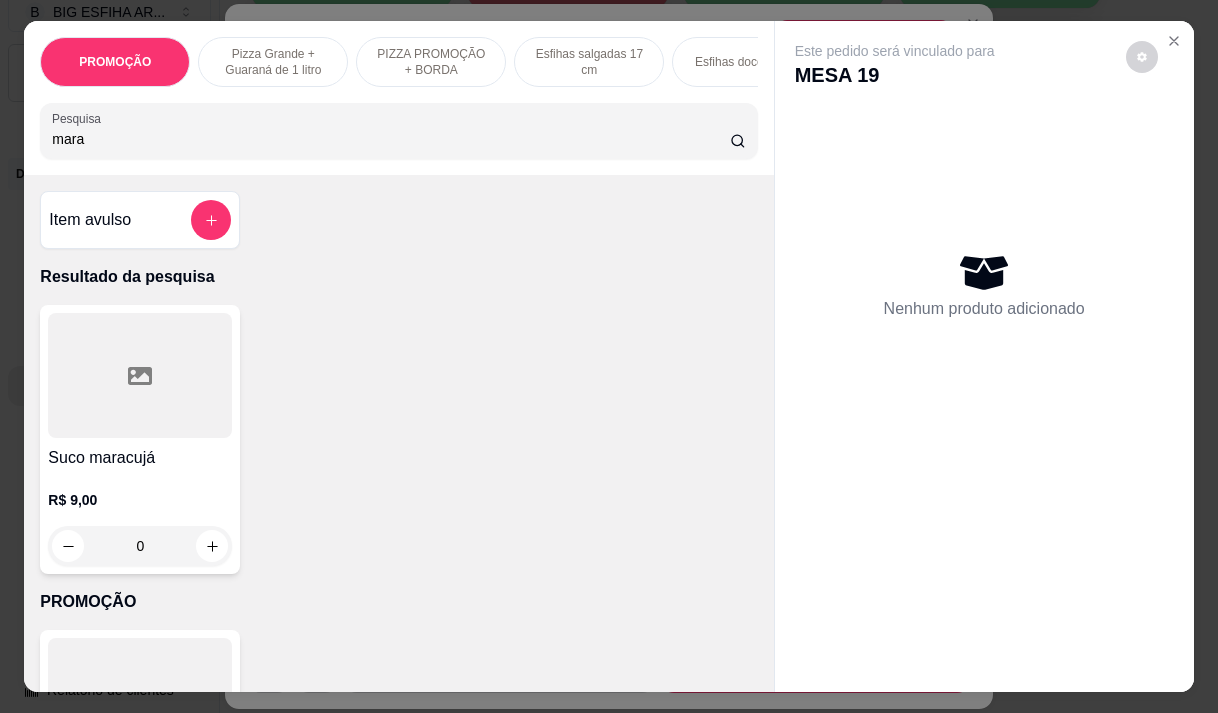 type on "mara" 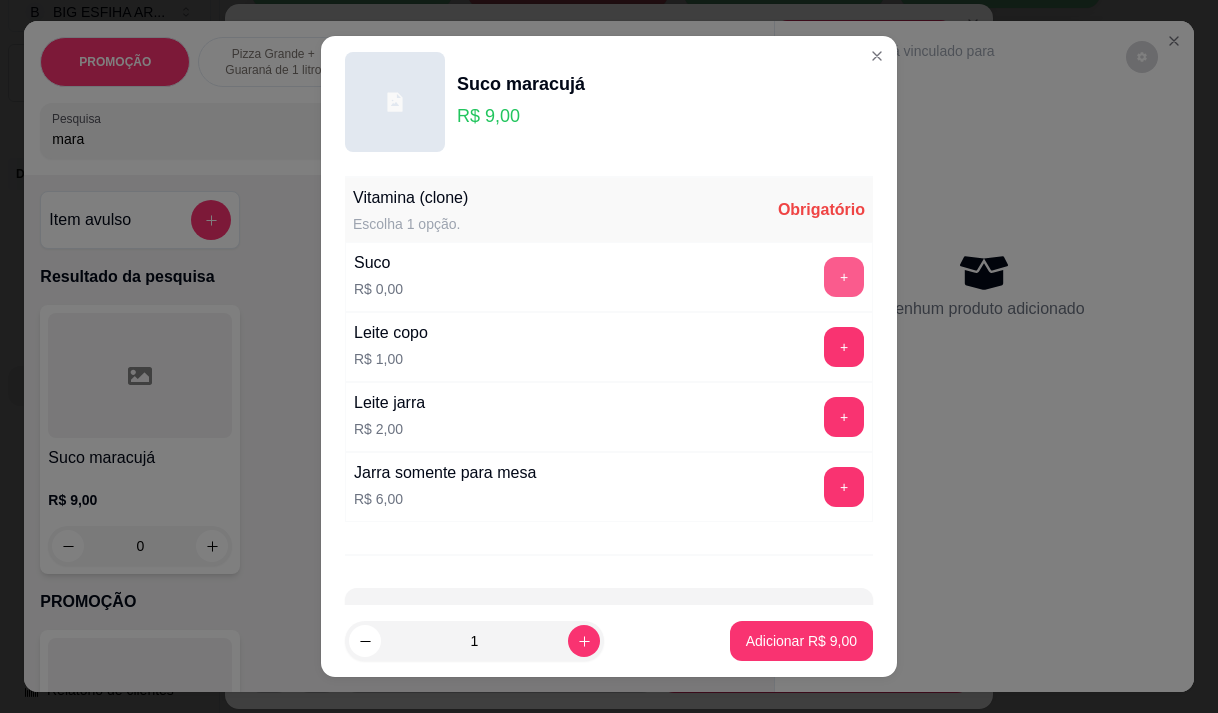 click on "+" at bounding box center [844, 277] 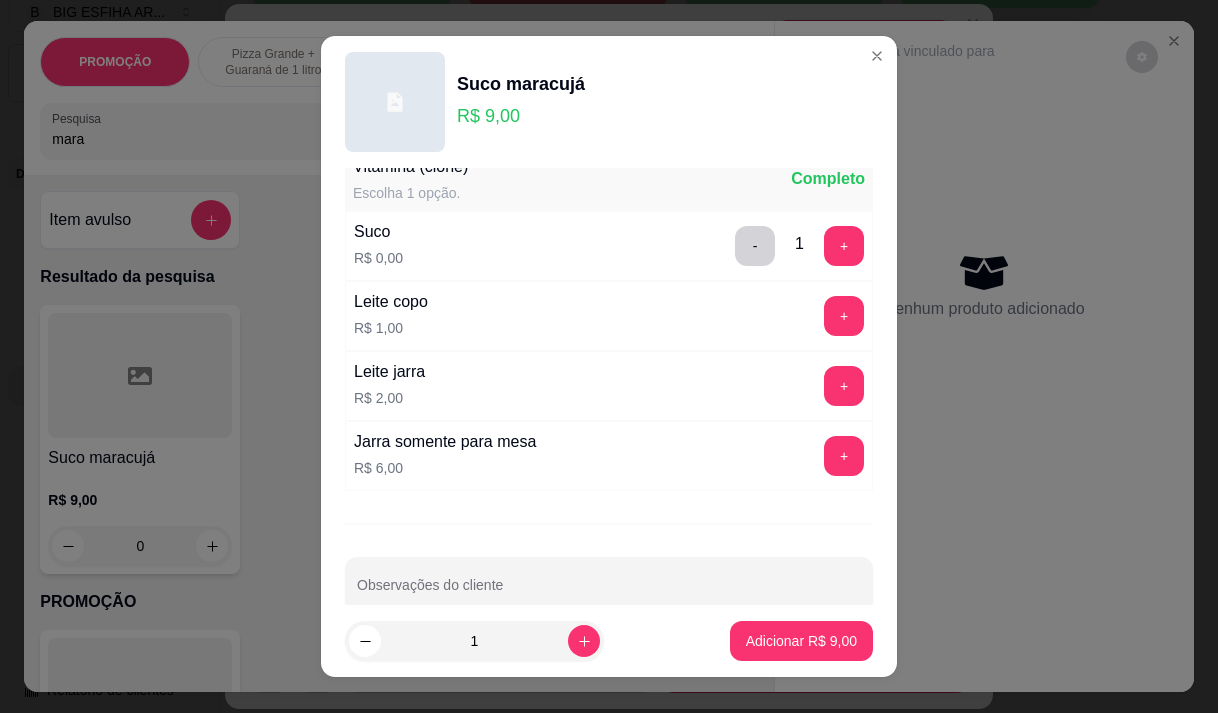 scroll, scrollTop: 0, scrollLeft: 0, axis: both 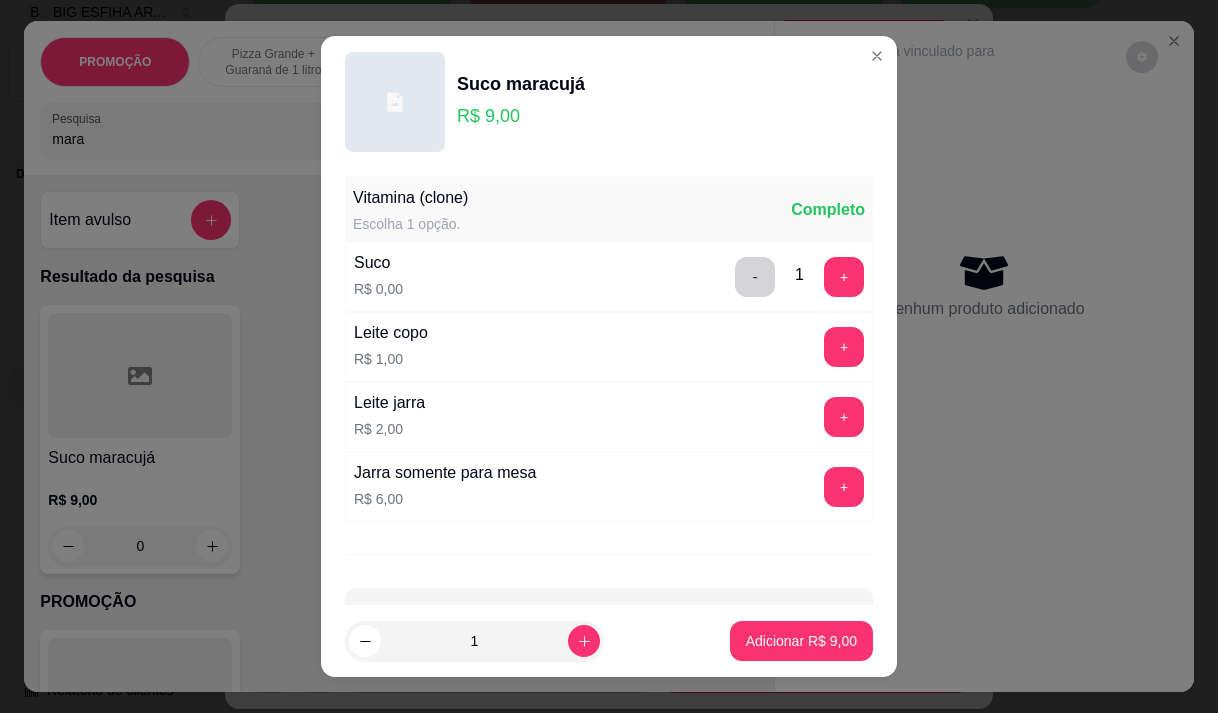 click on "Suco R$ 0,00 - 1 +" at bounding box center [609, 277] 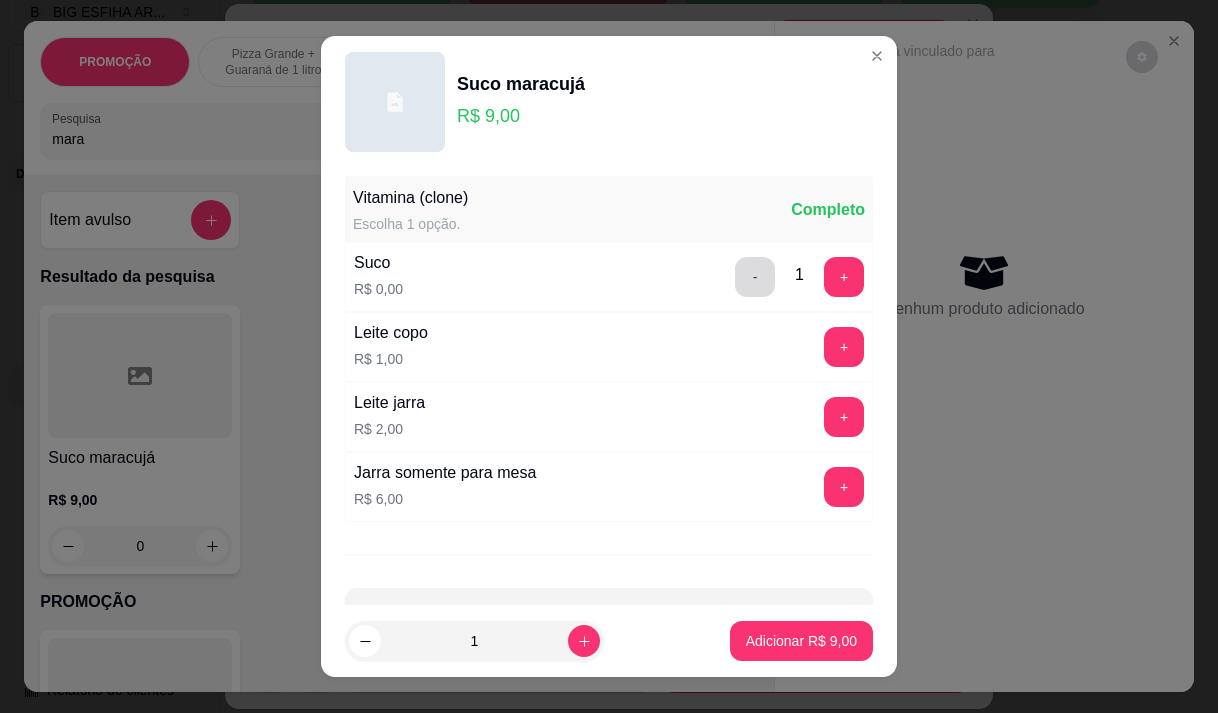 click on "-" at bounding box center [755, 277] 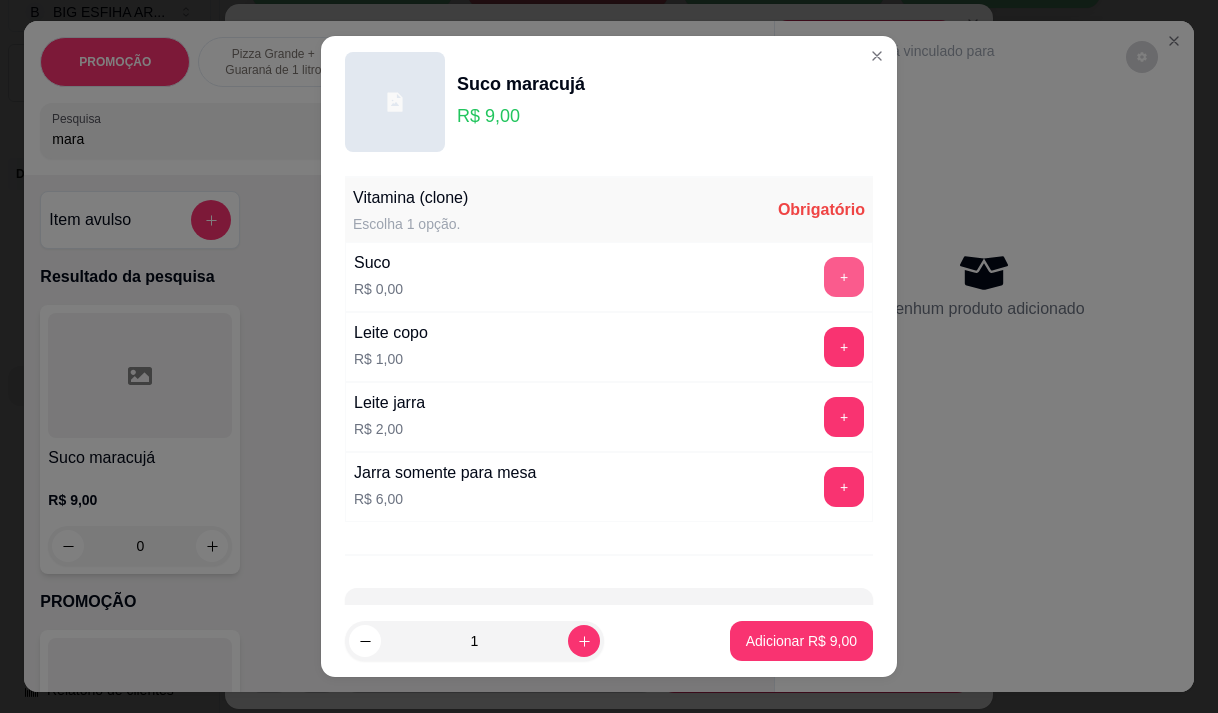 click on "+" at bounding box center [844, 277] 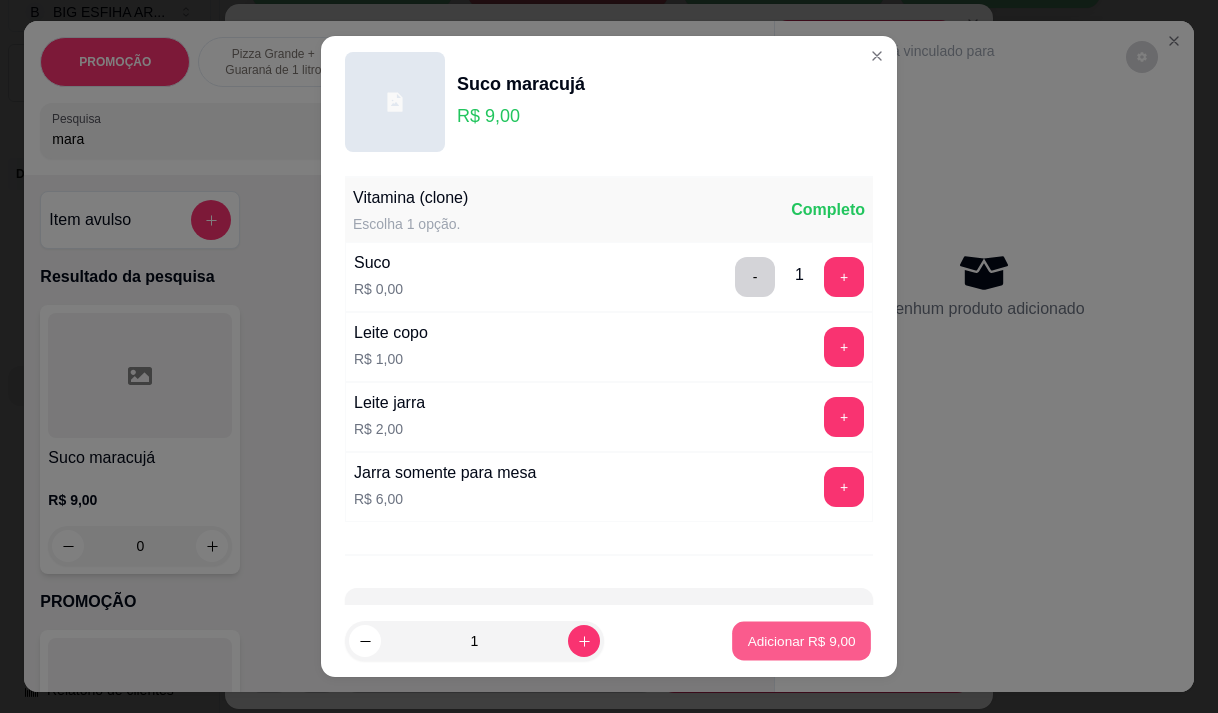 click on "Adicionar   R$ 9,00" at bounding box center (801, 641) 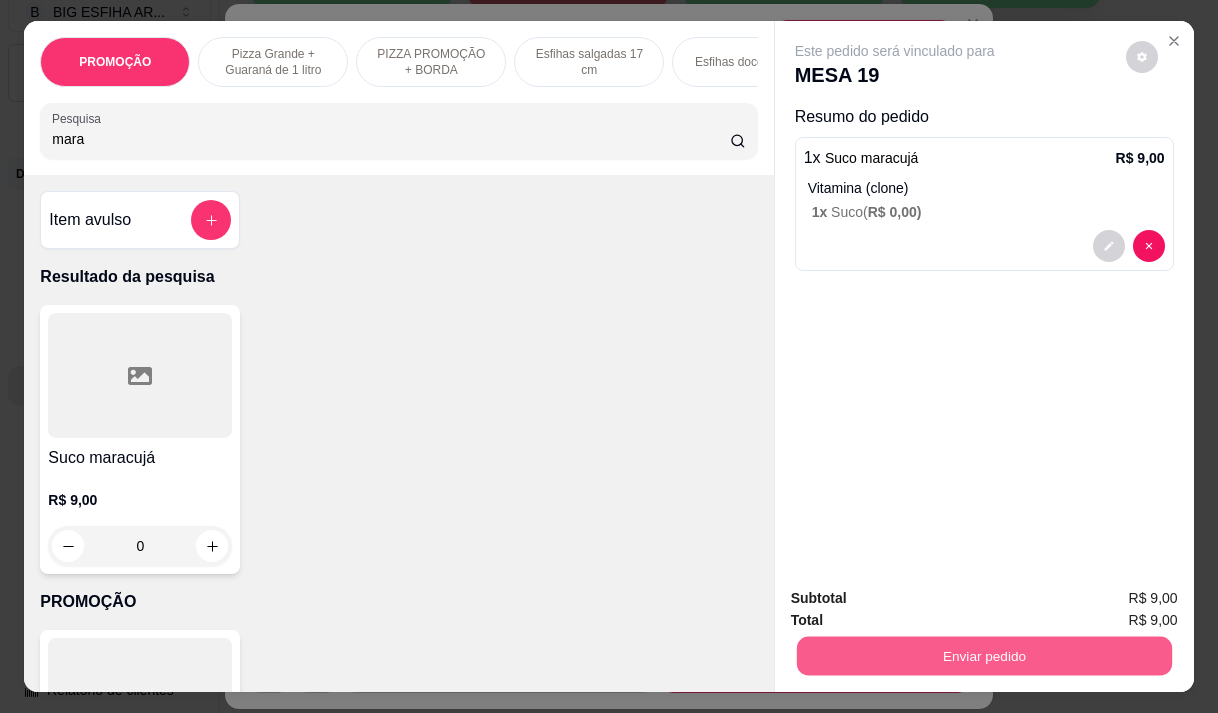 click on "Enviar pedido" at bounding box center [983, 655] 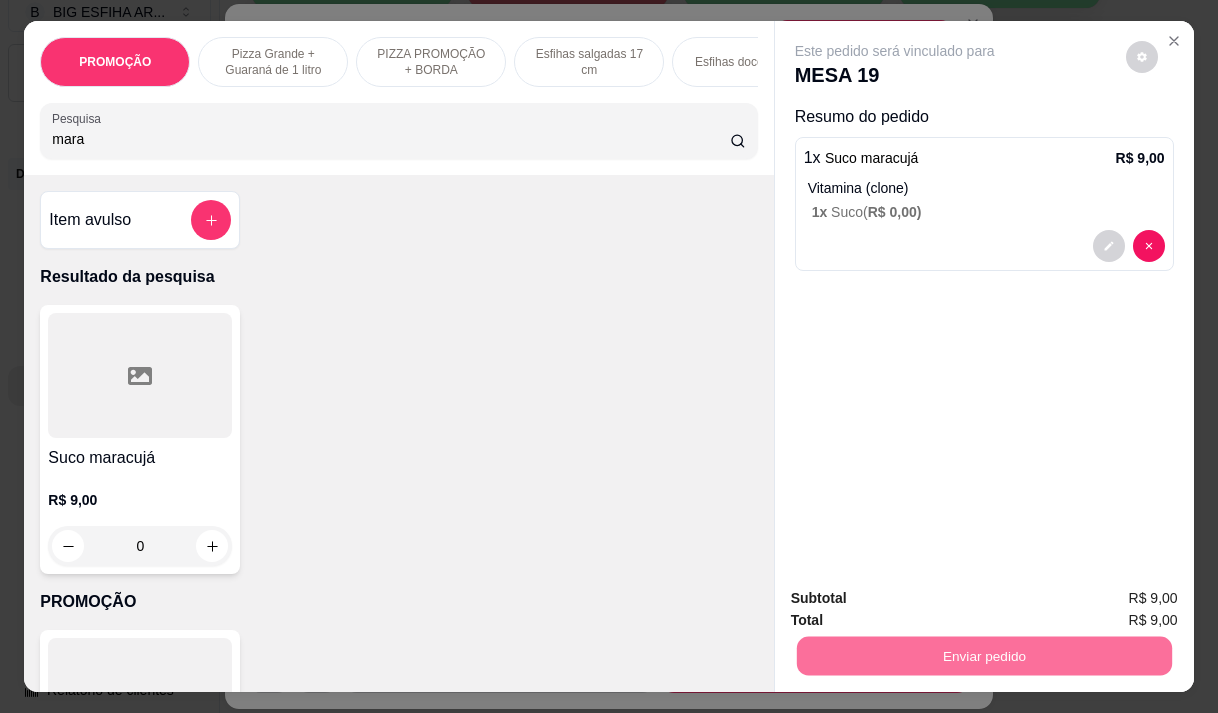 click on "Não registrar e enviar pedido" at bounding box center [918, 599] 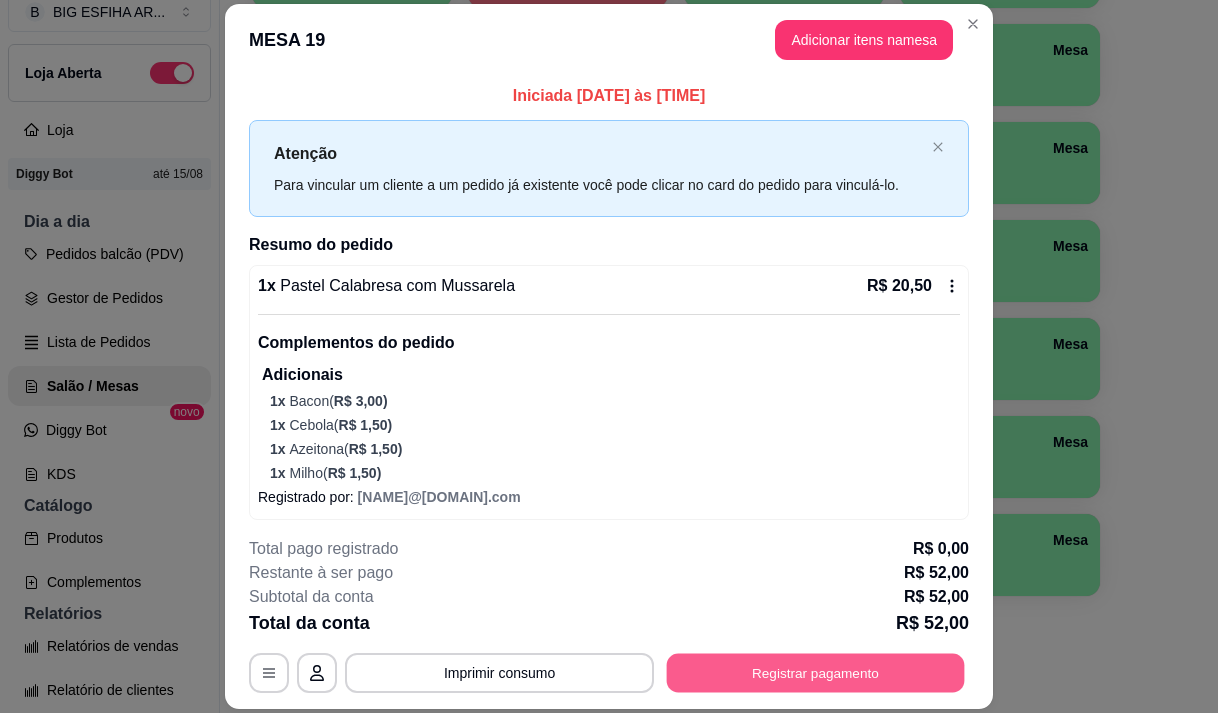 click on "Registrar pagamento" at bounding box center (816, 673) 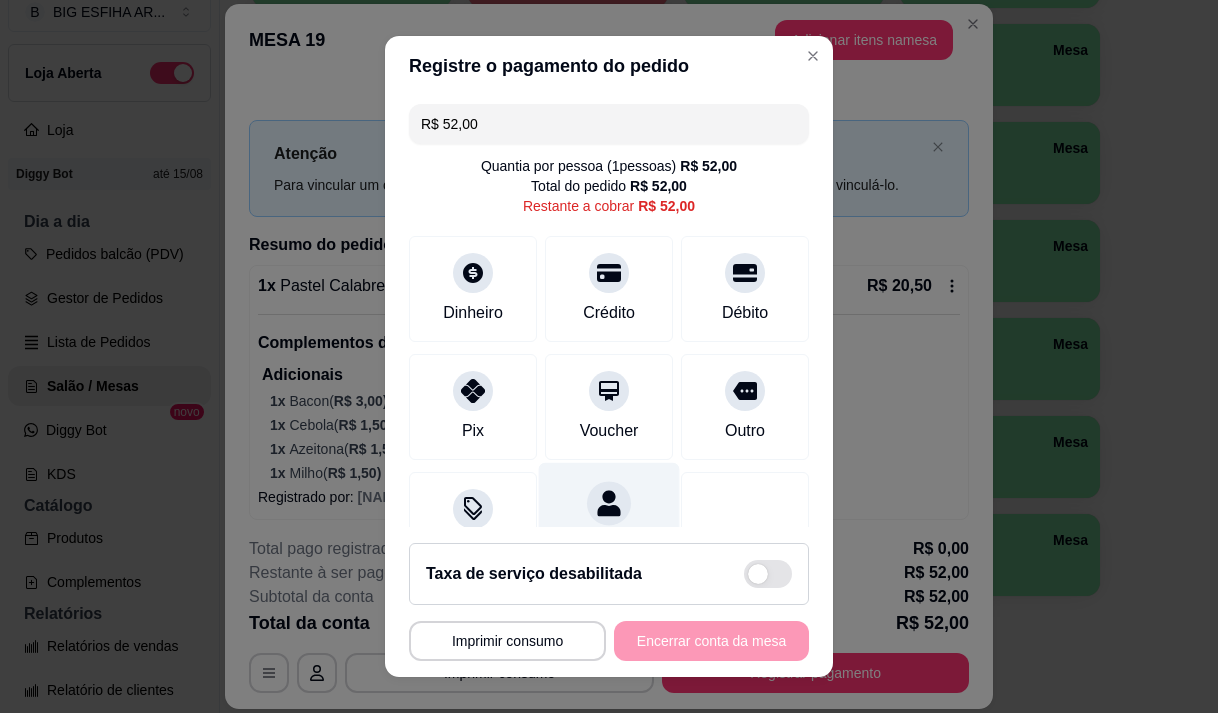 scroll, scrollTop: 82, scrollLeft: 0, axis: vertical 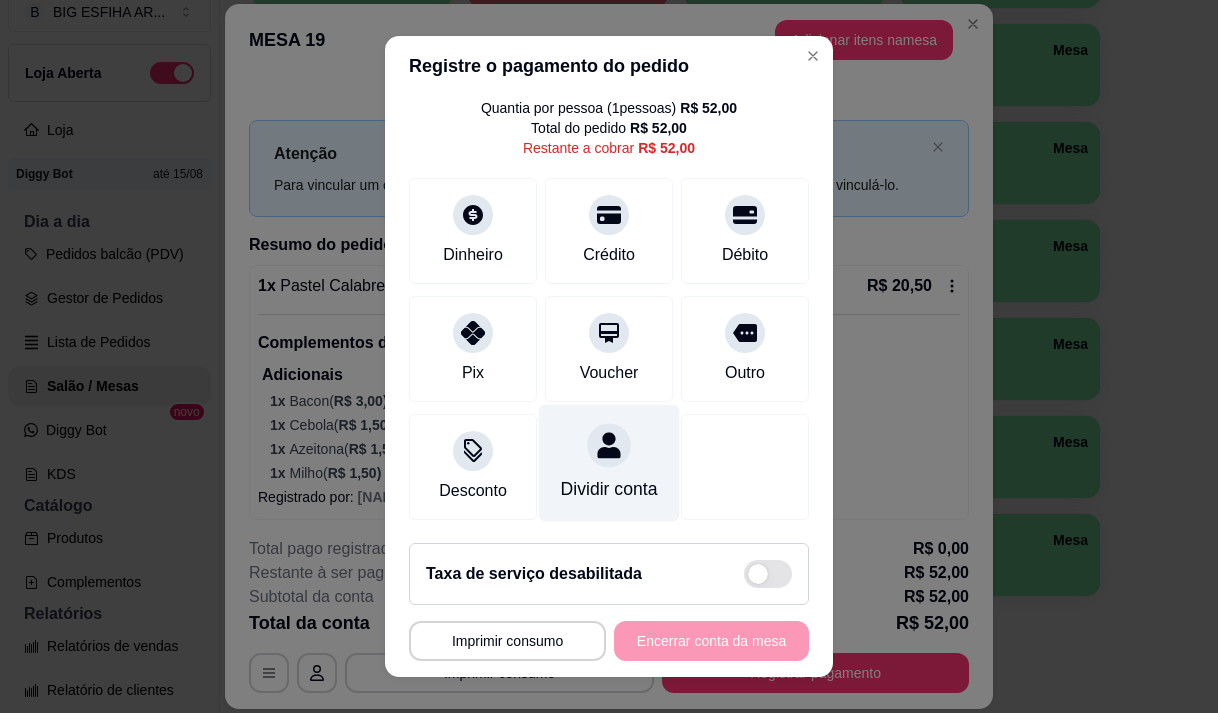 click on "Dividir conta" at bounding box center (609, 462) 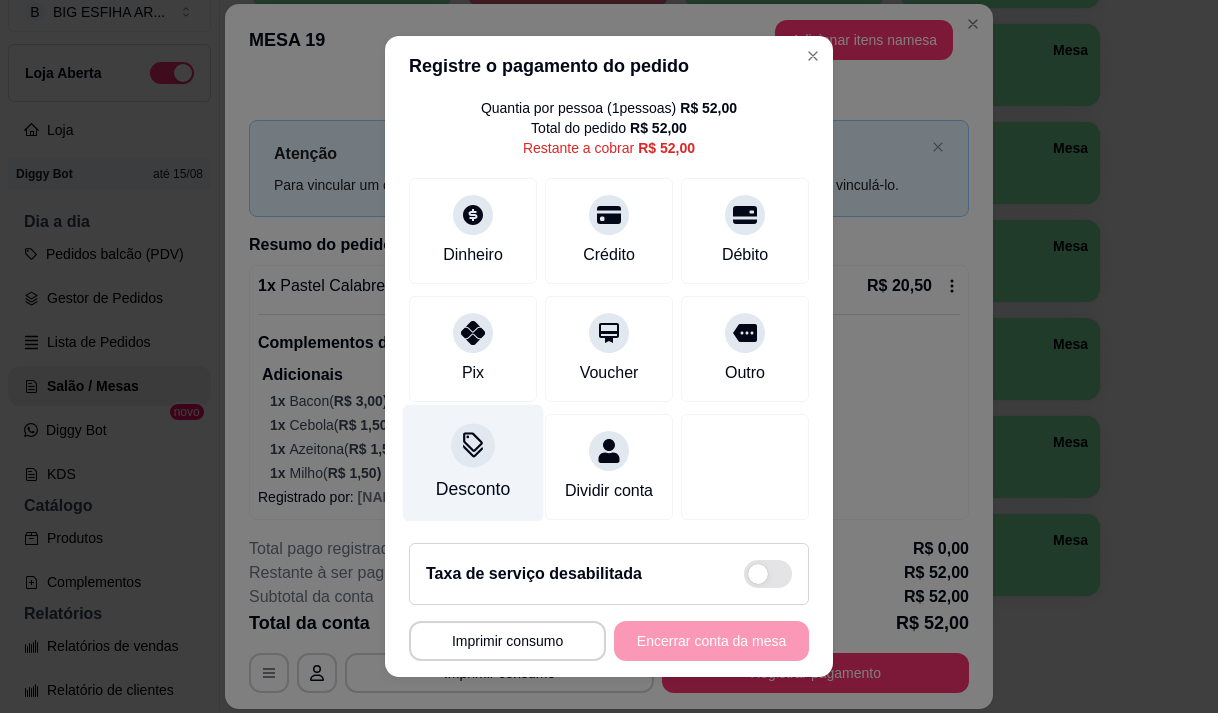 click on "Desconto" at bounding box center [473, 462] 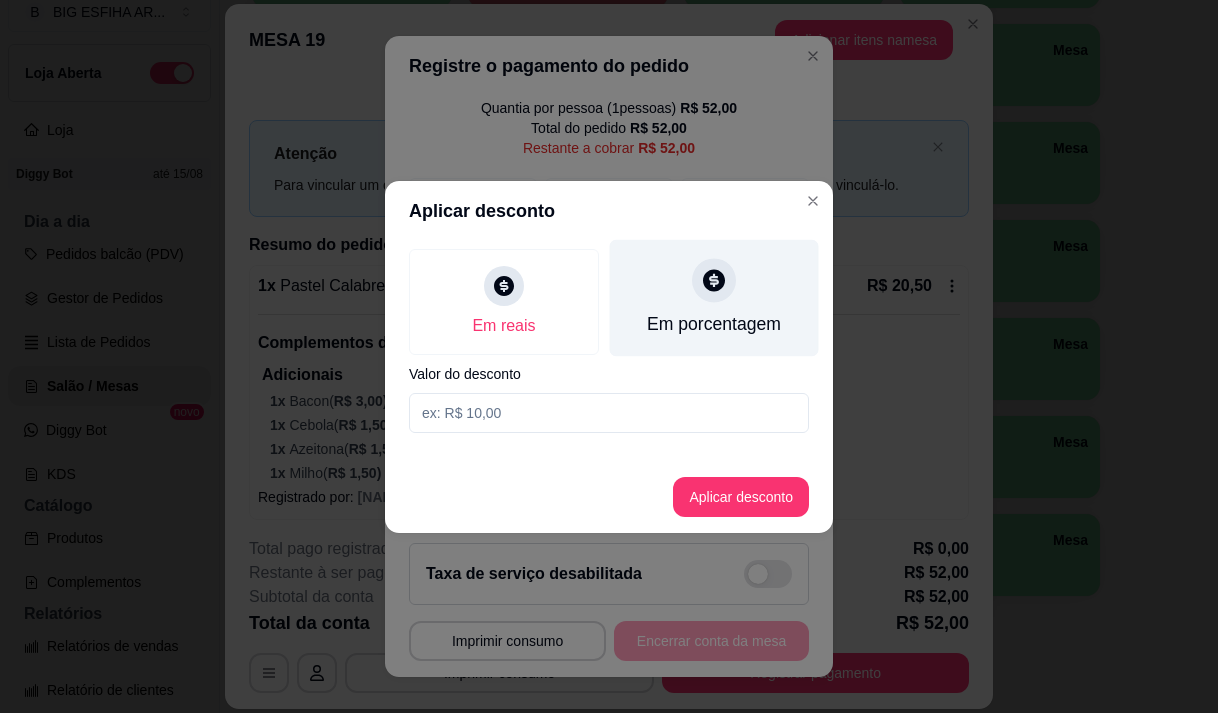 click on "Em porcentagem" at bounding box center [714, 324] 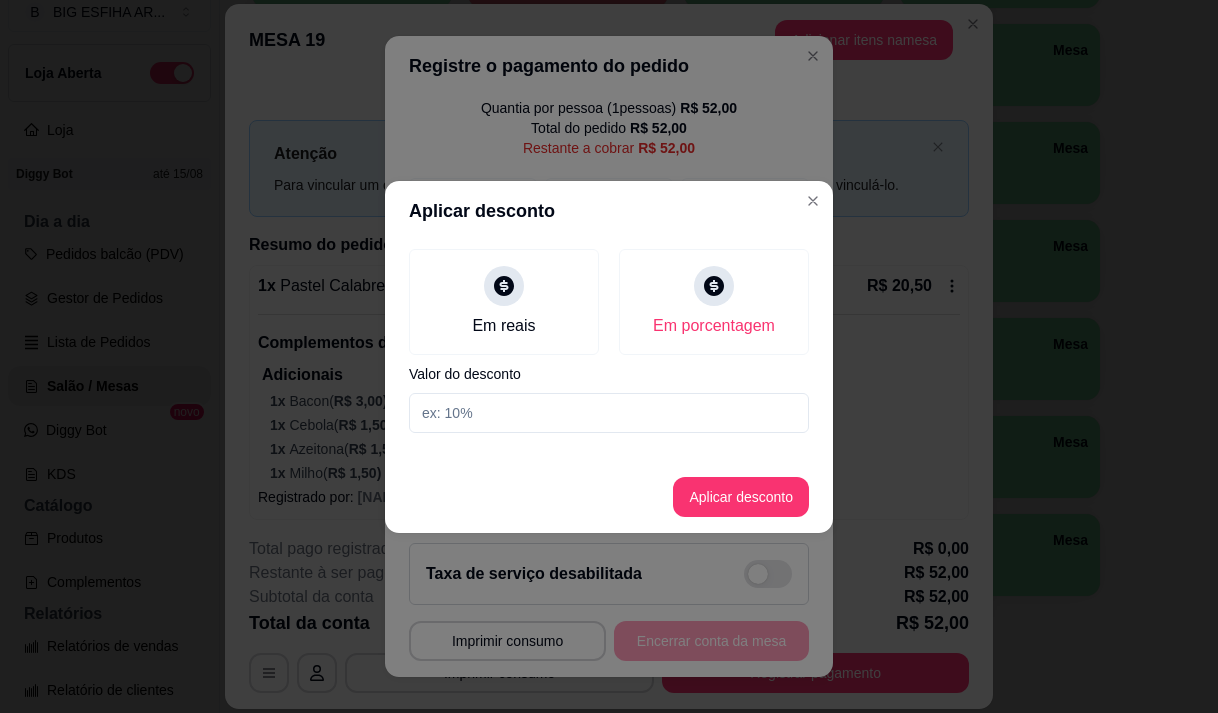 click at bounding box center [609, 413] 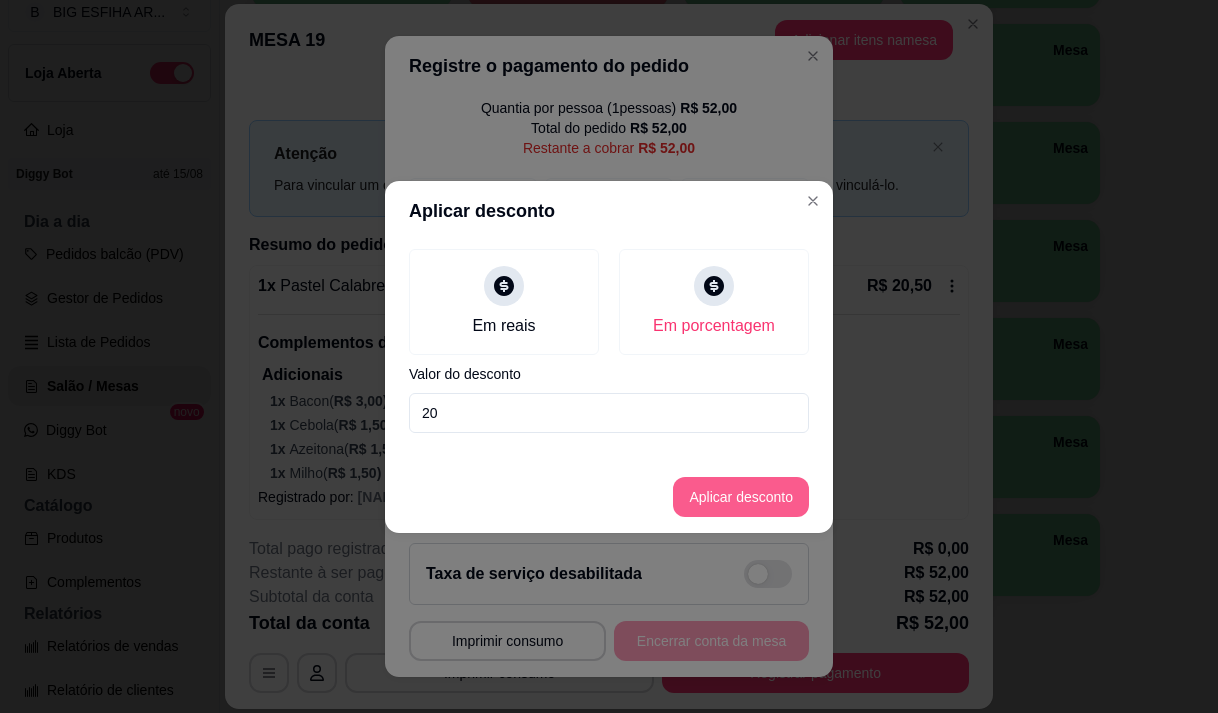 type on "20" 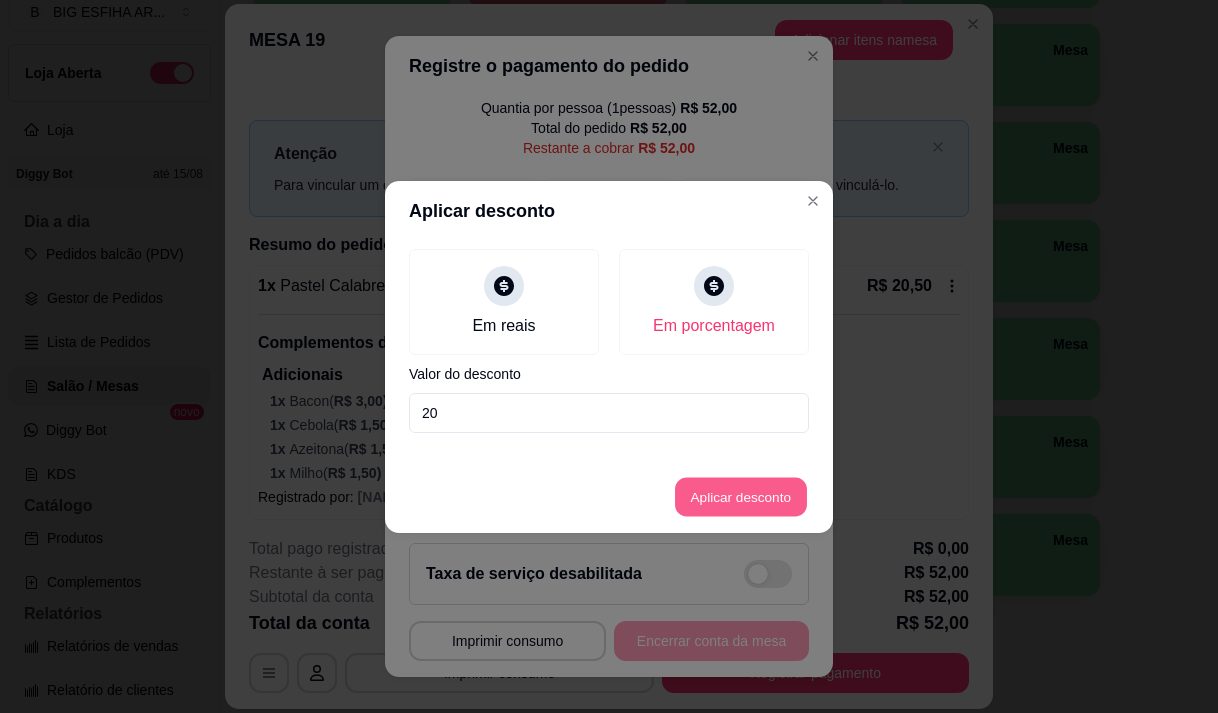 click on "Aplicar desconto" at bounding box center [741, 496] 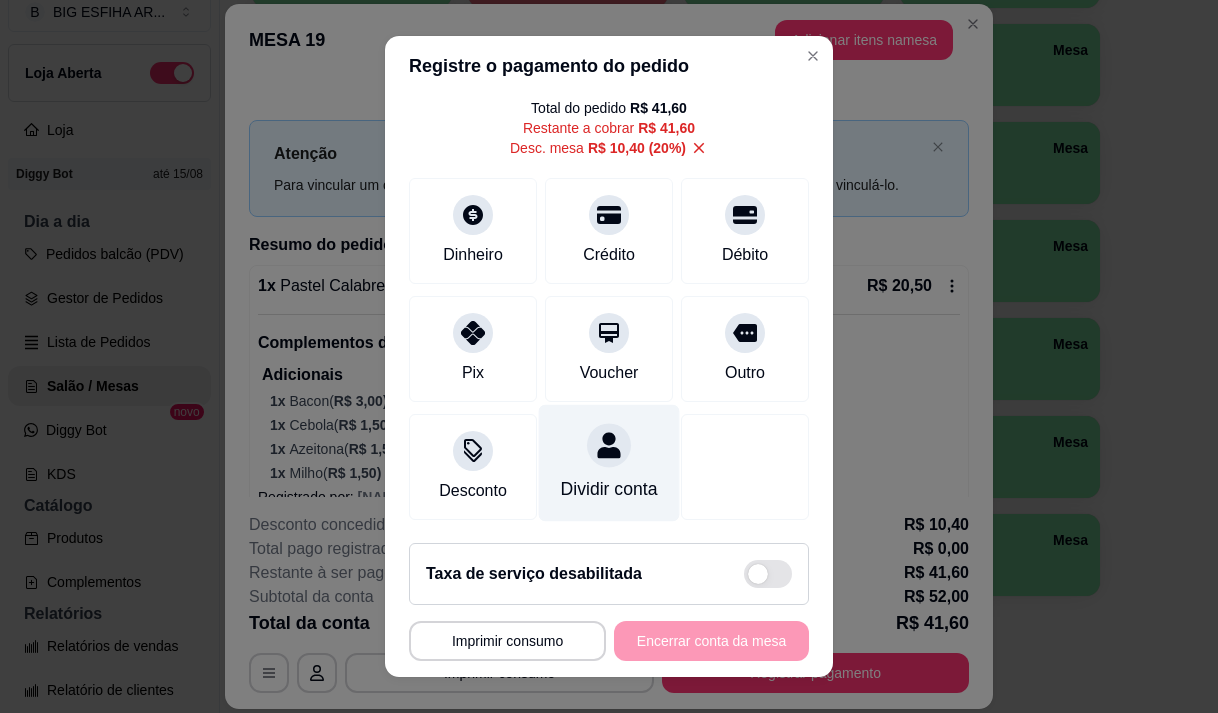 scroll, scrollTop: 102, scrollLeft: 0, axis: vertical 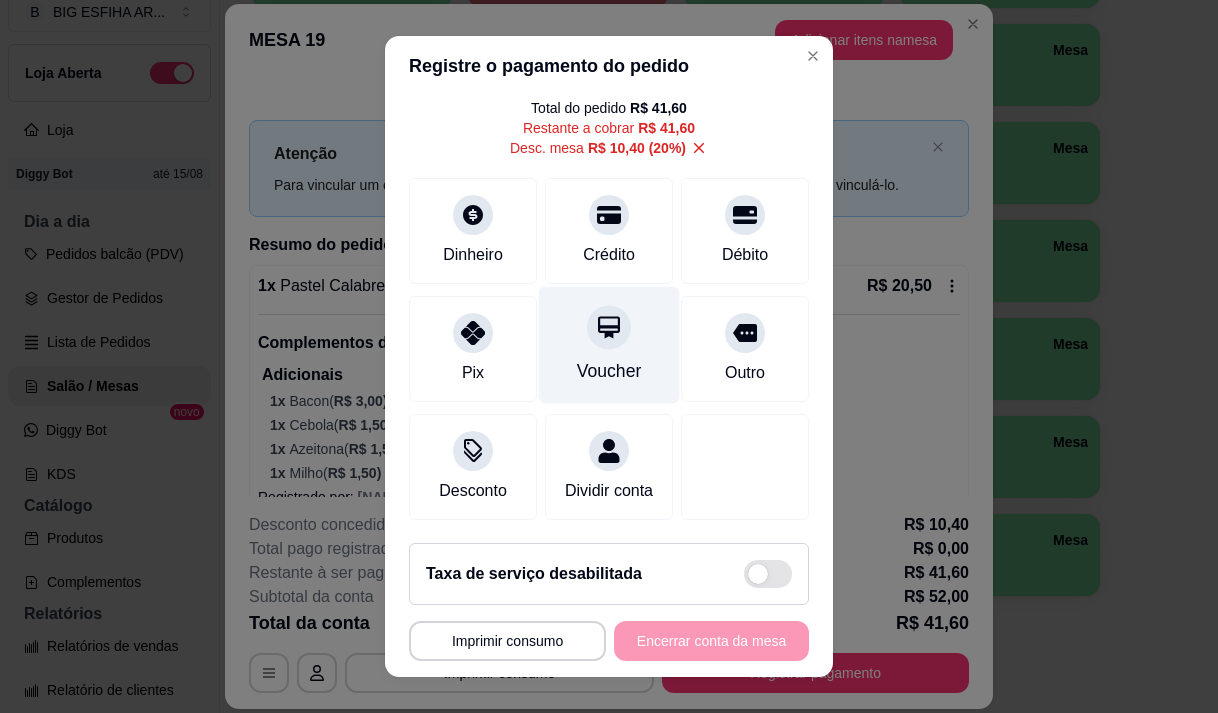 click on "Voucher" at bounding box center (609, 371) 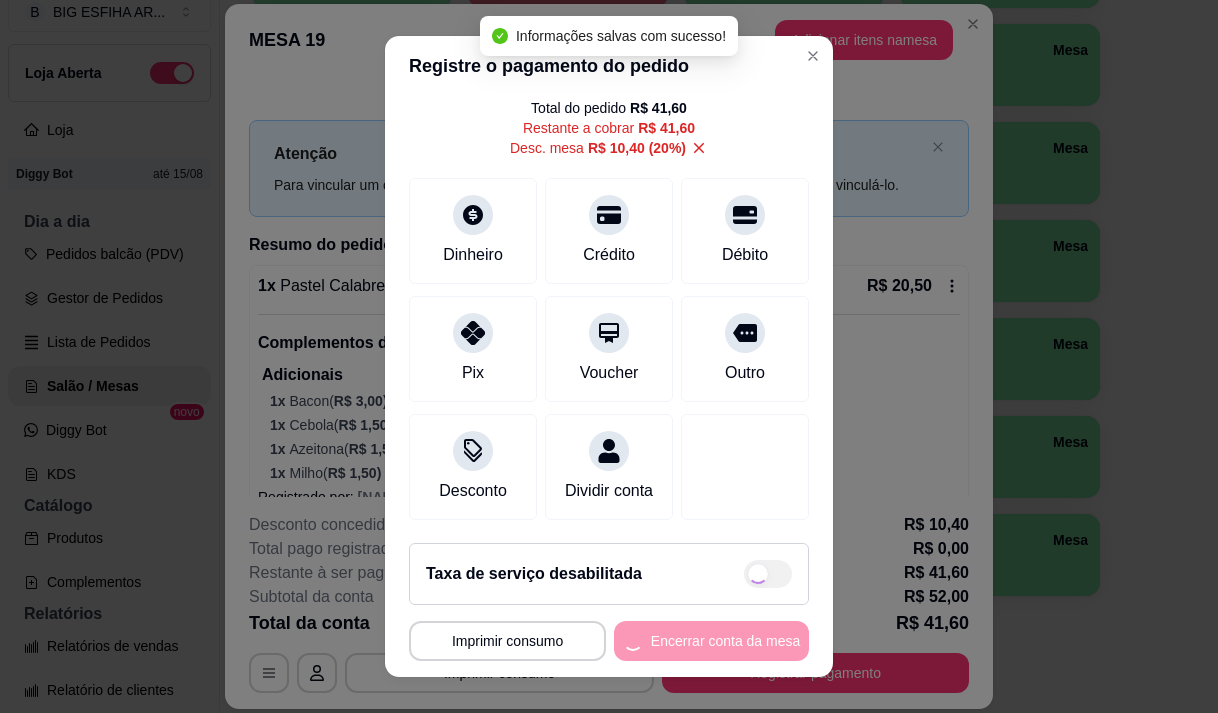 type on "R$ 0,00" 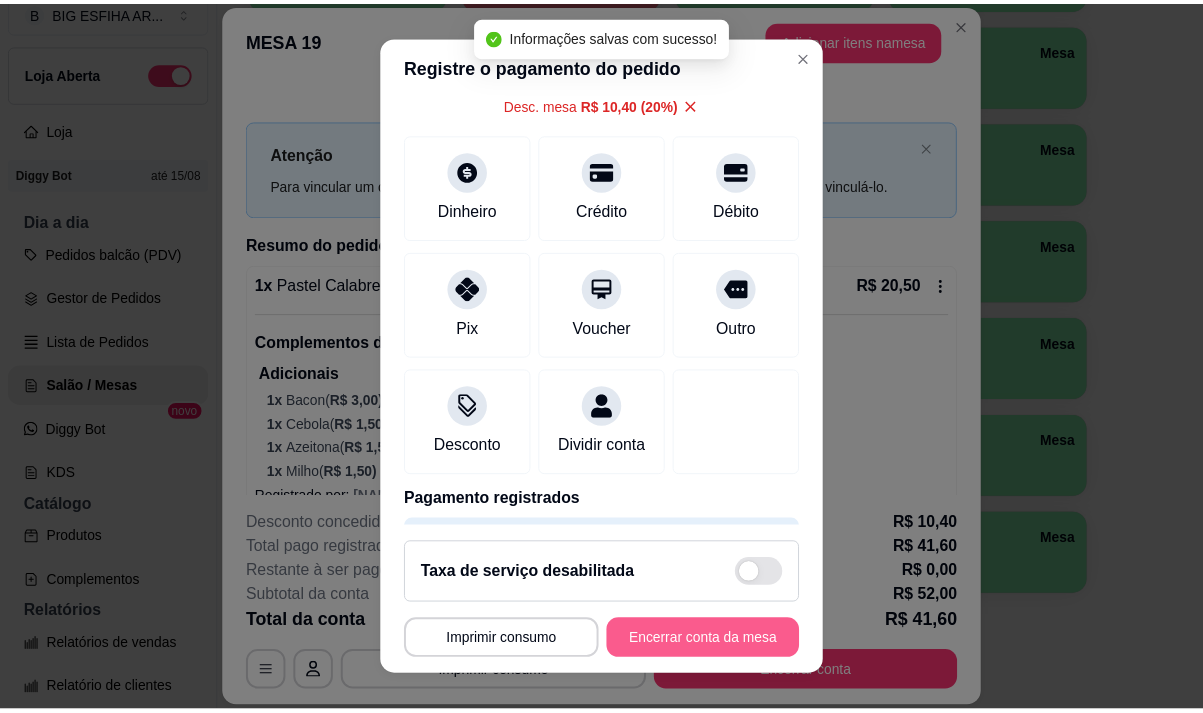 scroll, scrollTop: 82, scrollLeft: 0, axis: vertical 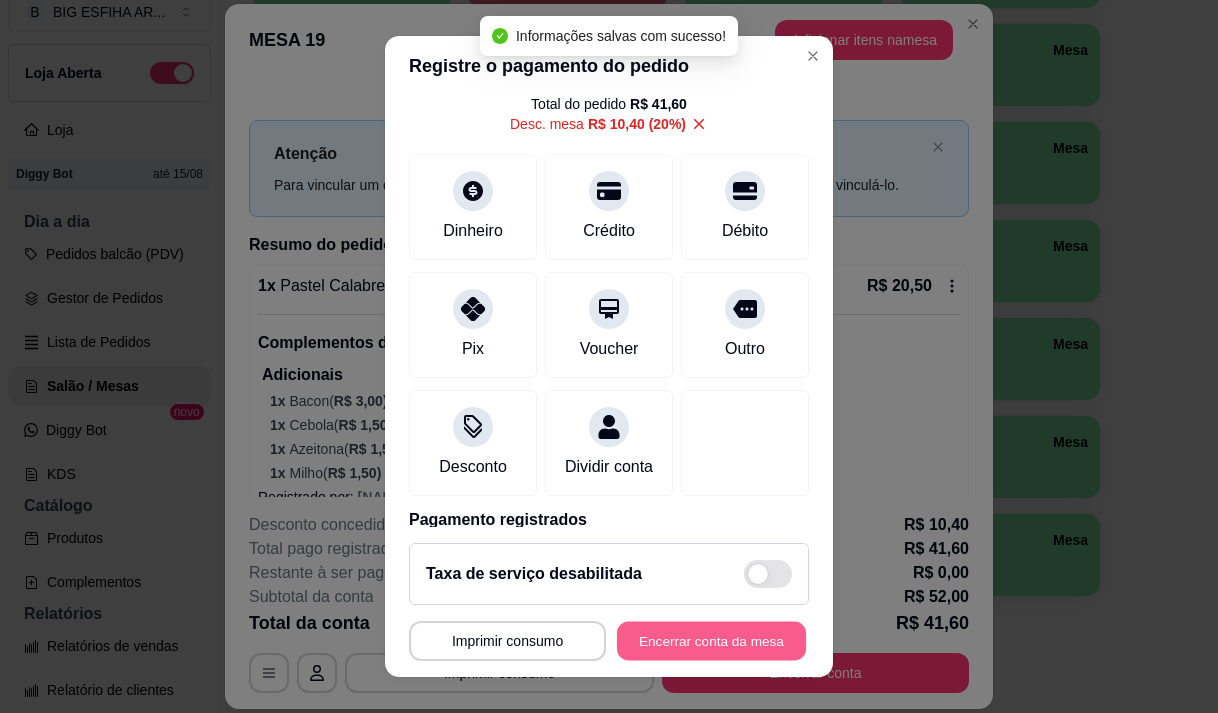 click on "Encerrar conta da mesa" at bounding box center (711, 641) 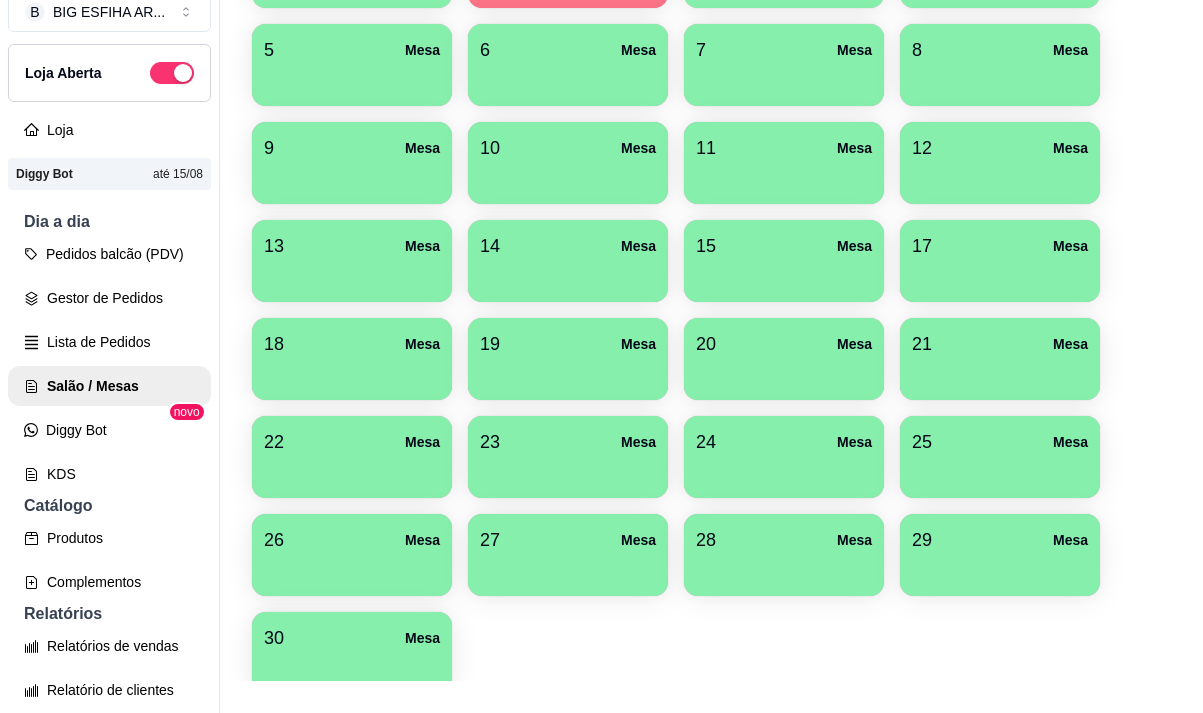 scroll, scrollTop: 100, scrollLeft: 0, axis: vertical 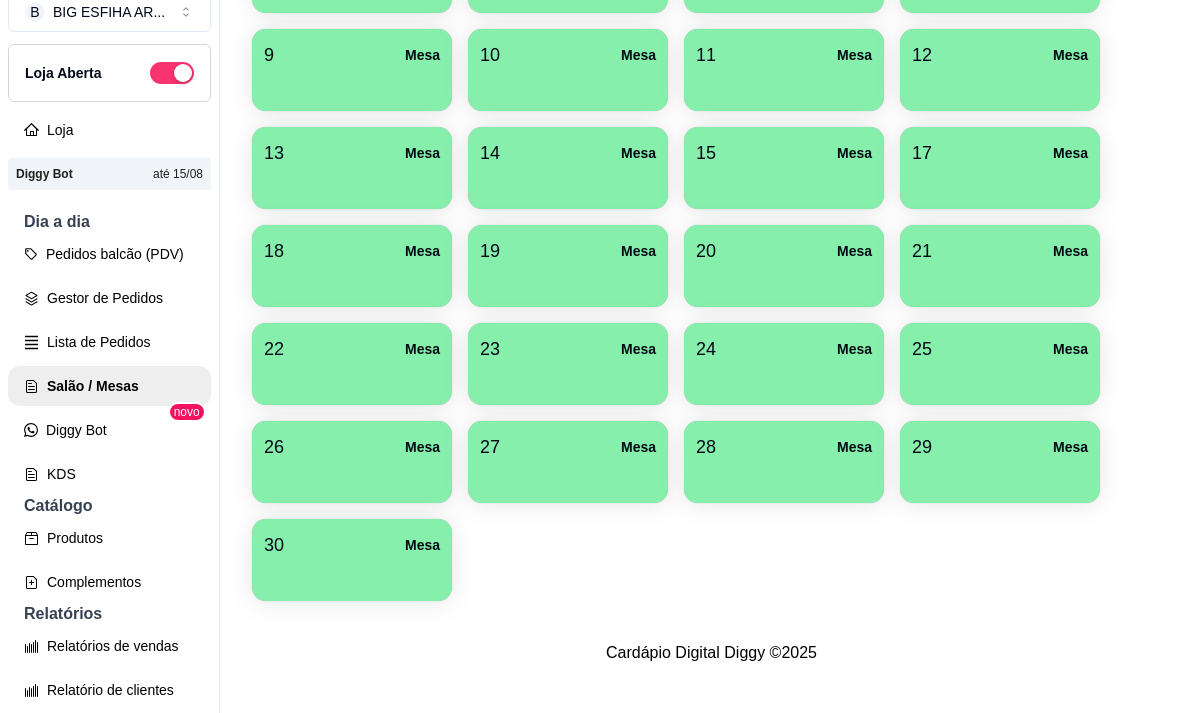 click at bounding box center (352, 574) 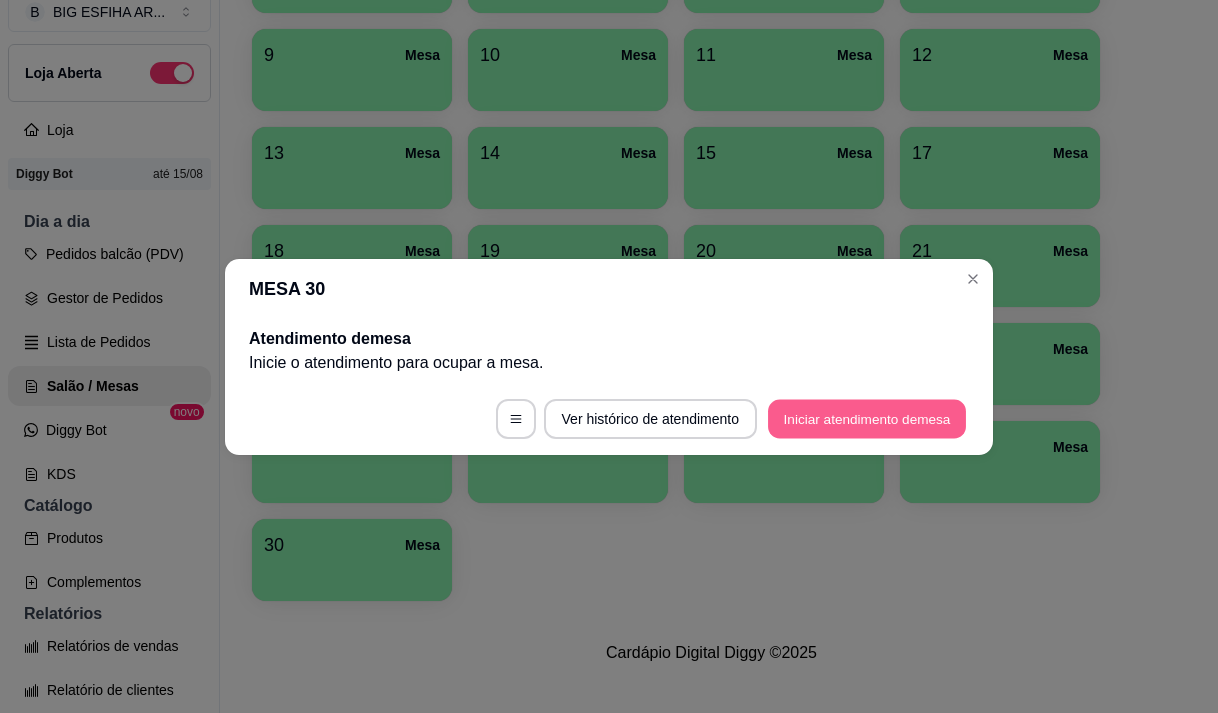 click on "Iniciar atendimento de  mesa" at bounding box center [867, 418] 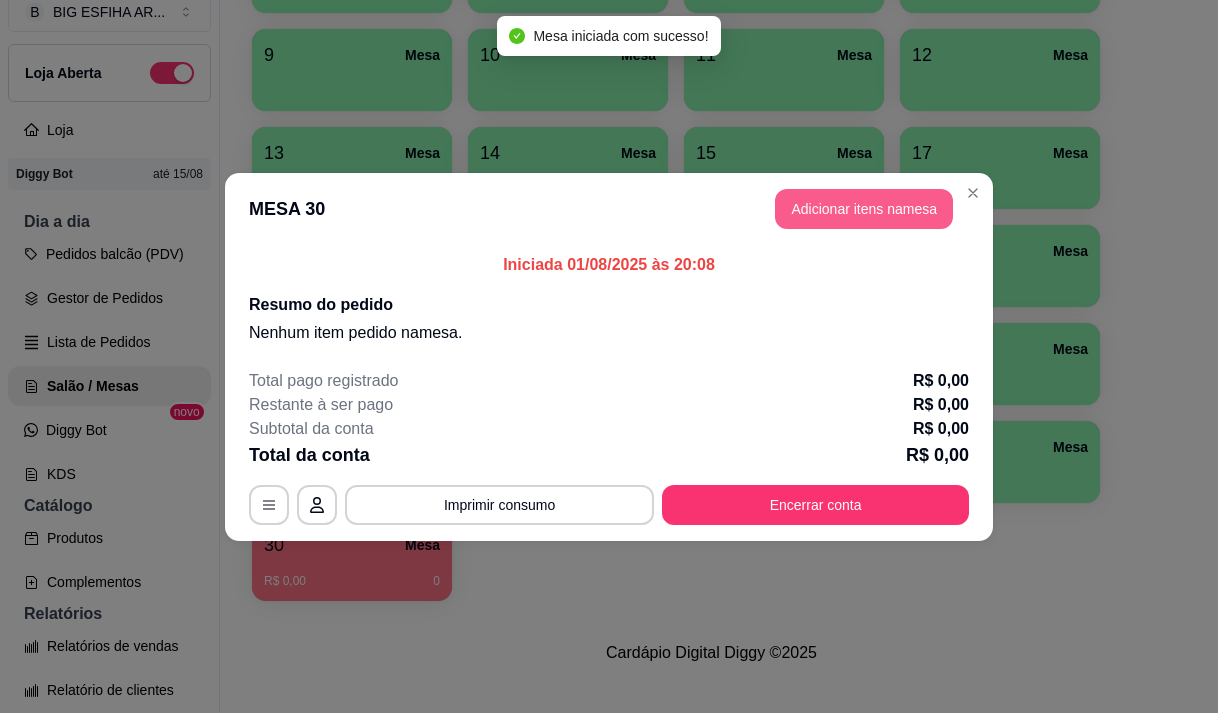 click on "Adicionar itens na  mesa" at bounding box center [864, 209] 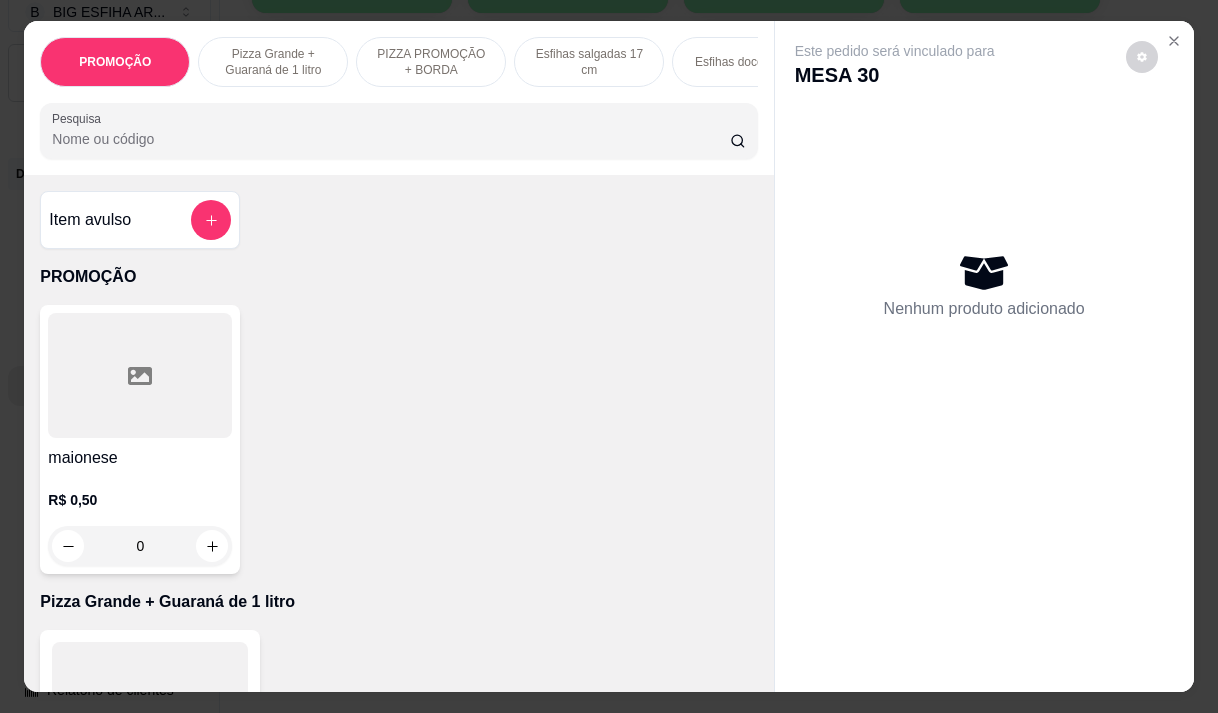 click on "PROMOÇÃO  Pizza Grande + Guaraná de 1 litro  PIZZA PROMOÇÃO + BORDA  Esfihas salgadas 17 cm Esfihas doce 17 cm Kibes Pastéis salgados 27 cm Pastéis doces 27 cm PASTÉIS KIDS Pizza Salgadas Pizzas Doces Beirutes Bebidas Sucos meio adicional  embalagens  Pesquisa" at bounding box center (398, 98) 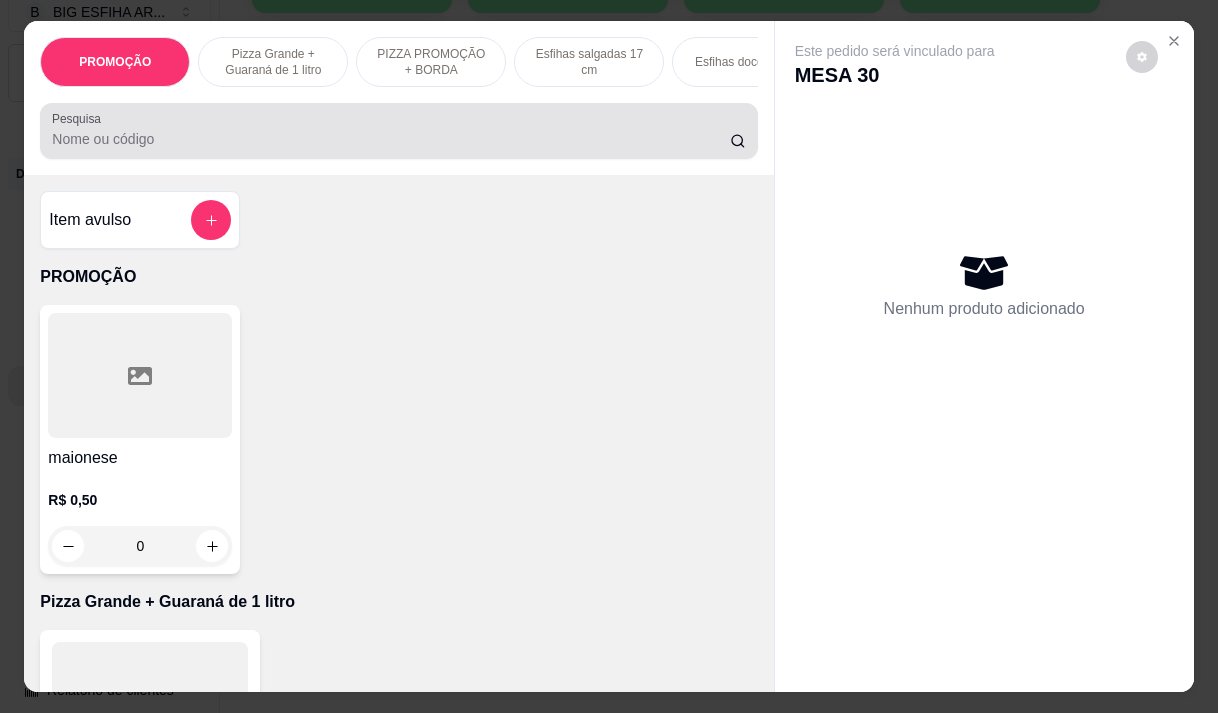 click on "Pesquisa" at bounding box center [391, 139] 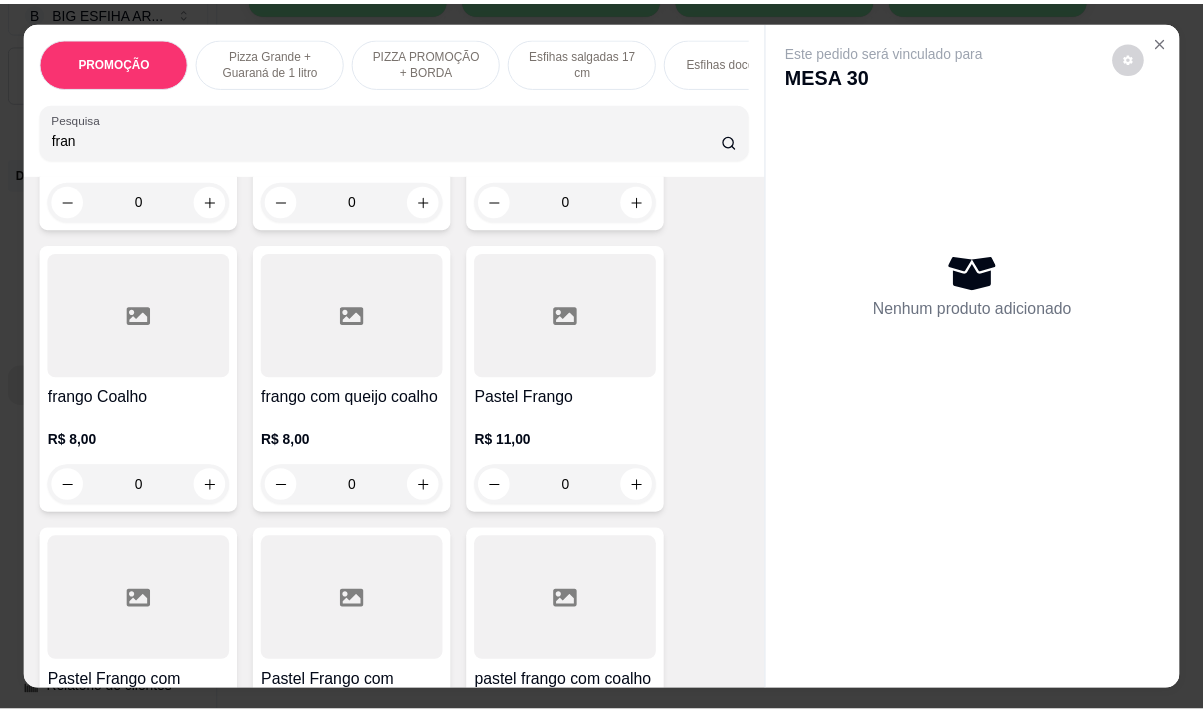 scroll, scrollTop: 500, scrollLeft: 0, axis: vertical 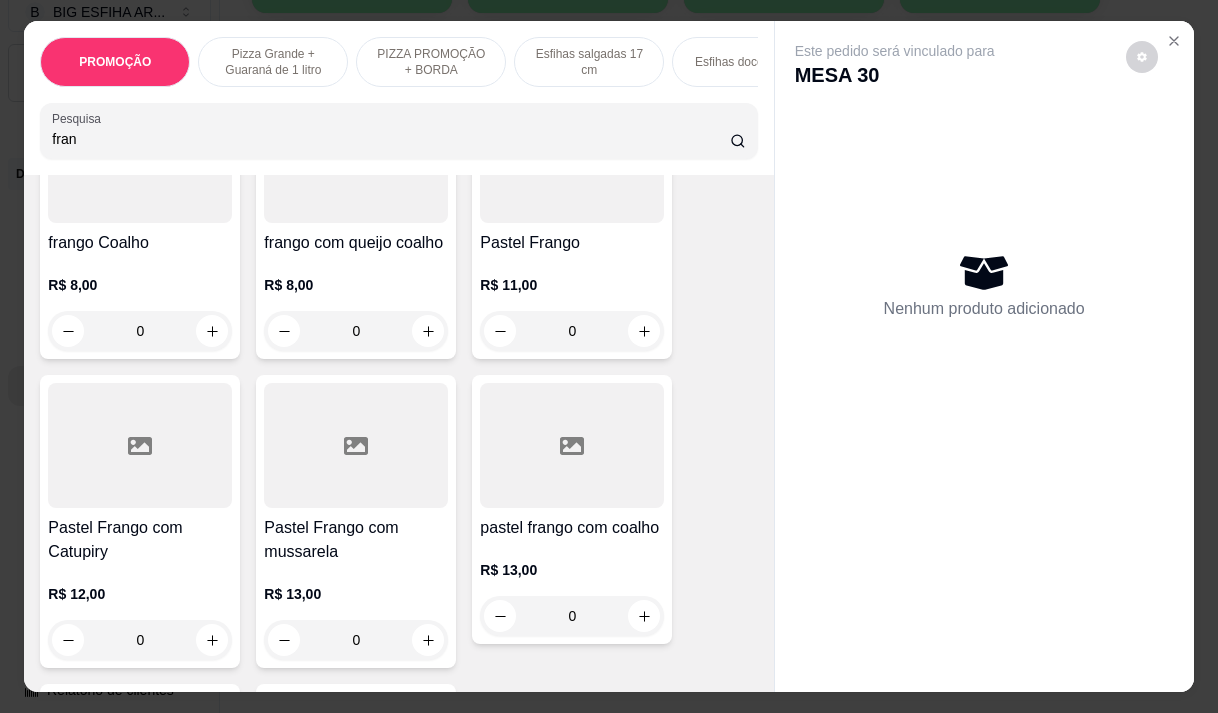 type on "fran" 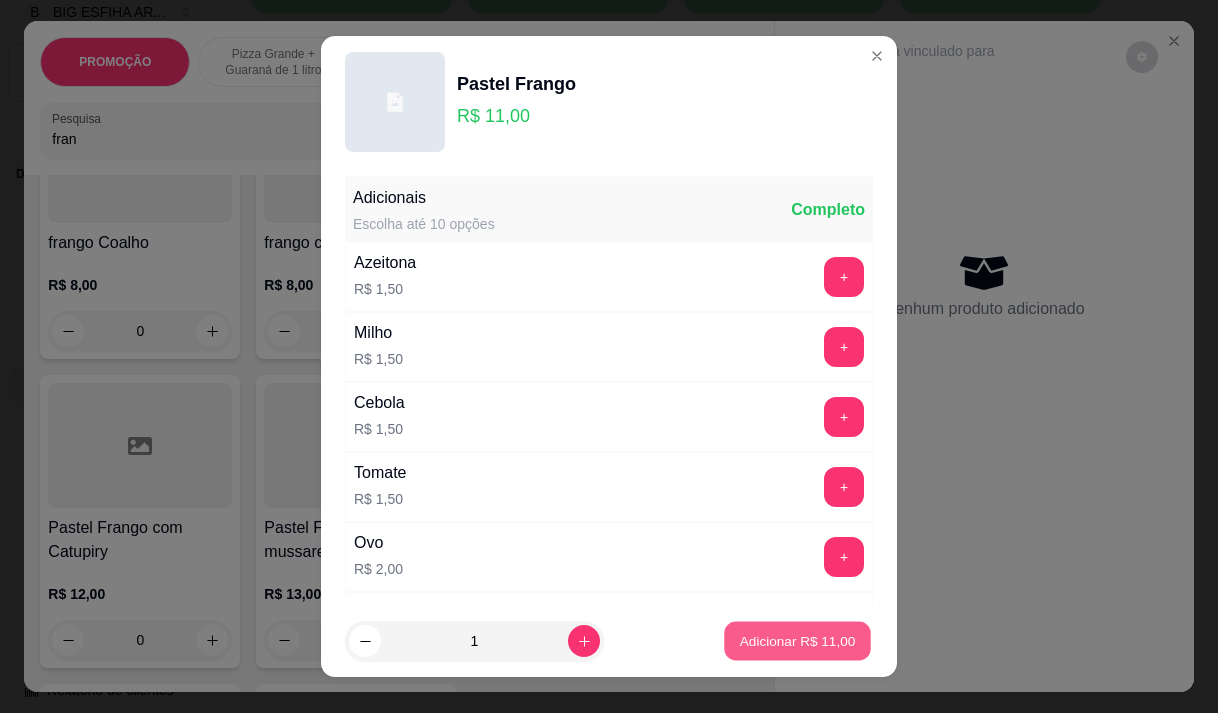 click on "Adicionar   R$ 11,00" at bounding box center [797, 641] 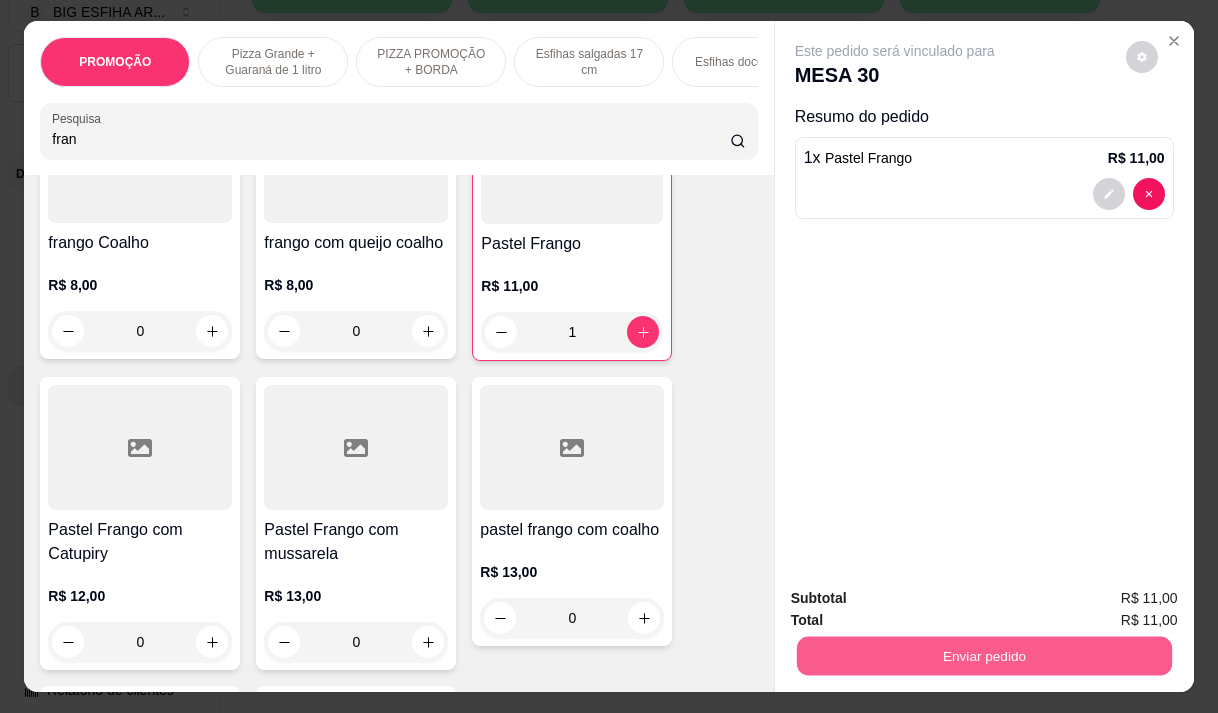click on "Enviar pedido" at bounding box center [983, 655] 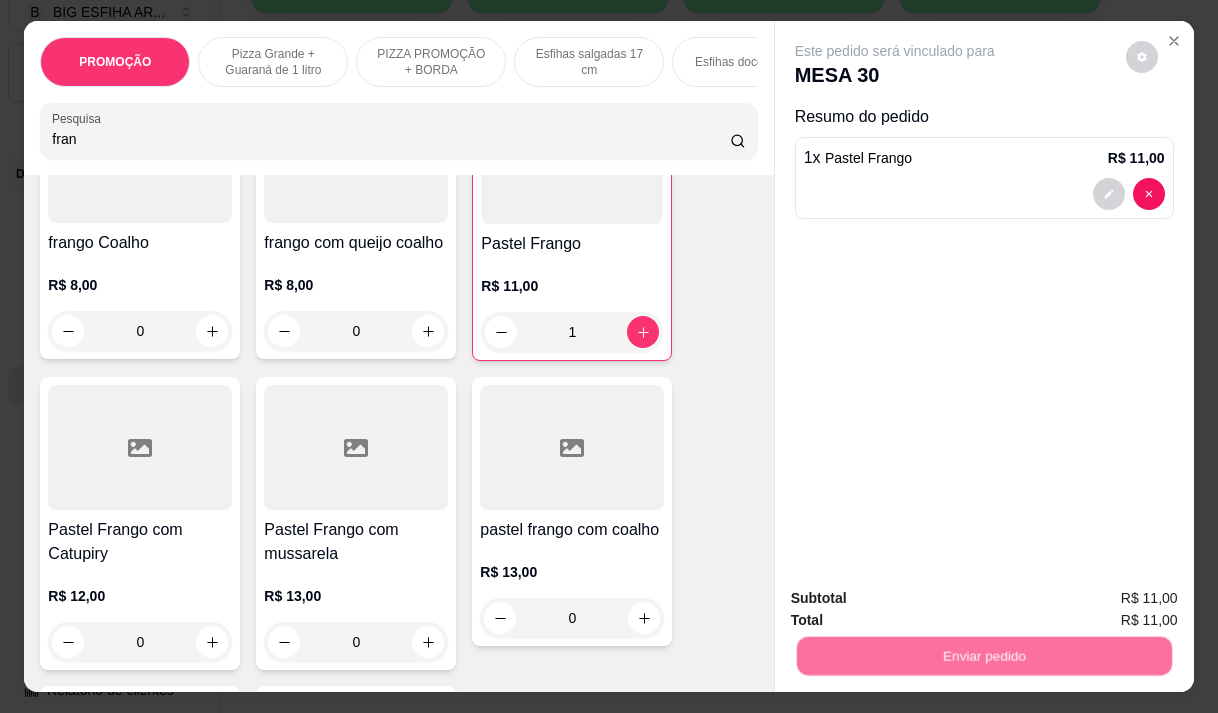 click on "Não registrar e enviar pedido" at bounding box center (918, 599) 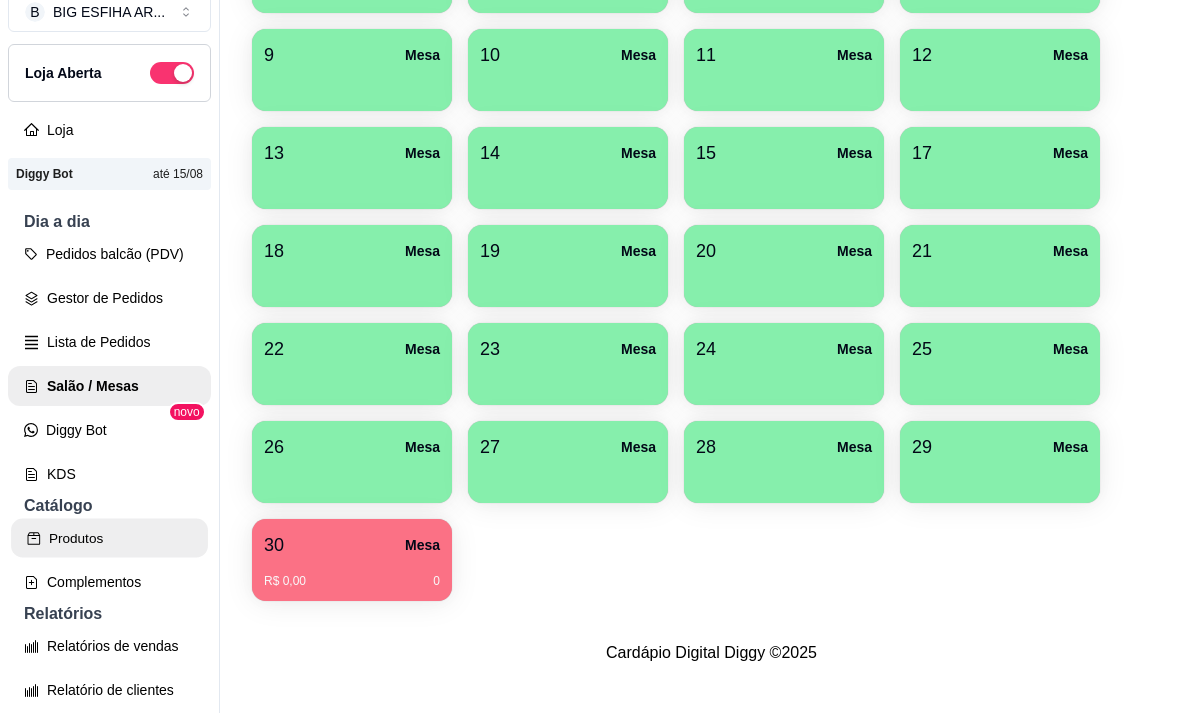 click on "Produtos" at bounding box center (109, 538) 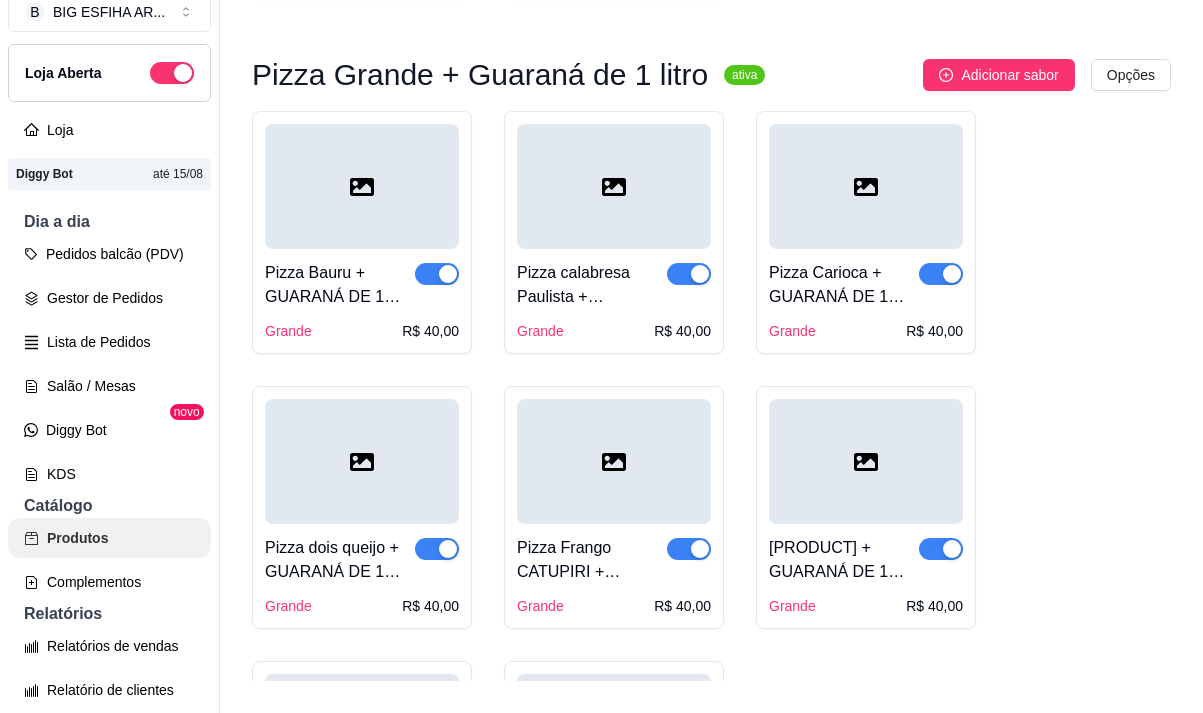 scroll, scrollTop: 0, scrollLeft: 0, axis: both 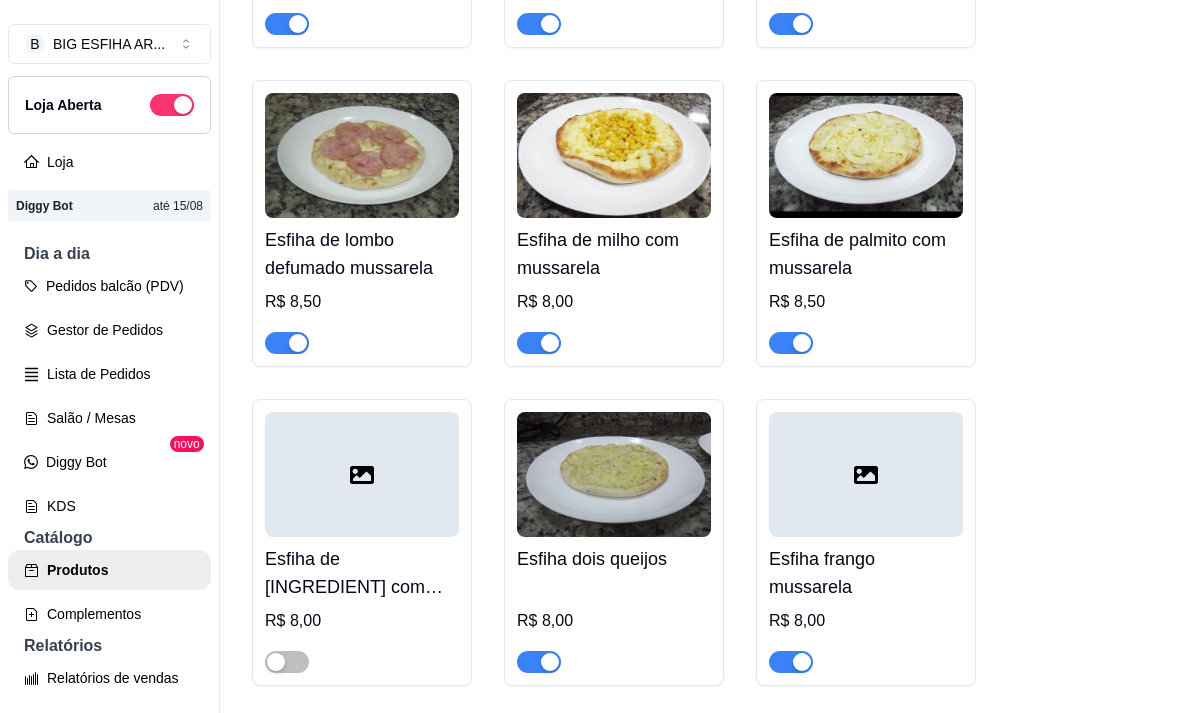 click at bounding box center (287, 343) 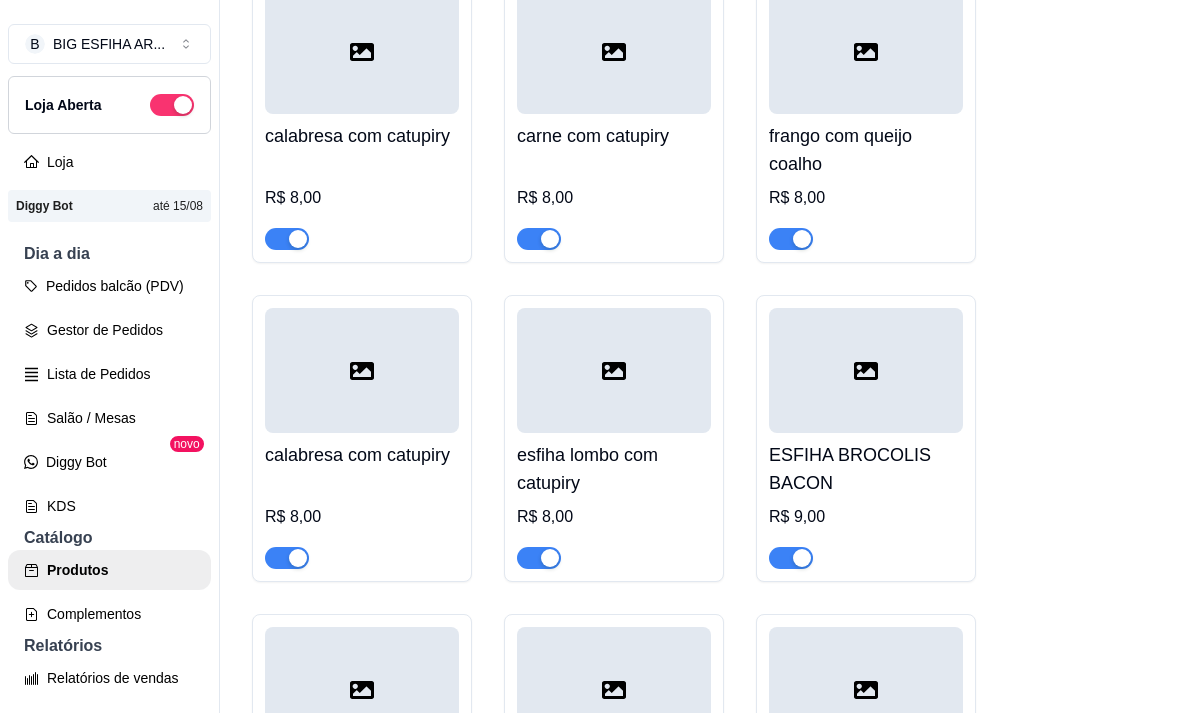 scroll, scrollTop: 6600, scrollLeft: 0, axis: vertical 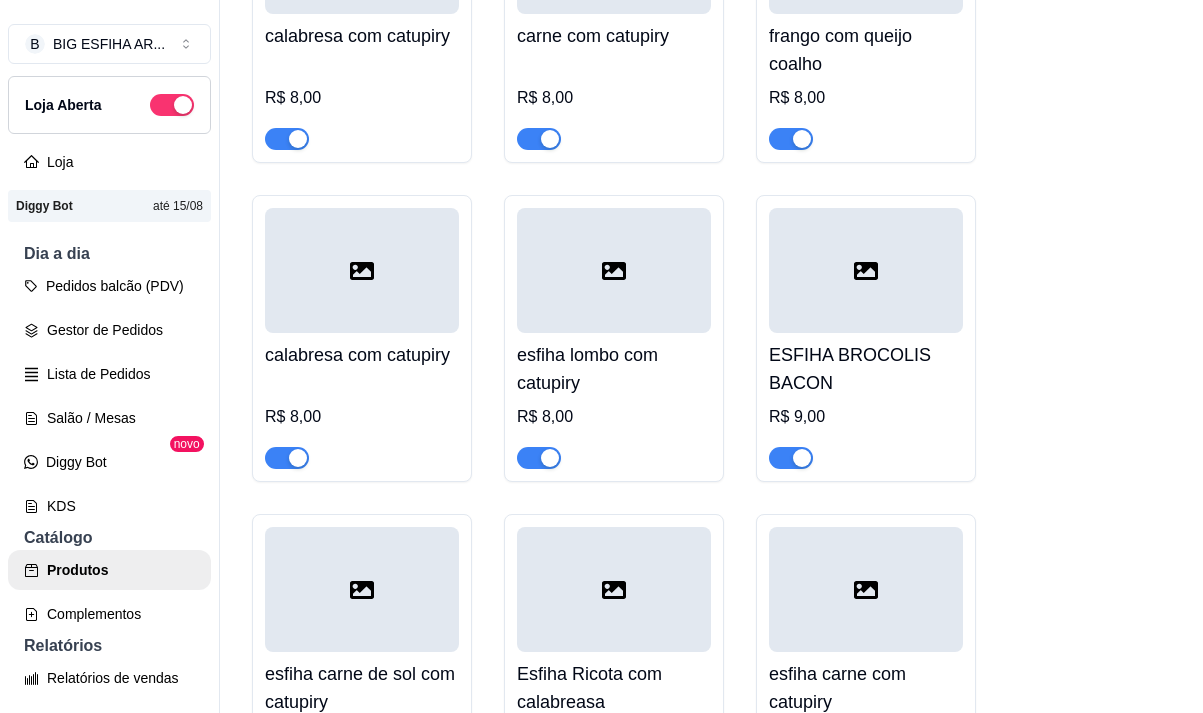 click at bounding box center (539, 458) 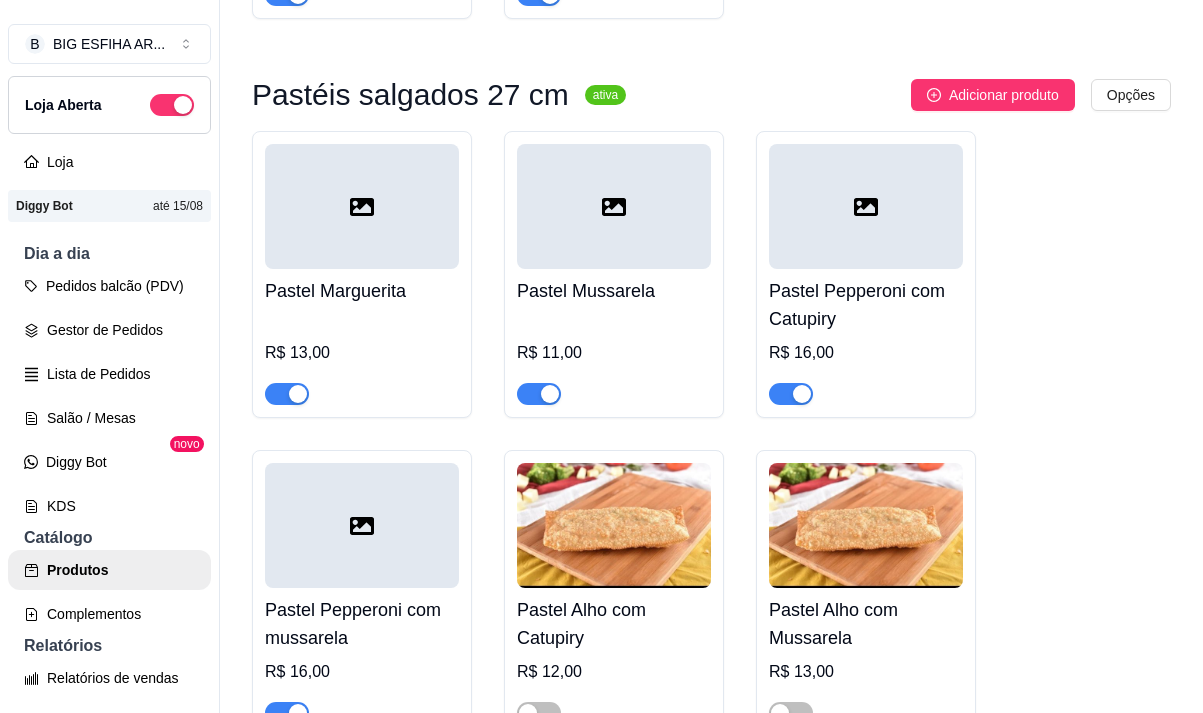 scroll, scrollTop: 9500, scrollLeft: 0, axis: vertical 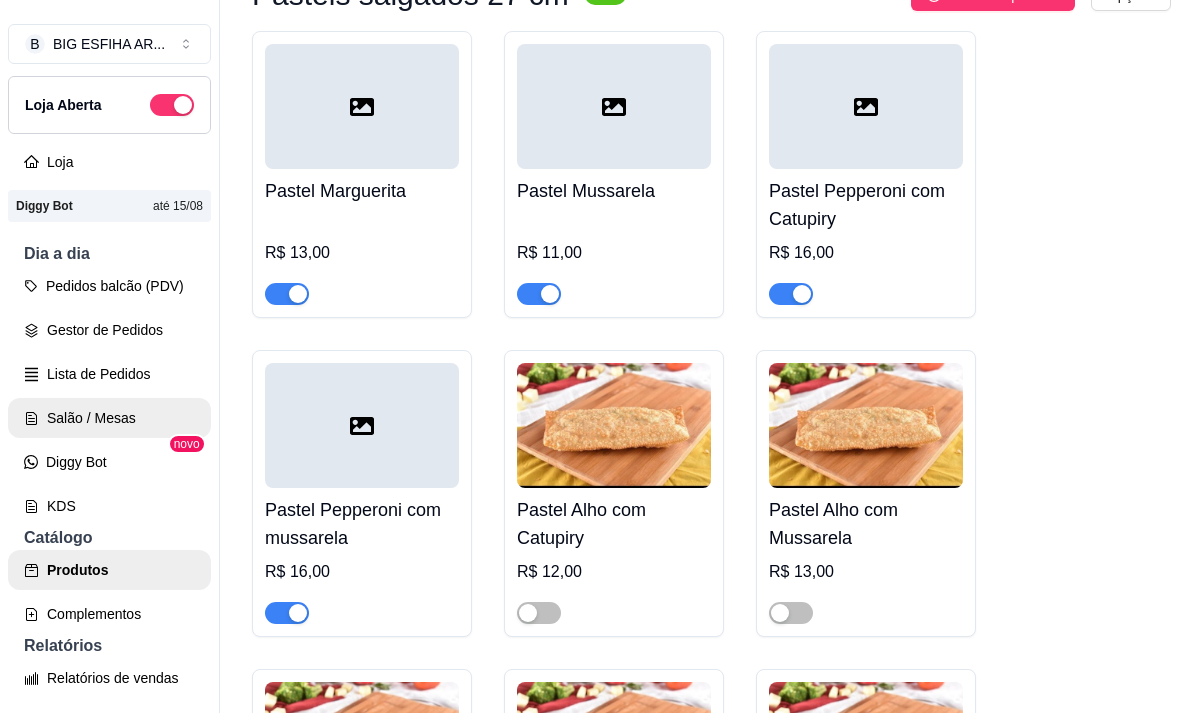 click on "Salão / Mesas" at bounding box center [109, 418] 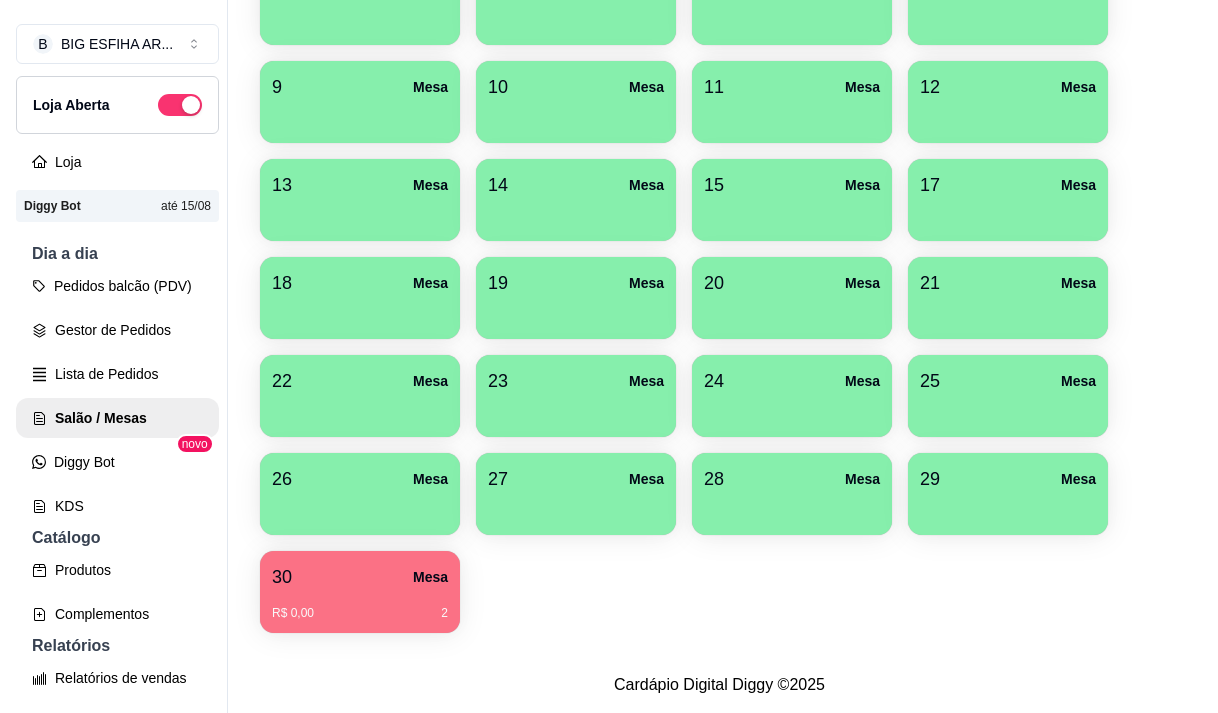 scroll, scrollTop: 0, scrollLeft: 0, axis: both 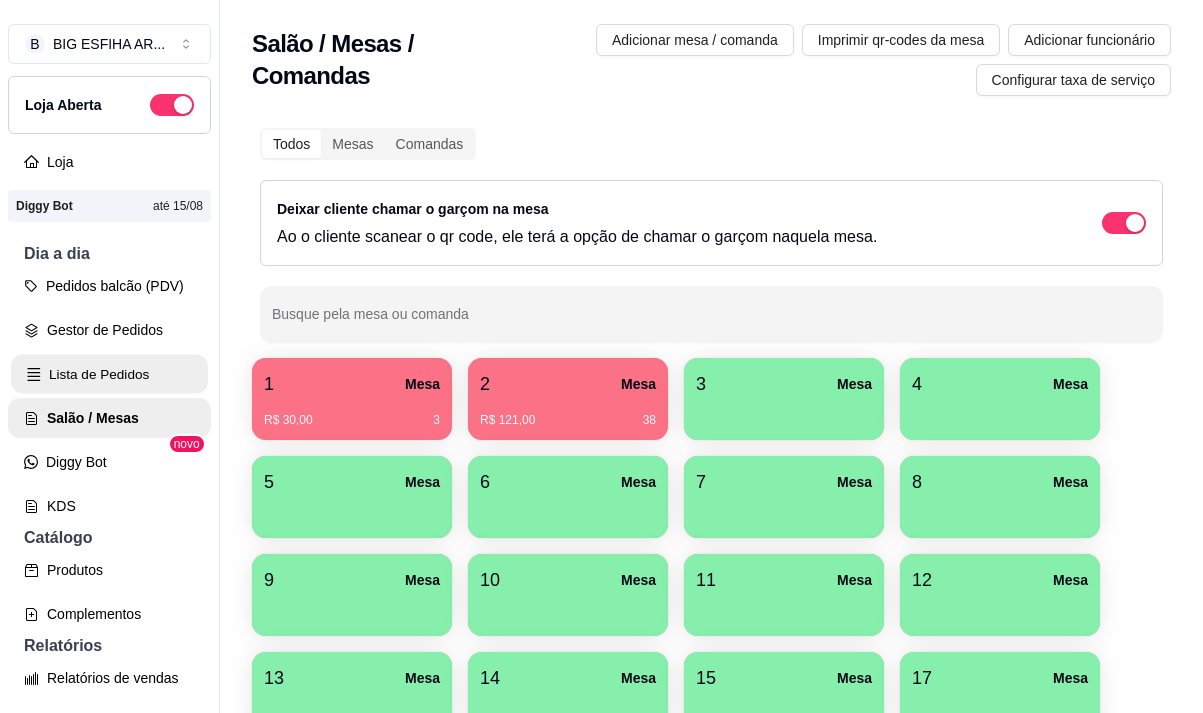 click on "Lista de Pedidos" at bounding box center (109, 374) 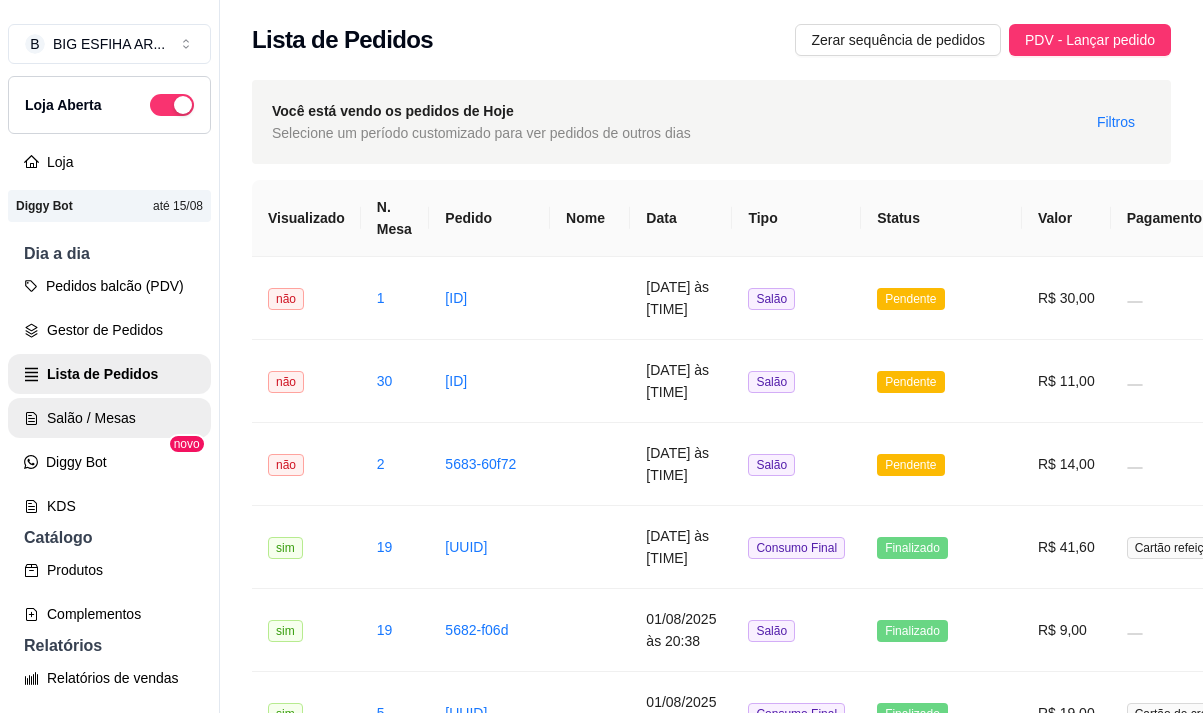 click on "Salão / Mesas" at bounding box center (109, 418) 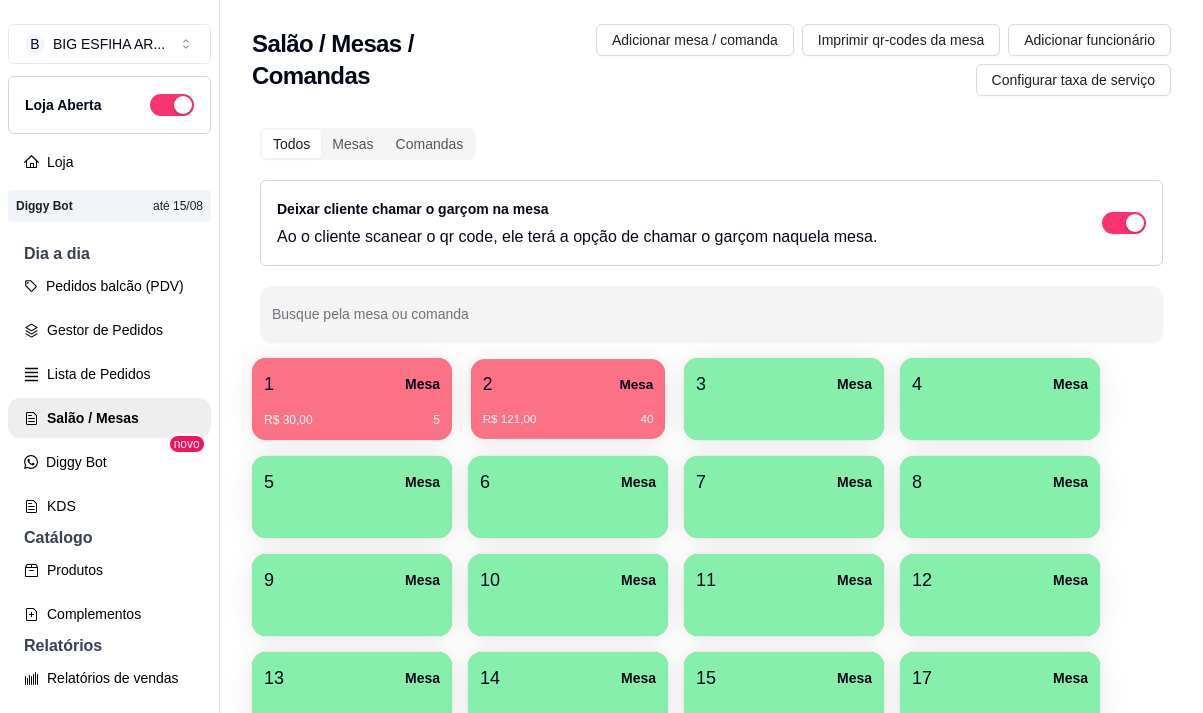 click on "R$ 121,00 40" at bounding box center [568, 420] 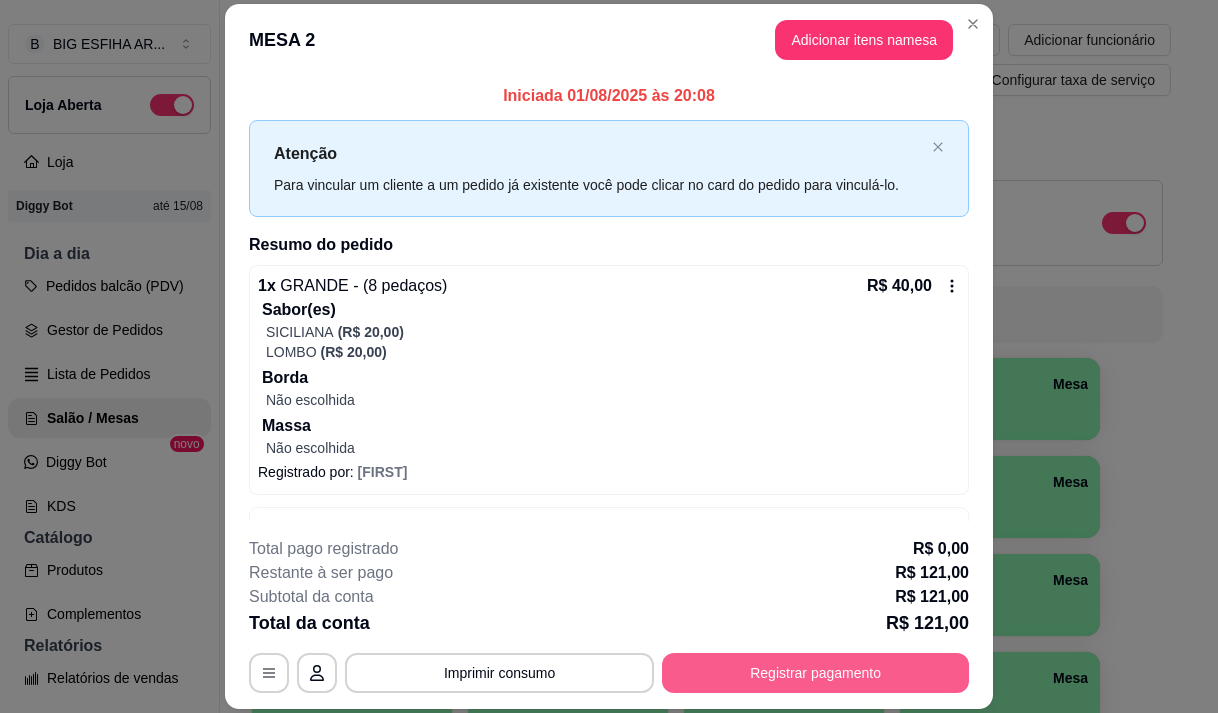 click on "Registrar pagamento" at bounding box center (815, 673) 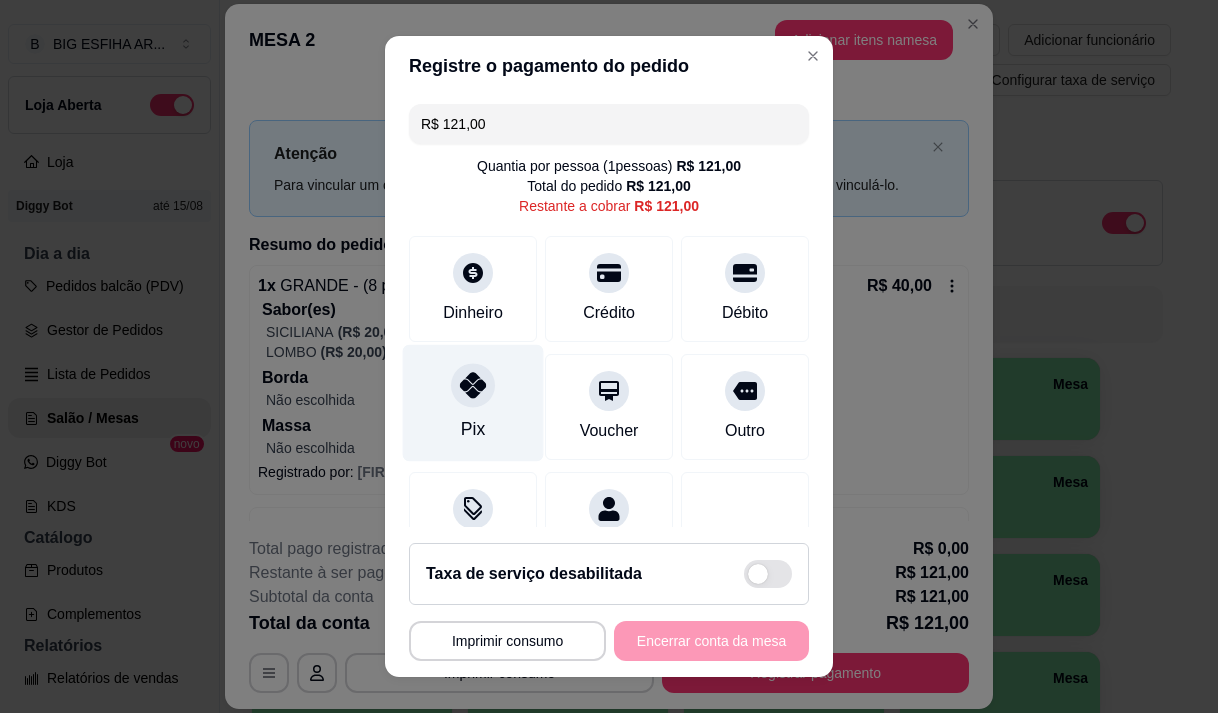 click 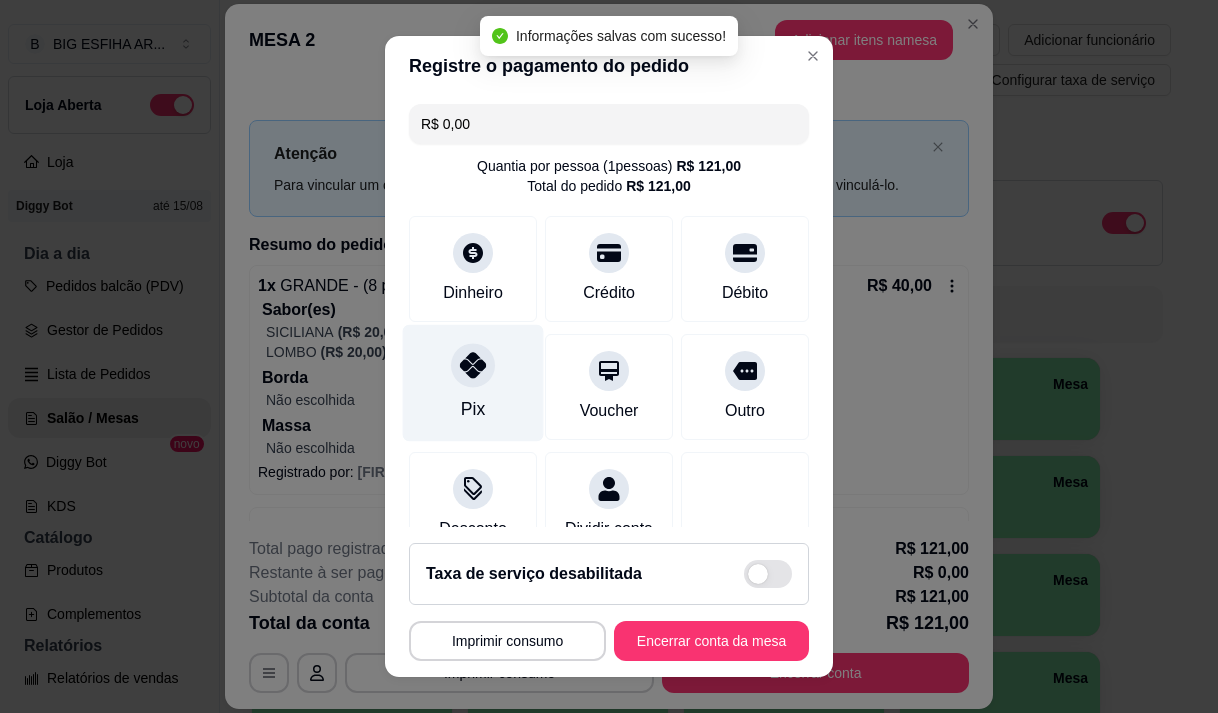 type on "R$ 0,00" 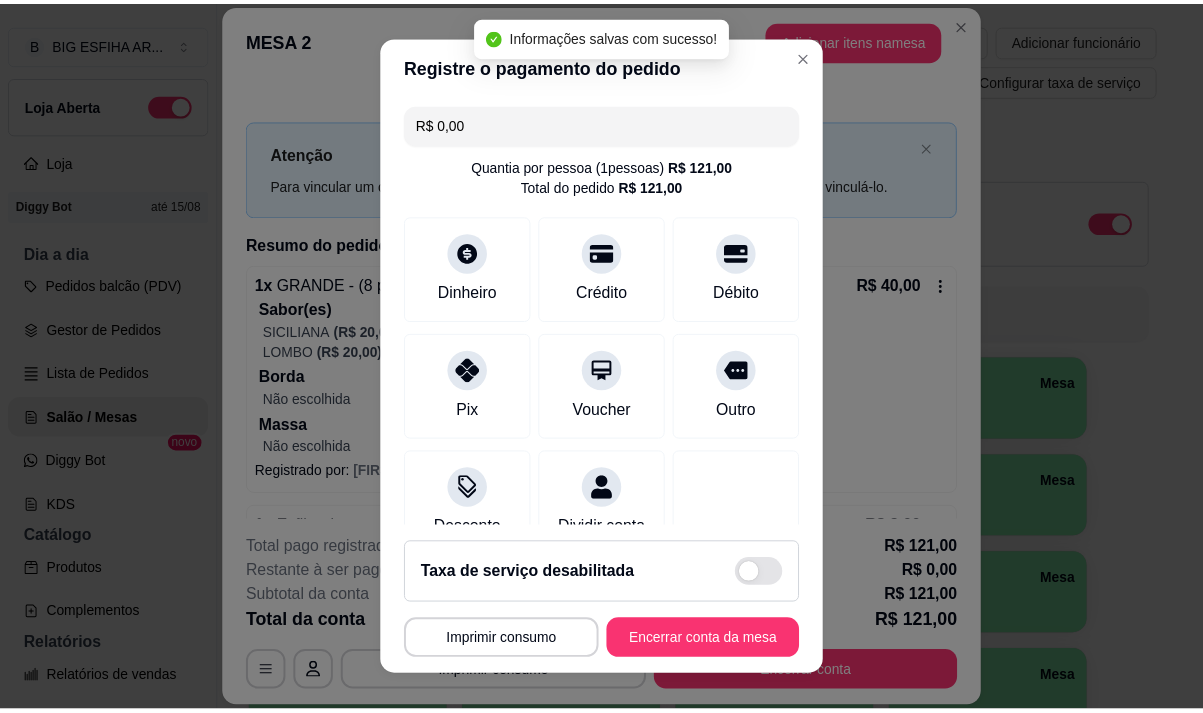 scroll, scrollTop: 166, scrollLeft: 0, axis: vertical 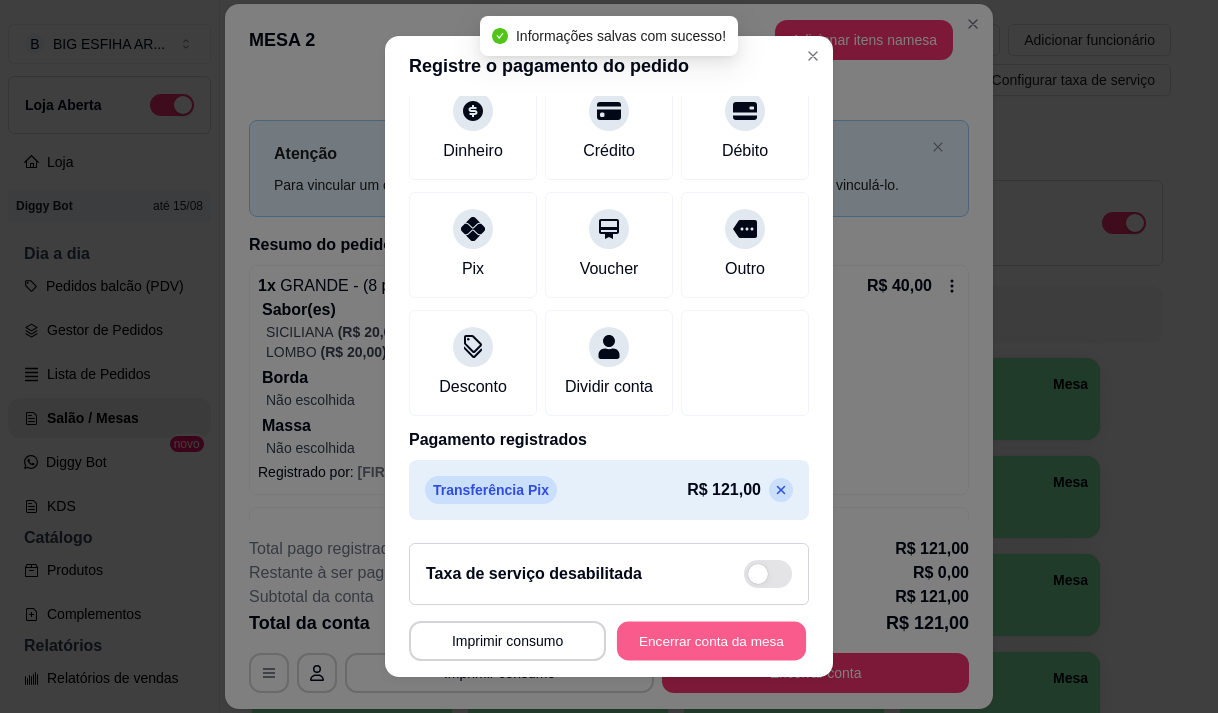 click on "Encerrar conta da mesa" at bounding box center (711, 641) 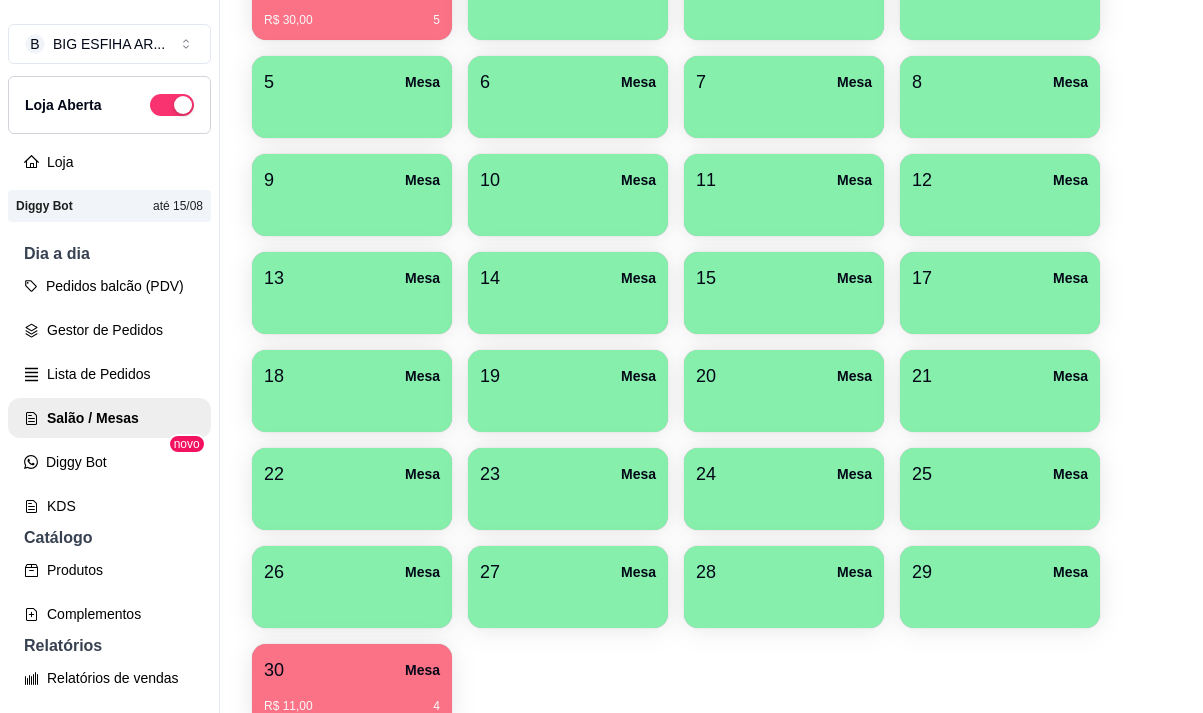 scroll, scrollTop: 508, scrollLeft: 0, axis: vertical 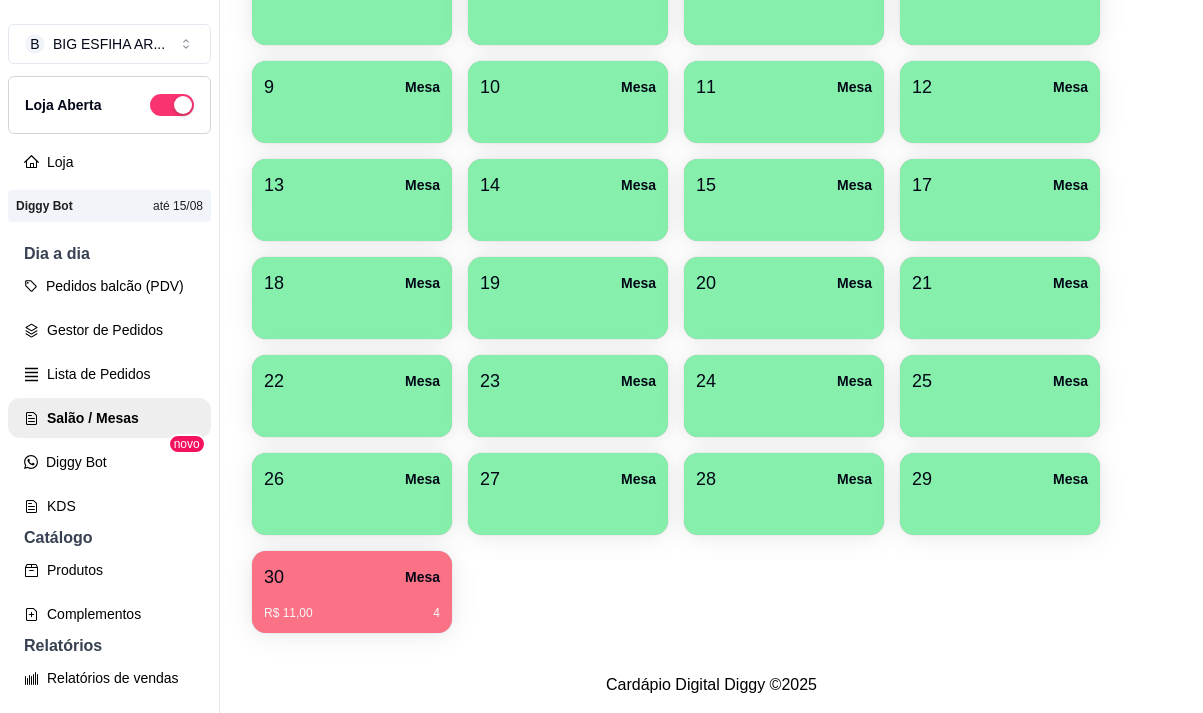click on "30 Mesa" at bounding box center [352, 577] 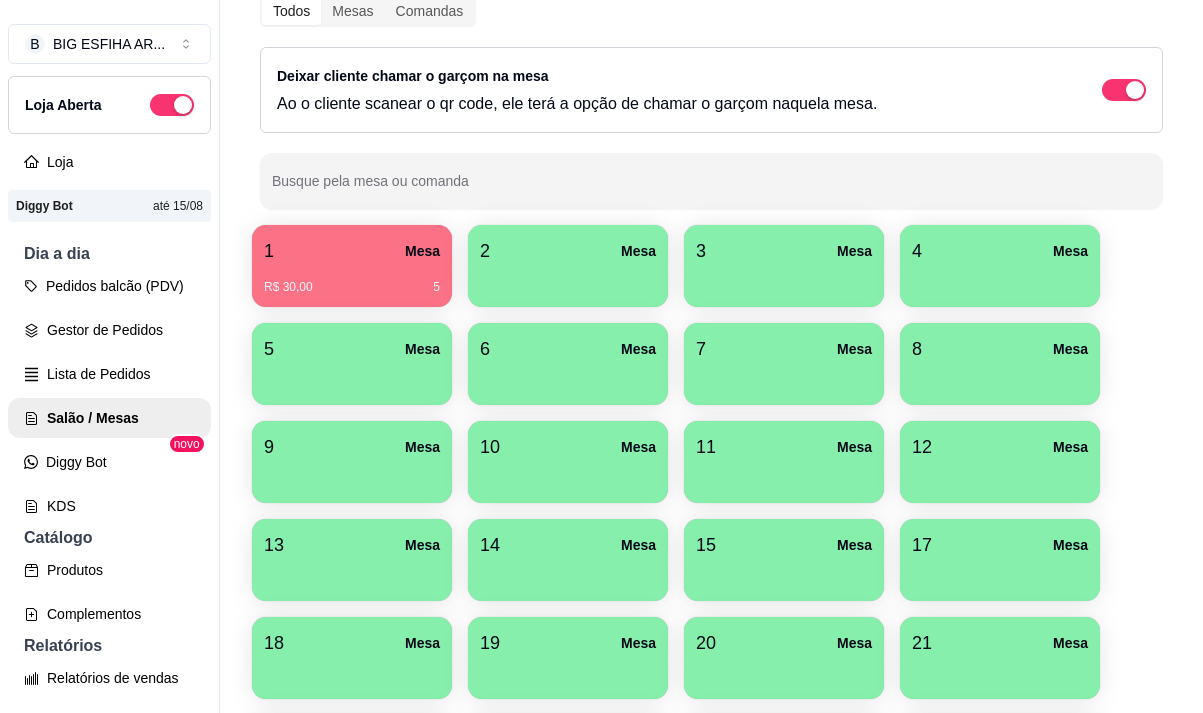 scroll, scrollTop: 108, scrollLeft: 0, axis: vertical 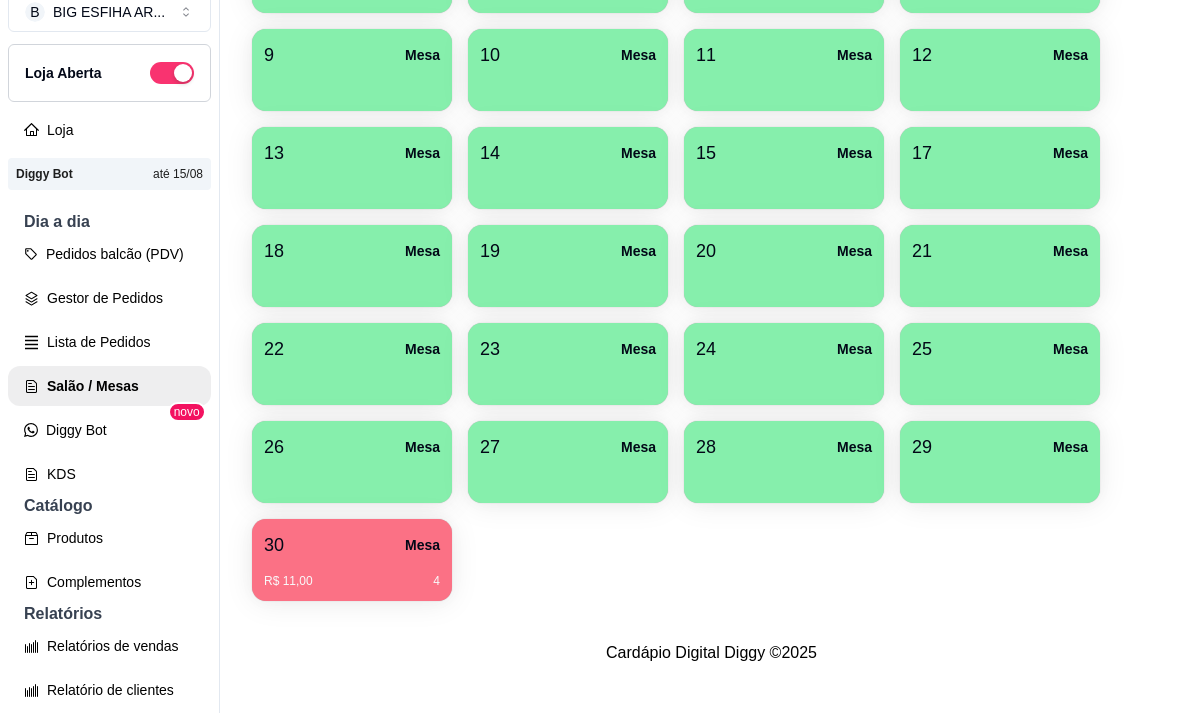 click at bounding box center [1000, 476] 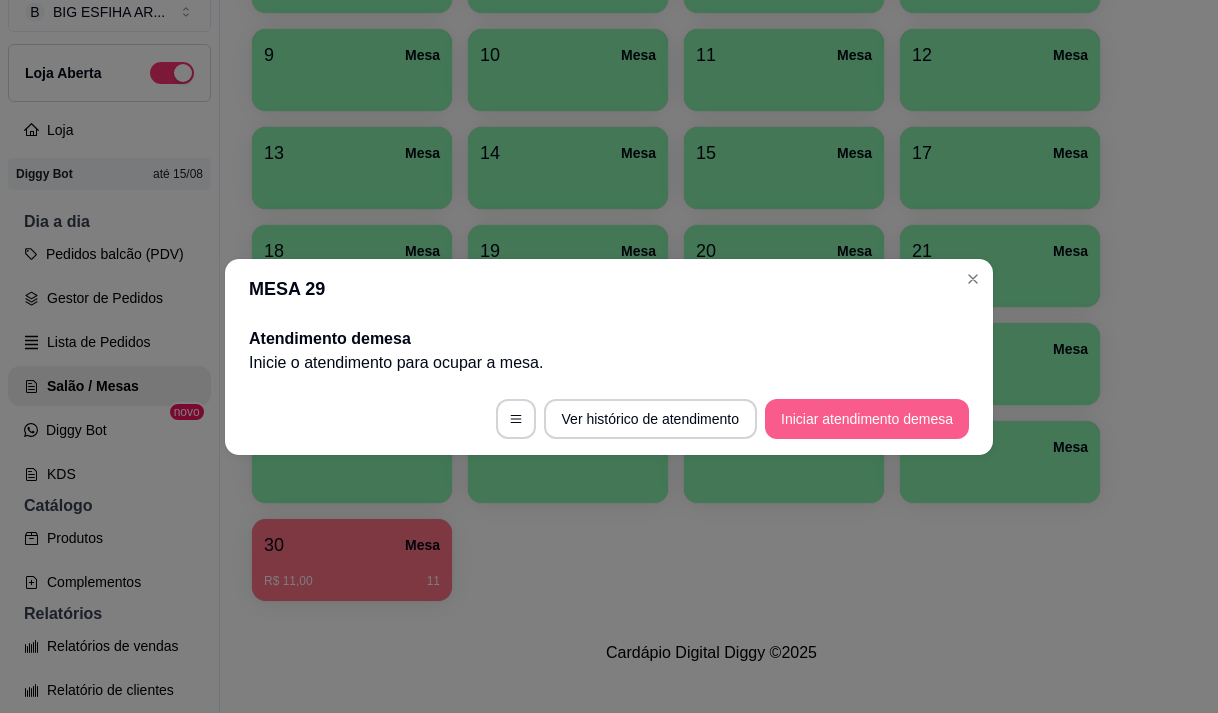 click on "Iniciar atendimento de  mesa" at bounding box center (867, 419) 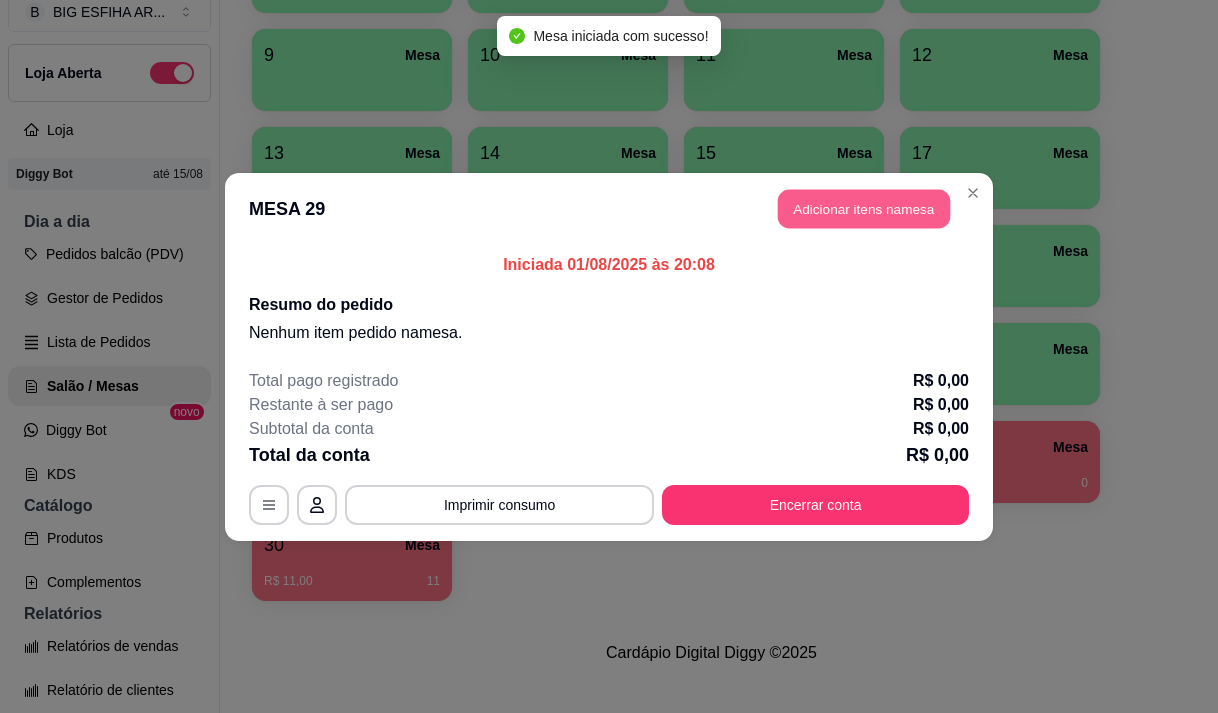 click on "Adicionar itens na  mesa" at bounding box center [864, 208] 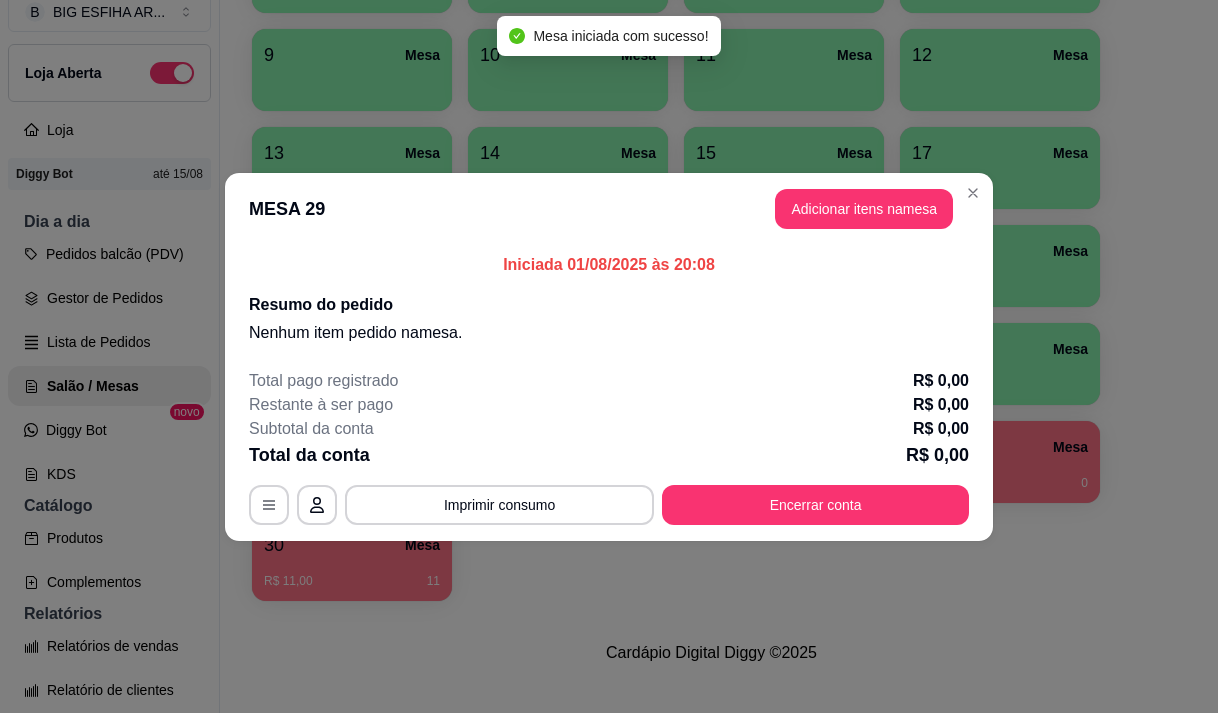 click on "Pesquisa" at bounding box center (391, 139) 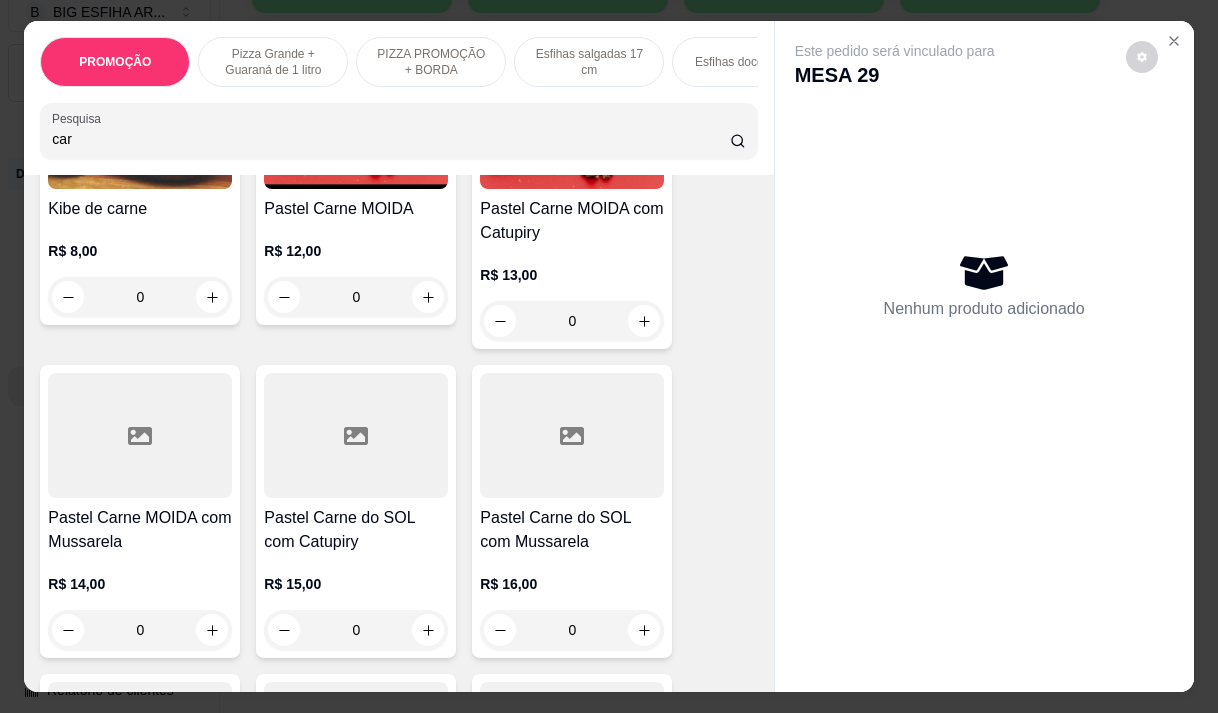 scroll, scrollTop: 1500, scrollLeft: 0, axis: vertical 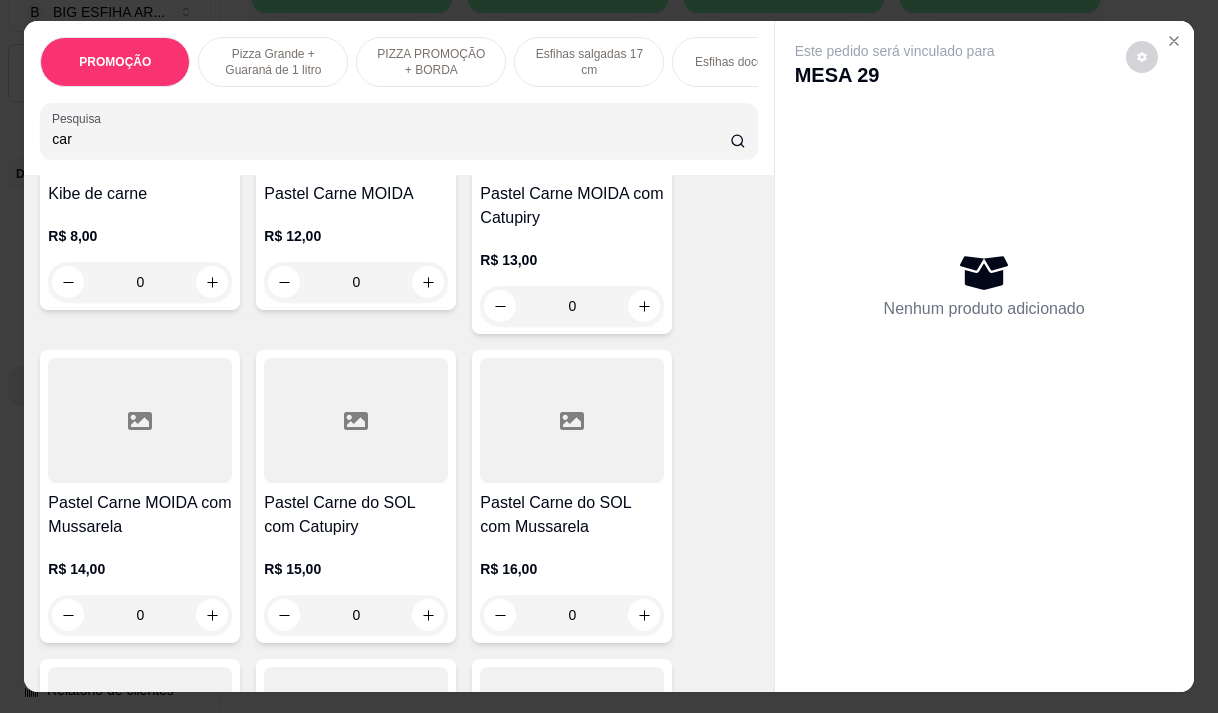 type on "car" 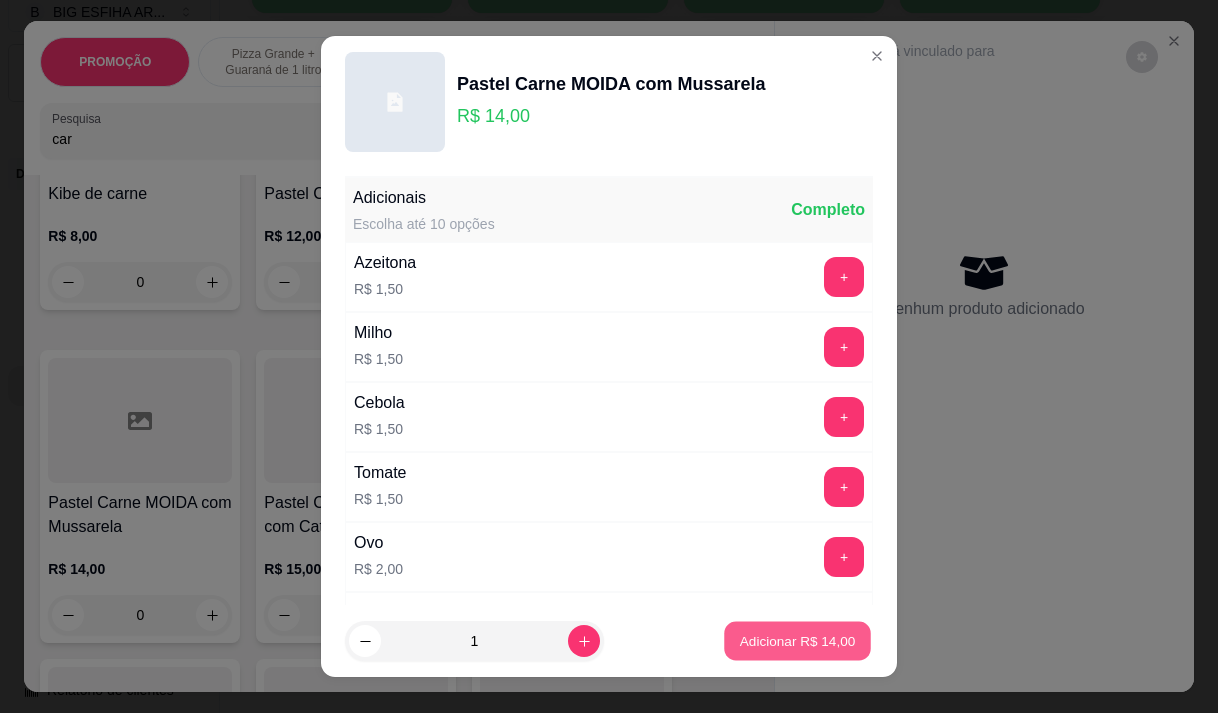 click on "Adicionar   R$ 14,00" at bounding box center [798, 641] 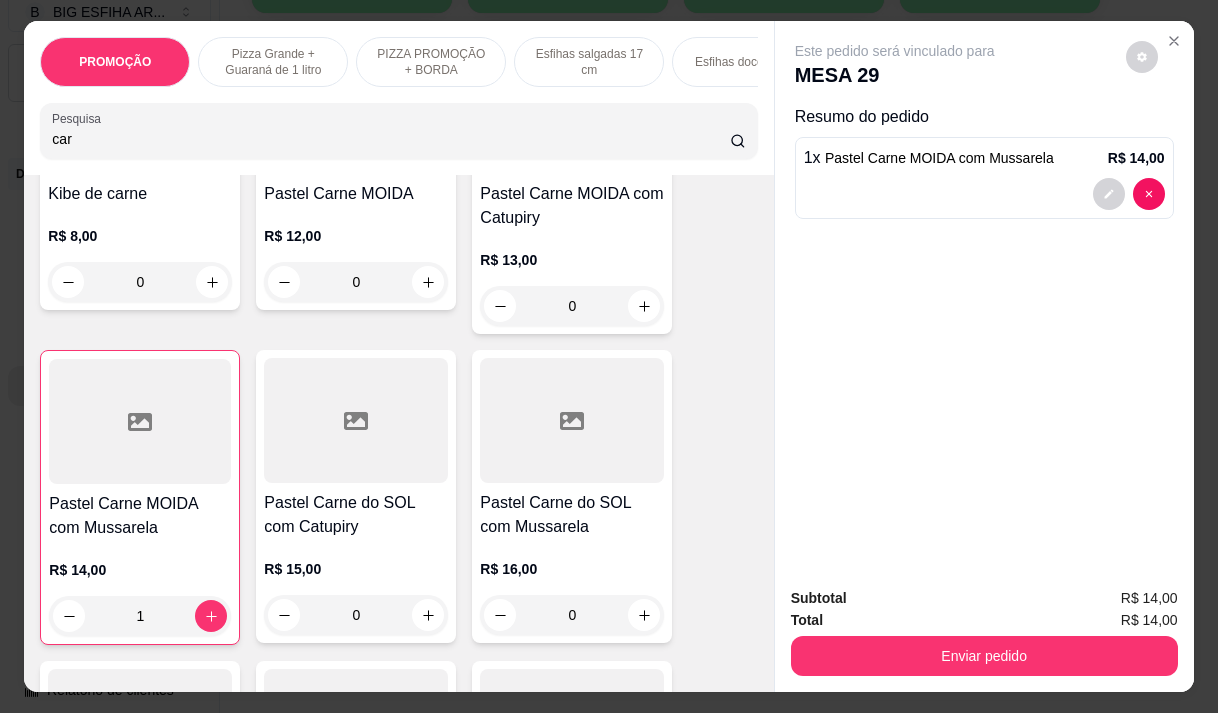 type on "1" 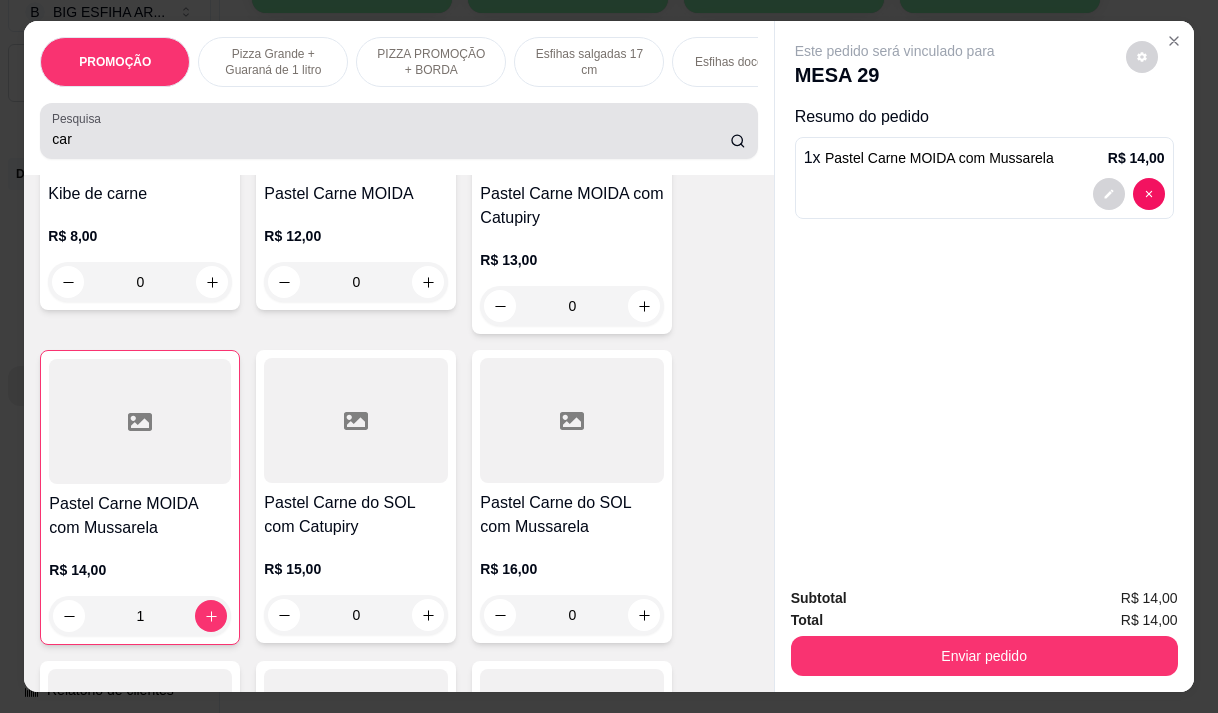 click on "car" at bounding box center [391, 139] 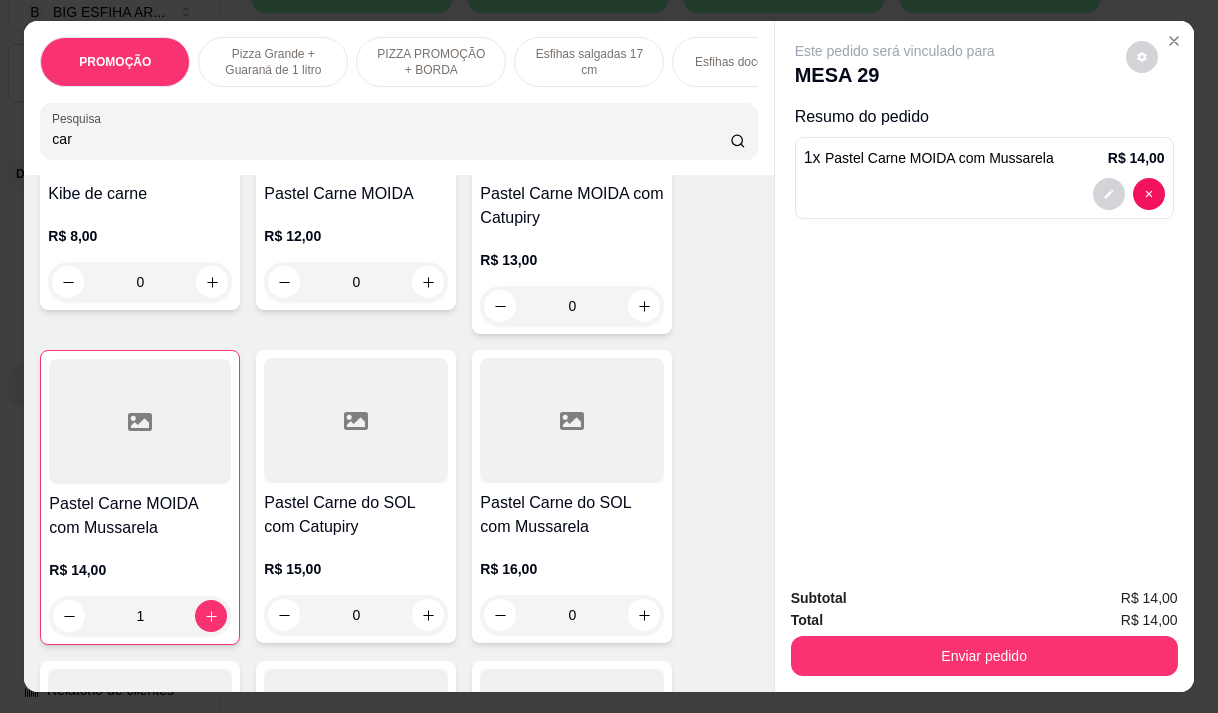 click on "car" at bounding box center [391, 139] 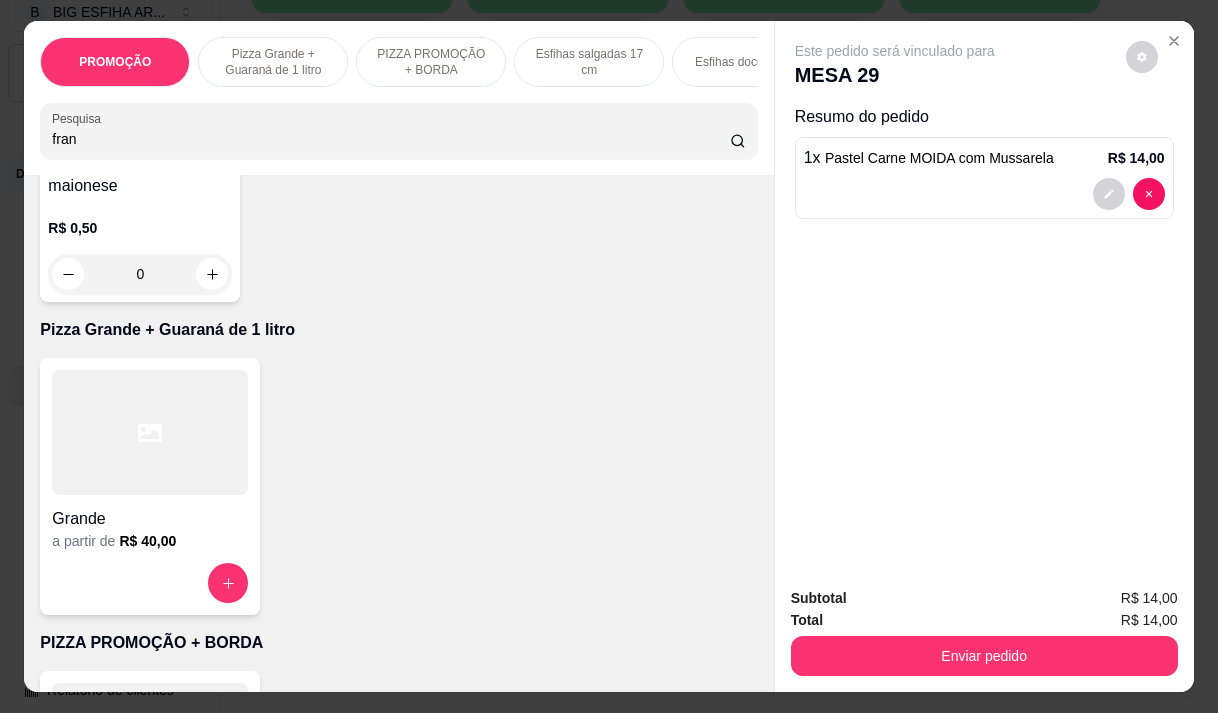 type on "frang" 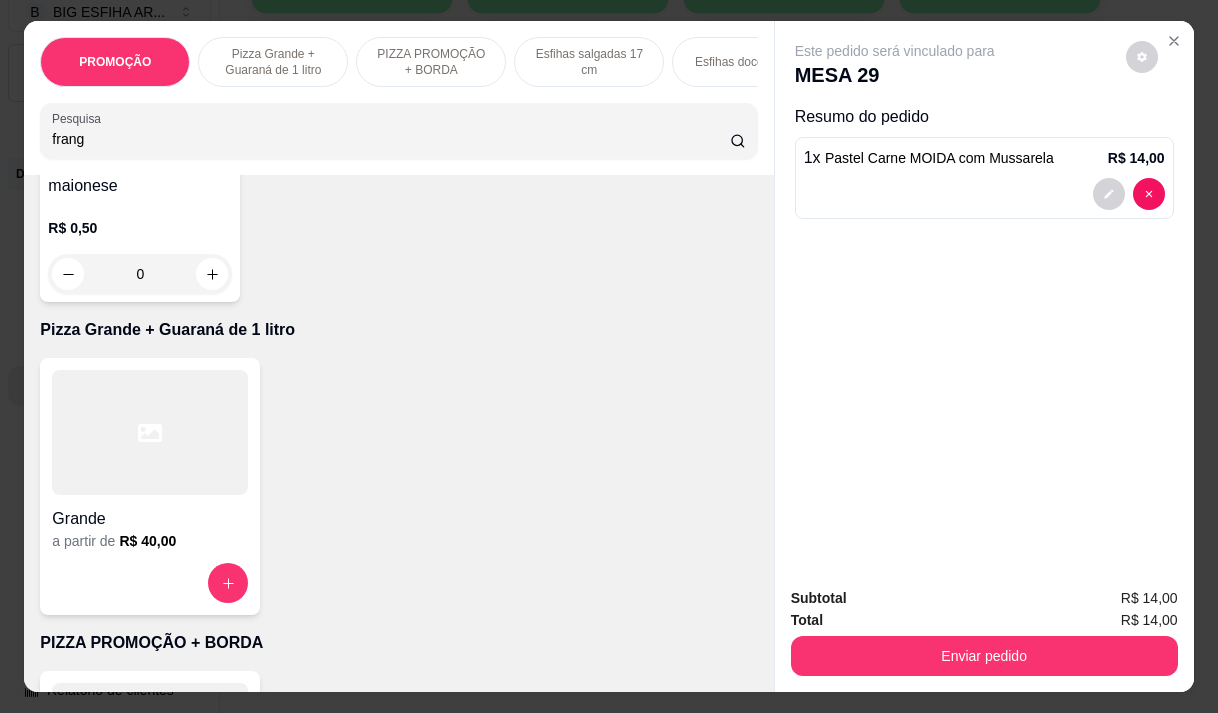 scroll, scrollTop: 2728, scrollLeft: 0, axis: vertical 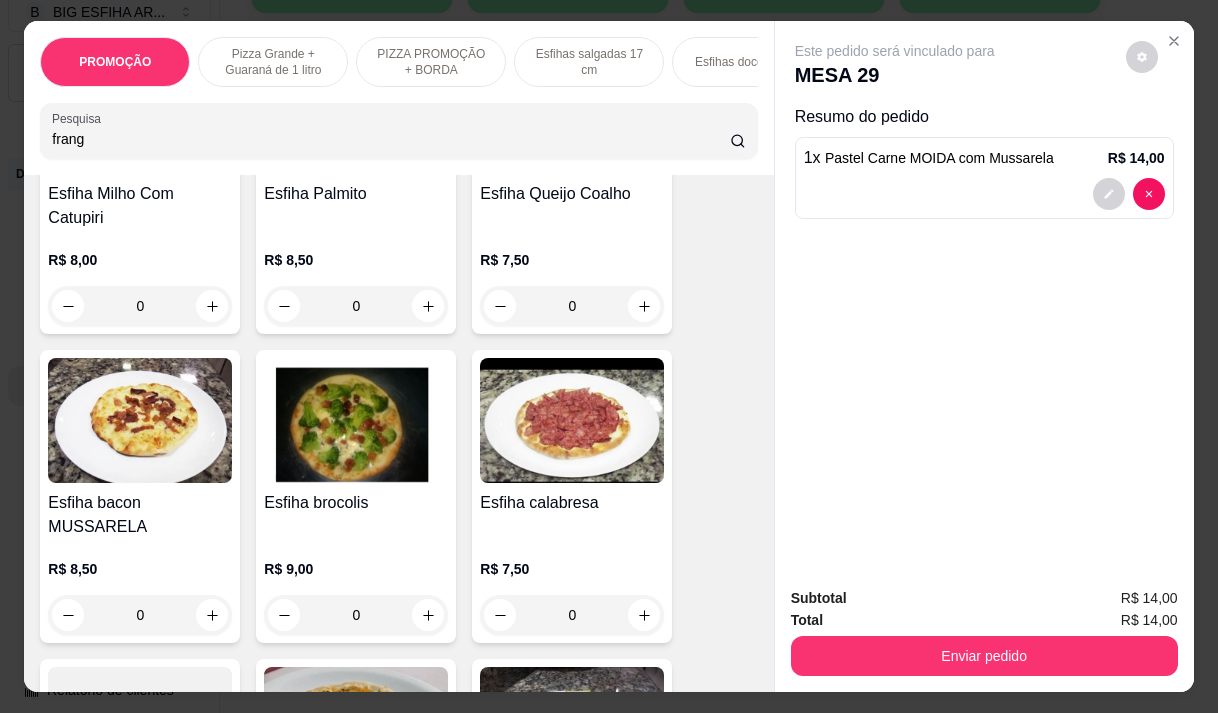 type on "frang" 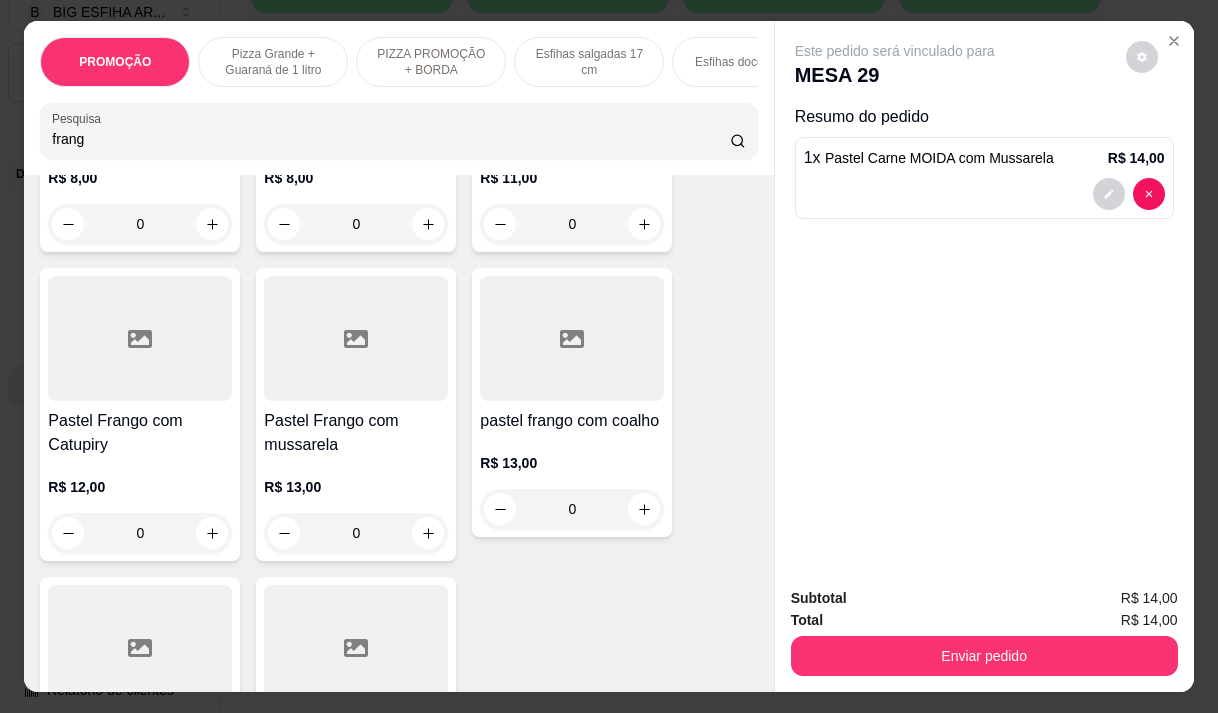 scroll, scrollTop: 0, scrollLeft: 0, axis: both 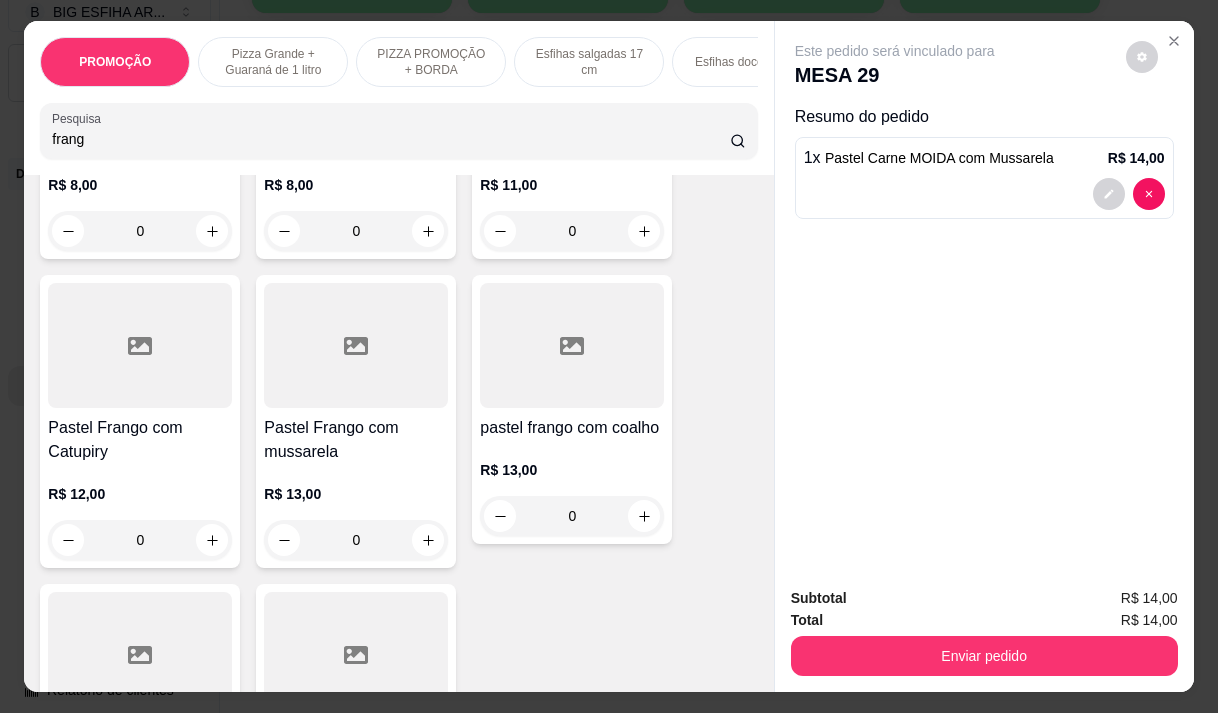 click on "R$ 13,00 0" at bounding box center [356, 512] 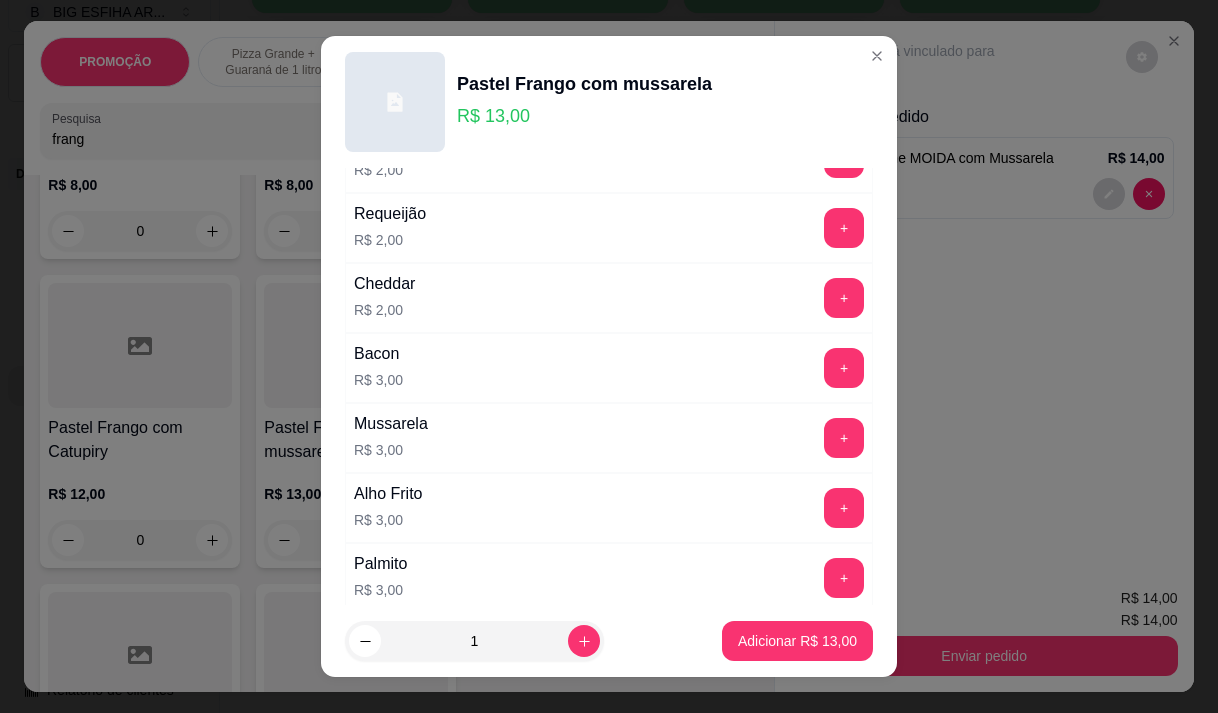 scroll, scrollTop: 400, scrollLeft: 0, axis: vertical 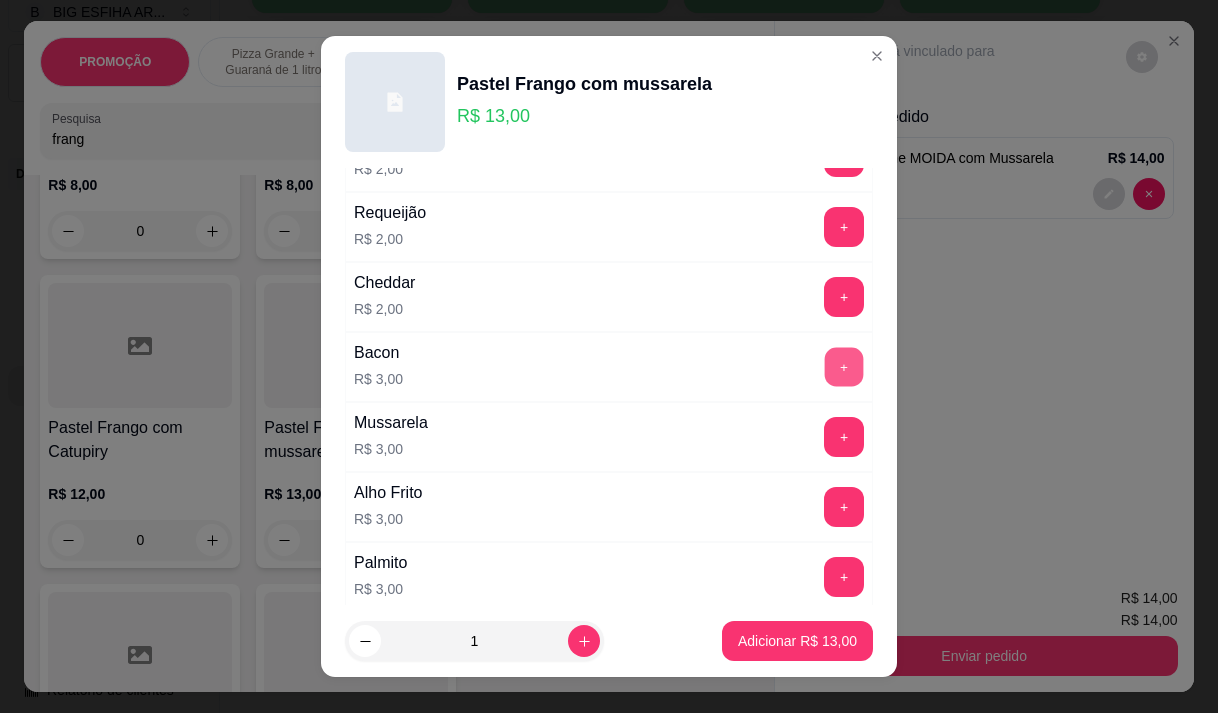 click on "+" at bounding box center [844, 366] 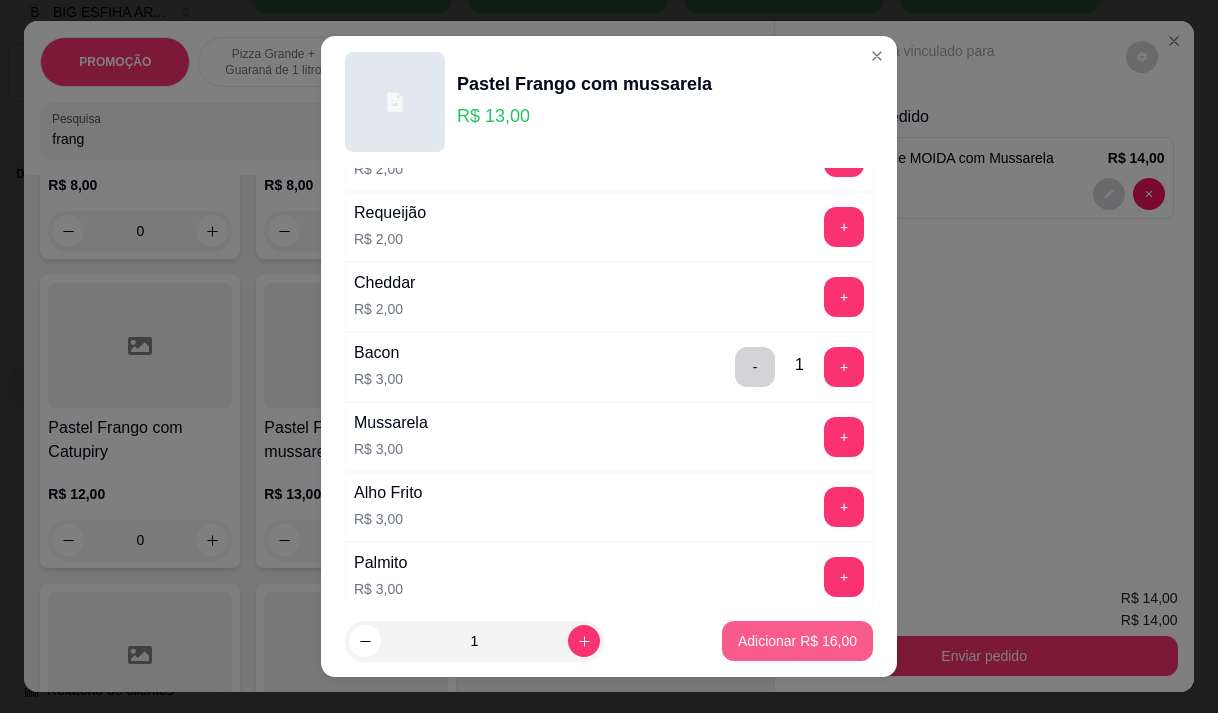 click on "Adicionar   R$ 16,00" at bounding box center [797, 641] 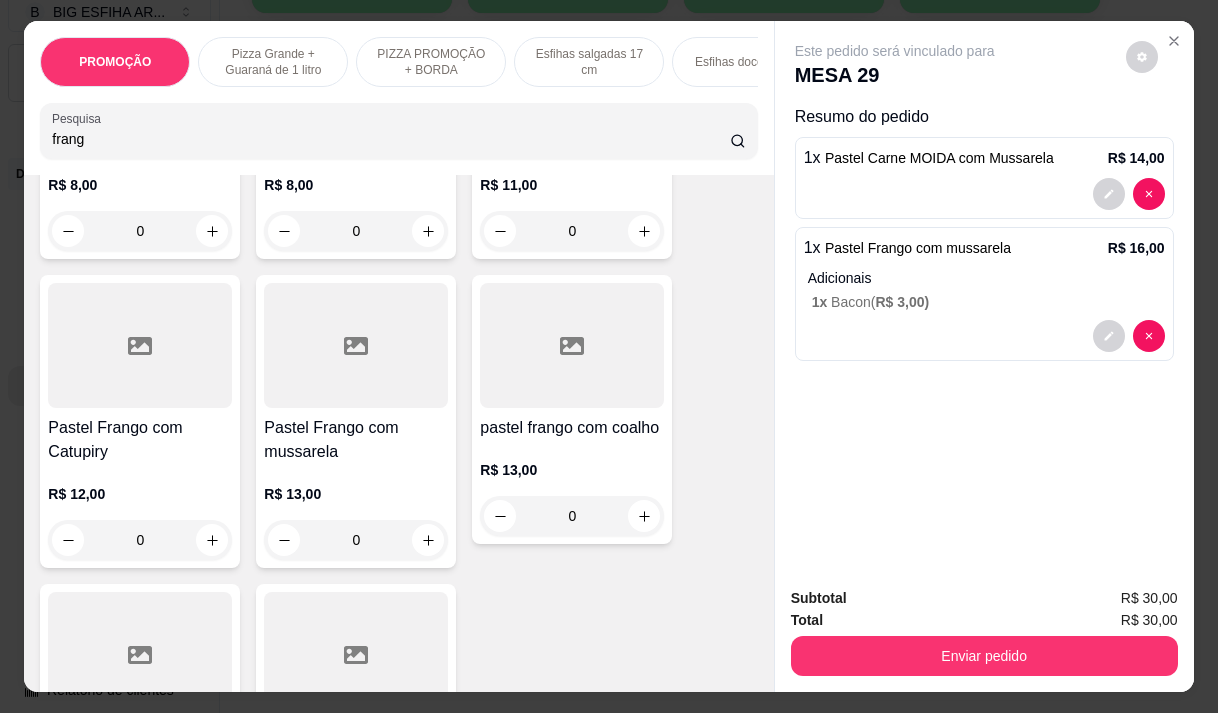 click on "Pastel Frango com Catupiry   R$ 12,00 0" at bounding box center [140, 421] 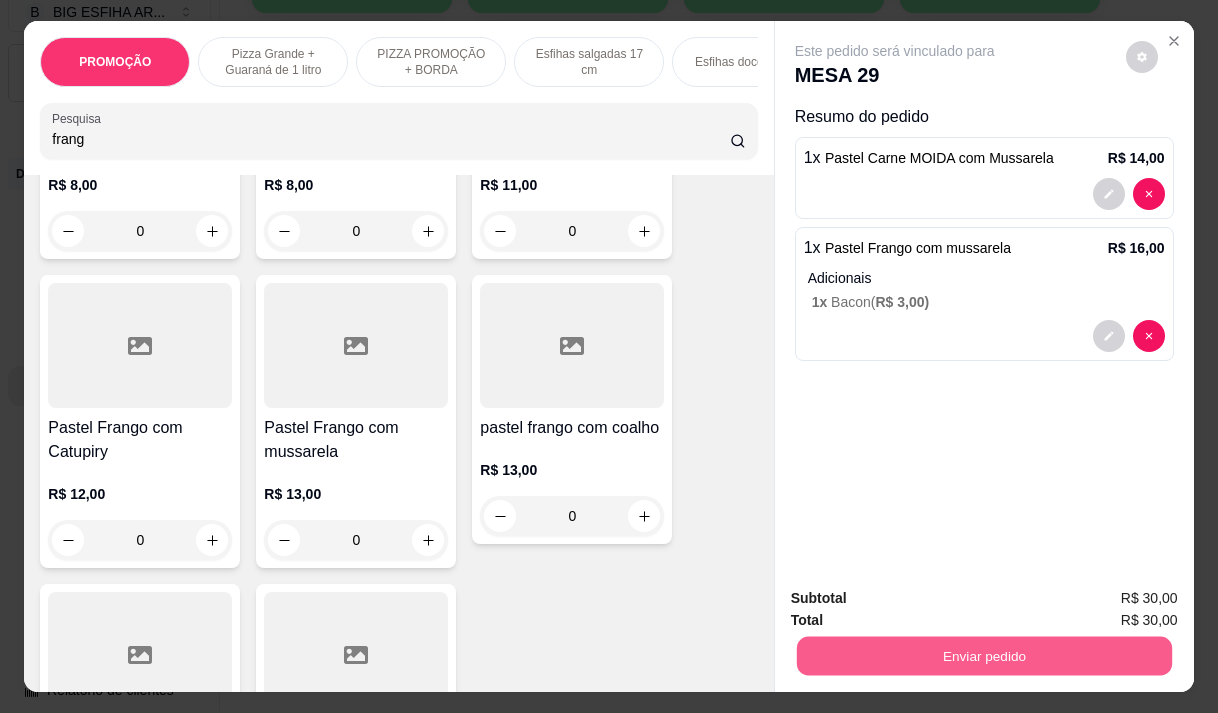 click on "Enviar pedido" at bounding box center (983, 655) 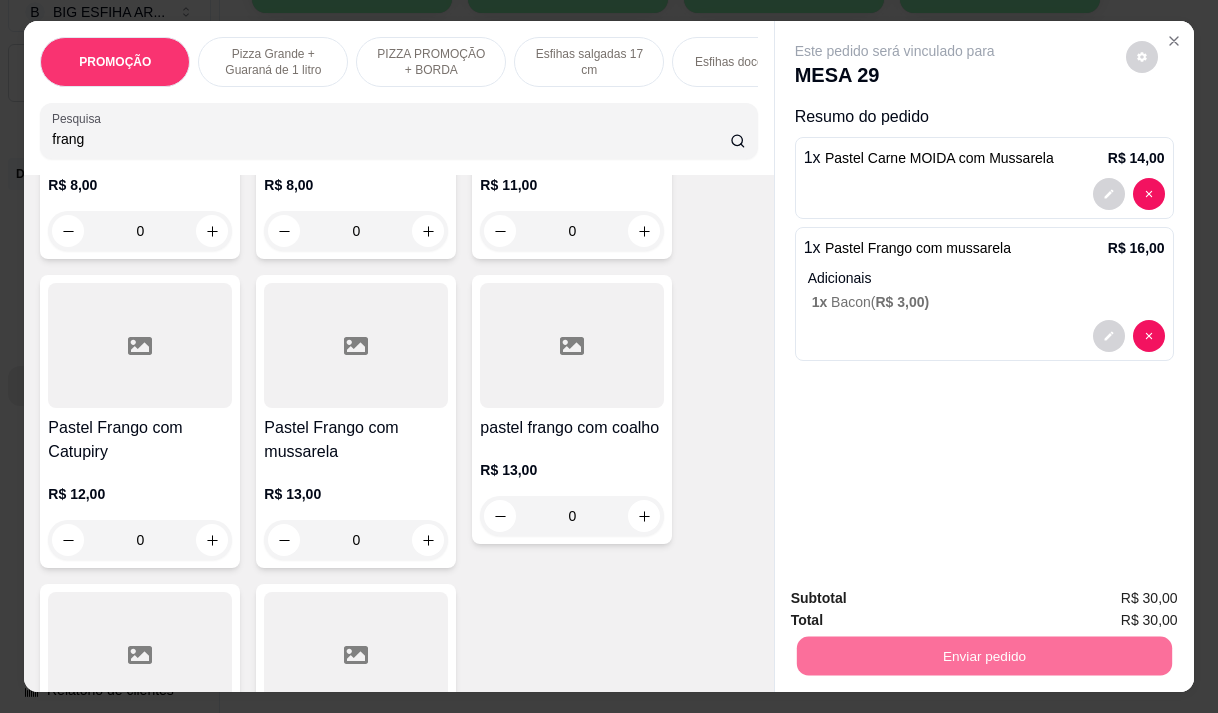 click on "Não registrar e enviar pedido" at bounding box center [918, 598] 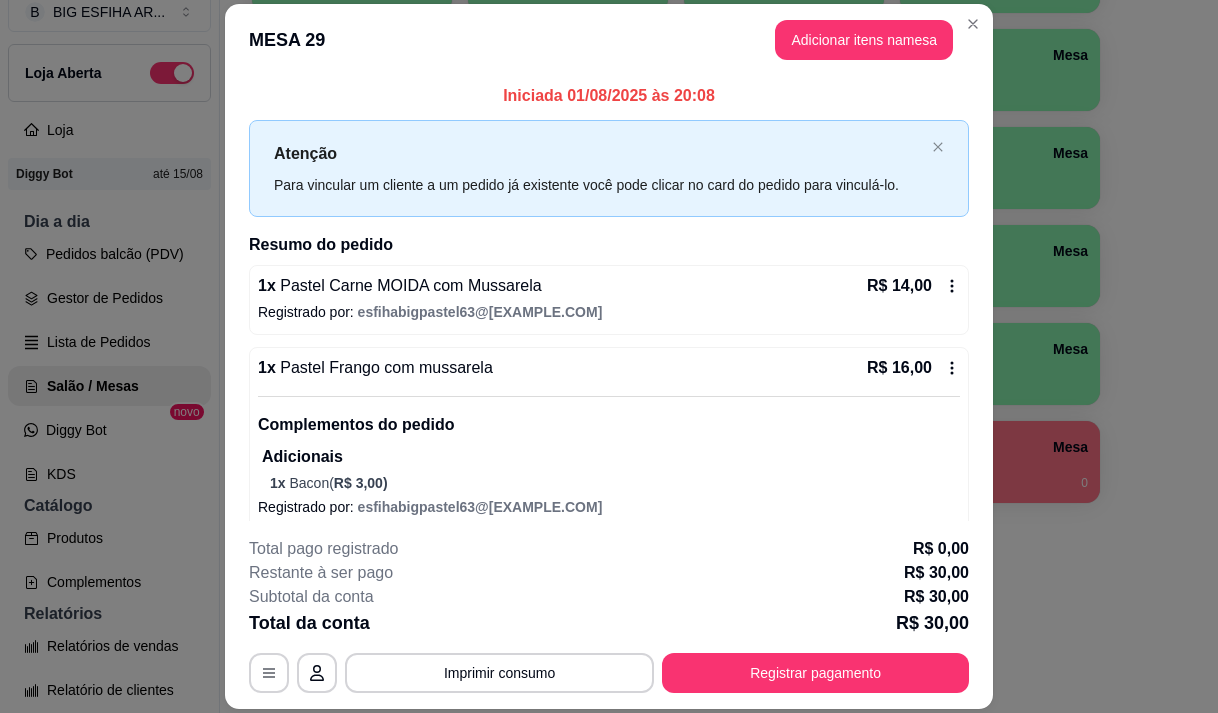 click on "Iniciada   01/08/2025 às 20:08 Atenção Para vincular um cliente a um pedido já existente você pode clicar no card do pedido para vinculá-lo. Resumo do pedido 1 x   Pastel Carne  MOIDA com Mussarela R$ 14,00 Registrado por:   esfihabigpastel63@gmail.com 1 x   Pastel Frango com mussarela R$ 16,00 Complementos do pedido Adicionais 1 x   Bacon  ( R$ 3,00 ) Registrado por:   esfihabigpastel63@gmail.com" at bounding box center [609, 299] 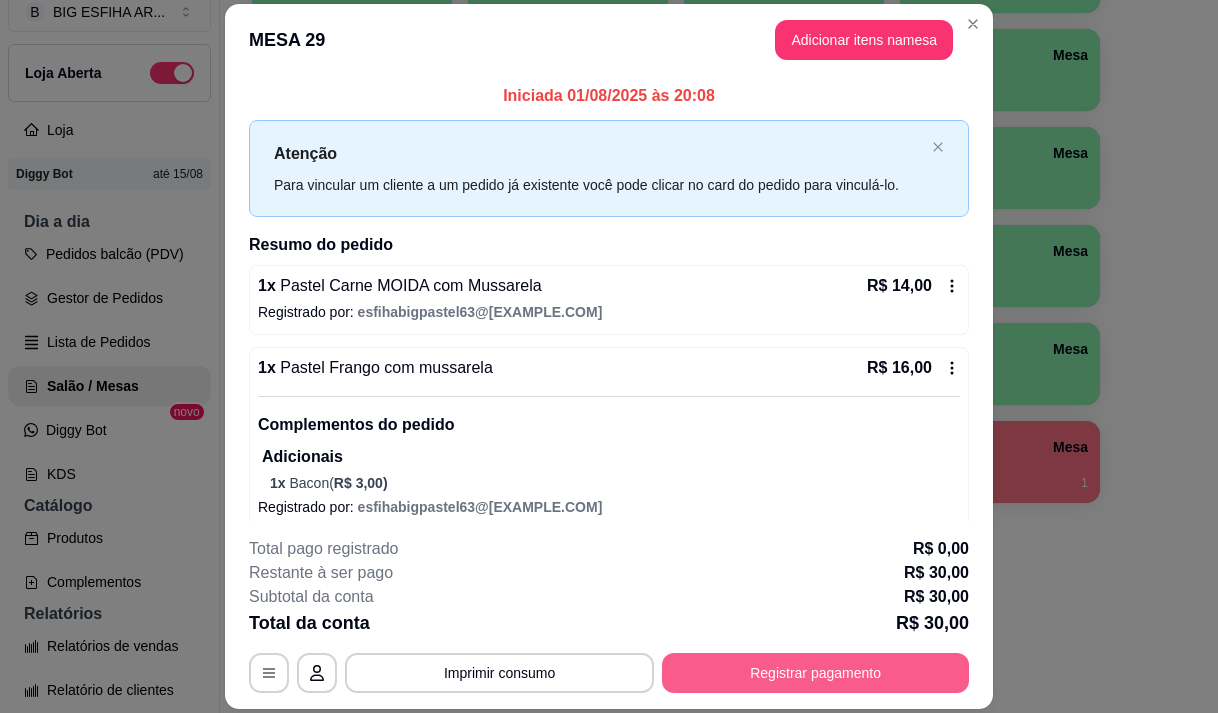 click on "Registrar pagamento" at bounding box center (815, 673) 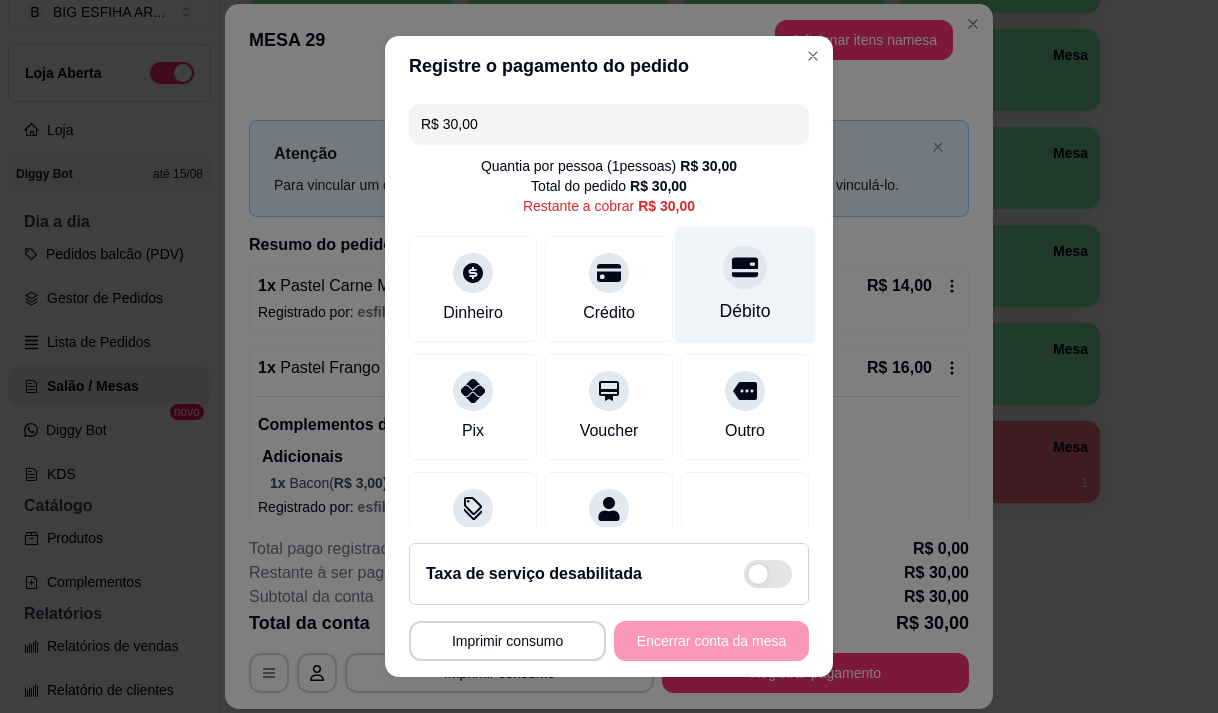 click on "Débito" at bounding box center (745, 284) 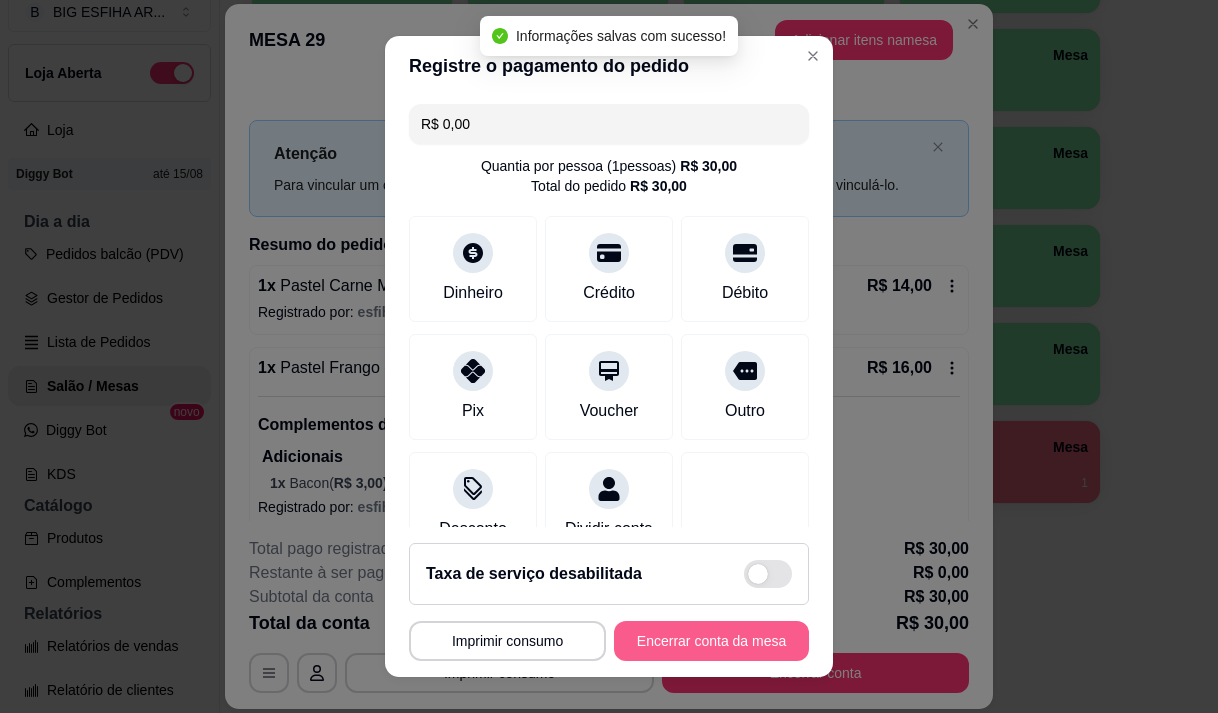 type on "R$ 0,00" 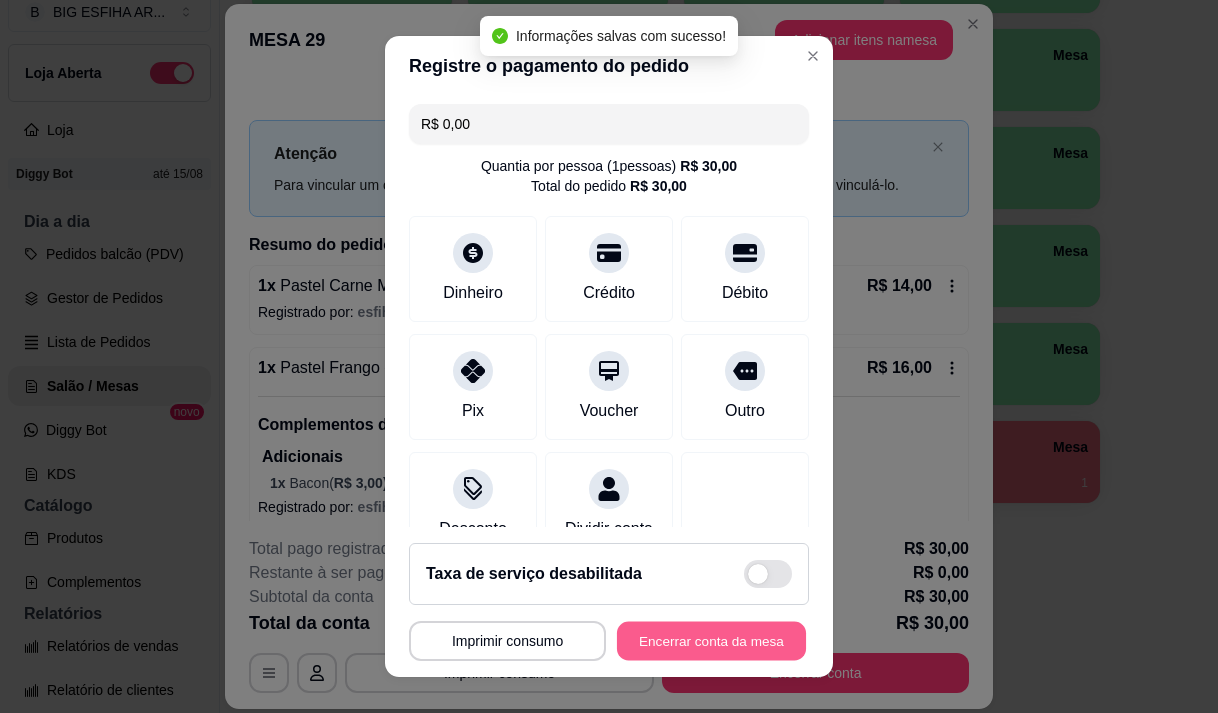 click on "Encerrar conta da mesa" at bounding box center [711, 641] 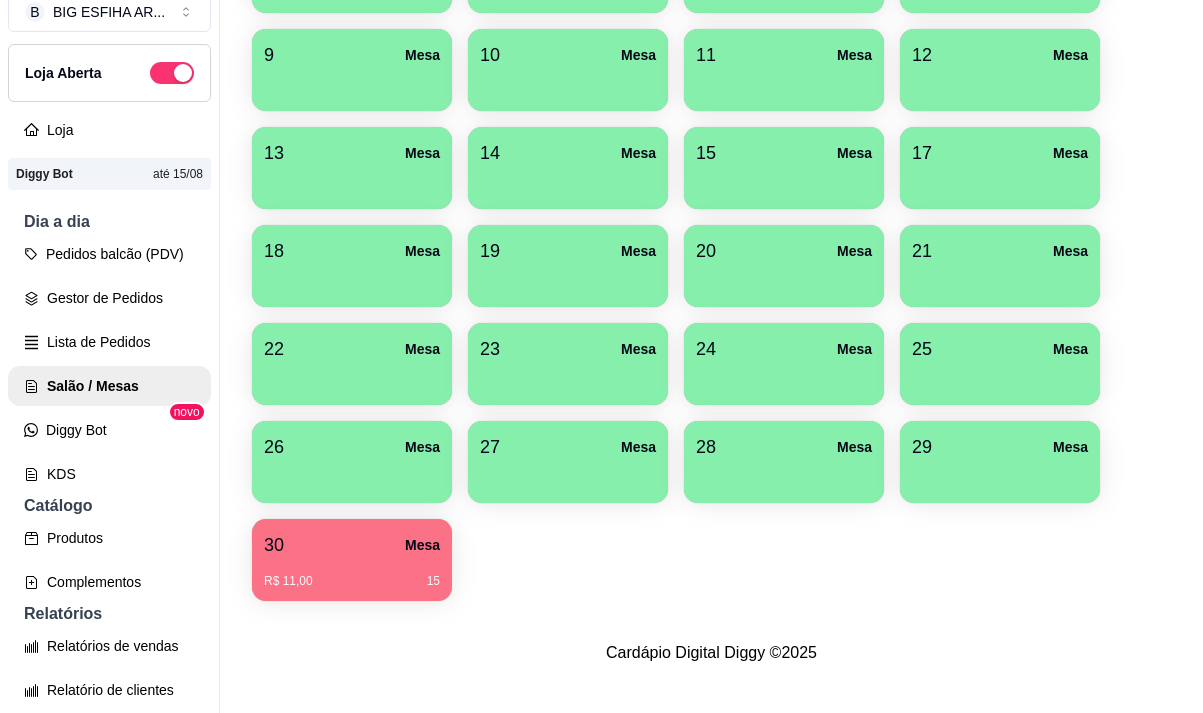 click on "30 Mesa" at bounding box center (352, 545) 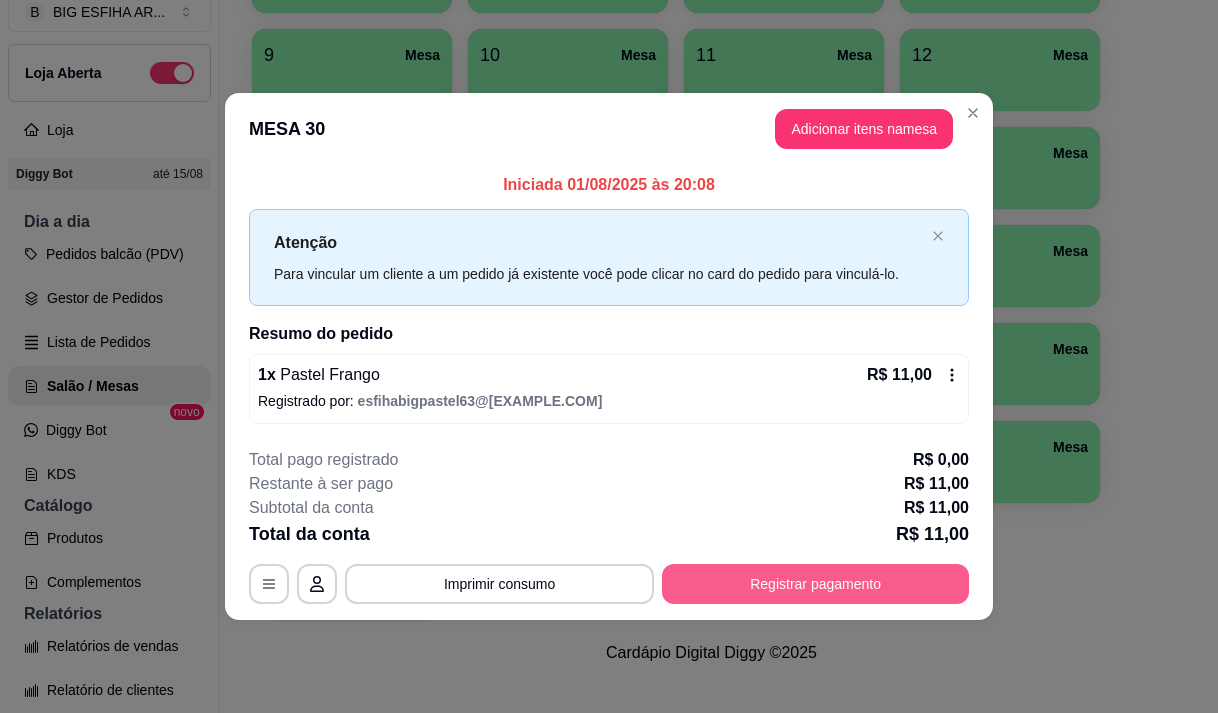 click on "Registrar pagamento" at bounding box center [815, 584] 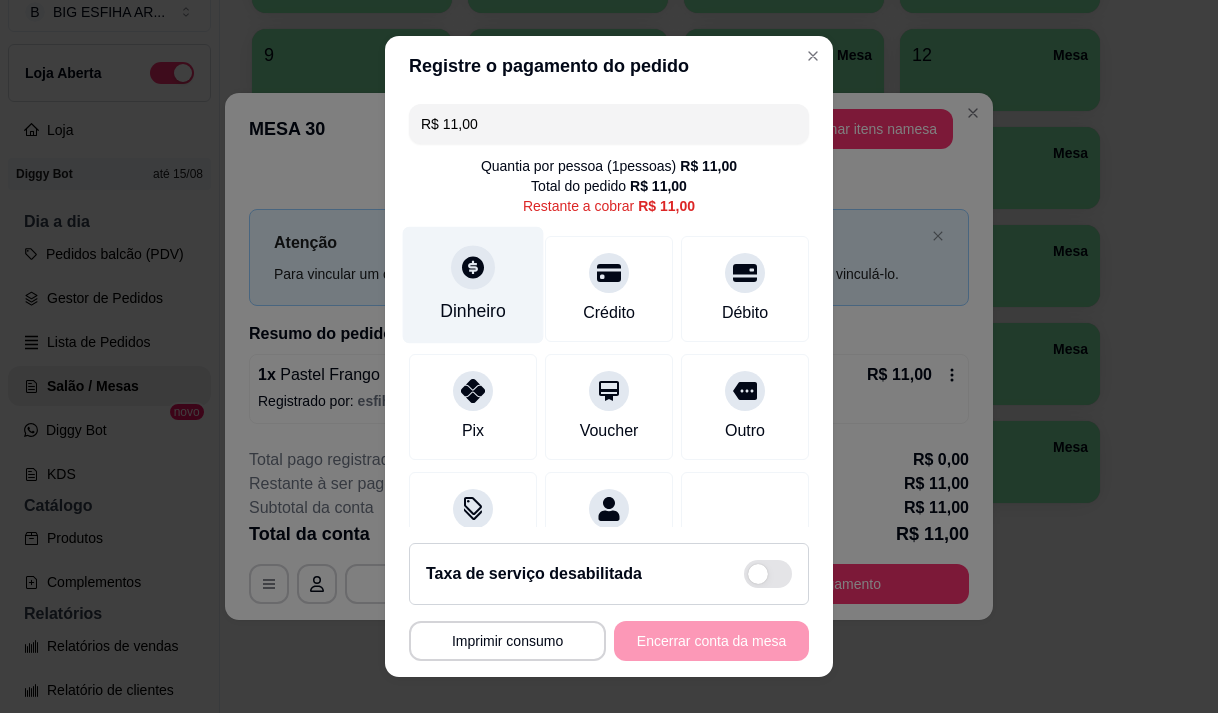 click on "Dinheiro" at bounding box center (473, 284) 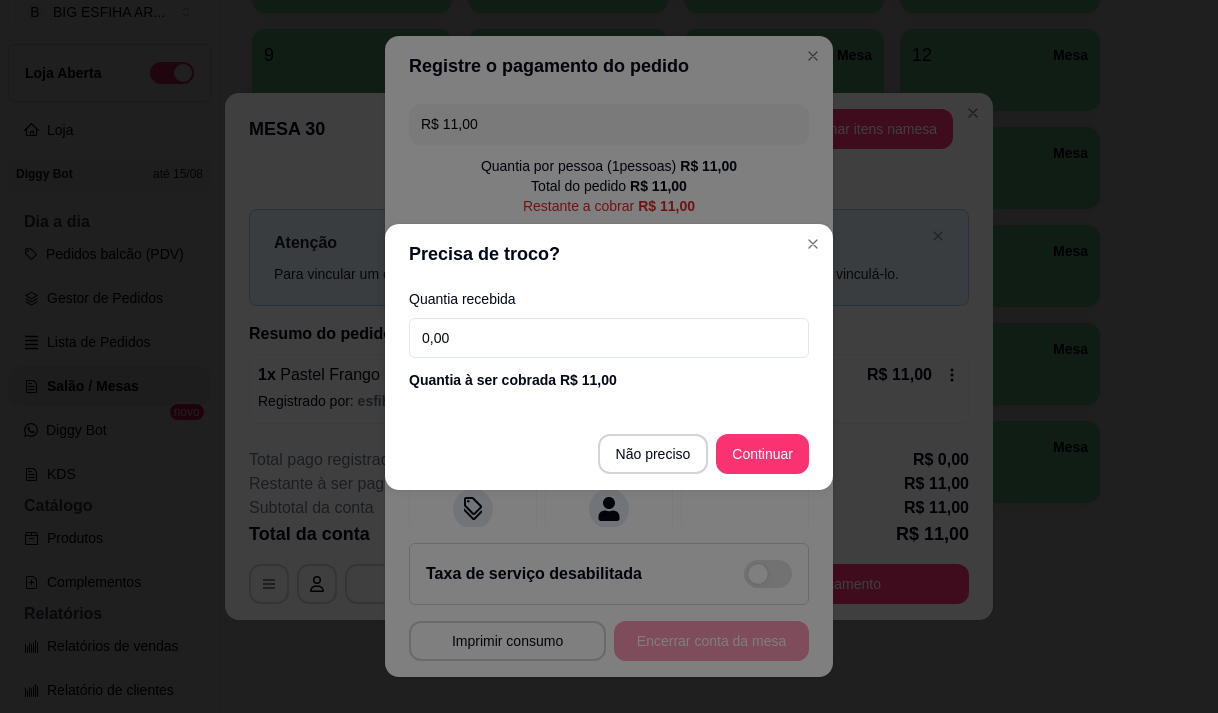 click on "0,00" at bounding box center (609, 338) 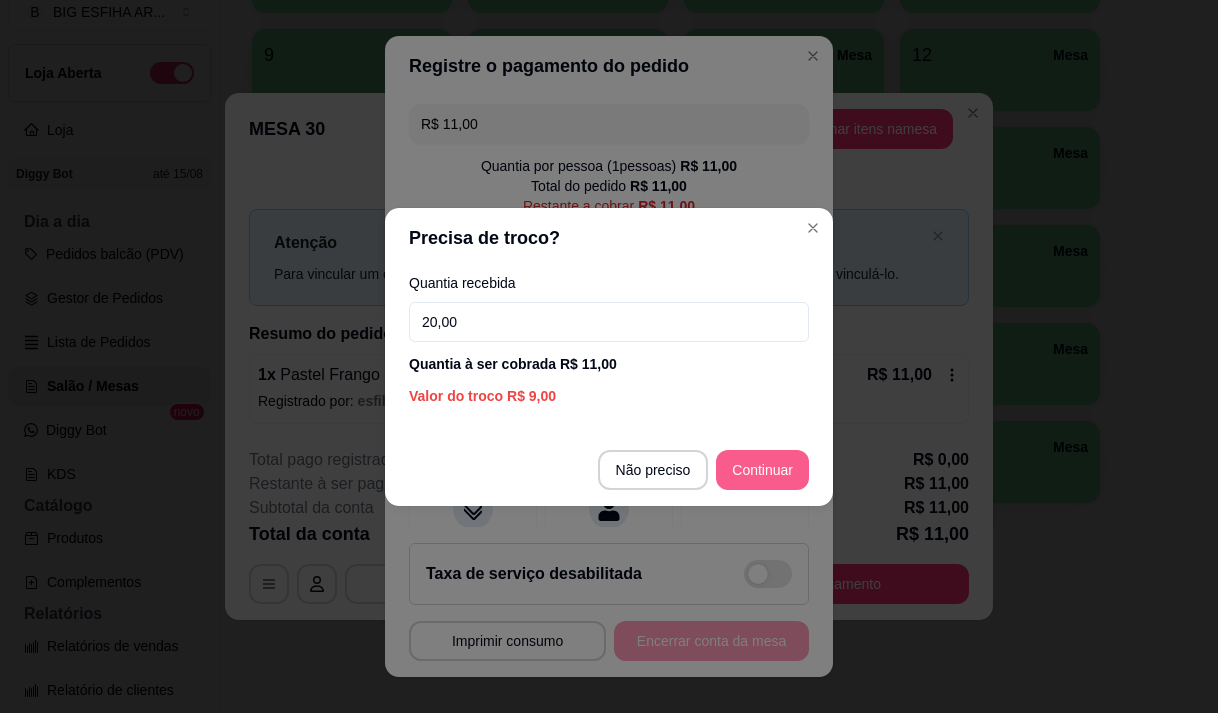 type on "20,00" 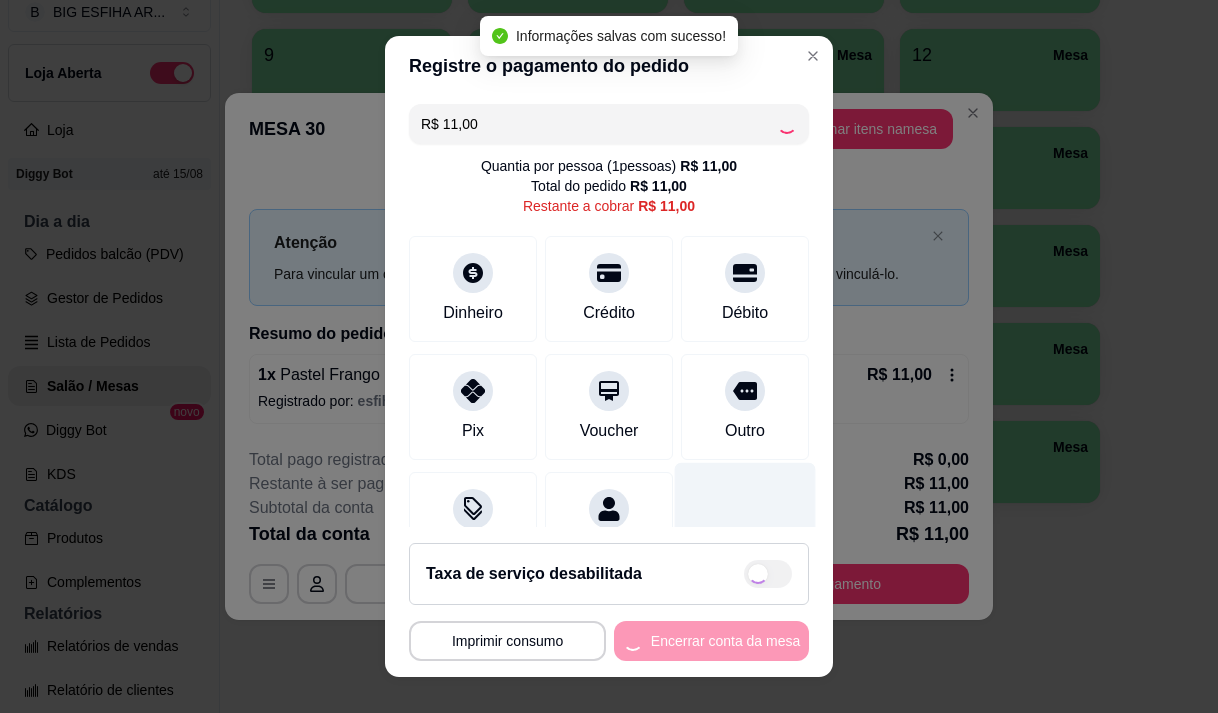 type on "R$ 0,00" 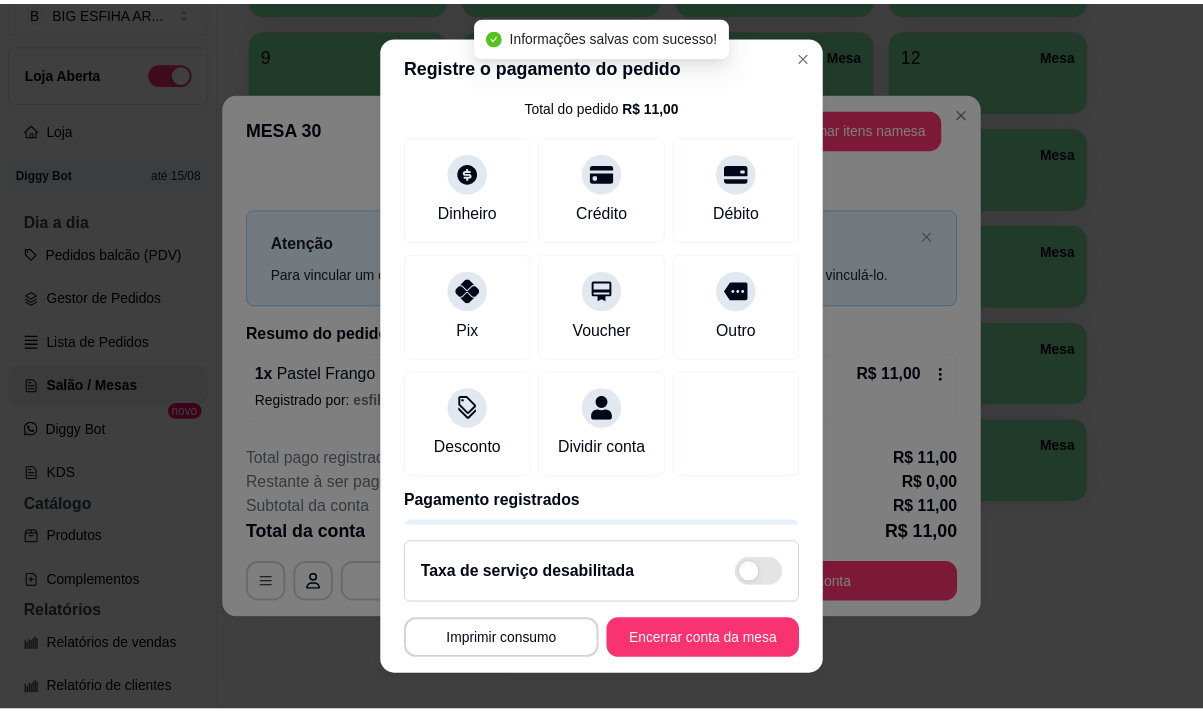 scroll, scrollTop: 166, scrollLeft: 0, axis: vertical 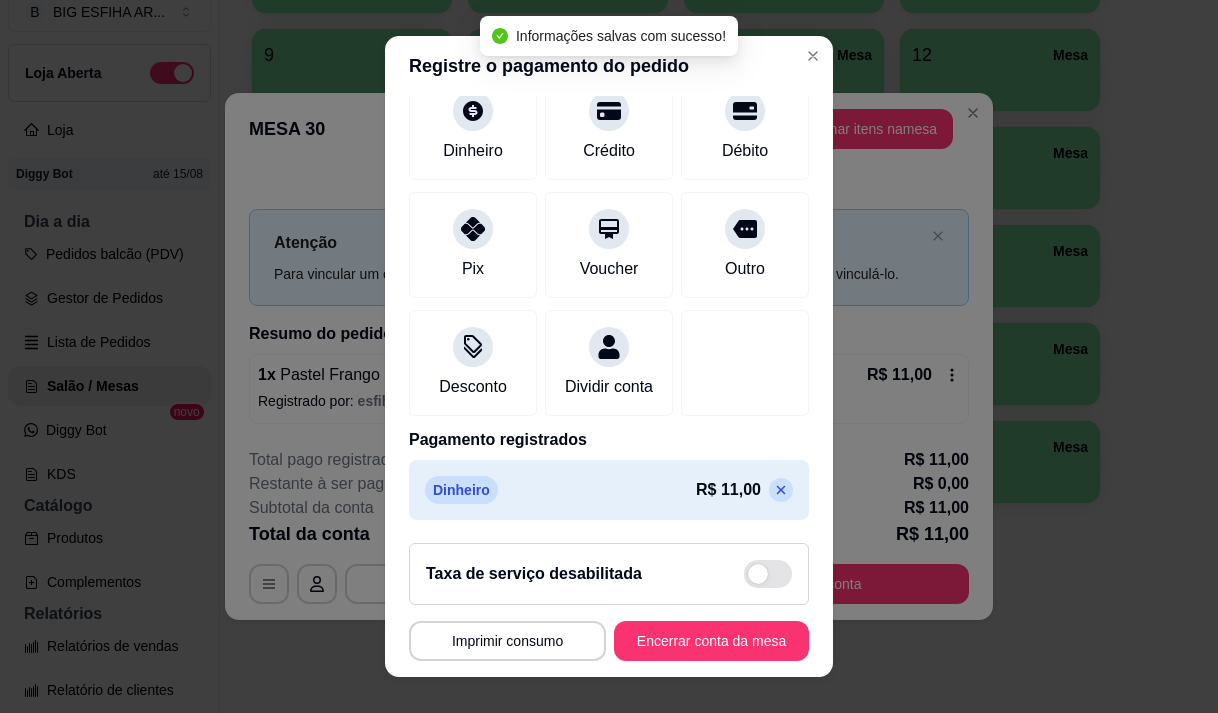 click on "Encerrar conta da mesa" at bounding box center [711, 641] 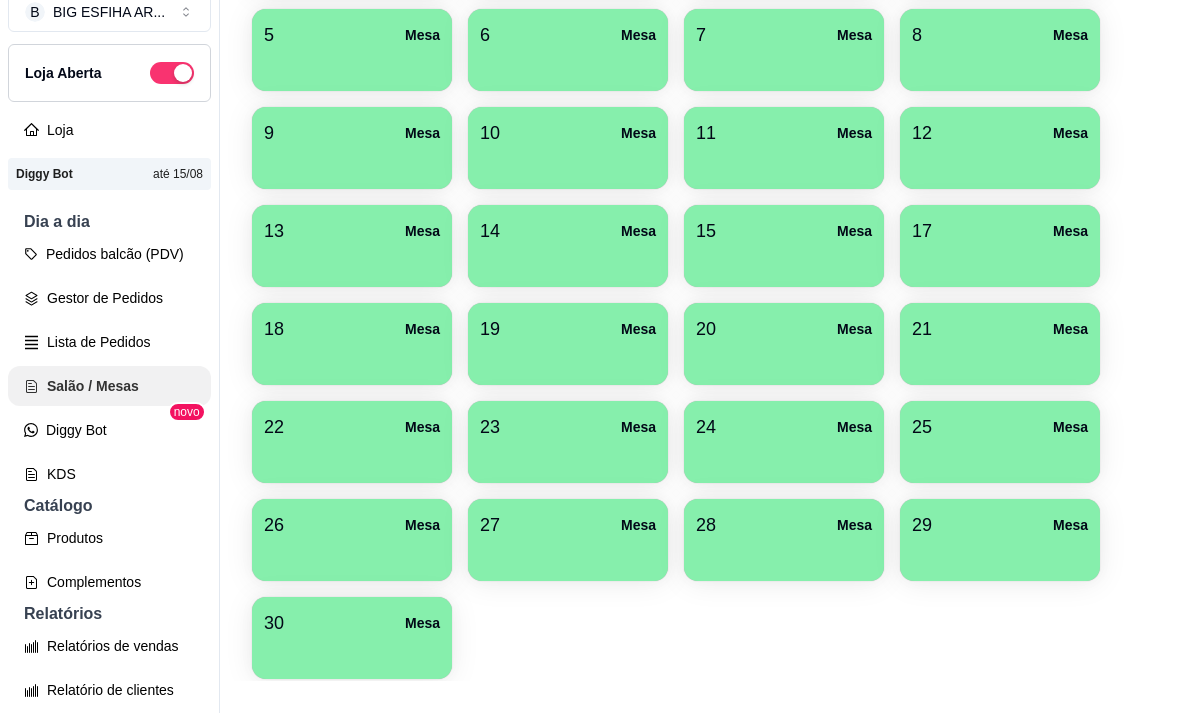 scroll, scrollTop: 408, scrollLeft: 0, axis: vertical 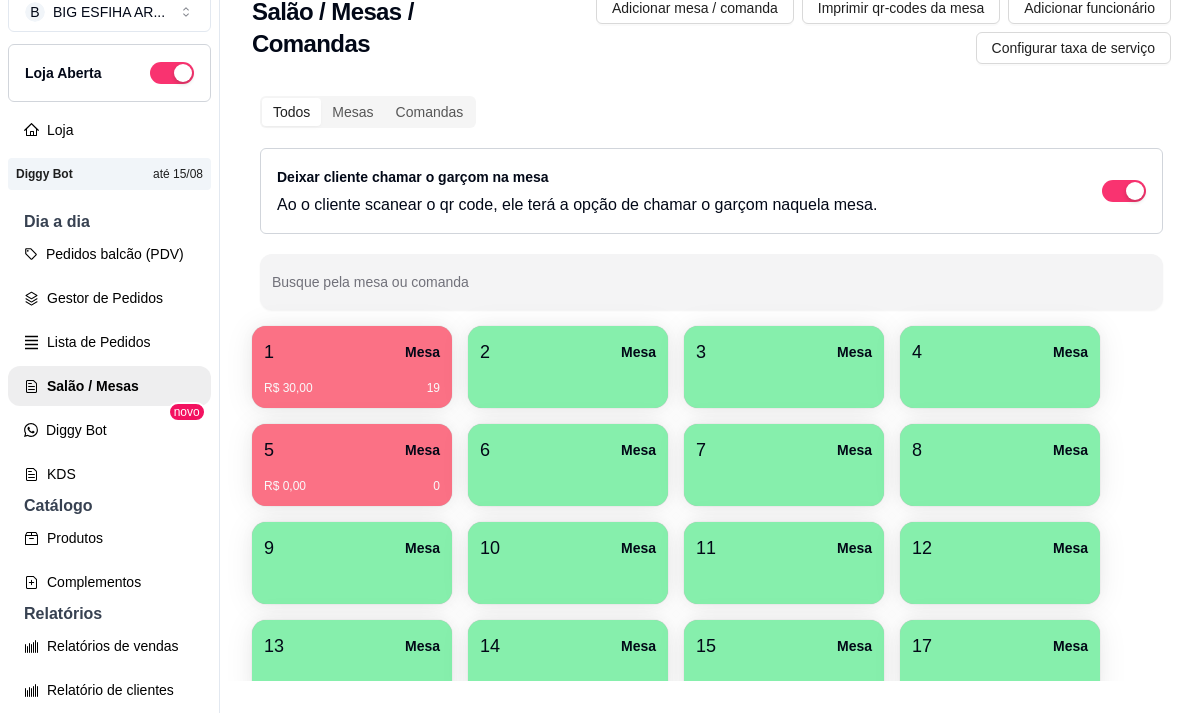 click on "Todos Mesas Comandas Deixar cliente chamar o garçom na mesa Ao o cliente scanear o qr code, ele terá a opção de chamar o garçom naquela mesa. Busque pela mesa ou comanda
1 Mesa R$ 30,00 19 2 Mesa 3 Mesa 4 Mesa 5 Mesa R$ 0,00 0 6 Mesa 7 Mesa 8 Mesa 9 Mesa 10 Mesa 11 Mesa 12 Mesa 13 Mesa 14 Mesa 15 Mesa 17 Mesa 18 Mesa 19 Mesa 20 Mesa 21 Mesa 22 Mesa 23 Mesa 24 Mesa 25 Mesa 26 Mesa 27 Mesa 28 Mesa 29 Mesa 30 Mesa" at bounding box center (711, 597) 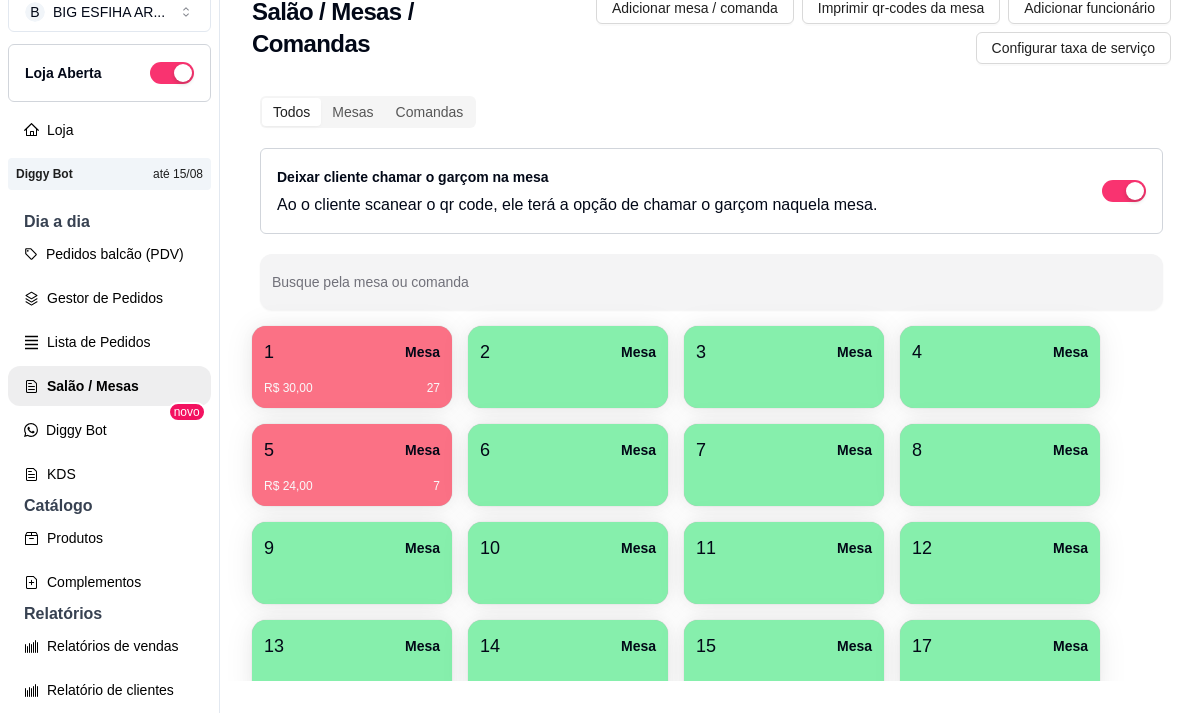 click on "R$ 30,00 27" at bounding box center [352, 381] 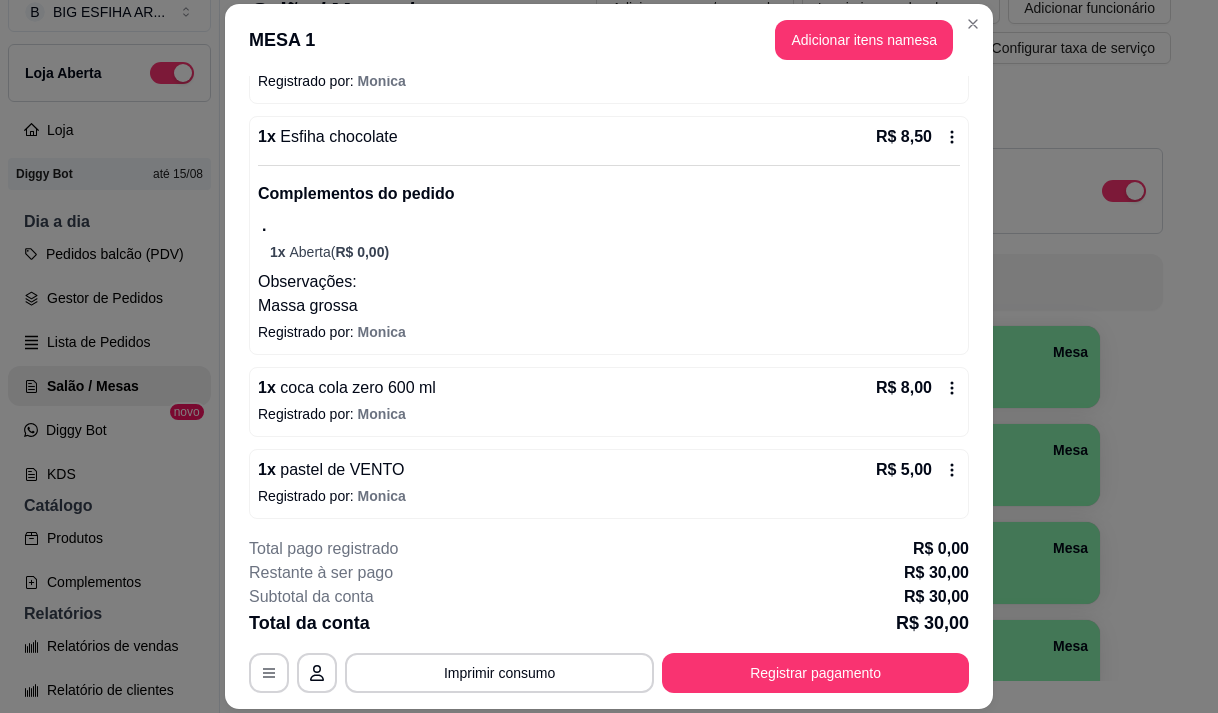 scroll, scrollTop: 405, scrollLeft: 0, axis: vertical 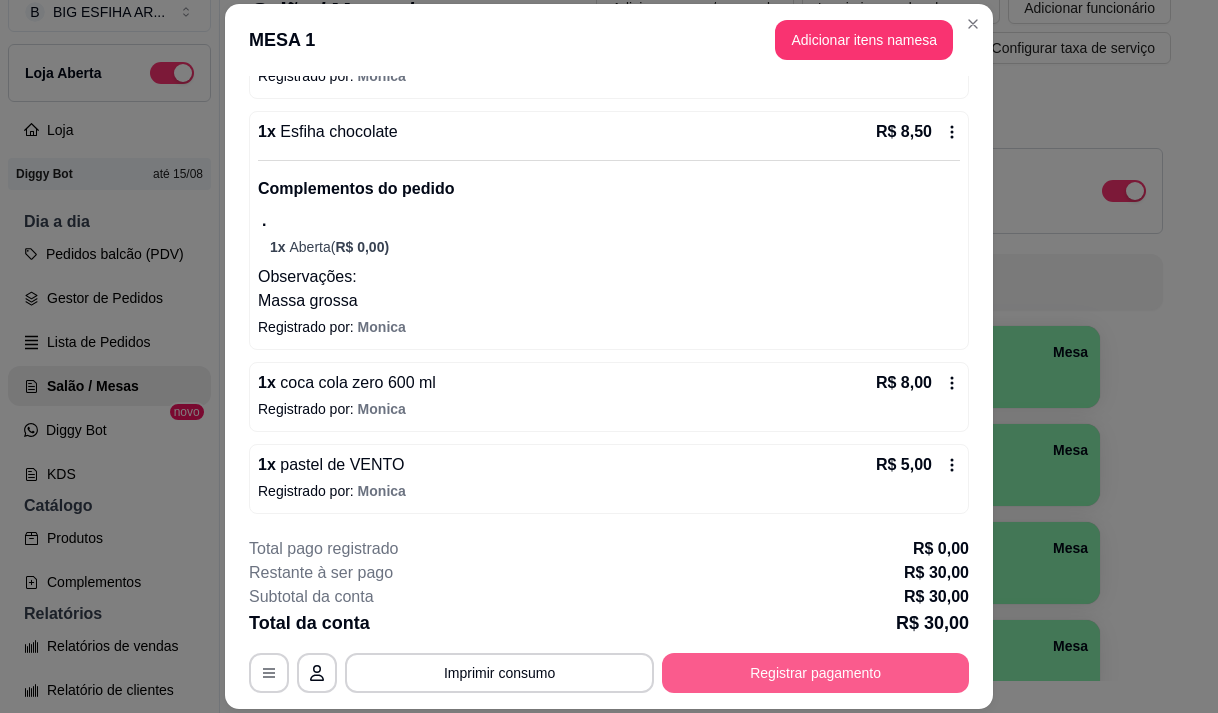 click on "Registrar pagamento" at bounding box center [815, 673] 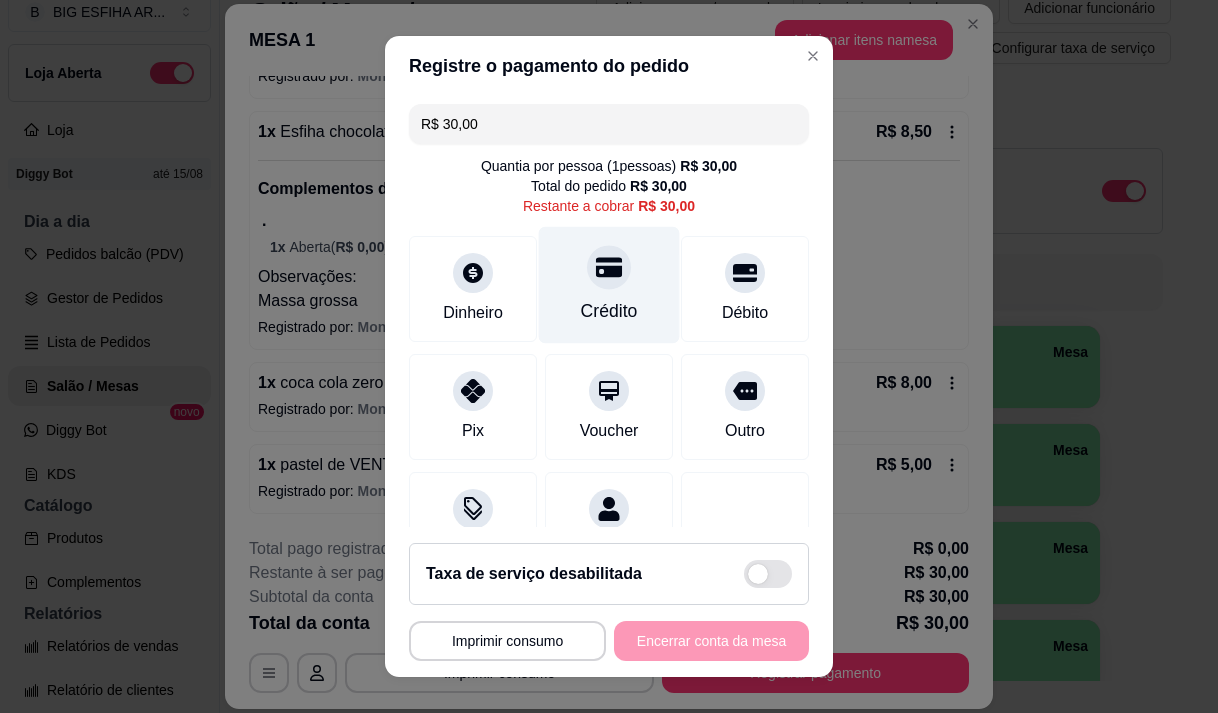 click at bounding box center [609, 267] 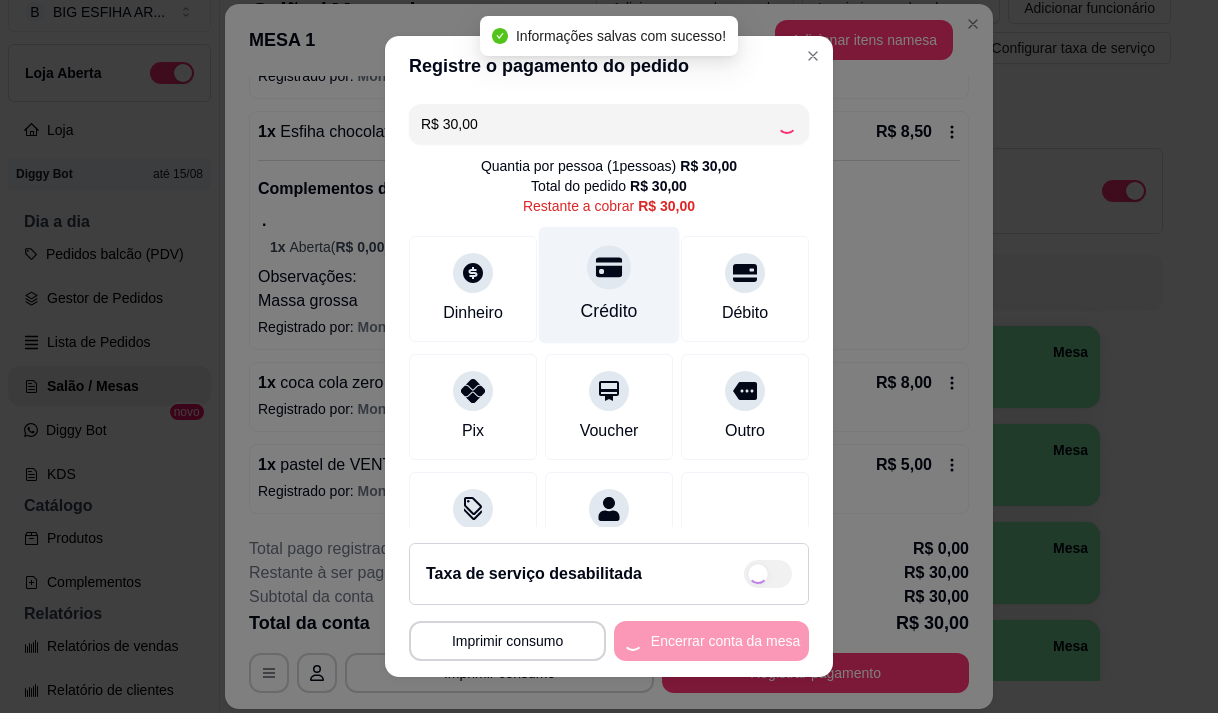 type on "R$ 0,00" 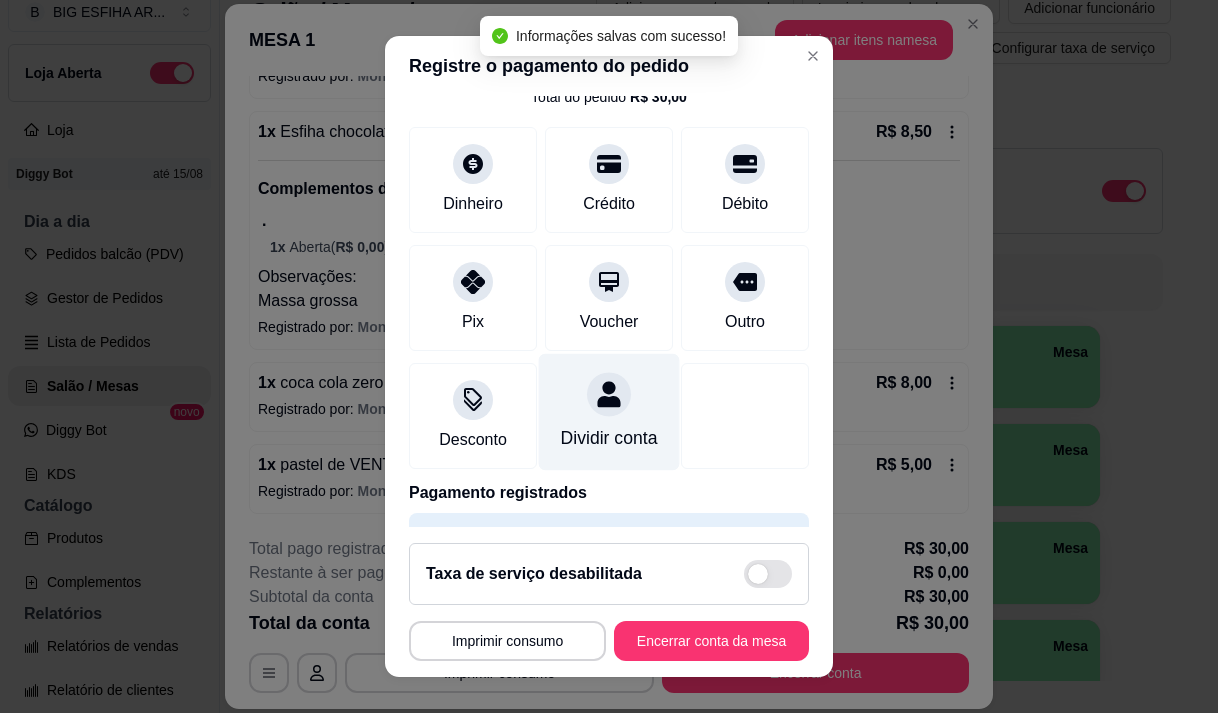 scroll, scrollTop: 166, scrollLeft: 0, axis: vertical 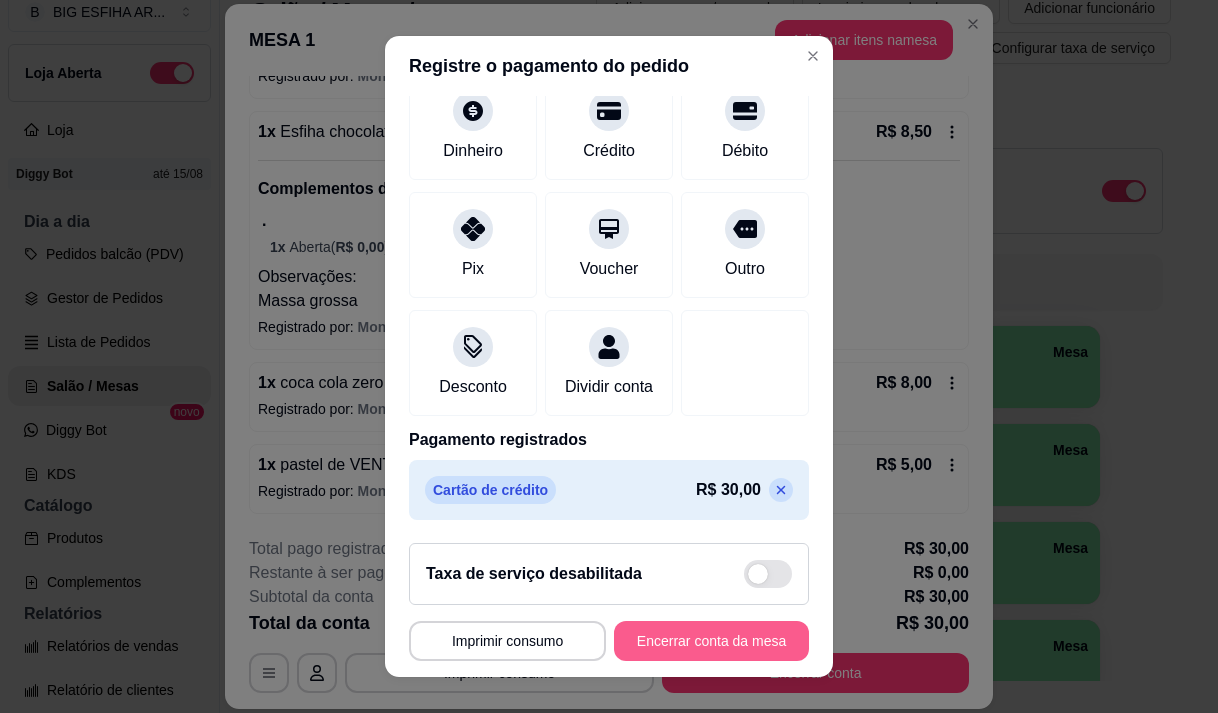 click on "Encerrar conta da mesa" at bounding box center (711, 641) 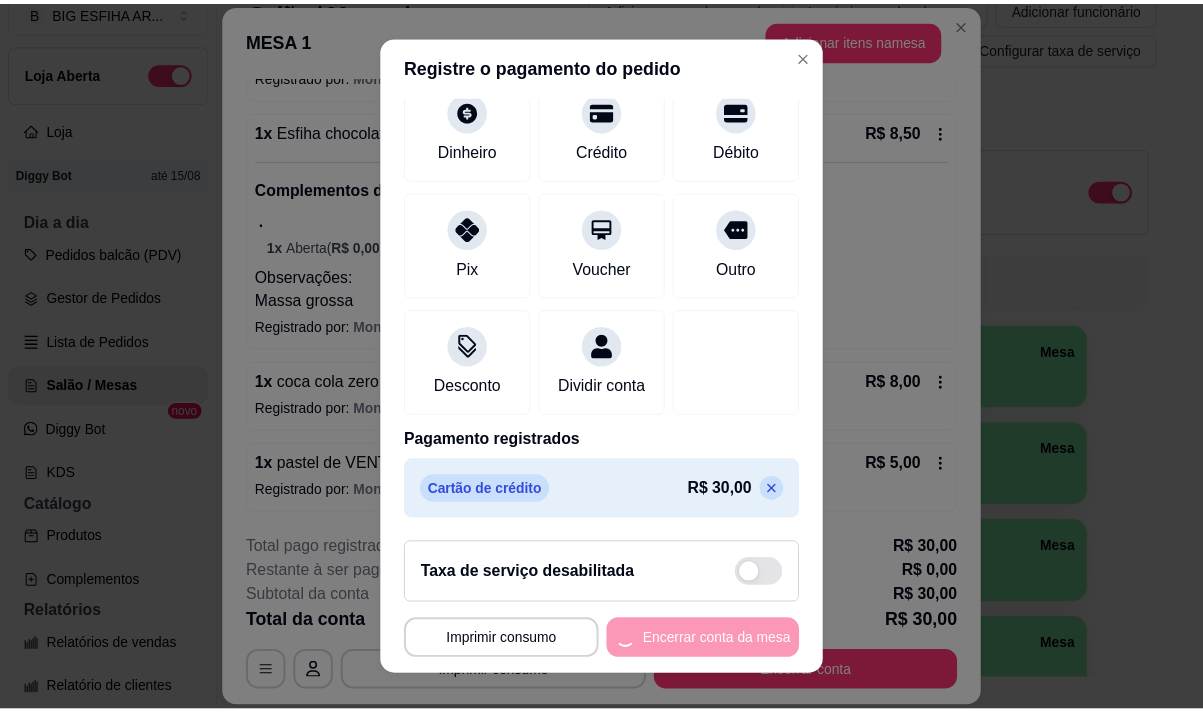 scroll, scrollTop: 0, scrollLeft: 0, axis: both 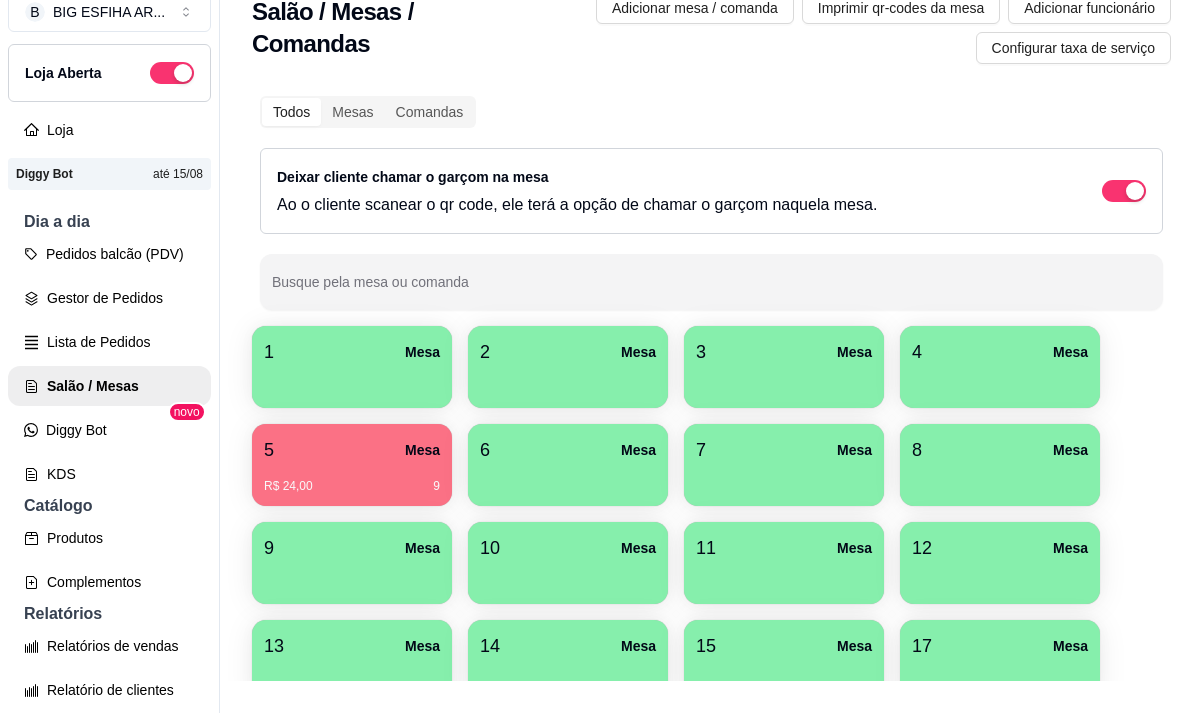 click on "5 Mesa" at bounding box center [352, 450] 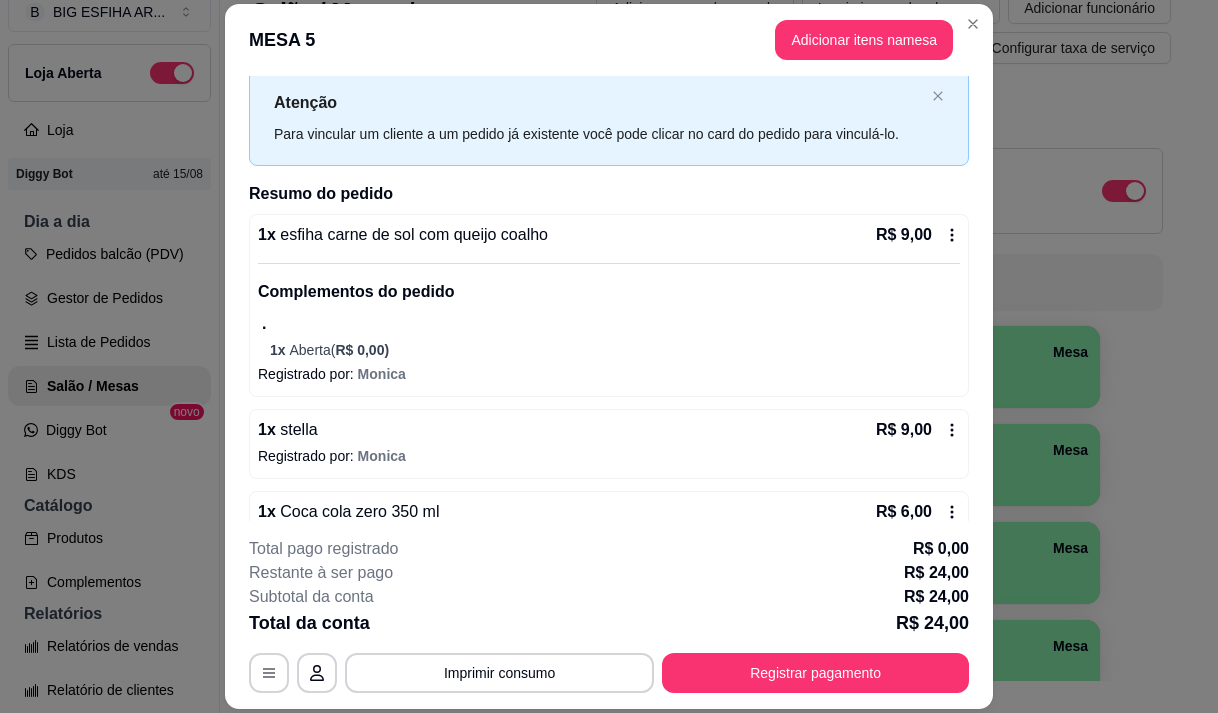 scroll, scrollTop: 98, scrollLeft: 0, axis: vertical 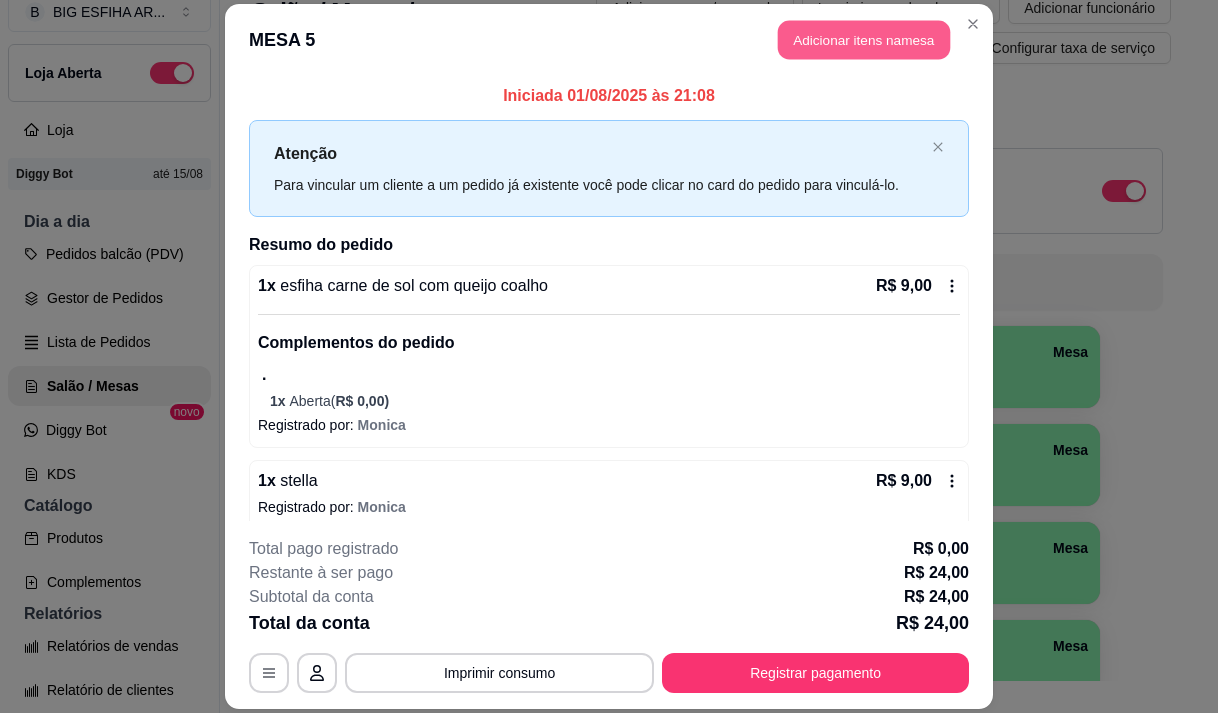 click on "Adicionar itens na  mesa" at bounding box center [864, 39] 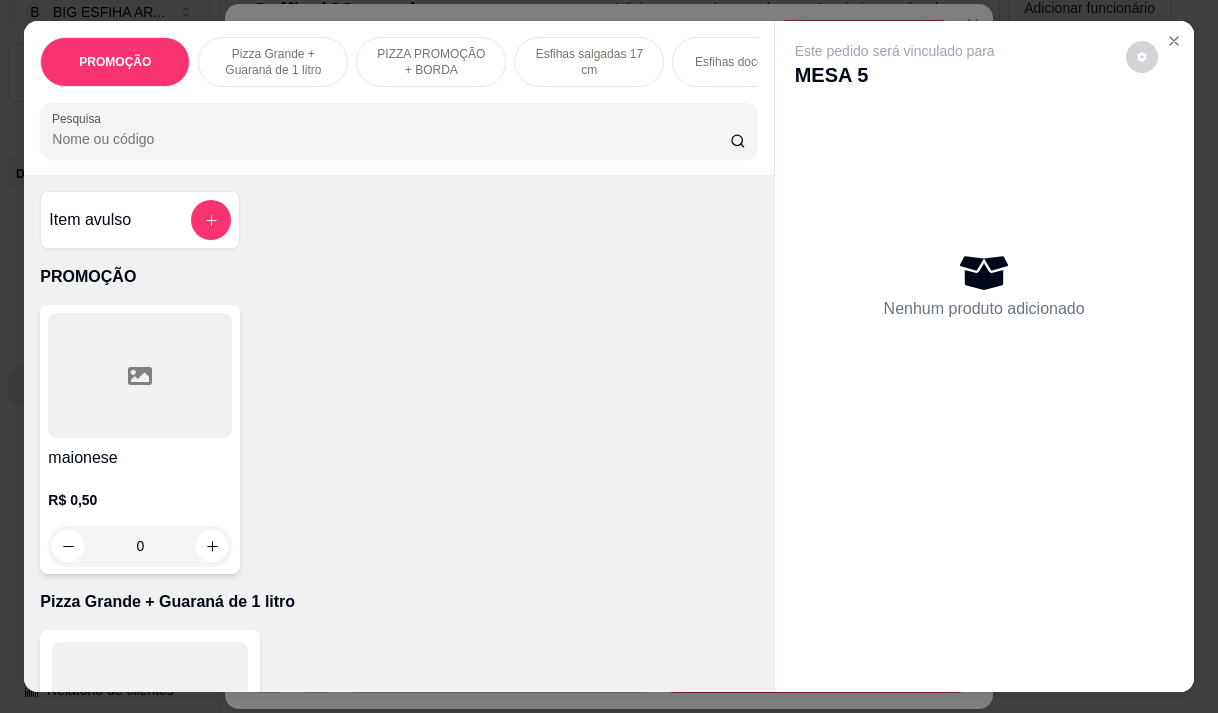 click at bounding box center [398, 131] 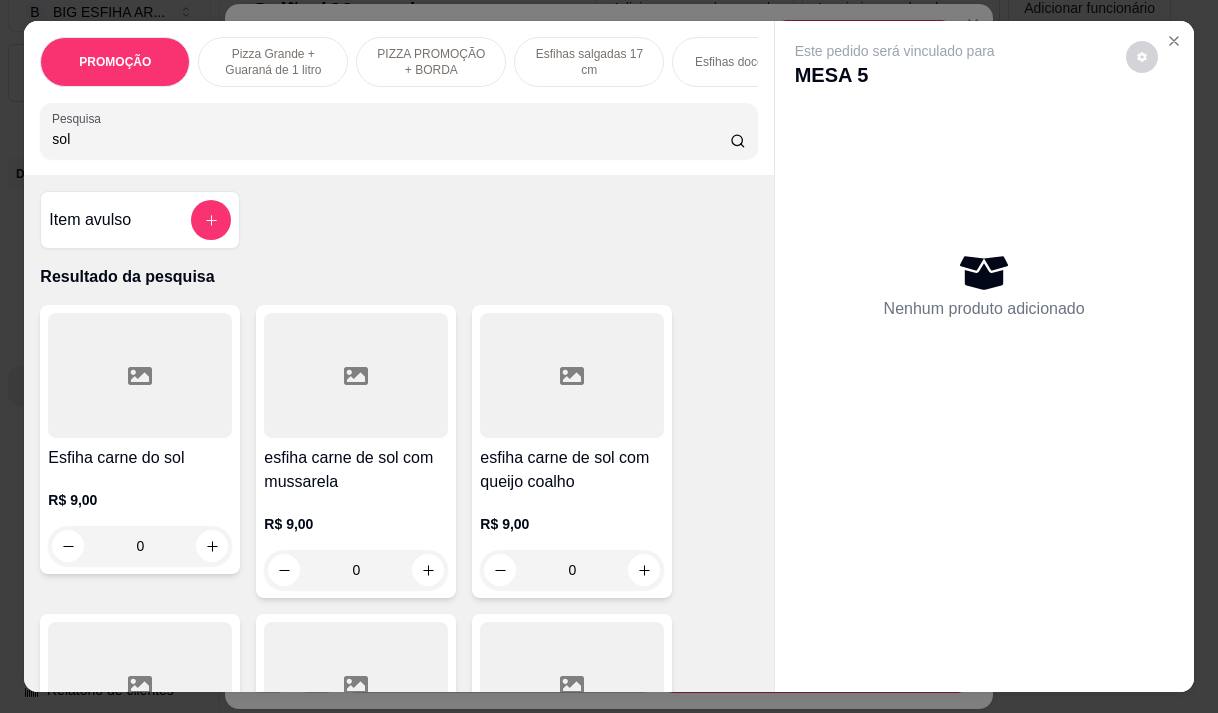 type on "sol" 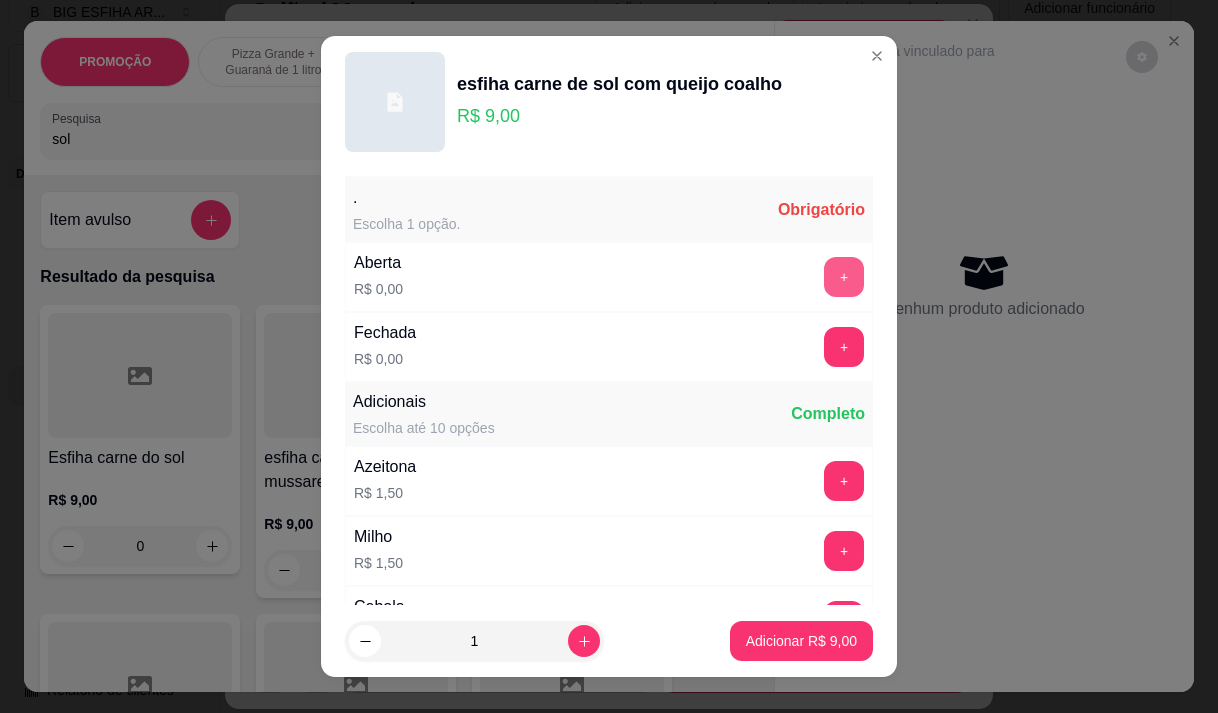 click on "+" at bounding box center [844, 277] 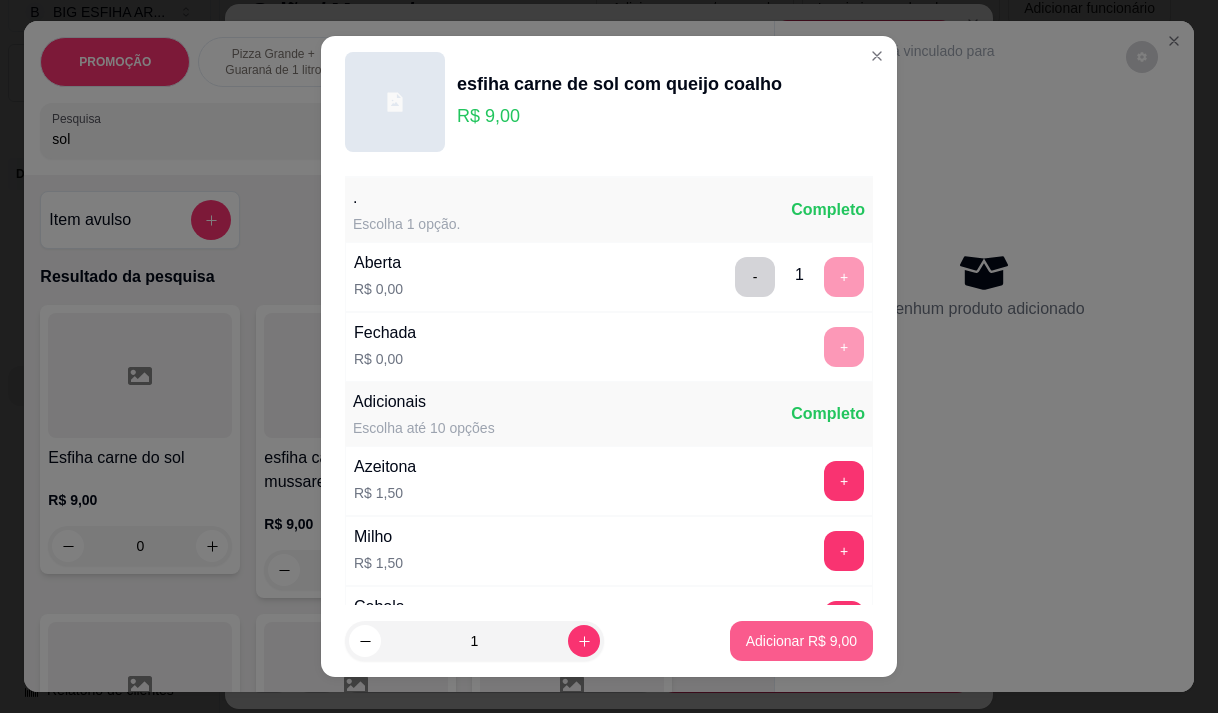 click on "Adicionar   R$ 9,00" at bounding box center [801, 641] 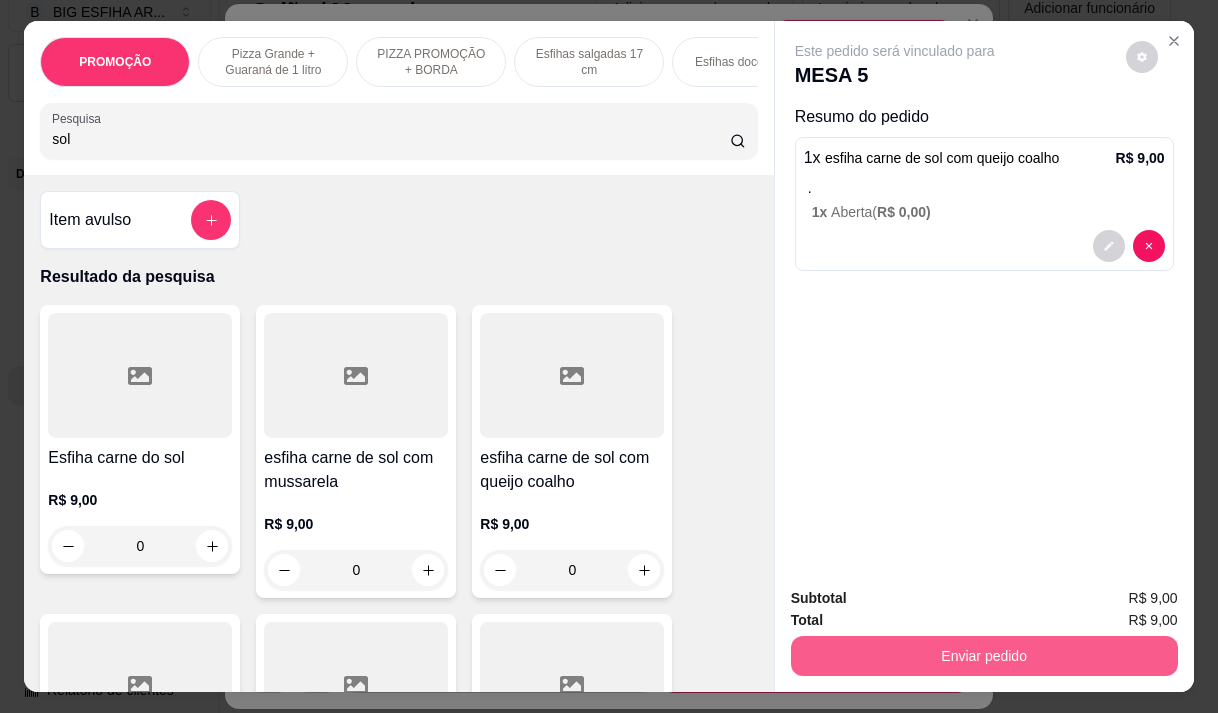 click on "Enviar pedido" at bounding box center [984, 656] 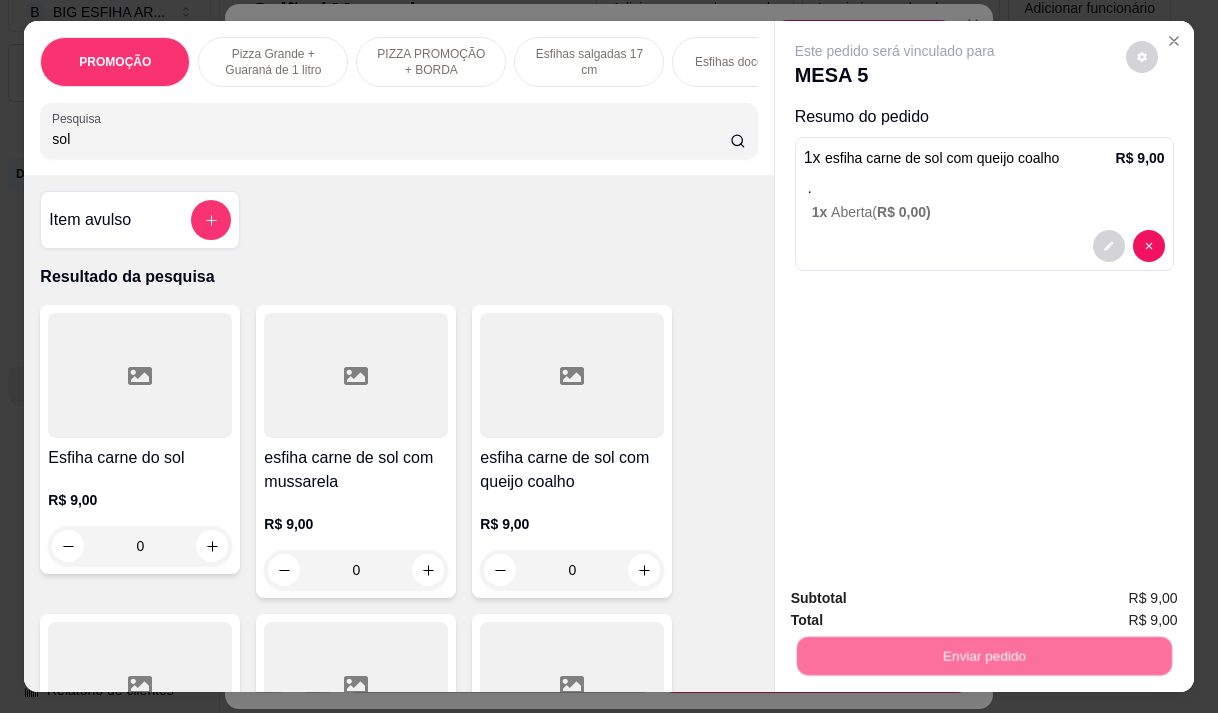 click on "Não registrar e enviar pedido" at bounding box center [918, 599] 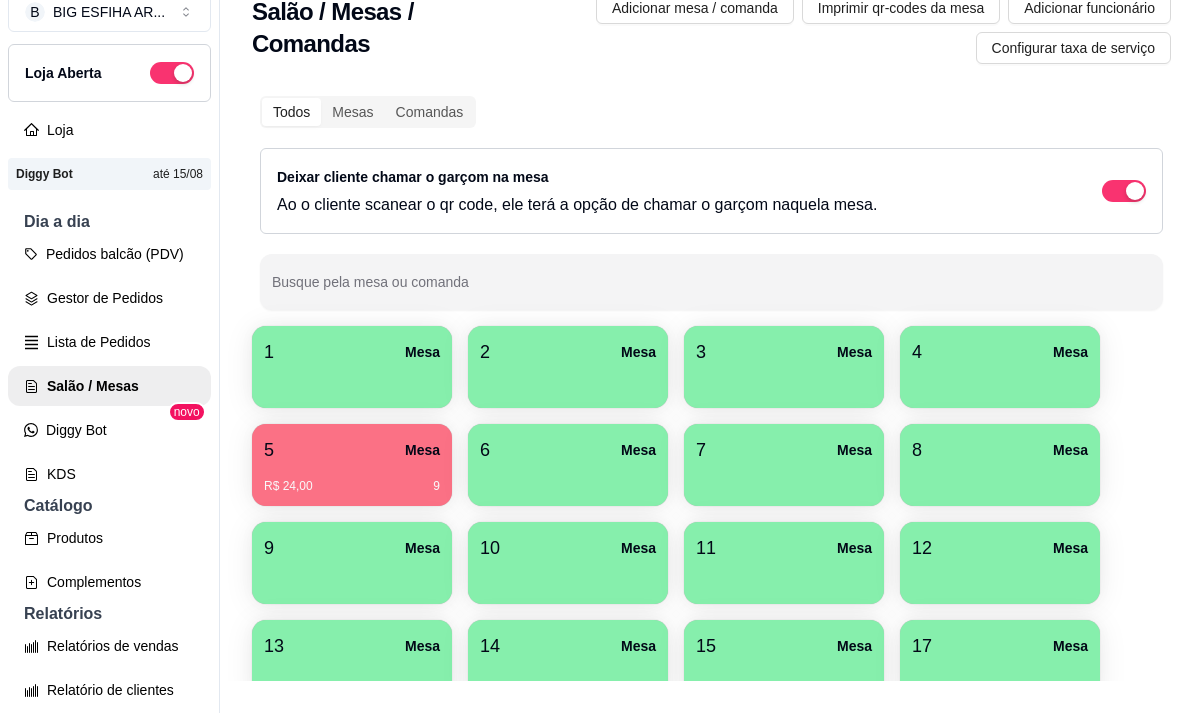 click on "Todos Mesas Comandas Deixar cliente chamar o garçom na mesa Ao o cliente scanear o qr code, ele terá a opção de chamar o garçom naquela mesa. Busque pela mesa ou comanda
1 Mesa 2 Mesa 3 Mesa 4 Mesa 5 Mesa R$ 24,00 9 6 Mesa 7 Mesa 8 Mesa 9 Mesa 10 Mesa 11 Mesa 12 Mesa 13 Mesa 14 Mesa 15 Mesa 17 Mesa 18 Mesa 19 Mesa 20 Mesa 21 Mesa 22 Mesa 23 Mesa 24 Mesa 25 Mesa 26 Mesa 27 Mesa 28 Mesa 29 Mesa 30 Mesa" at bounding box center (711, 597) 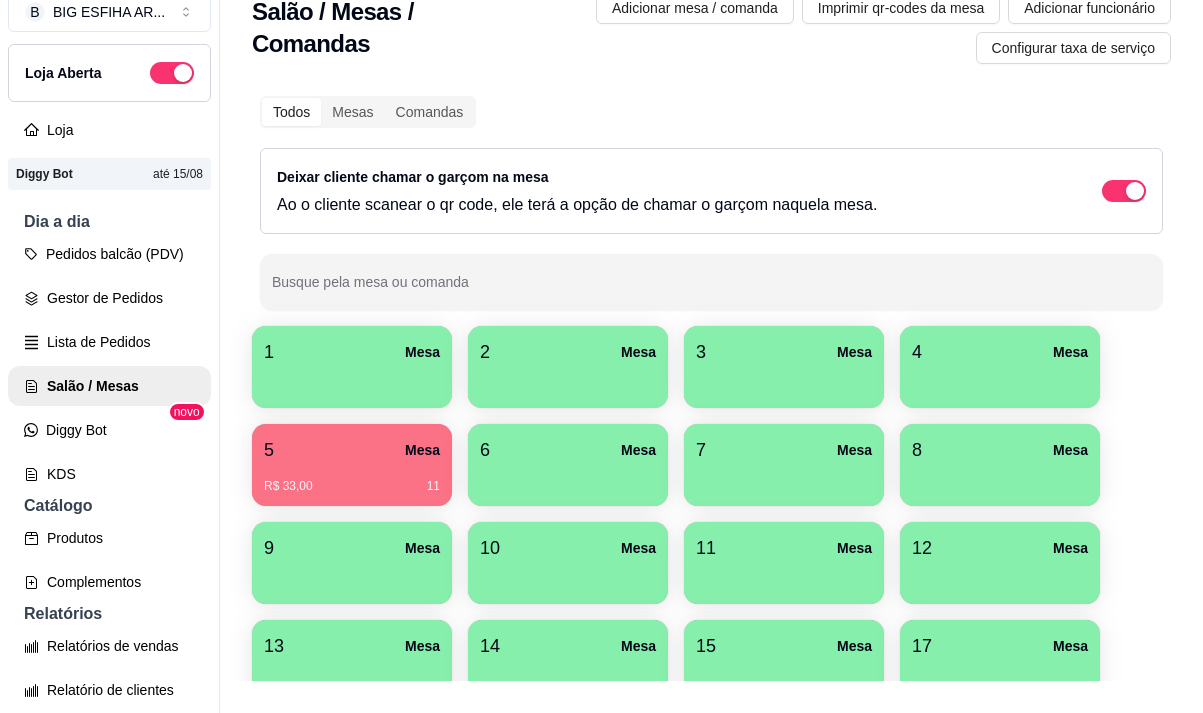 click on "5 Mesa" at bounding box center (352, 450) 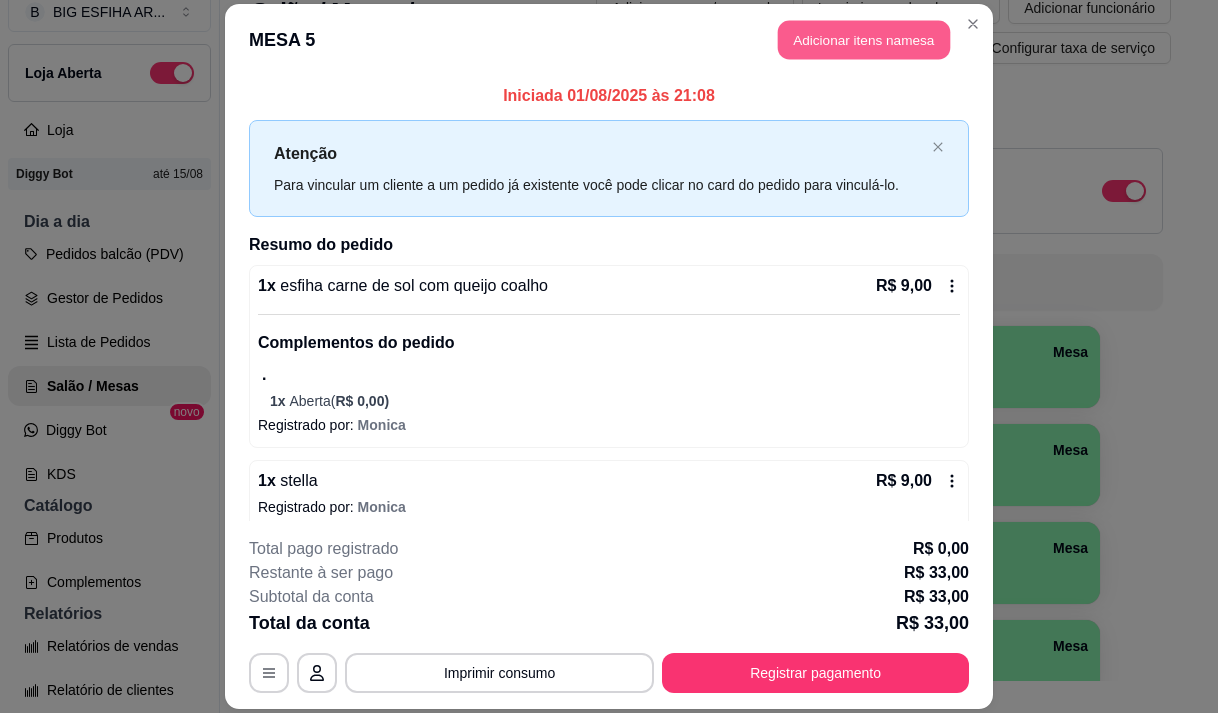 click on "Adicionar itens na  mesa" at bounding box center (864, 39) 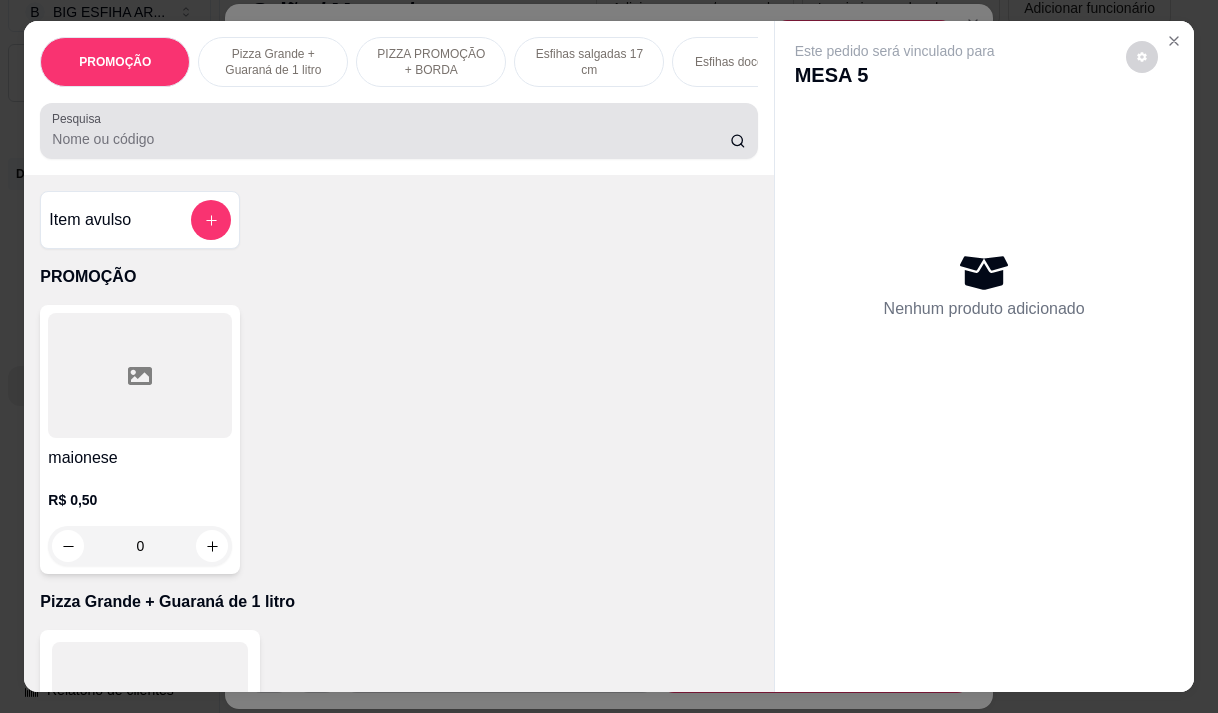 click on "Pesquisa" at bounding box center [391, 139] 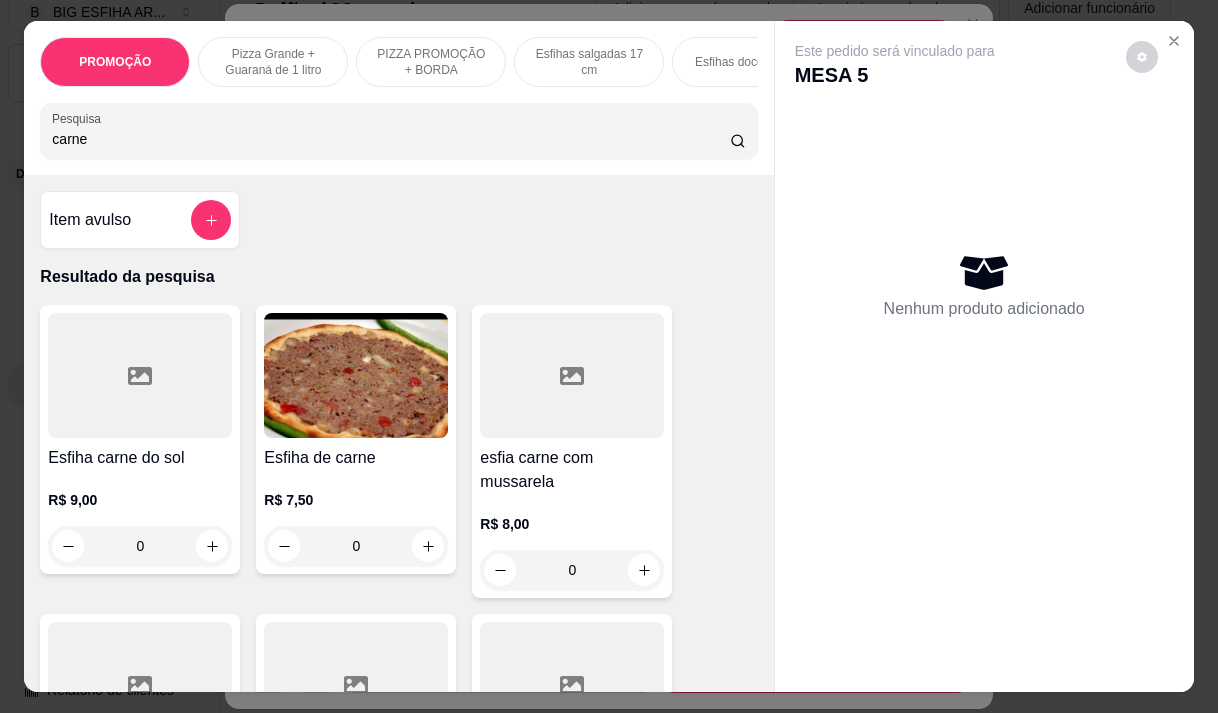 type on "carne" 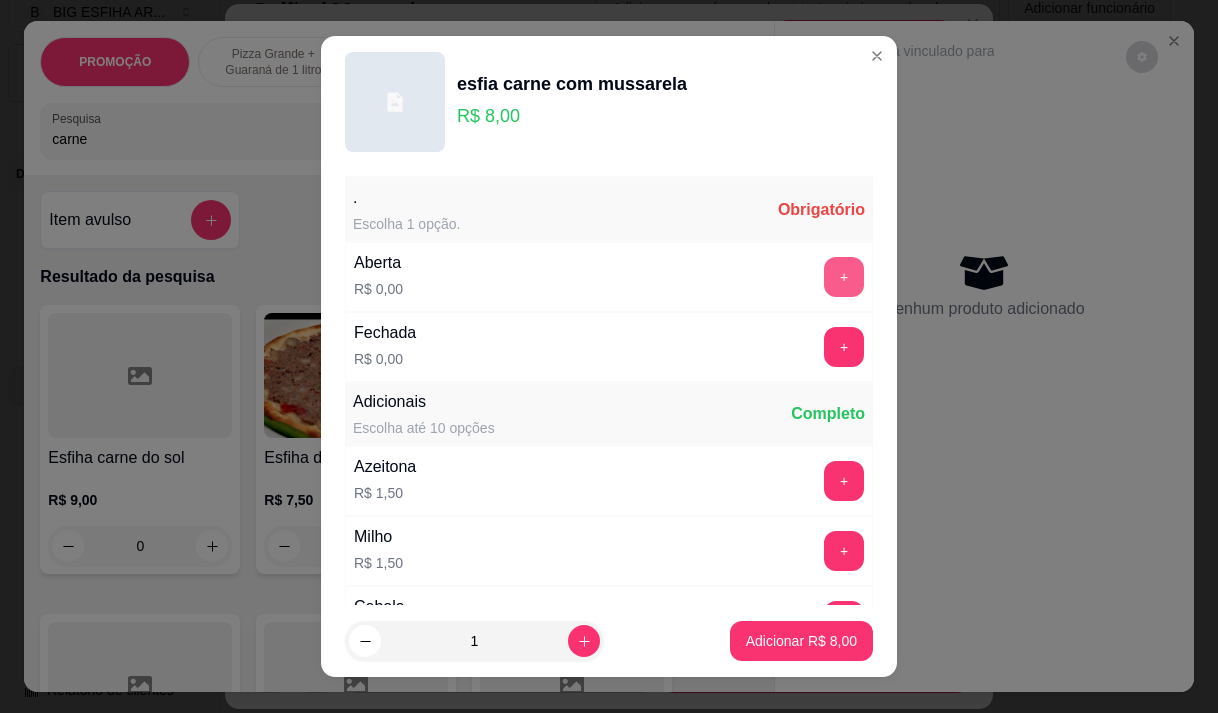 click on "+" at bounding box center [844, 277] 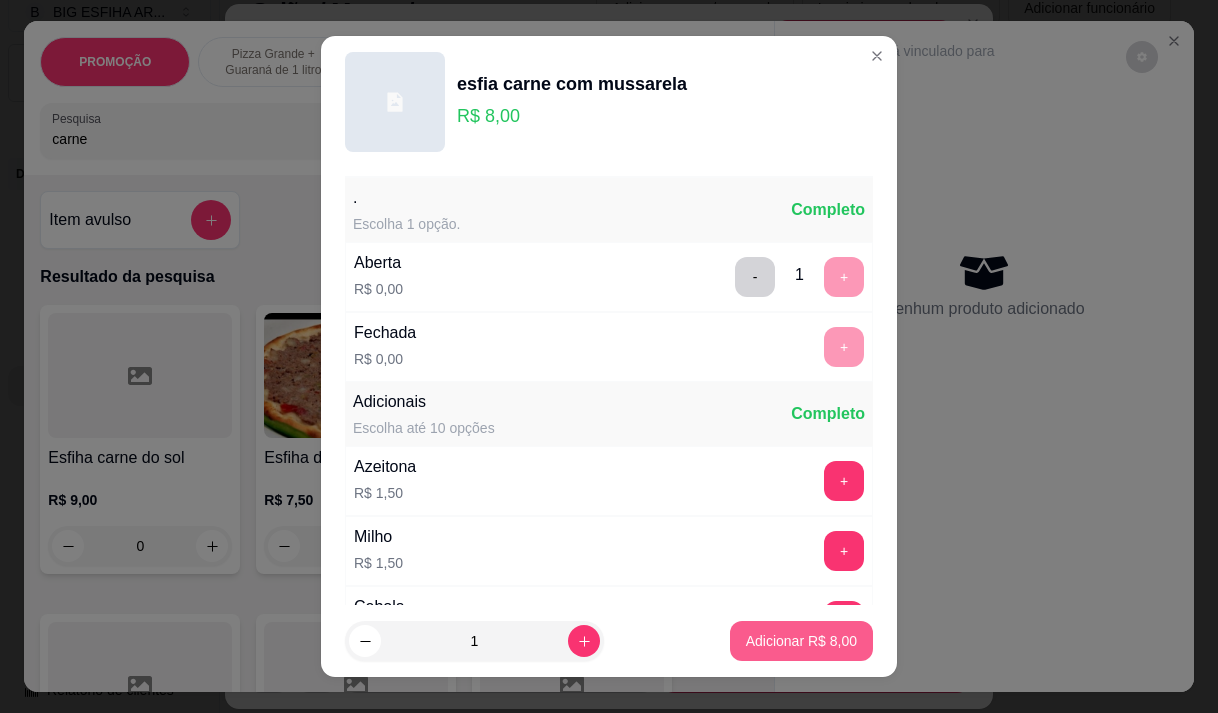 click on "Adicionar   R$ 8,00" at bounding box center [801, 641] 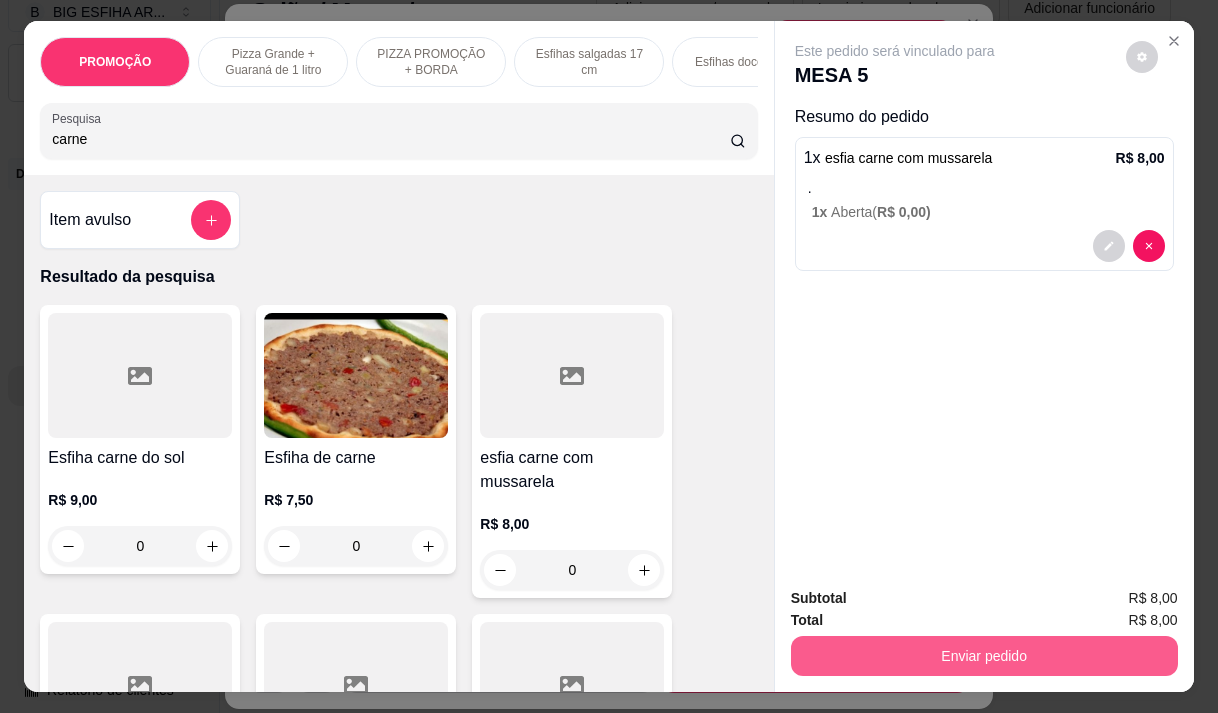 click on "Enviar pedido" at bounding box center [984, 656] 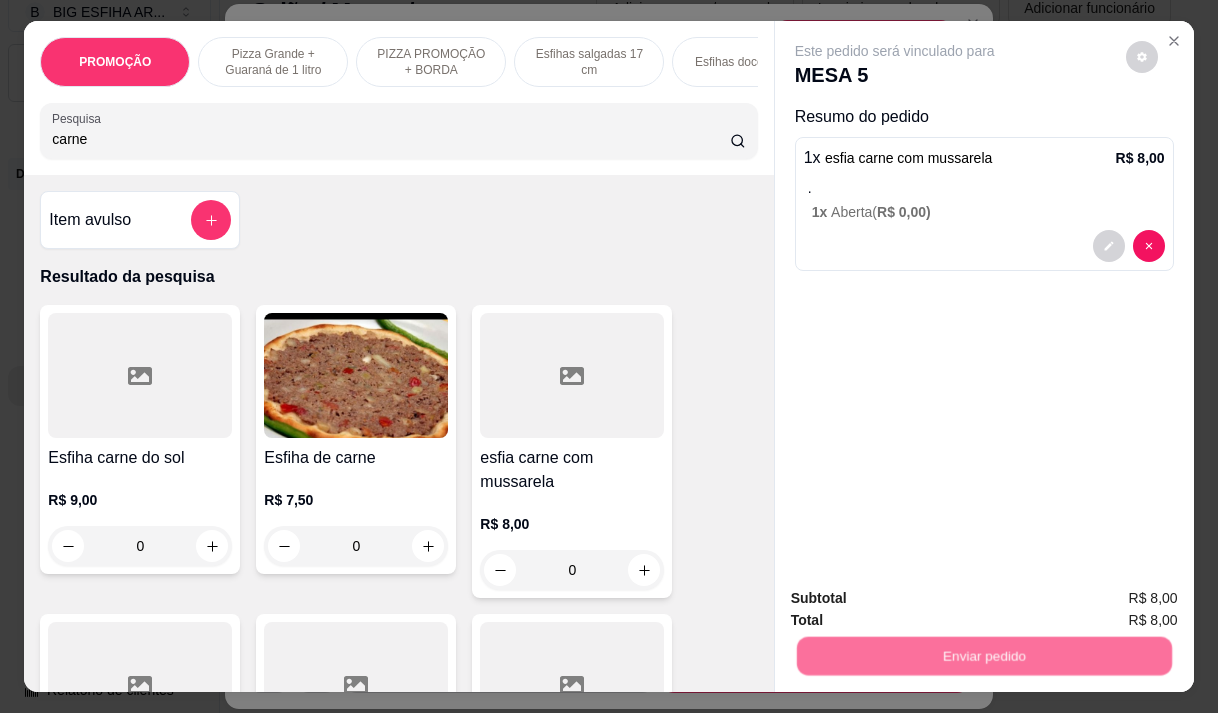click on "Não registrar e enviar pedido" at bounding box center [918, 599] 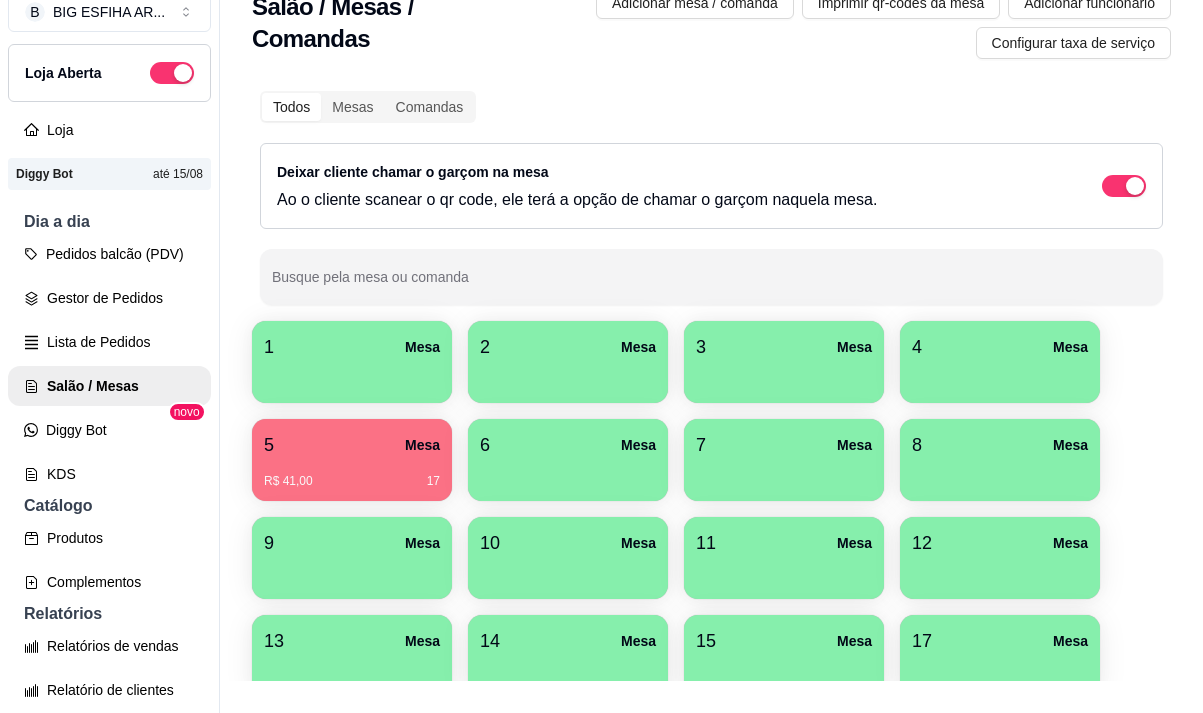 scroll, scrollTop: 0, scrollLeft: 0, axis: both 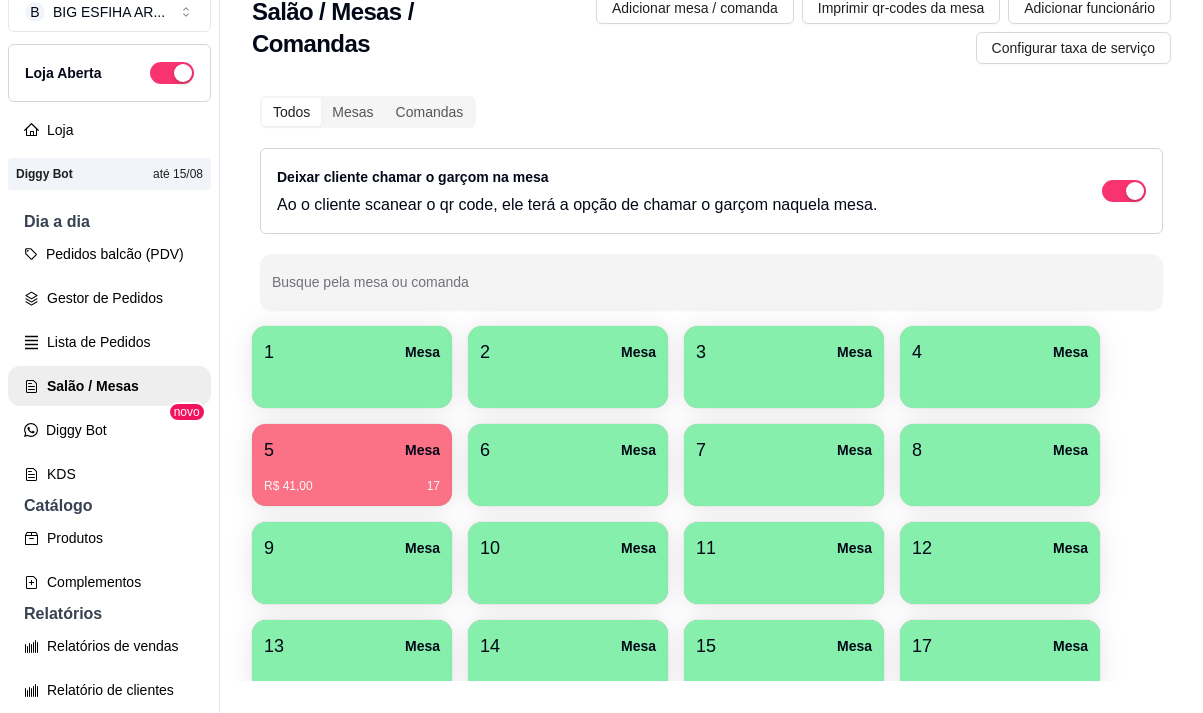 click on "R$ 41,00 17" at bounding box center [352, 486] 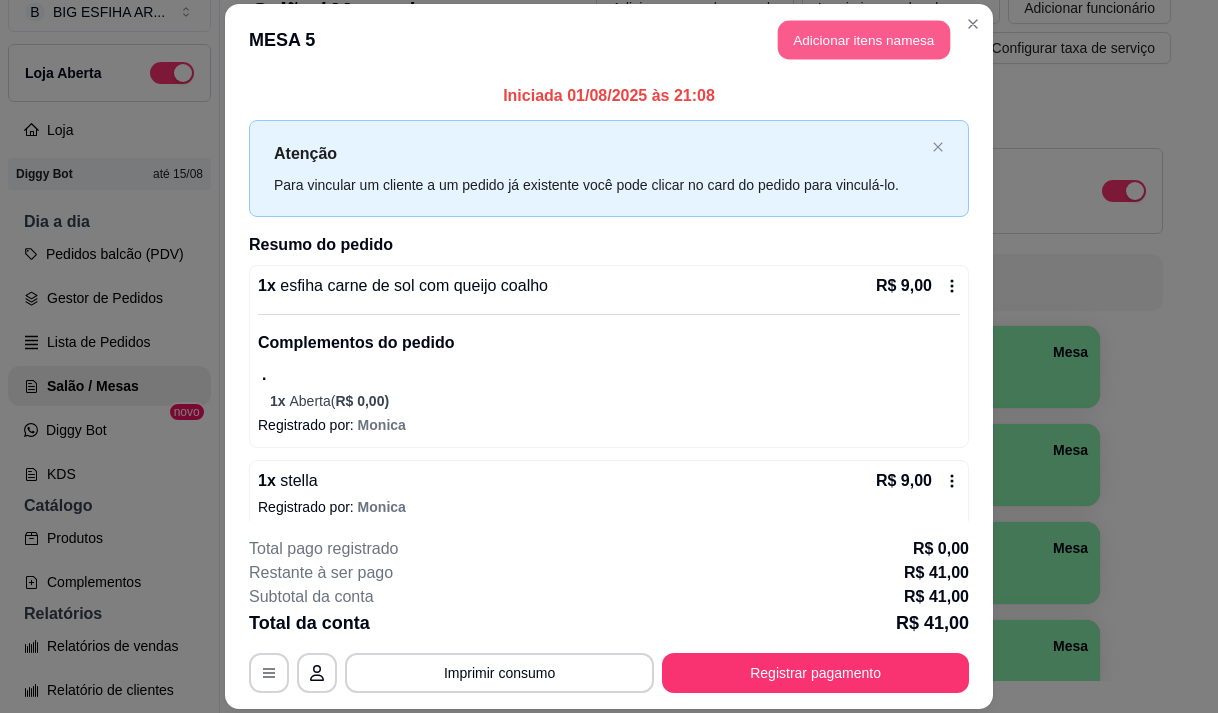 click on "Adicionar itens na  mesa" at bounding box center (864, 39) 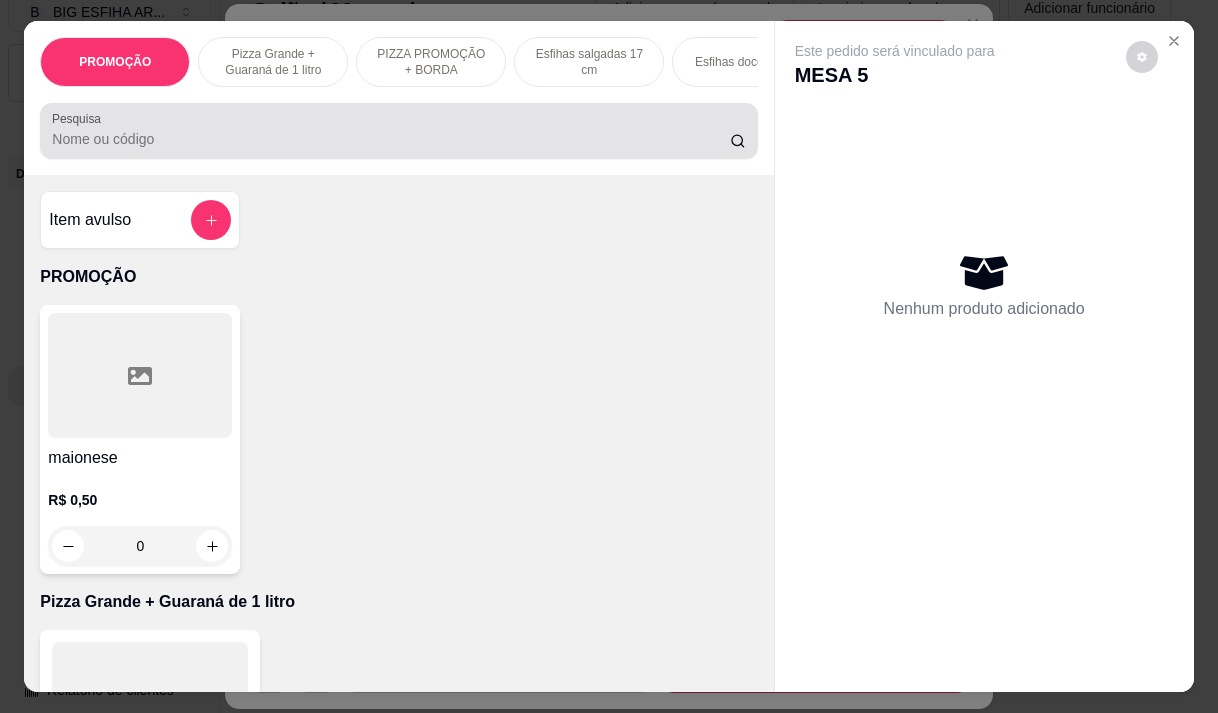 click on "Pesquisa" at bounding box center [391, 139] 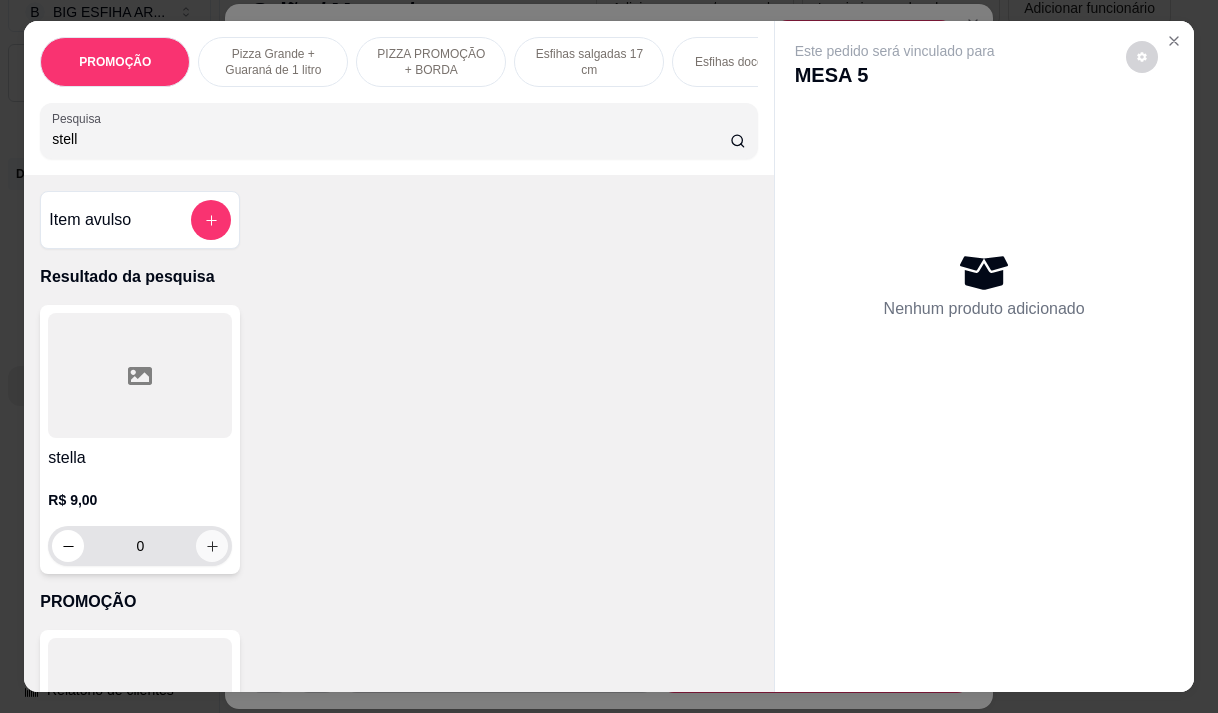 type on "stell" 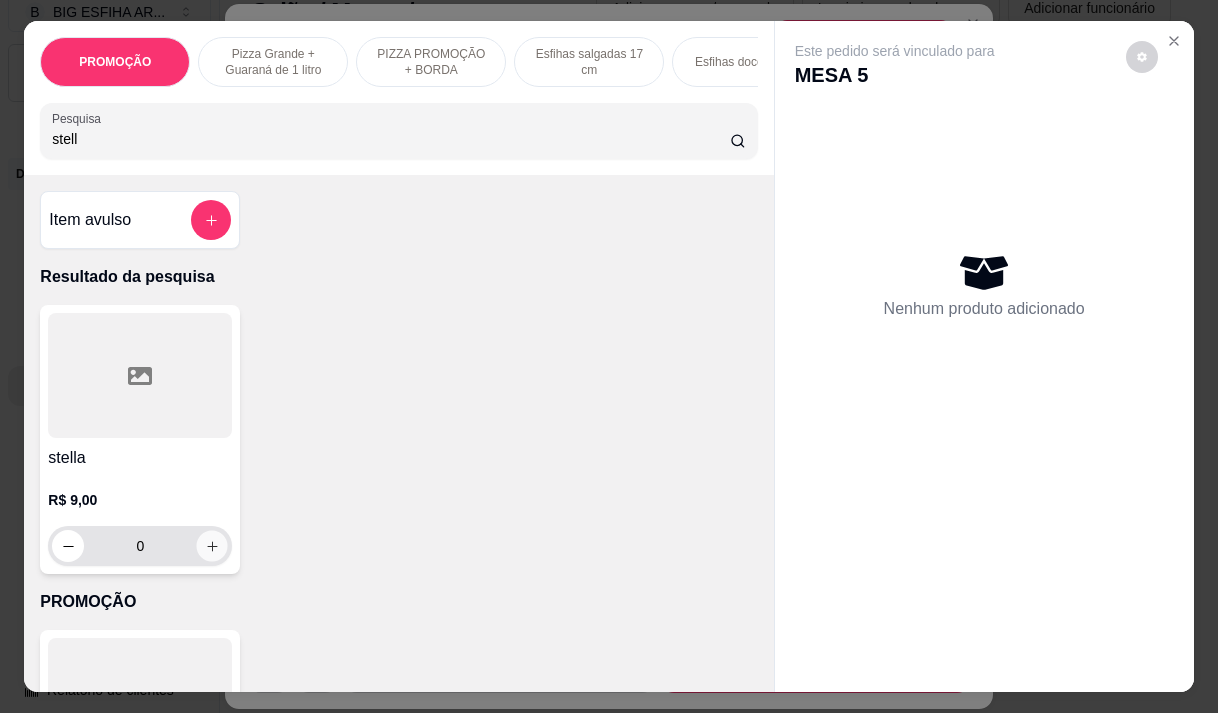 click 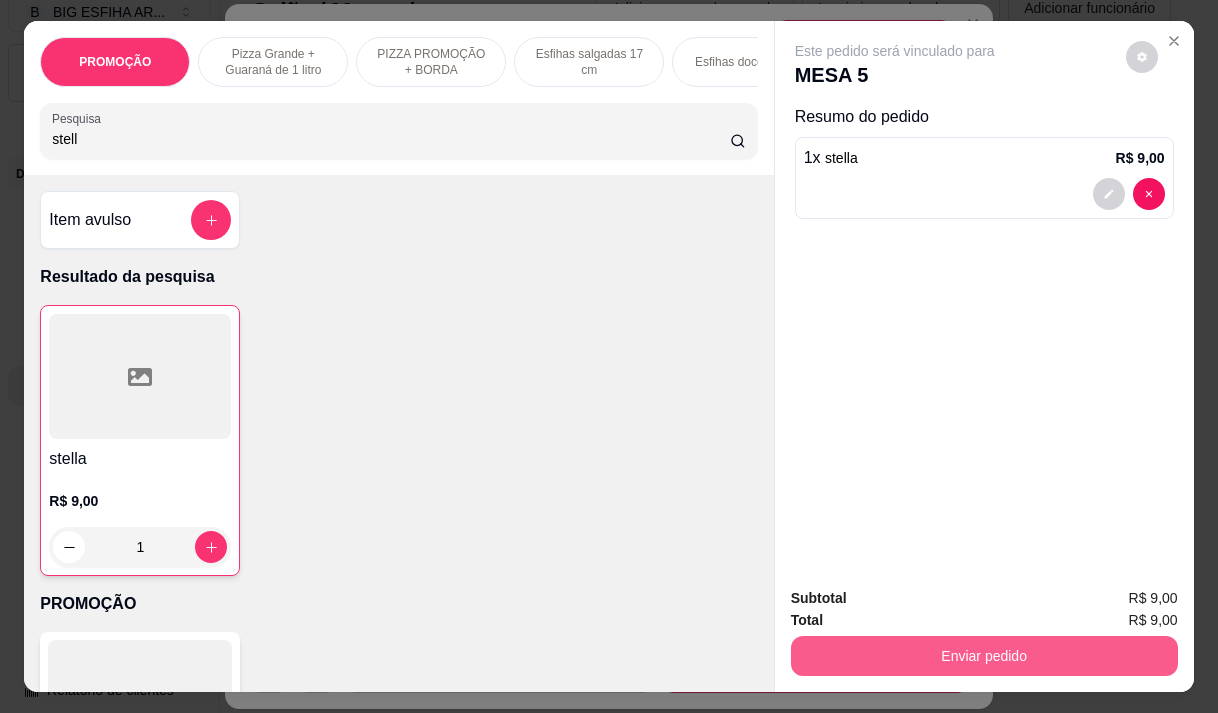 click on "Enviar pedido" at bounding box center (984, 656) 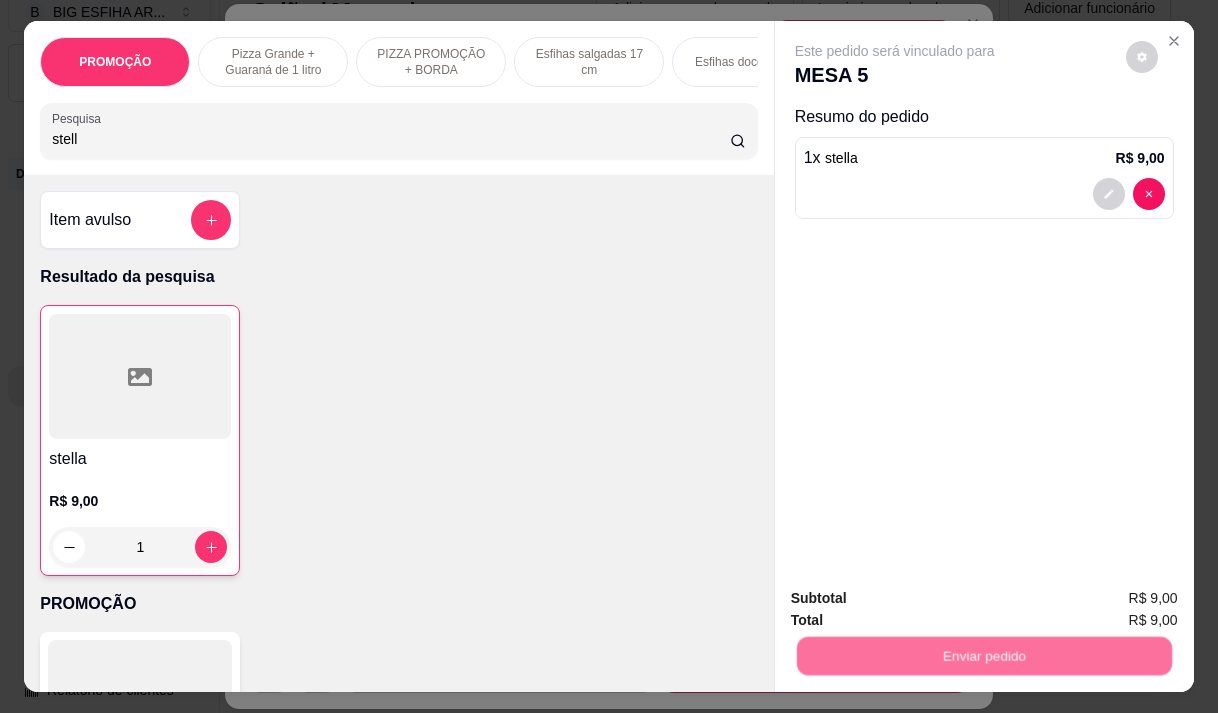 click on "Não registrar e enviar pedido" at bounding box center [918, 598] 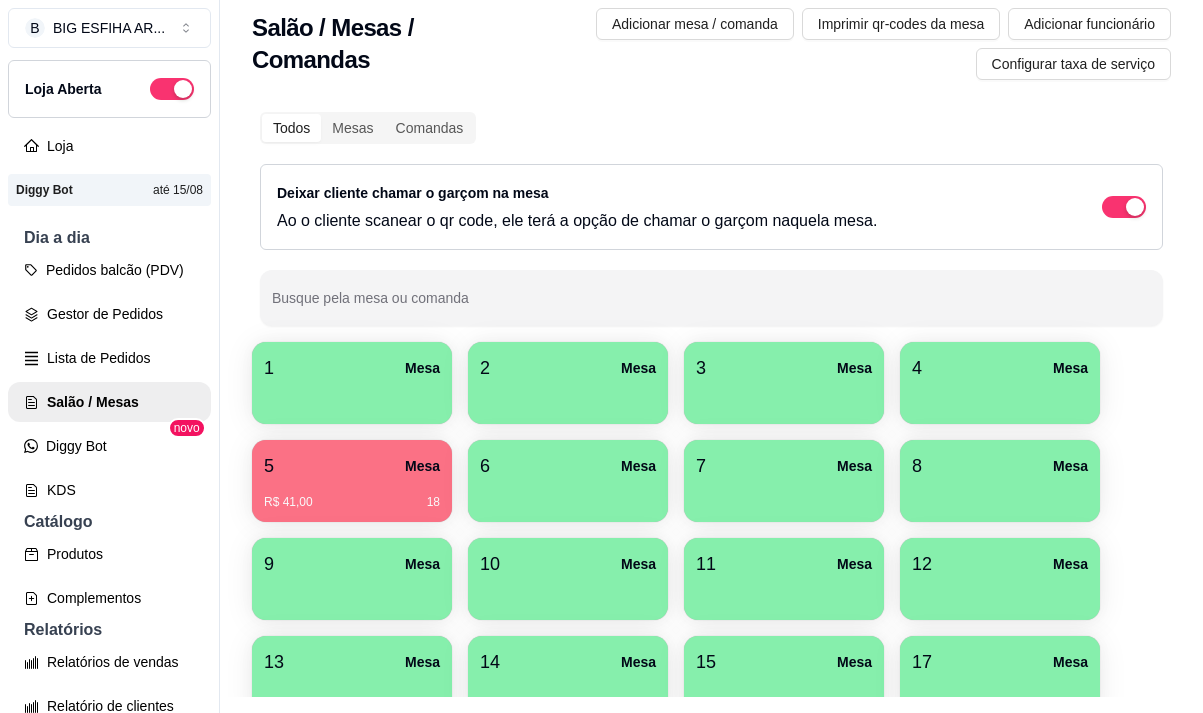 scroll, scrollTop: 0, scrollLeft: 0, axis: both 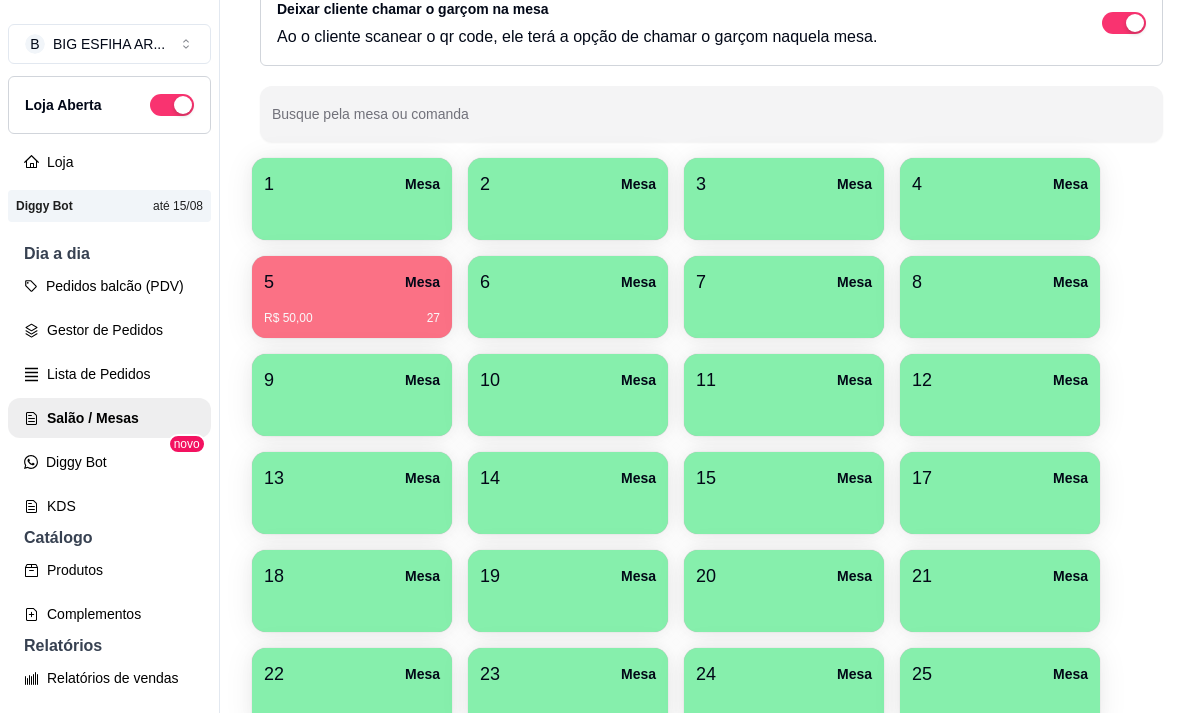 click at bounding box center [352, 507] 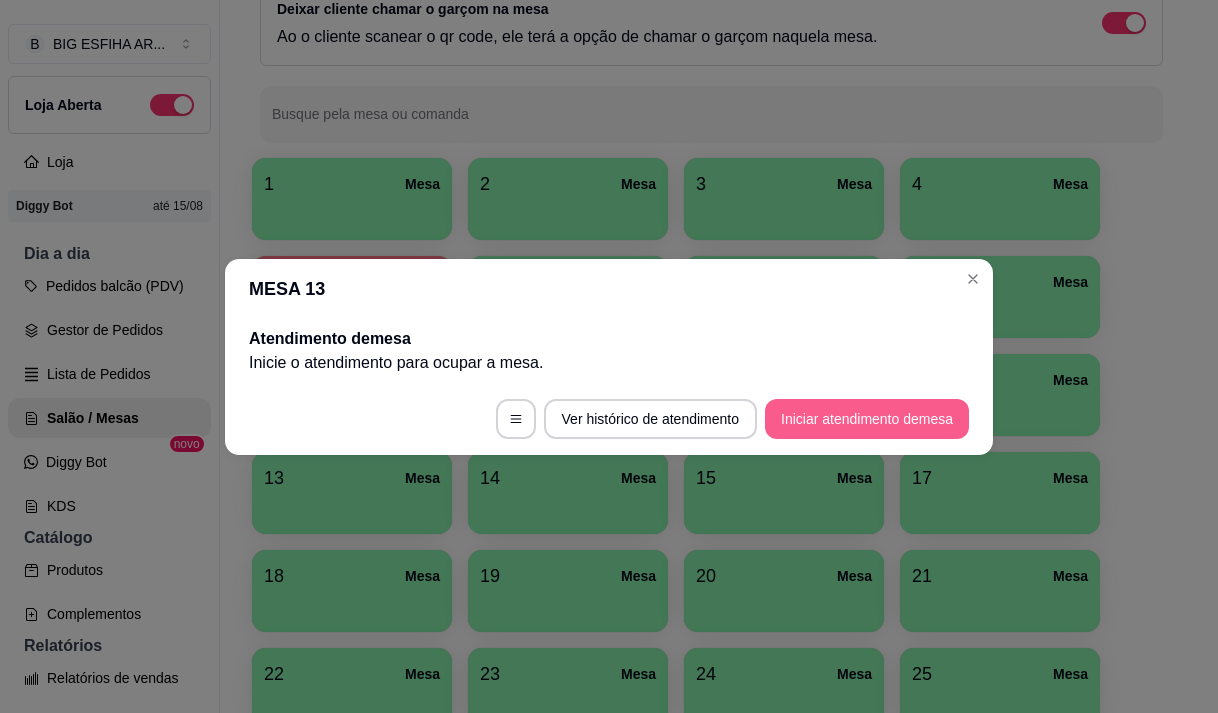 click on "Iniciar atendimento de  mesa" at bounding box center (867, 419) 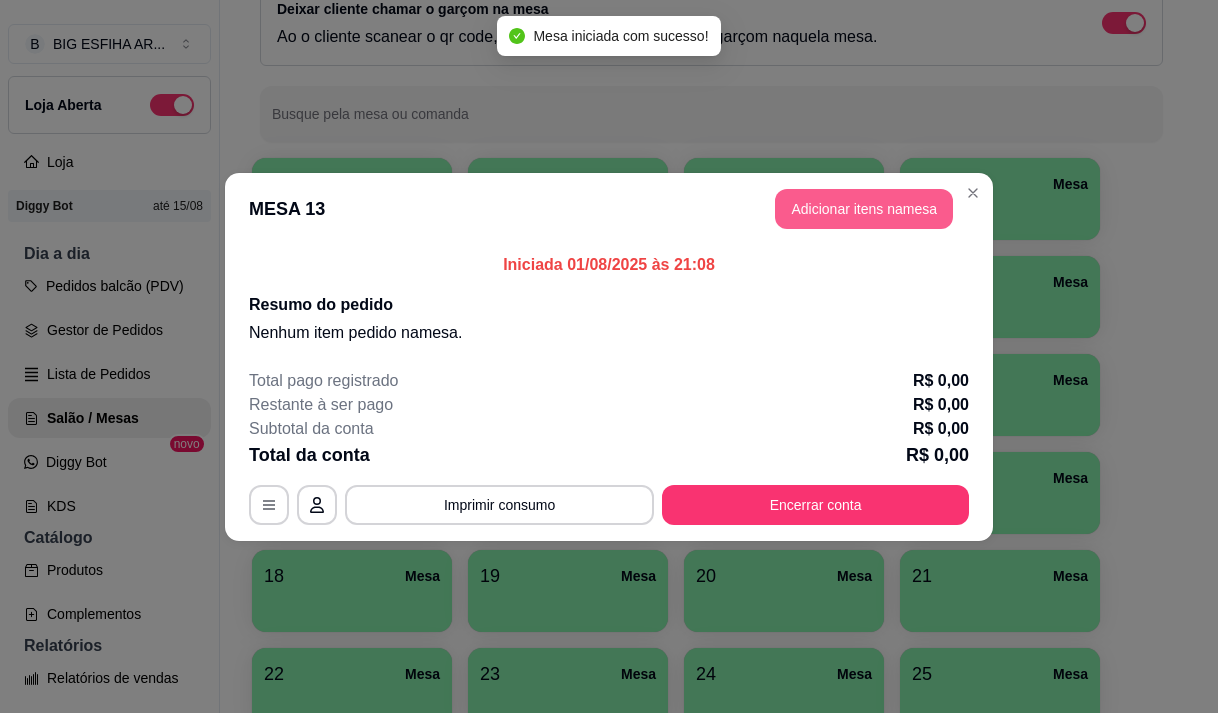 click on "Adicionar itens na  mesa" at bounding box center (864, 209) 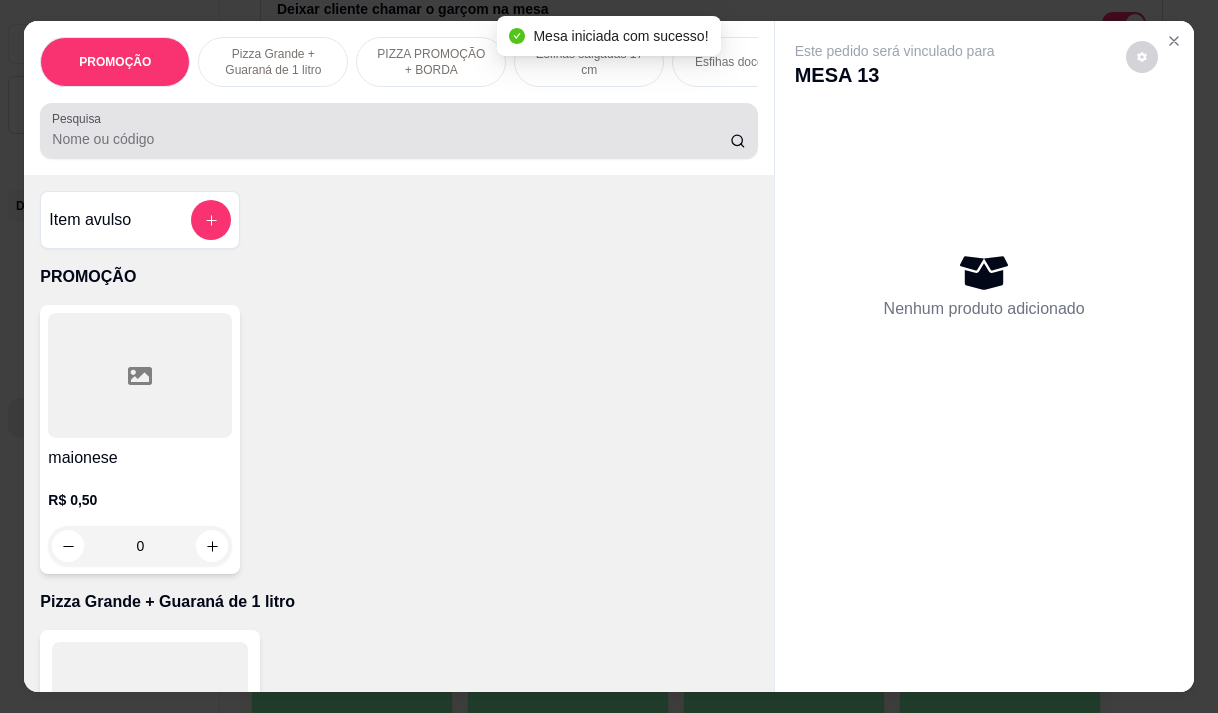 click on "Pesquisa" at bounding box center [398, 131] 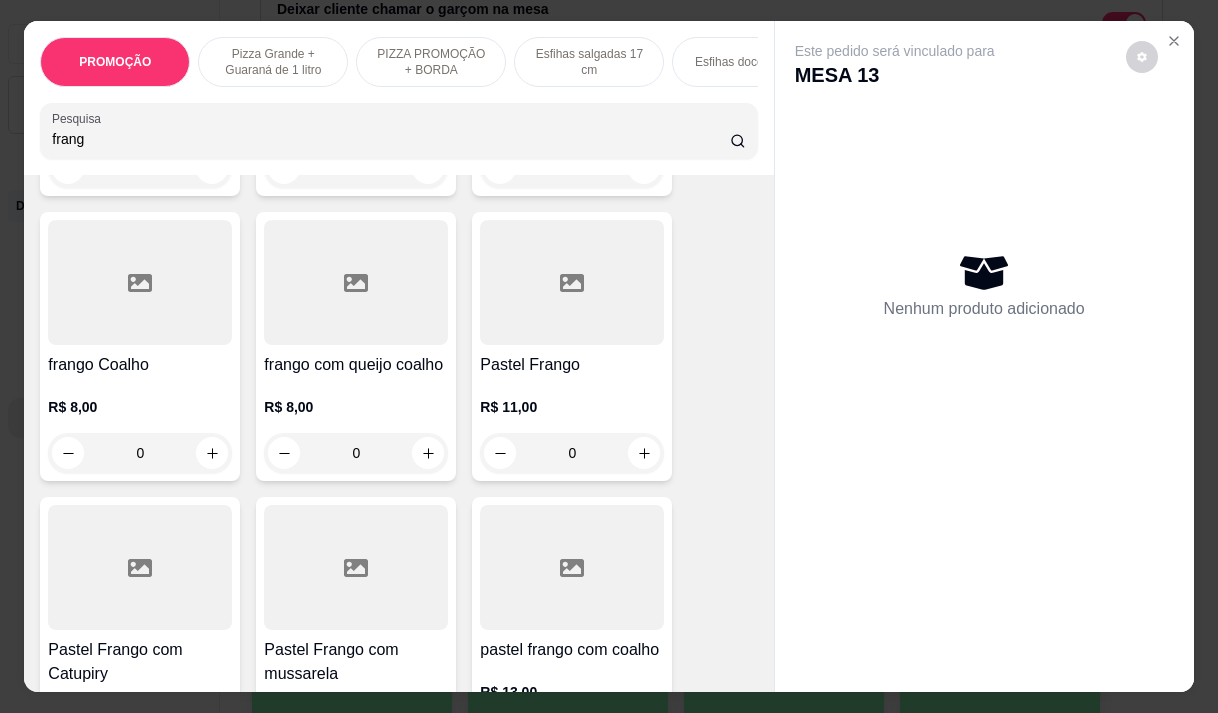 scroll, scrollTop: 400, scrollLeft: 0, axis: vertical 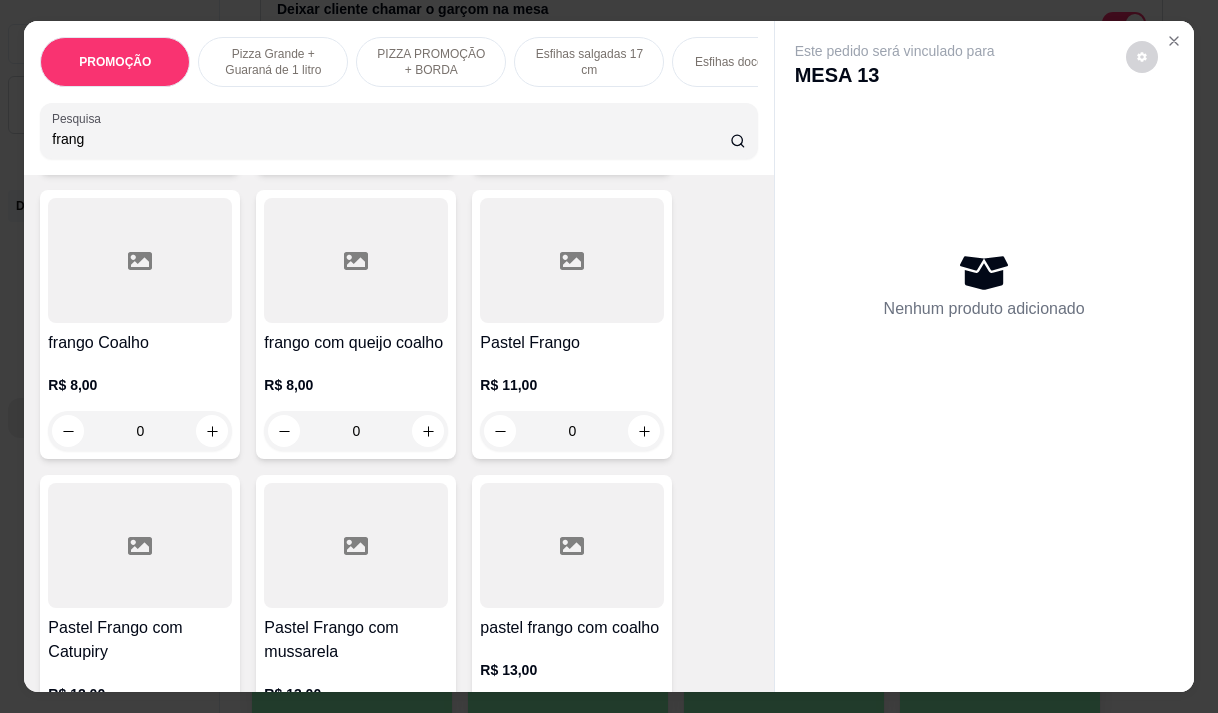 type on "frang" 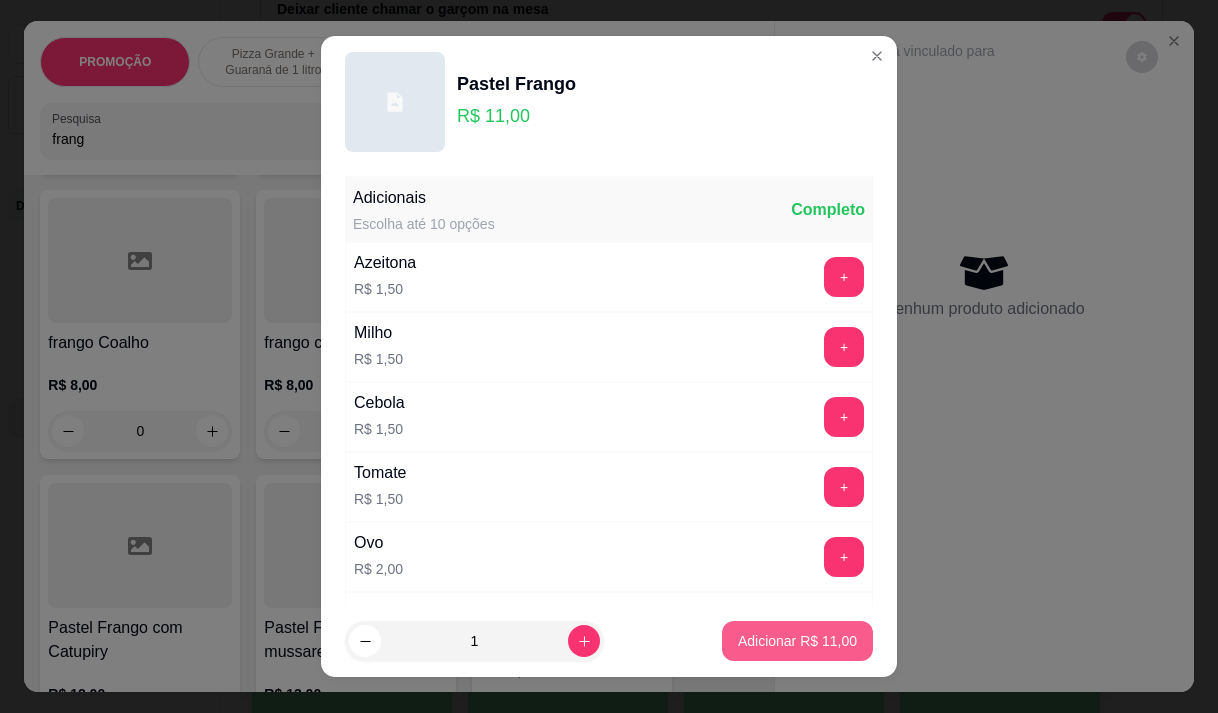 click on "Adicionar   R$ 11,00" at bounding box center (797, 641) 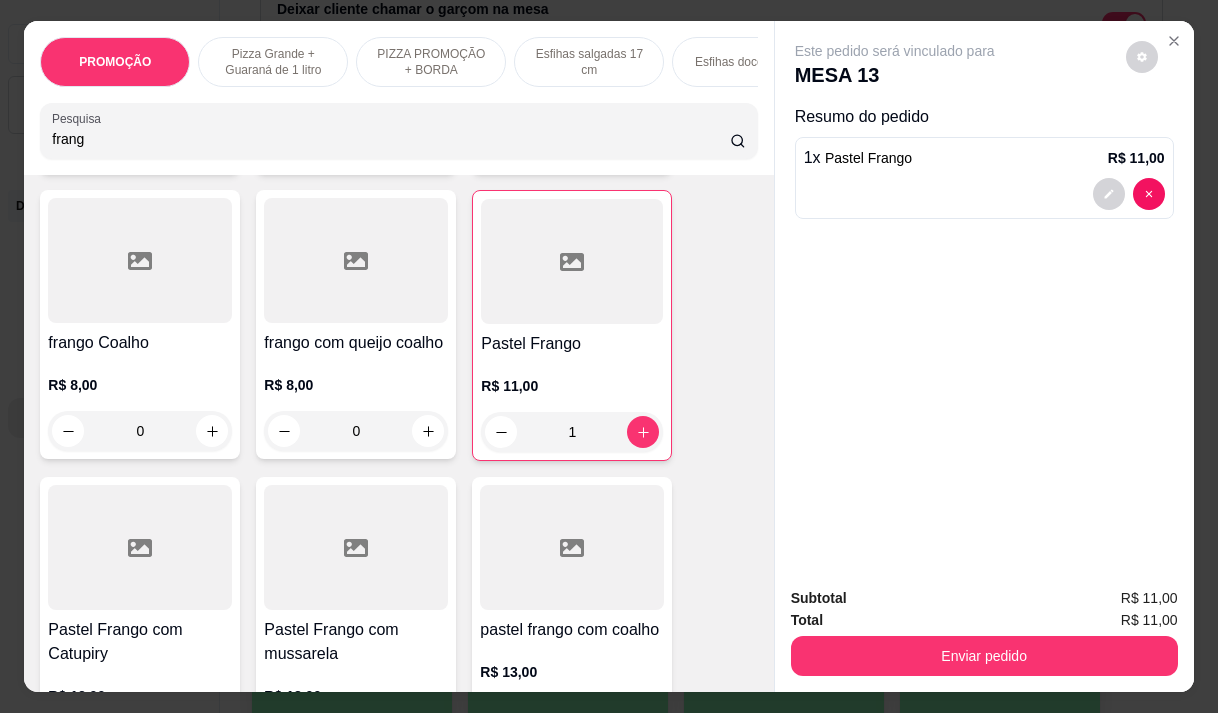 click on "R$ 11,00 1" at bounding box center [572, 414] 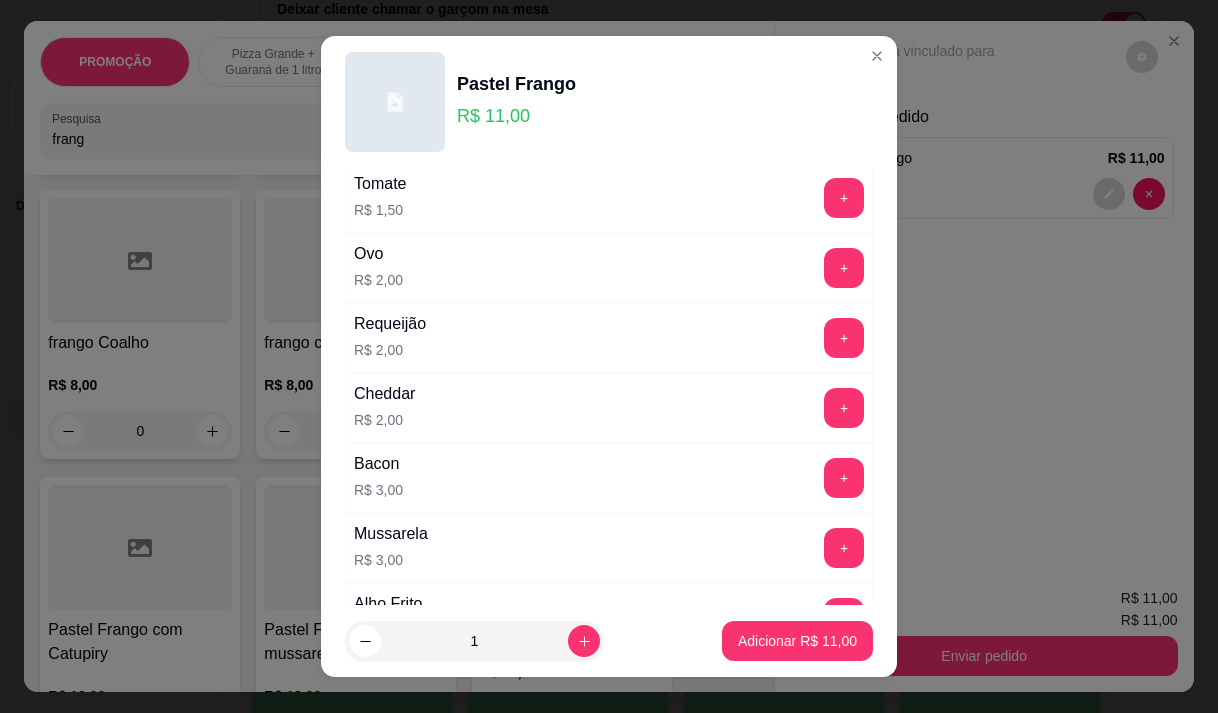 scroll, scrollTop: 300, scrollLeft: 0, axis: vertical 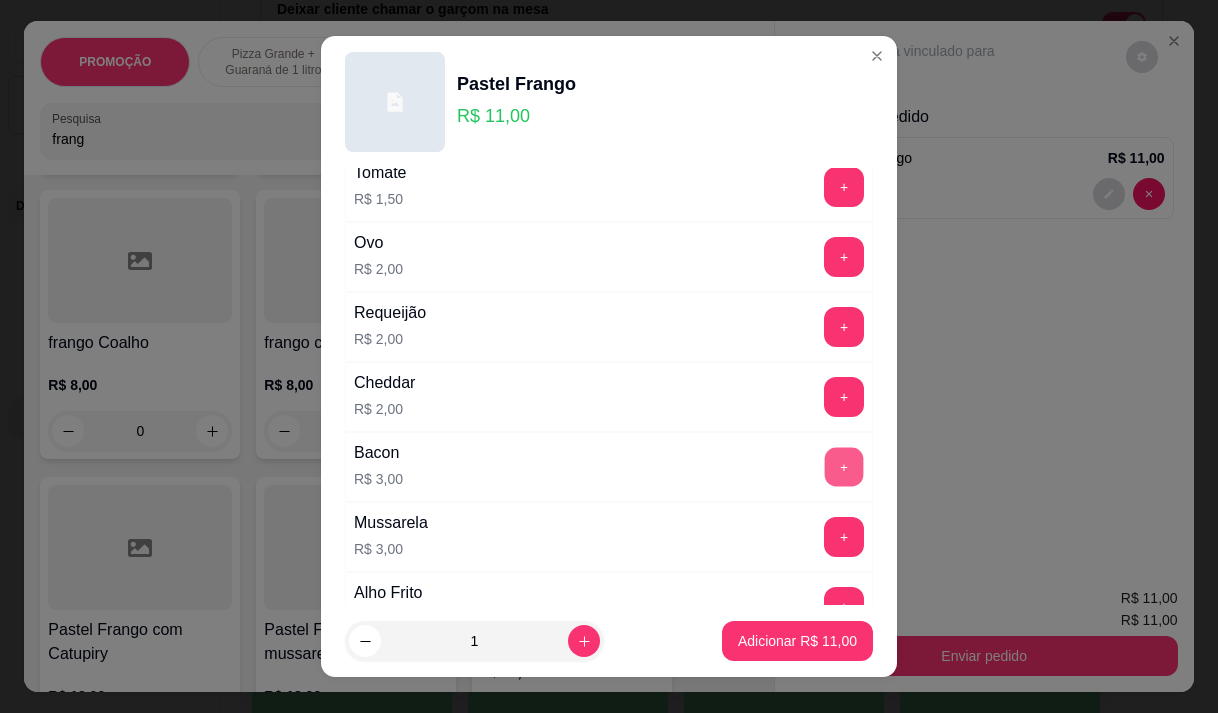 click on "+" at bounding box center [844, 466] 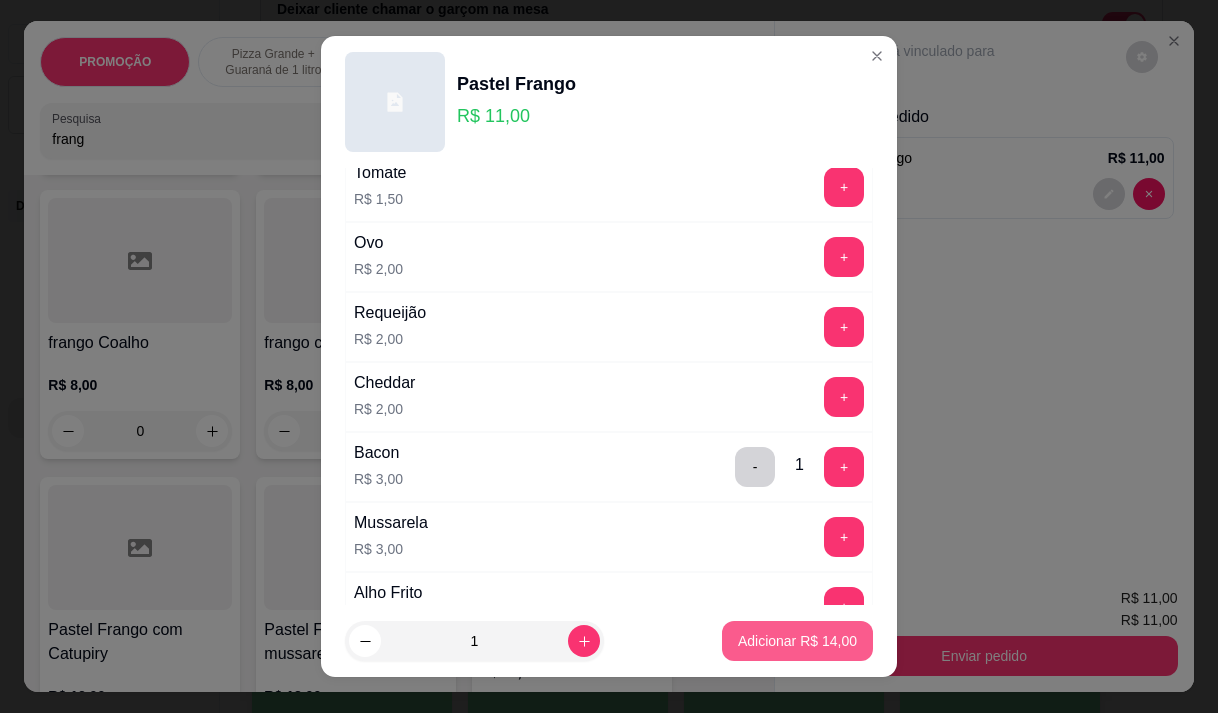 click on "Adicionar   R$ 14,00" at bounding box center [797, 641] 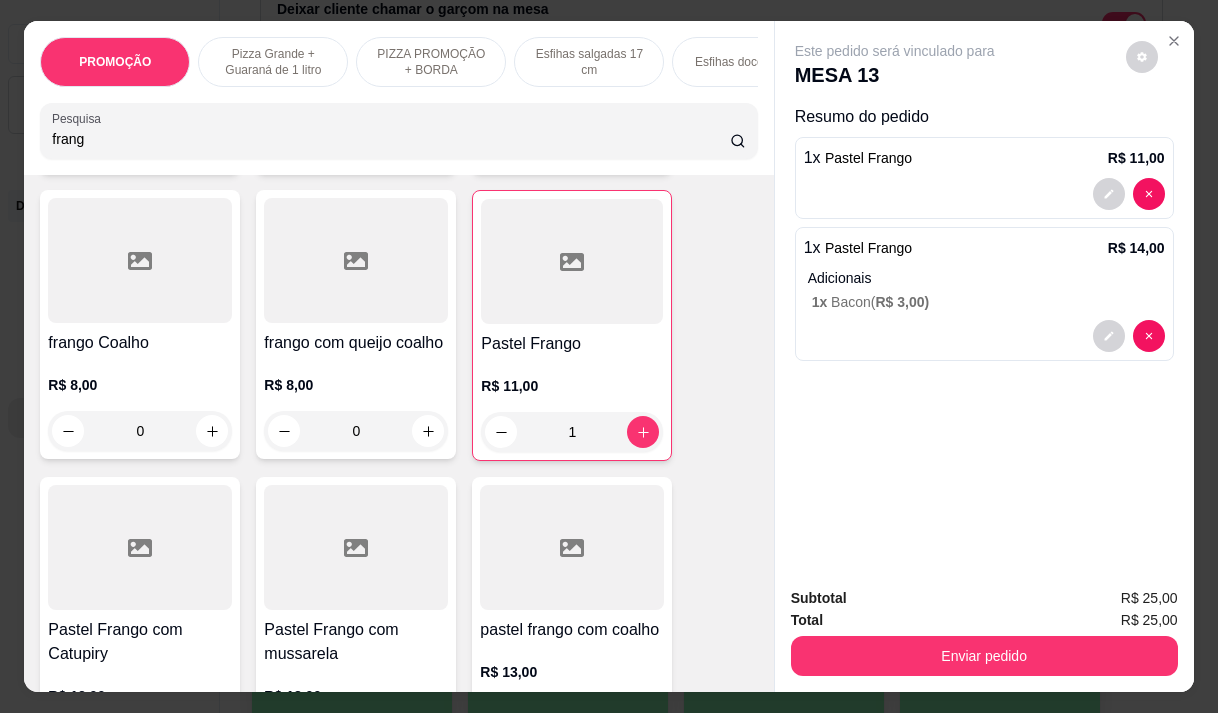click on "frang" at bounding box center (391, 139) 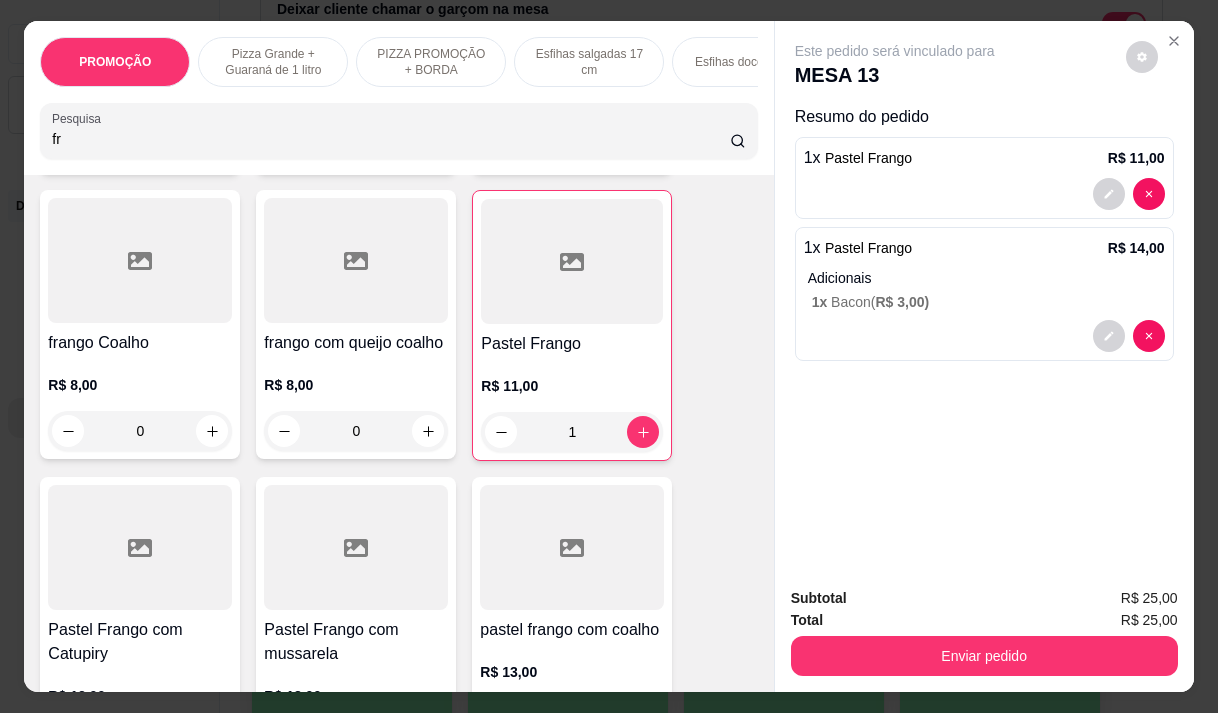 type on "f" 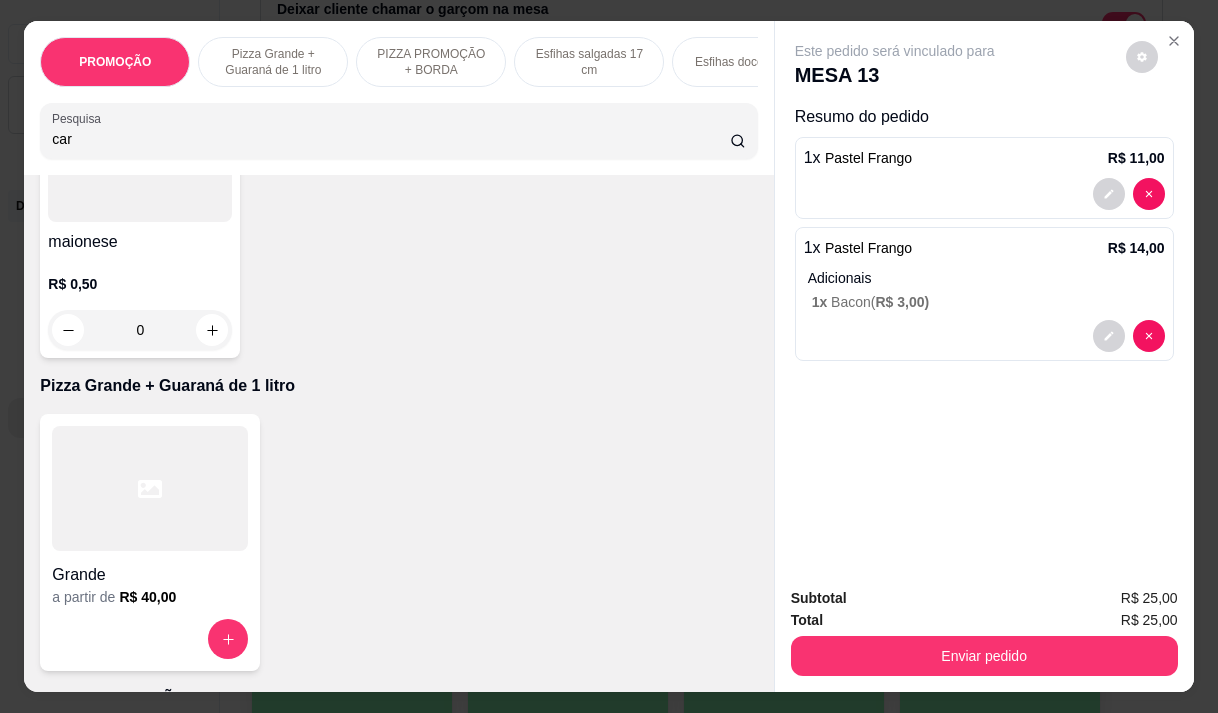 scroll, scrollTop: 6476, scrollLeft: 0, axis: vertical 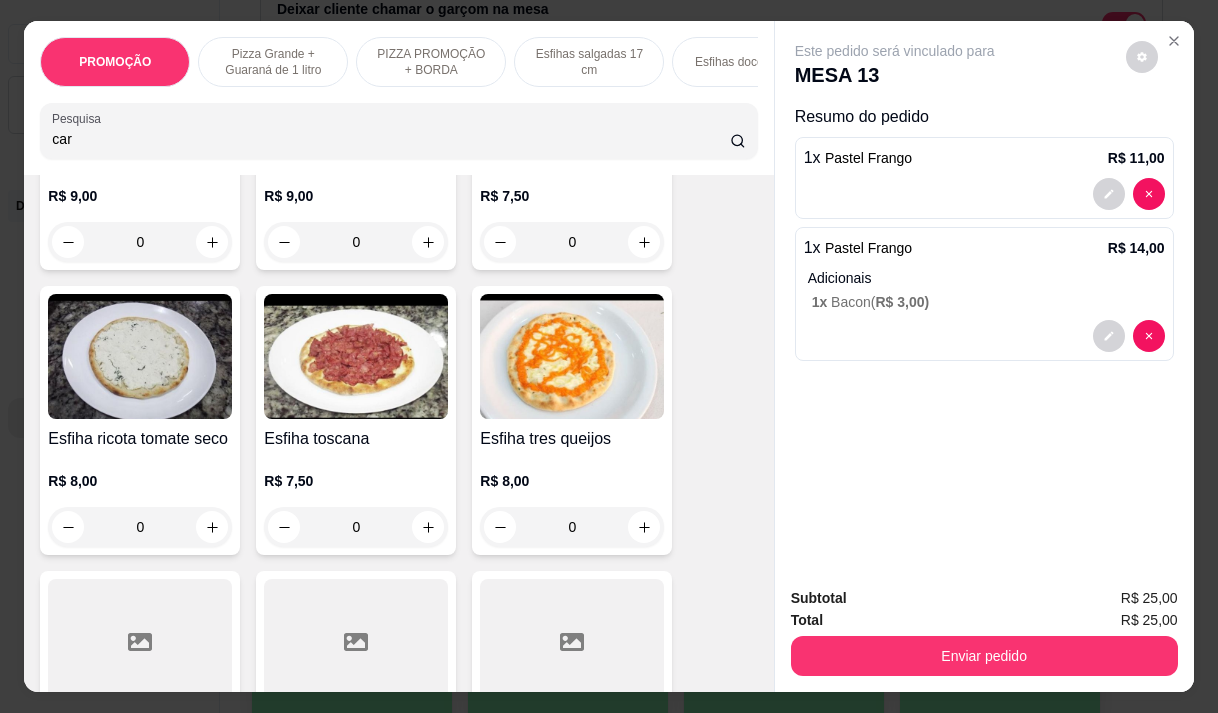 type on "car" 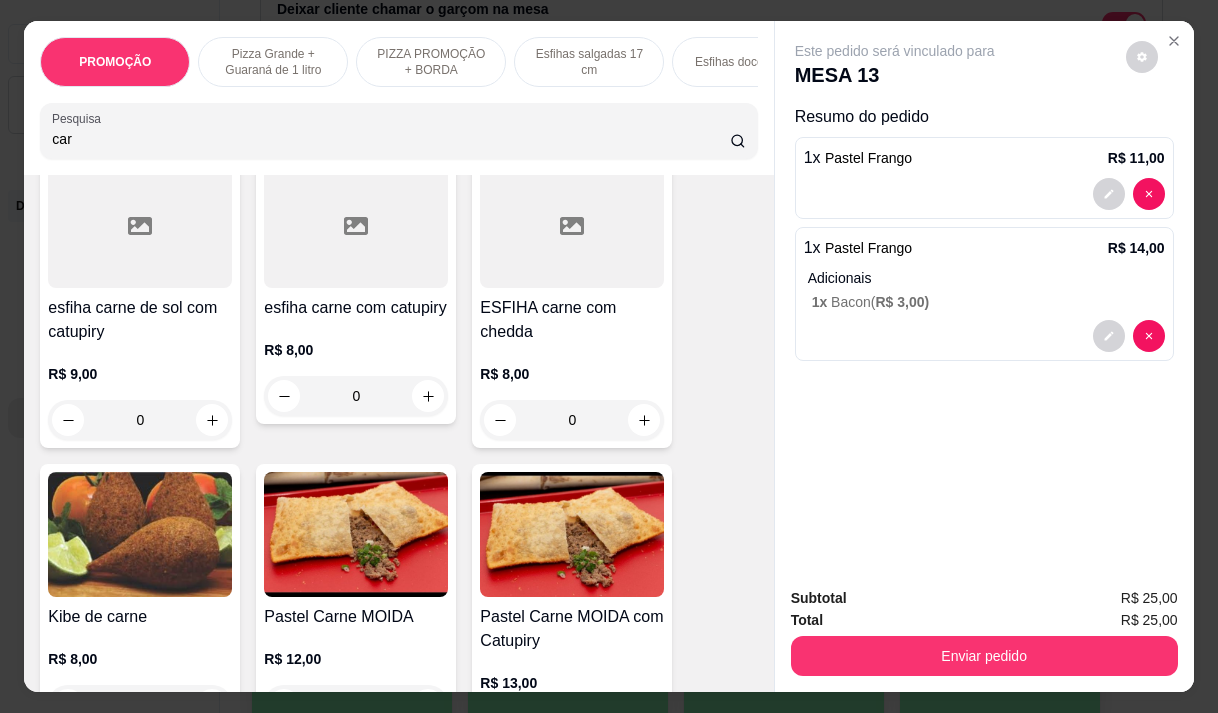 scroll, scrollTop: 1200, scrollLeft: 0, axis: vertical 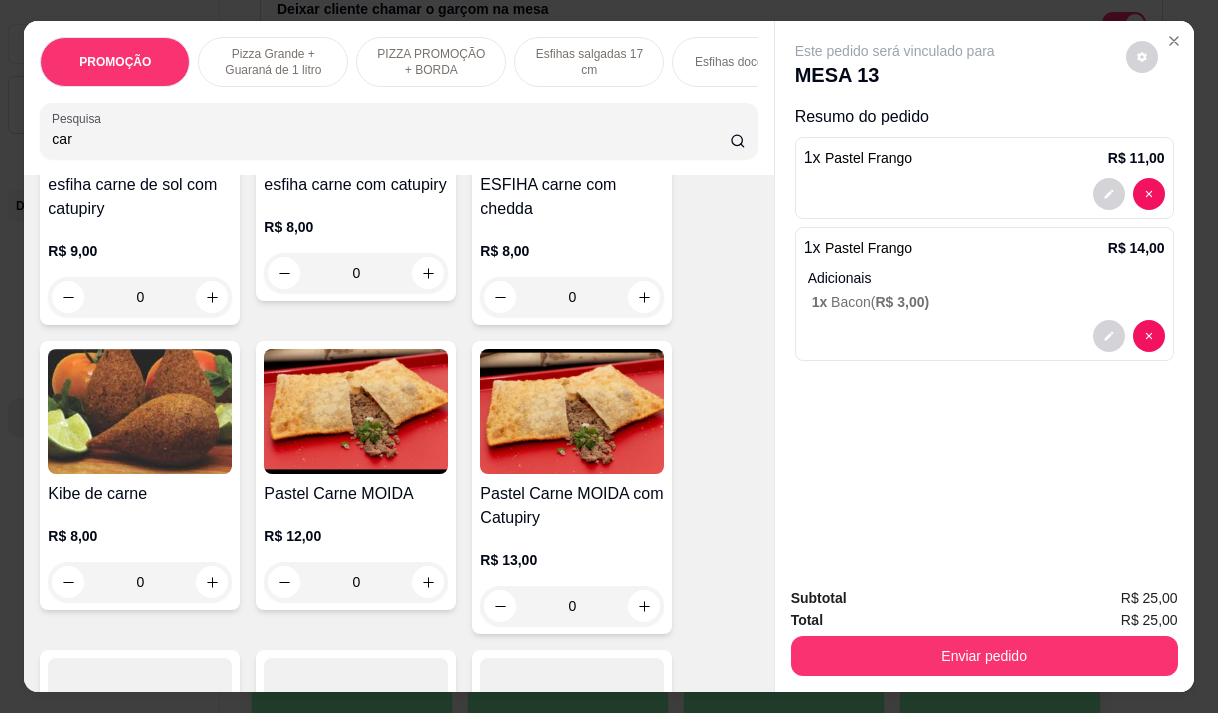 click on "Pastel Carne MOIDA" at bounding box center [356, 494] 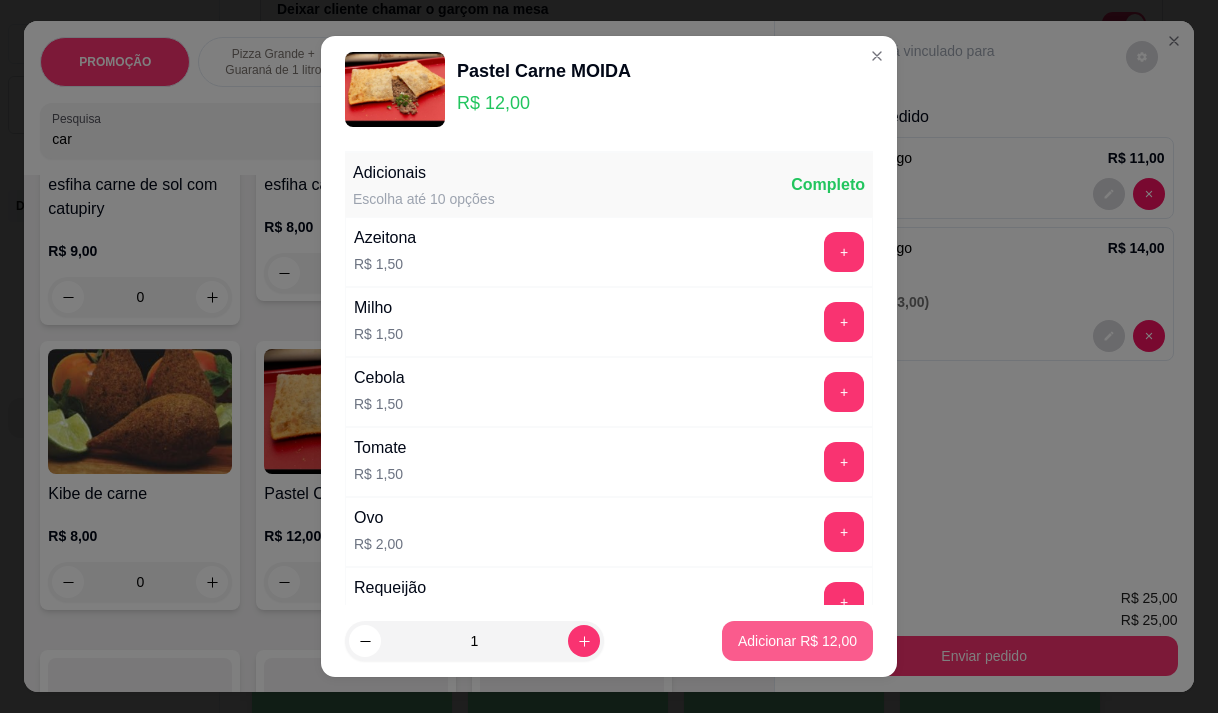 click on "Adicionar   R$ 12,00" at bounding box center (797, 641) 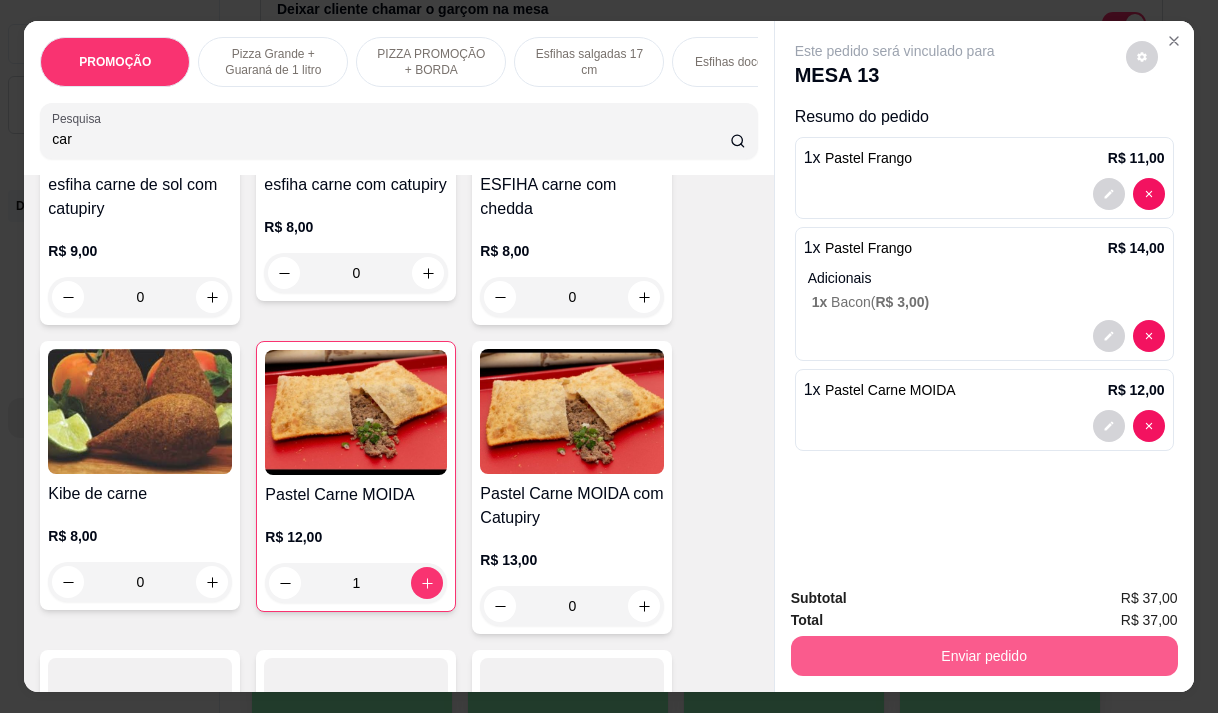 click on "Enviar pedido" at bounding box center [984, 656] 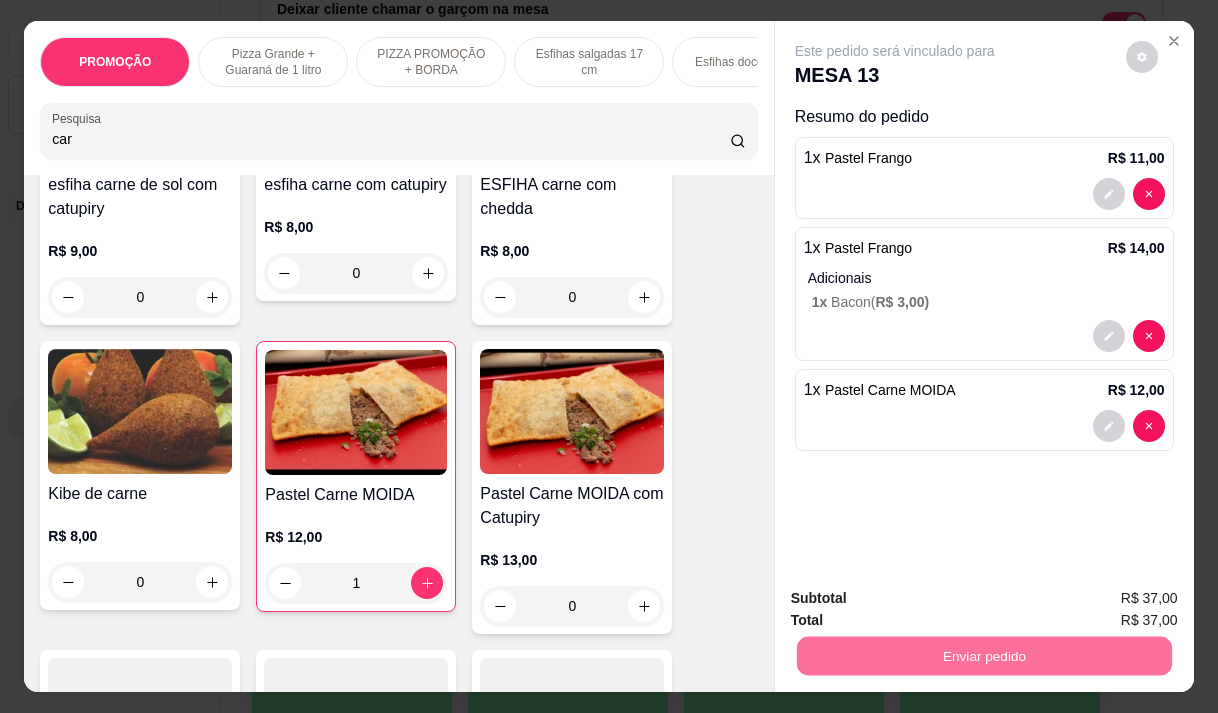 click on "Não registrar e enviar pedido" at bounding box center [918, 599] 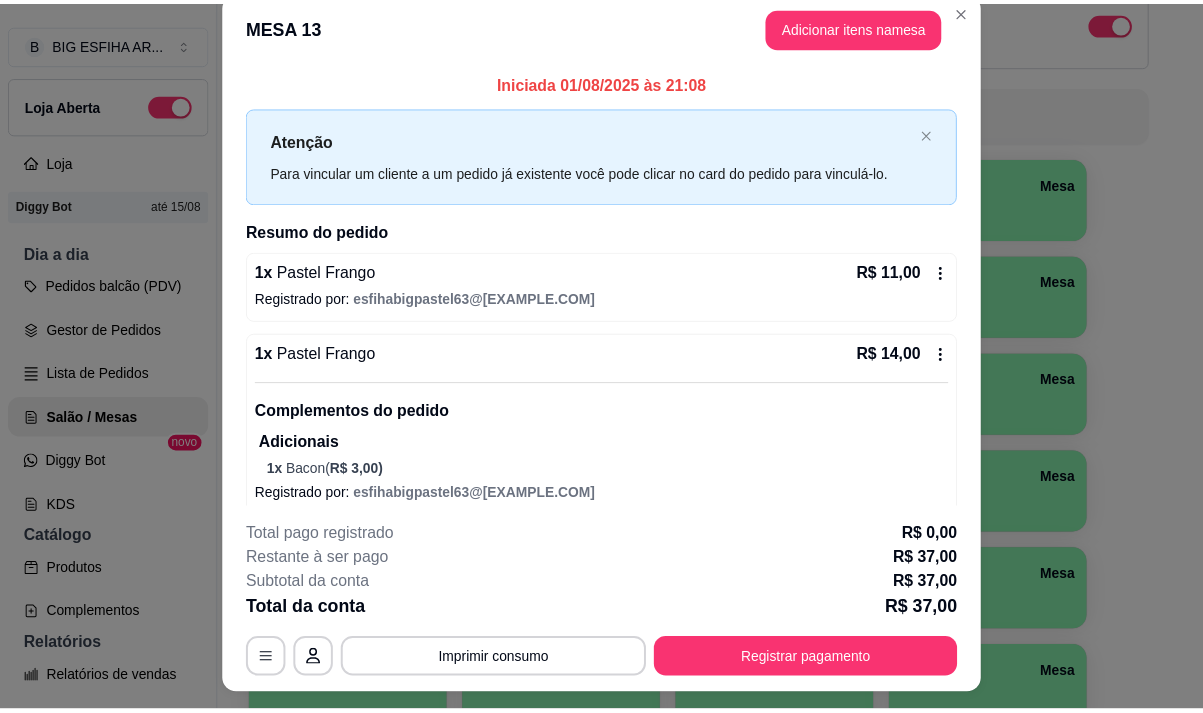 scroll, scrollTop: 0, scrollLeft: 0, axis: both 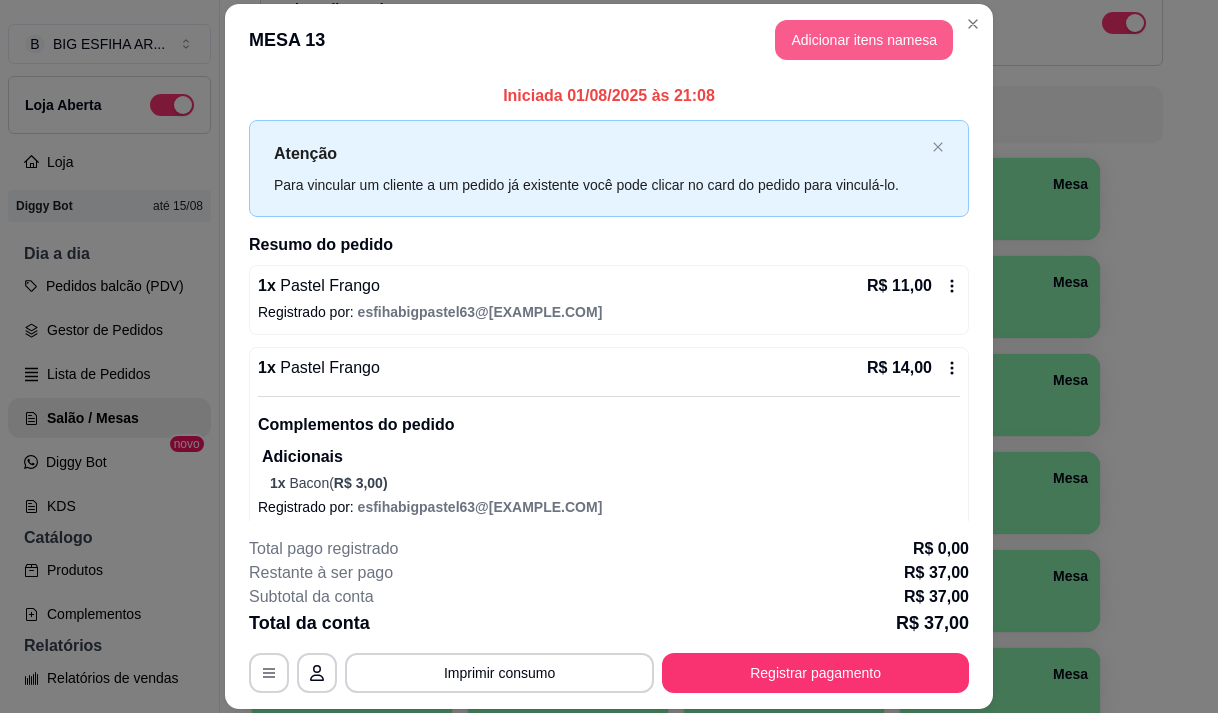 click on "Adicionar itens na  mesa" at bounding box center (864, 40) 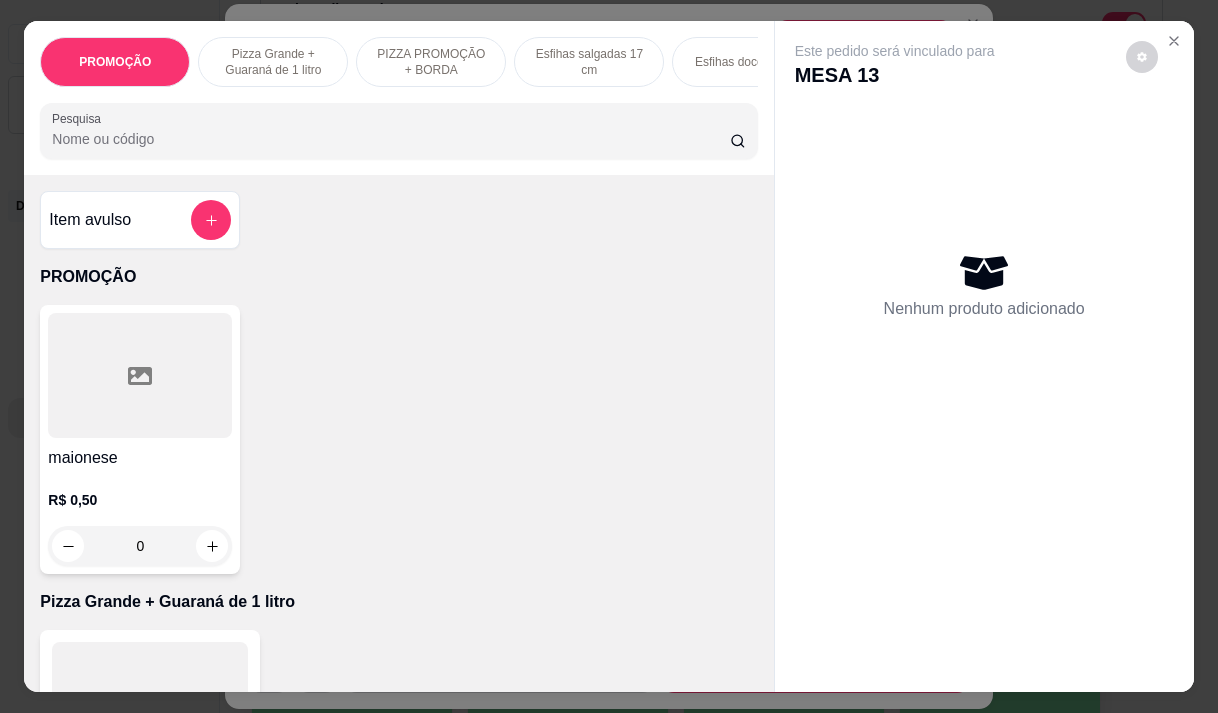 click on "Este pedido será vinculado para   MESA 13 Nenhum produto adicionado" at bounding box center (984, 340) 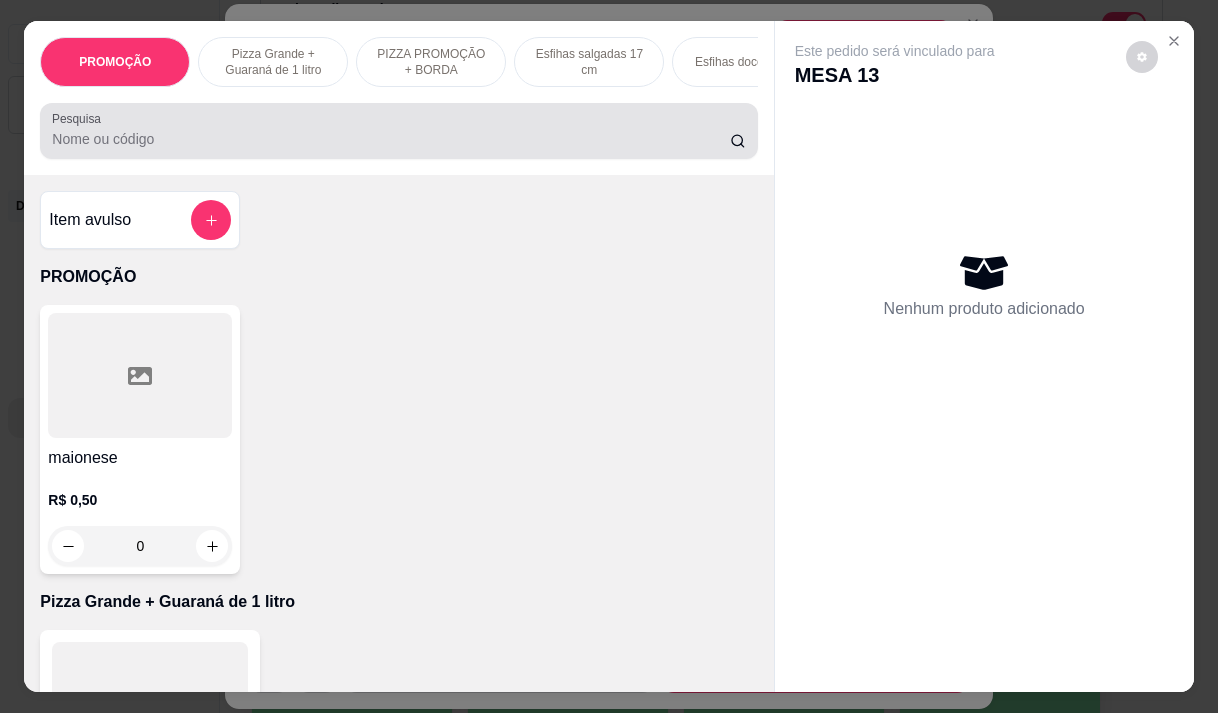 click on "Pesquisa" at bounding box center [391, 139] 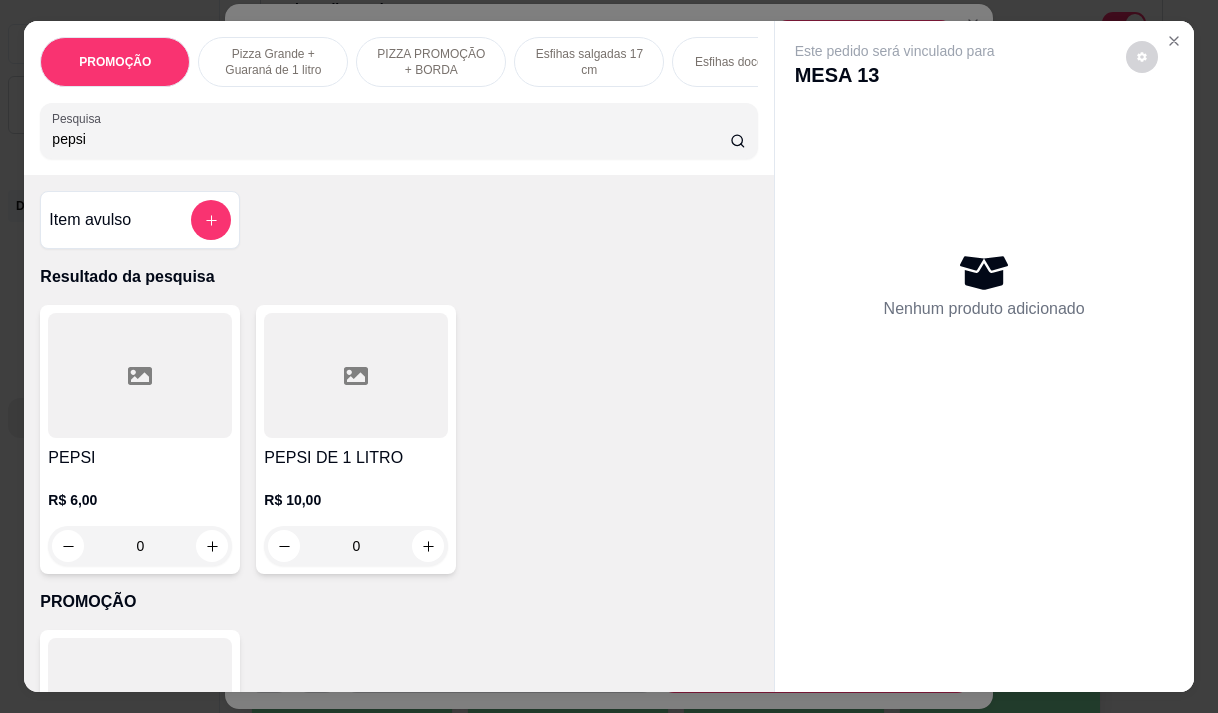 type on "pepsi" 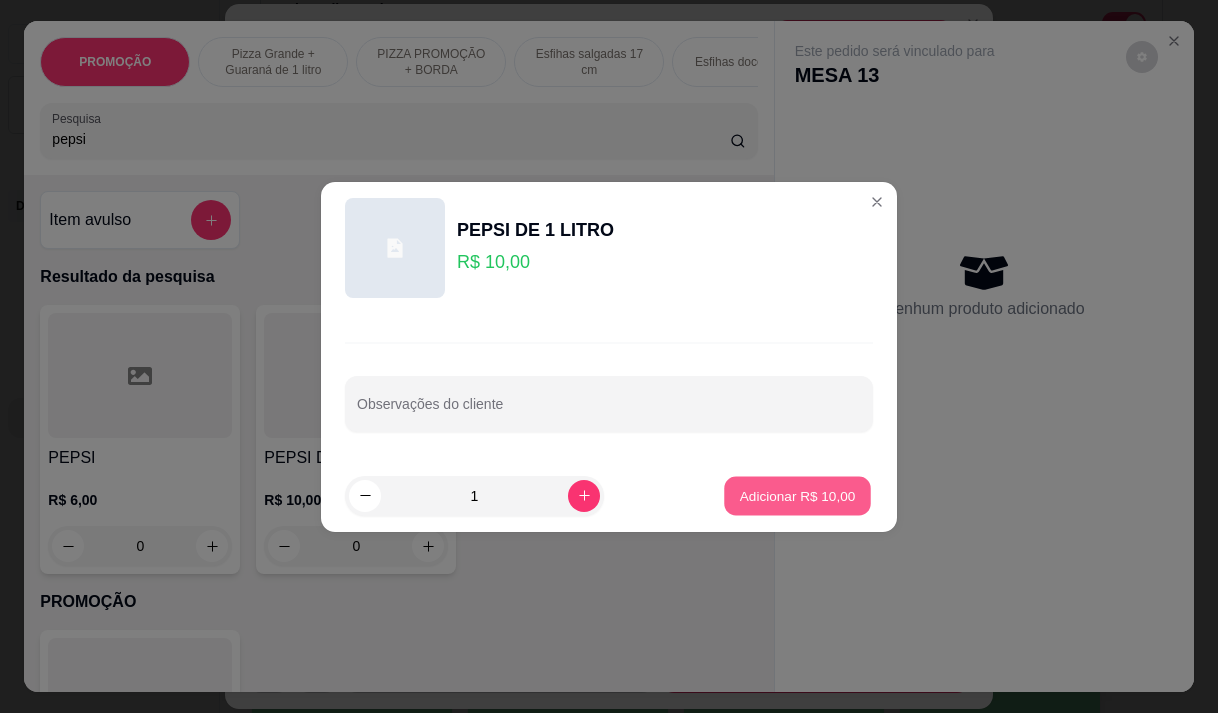 click on "Adicionar   R$ 10,00" at bounding box center (798, 495) 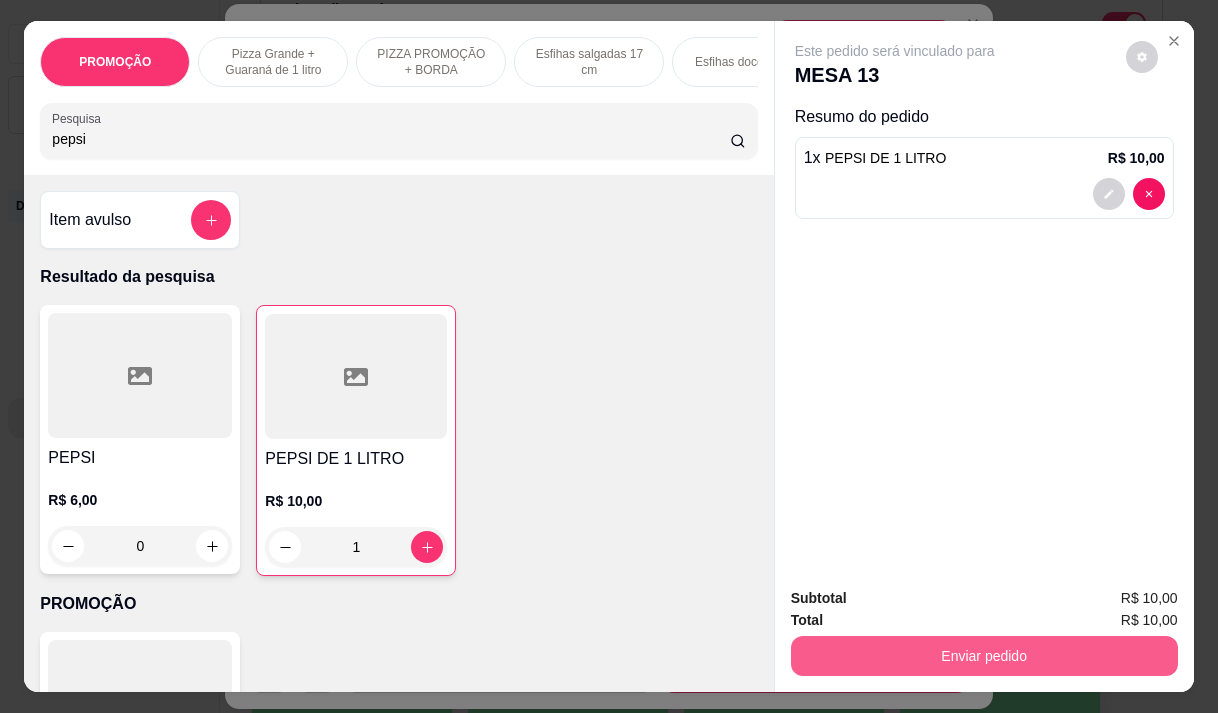click on "Enviar pedido" at bounding box center [984, 656] 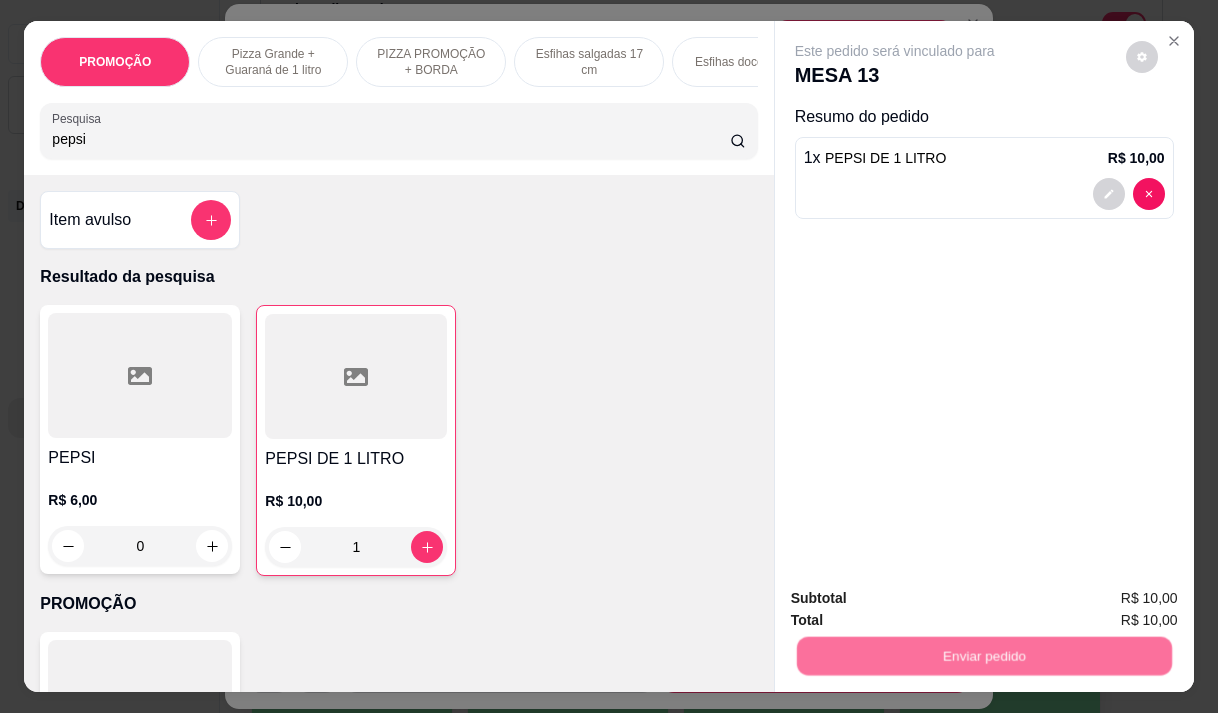 click on "Não registrar e enviar pedido" at bounding box center [918, 598] 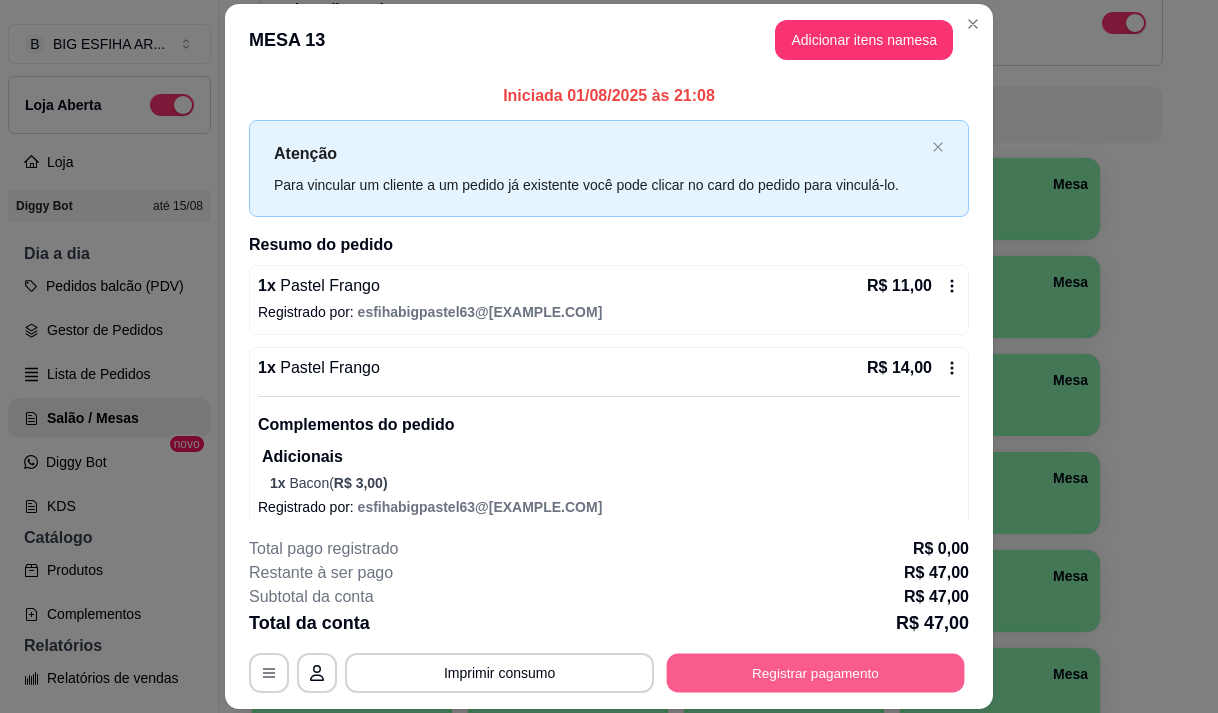 click on "Registrar pagamento" at bounding box center [816, 673] 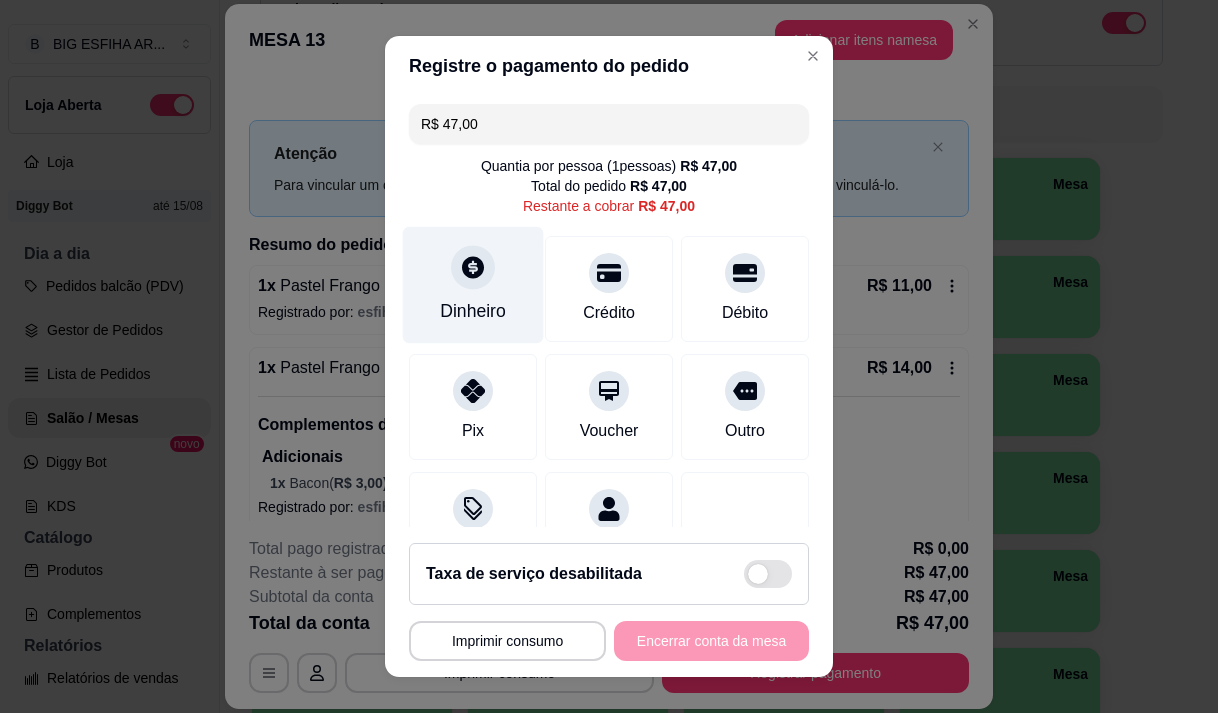click on "Dinheiro" at bounding box center [473, 311] 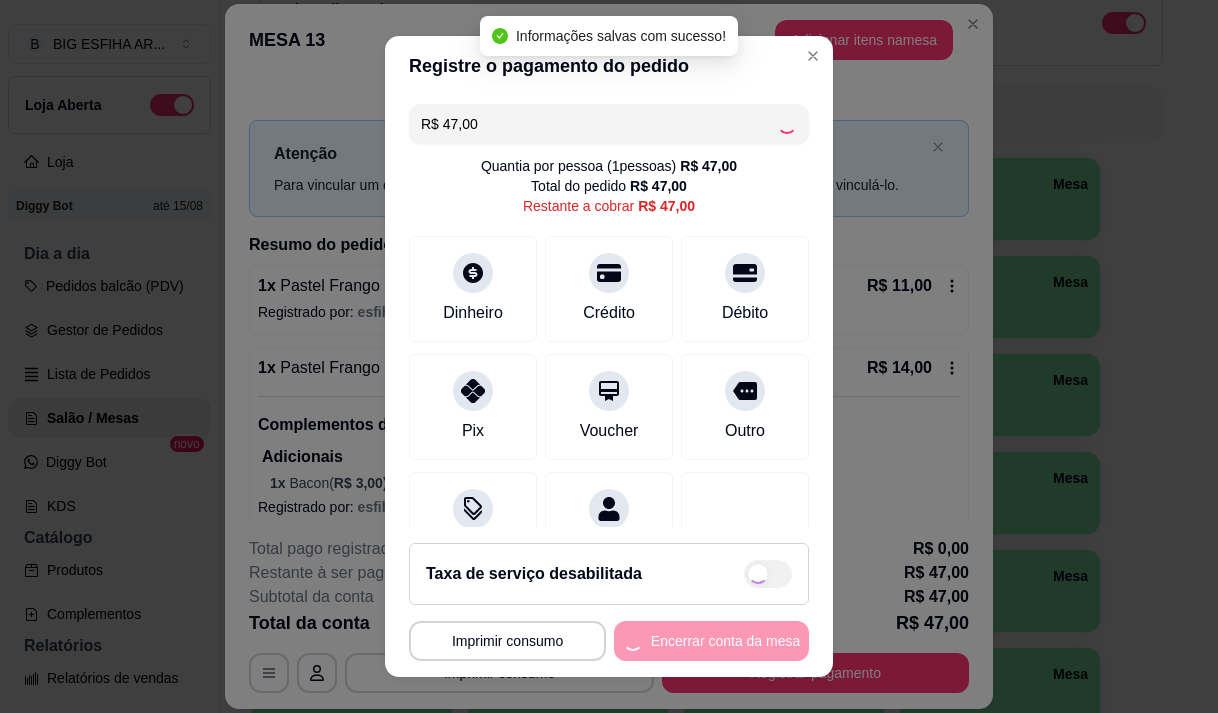 type on "R$ 0,00" 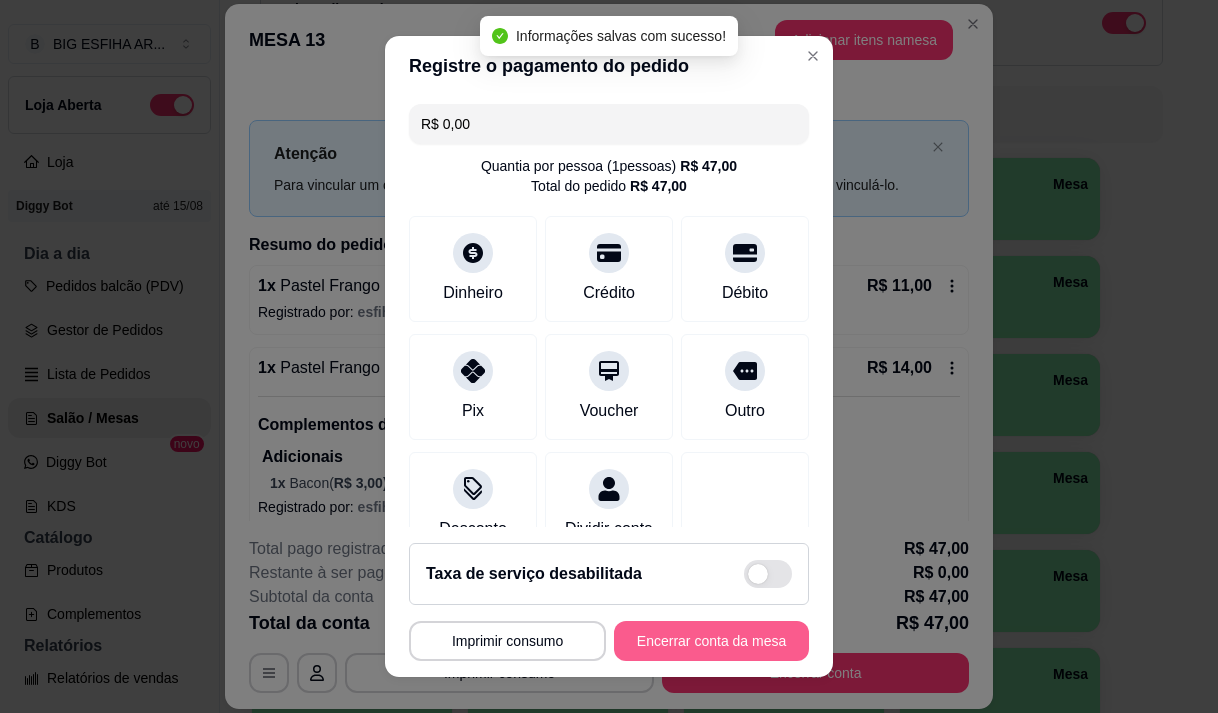 click on "Encerrar conta da mesa" at bounding box center [711, 641] 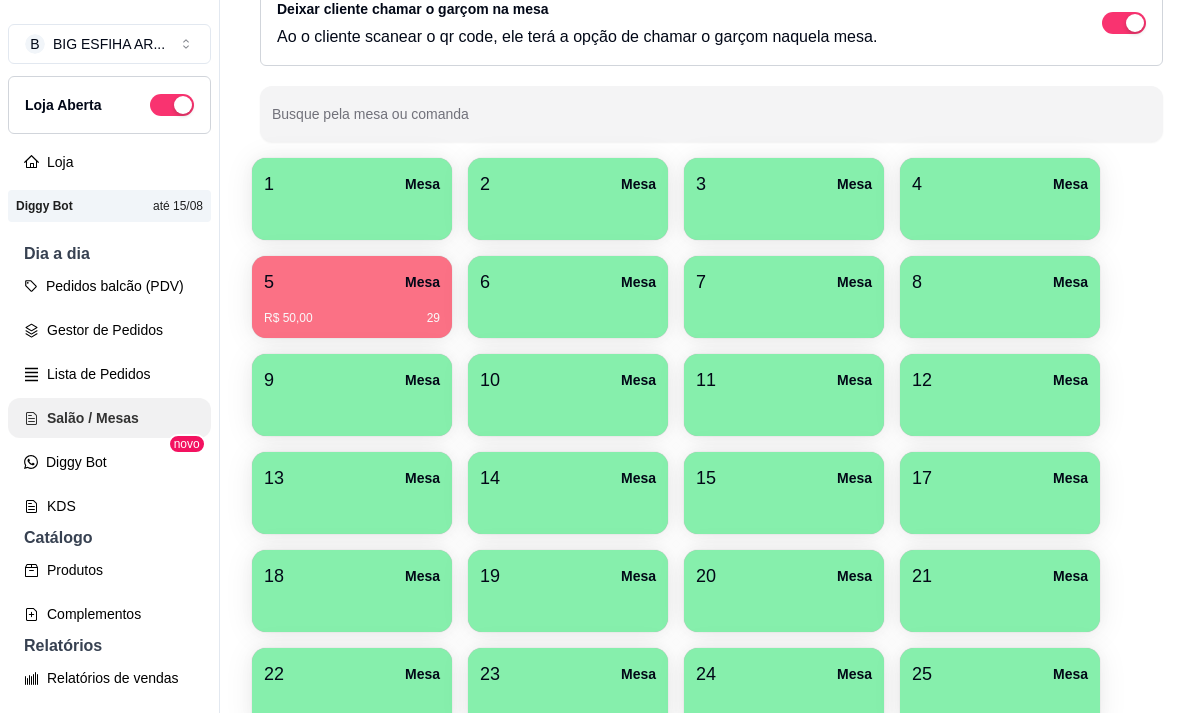 click on "Salão / Mesas" at bounding box center [109, 418] 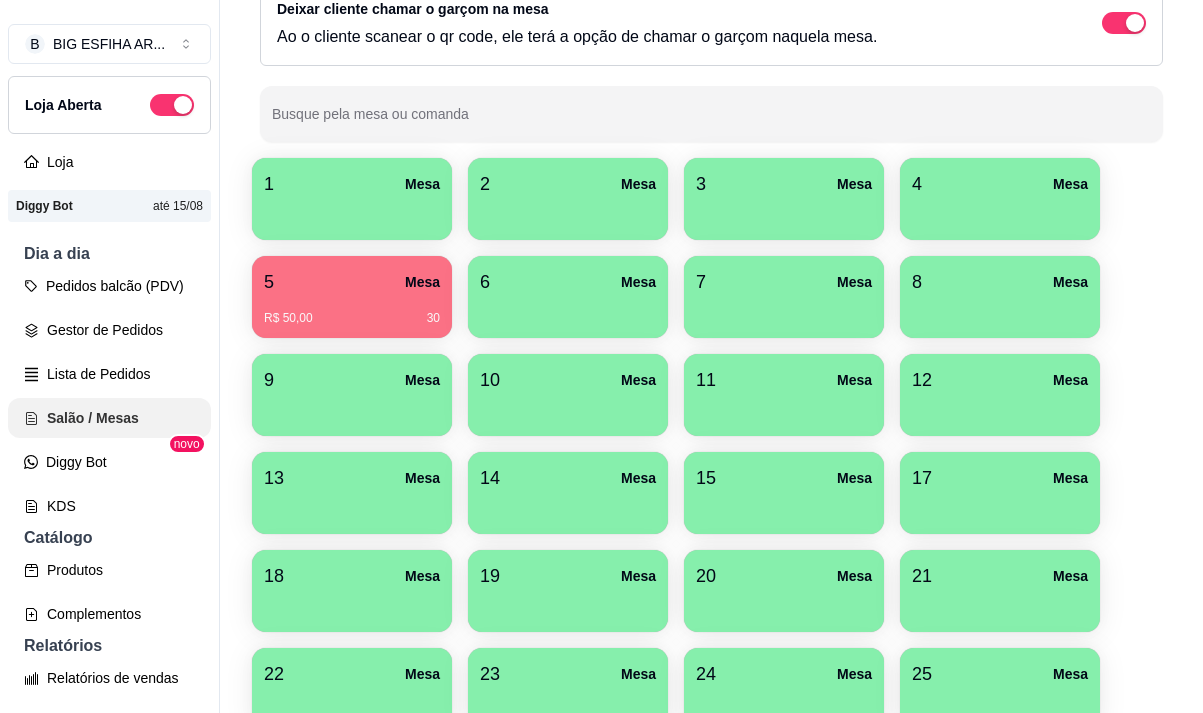 scroll, scrollTop: 0, scrollLeft: 0, axis: both 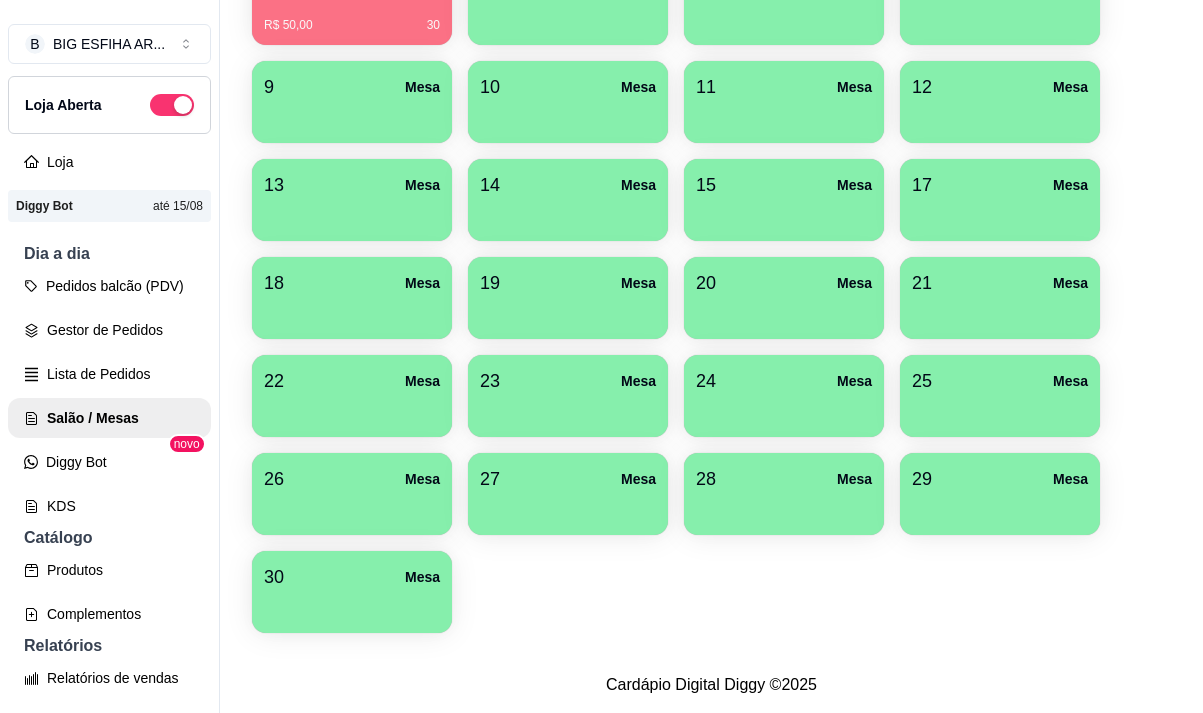 click at bounding box center (352, 606) 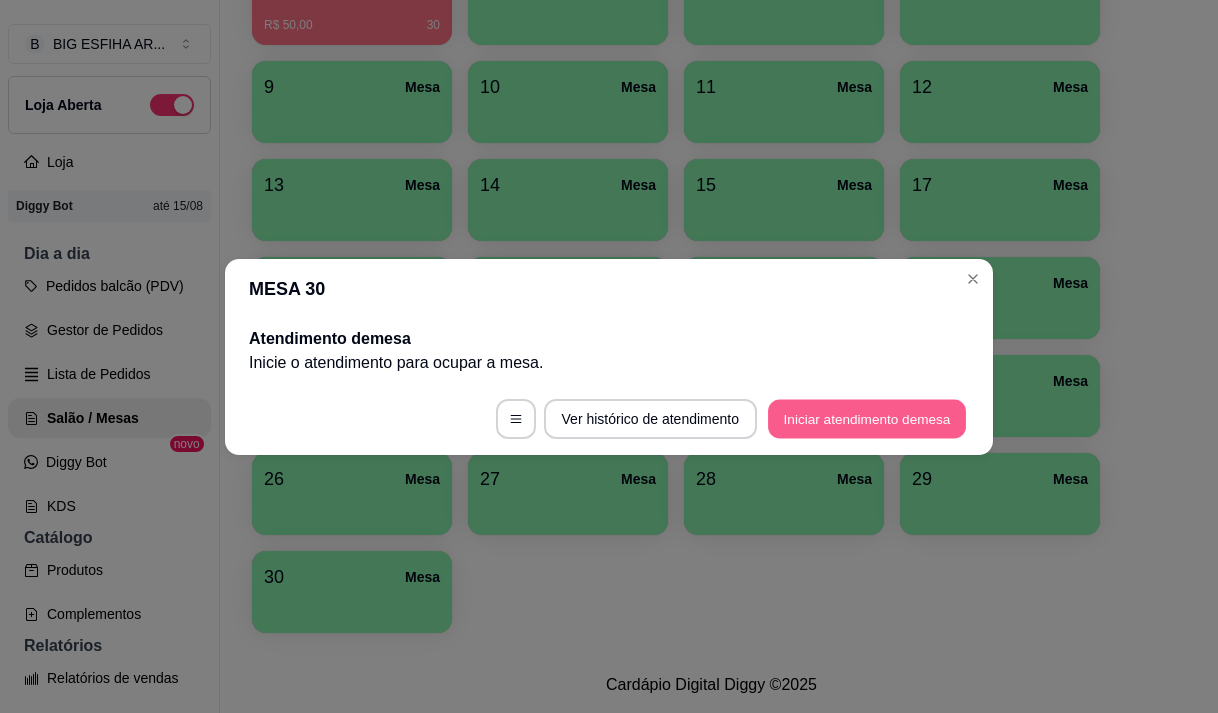 click on "Iniciar atendimento de  mesa" at bounding box center (867, 418) 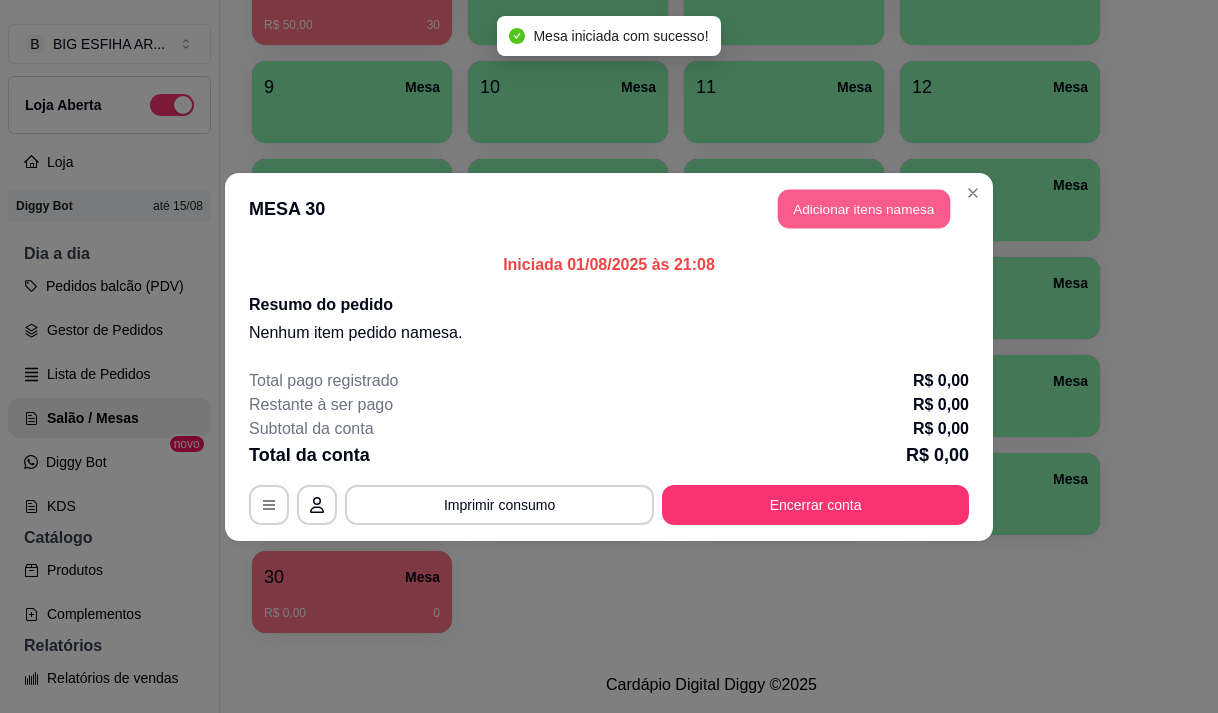 click on "Adicionar itens na  mesa" at bounding box center (864, 208) 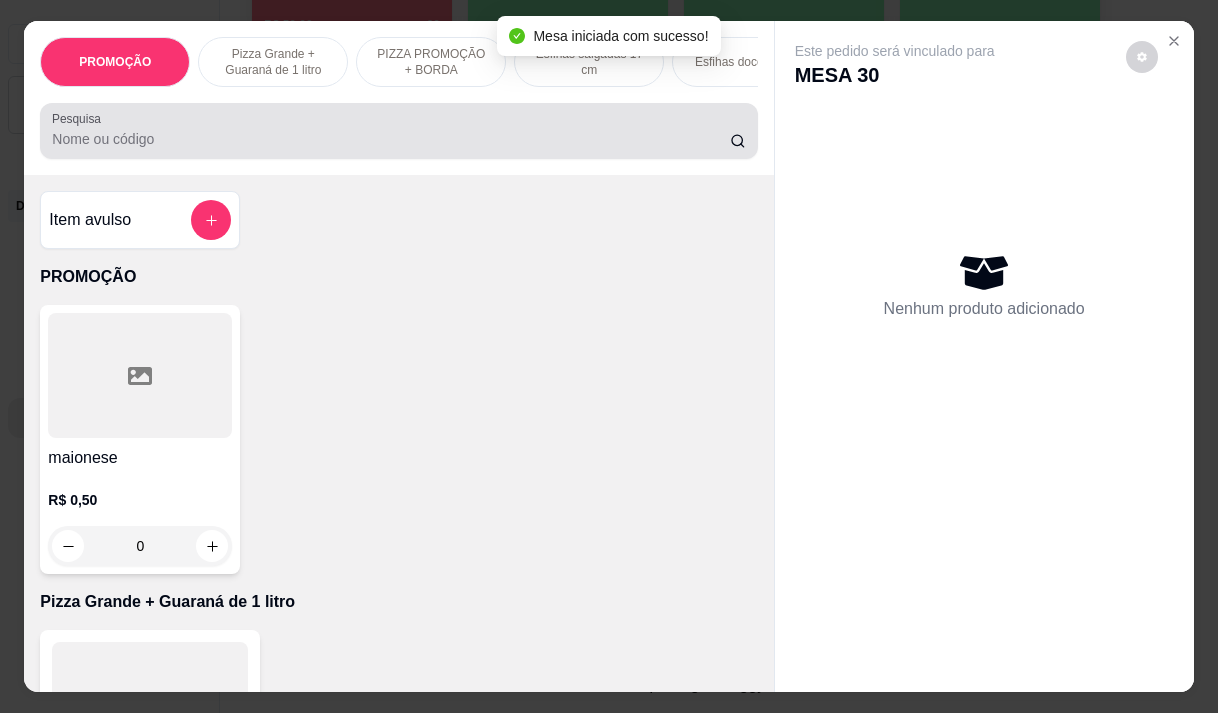 click on "Pesquisa" at bounding box center (391, 139) 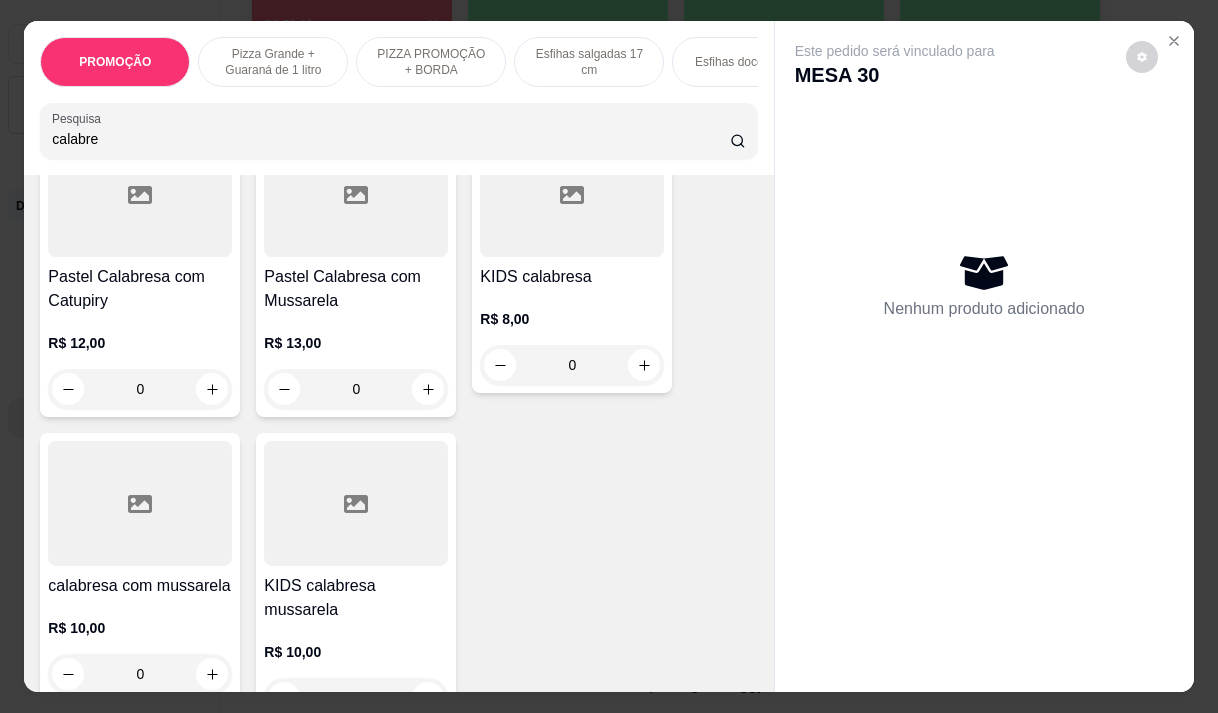 scroll, scrollTop: 800, scrollLeft: 0, axis: vertical 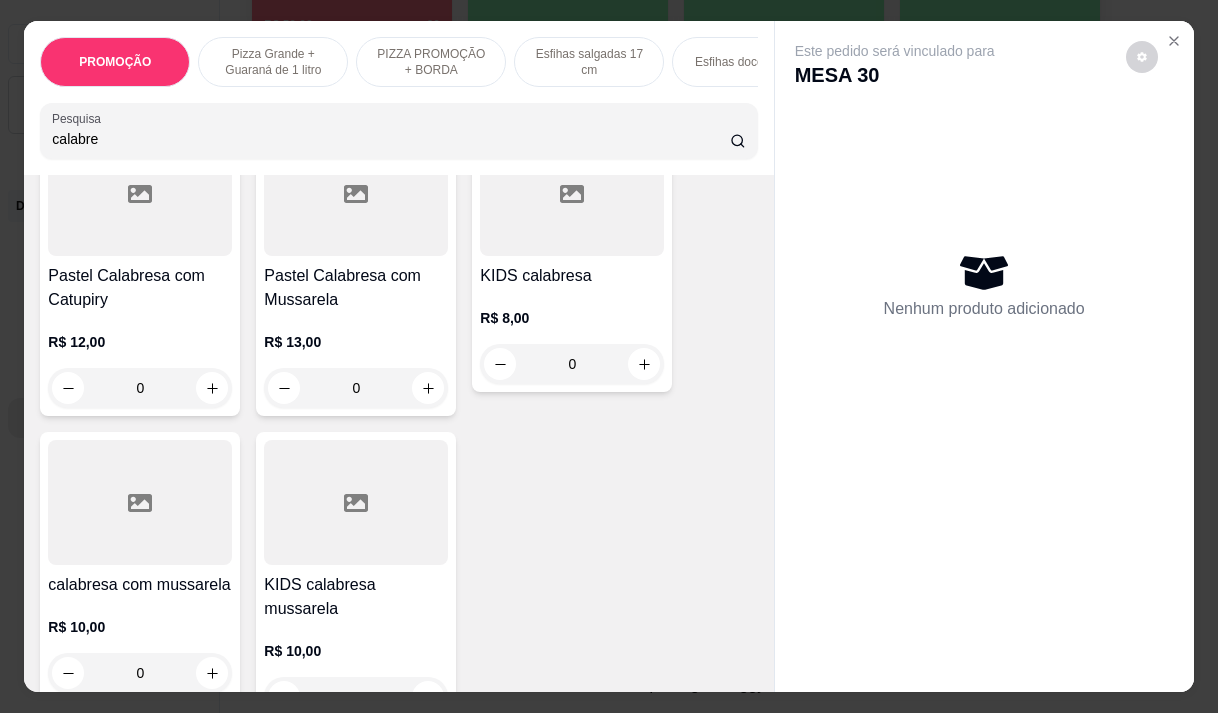 type on "calabre" 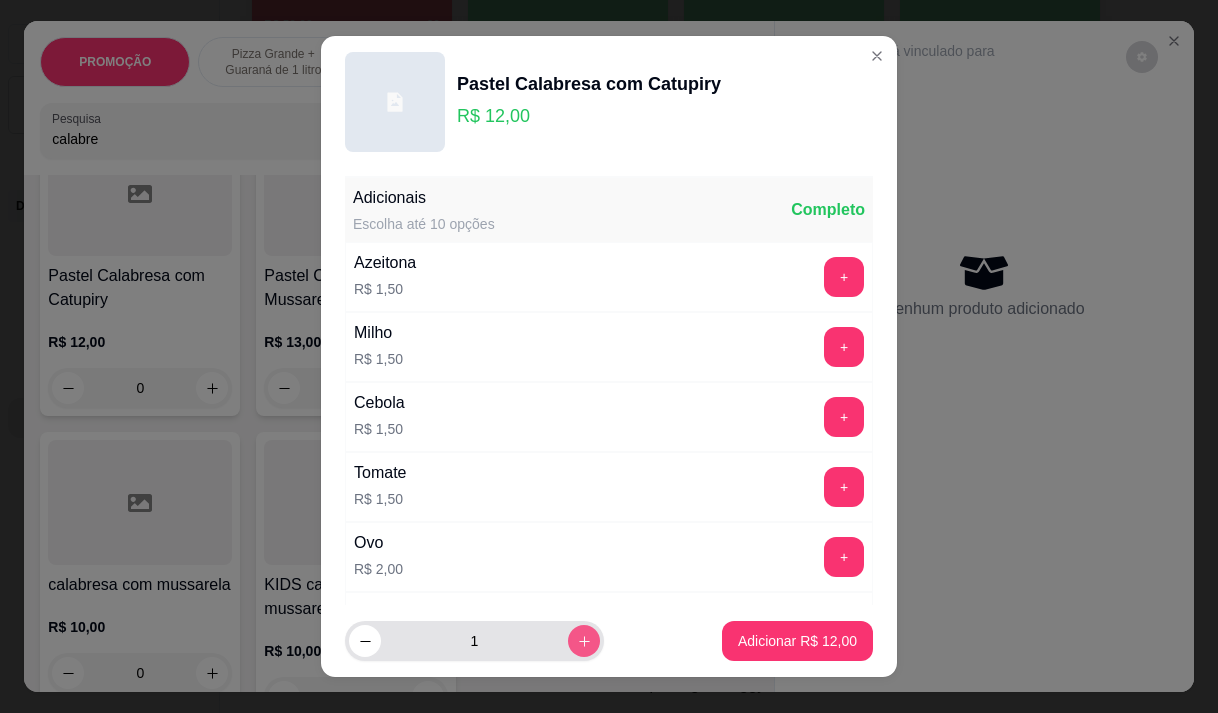click 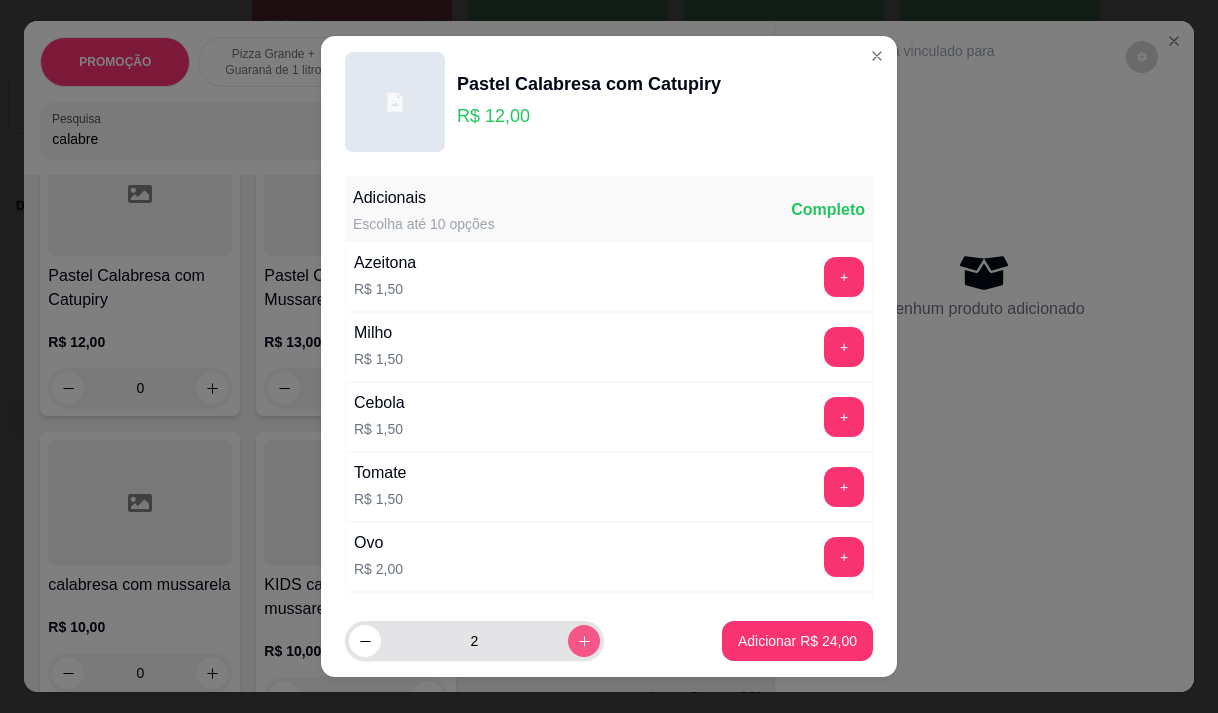 click 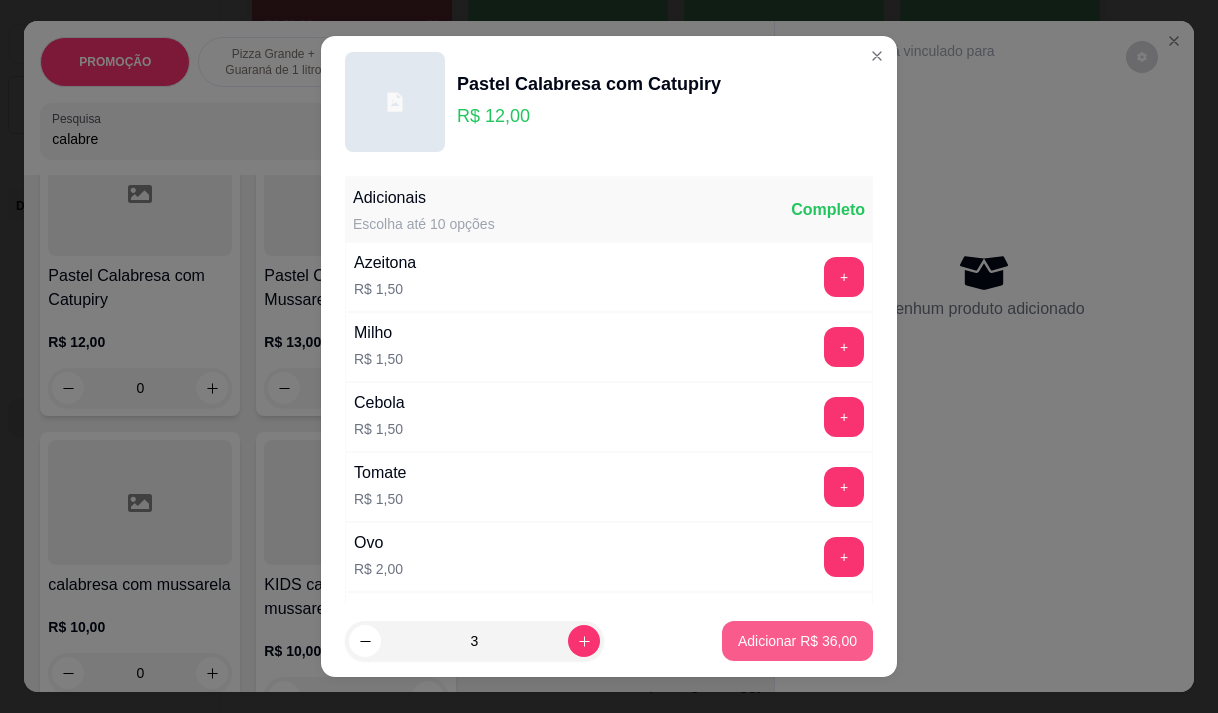 click on "Adicionar   R$ 36,00" at bounding box center [797, 641] 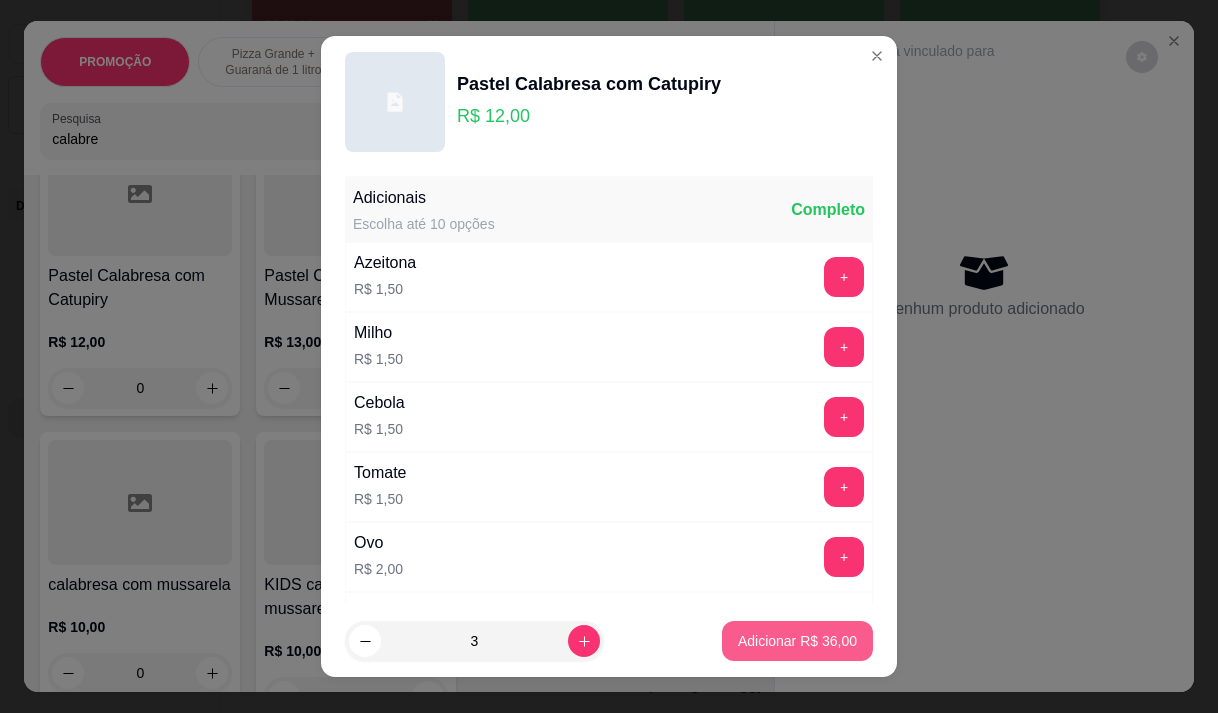 type on "3" 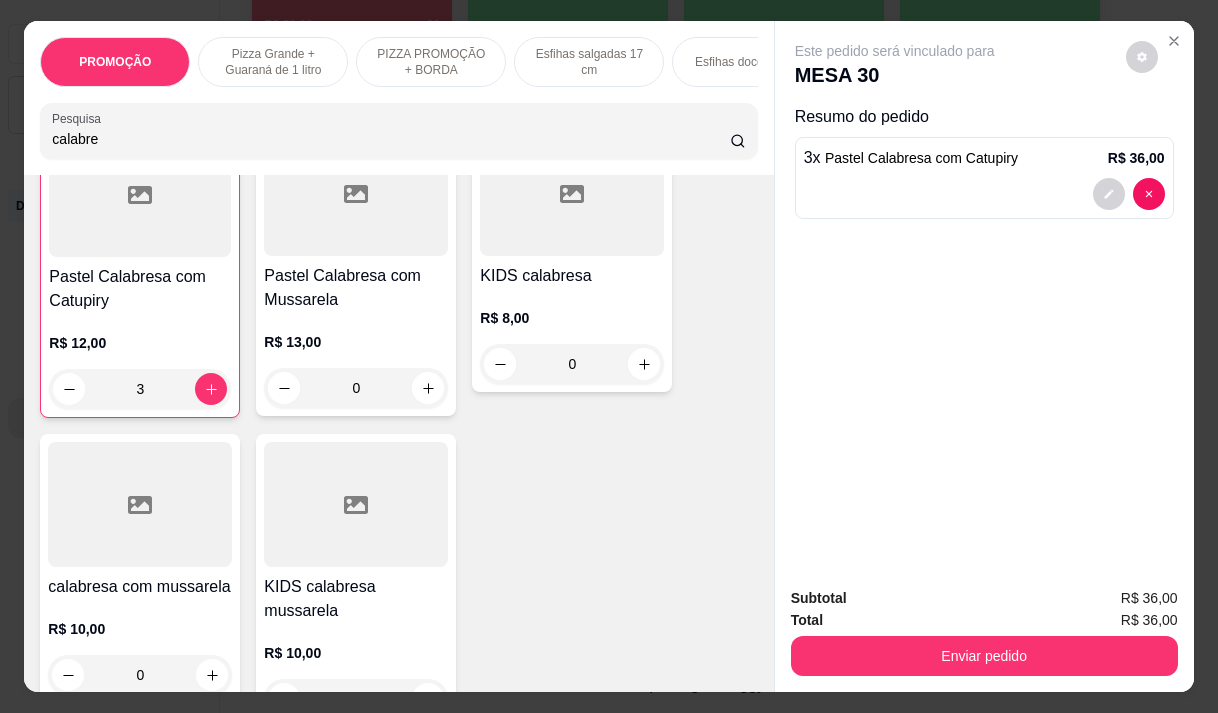 scroll, scrollTop: 801, scrollLeft: 0, axis: vertical 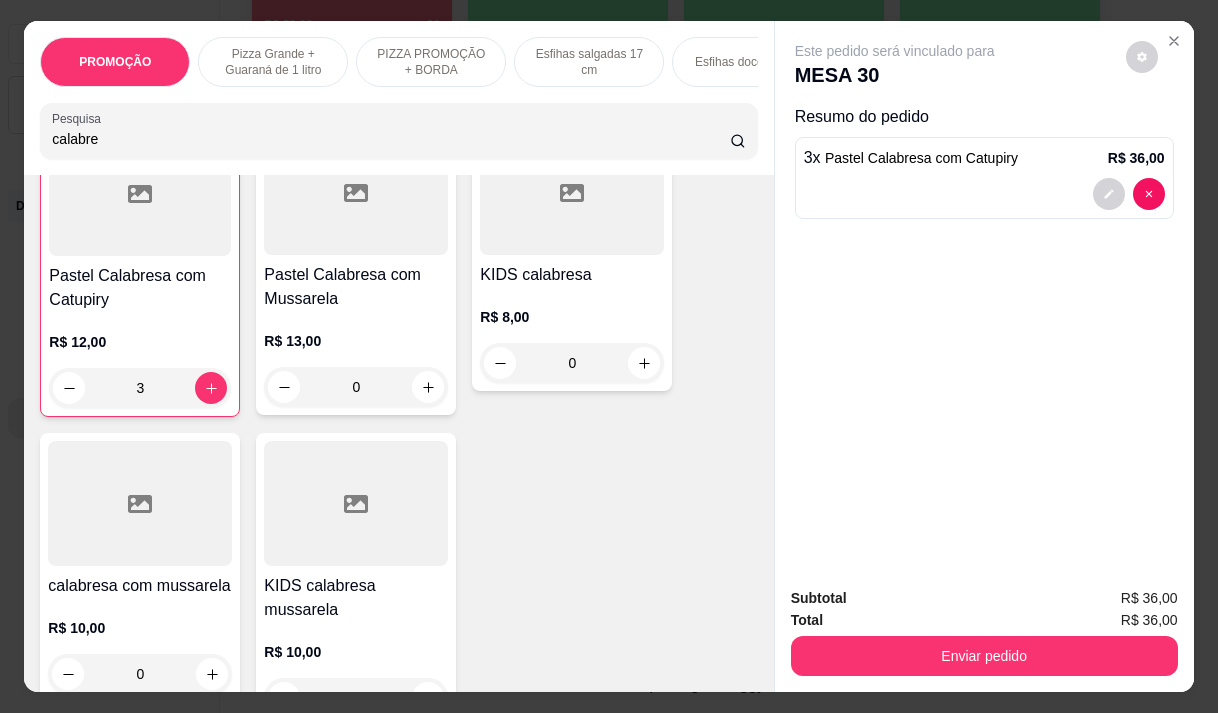 click on "calabre" at bounding box center [391, 139] 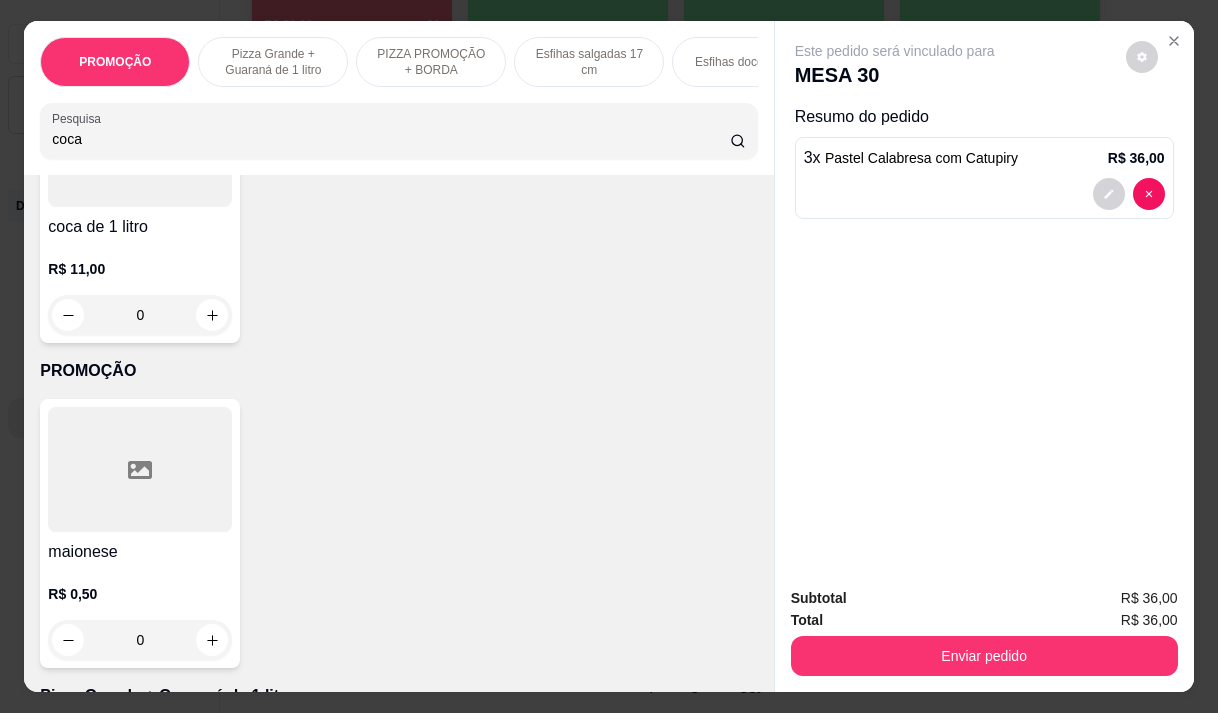 scroll, scrollTop: 1696, scrollLeft: 0, axis: vertical 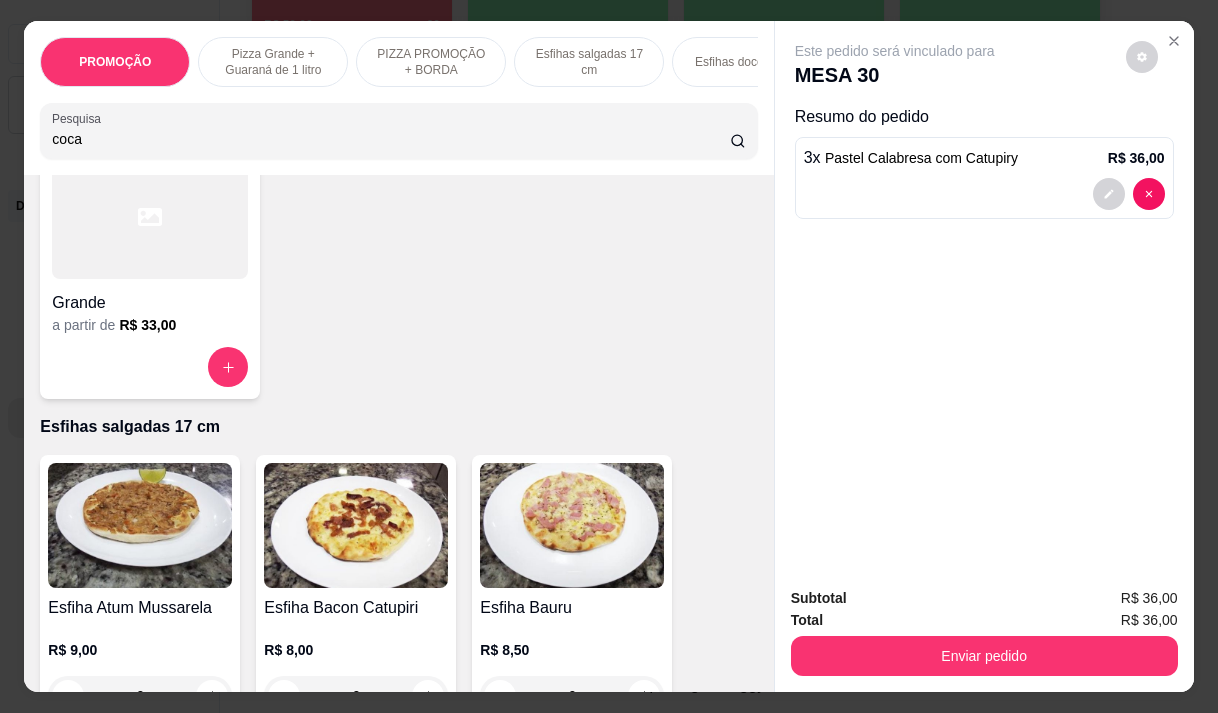 type on "coca" 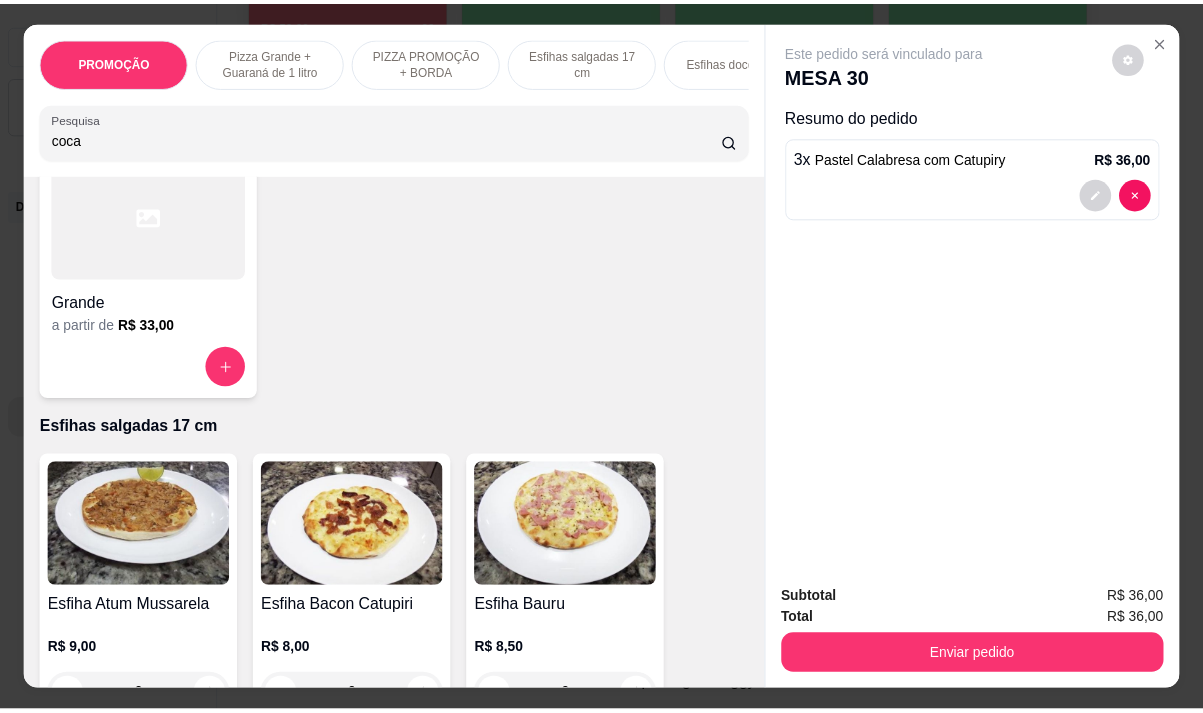 scroll, scrollTop: 0, scrollLeft: 0, axis: both 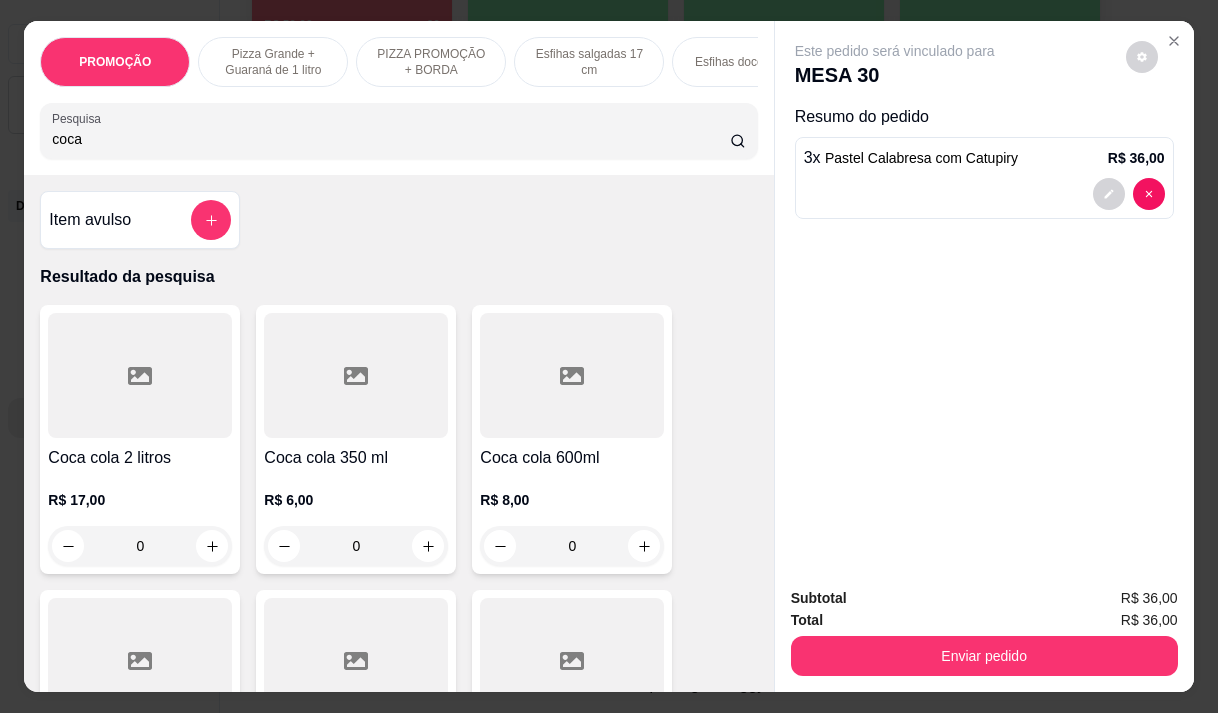 click on "Coca cola 2 litros" at bounding box center [140, 458] 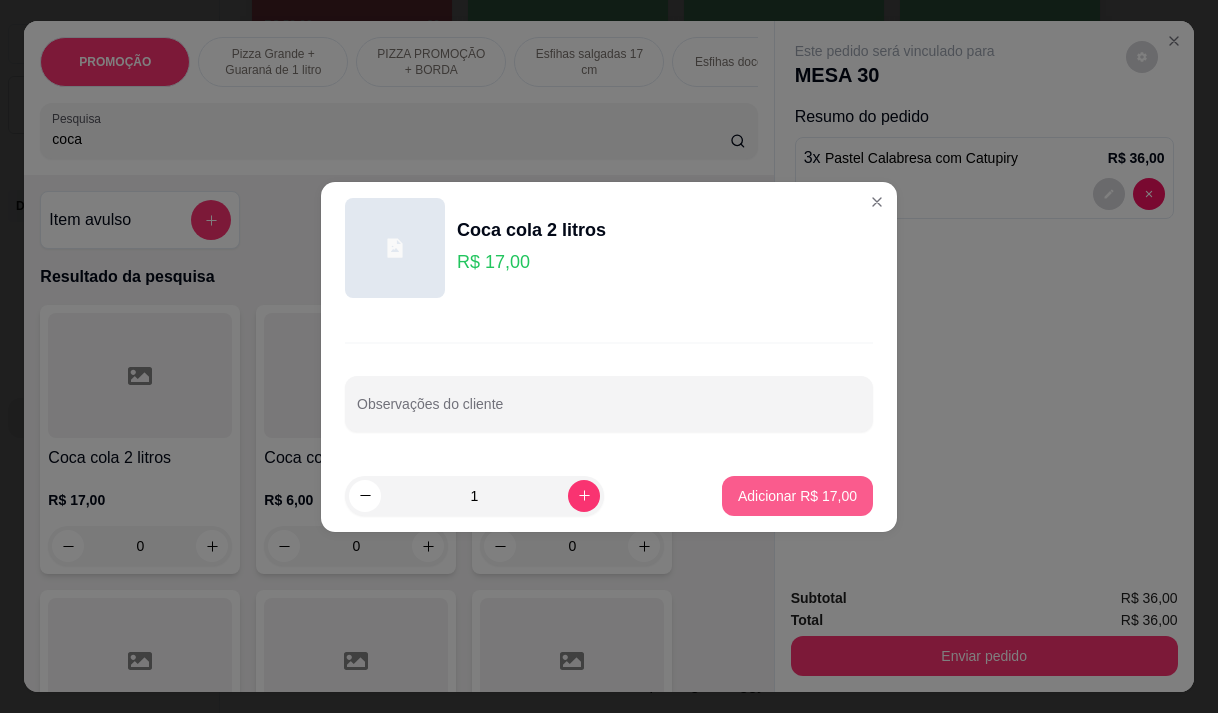 click on "Adicionar   R$ 17,00" at bounding box center (797, 496) 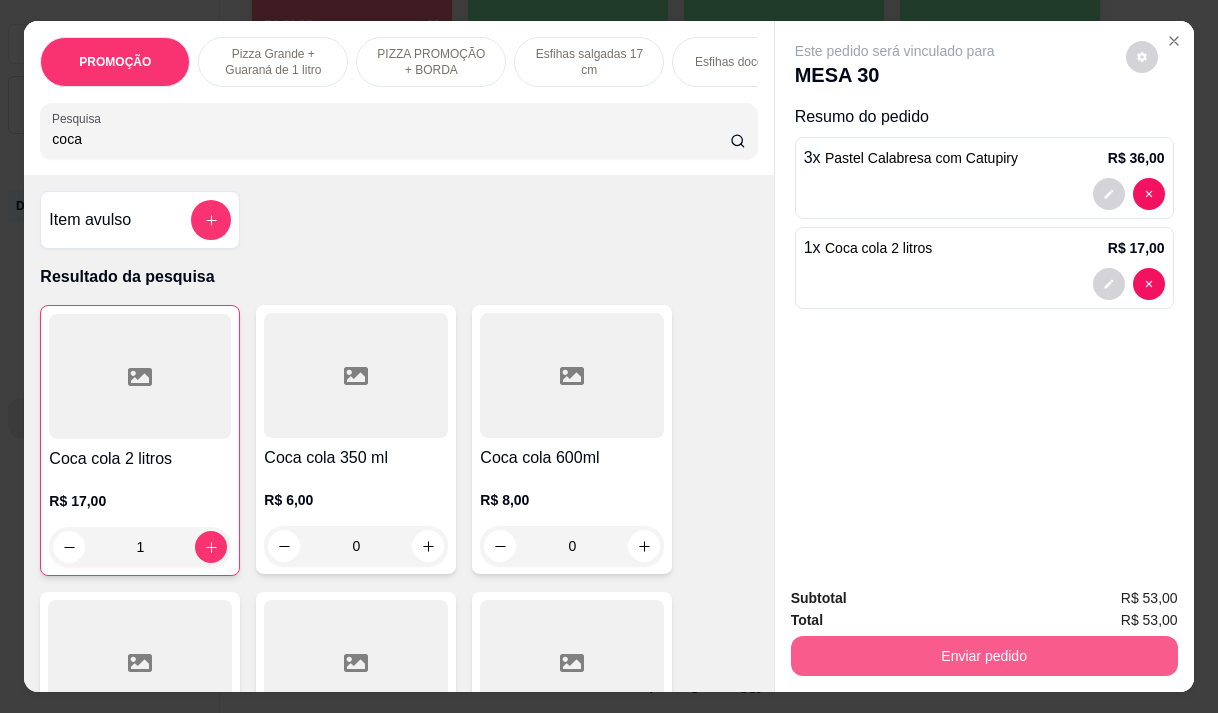 click on "Enviar pedido" at bounding box center (984, 656) 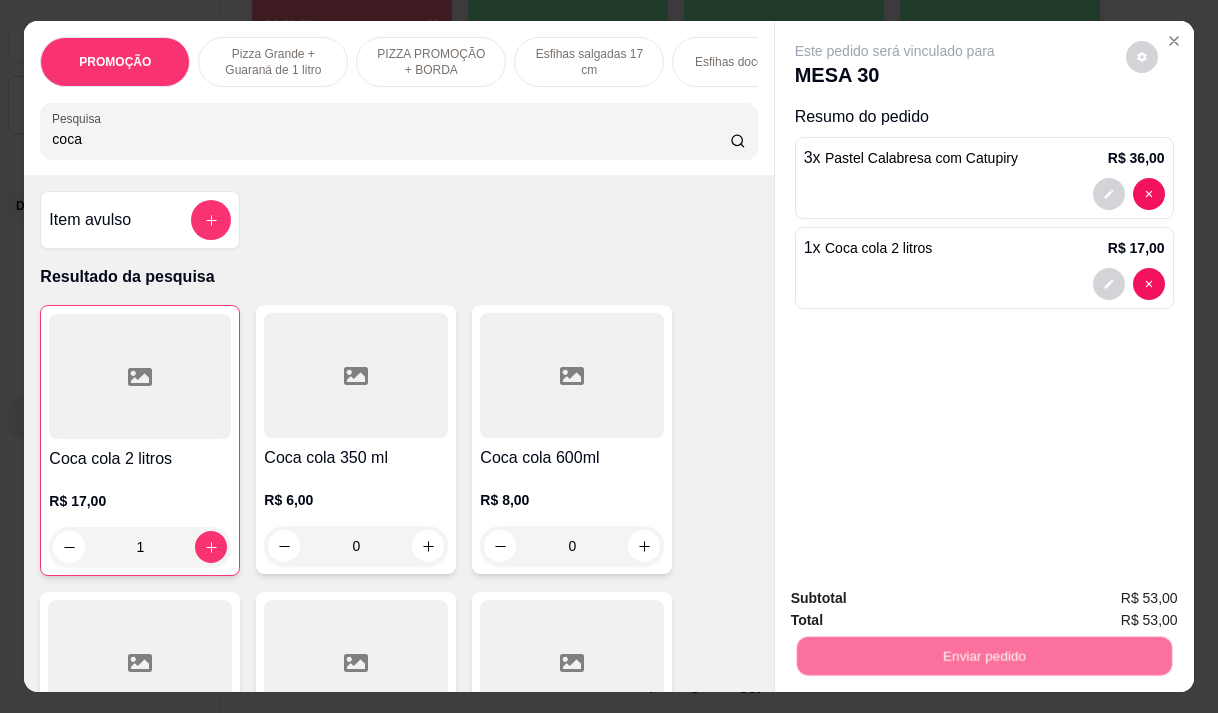 click on "Não registrar e enviar pedido" at bounding box center (918, 599) 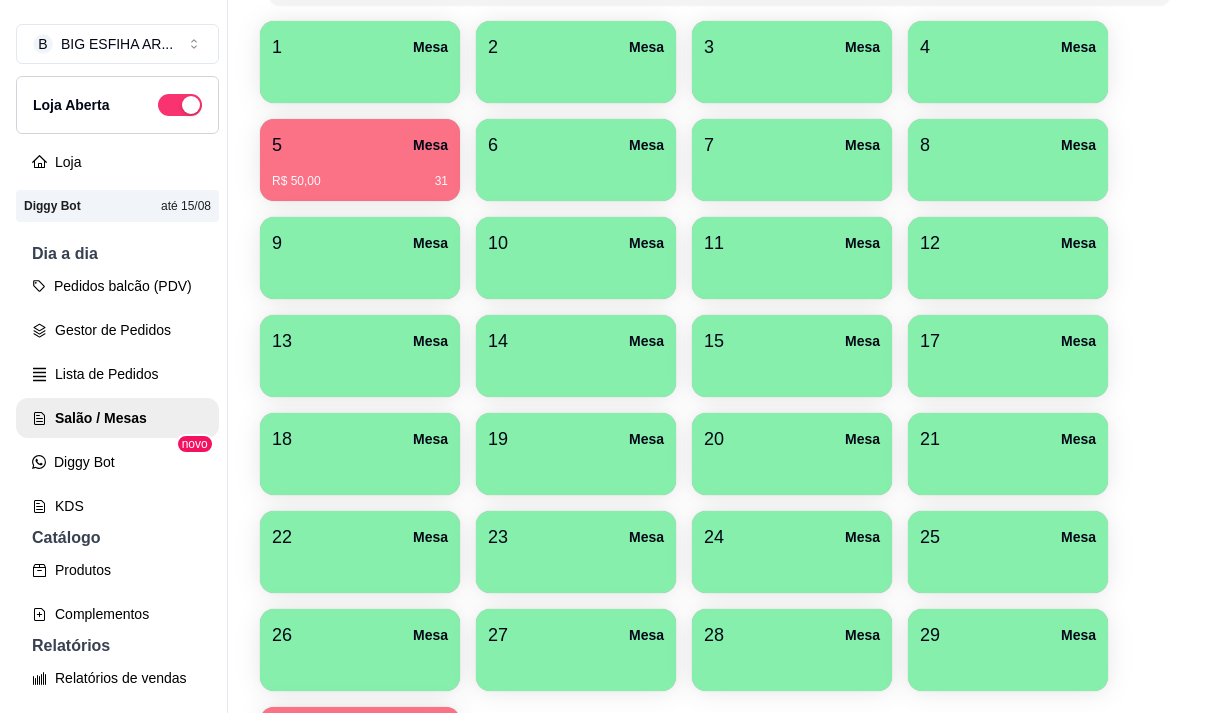 scroll, scrollTop: 208, scrollLeft: 0, axis: vertical 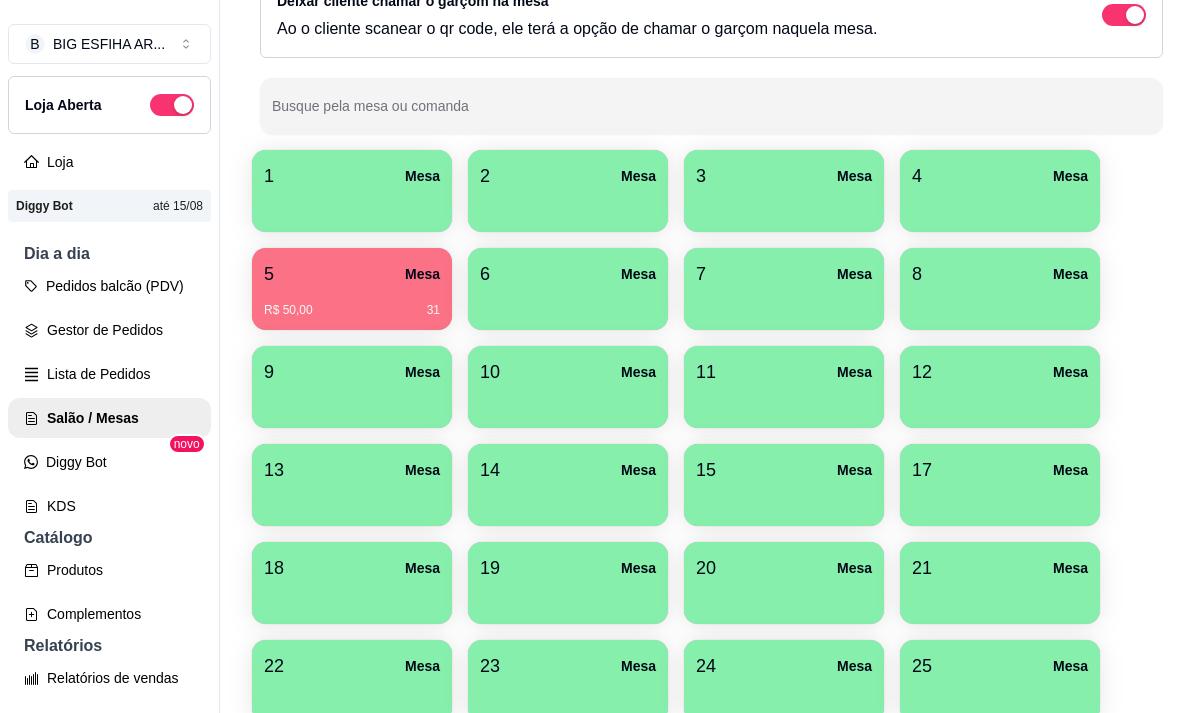 click on "R$ 50,00 31" at bounding box center (352, 303) 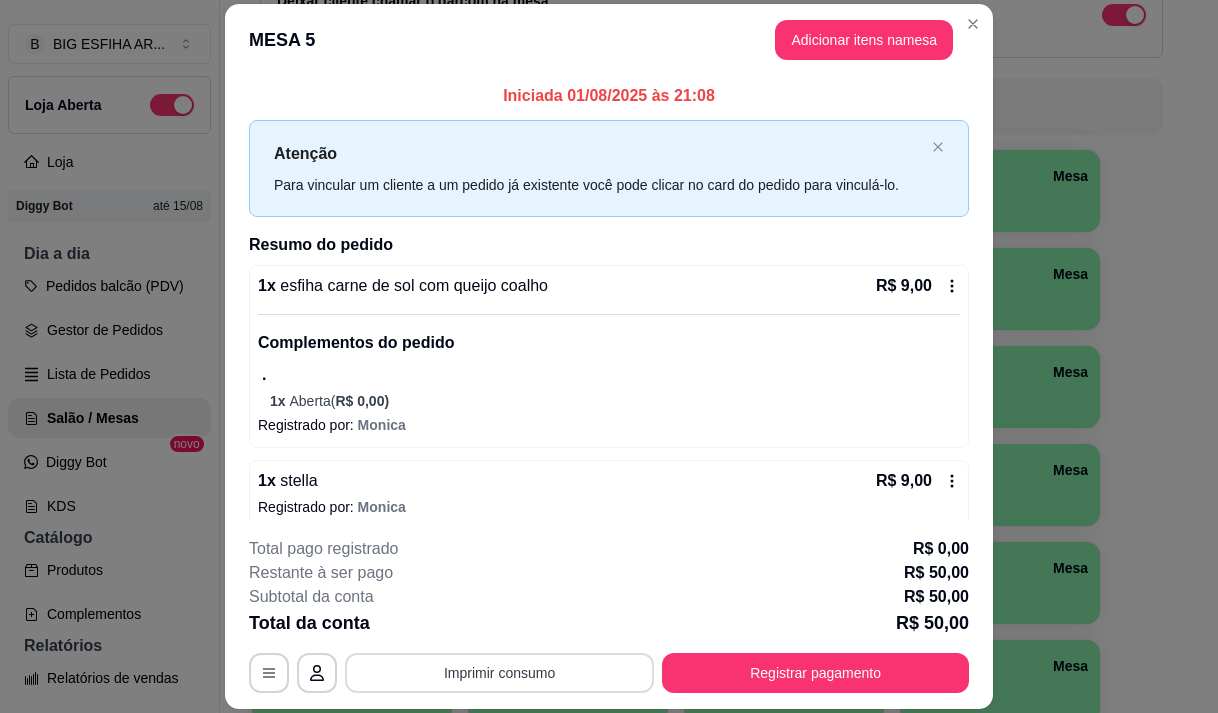 click on "Imprimir consumo" at bounding box center [499, 673] 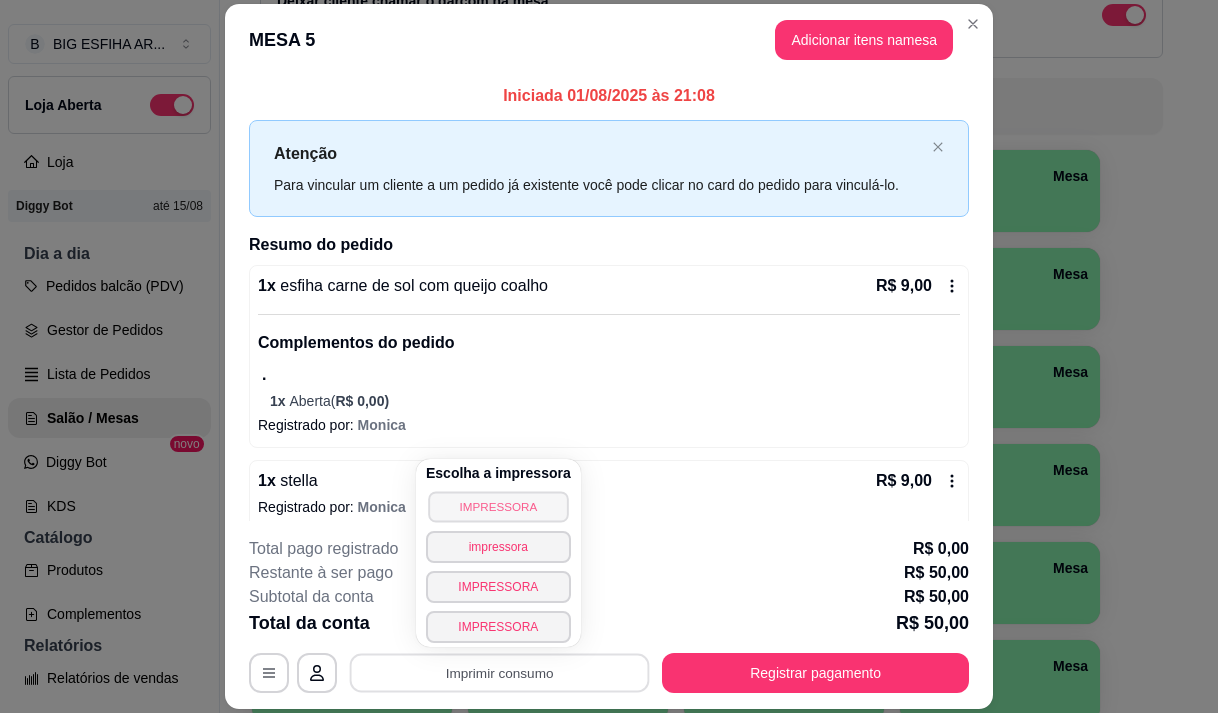 click on "IMPRESSORA" at bounding box center (498, 506) 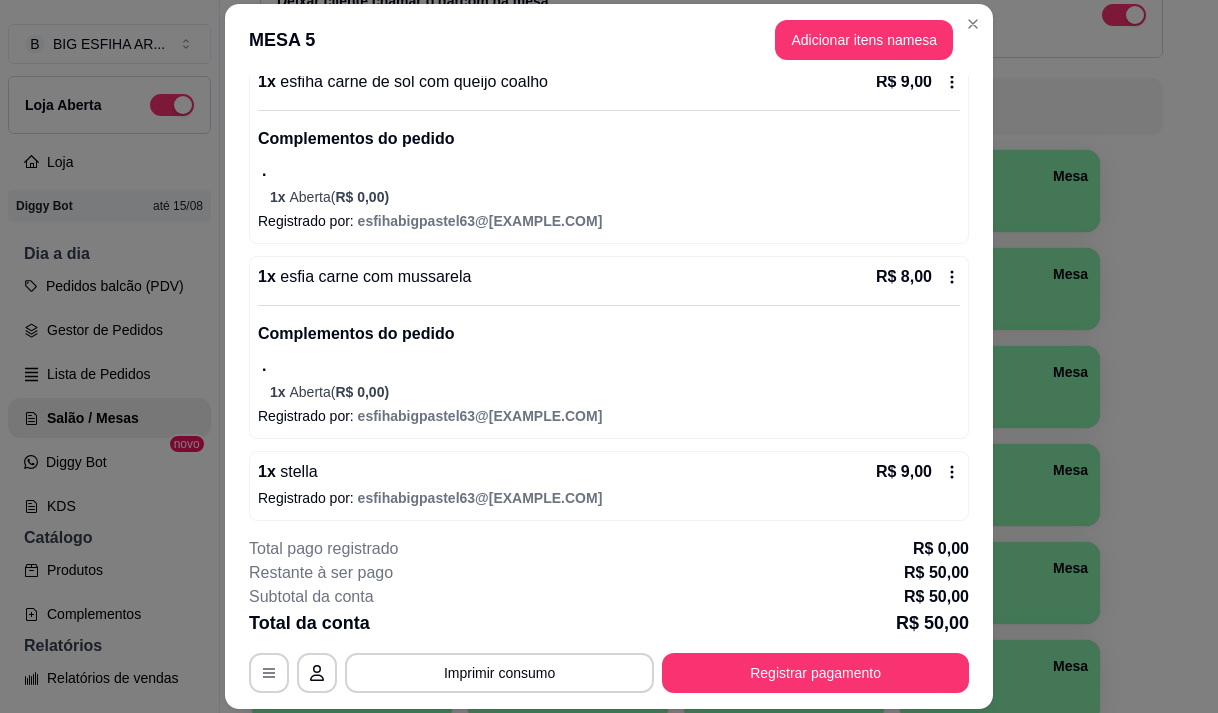 scroll, scrollTop: 570, scrollLeft: 0, axis: vertical 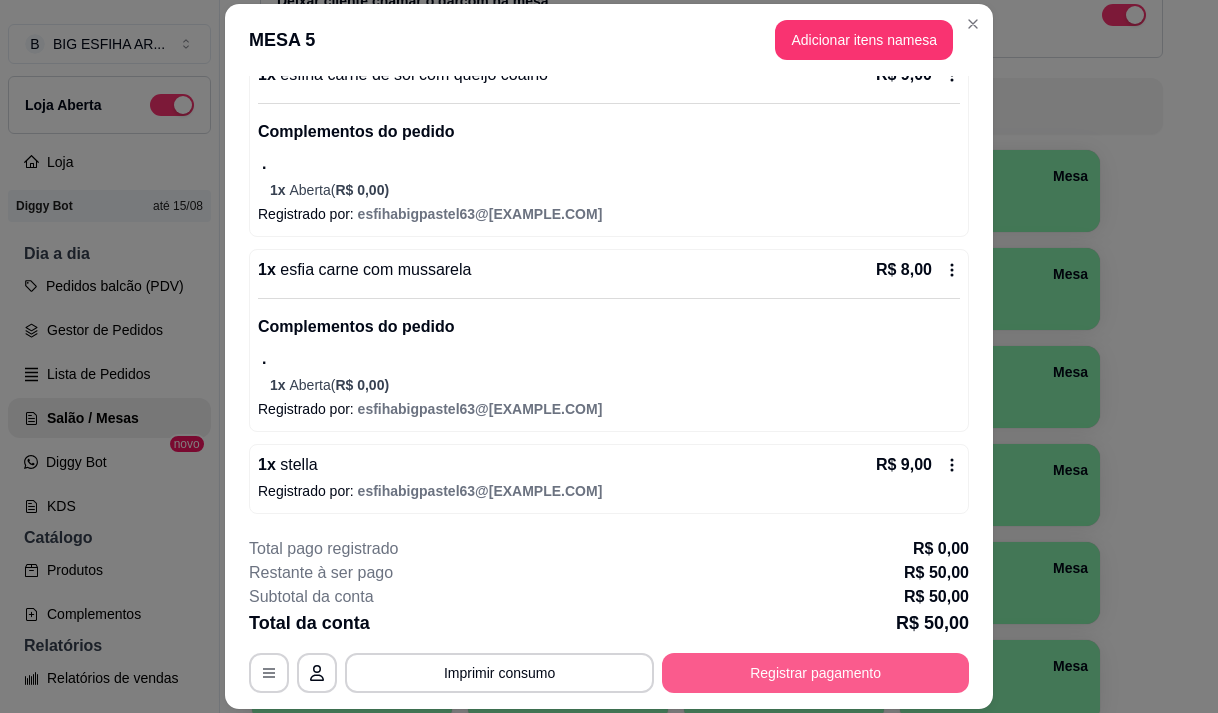 click on "Registrar pagamento" at bounding box center [815, 673] 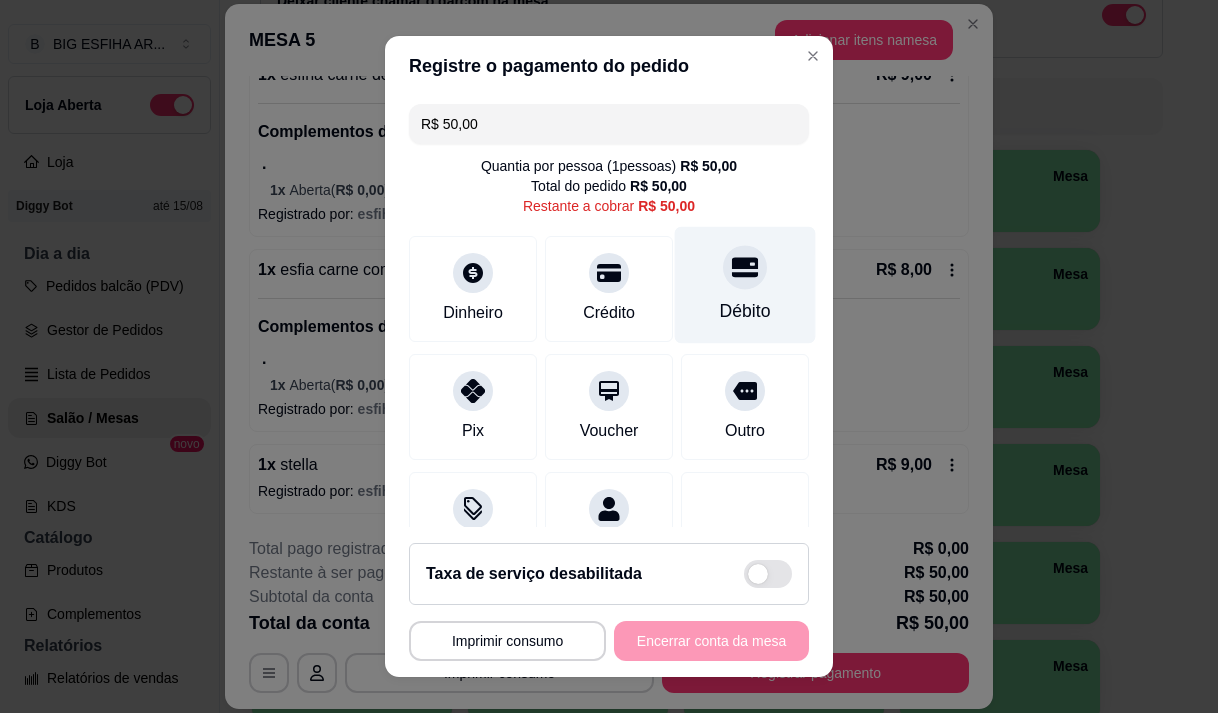 click at bounding box center (745, 267) 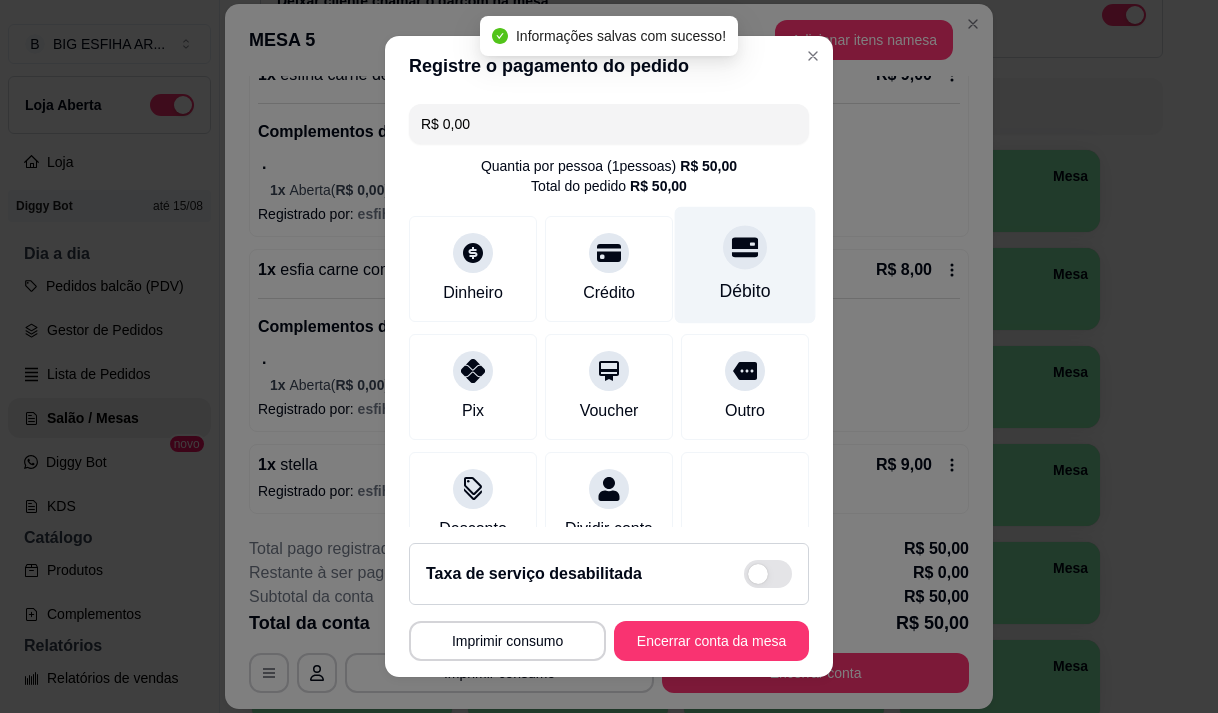 type on "R$ 0,00" 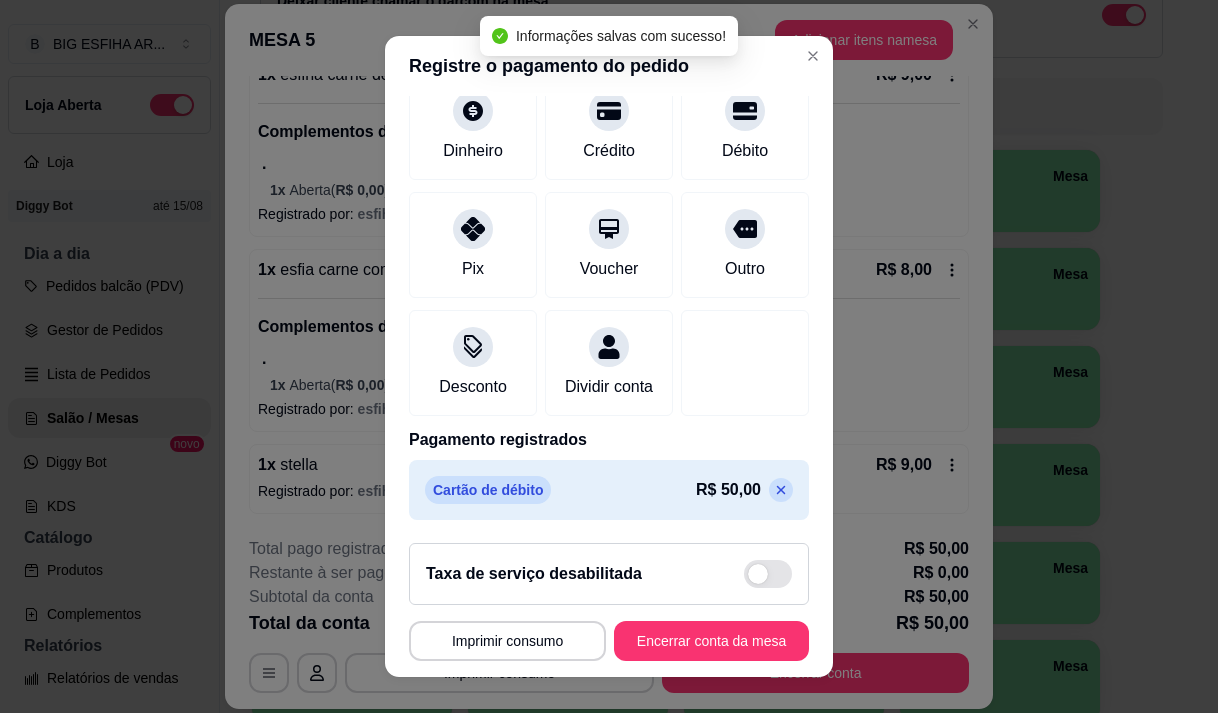 scroll, scrollTop: 166, scrollLeft: 0, axis: vertical 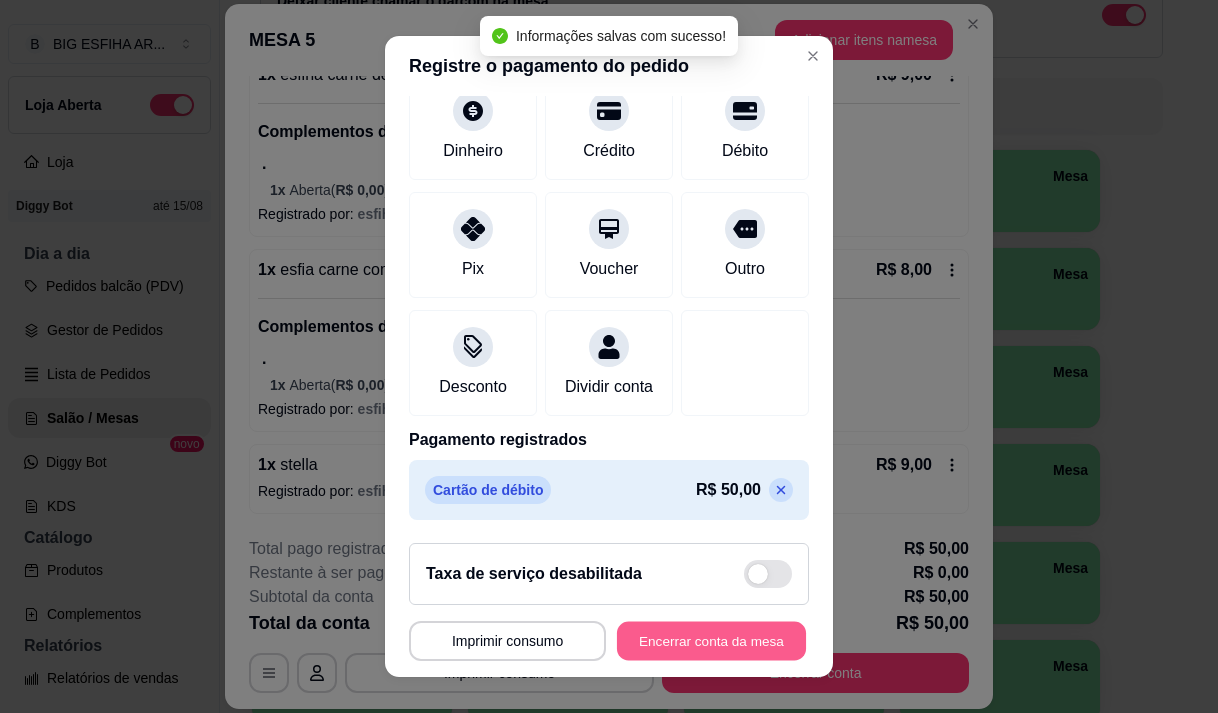 click on "Encerrar conta da mesa" at bounding box center [711, 641] 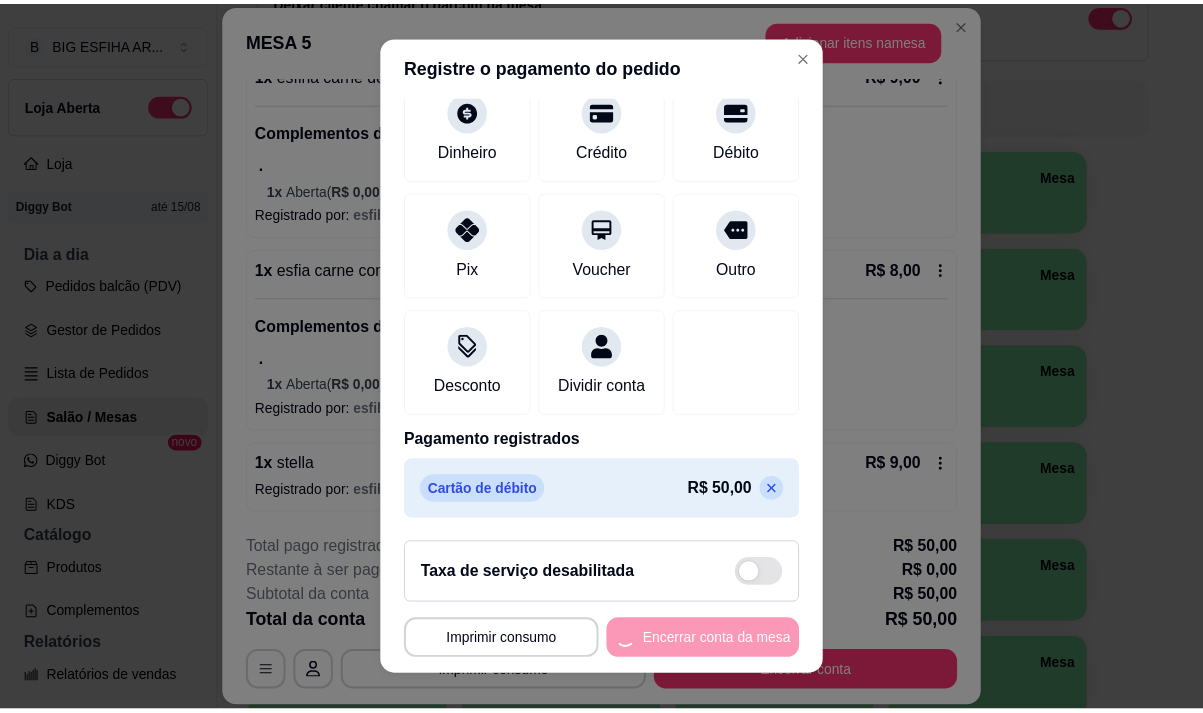 scroll, scrollTop: 0, scrollLeft: 0, axis: both 